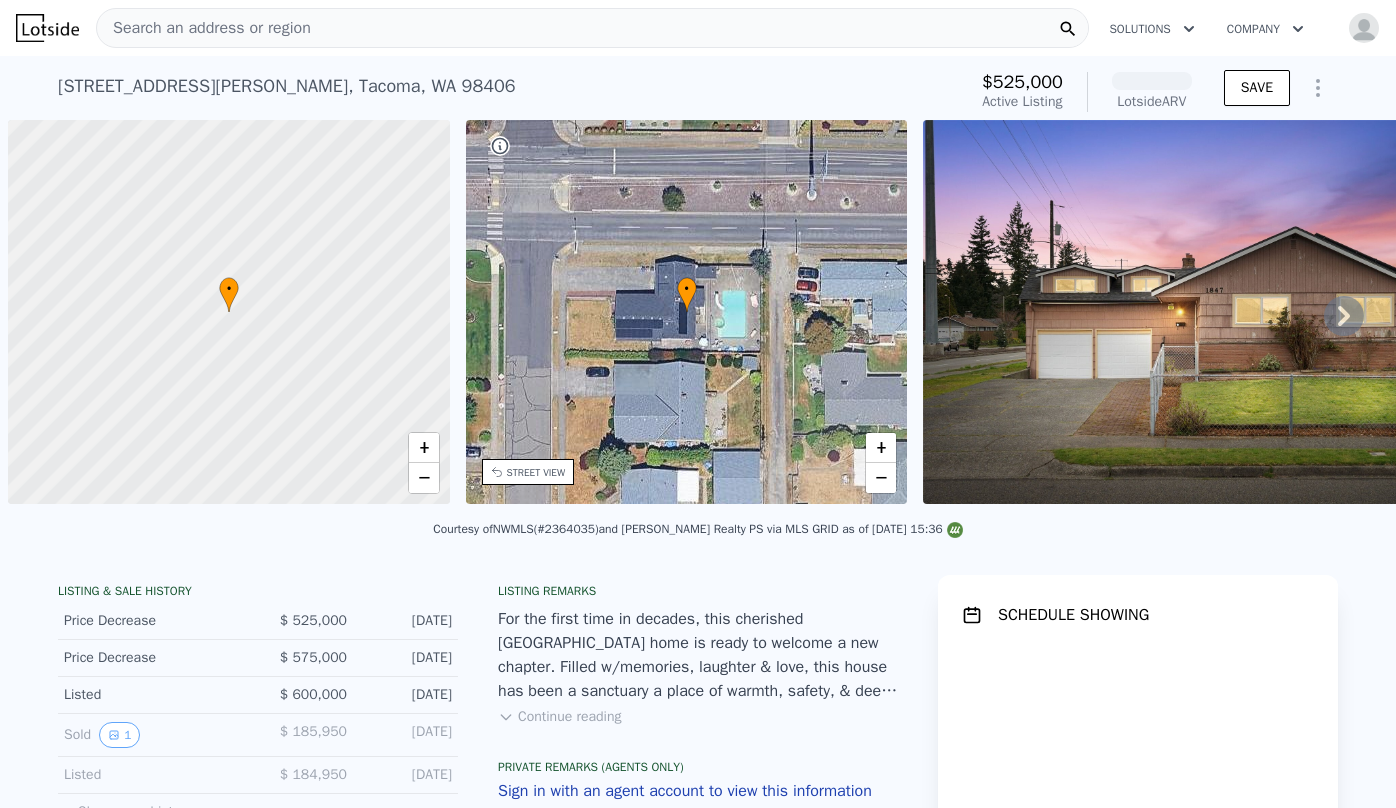 scroll, scrollTop: 0, scrollLeft: 0, axis: both 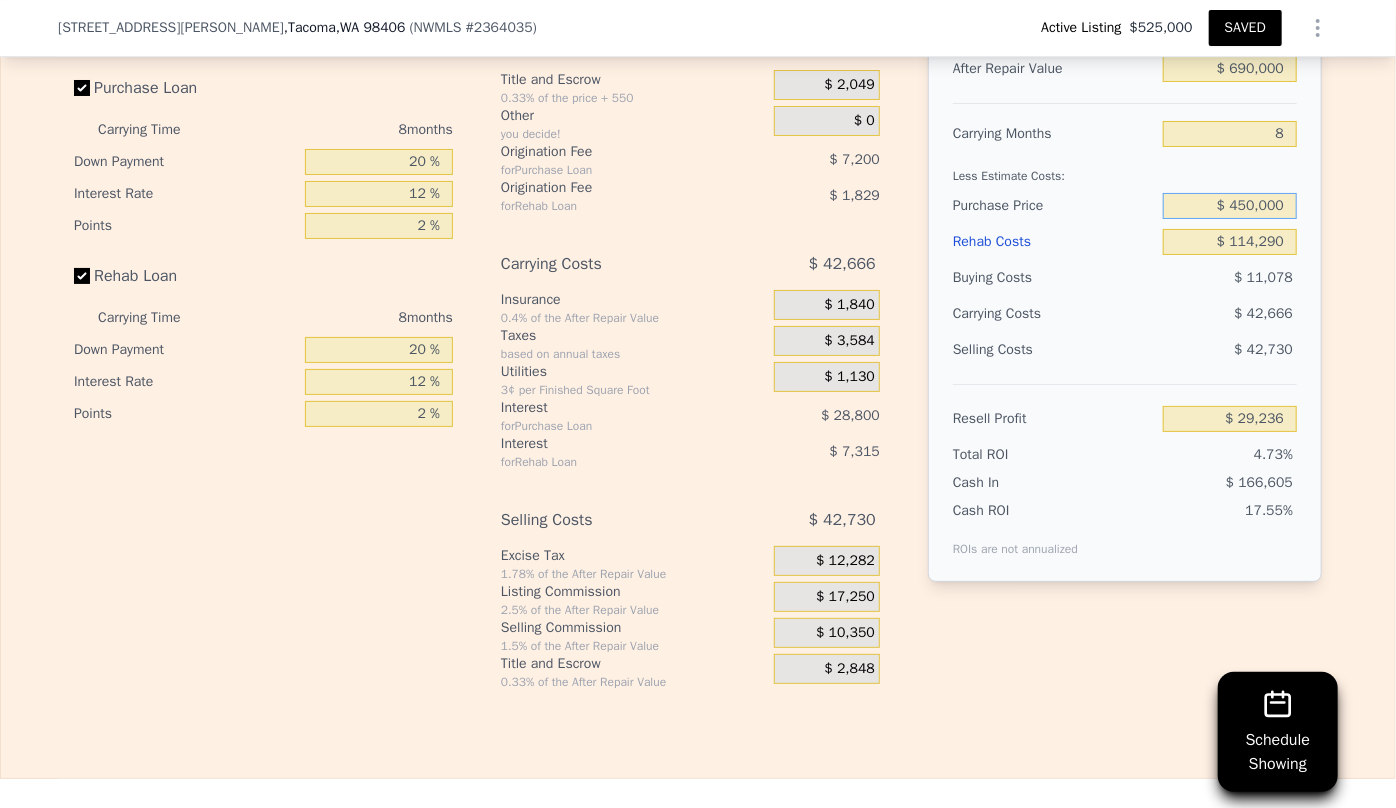 click on "$ 450,000" at bounding box center [1230, 206] 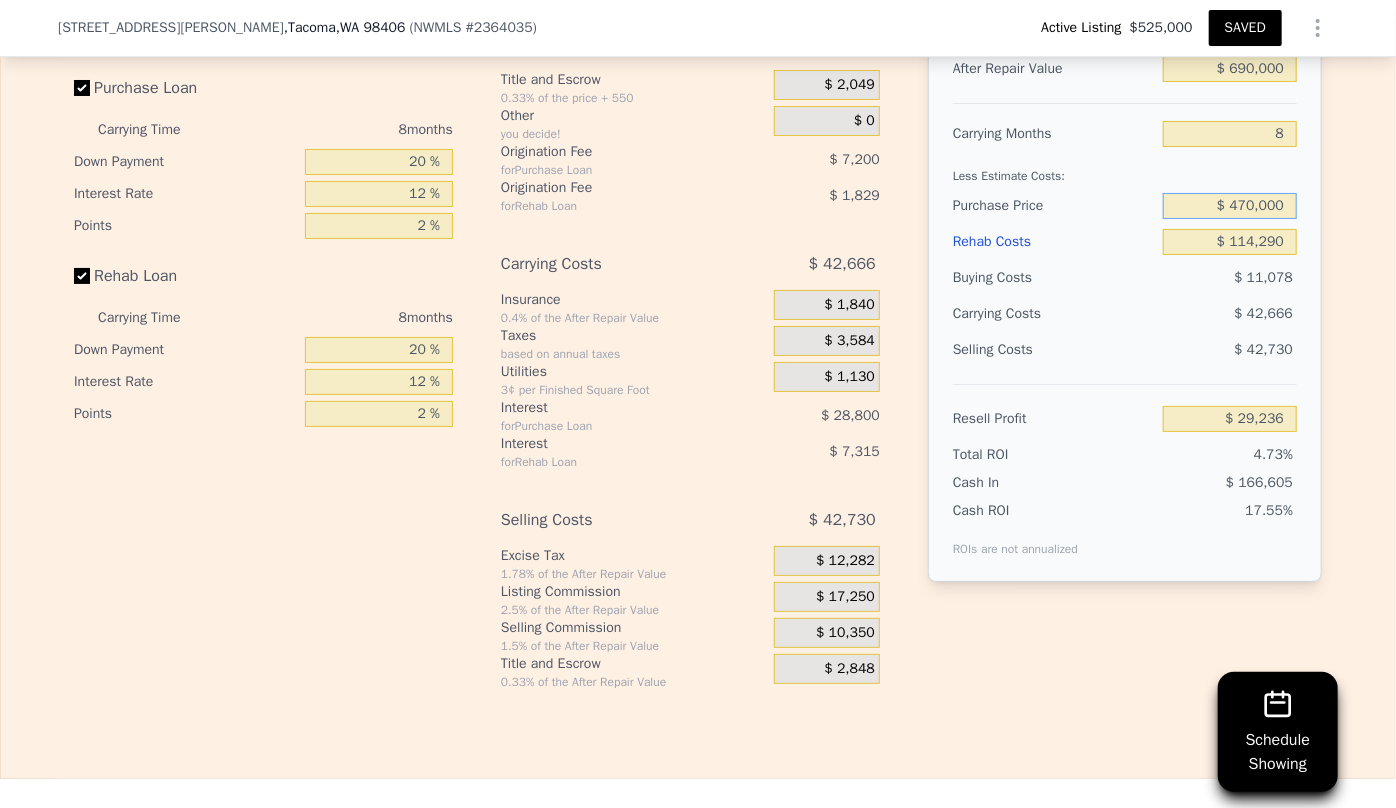 type on "$ 470,000" 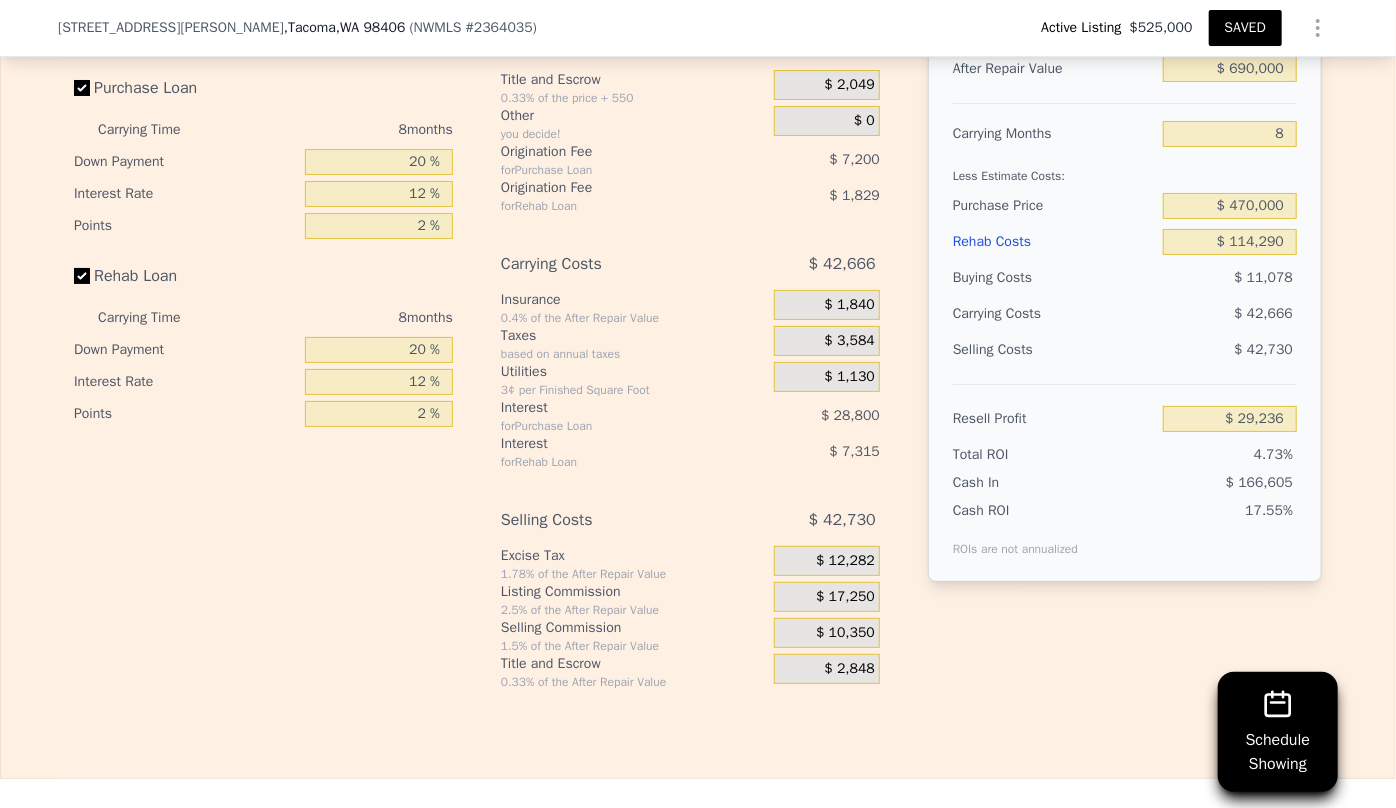click on "$ 42,666" at bounding box center [1191, 314] 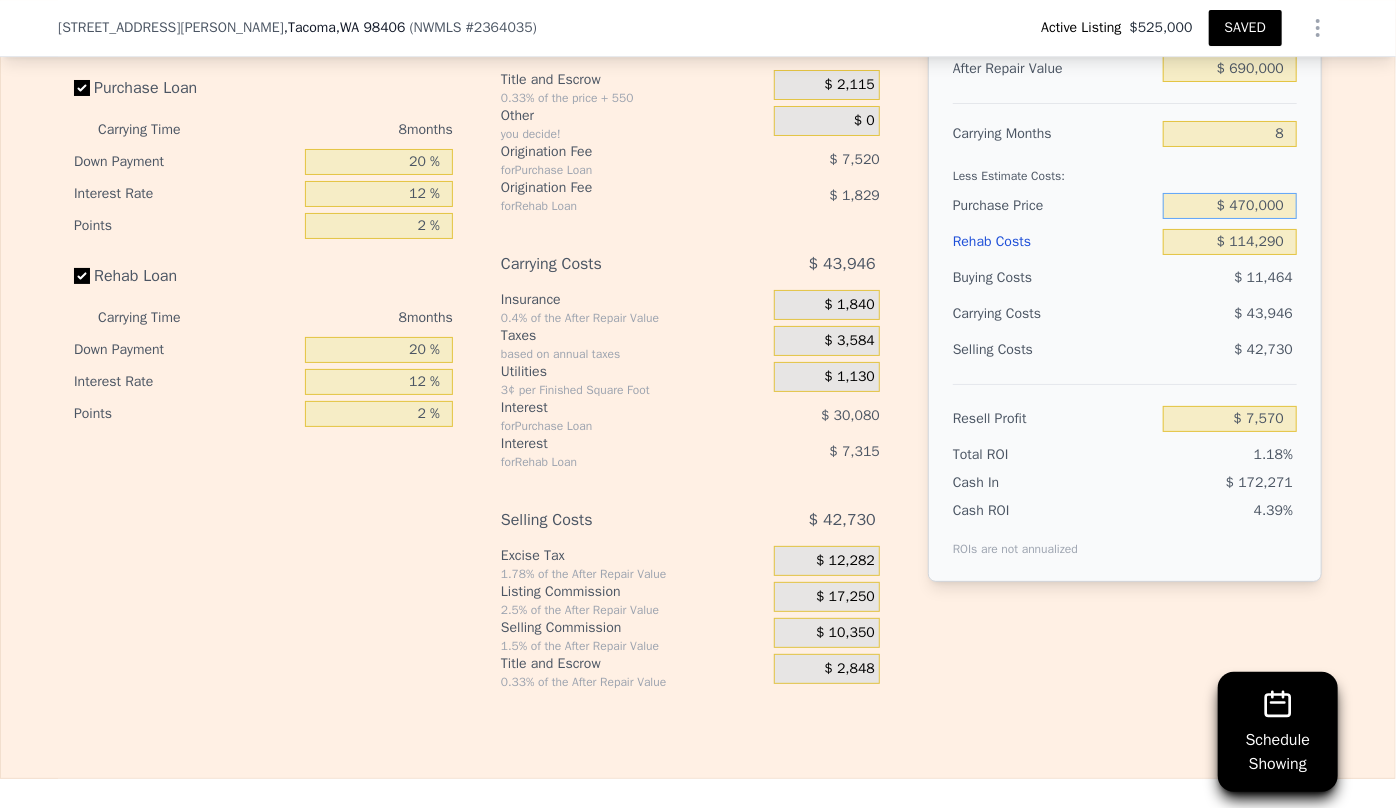 click on "$ 470,000" at bounding box center (1230, 206) 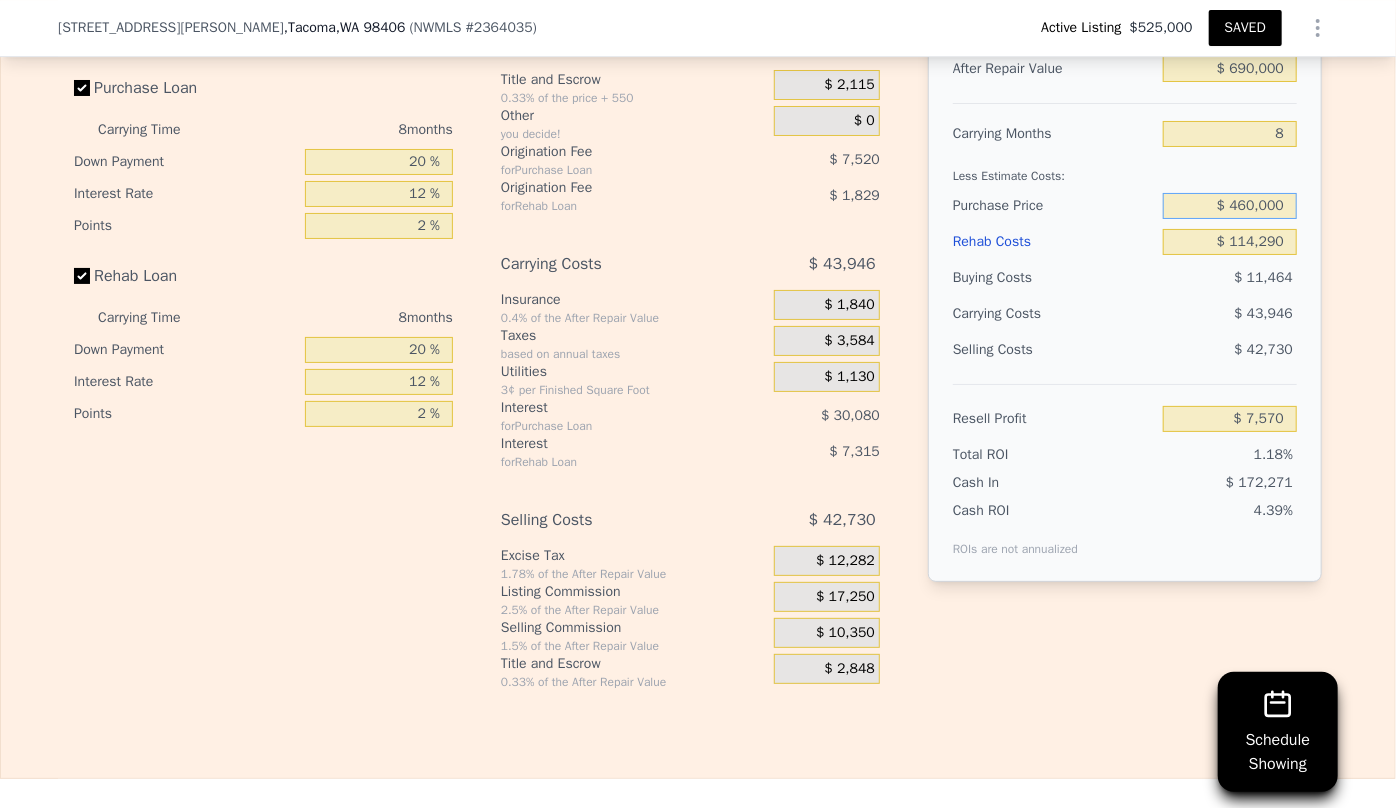 type on "$ 460,000" 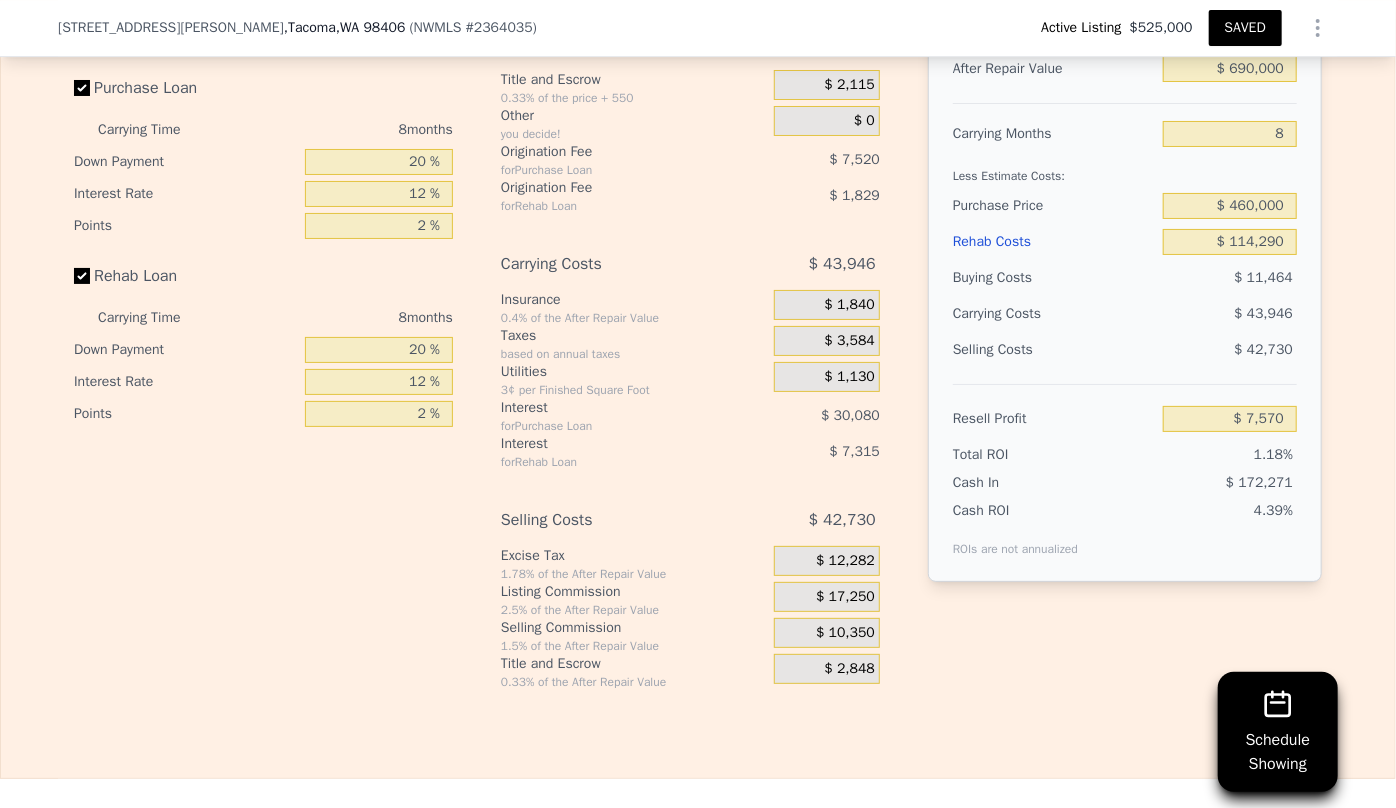 click on "Selling Costs $ 42,730" at bounding box center (1125, 358) 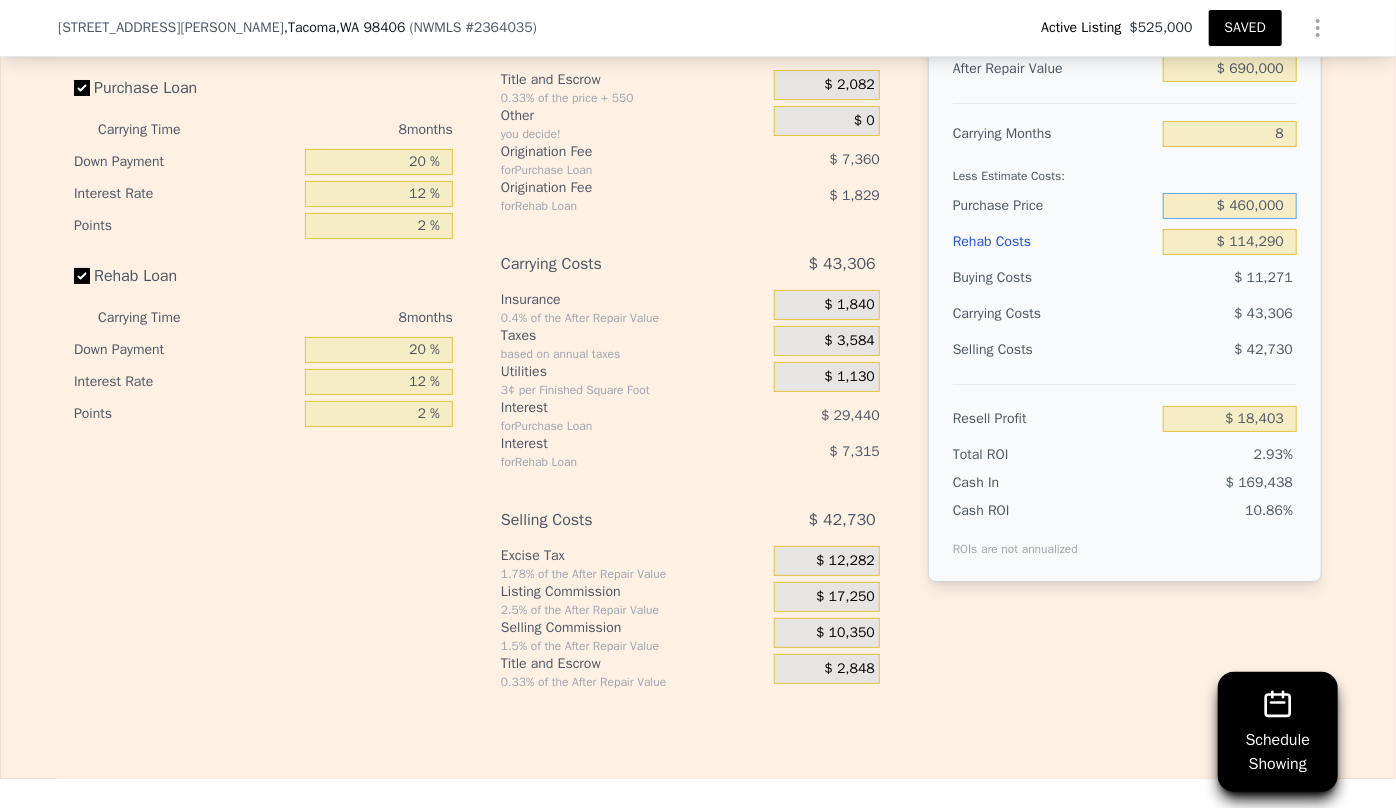 click on "$ 460,000" at bounding box center [1230, 206] 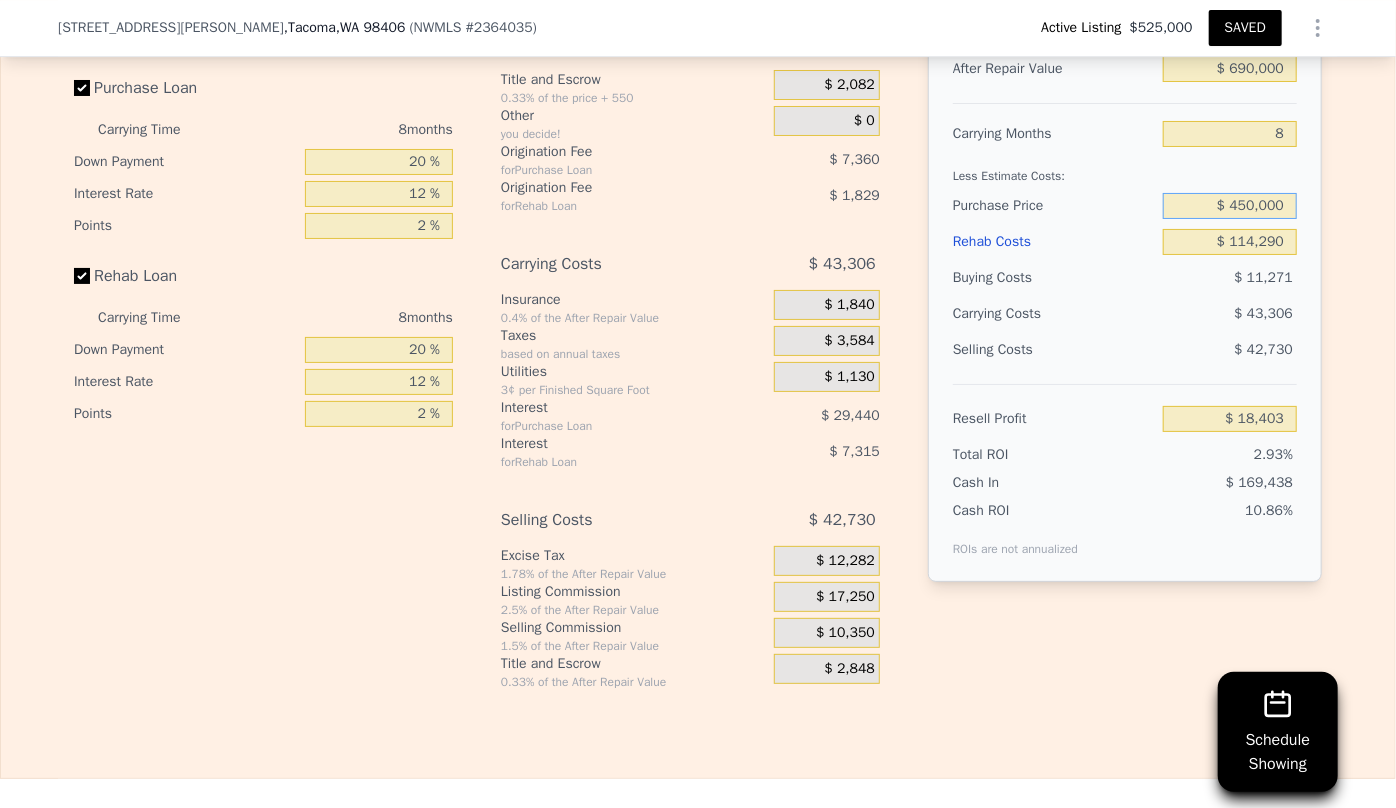 type on "$ 450,000" 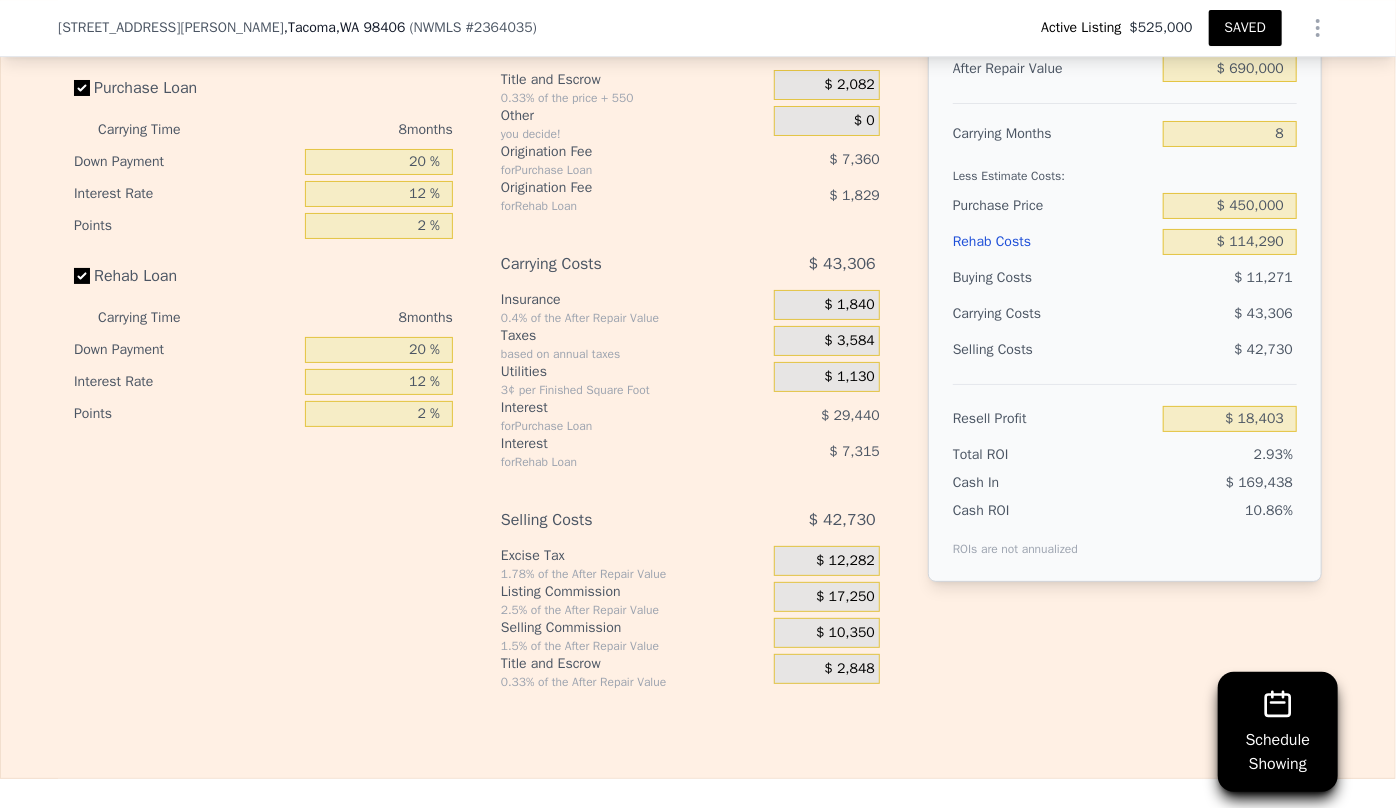 click on "$ 11,271" at bounding box center [1230, 278] 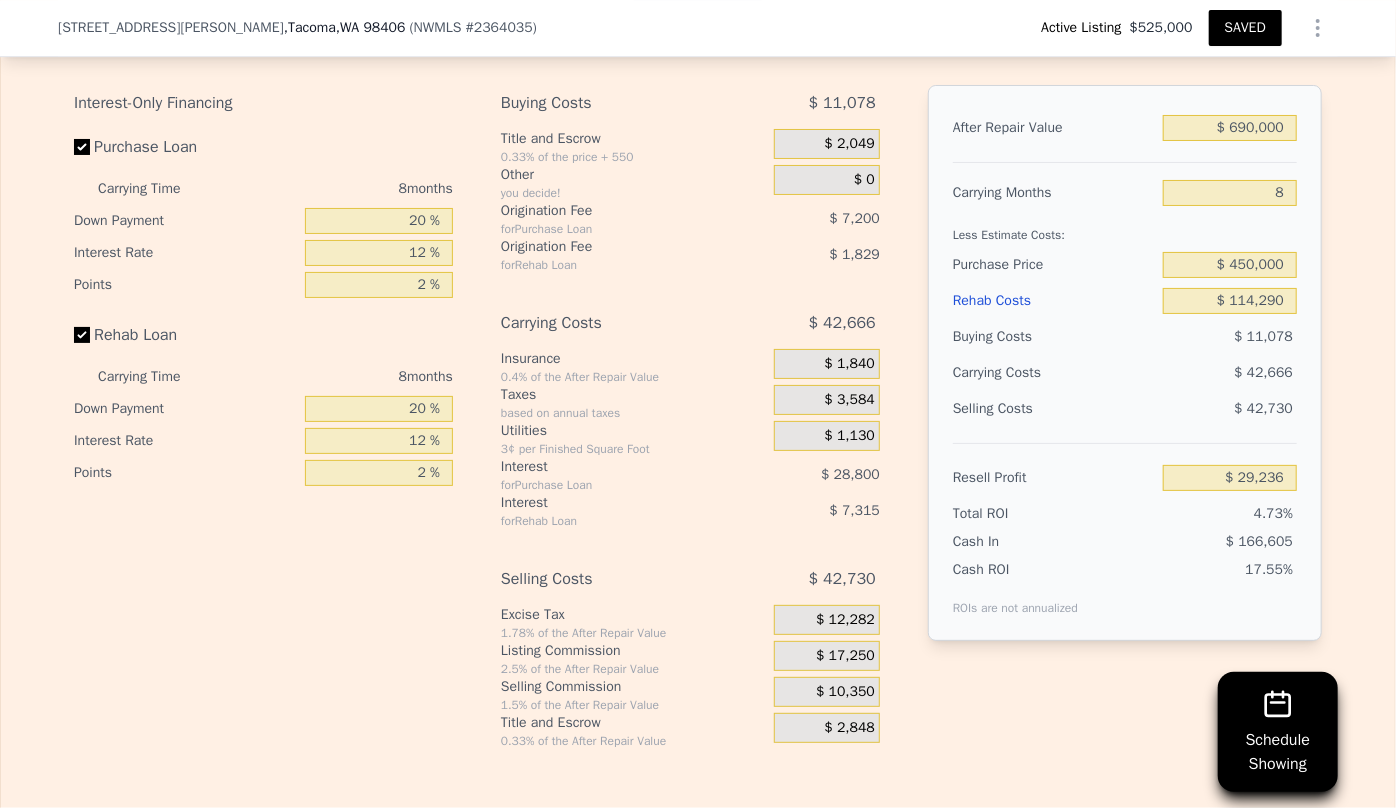 scroll, scrollTop: 3454, scrollLeft: 0, axis: vertical 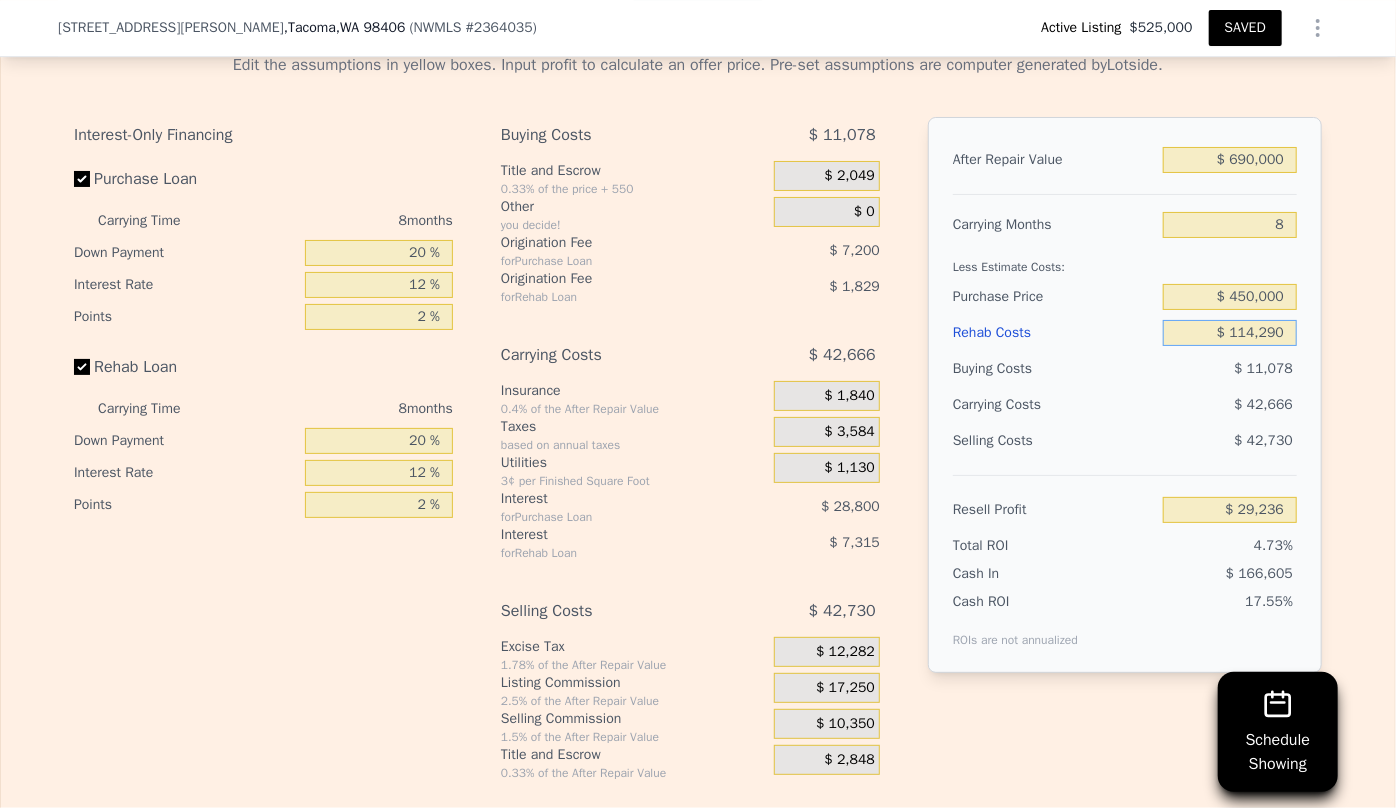 click on "After Repair Value $ 690,000 Carrying Months 8 Less Estimate Costs: Purchase Price $ 450,000 Rehab Costs $ 114,290 Buying Costs $ 11,078 Carrying Costs $ 42,666 Selling Costs $ 42,730 Resell Profit $ 29,236 Total ROI 4.73% Cash In $ 166,605 Cash ROI ROIs are not annualized 17.55%" at bounding box center (1125, 395) 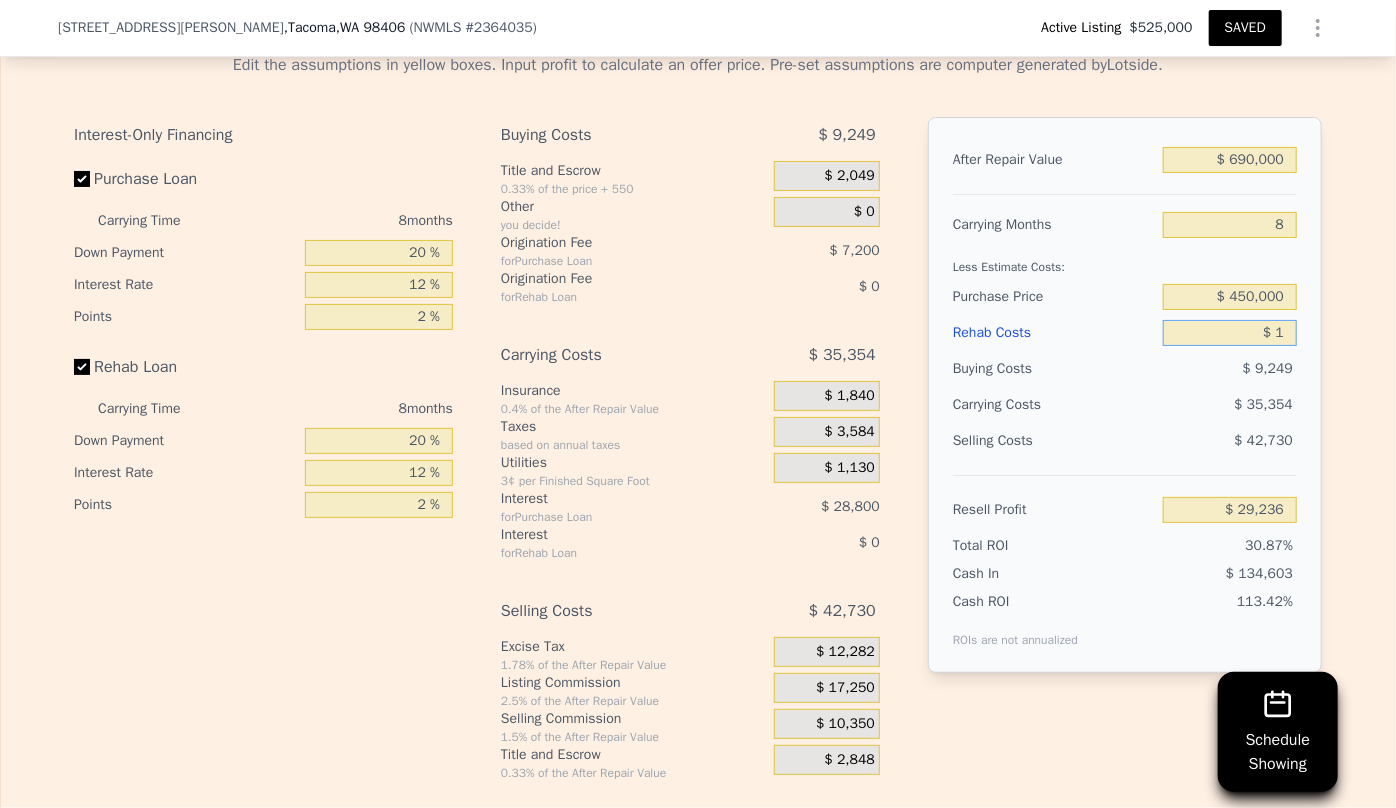 type on "$ 1" 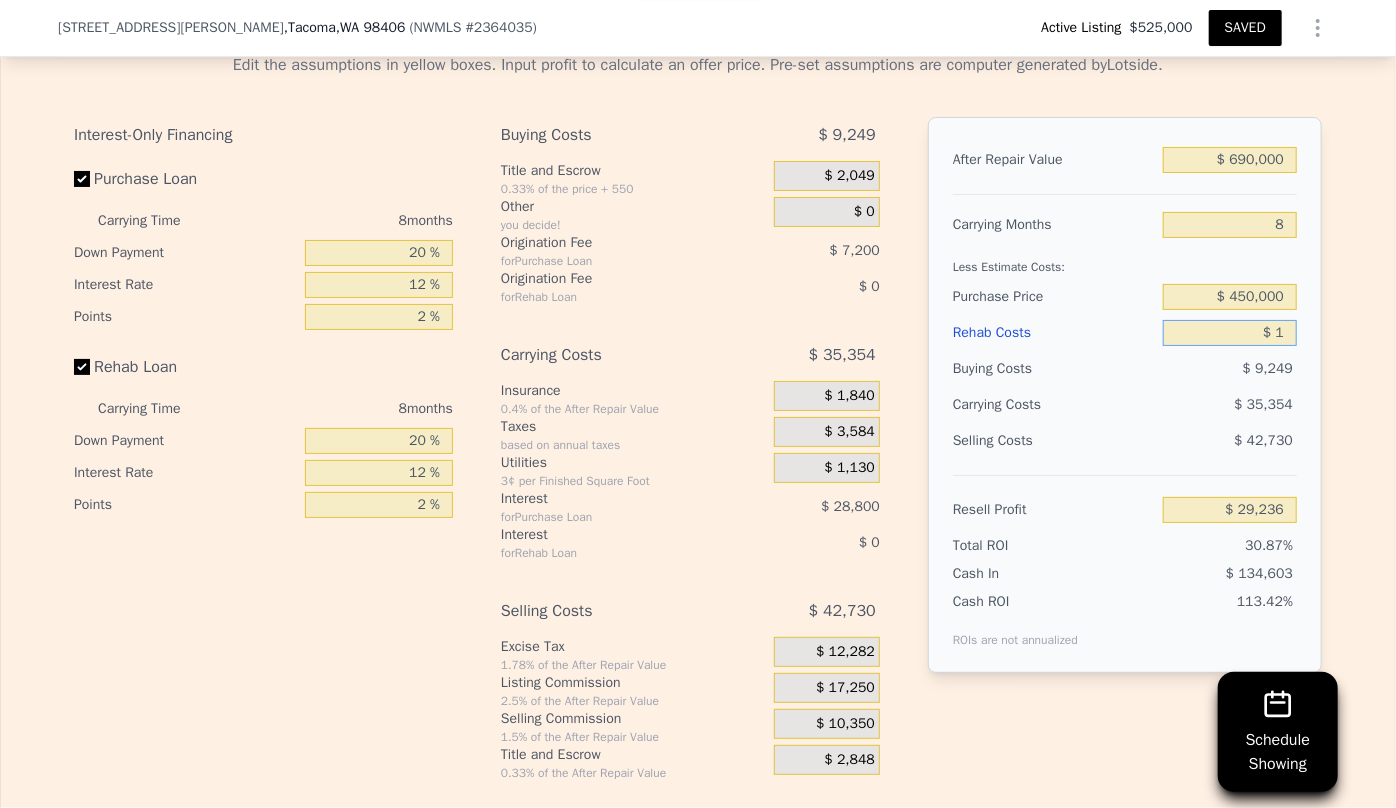 type on "$ 152,666" 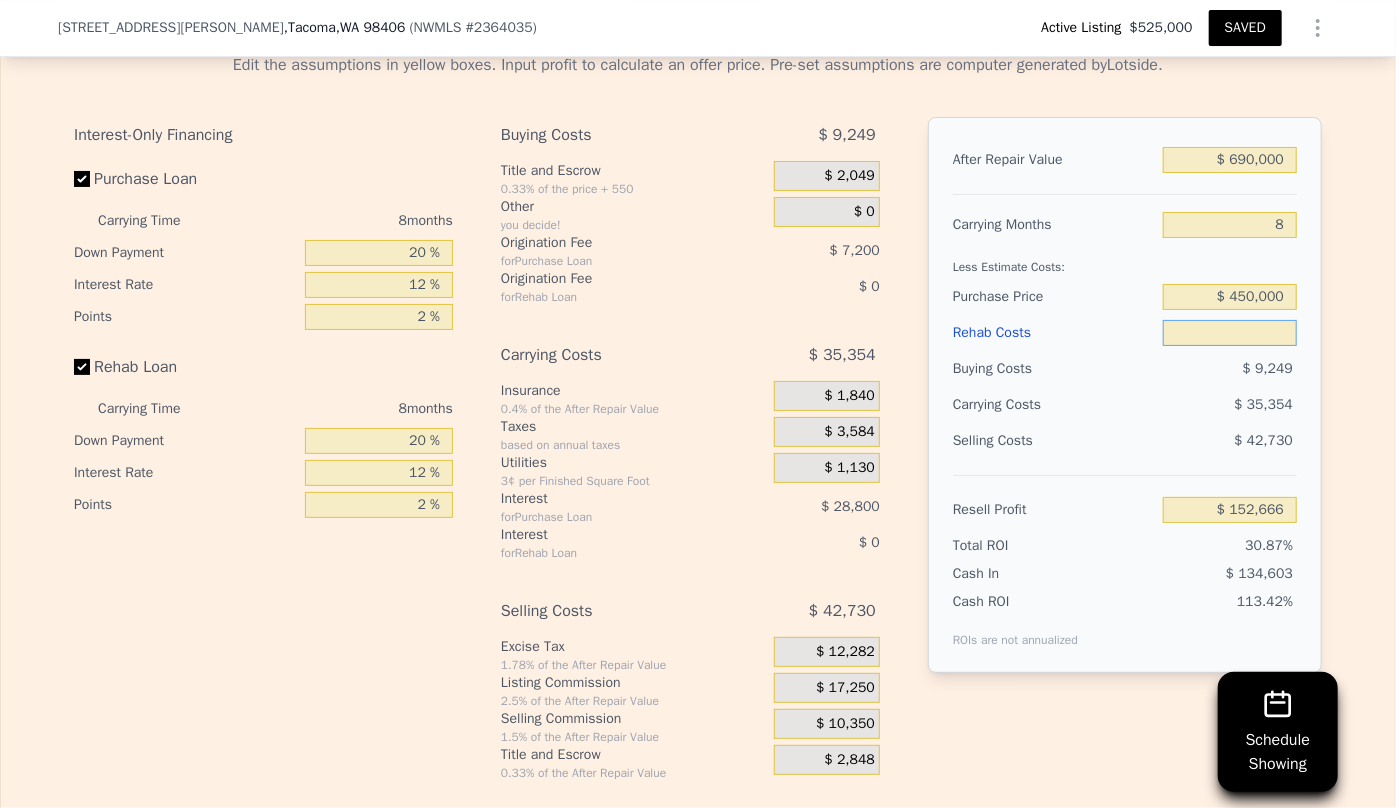 type on "$ 8" 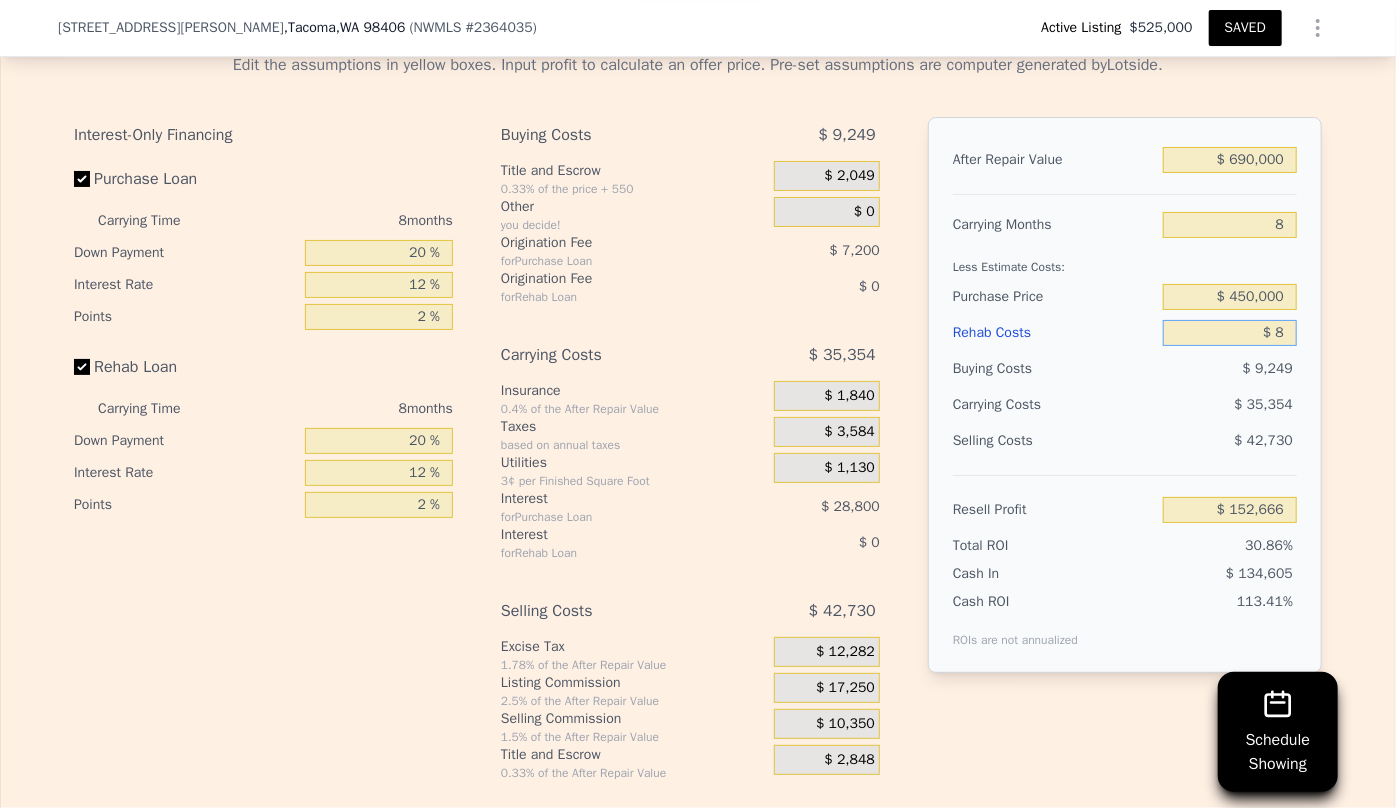 type on "$ 152,659" 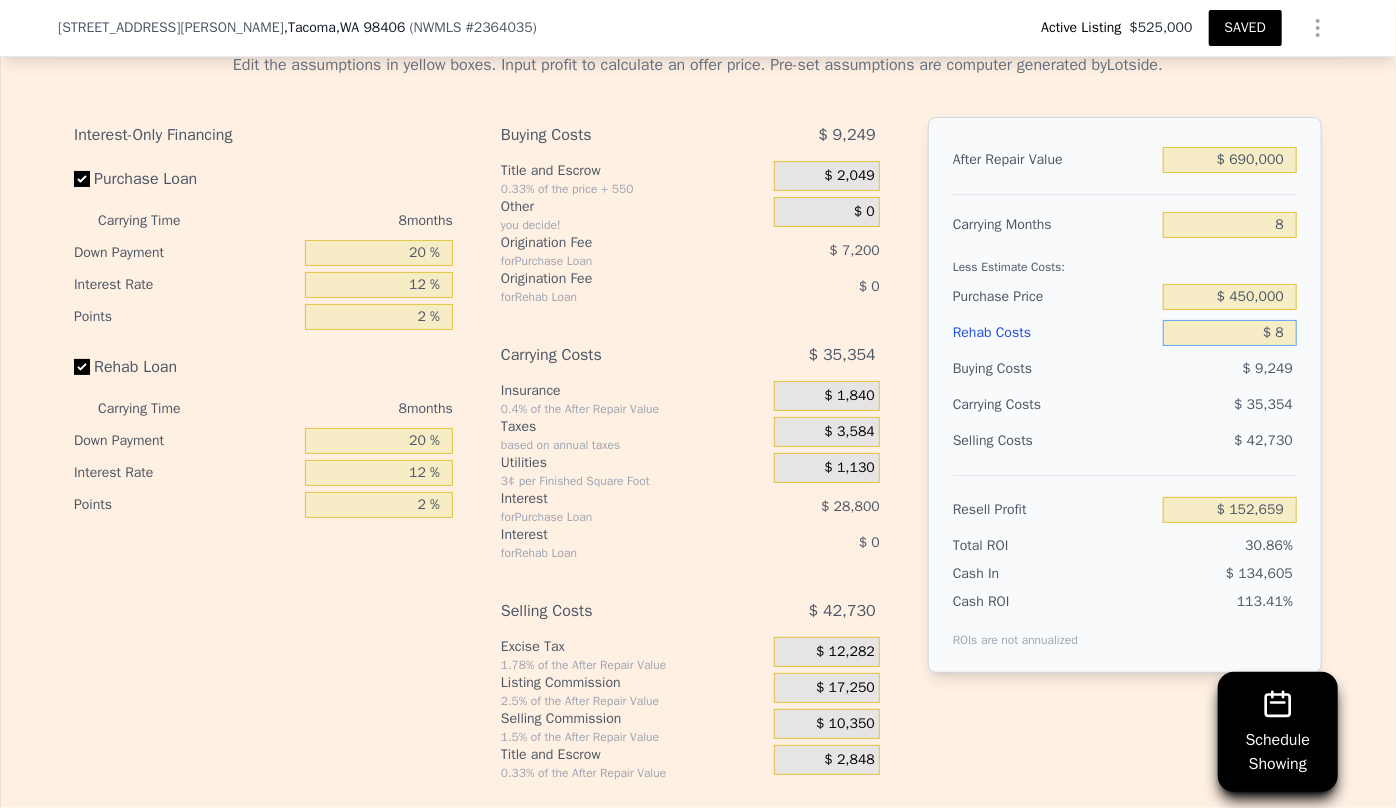 type on "$ 86" 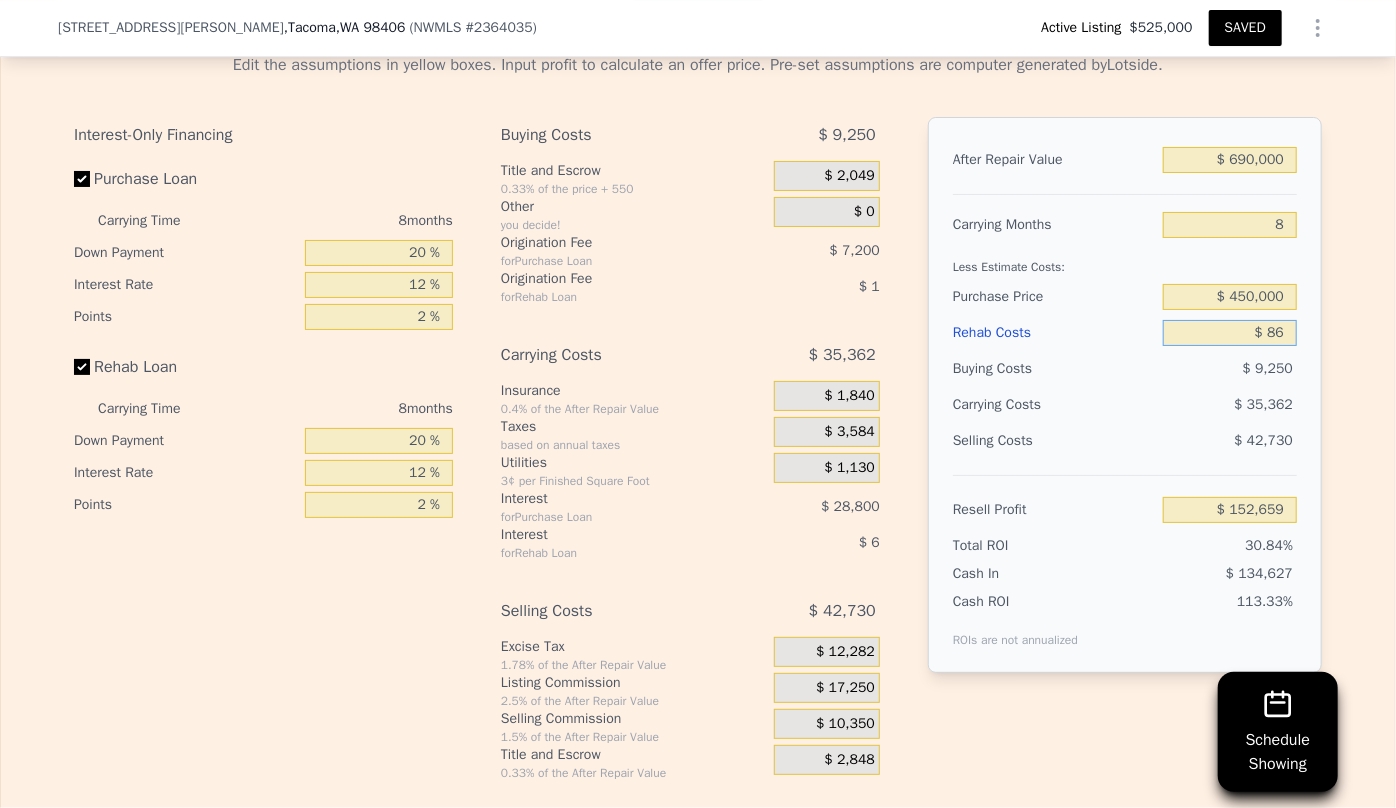 type on "$ 152,572" 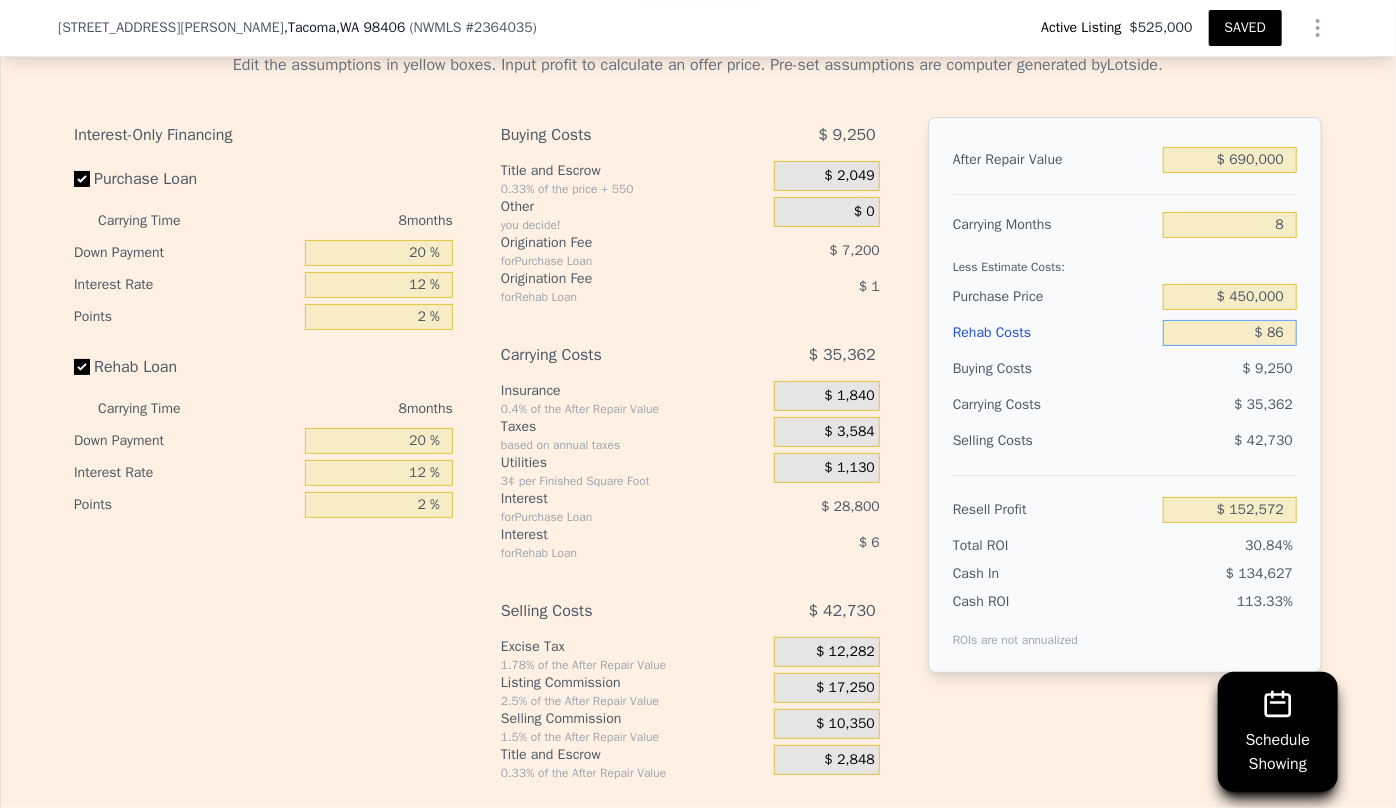 type on "$ 8" 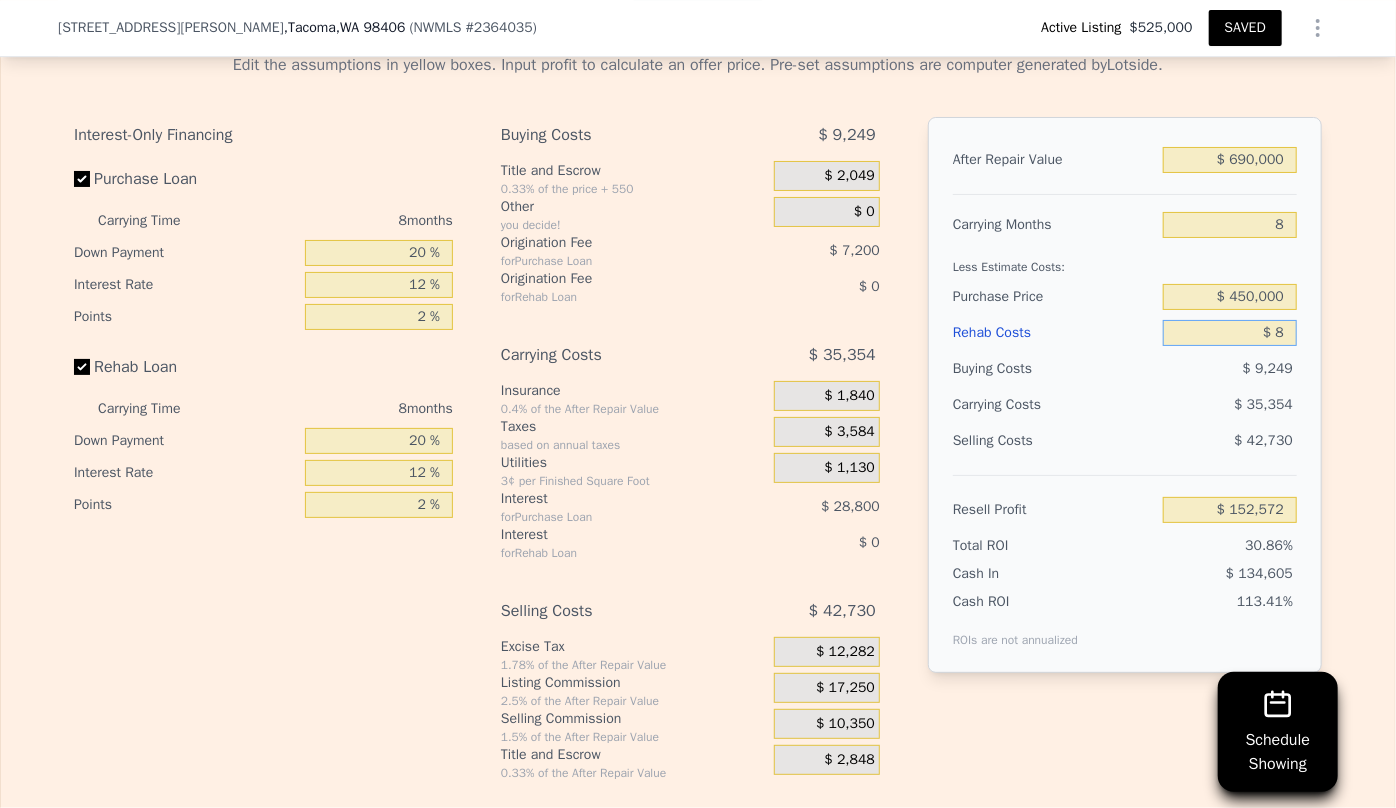 type on "$ 152,659" 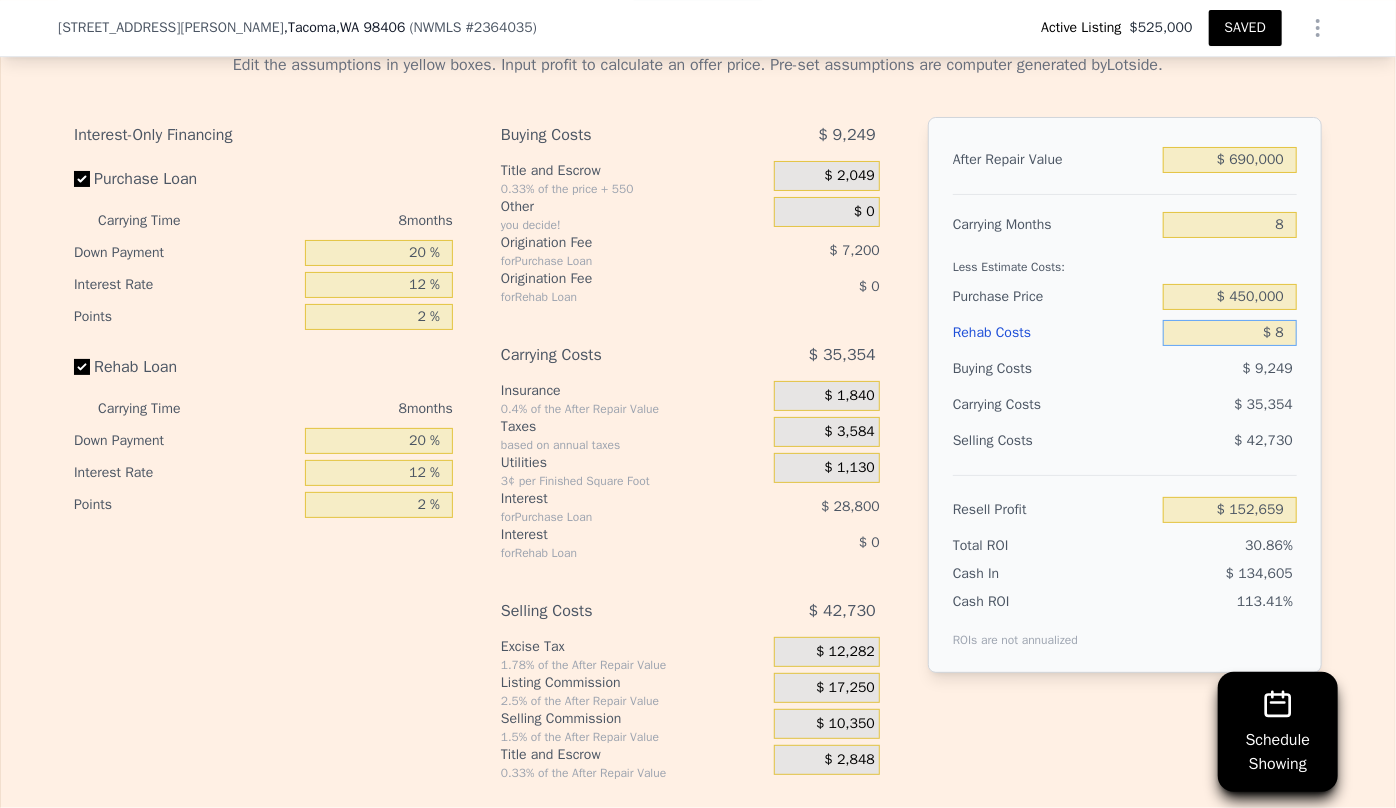 type on "$ 85" 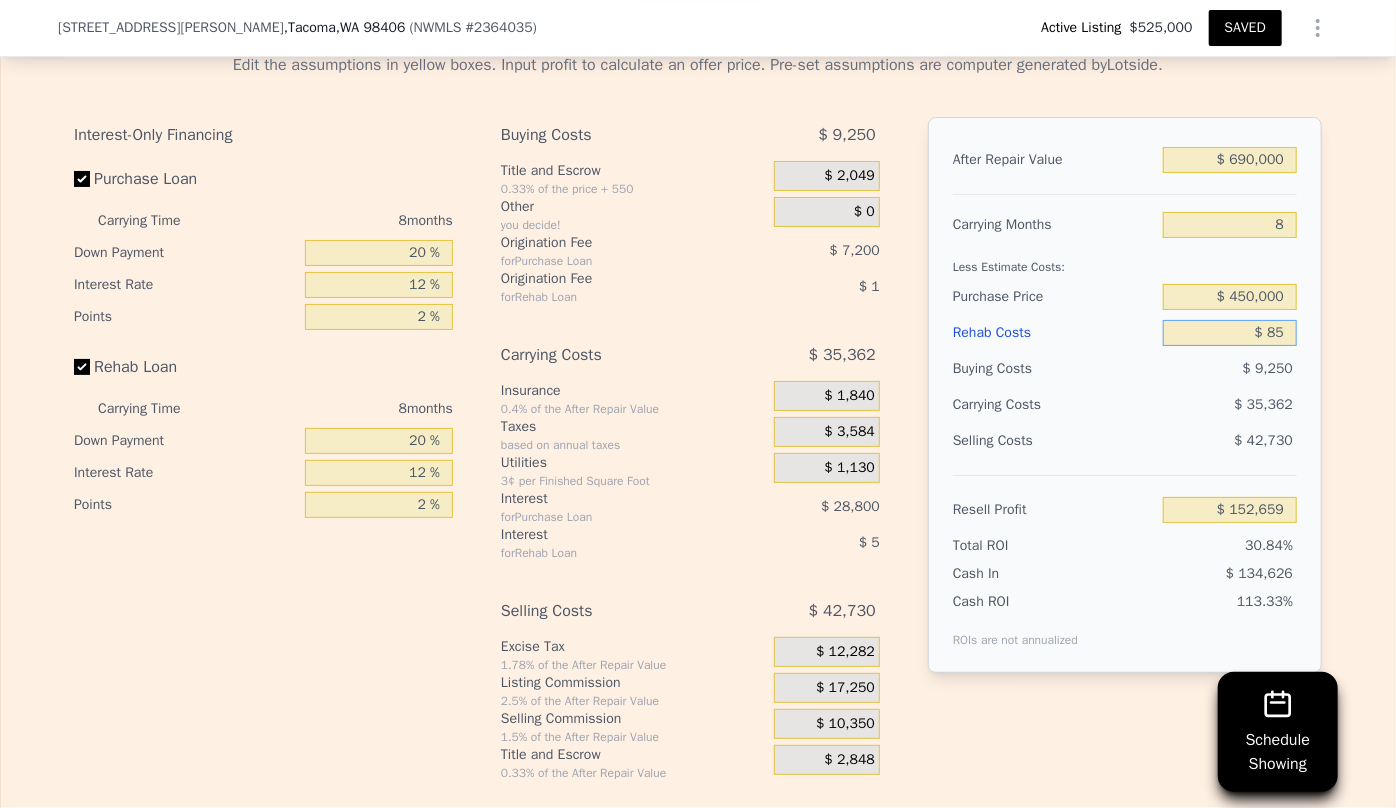 type on "$ 152,573" 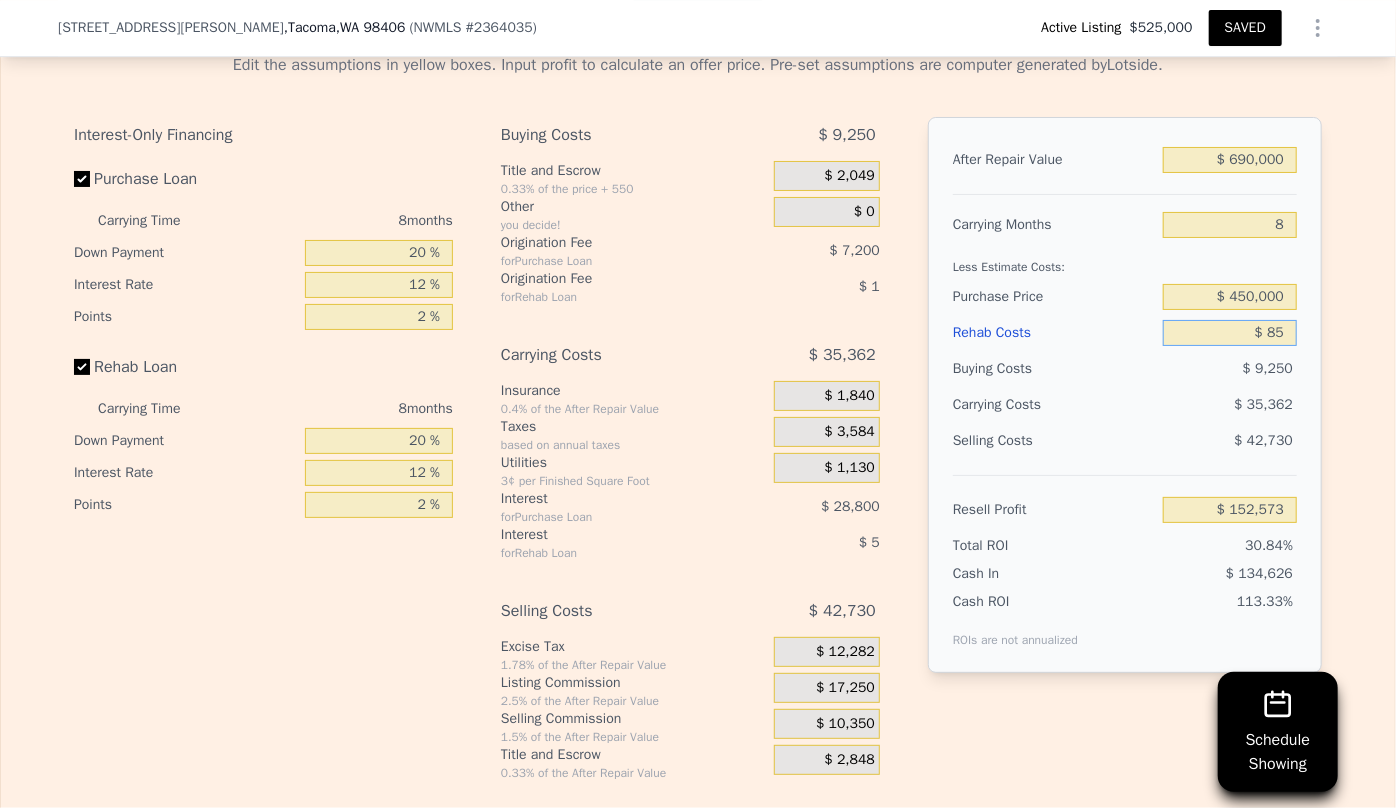 type on "$ 850" 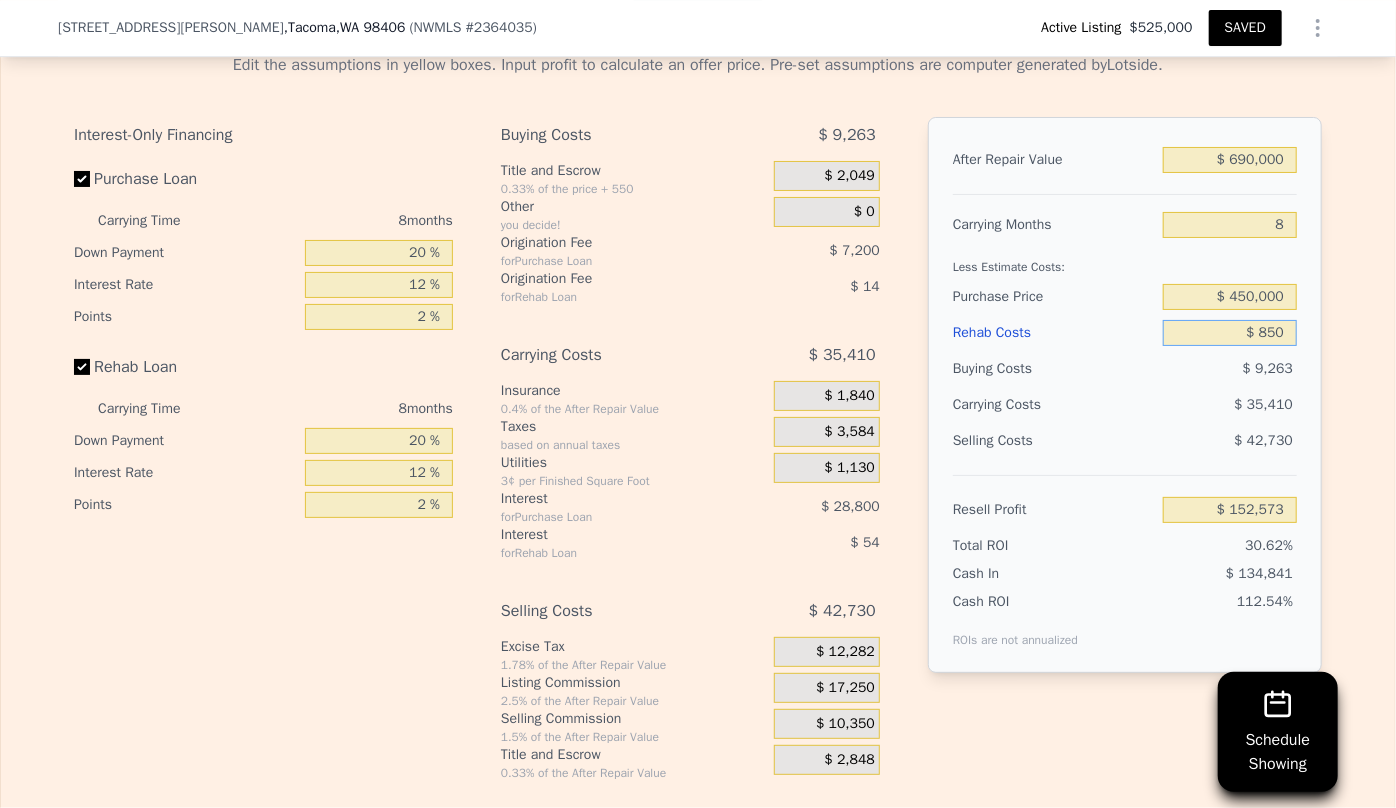 type on "$ 151,747" 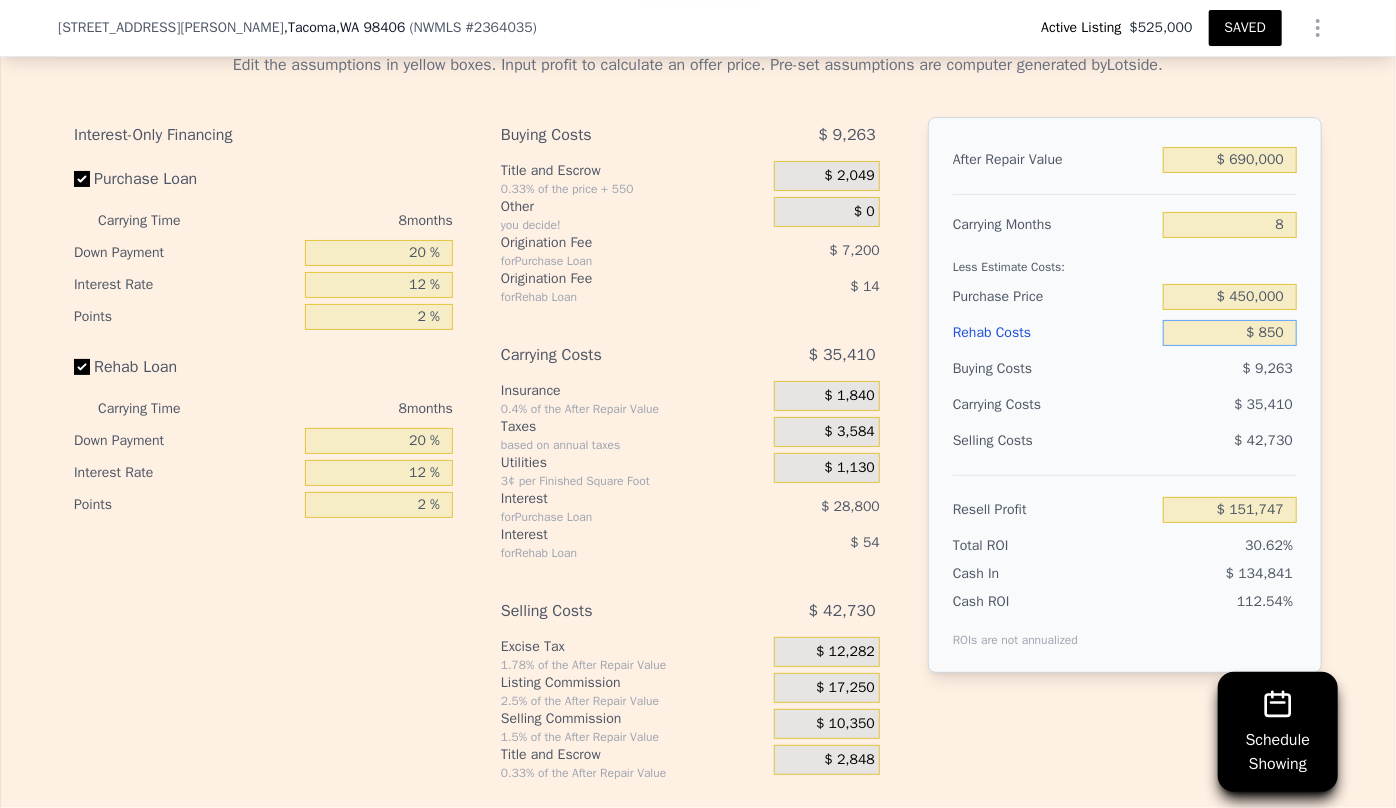 type on "$ 8,500" 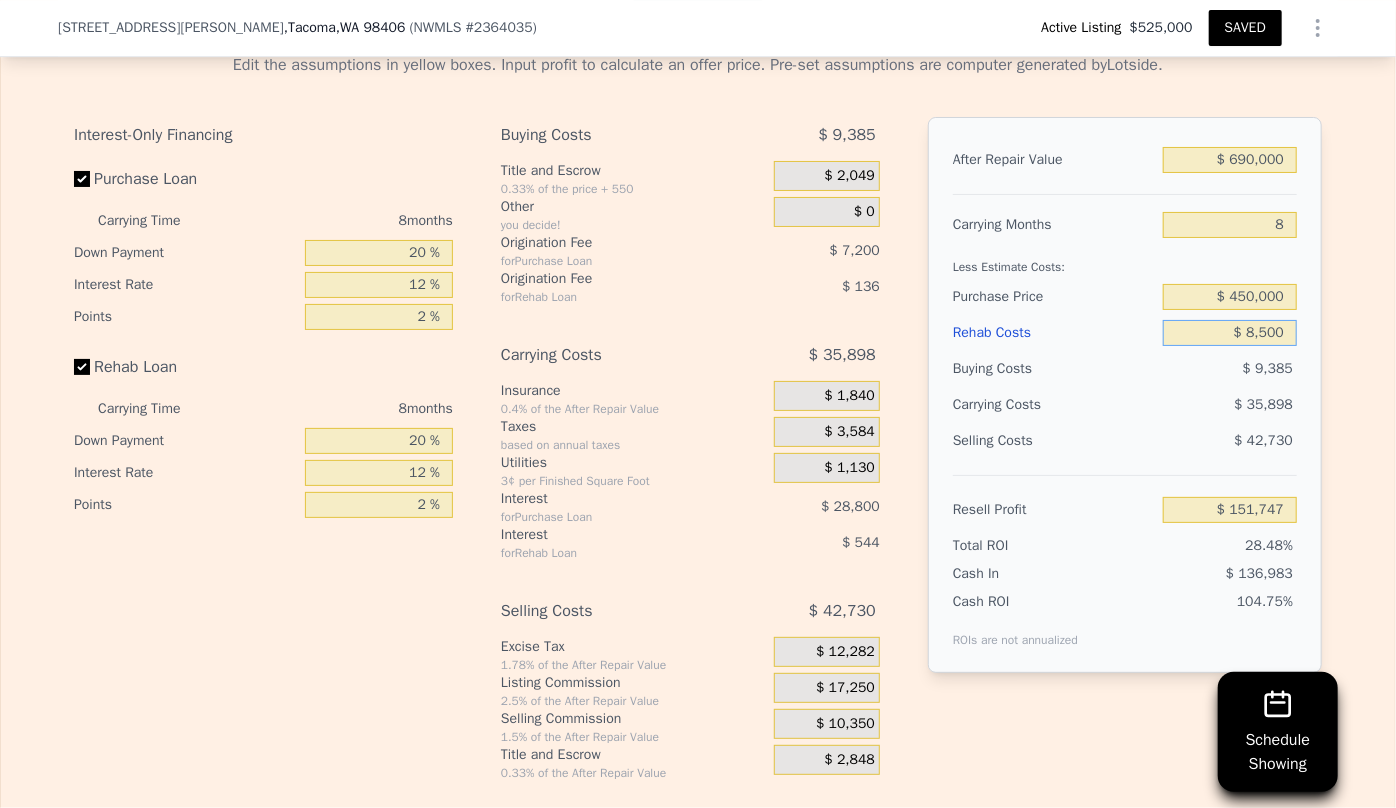 type on "$ 143,487" 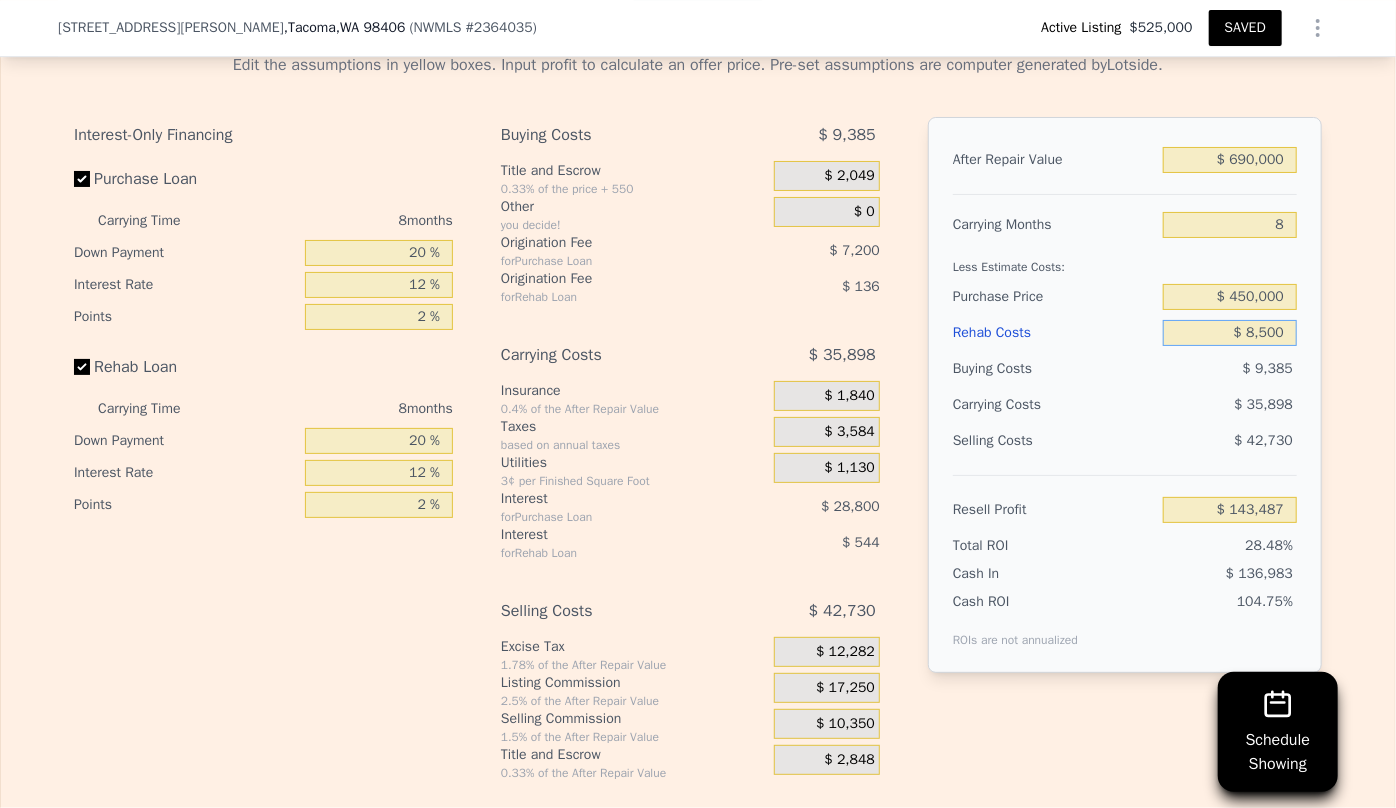 type on "$ 85,000" 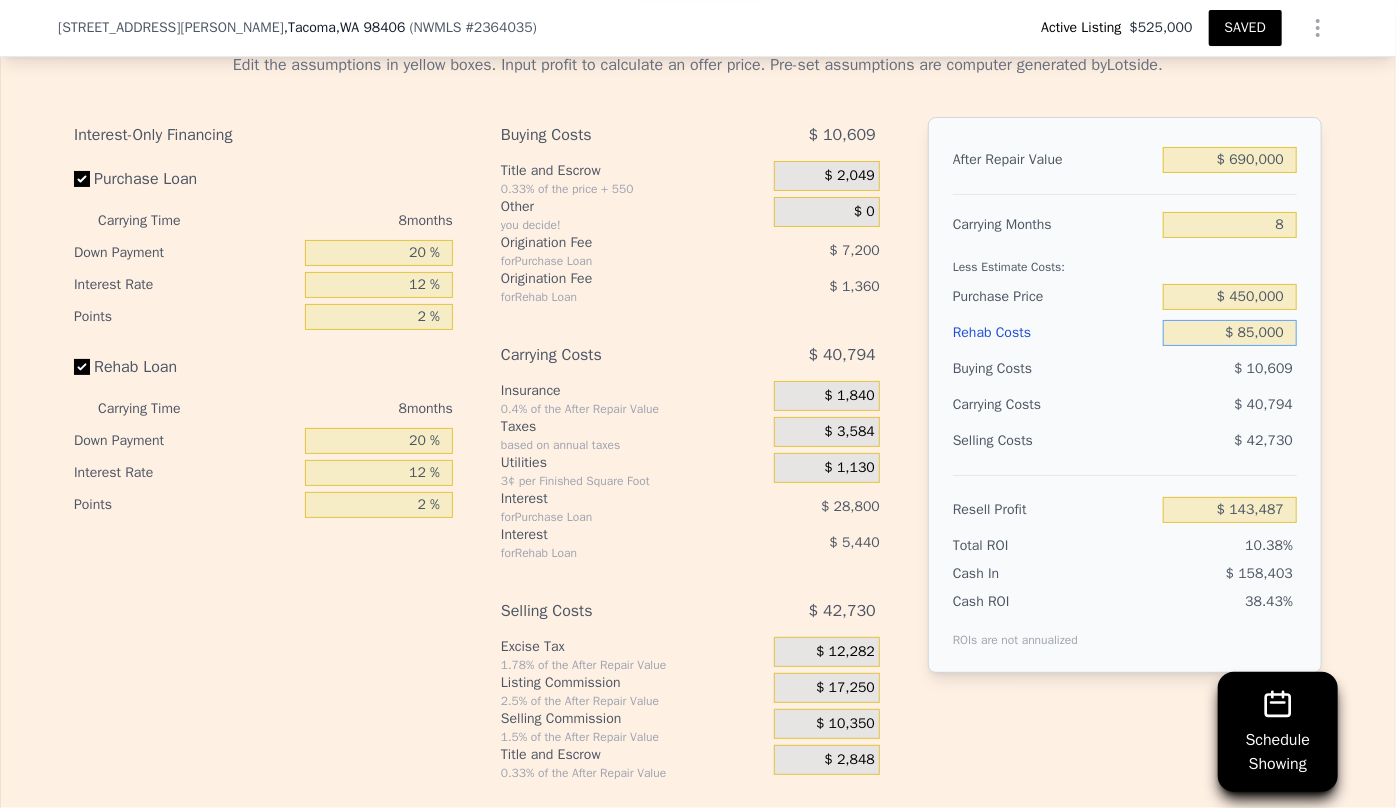 type on "$ 60,867" 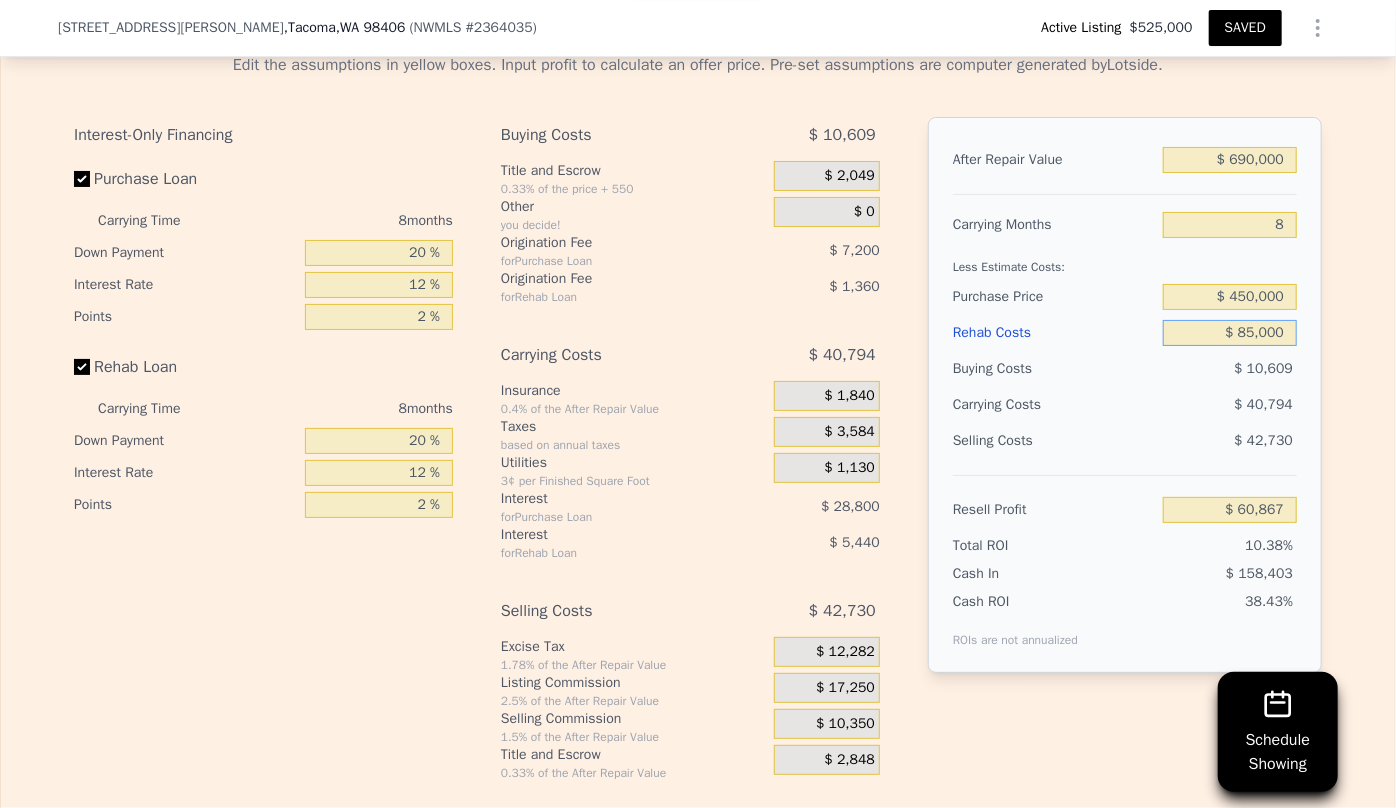 type on "$ 85,000" 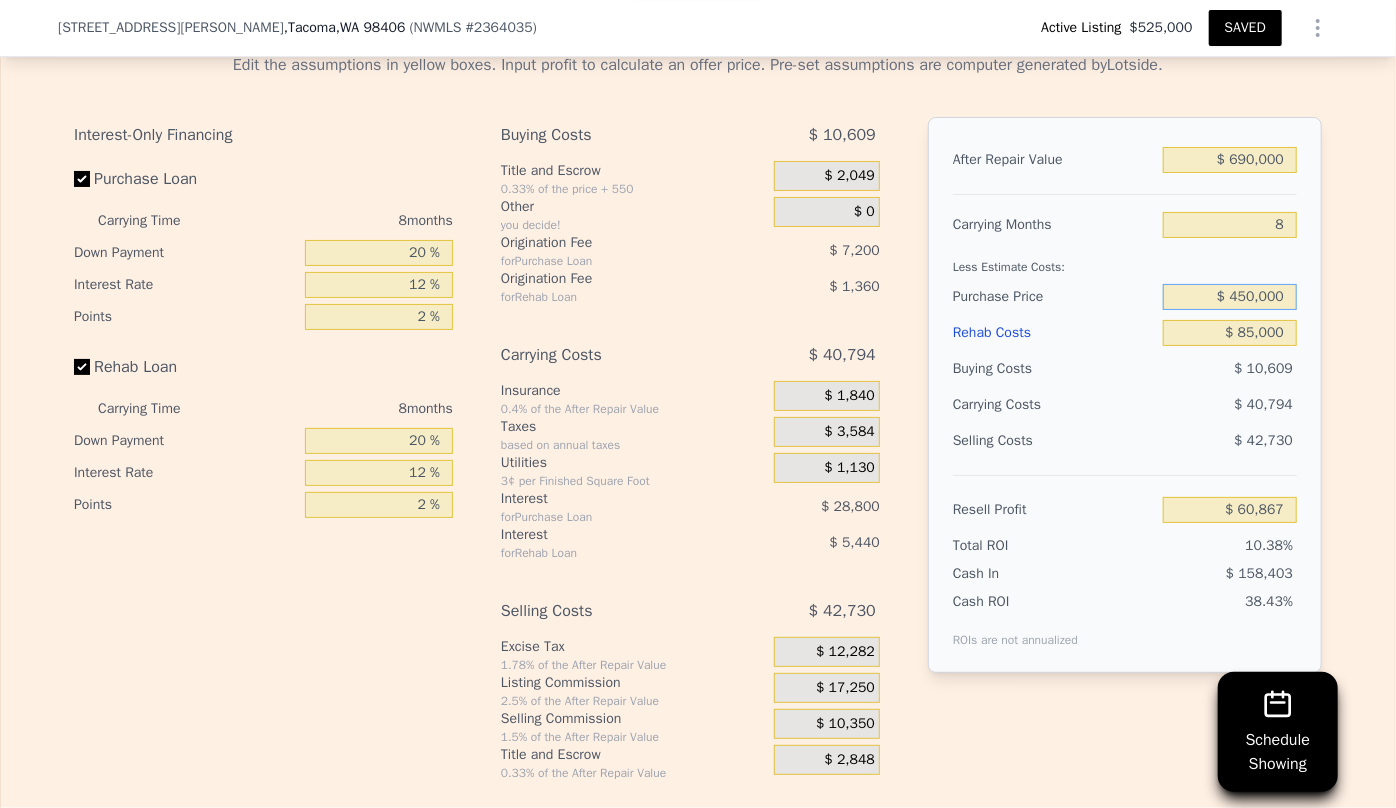 click on "$ 450,000" at bounding box center (1230, 297) 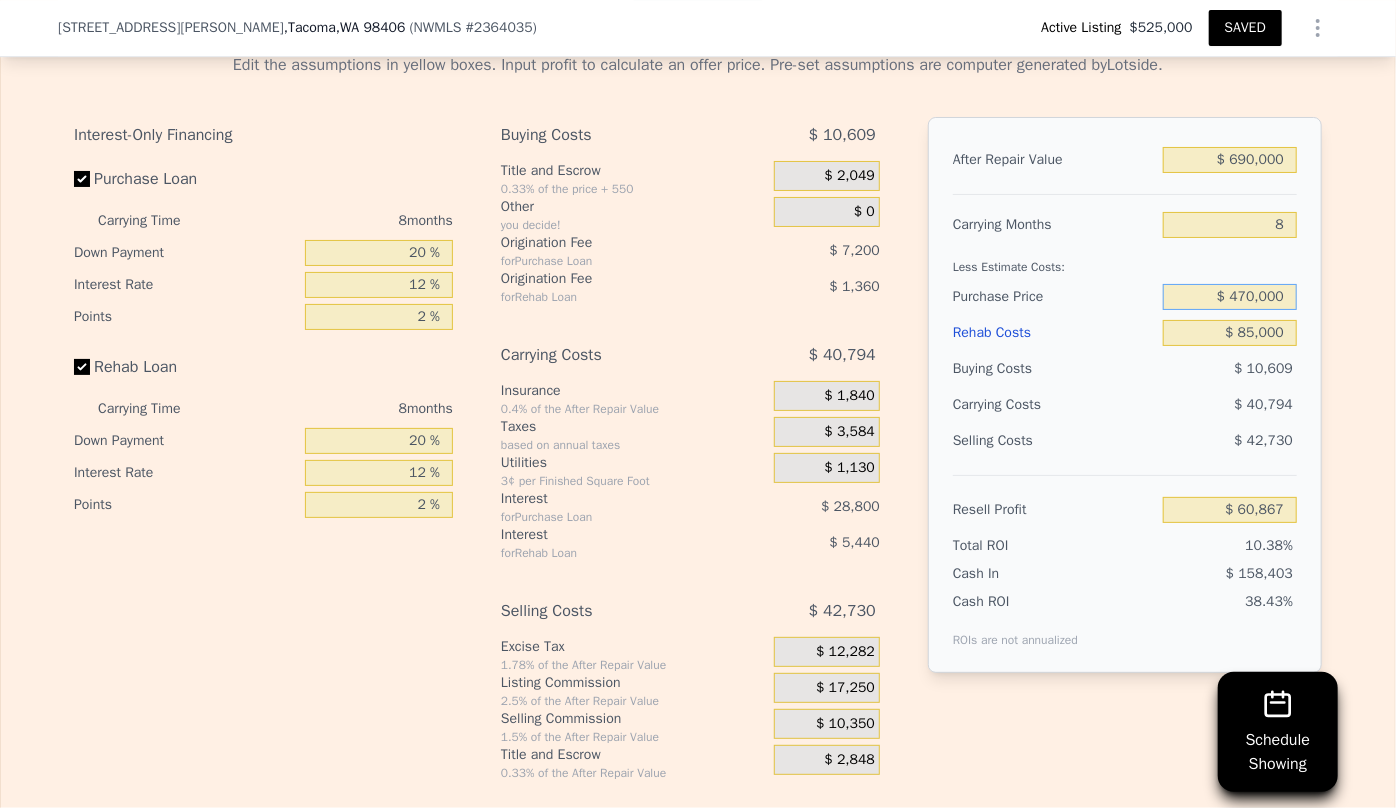 type on "$ 470,000" 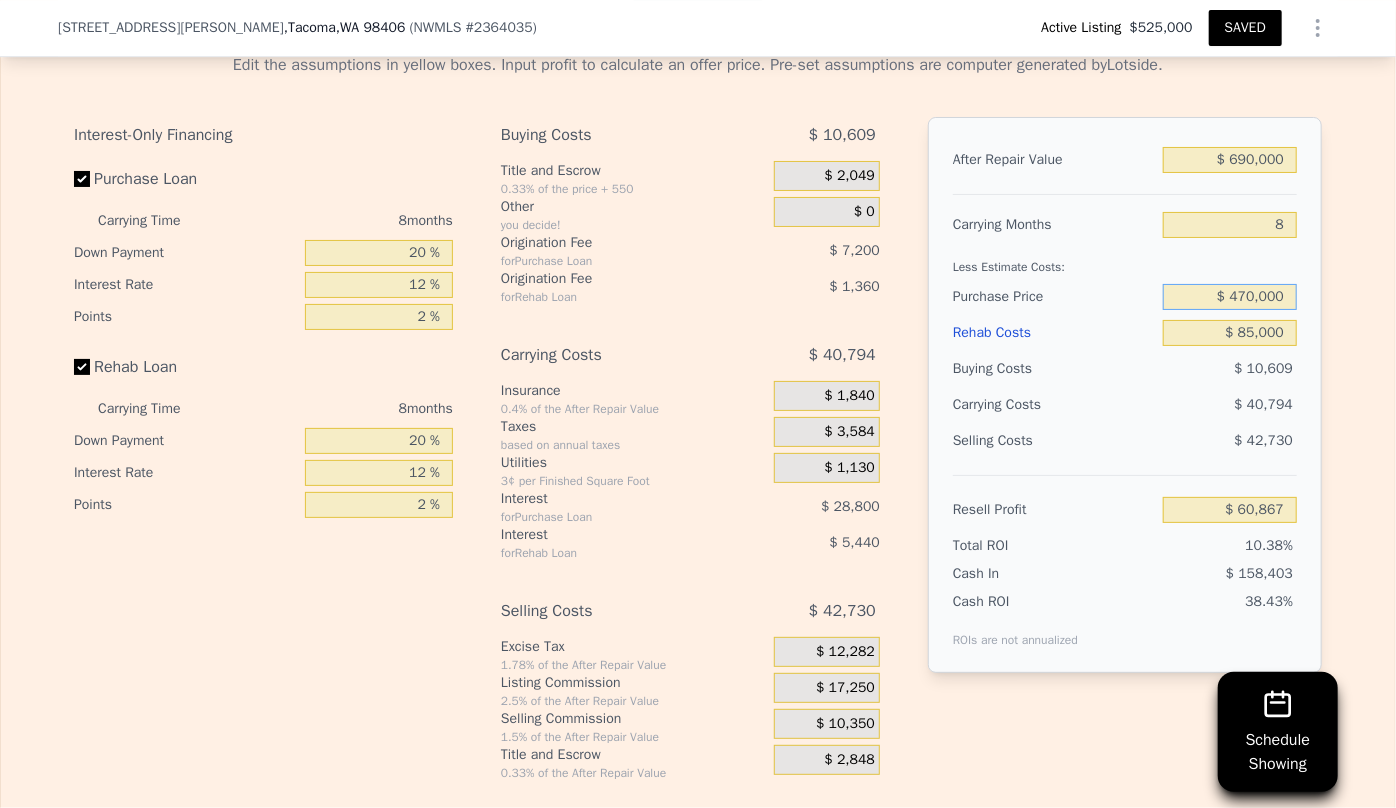 type on "$ 39,201" 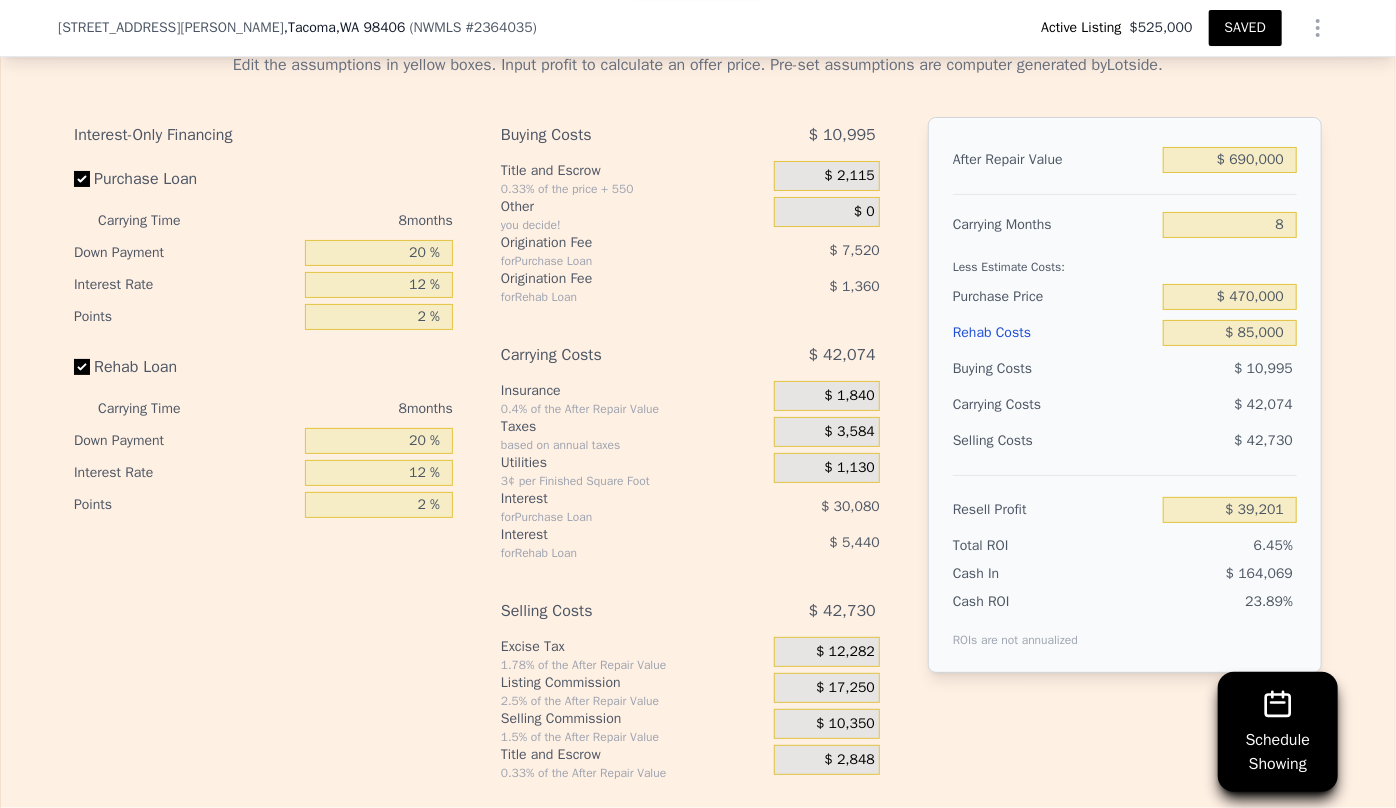 click on "$ 42,074" at bounding box center [1191, 405] 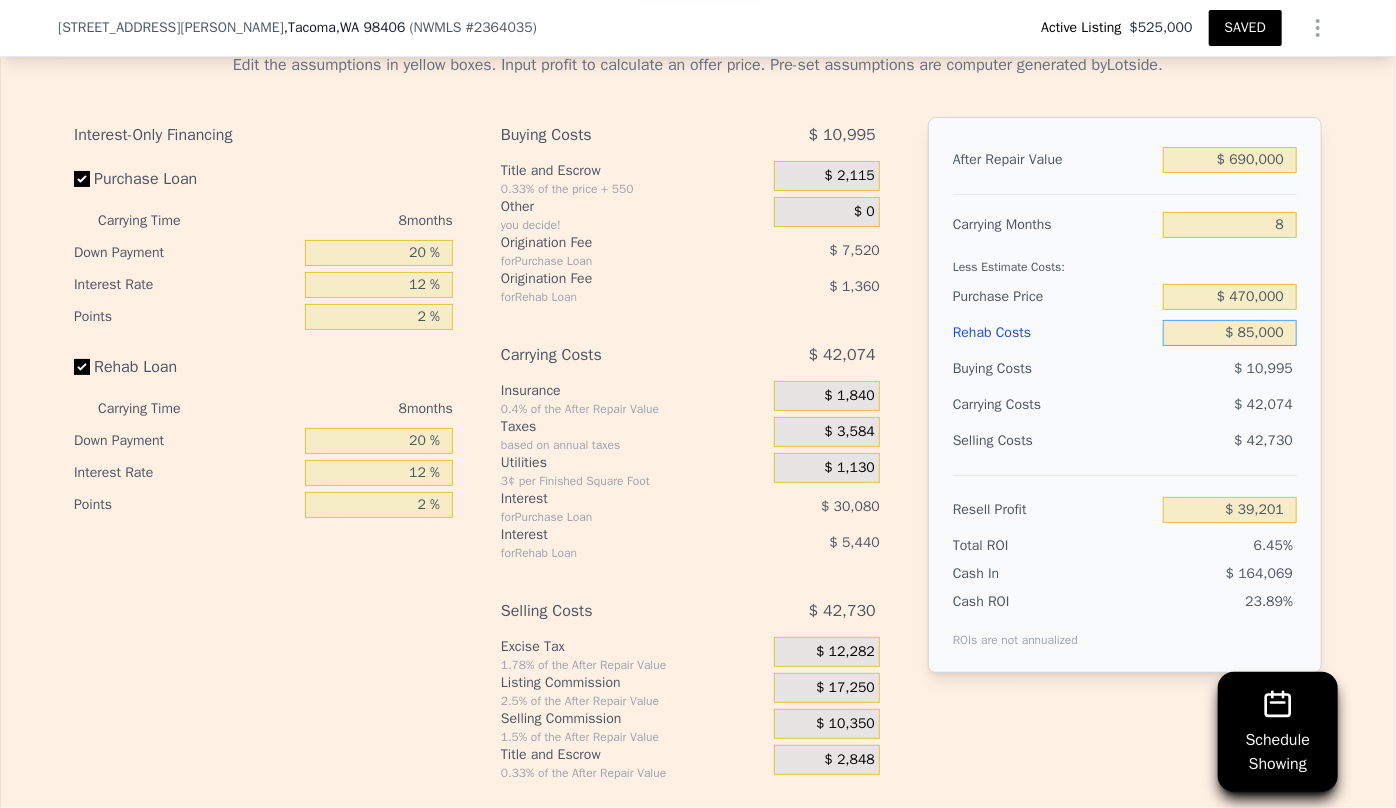click on "$ 85,000" at bounding box center (1230, 333) 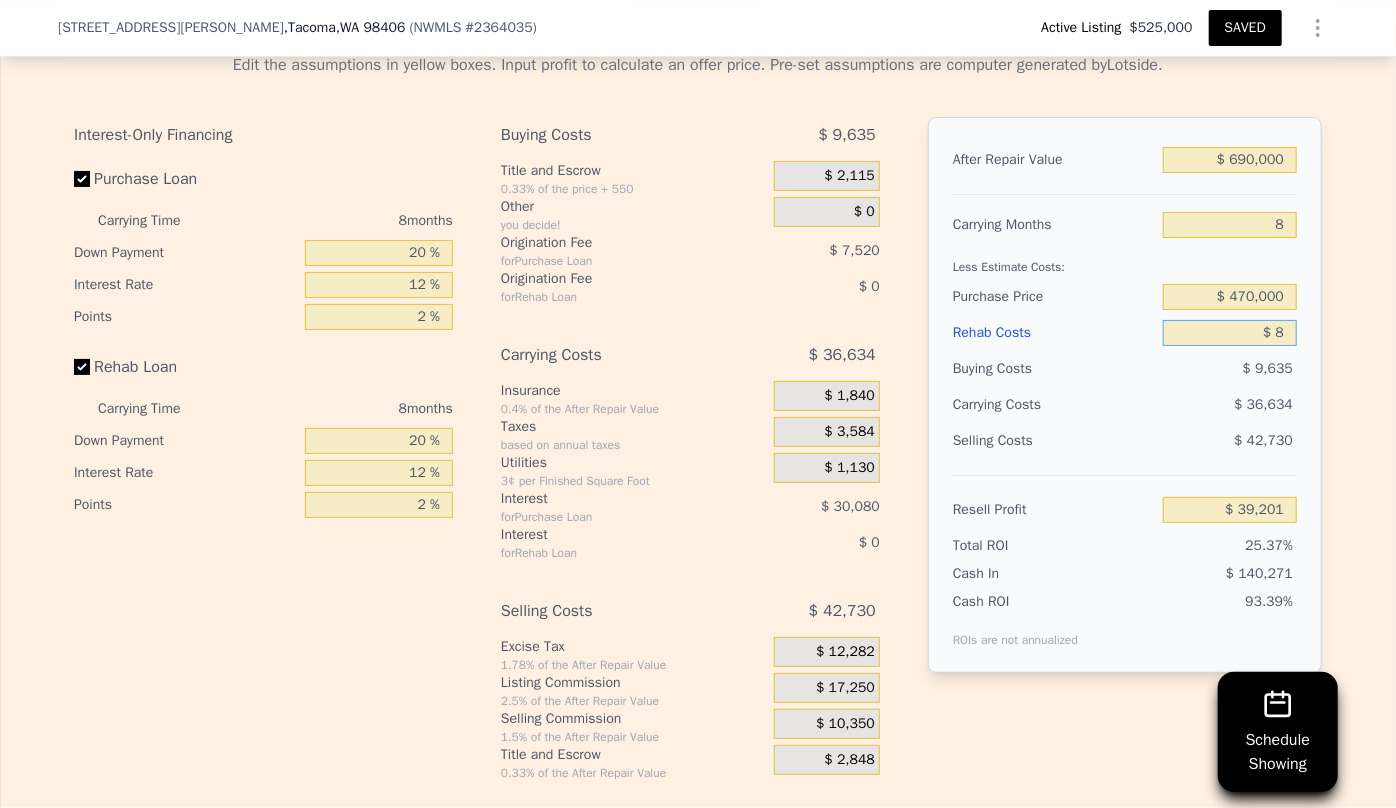 type on "$ 8" 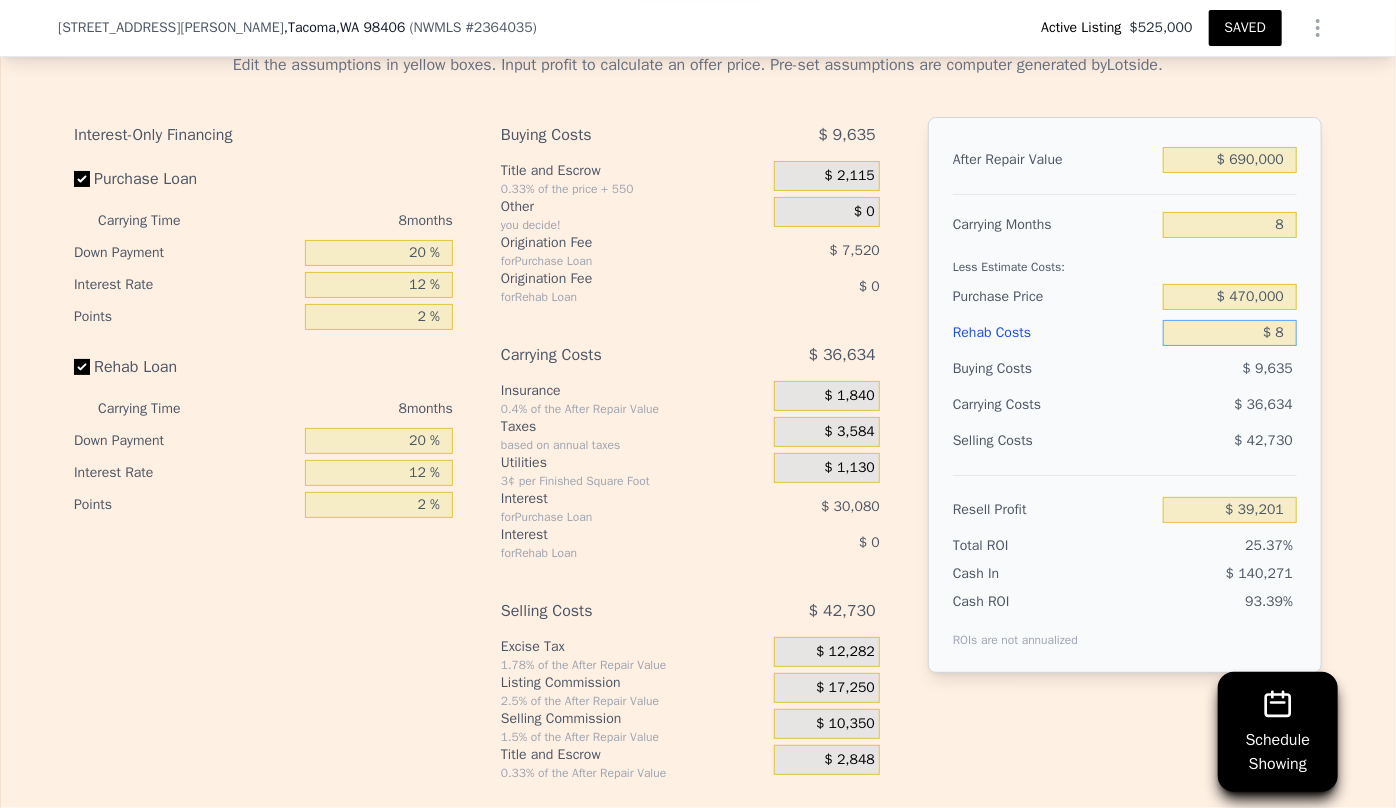 type on "$ 130,993" 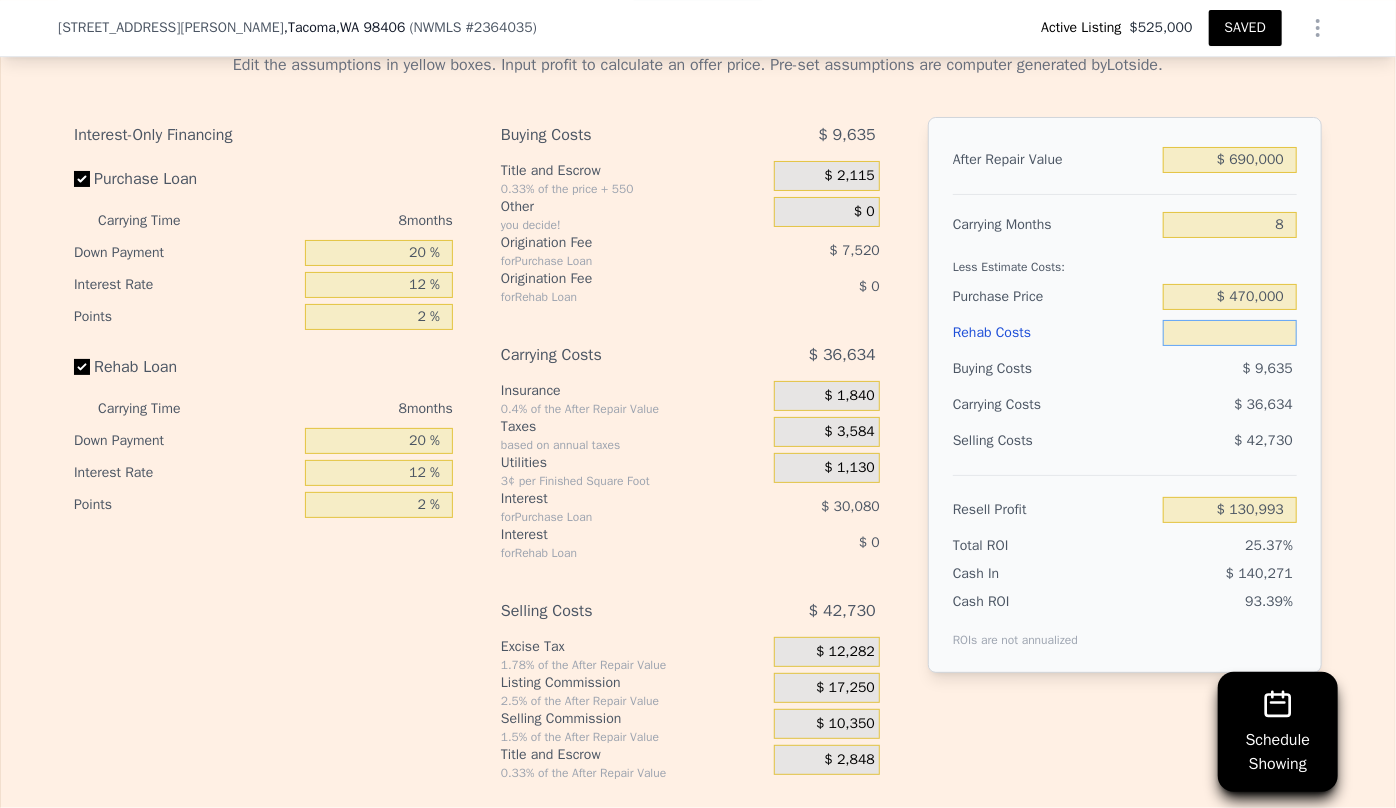 type on "$ 9" 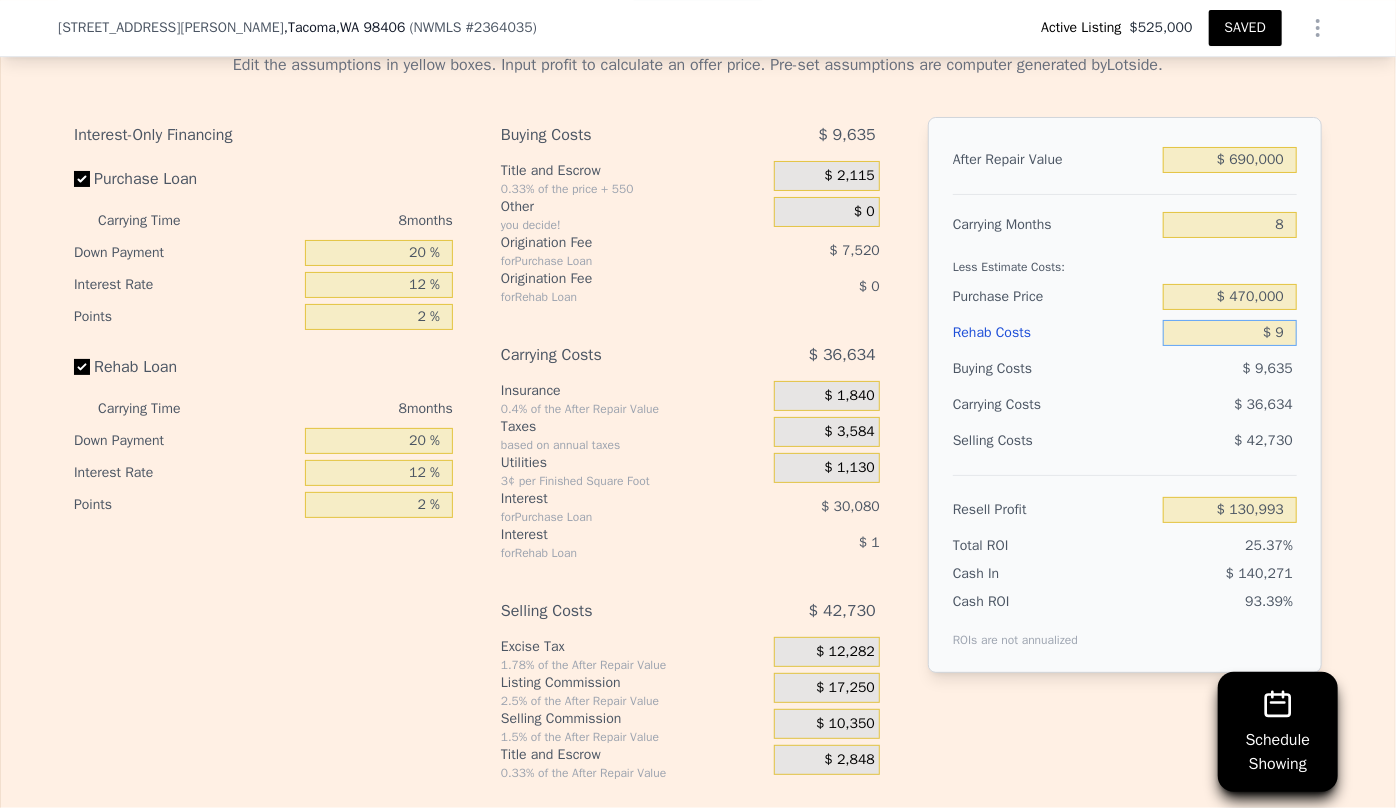 type on "$ 130,992" 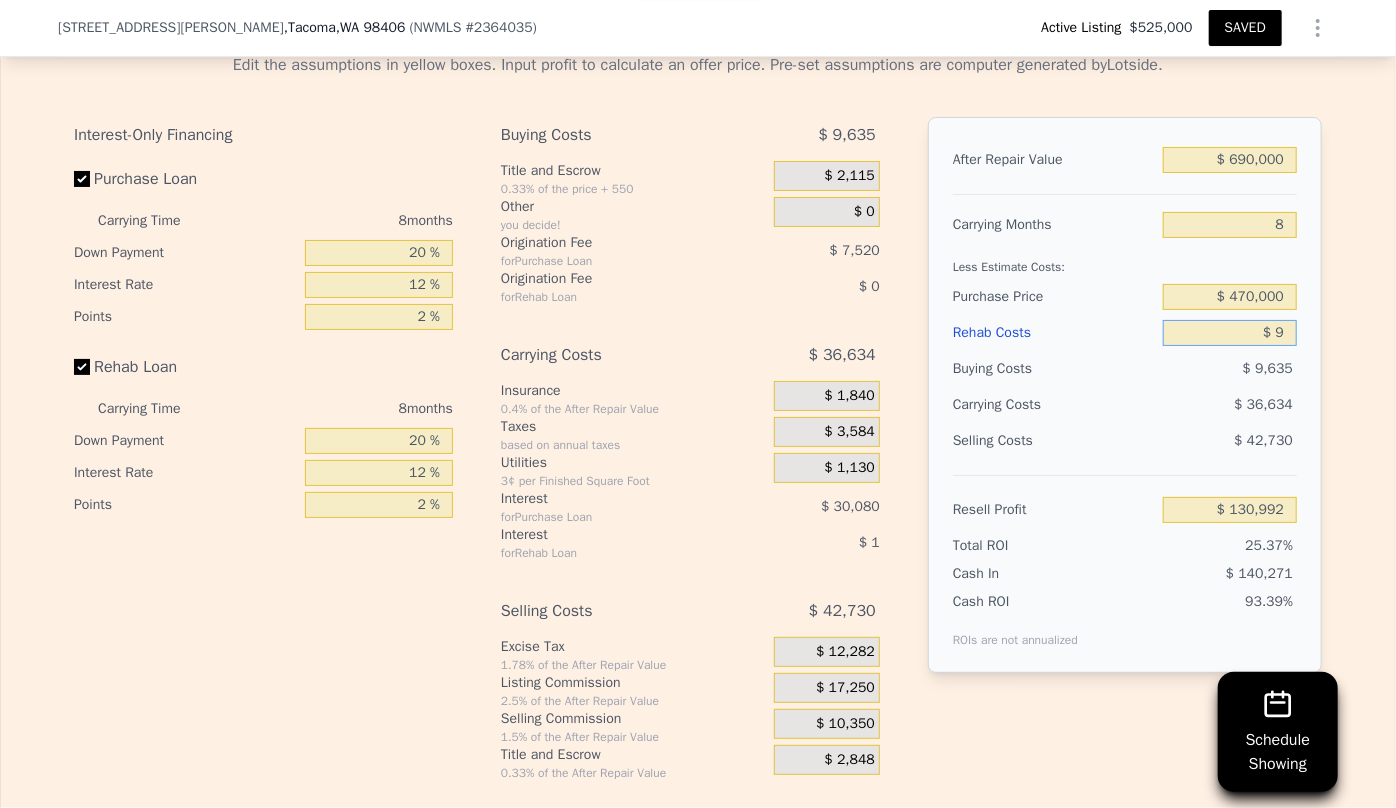 type on "$ 90" 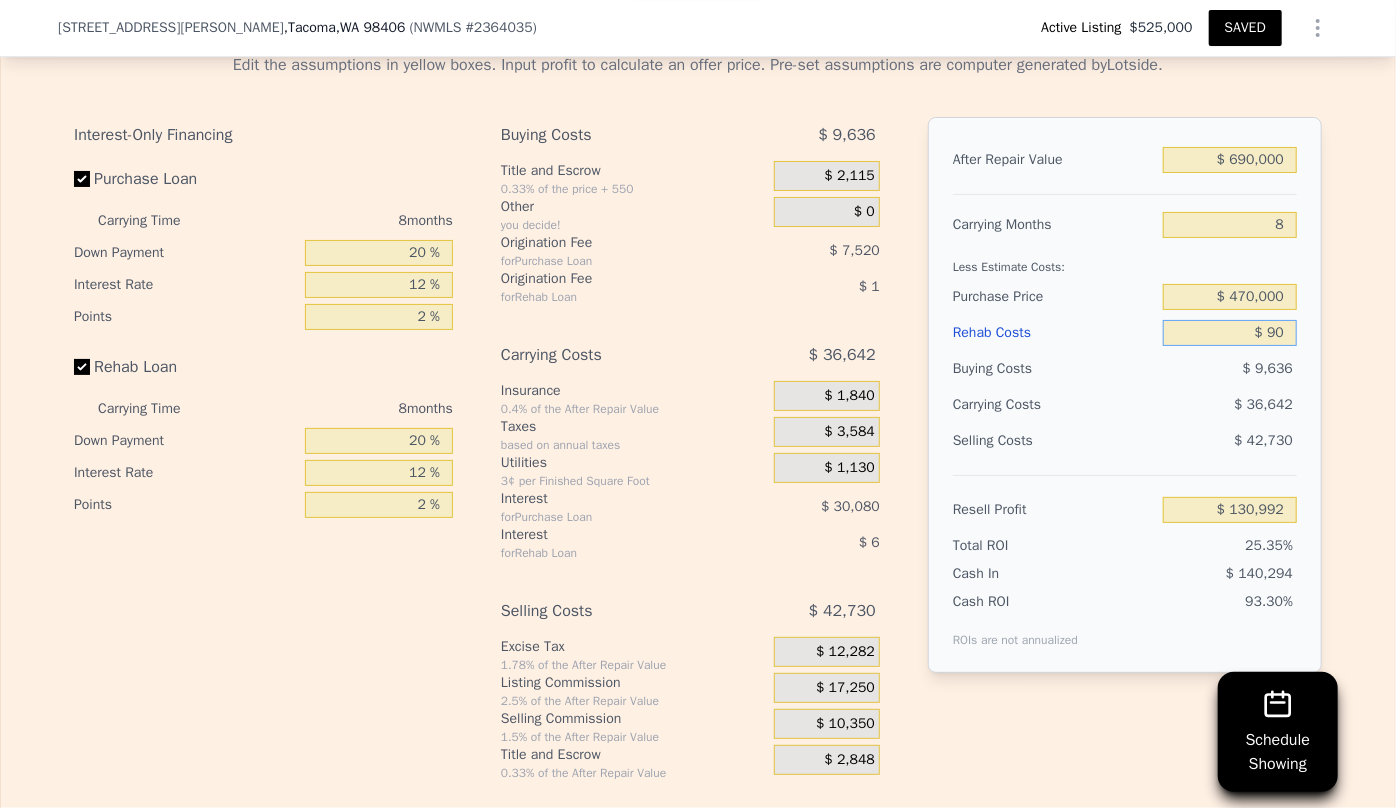 type on "$ 130,902" 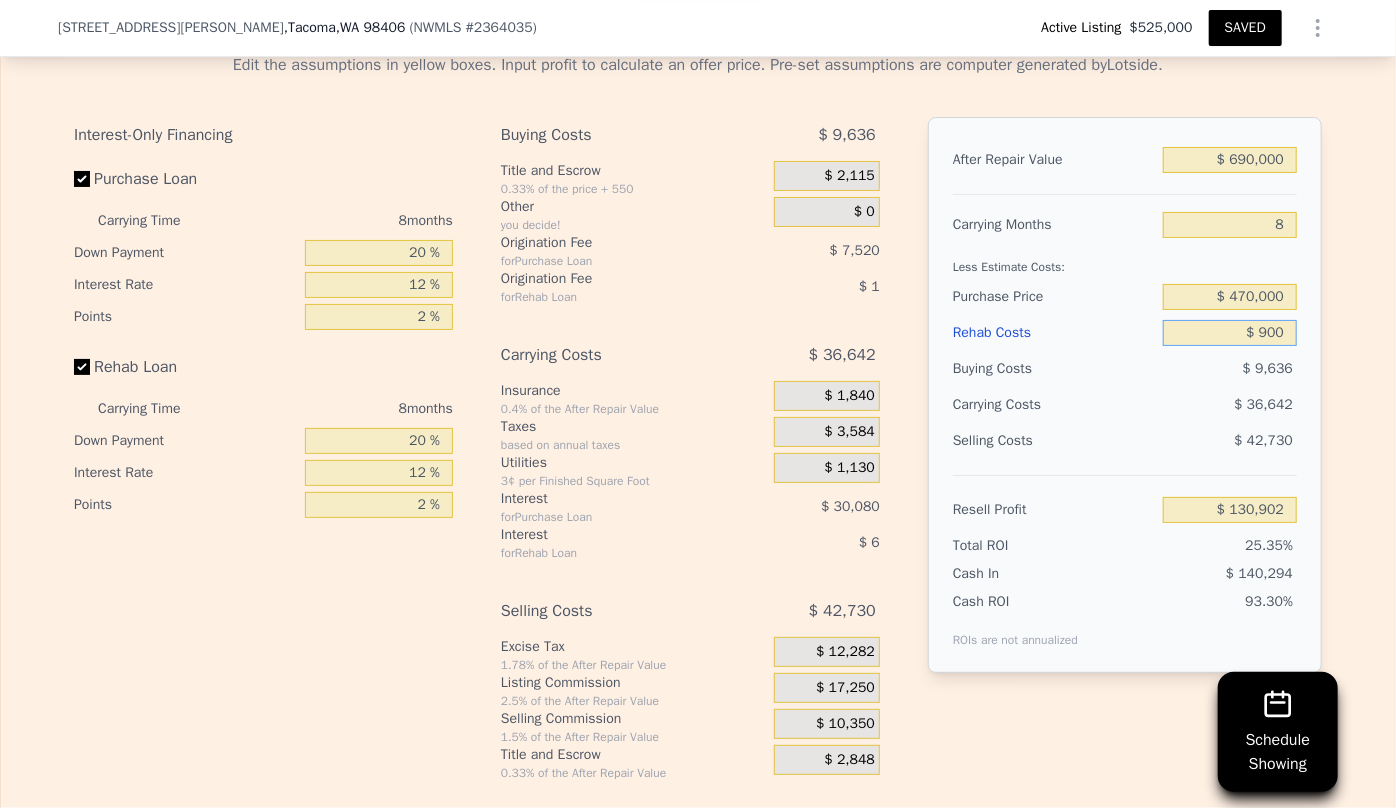 type on "$ 9,000" 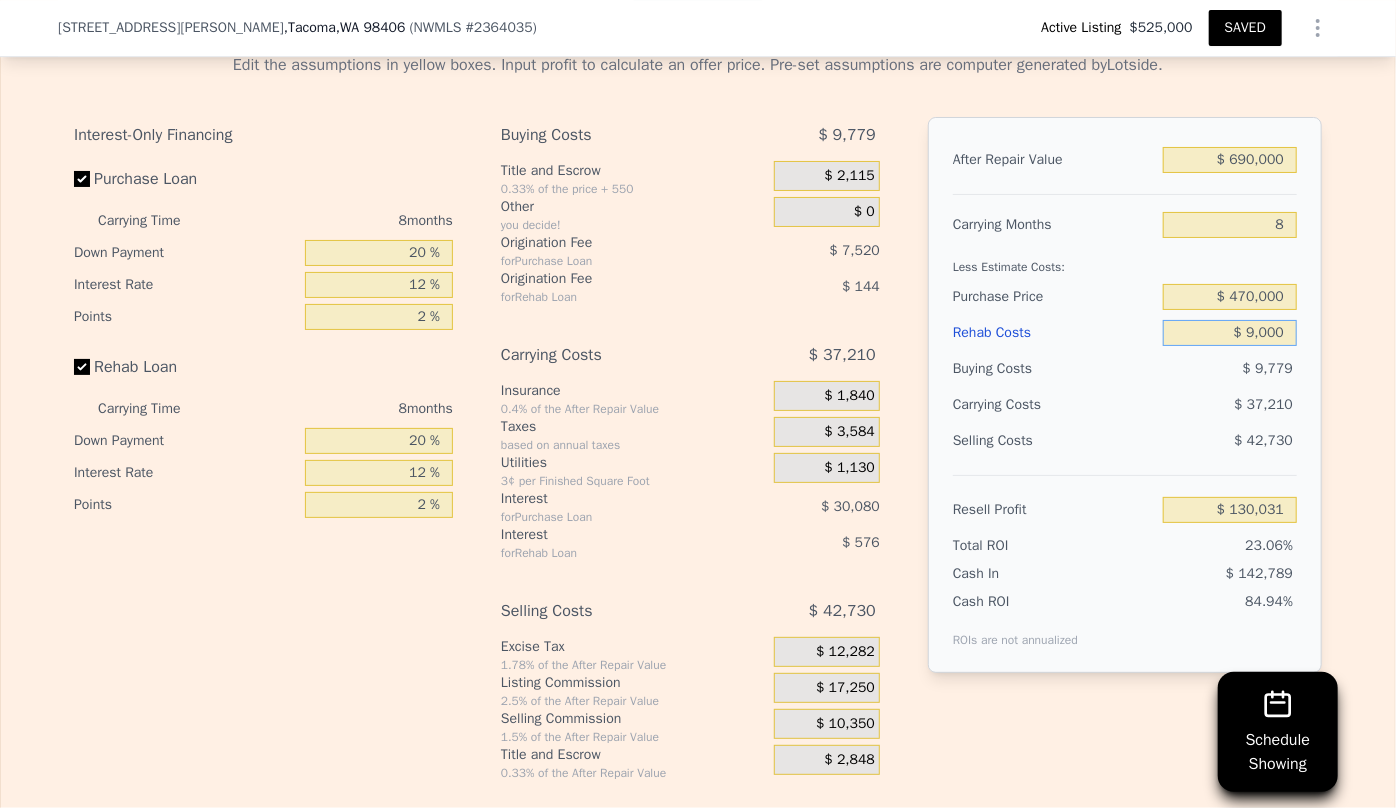 type on "$ 121,281" 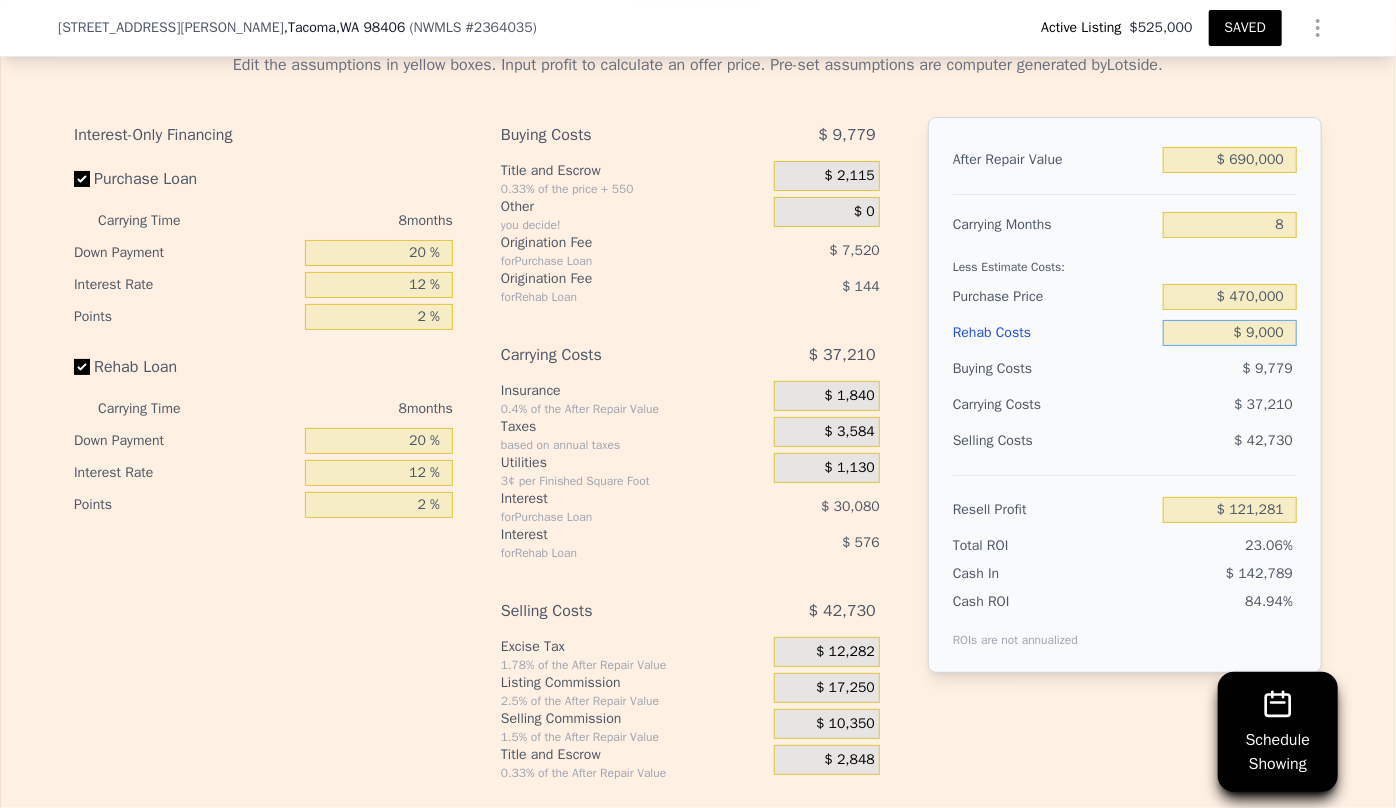 type on "$ 90,000" 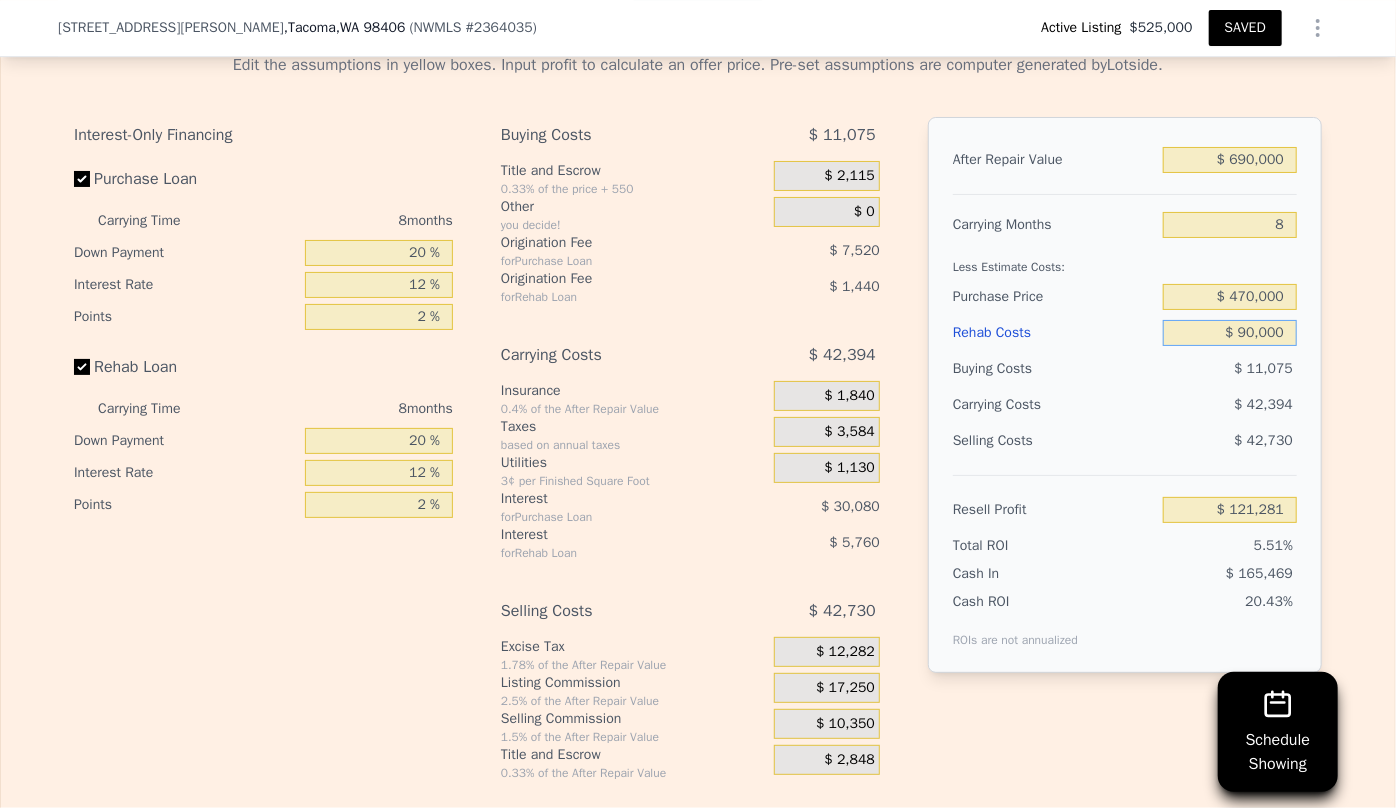 type on "$ 33,801" 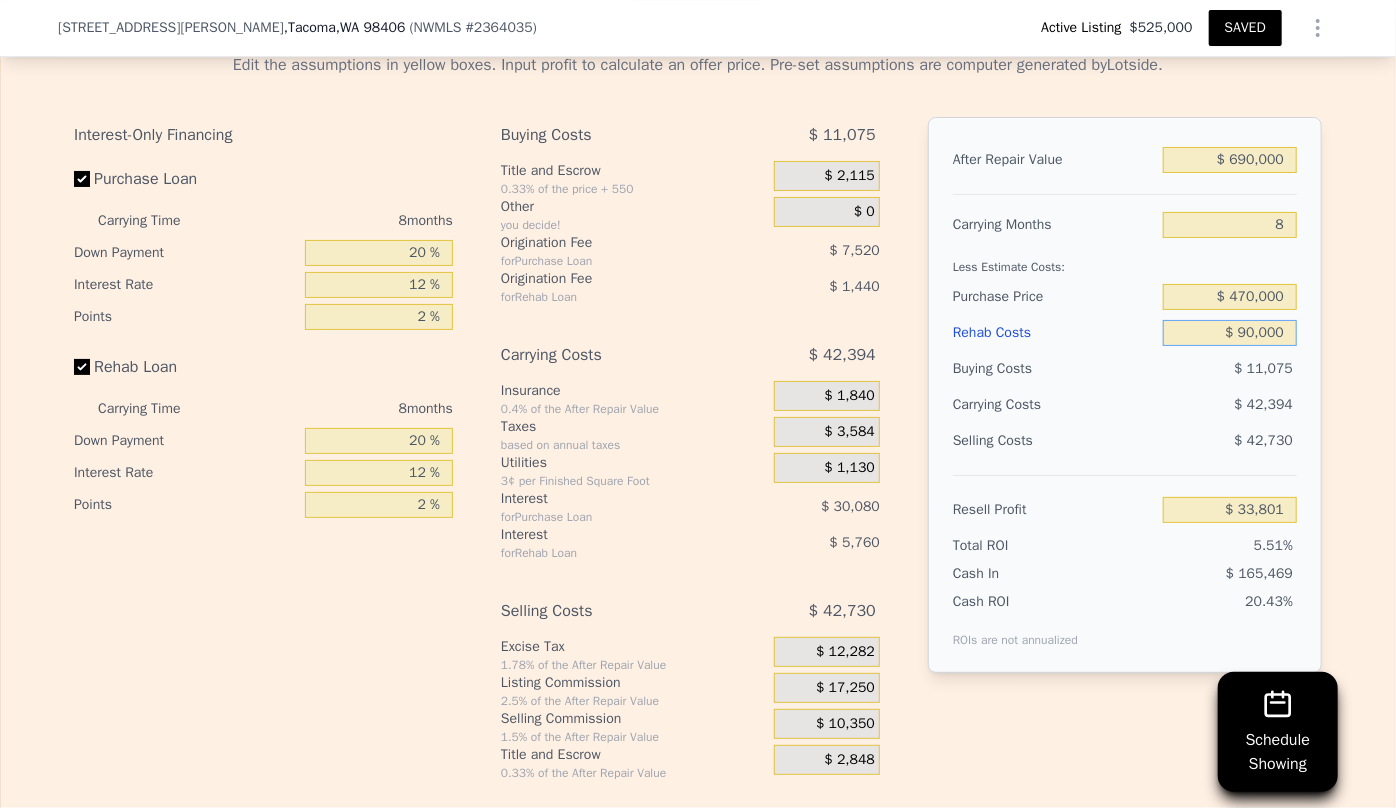 type on "$ 90,000" 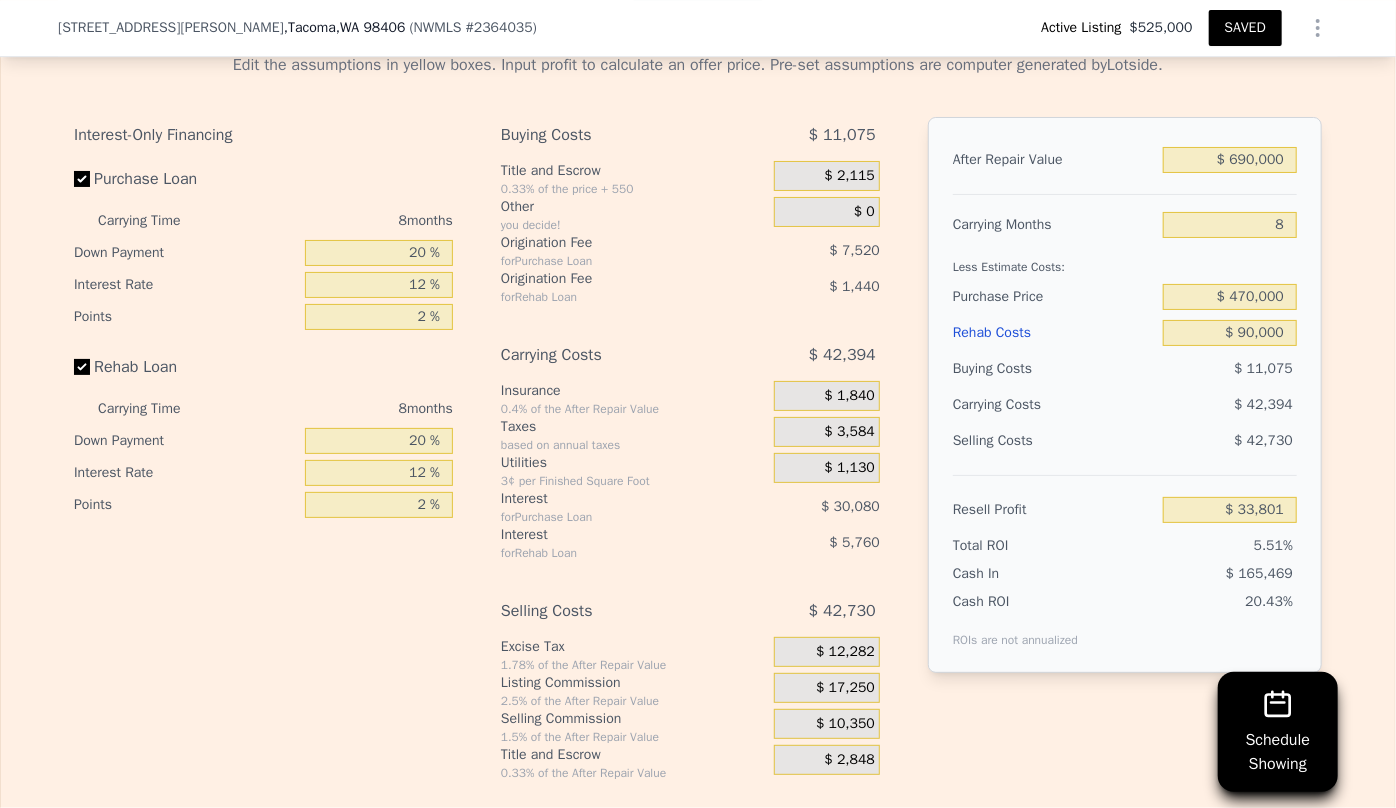 click on "Rehab Costs" at bounding box center [1054, 333] 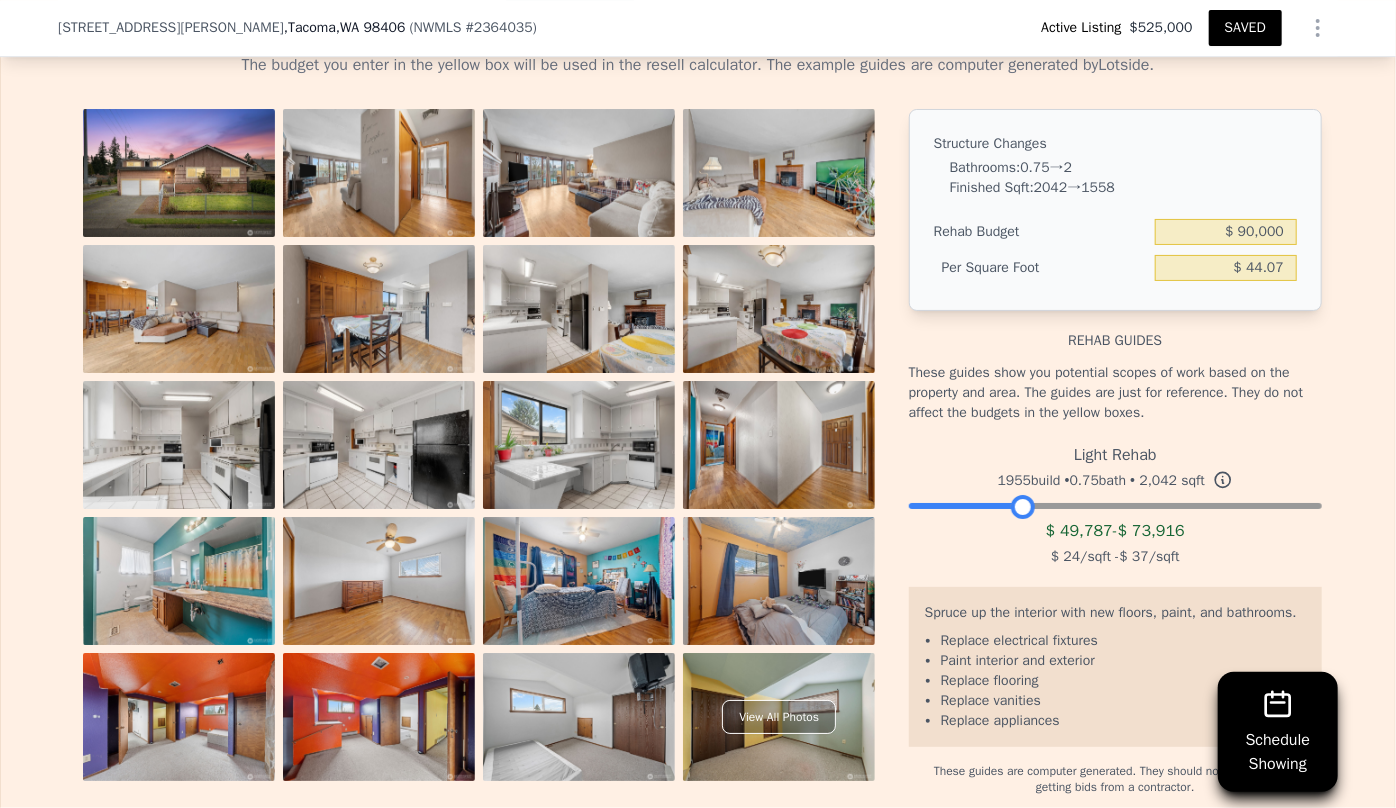 drag, startPoint x: 1305, startPoint y: 537, endPoint x: 1016, endPoint y: 533, distance: 289.02768 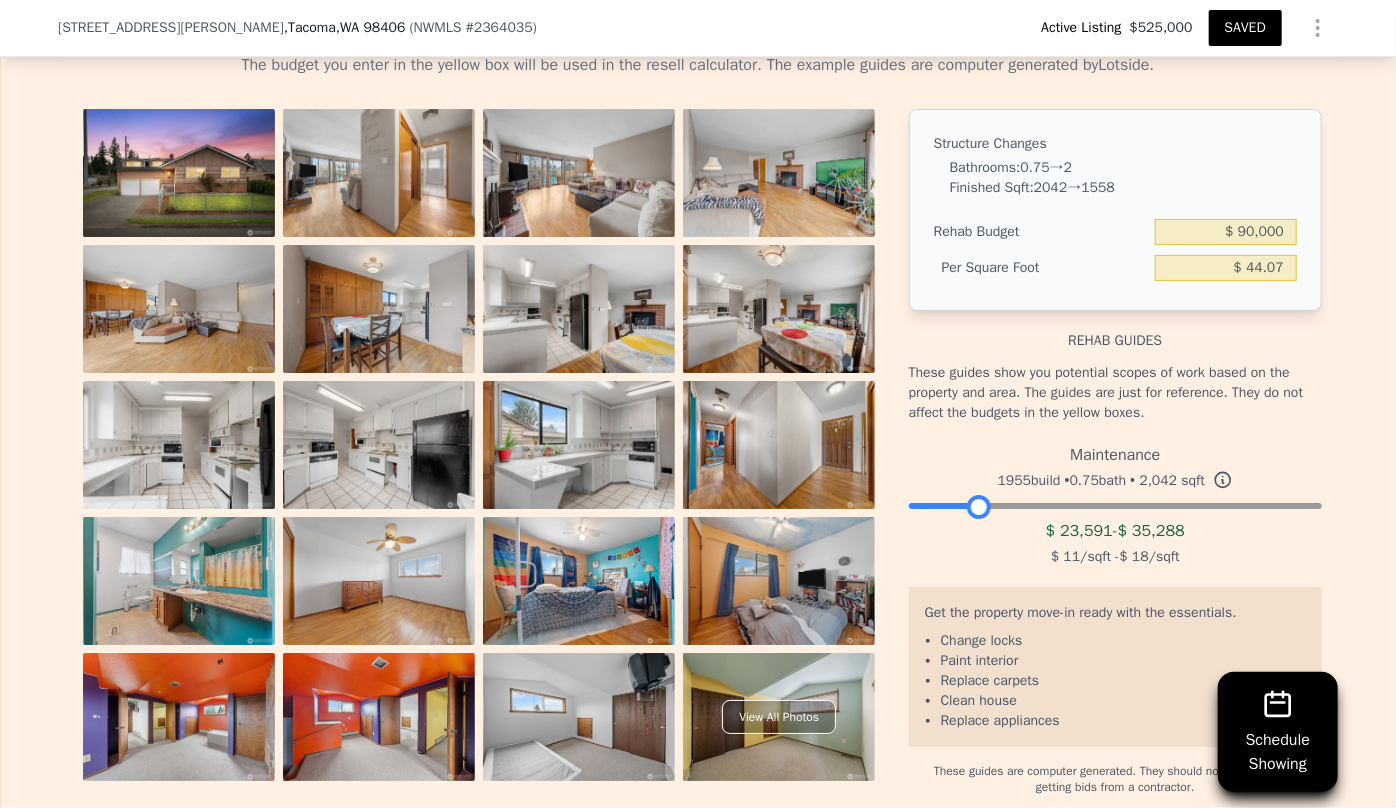 drag, startPoint x: 1016, startPoint y: 533, endPoint x: 974, endPoint y: 527, distance: 42.426407 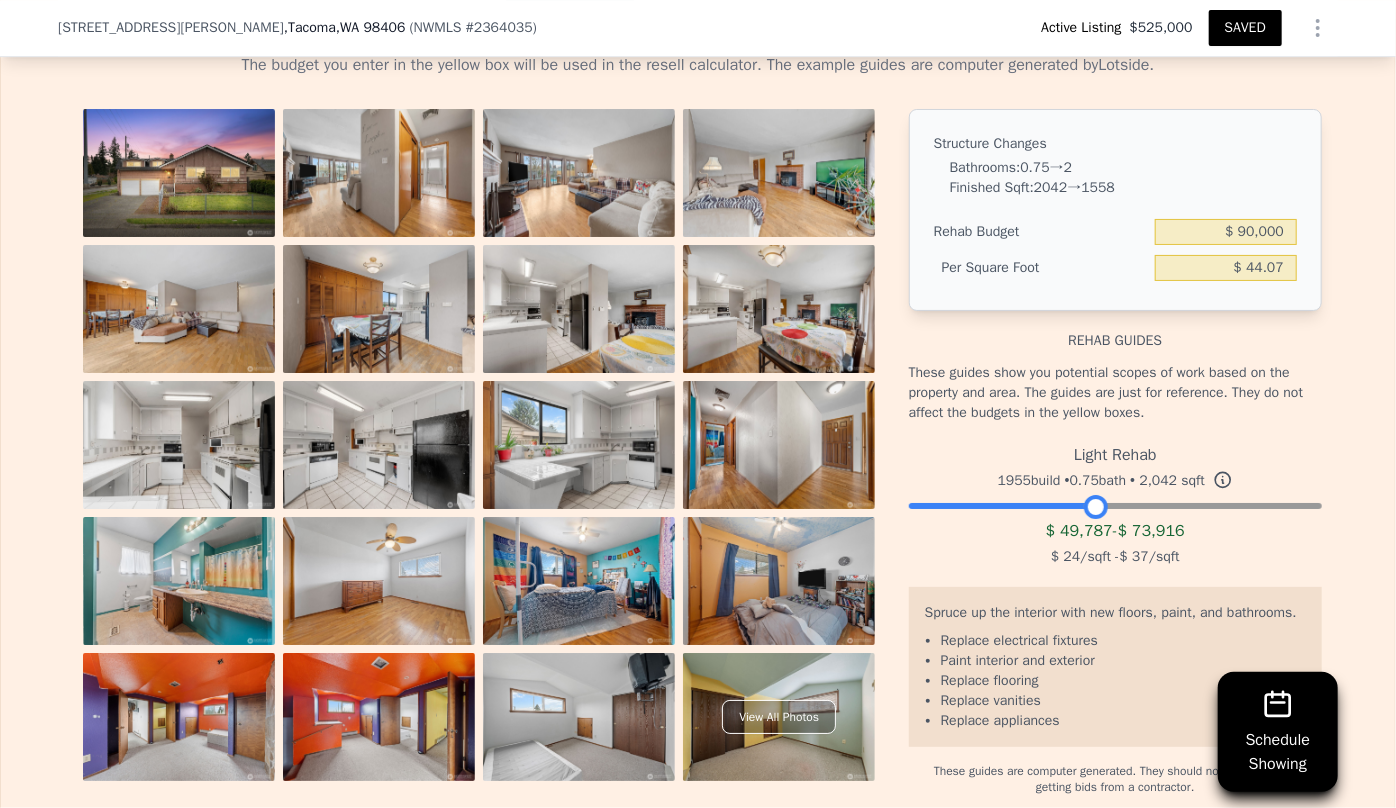 drag, startPoint x: 974, startPoint y: 526, endPoint x: 1093, endPoint y: 556, distance: 122.72327 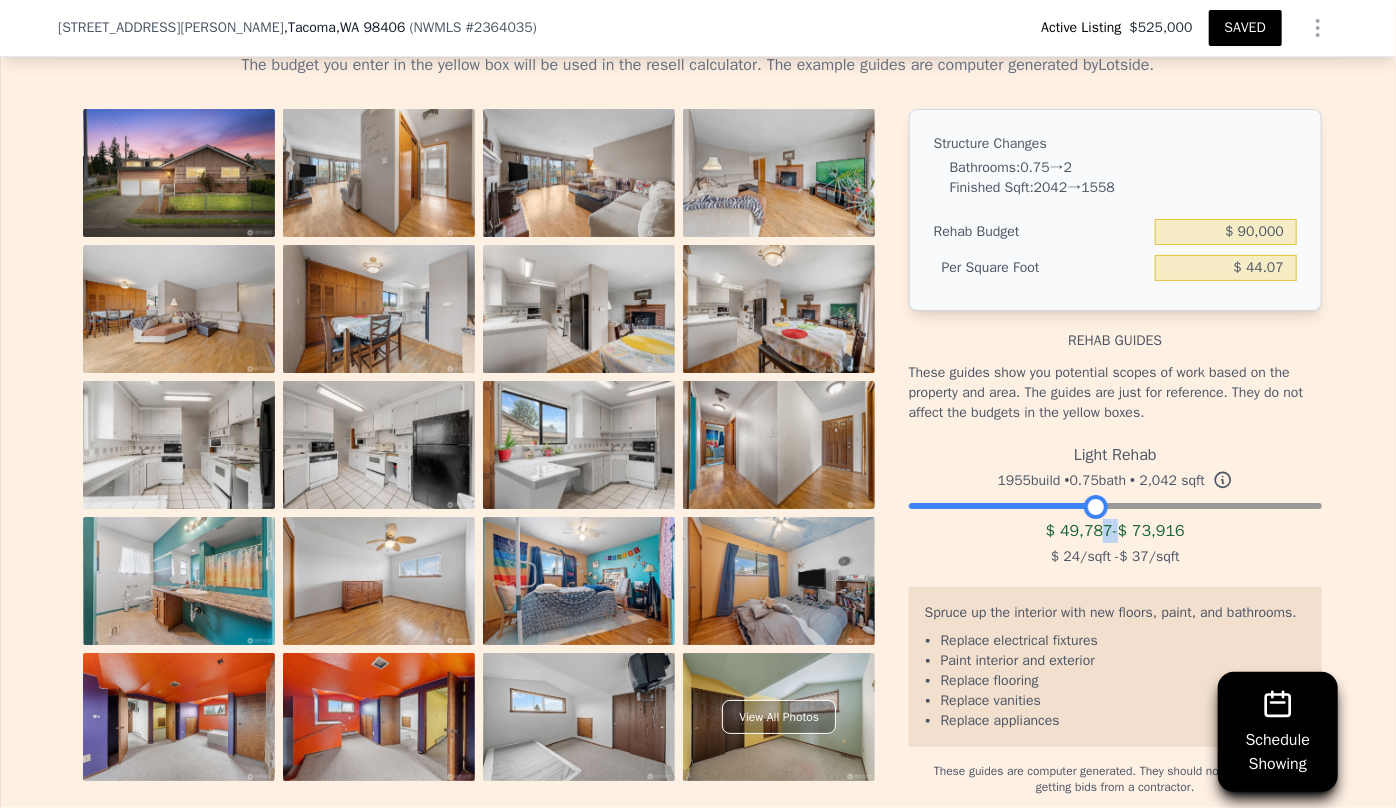 drag, startPoint x: 1093, startPoint y: 556, endPoint x: 1104, endPoint y: 558, distance: 11.18034 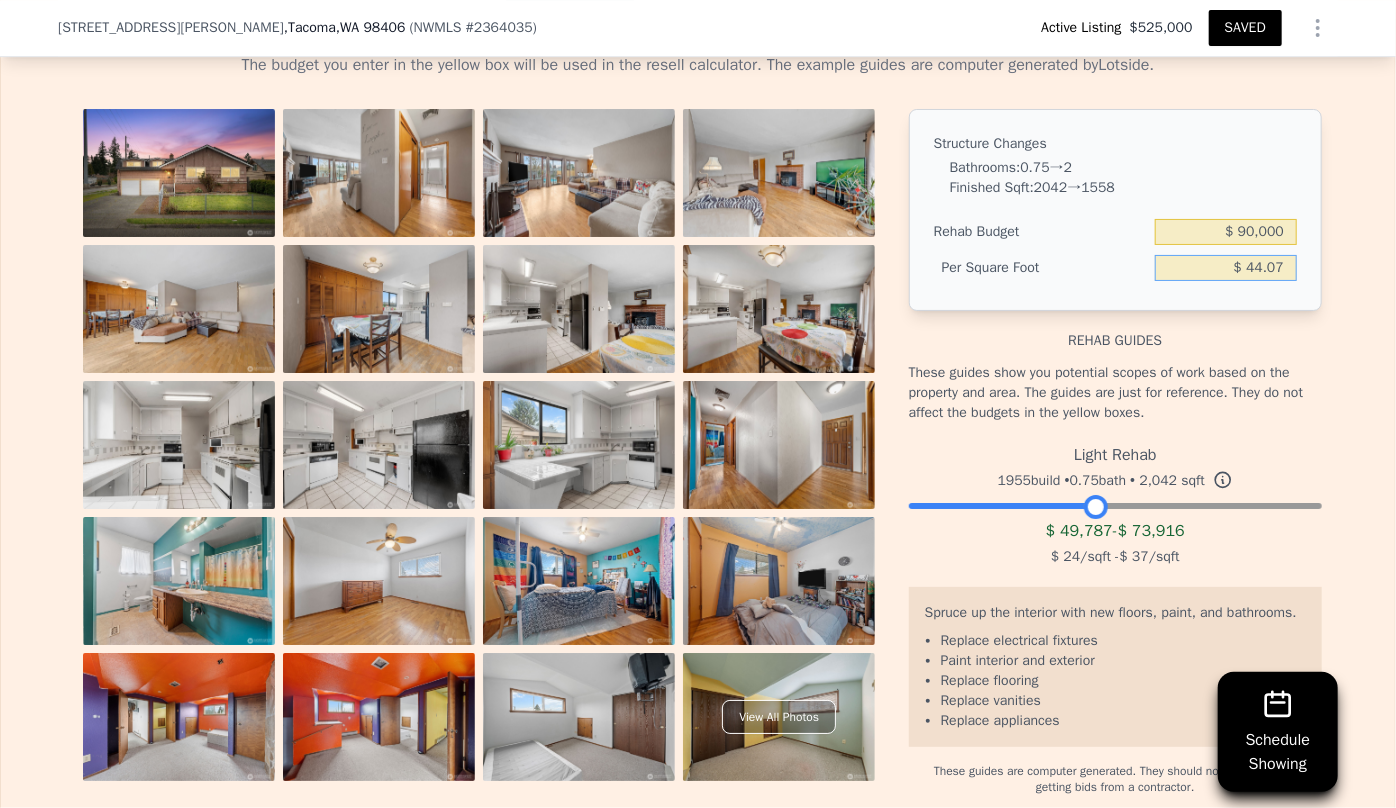 click on "$ 44.07" at bounding box center [1226, 268] 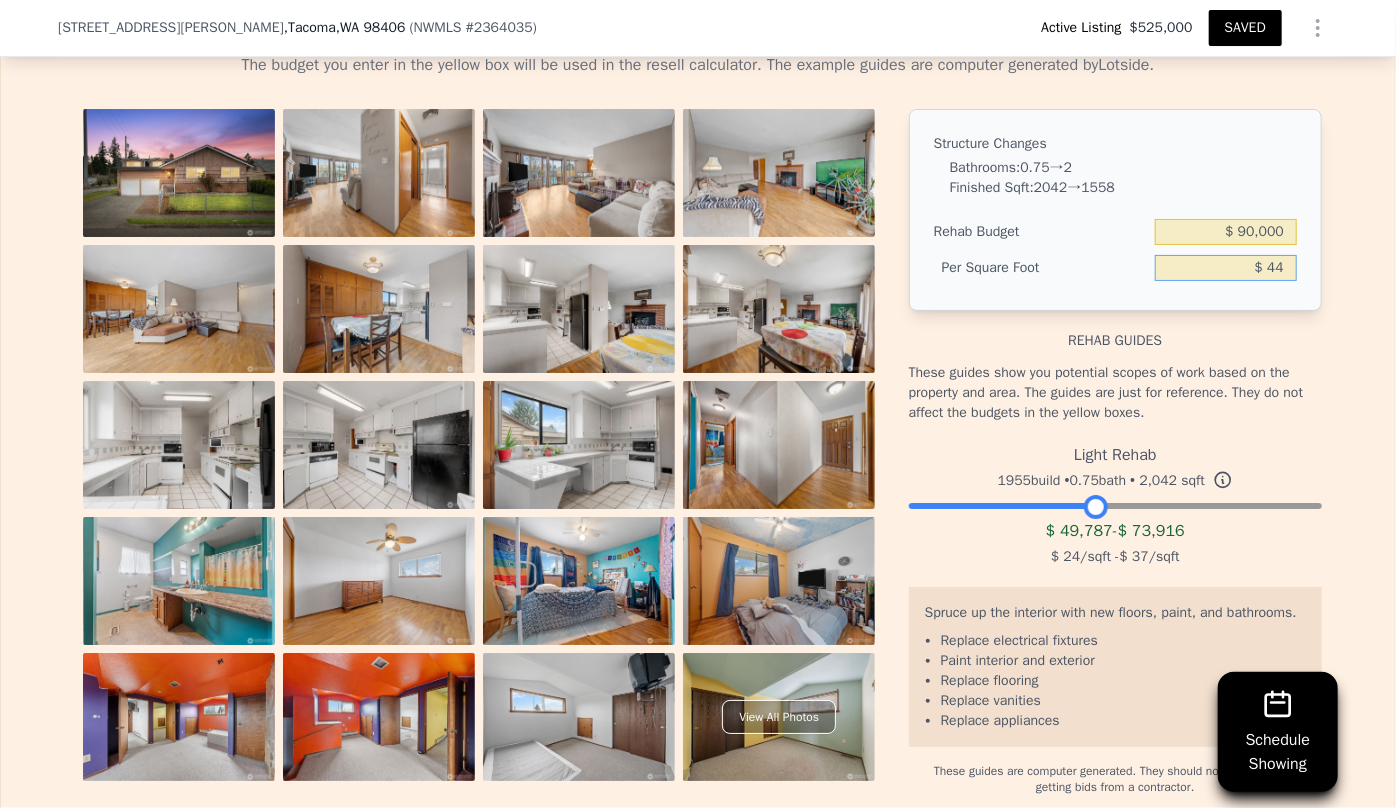 type on "$ 4" 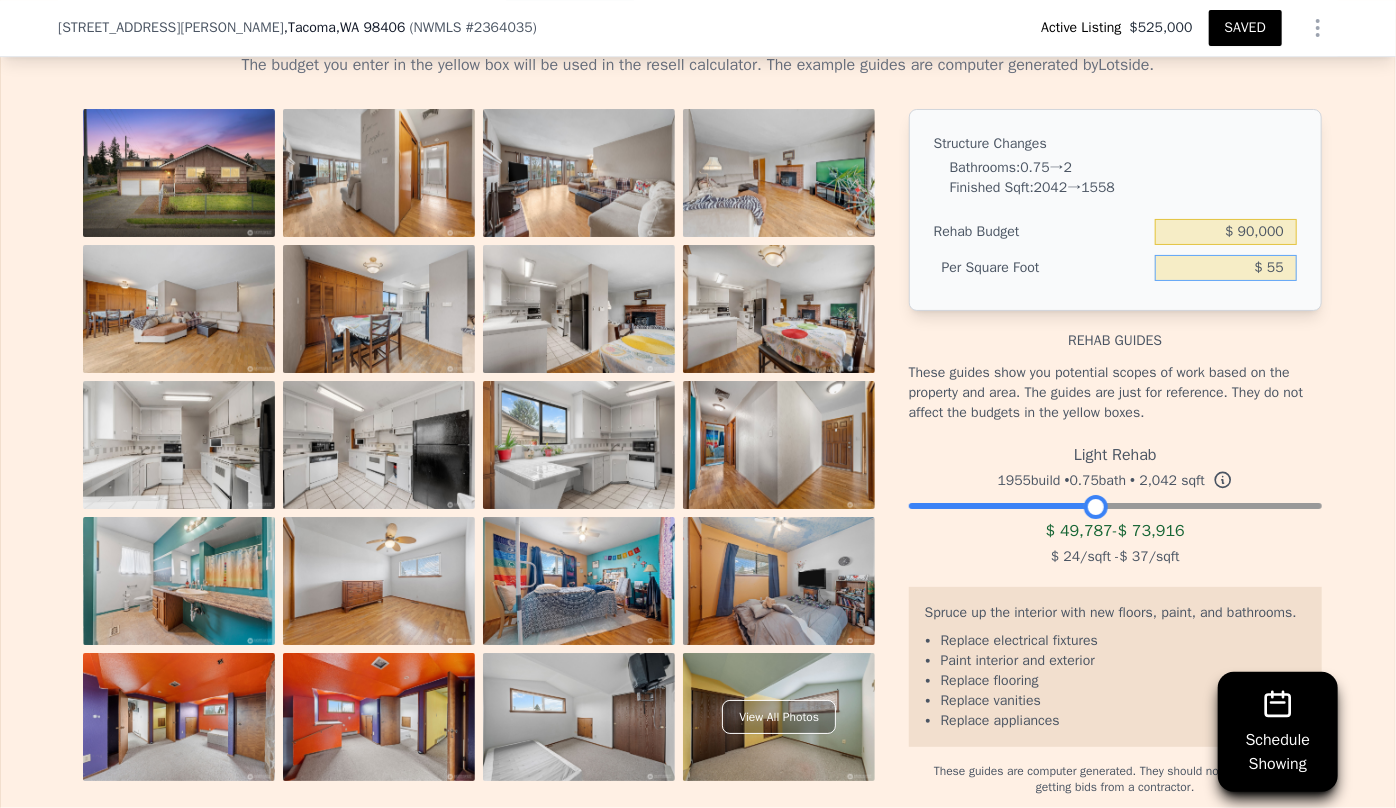 type on "$ 55" 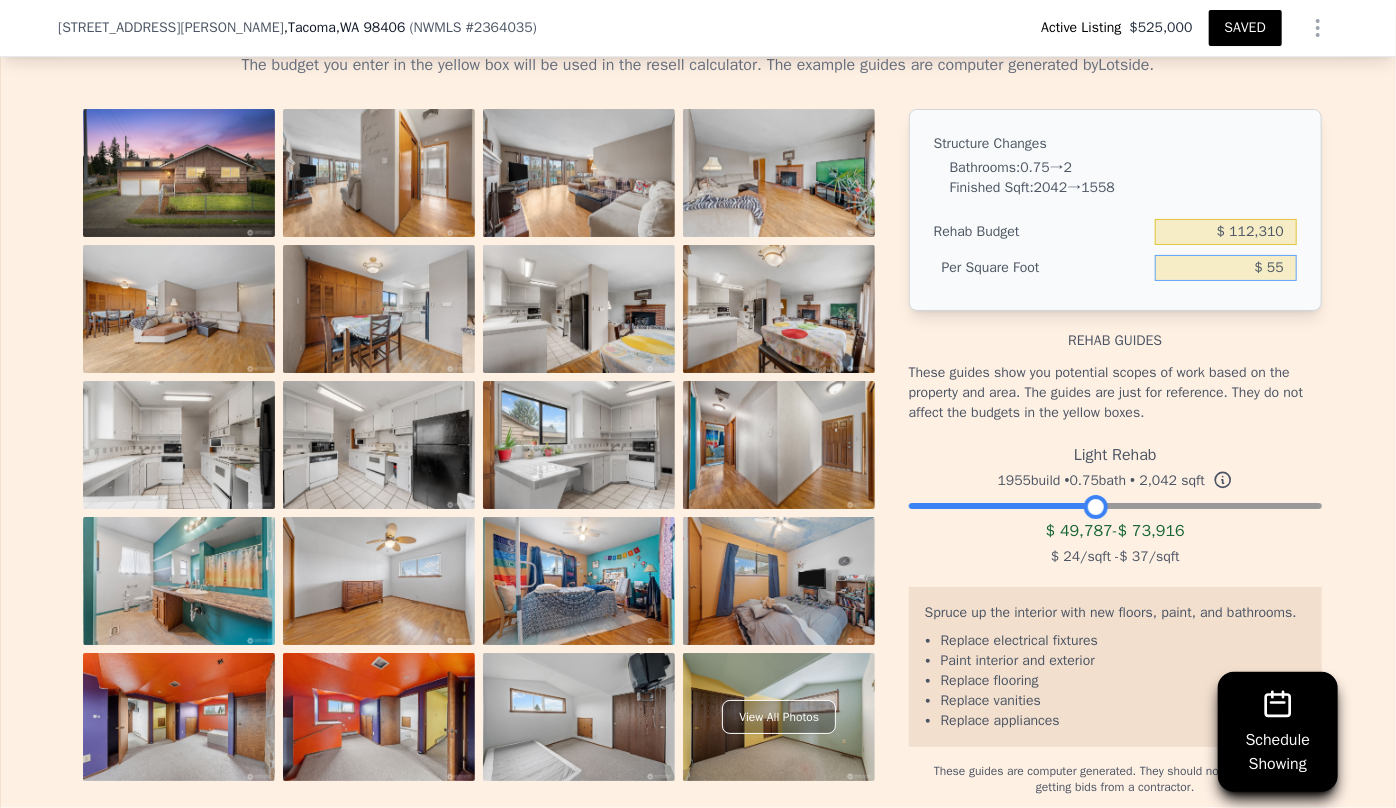 type on "$ 5" 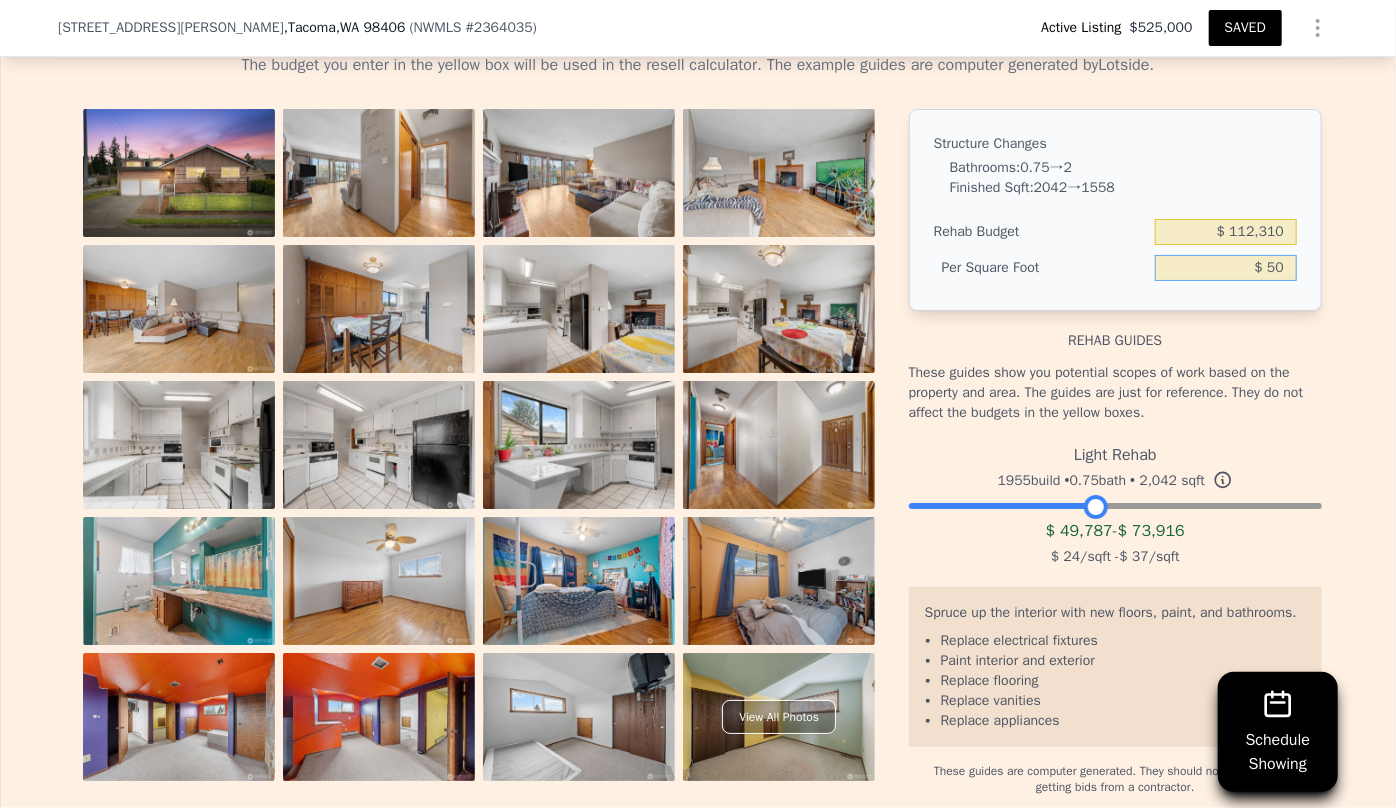 type on "$ 50" 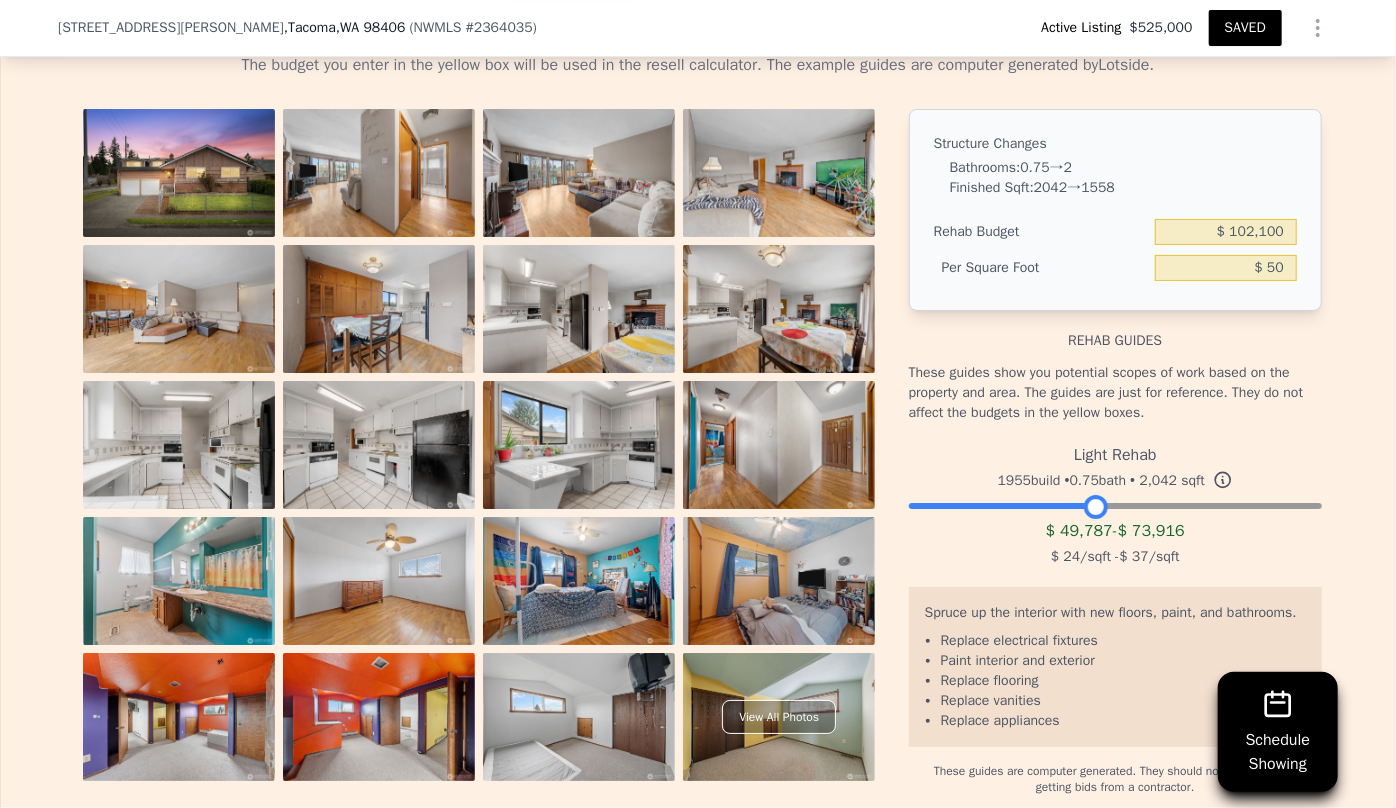 click on "These guides show you potential scopes of work based on the property and area. The guides are just for reference. They do not affect the budgets in the yellow boxes." at bounding box center (1115, 393) 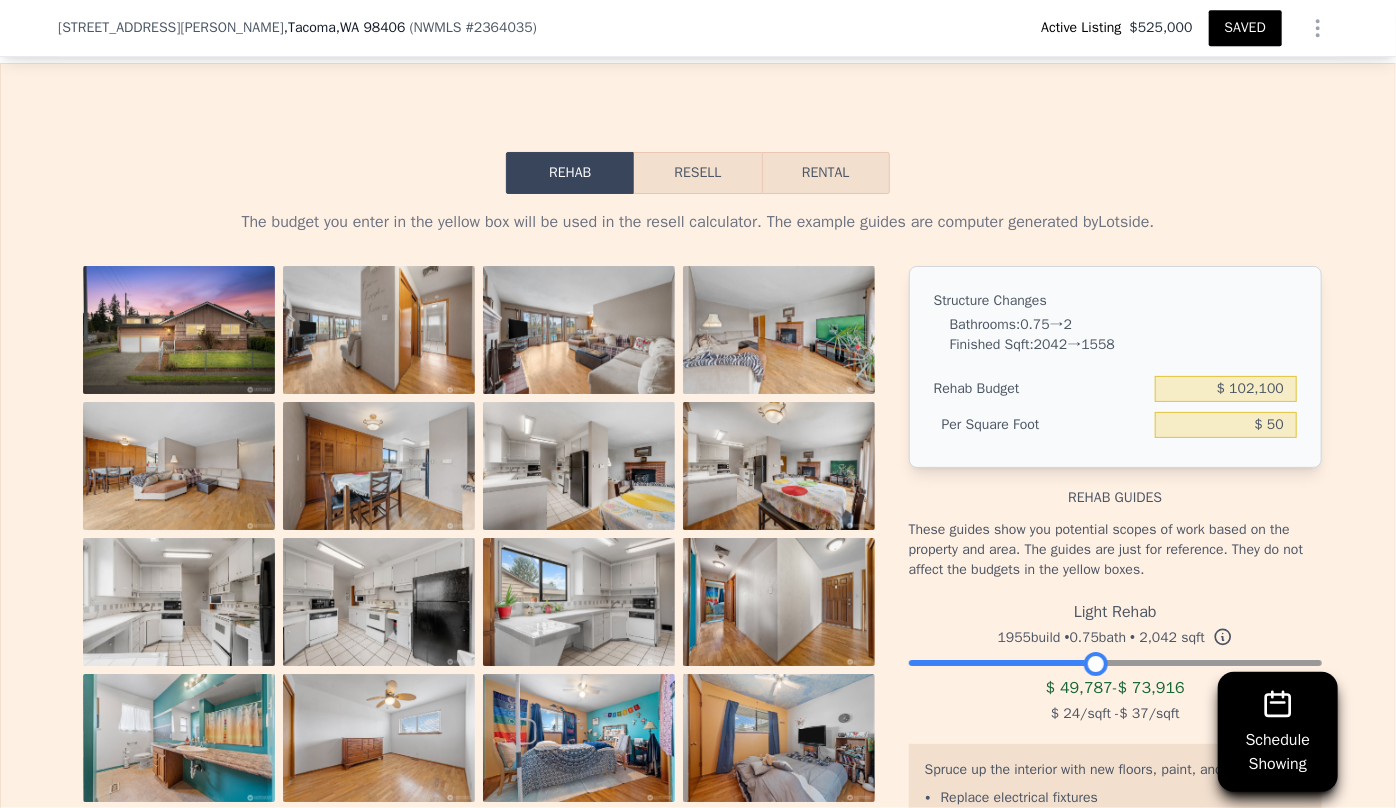 scroll, scrollTop: 3272, scrollLeft: 0, axis: vertical 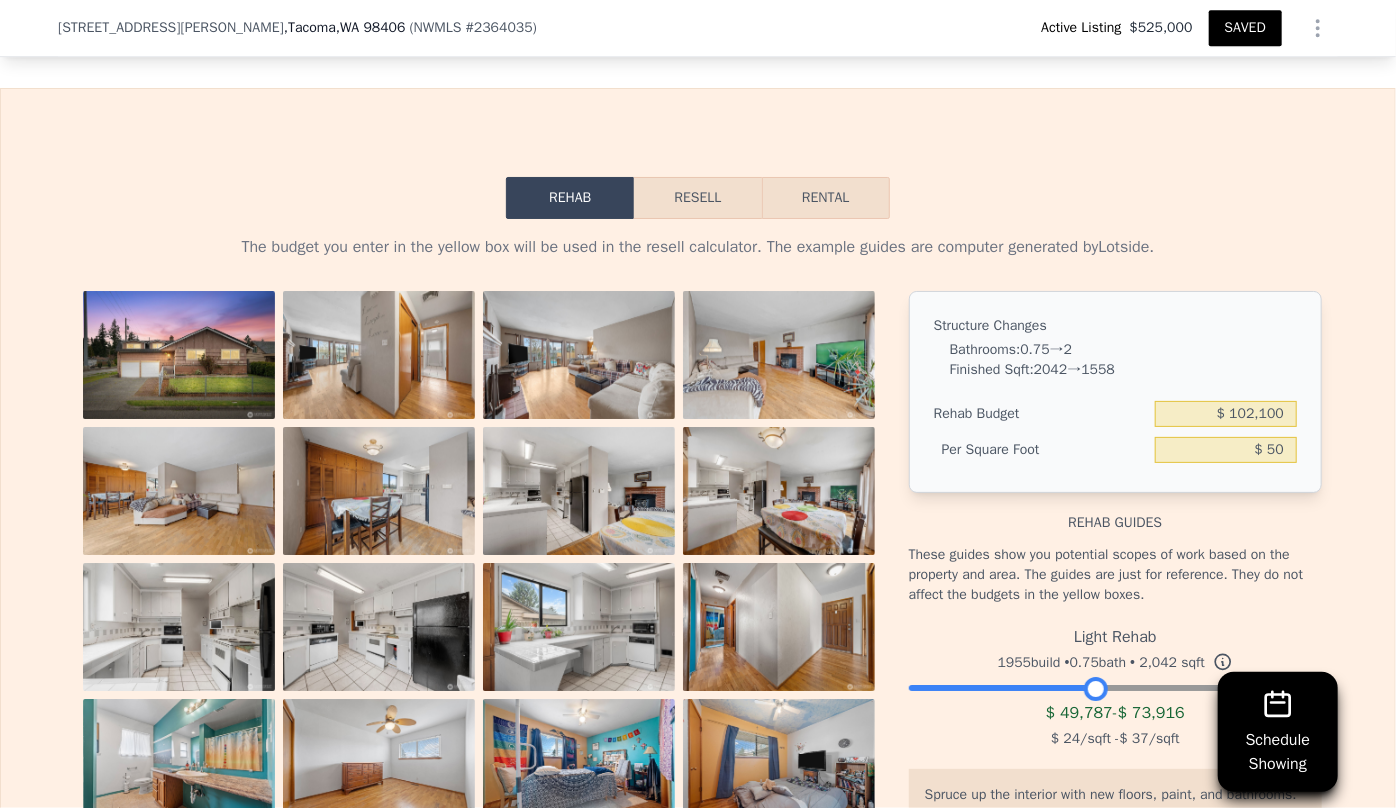 click on "Resell" at bounding box center (697, 198) 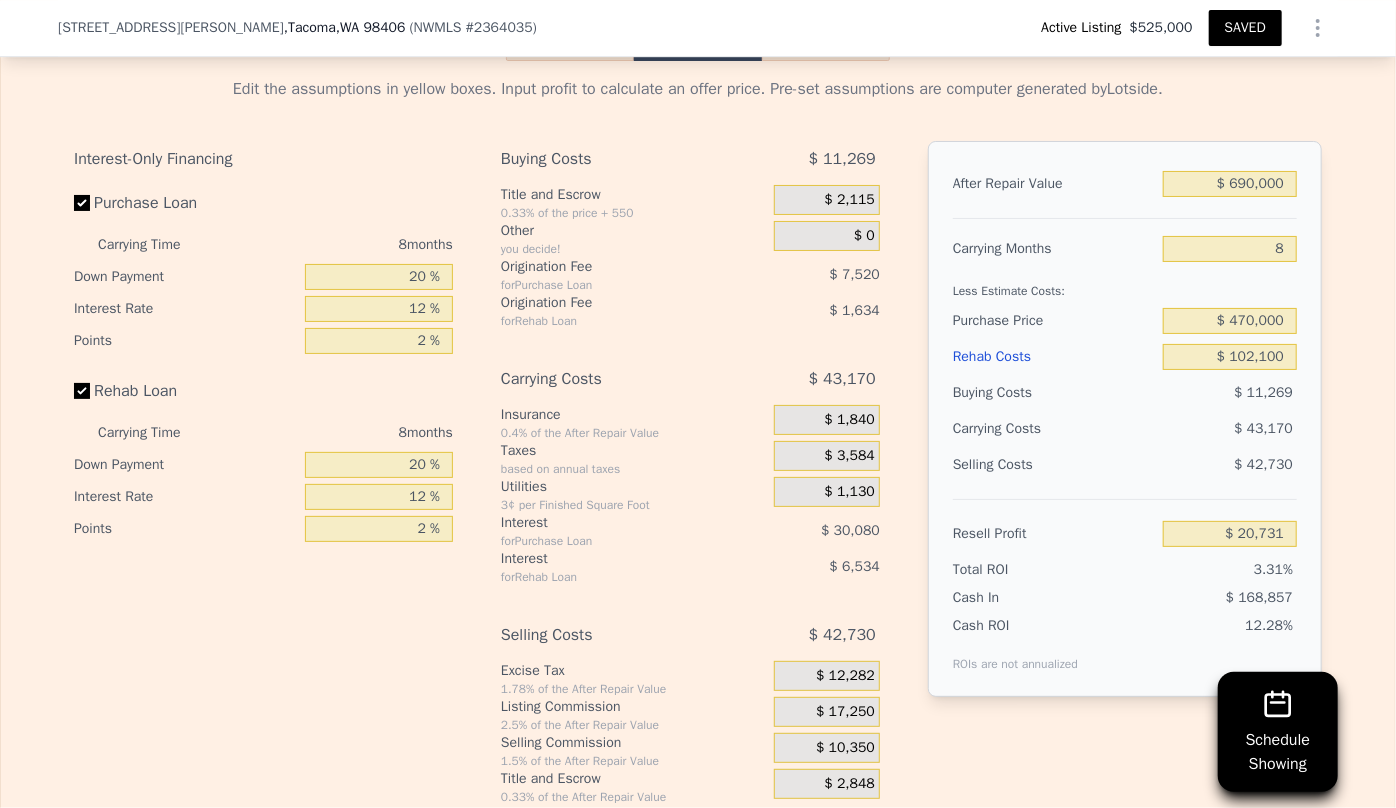 scroll, scrollTop: 3454, scrollLeft: 0, axis: vertical 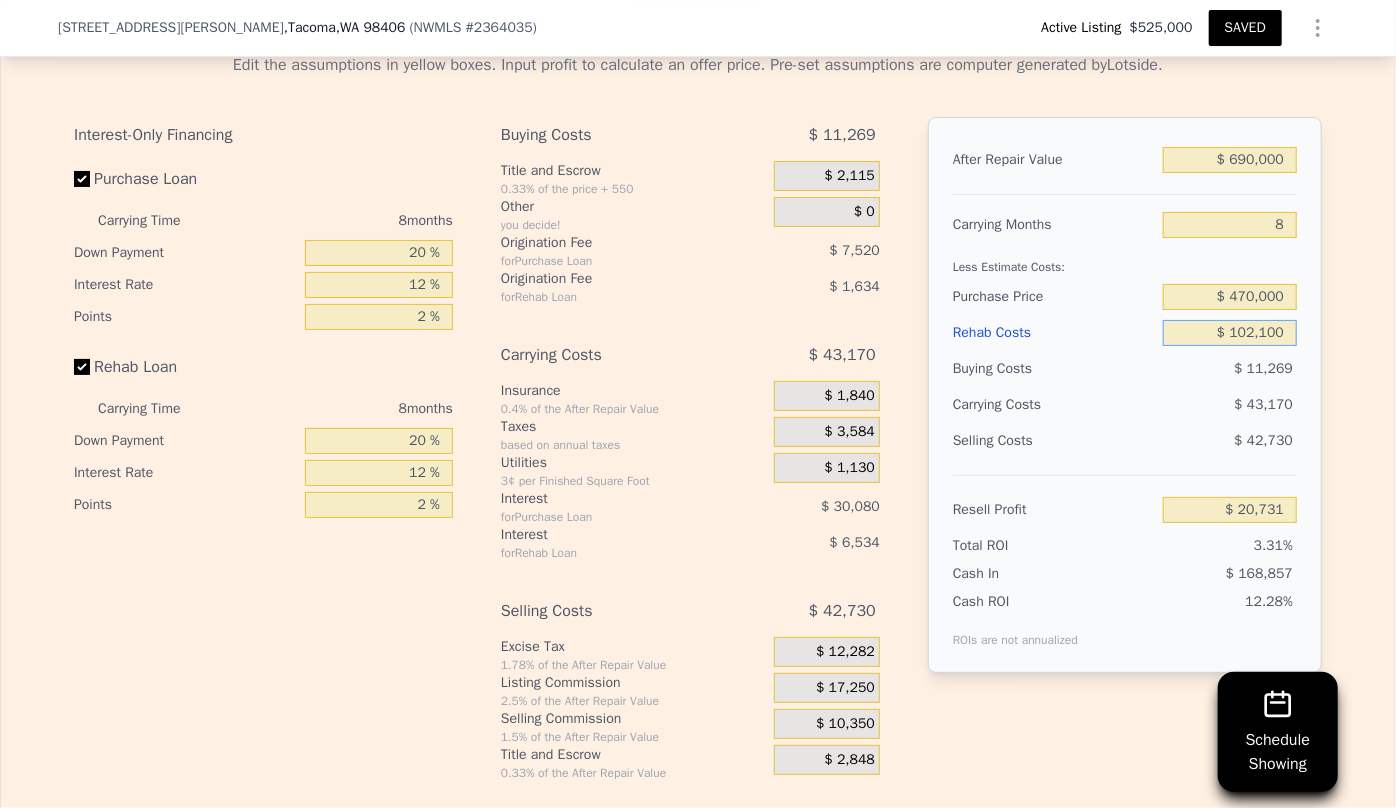 click on "$ 102,100" at bounding box center (1230, 333) 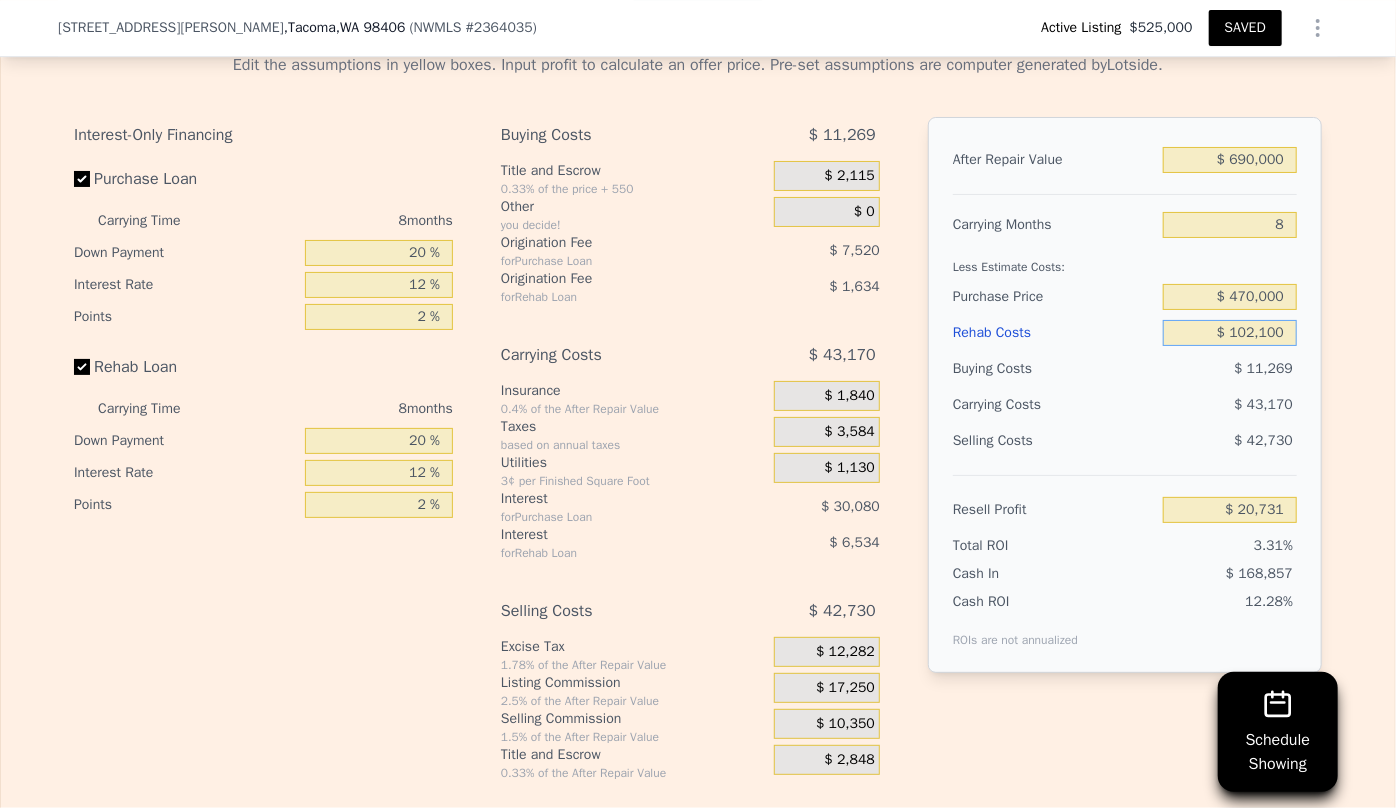 type on "$ 10,210" 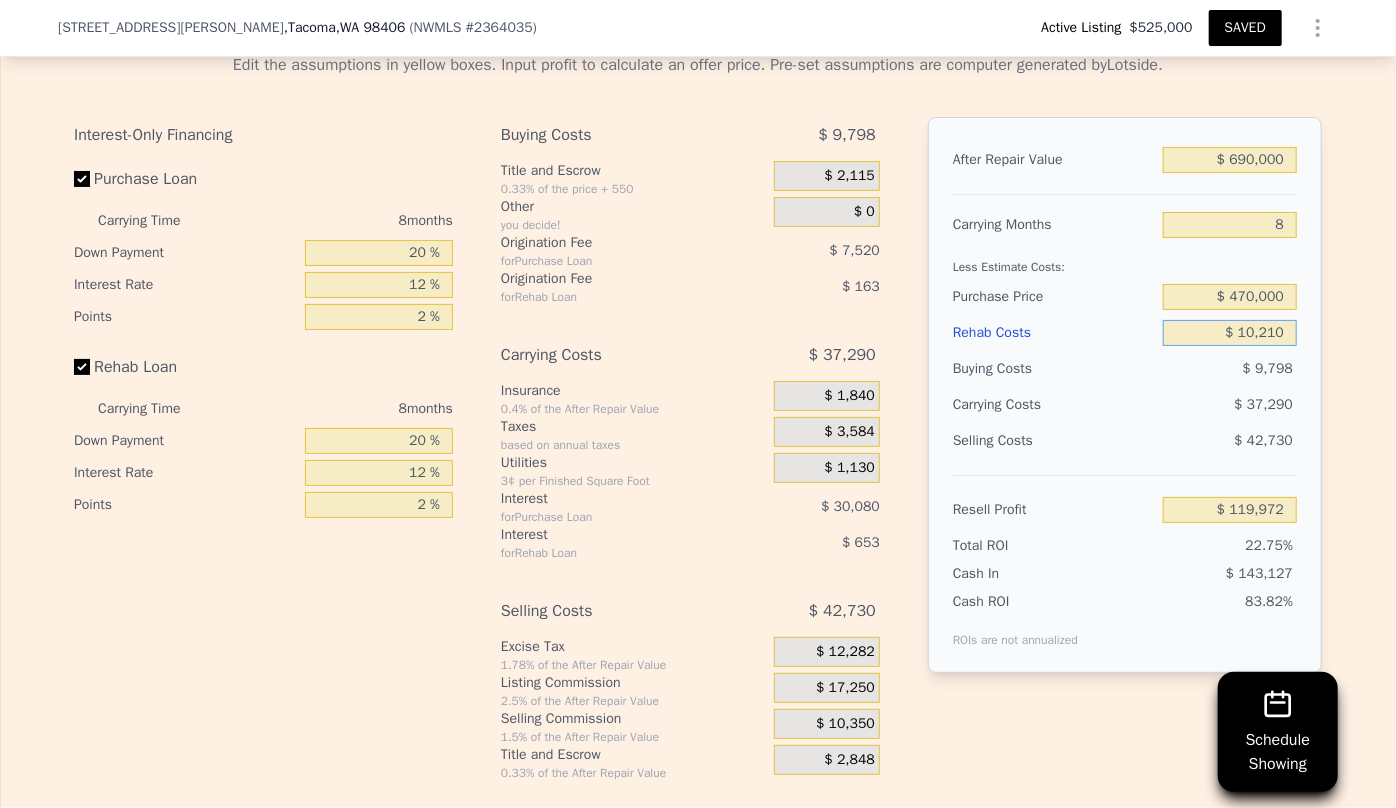 type on "$ 119,972" 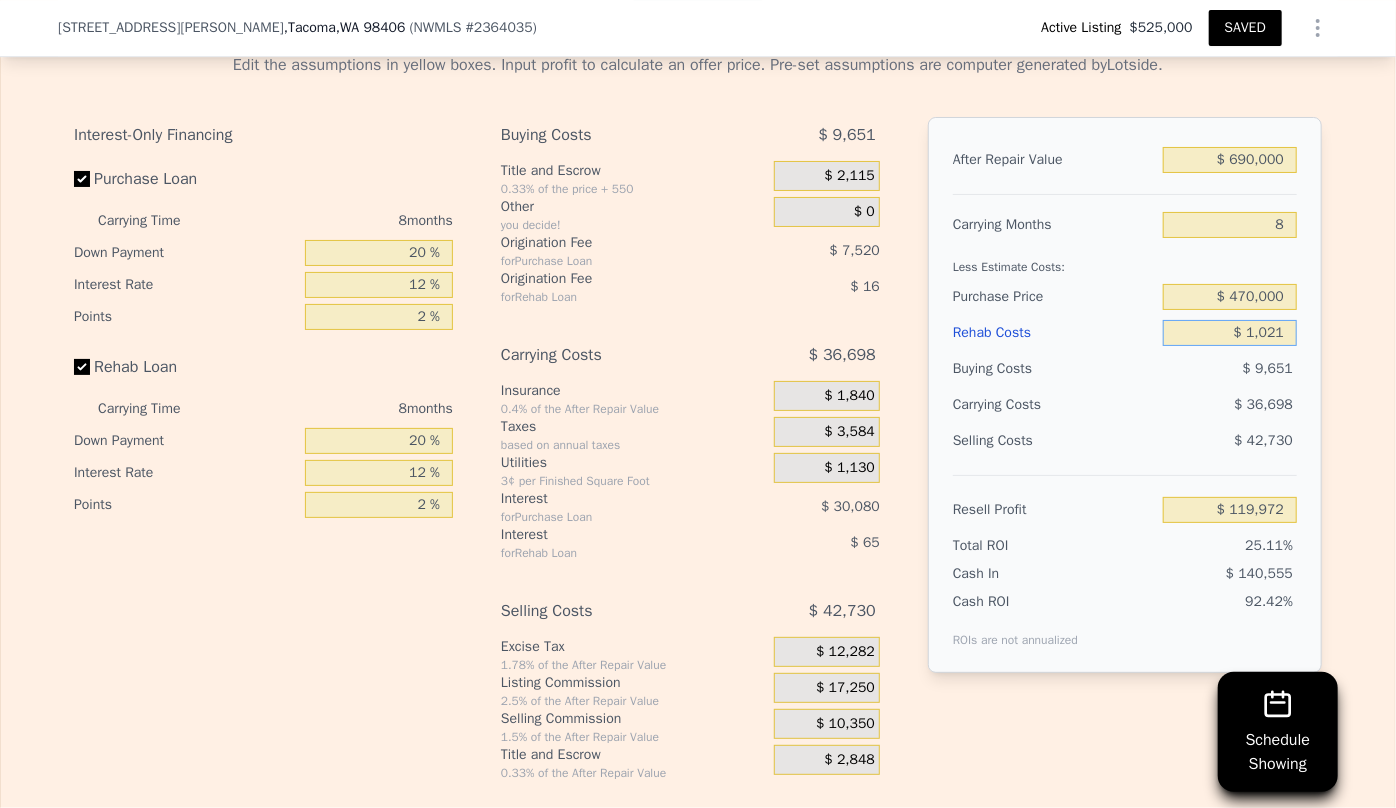 type on "$ 102" 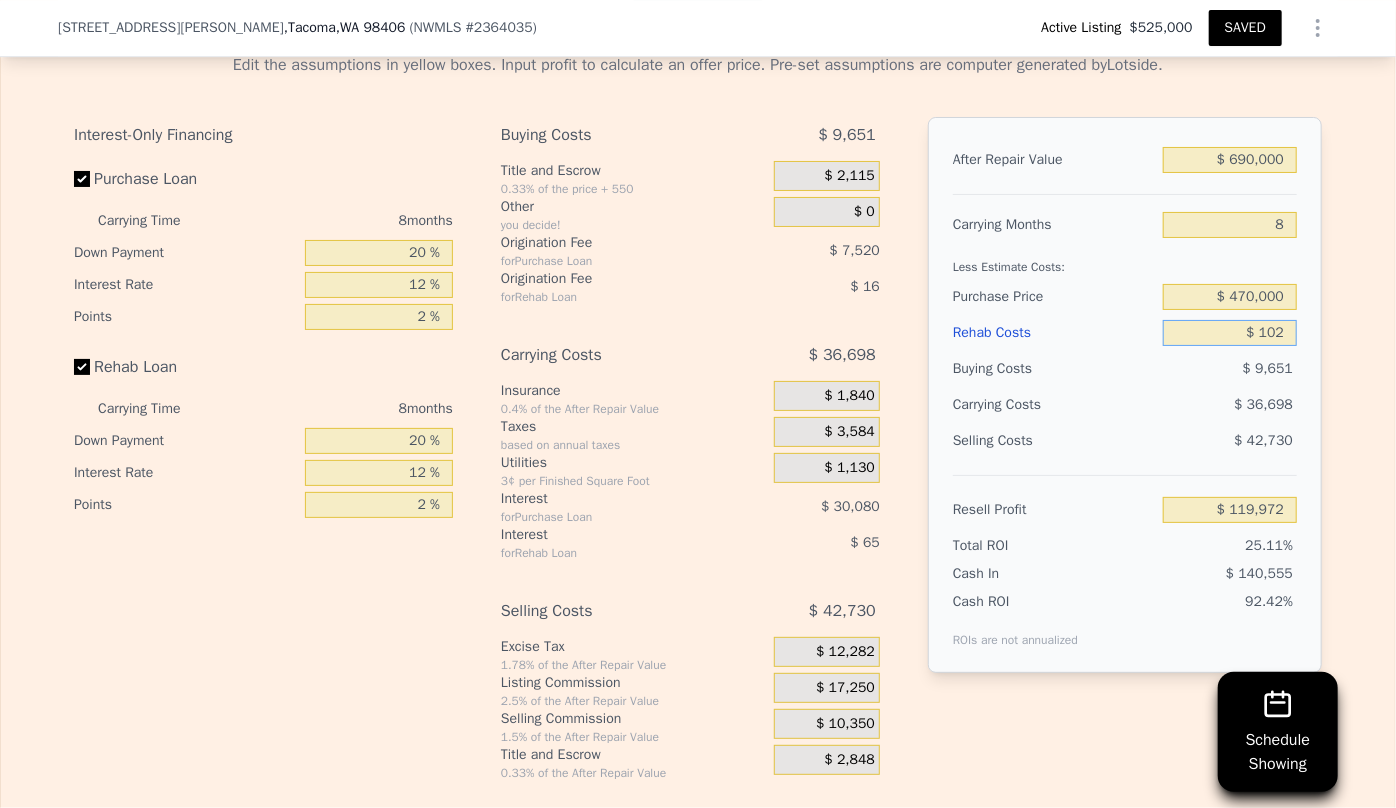 type on "$ 129,900" 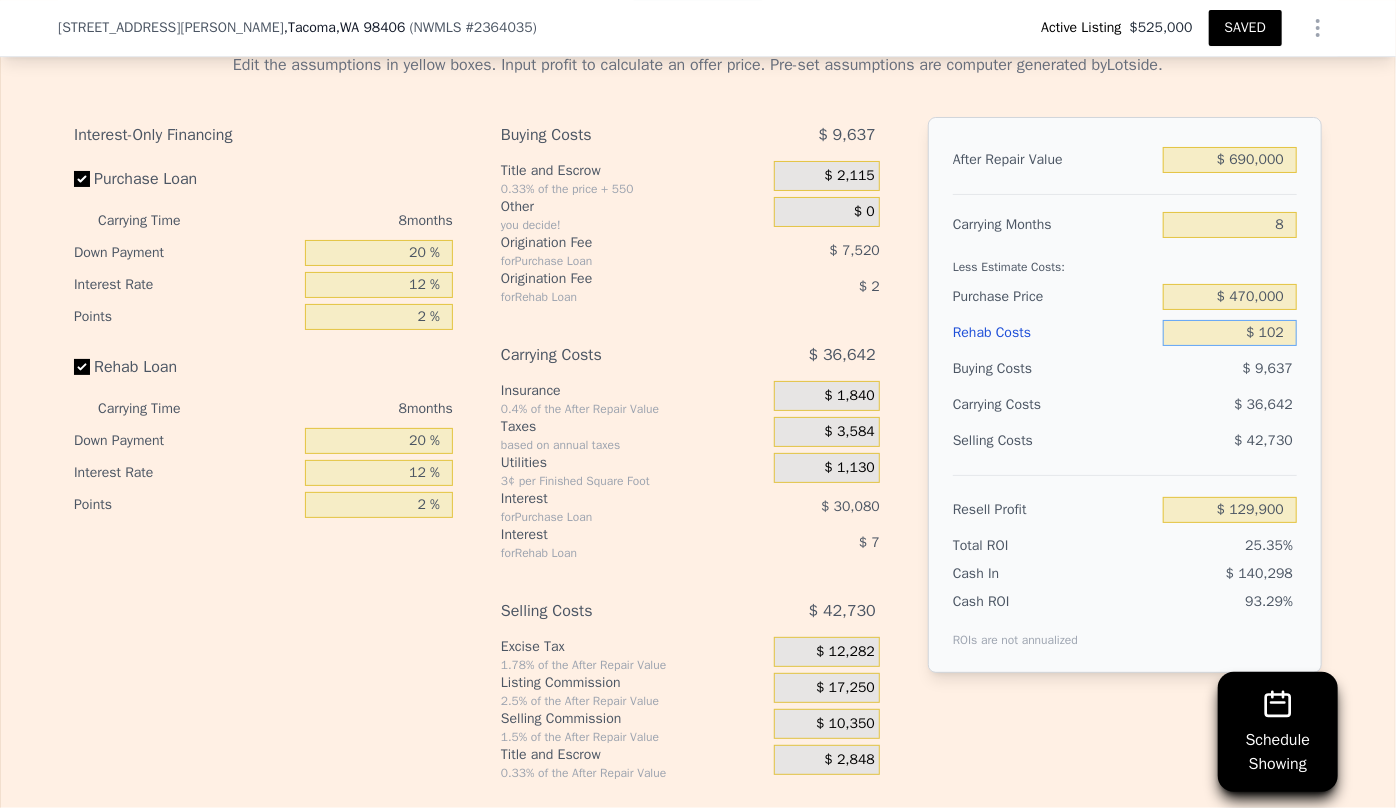 type on "$ 10" 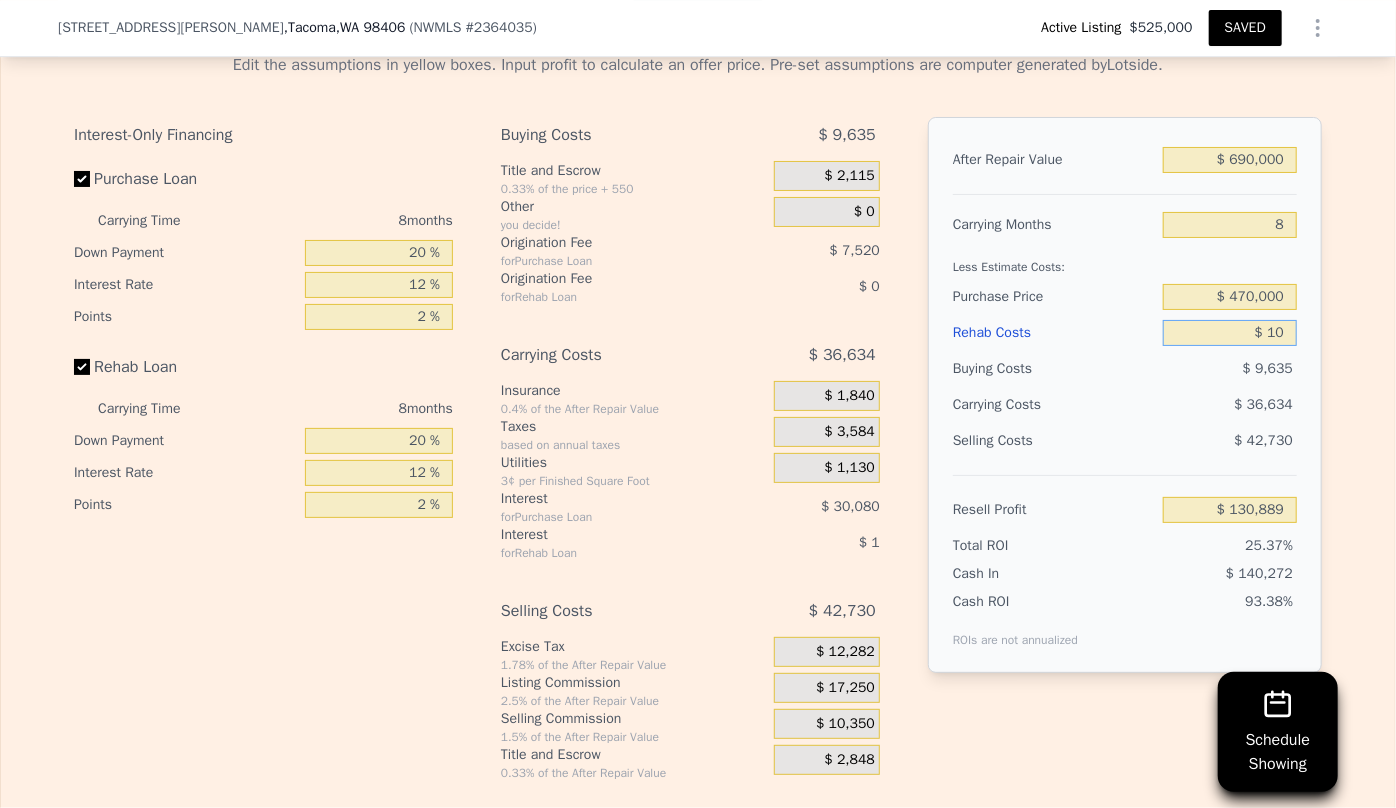 type on "$ 130,991" 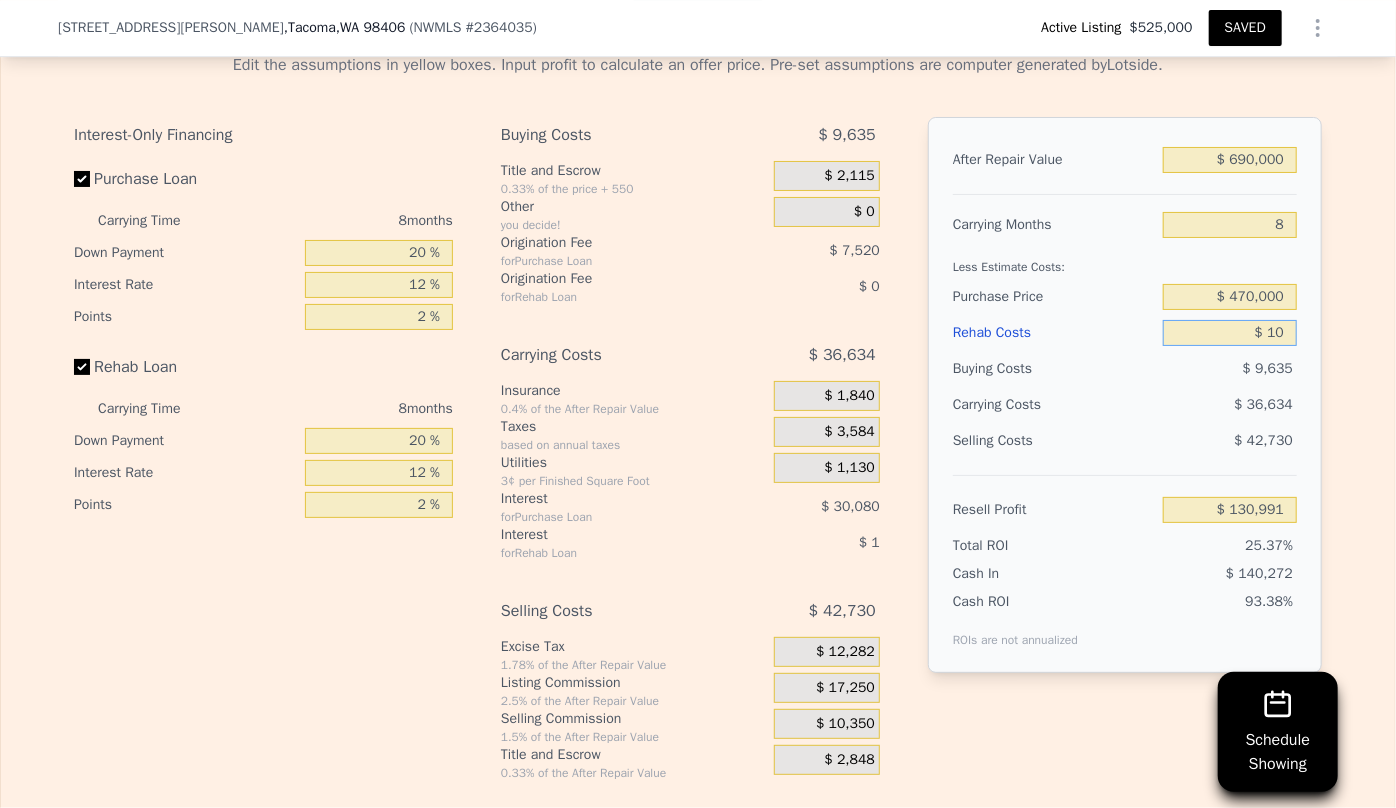 type on "$ 1" 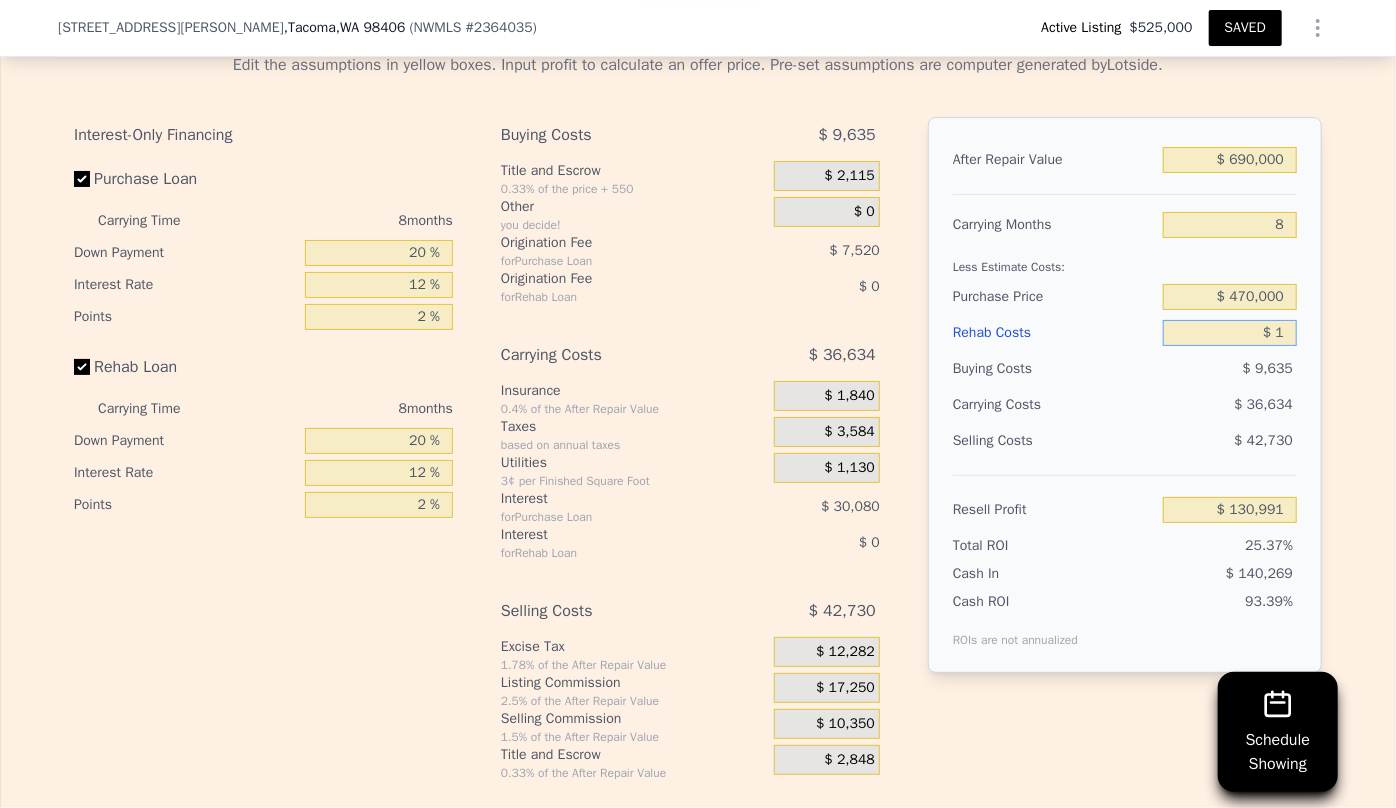 type on "$ 131,000" 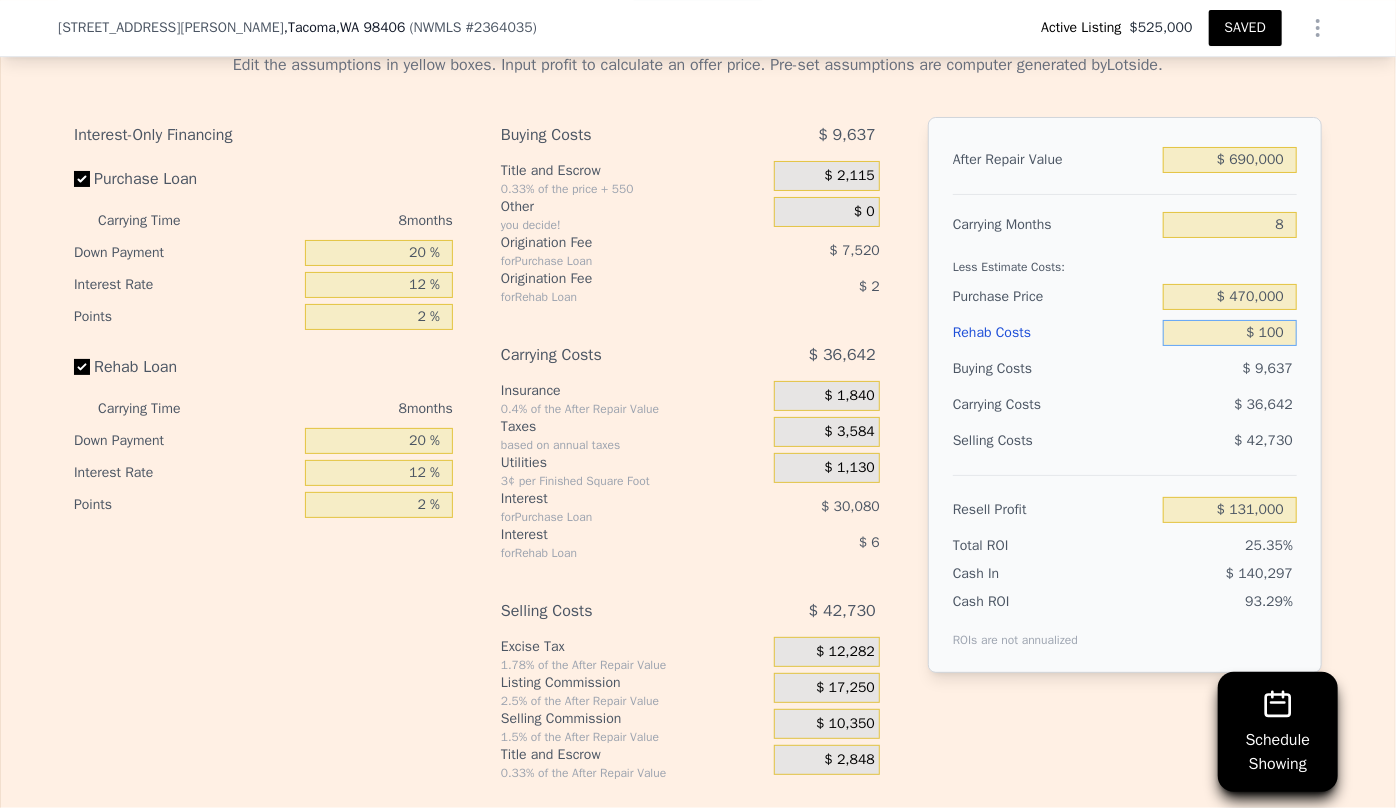 type on "$ 1,000" 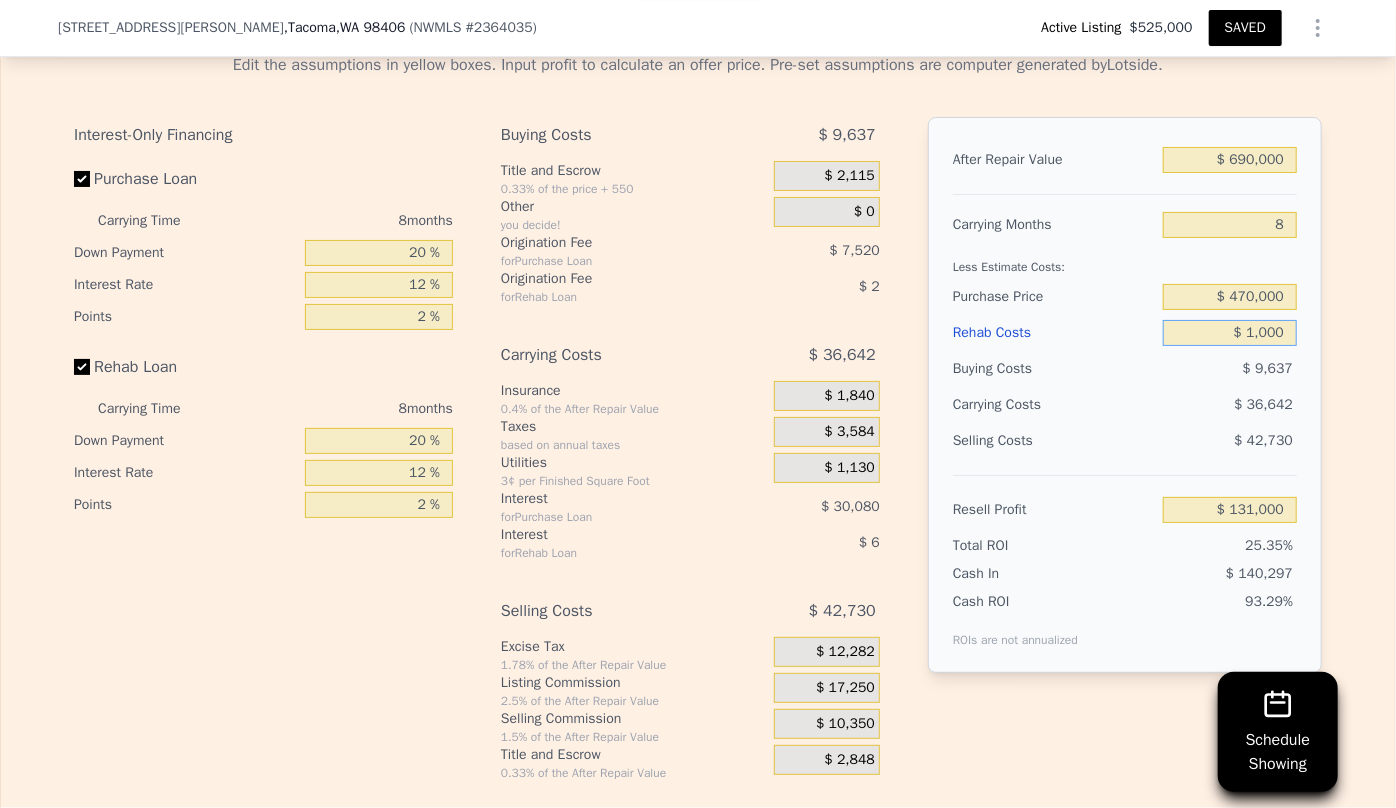 type on "$ 130,891" 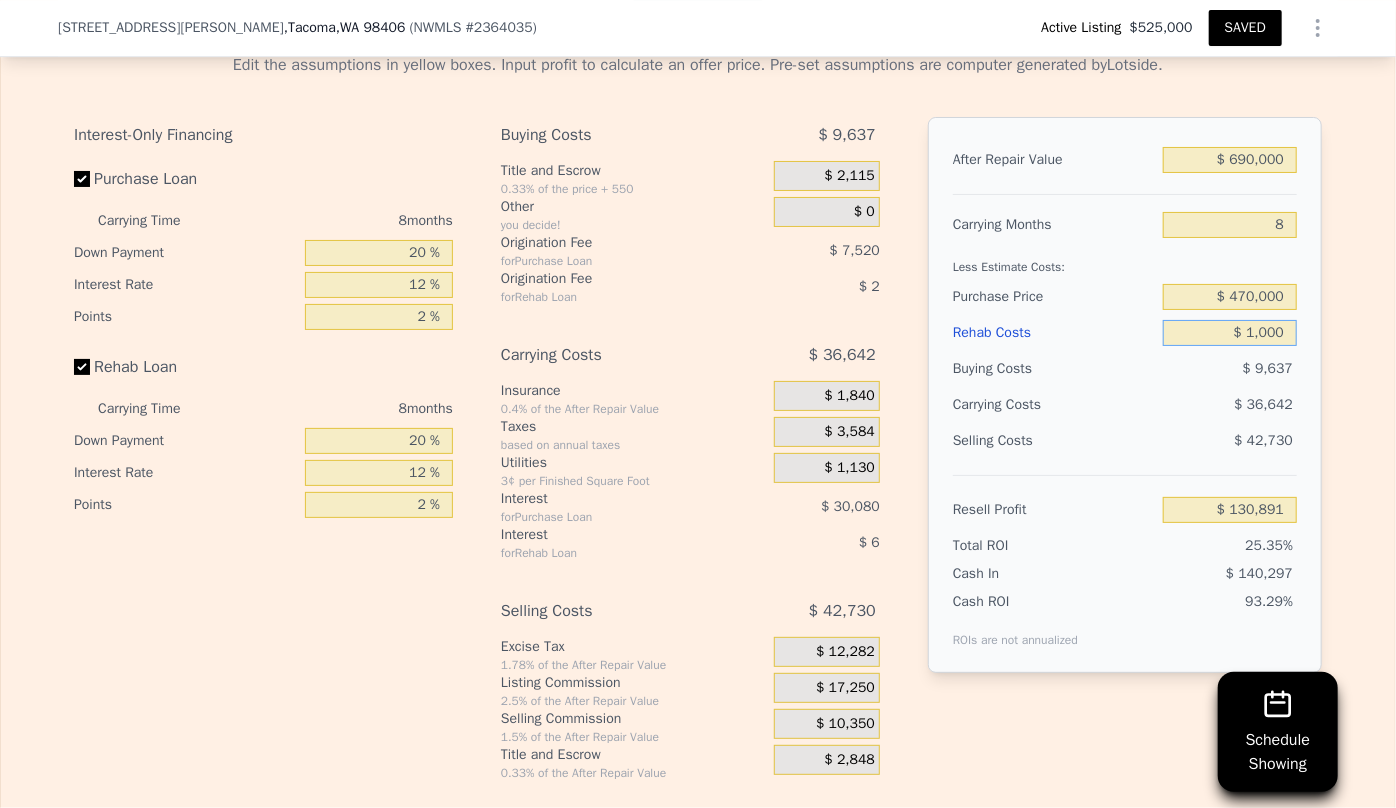 type on "$ 10,000" 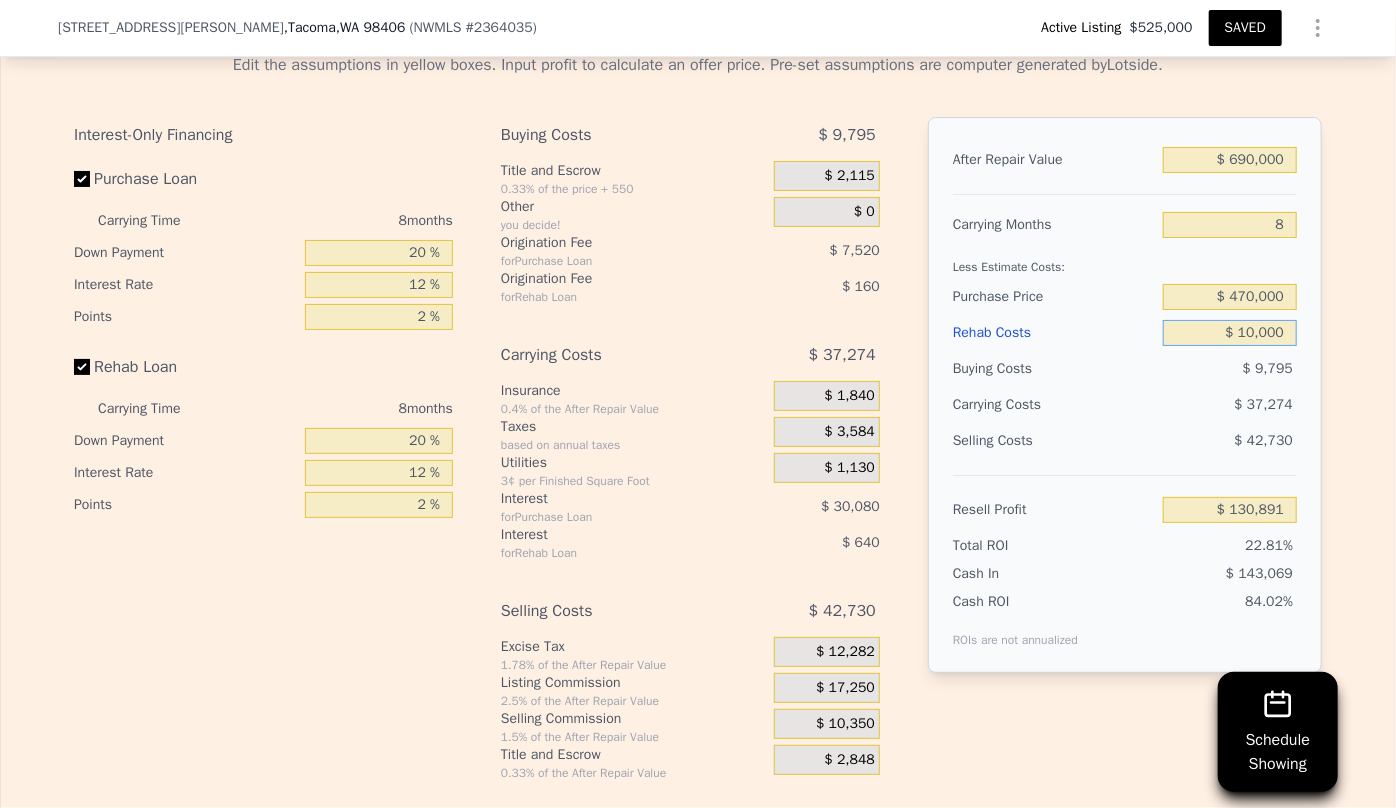 type on "$ 120,201" 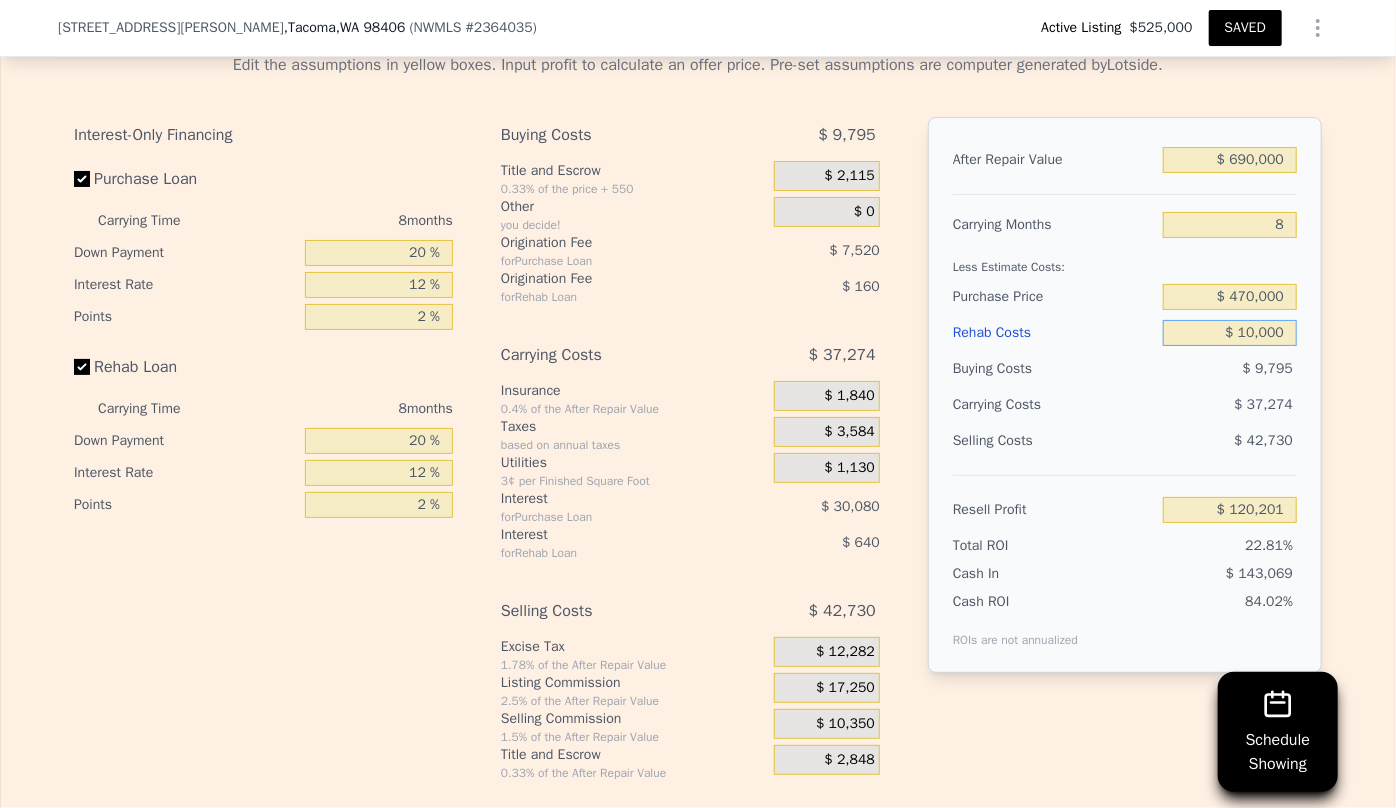type on "$ 100,000" 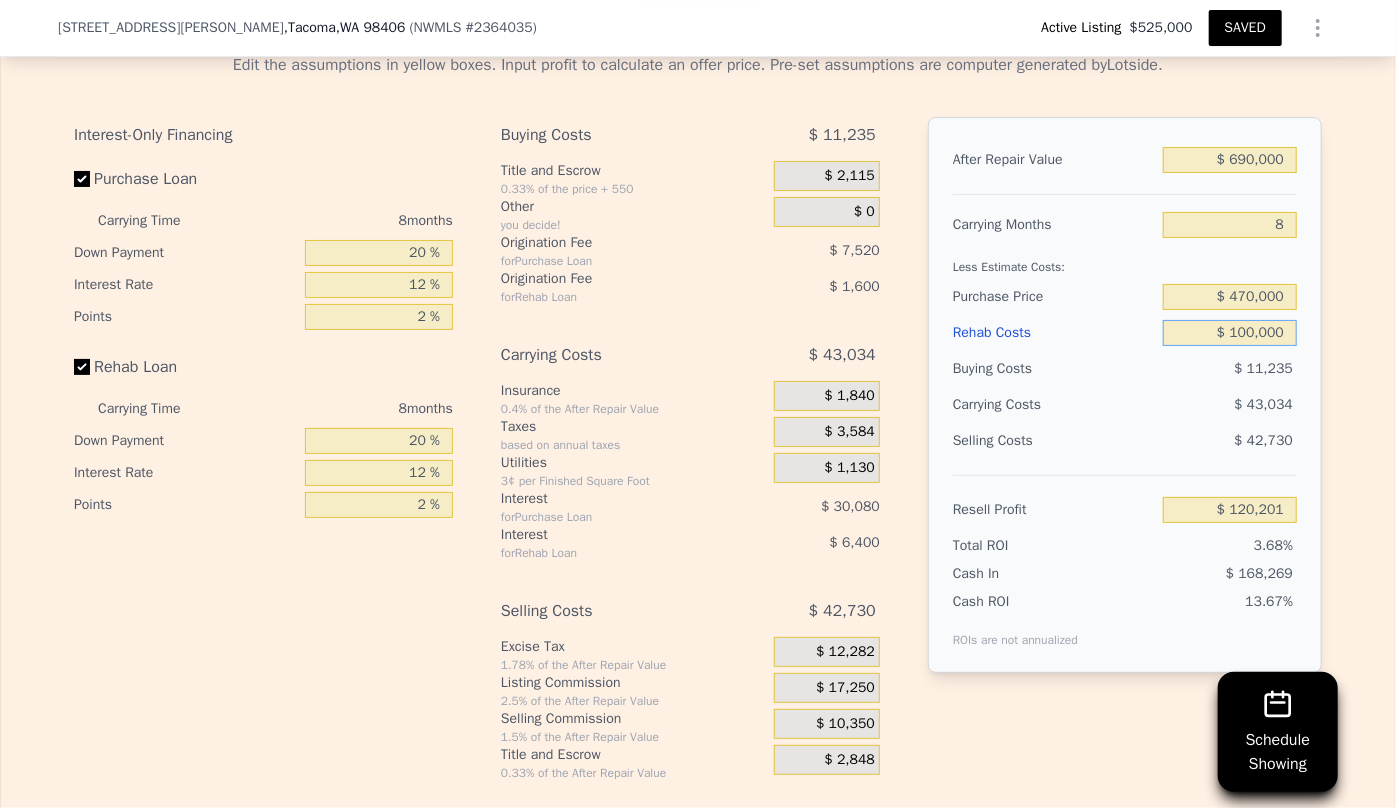 type on "$ 23,001" 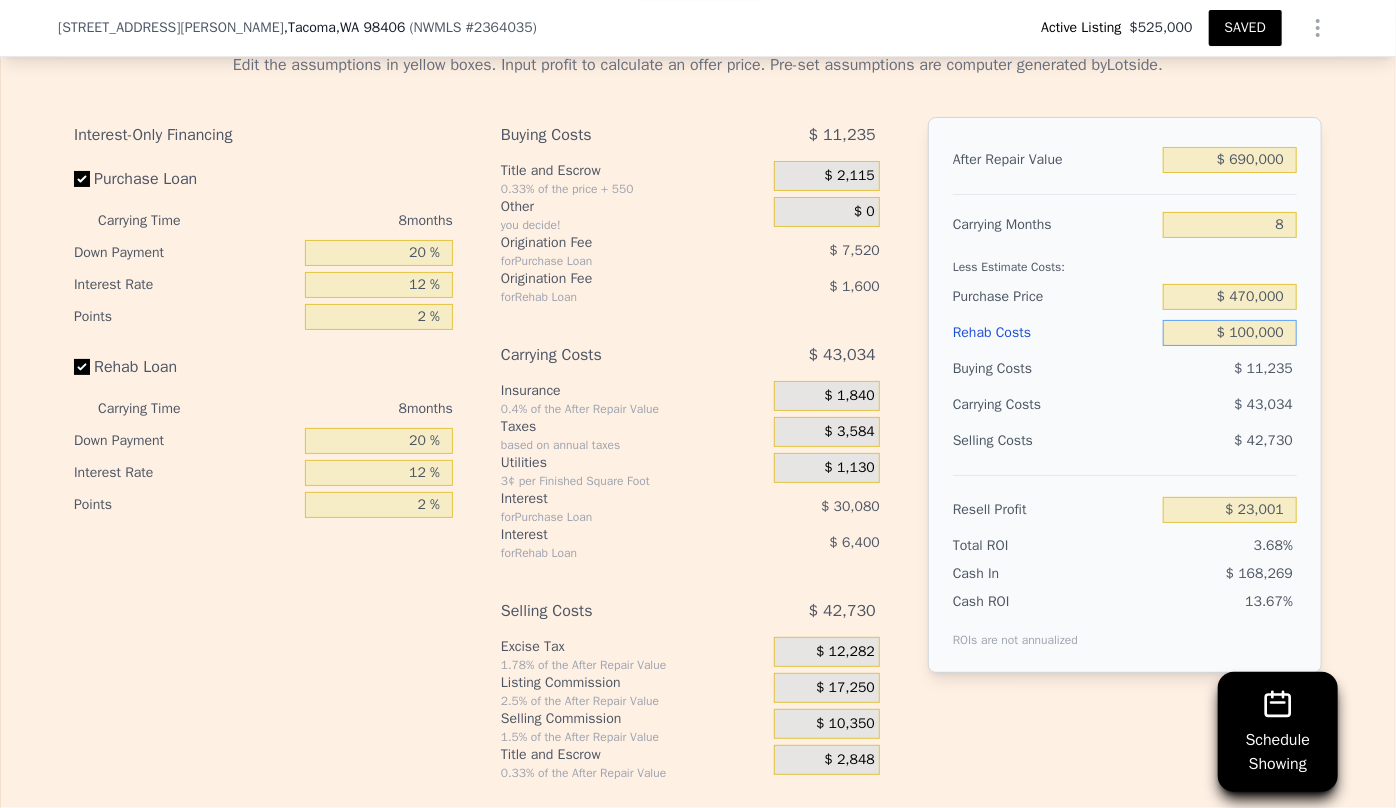 type on "$ 100,000" 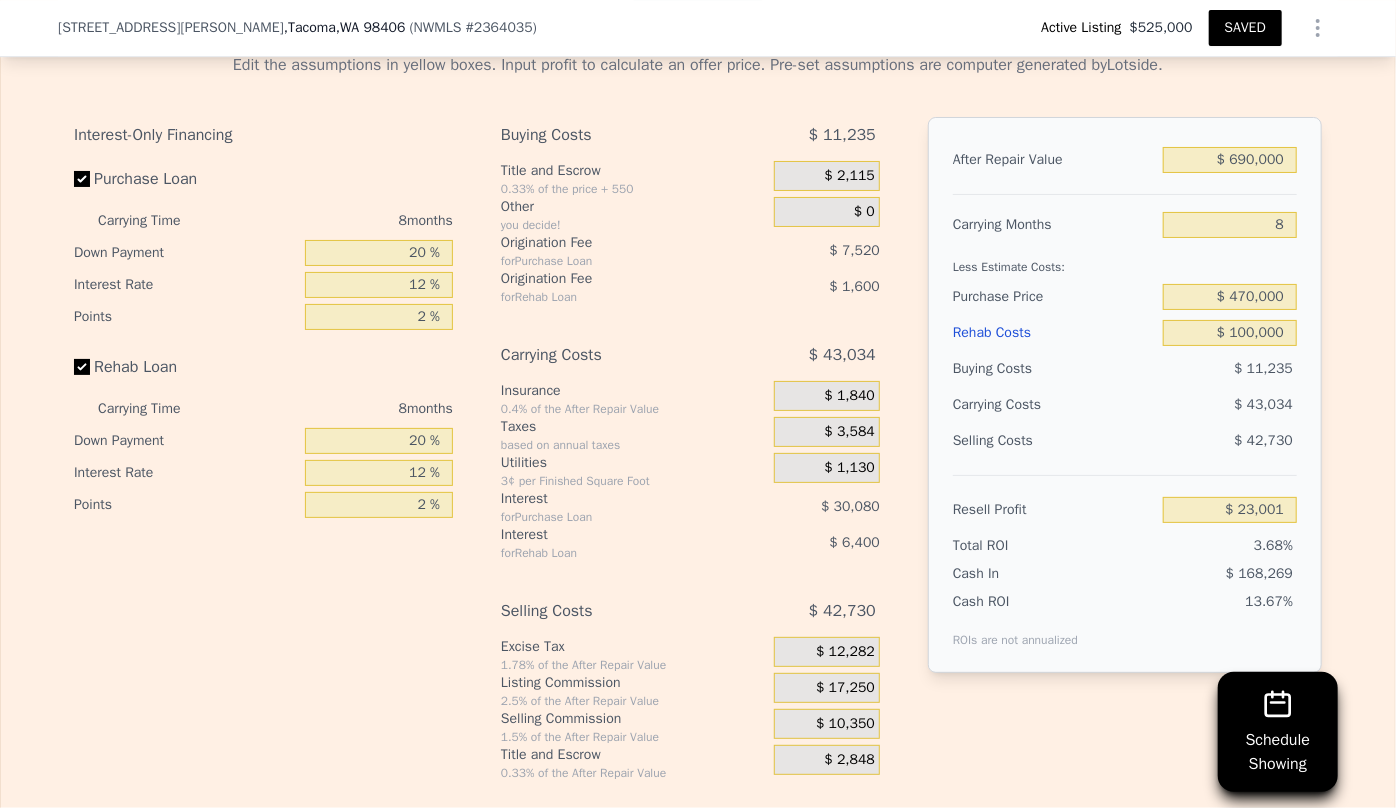 click on "$ 43,034" at bounding box center (1263, 404) 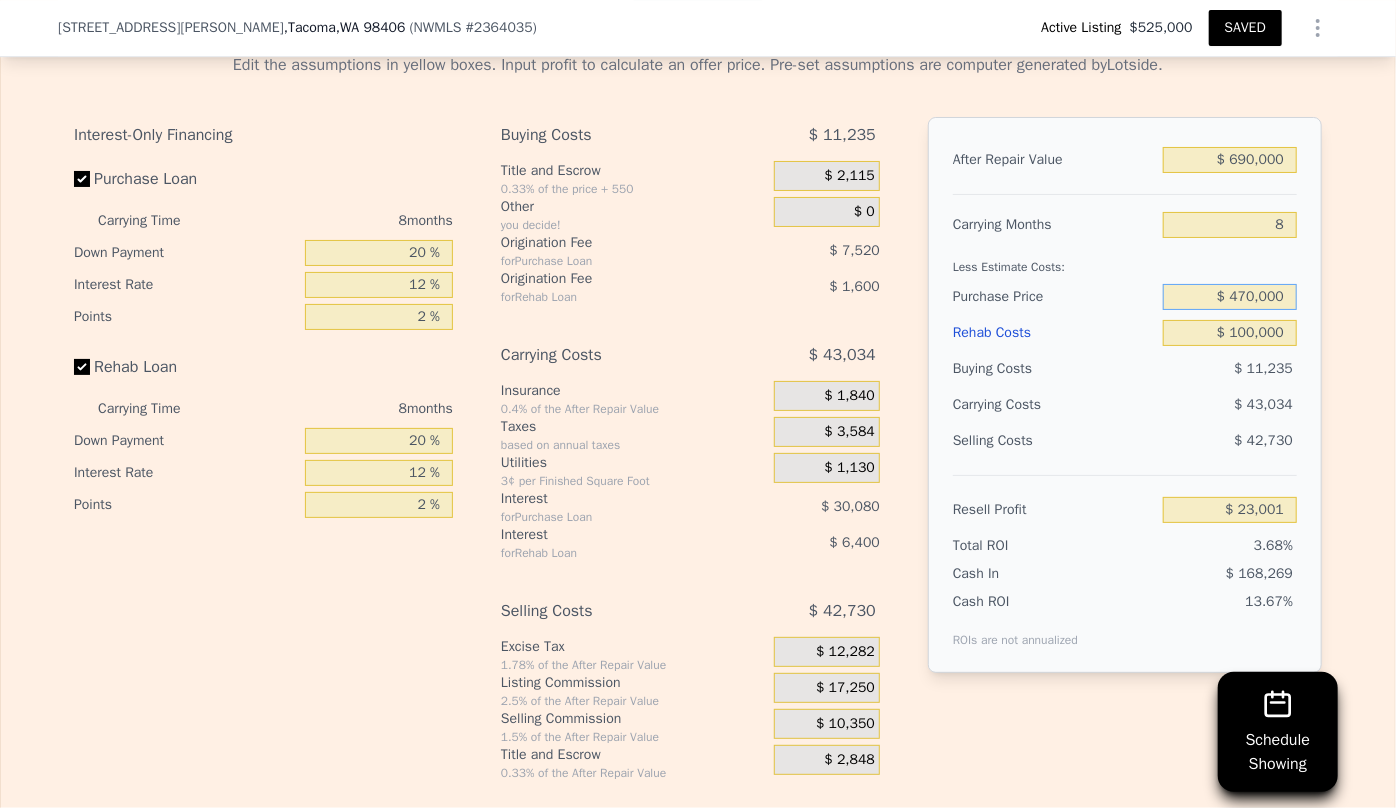 click on "$ 470,000" at bounding box center [1230, 297] 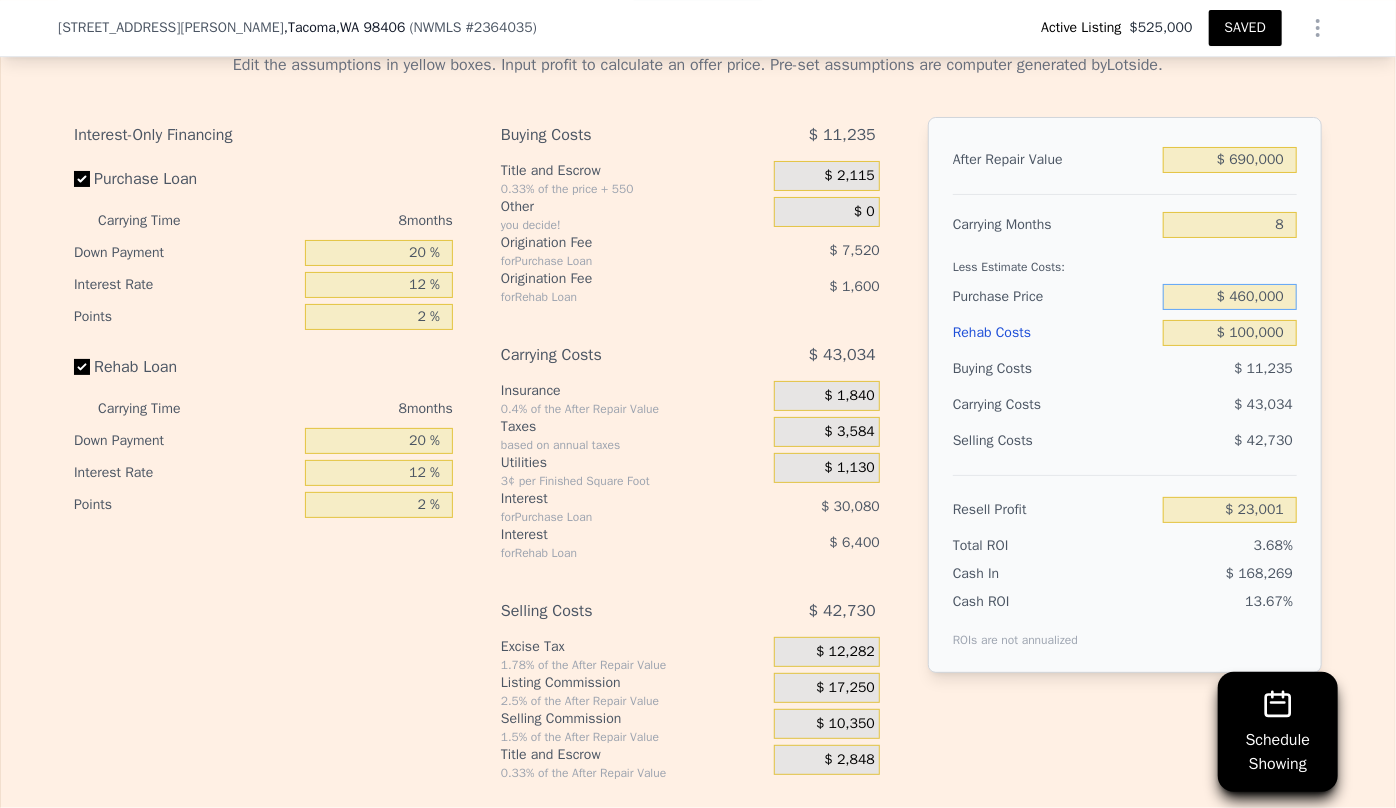 type on "$ 460,000" 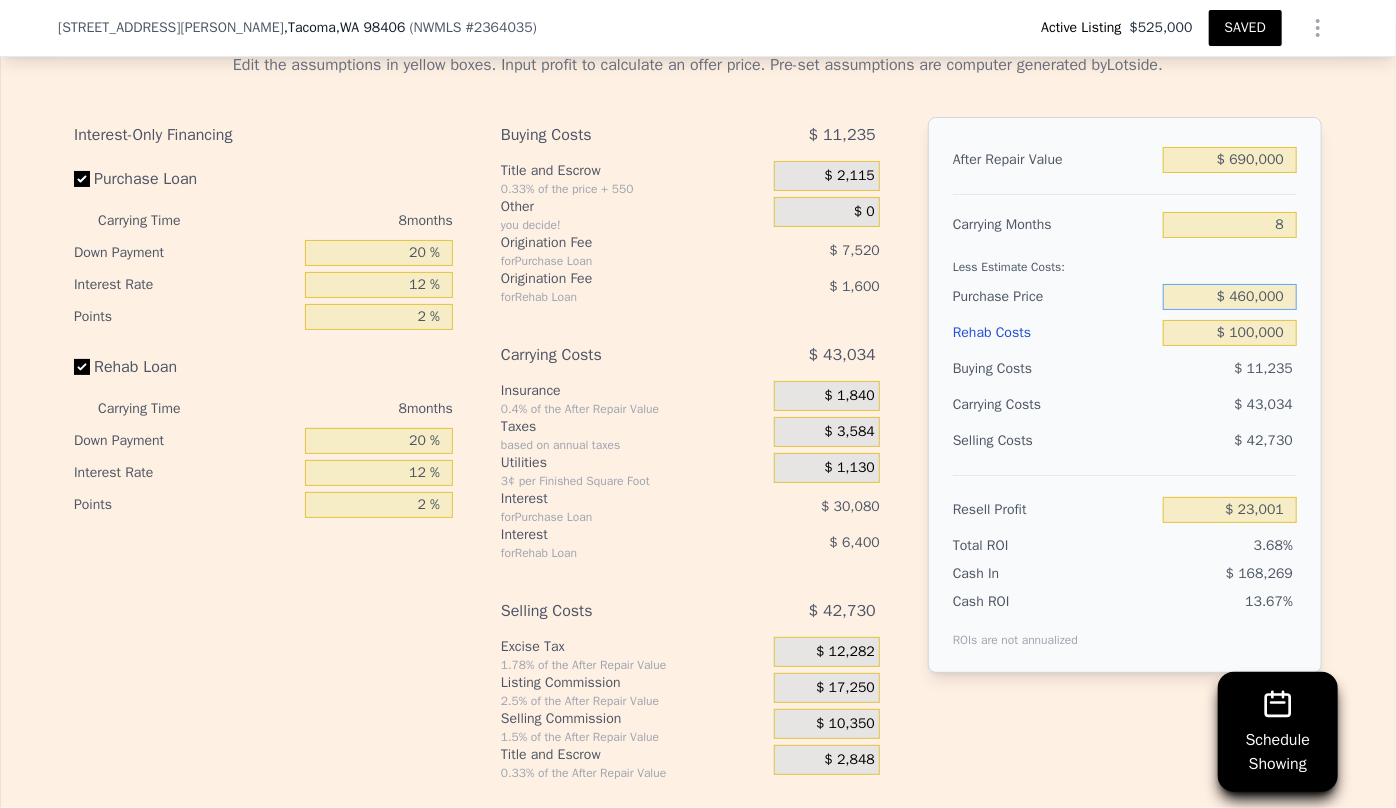 type on "$ 33,834" 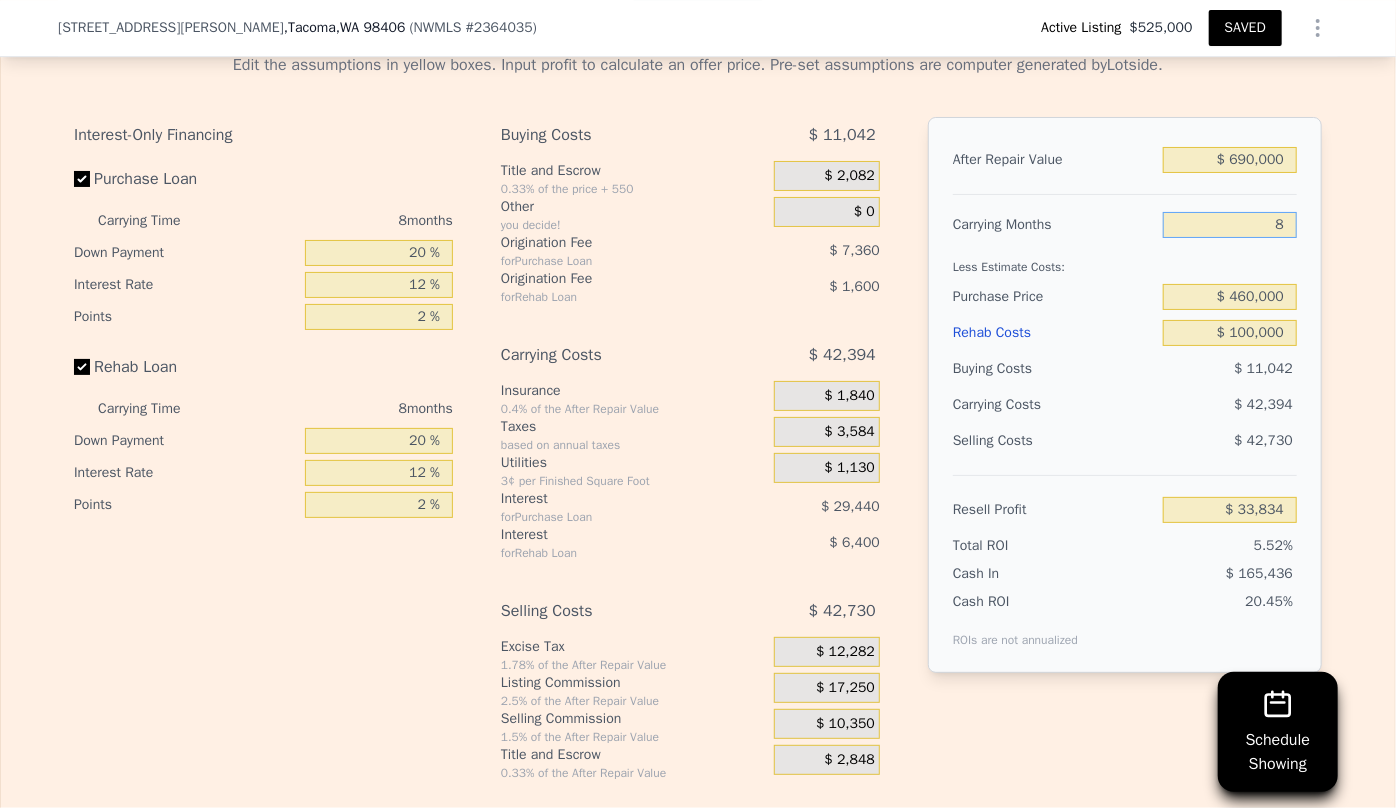 click on "8" at bounding box center [1230, 225] 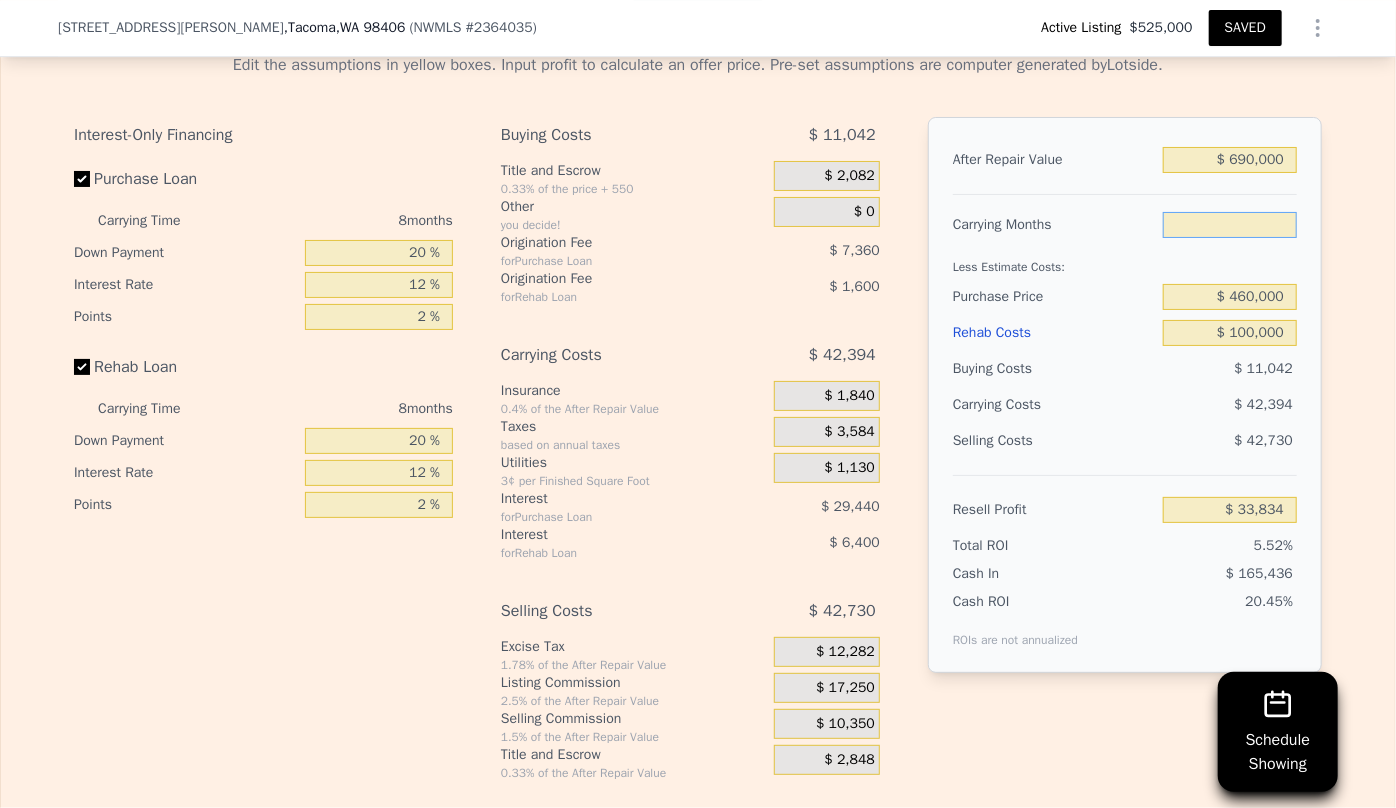 type on "6" 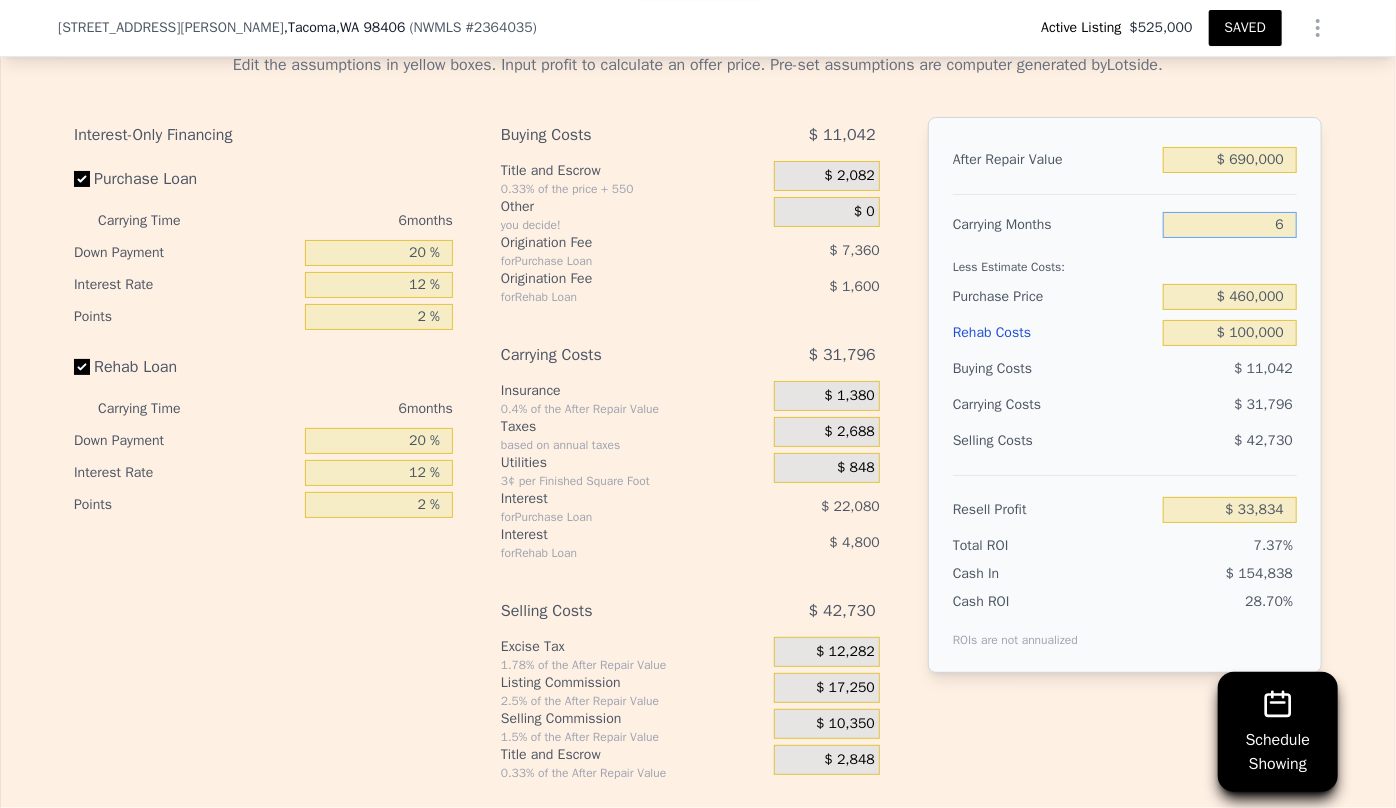 type on "$ 44,432" 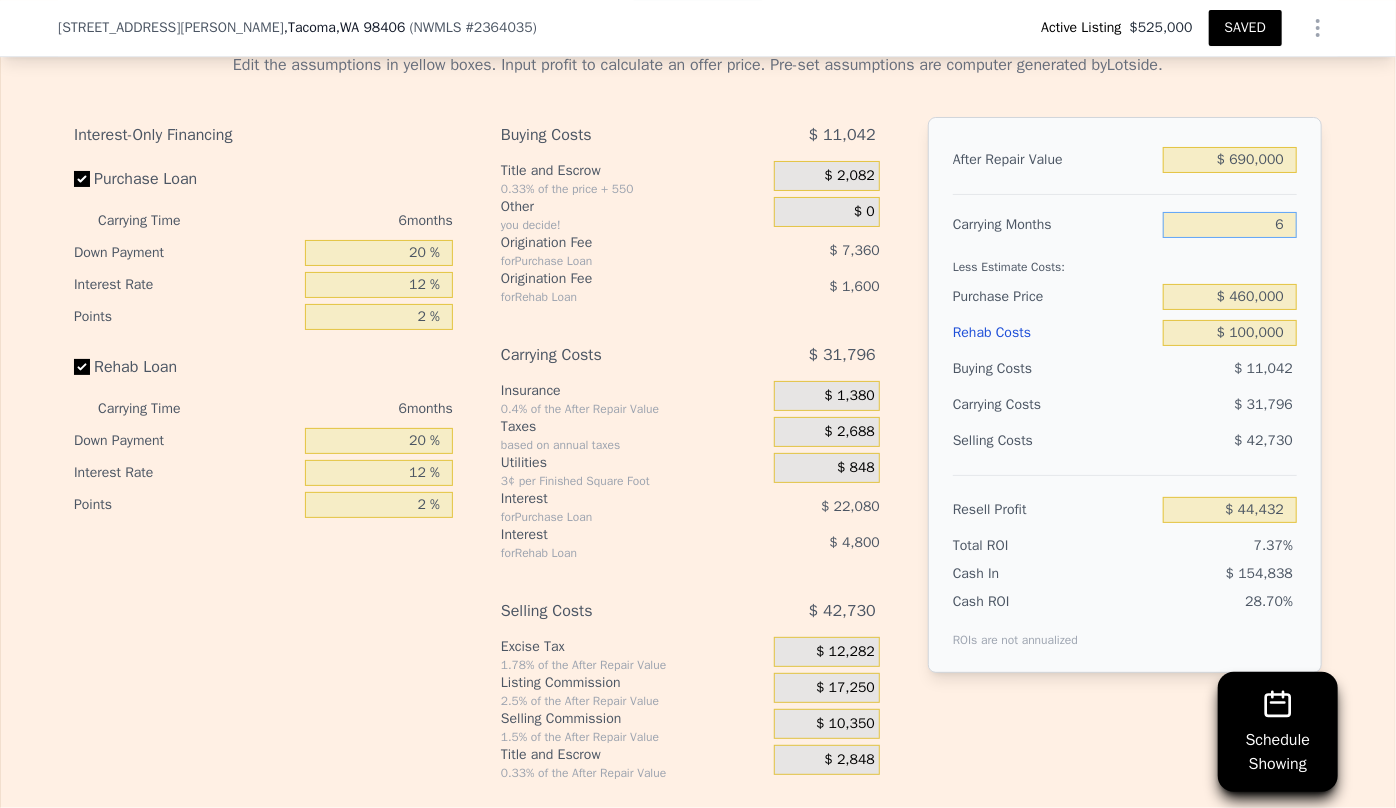 type on "6" 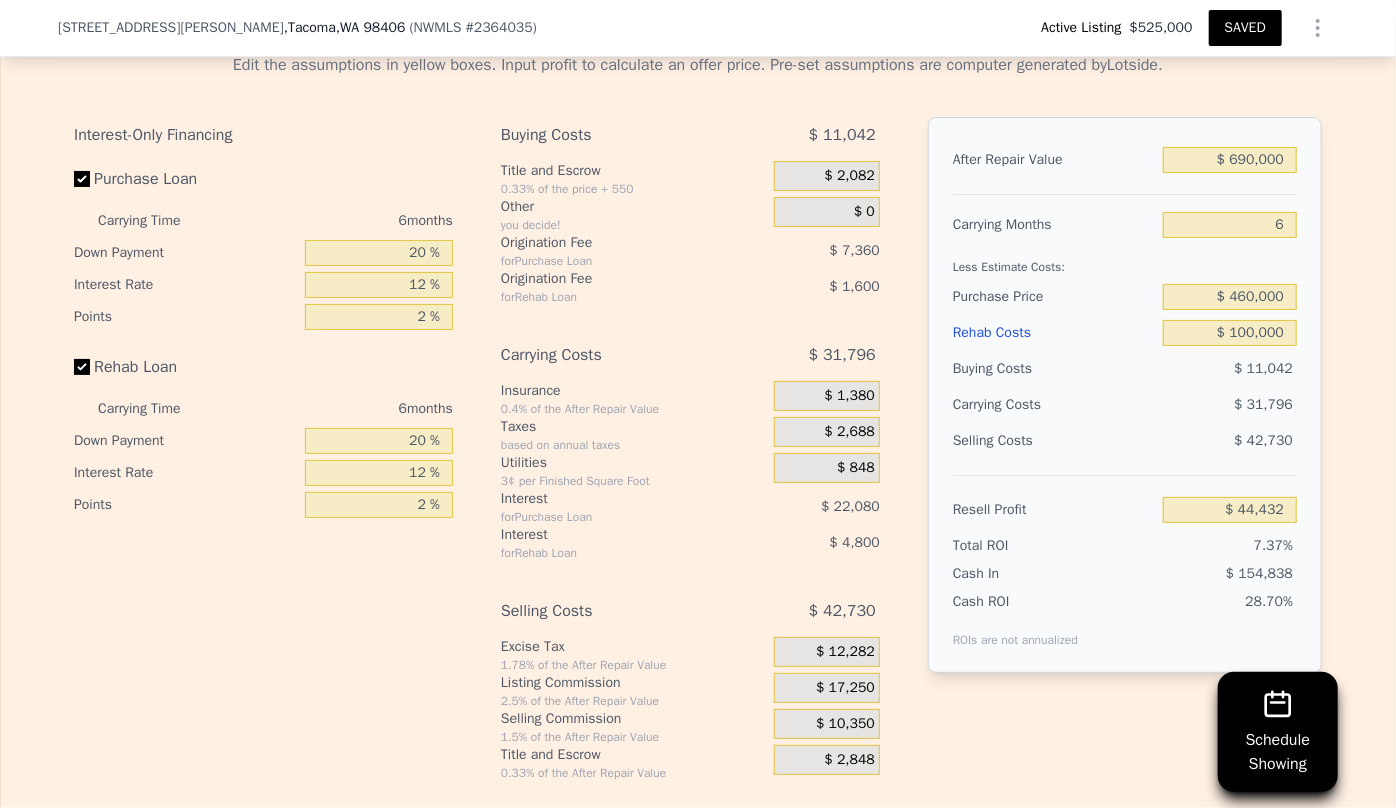 click on "Less Estimate Costs:" at bounding box center [1125, 261] 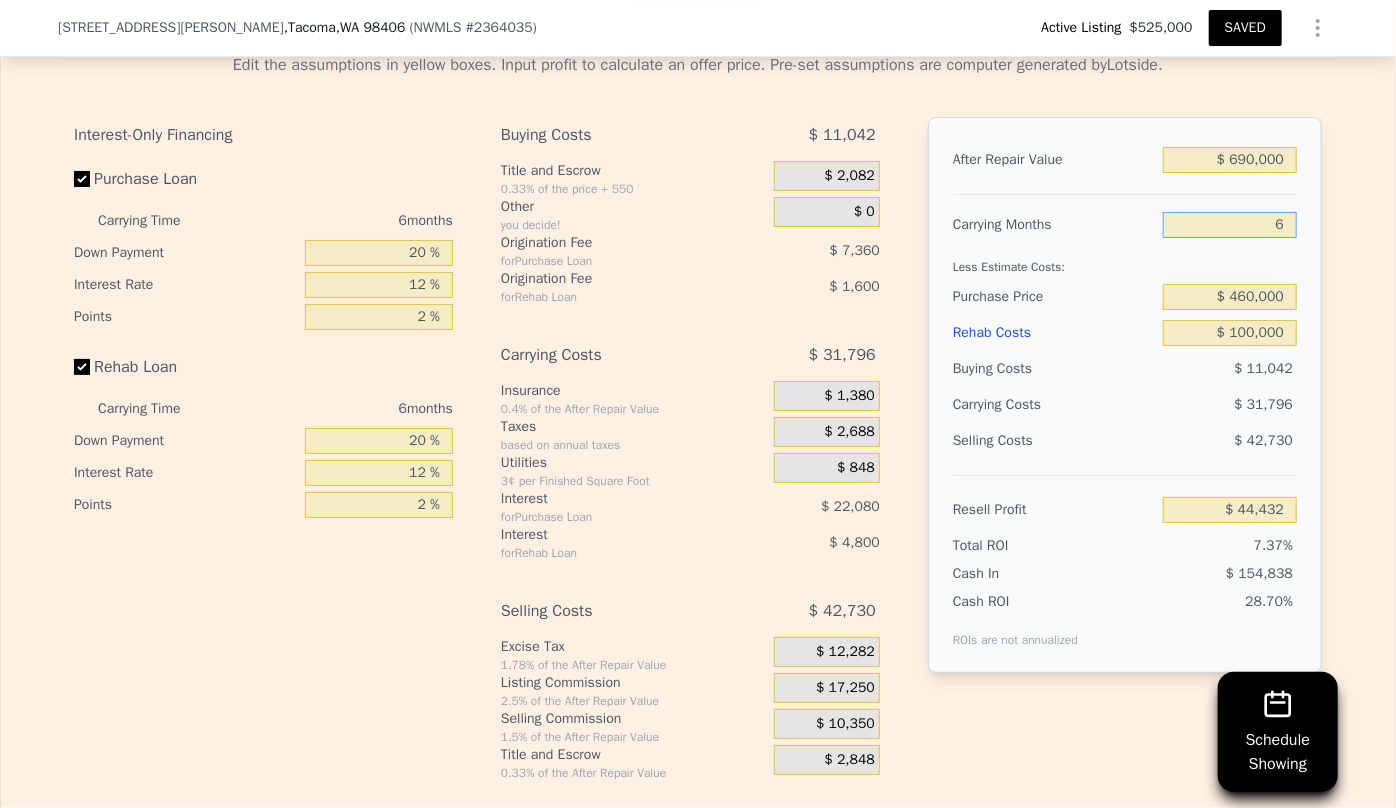 click on "6" at bounding box center (1230, 225) 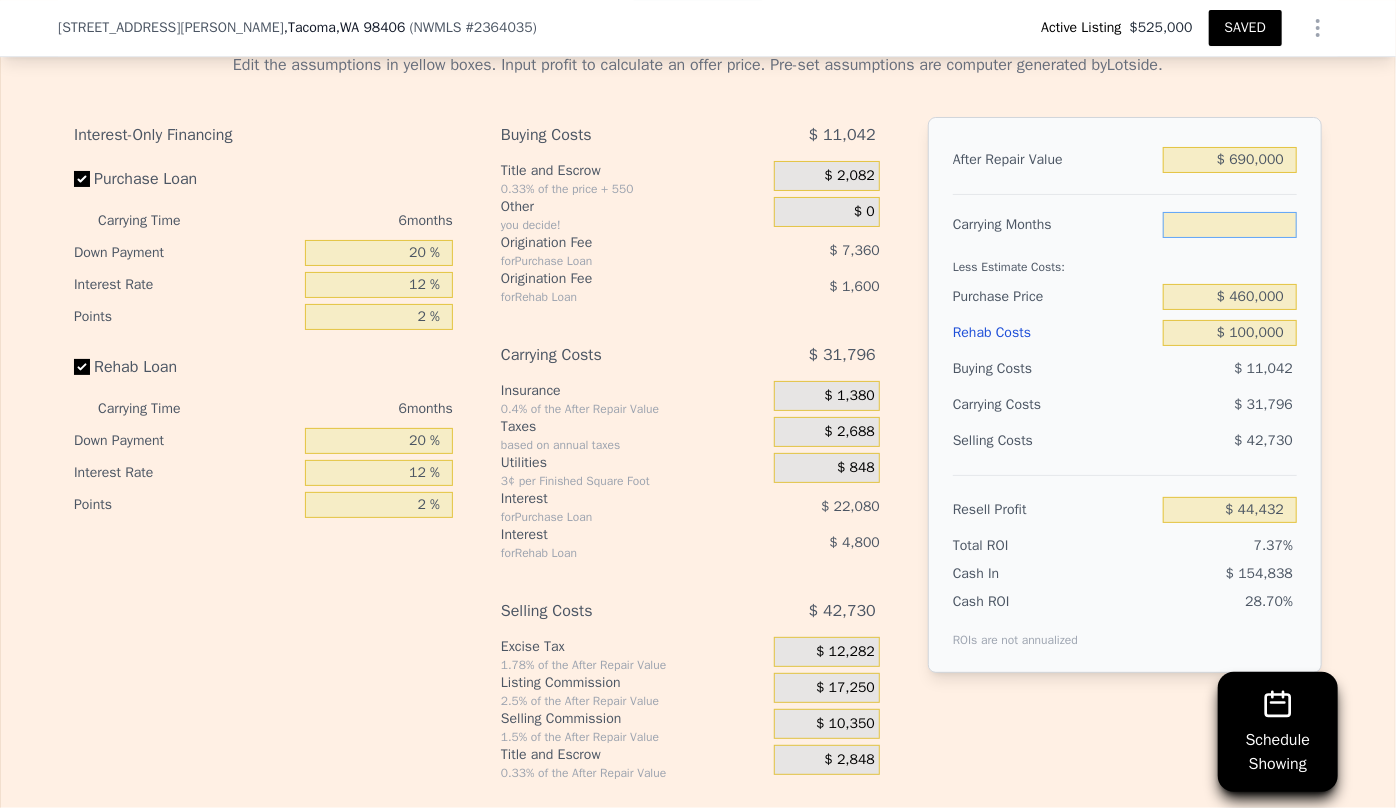 type on "8" 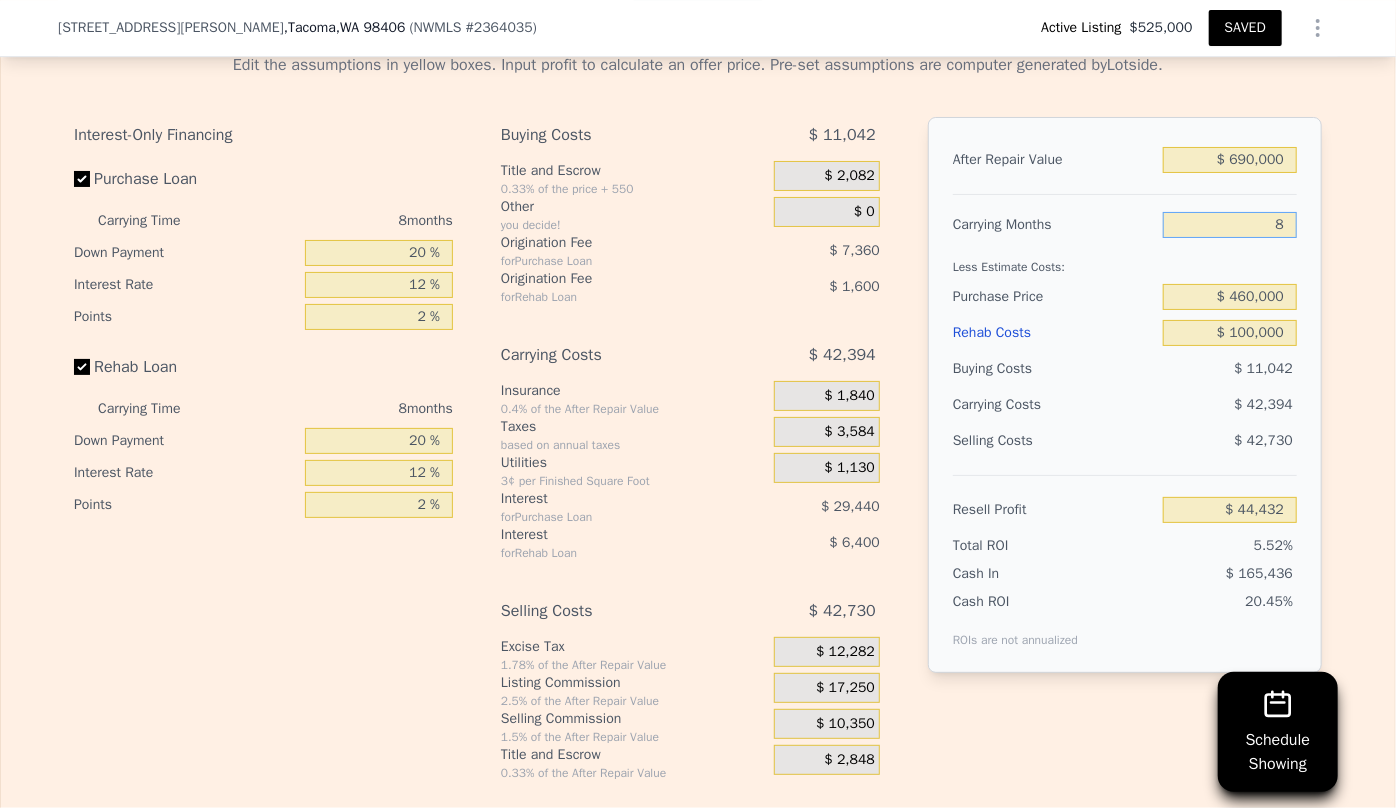 type on "$ 33,834" 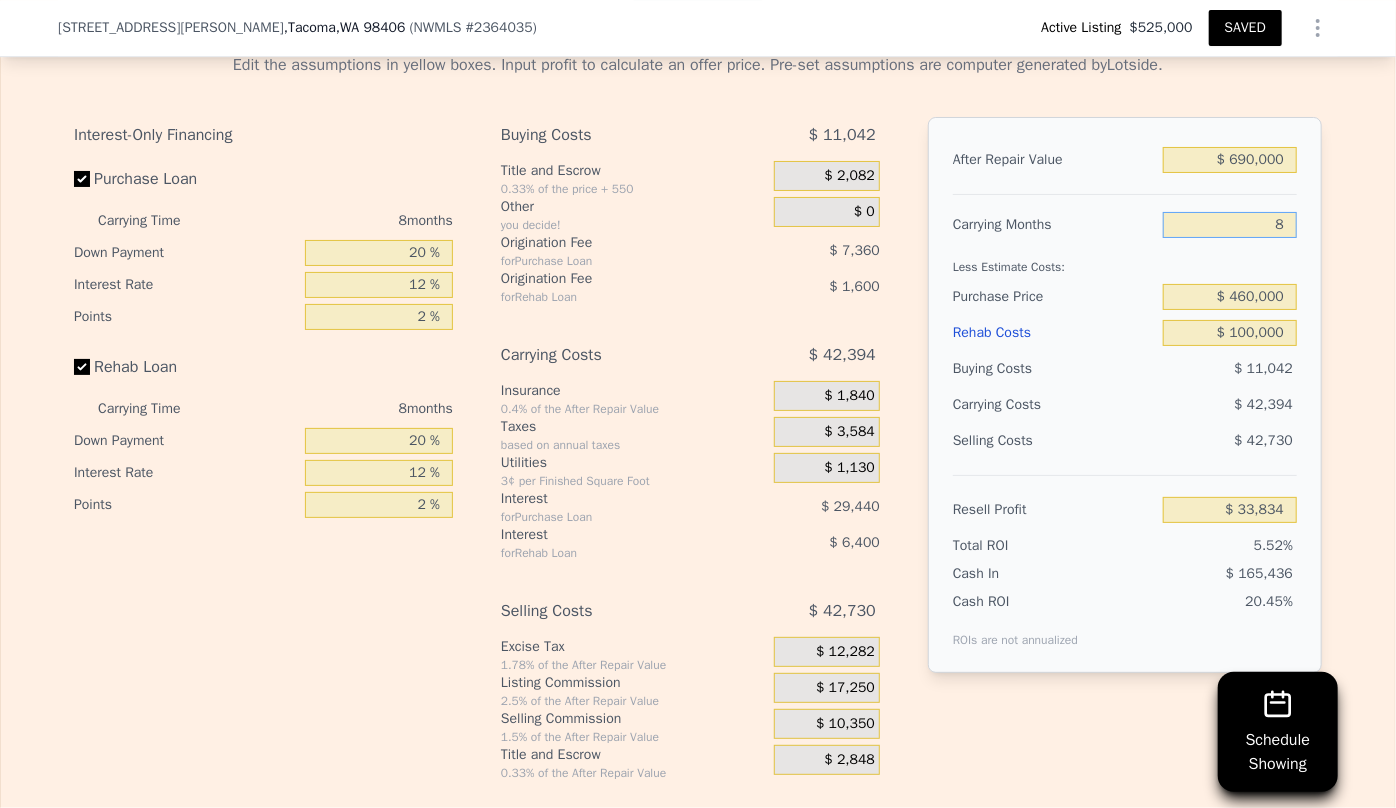 type on "8" 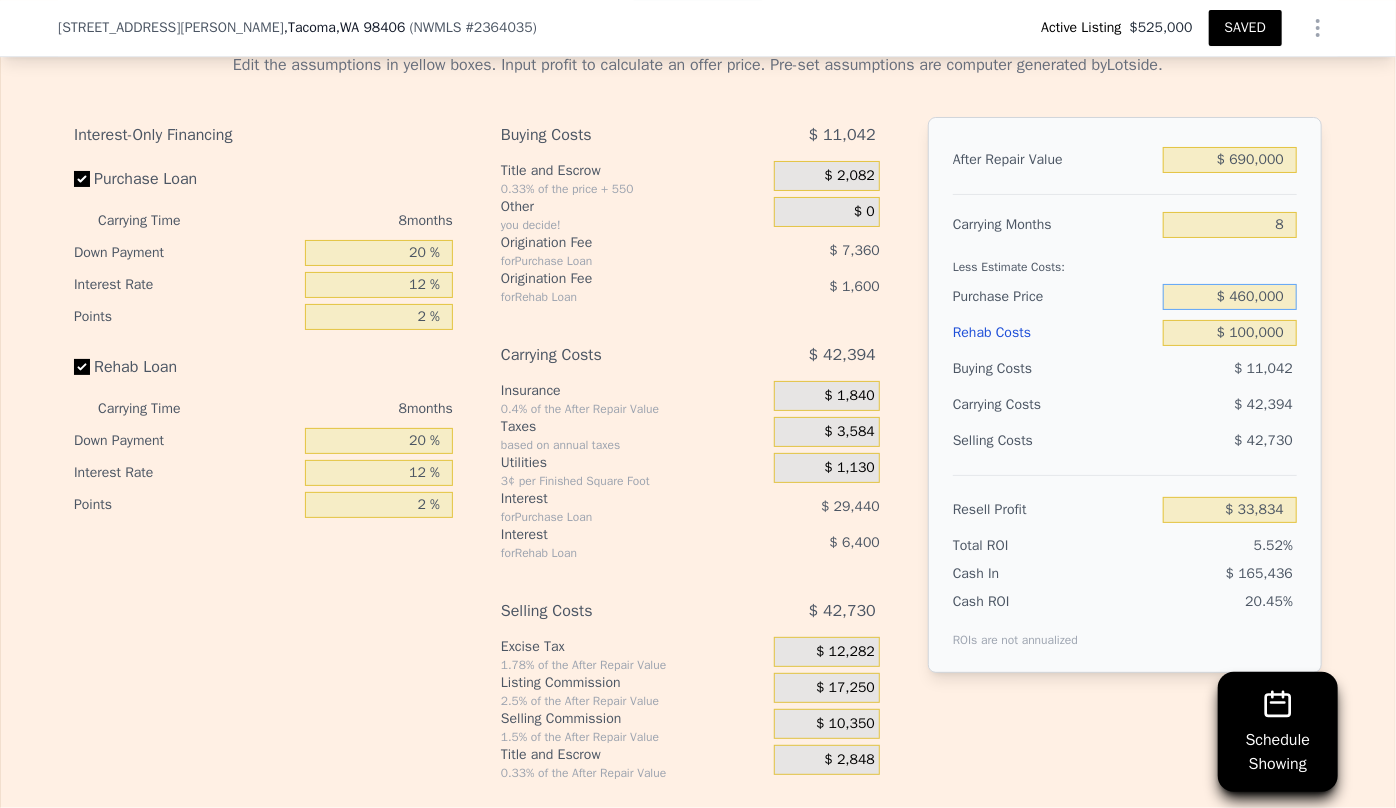 click on "$ 460,000" at bounding box center (1230, 297) 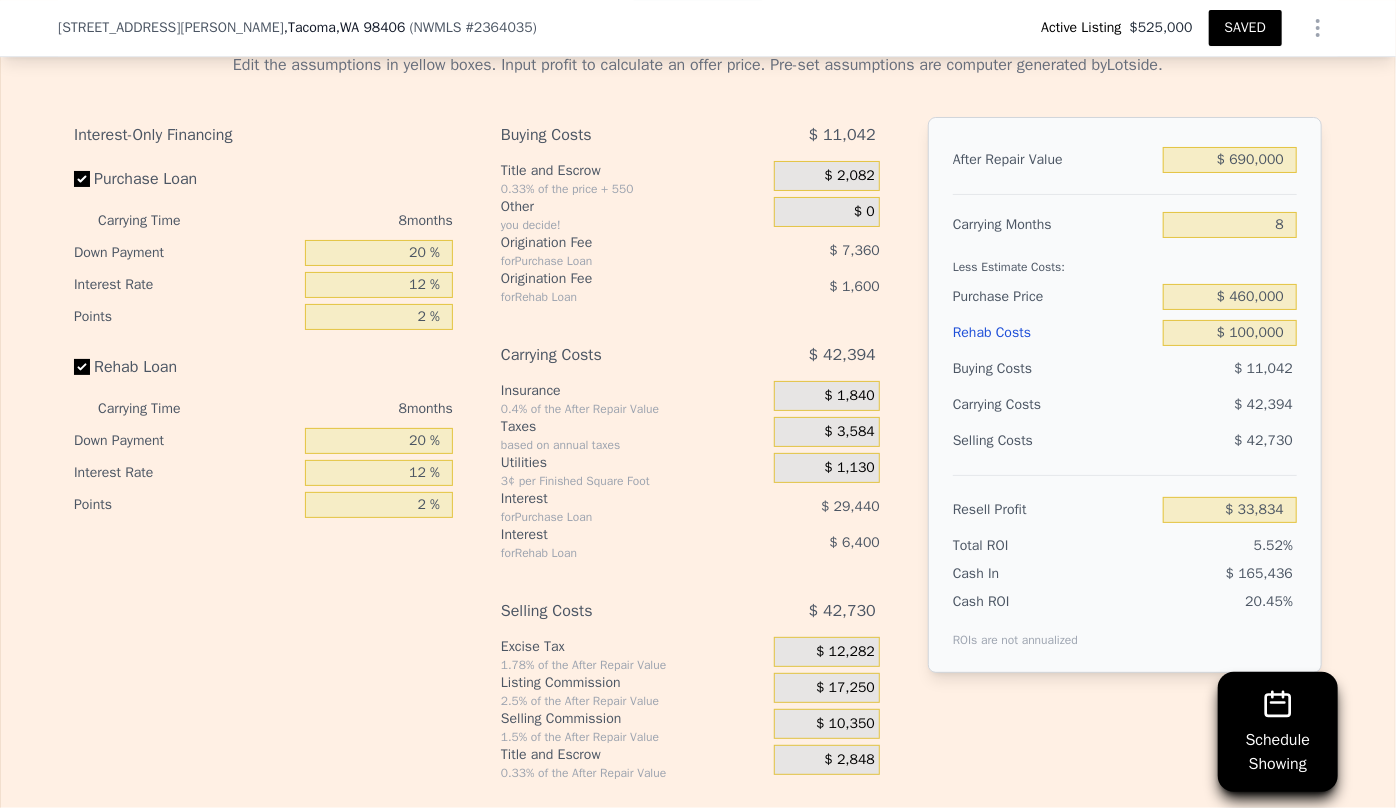 click on "$ 42,730" at bounding box center [1230, 441] 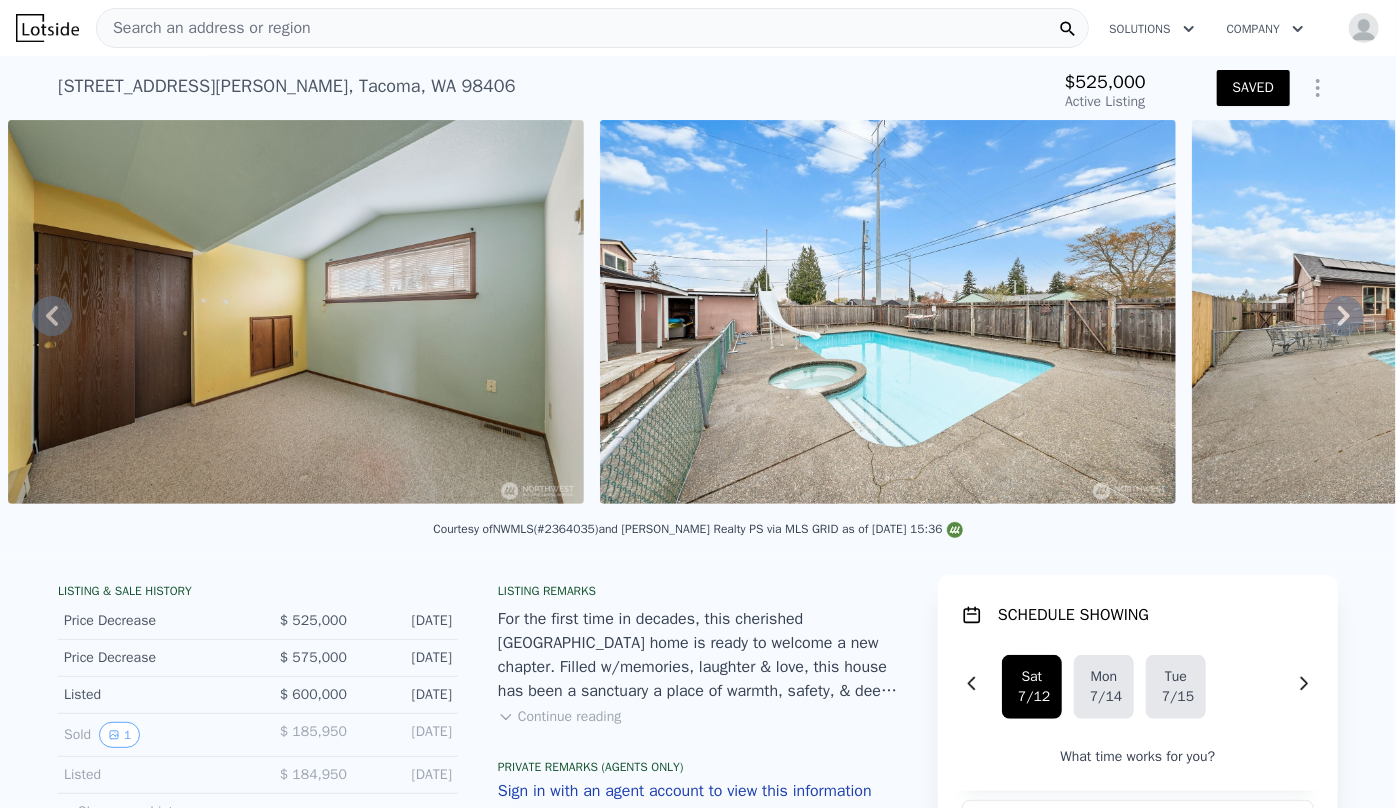 scroll, scrollTop: 0, scrollLeft: 0, axis: both 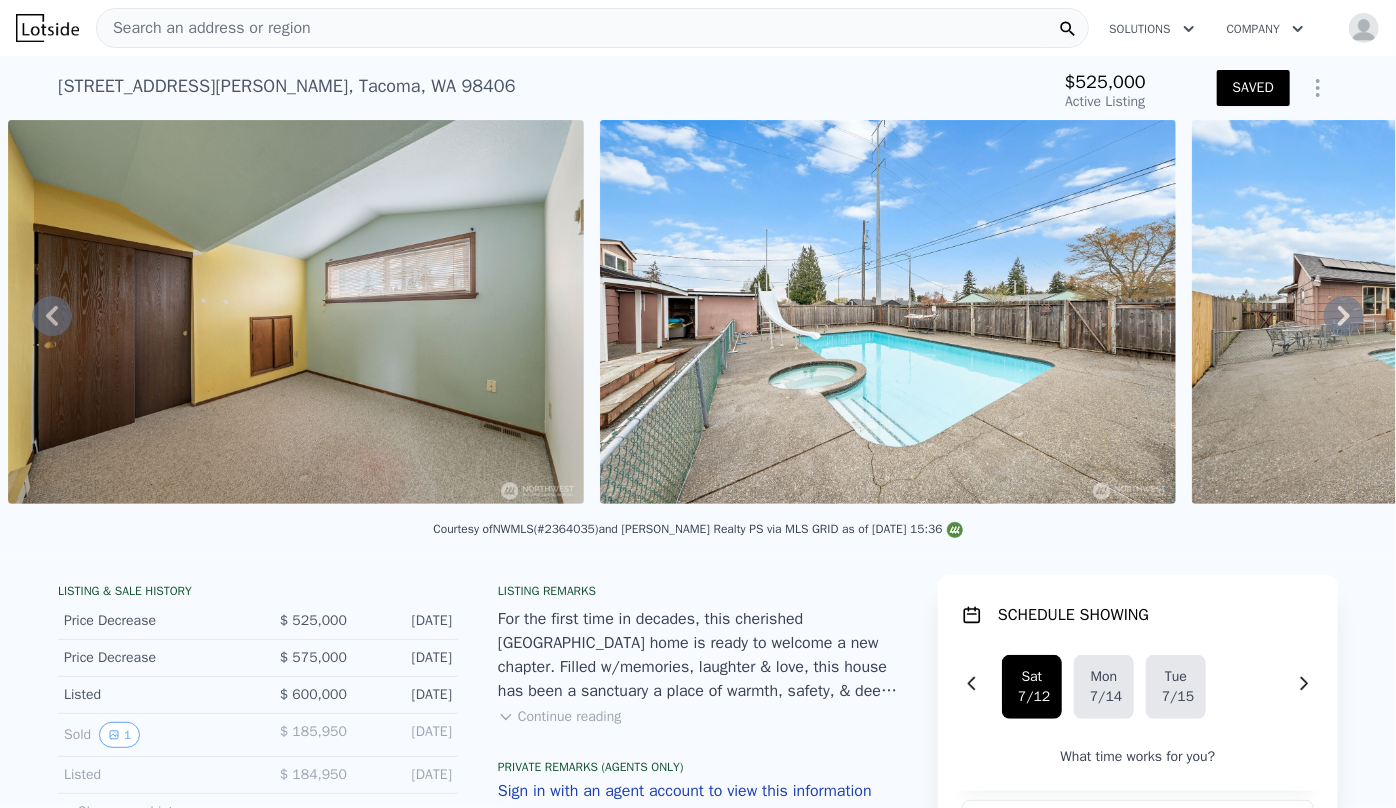 click on "Search an address or region" at bounding box center (204, 28) 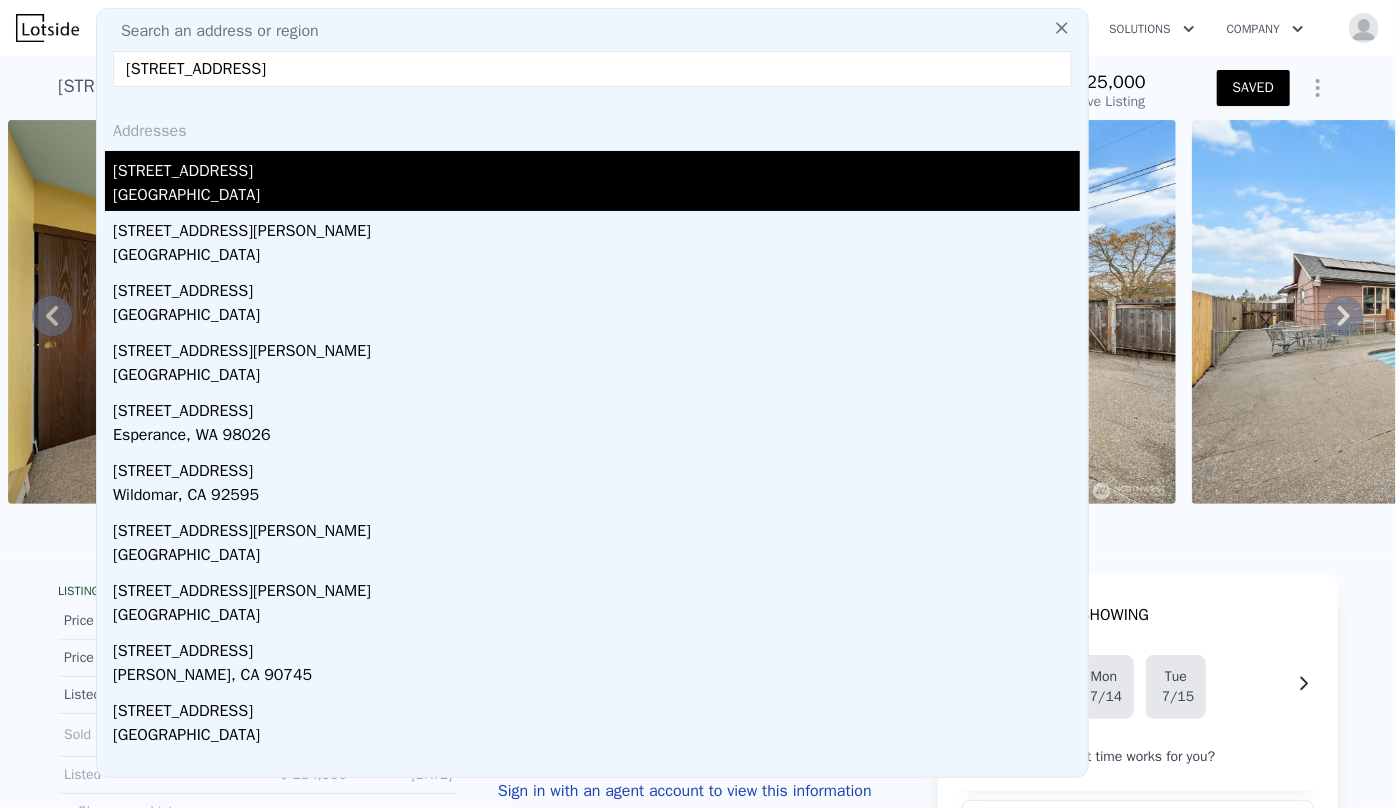 type on "[STREET_ADDRESS]" 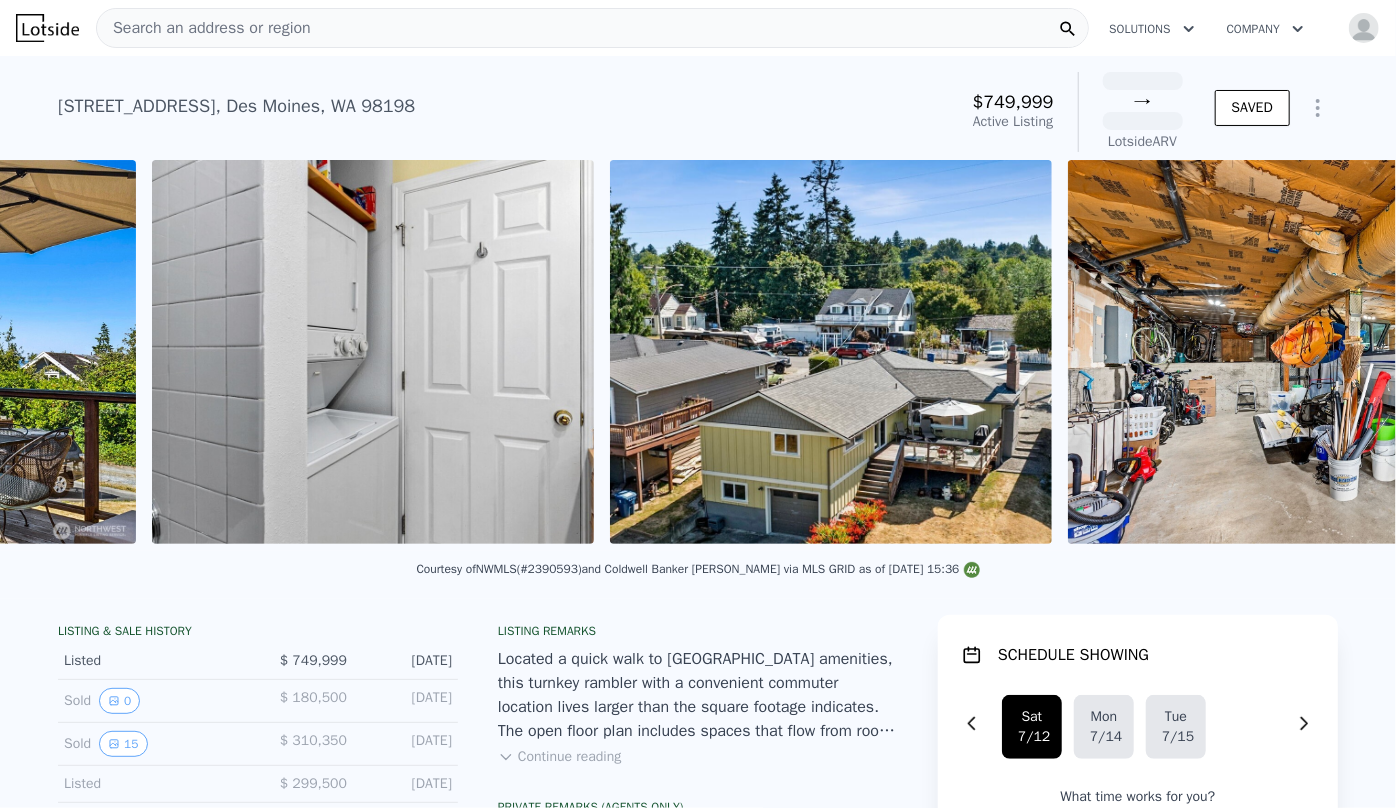 scroll, scrollTop: 0, scrollLeft: 11574, axis: horizontal 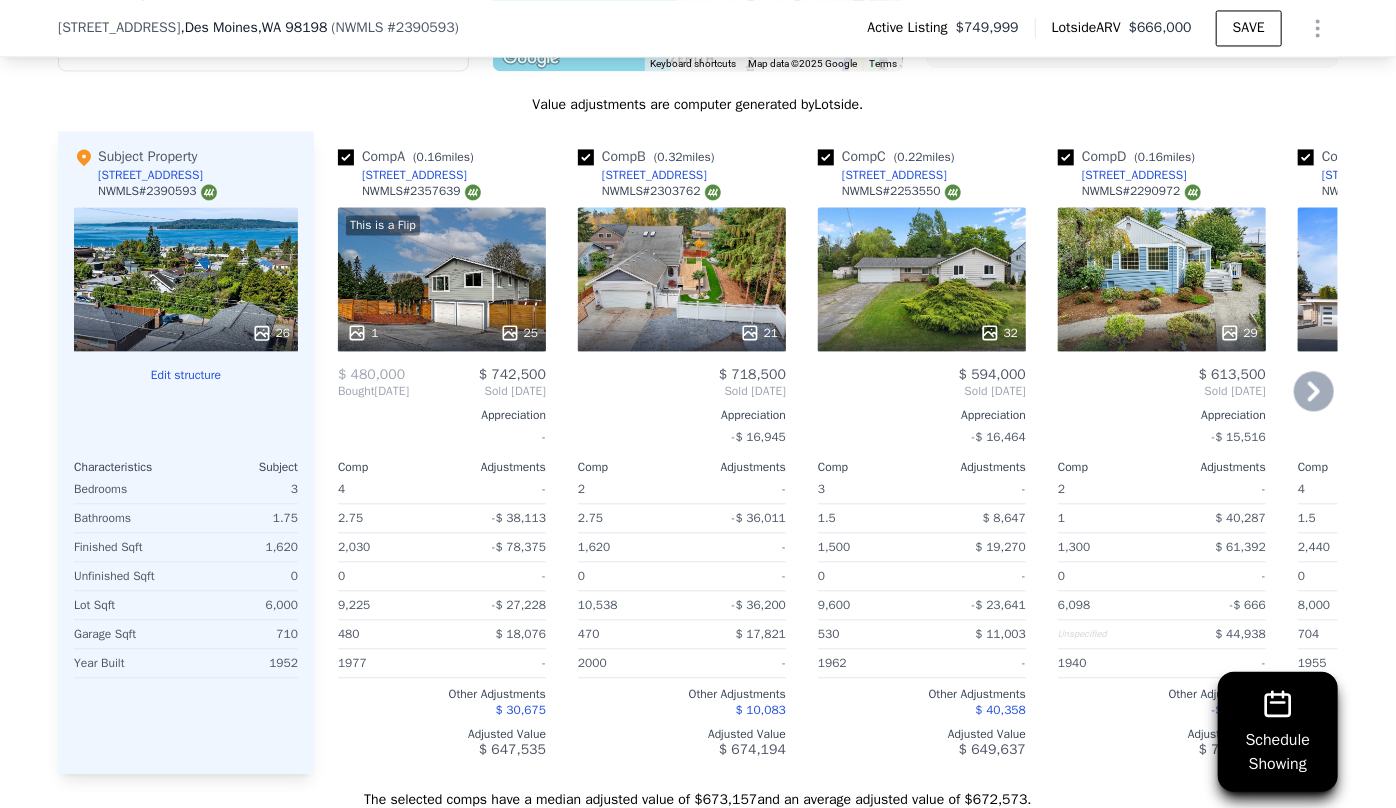 click 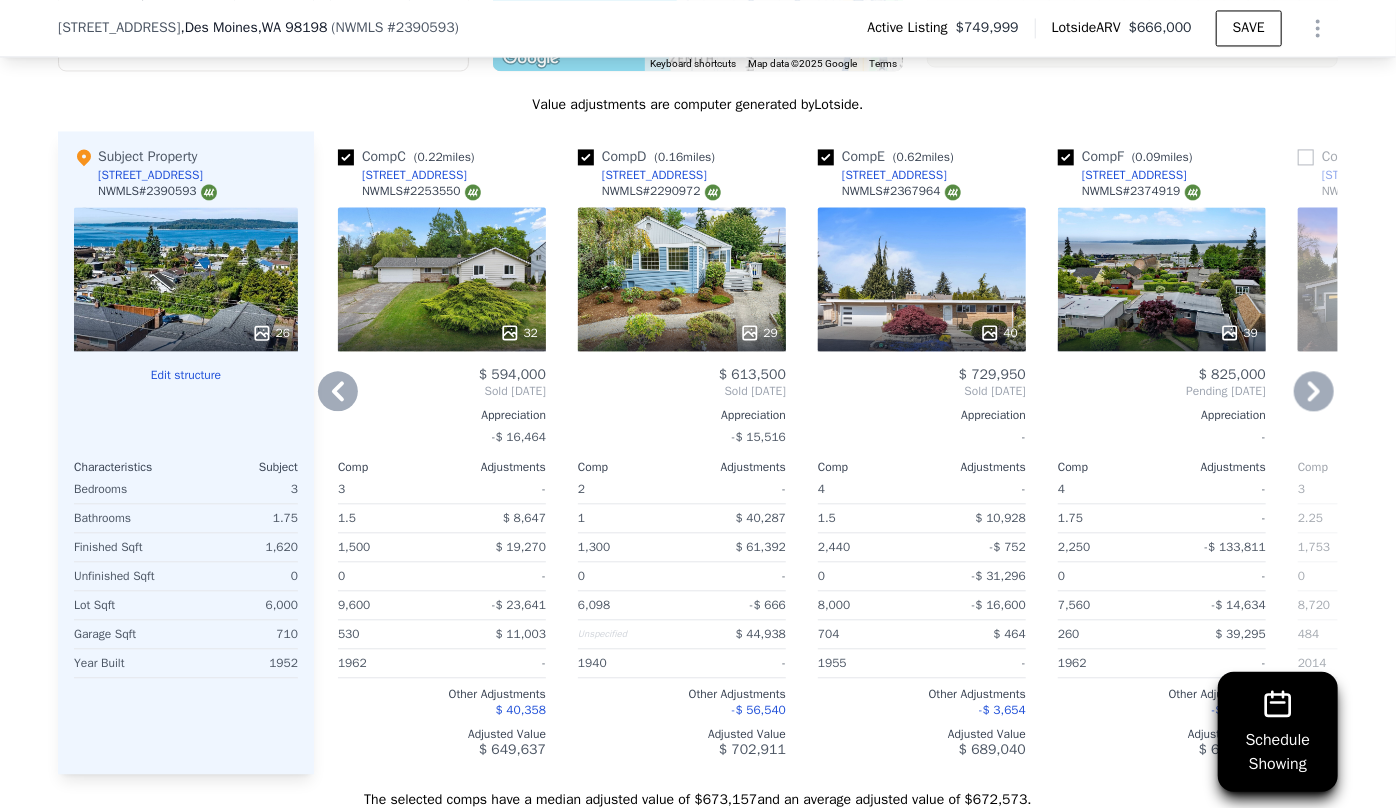 click 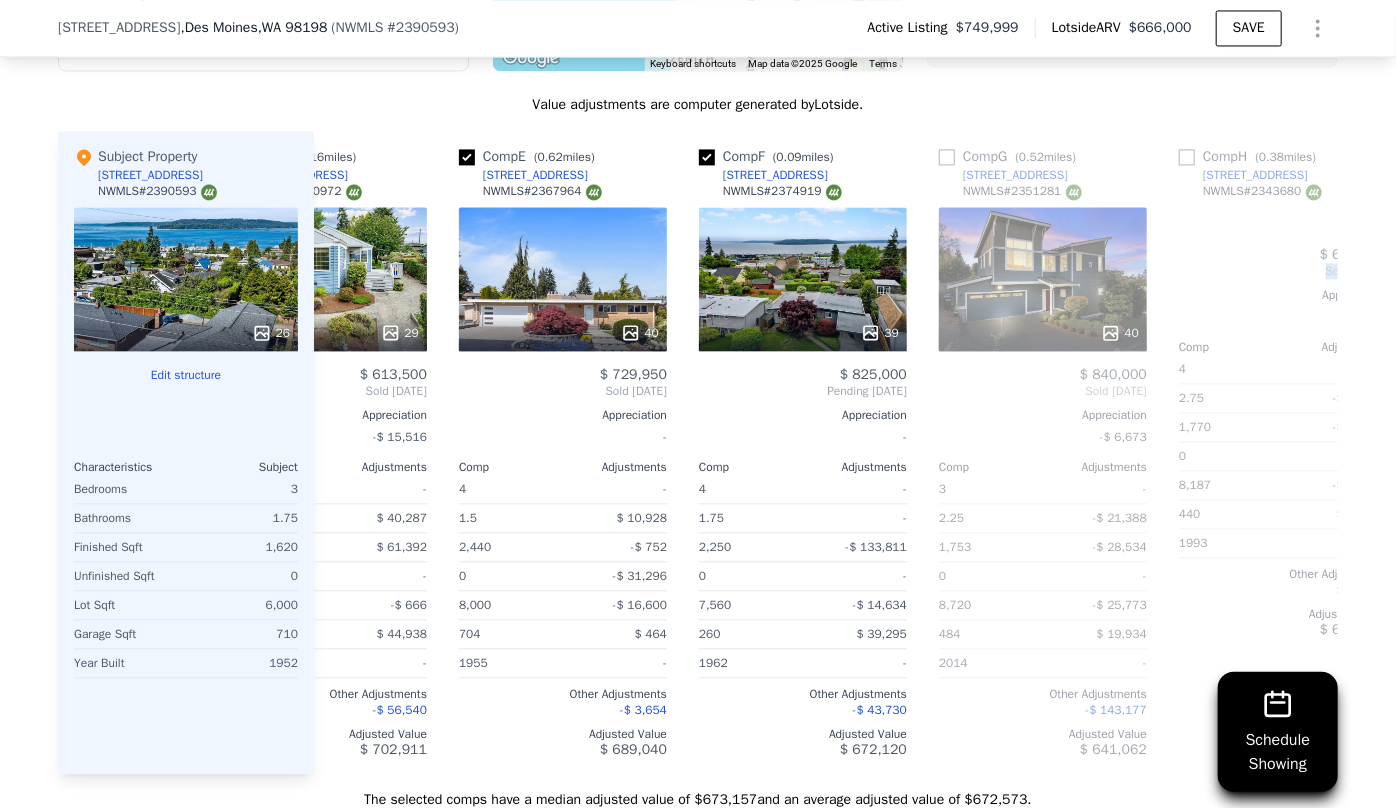 click on "Comp  A ( 0.16  miles) [STREET_ADDRESS] This is a Flip 1 25 $ 480,000 $ 742,500 Bought  [DATE] Sold   [DATE] Appreciation - Comp Adjustments 4 - 2.75 -$ 38,113 2,030 -$ 78,375 0 - 9,225 -$ 27,228 480 $ 18,076 1977 - Other Adjustments $ 30,675 Adjusted Value $ 647,535 Comp  B ( 0.32  miles) [STREET_ADDRESS]  # 2303762 21 $ 718,500 Sold   [DATE] Appreciation -$ 16,945 Comp Adjustments 2 - 2.75 -$ 36,011 1,620 - 0 - 10,538 -$ 36,200 470 $ 17,821 2000 - Other Adjustments $ 10,083 Adjusted Value $ 674,194 Comp  C ( 0.22  miles) [STREET_ADDRESS]  # 2253550 32 $ 594,000 Sold   [DATE] Appreciation -$ 16,464 Comp Adjustments 3 - 1.5 $ 8,647 1,500 $ 19,270 0 - 9,600 -$ 23,641 530 $ 11,003 1962 - Other Adjustments $ 40,358 Adjusted Value $ 649,637 Comp  D ( 0.16  miles) [STREET_ADDRESS]  # 2290972 29 $ 613,500 Sold   [DATE] Appreciation -$ 15,516 Comp Adjustments 2 - 1 $ 40,287 1,300 $ 61,392 0 - 6,098 -$ 666 Unspecified $ 44,938 1940 - Other Adjustments -$ 56,540 Comp" at bounding box center (826, 452) 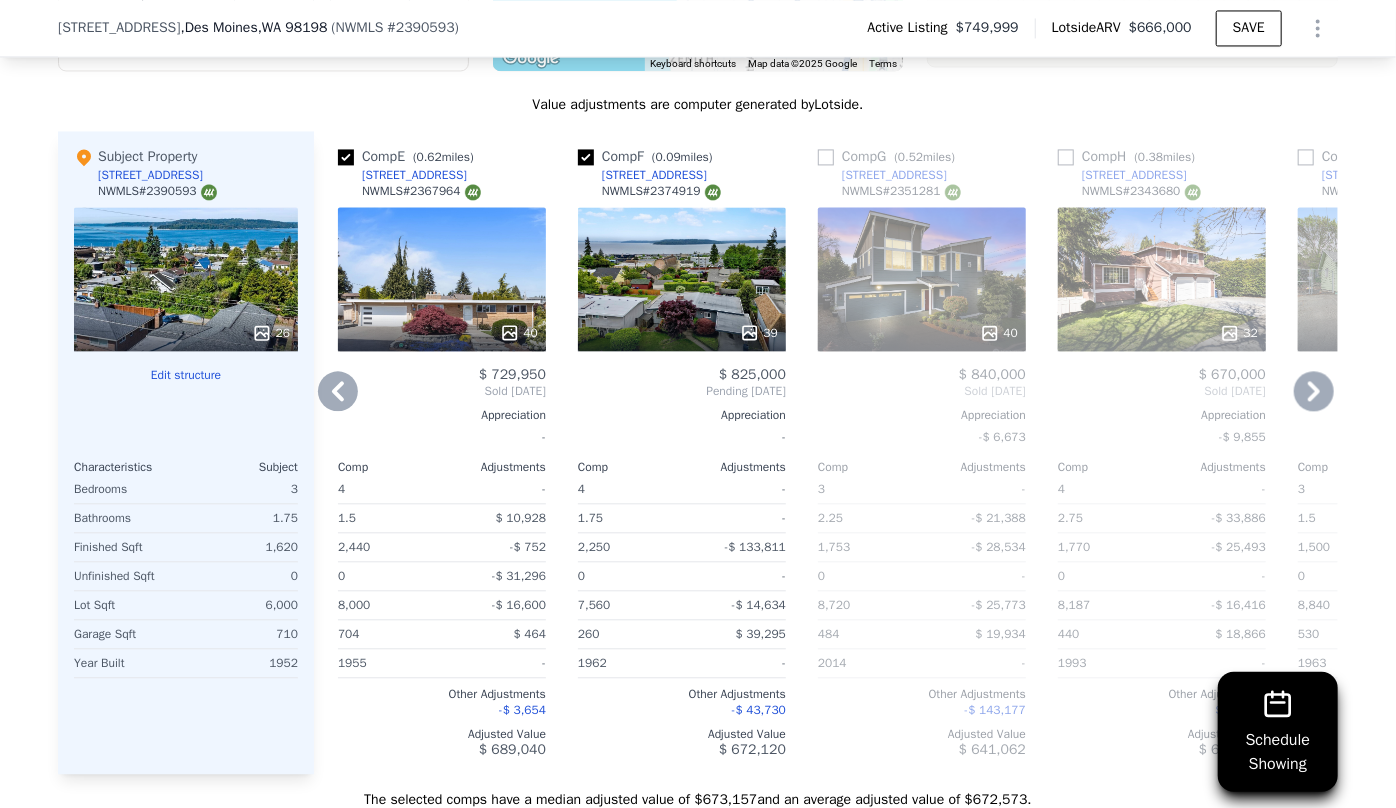 click 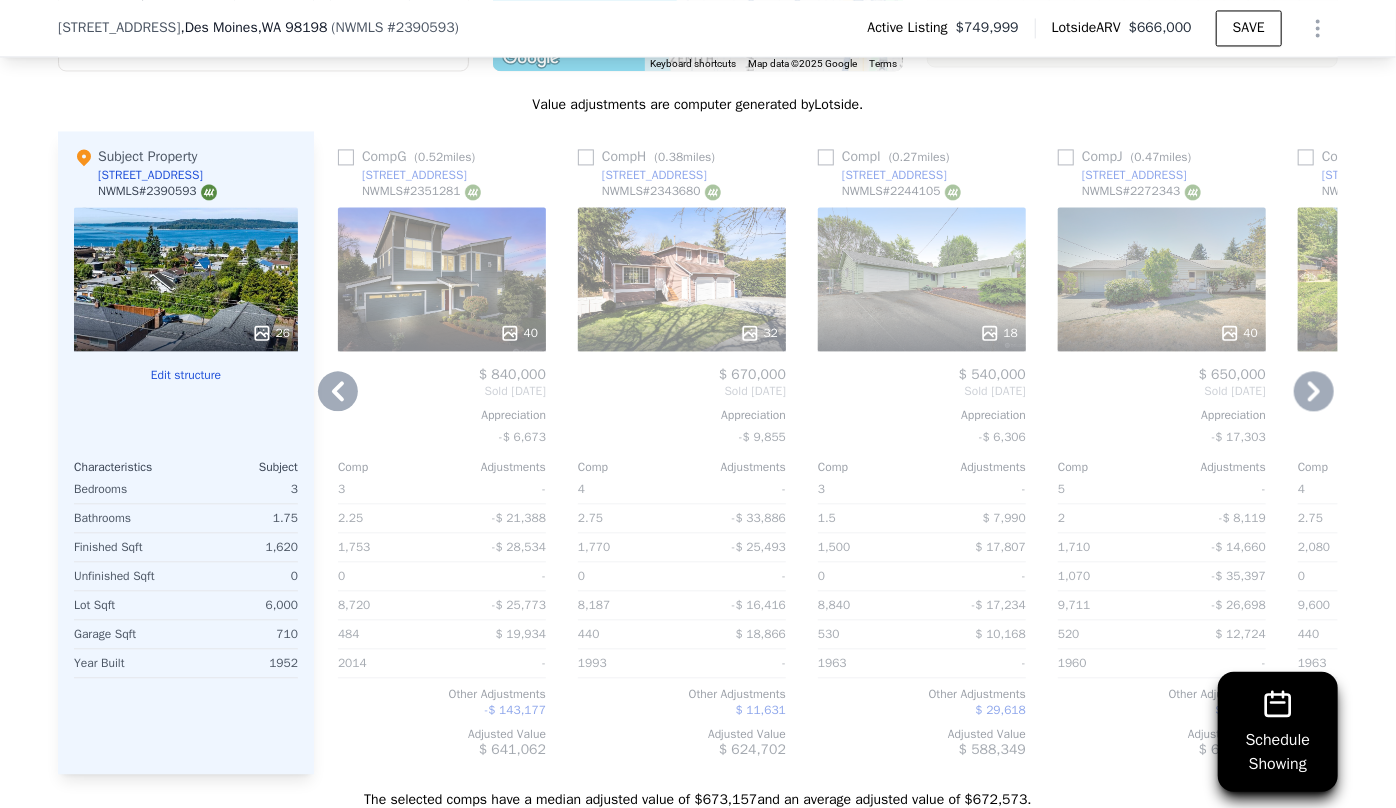 click 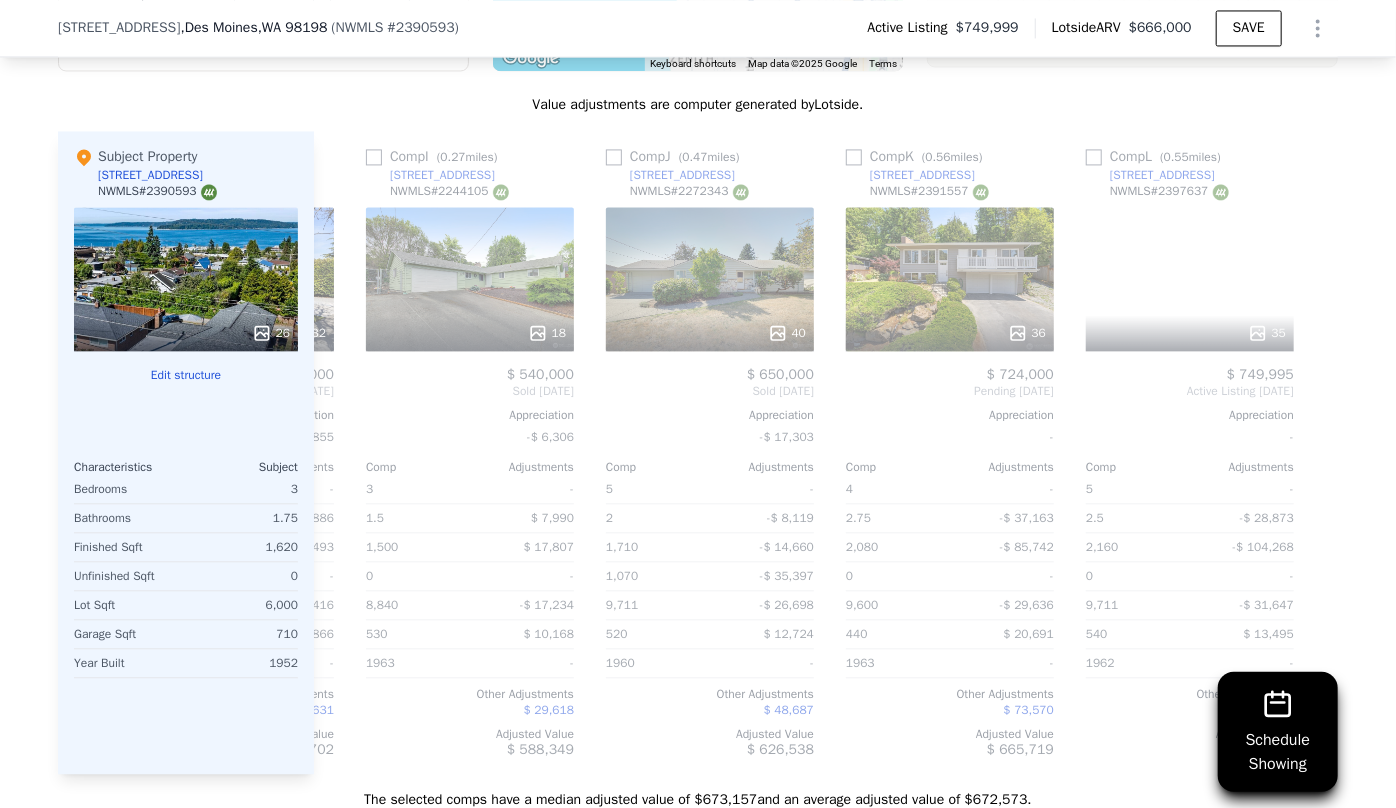 scroll, scrollTop: 0, scrollLeft: 1903, axis: horizontal 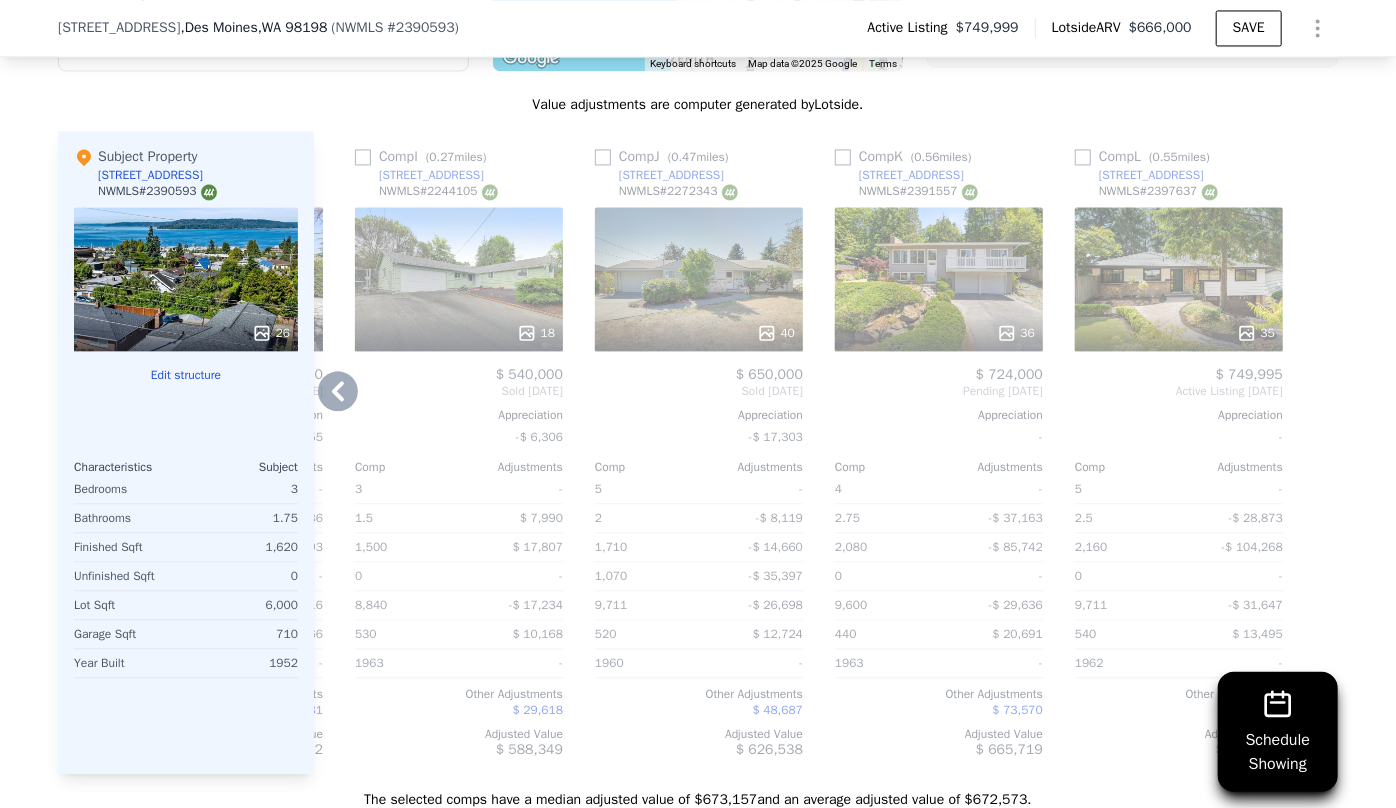 click at bounding box center (1323, 452) 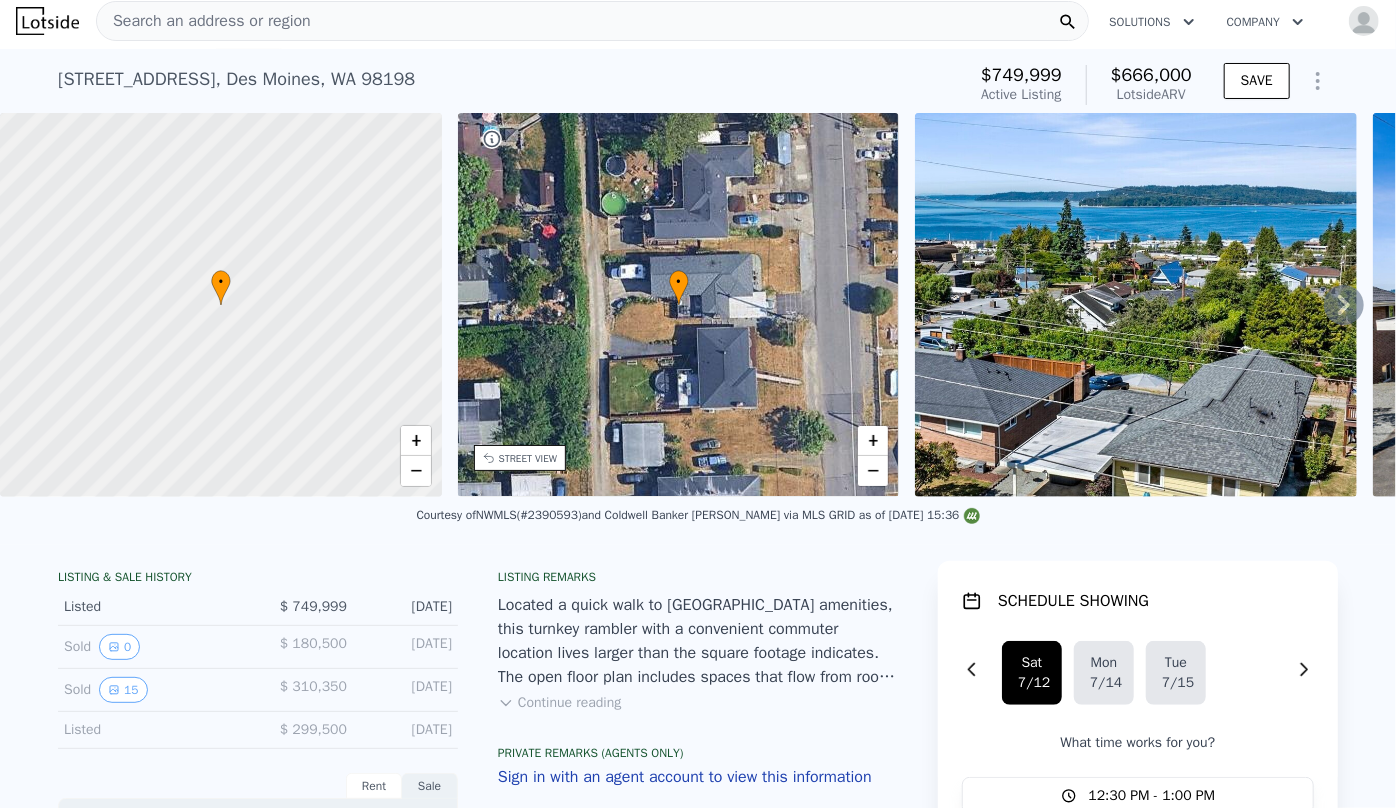 scroll, scrollTop: 0, scrollLeft: 0, axis: both 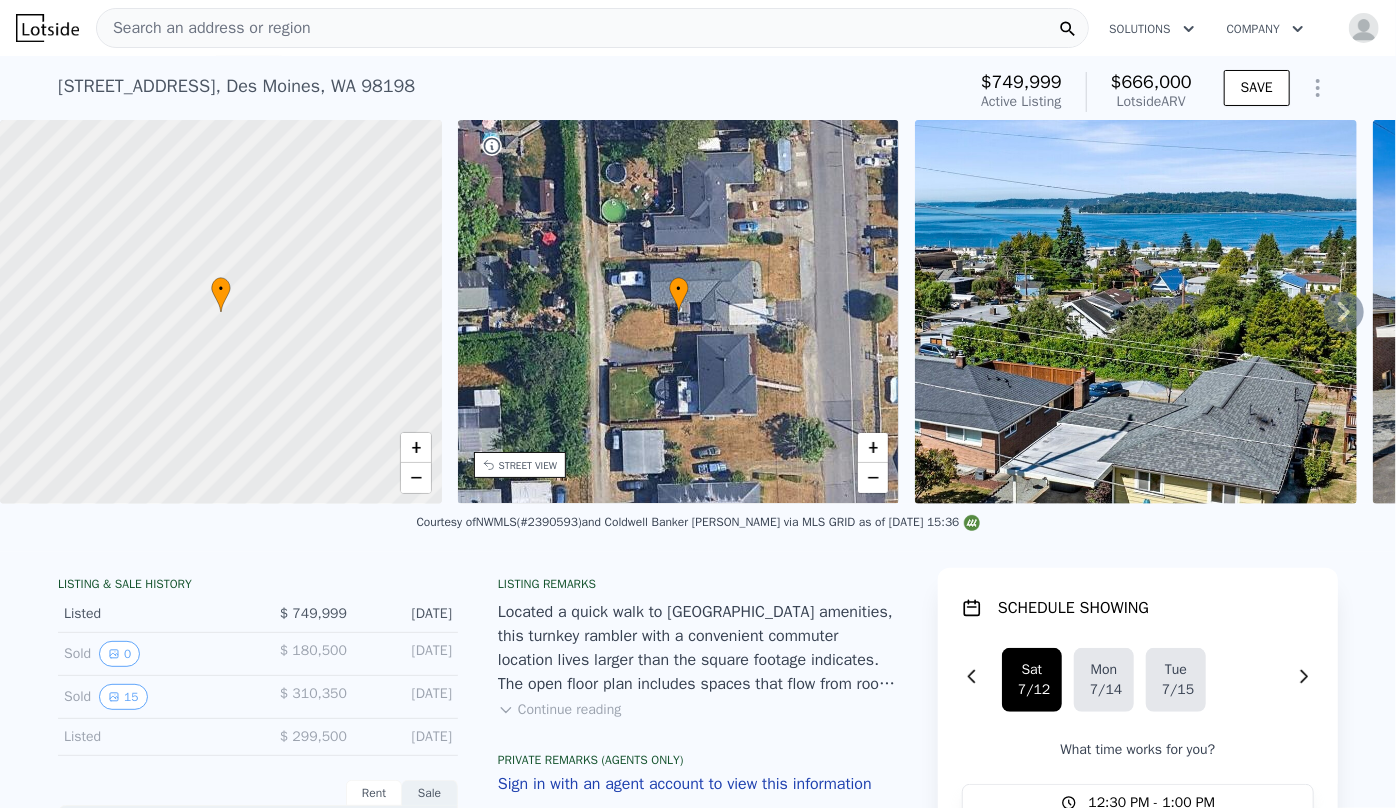 click on "Search an address or region" at bounding box center (592, 28) 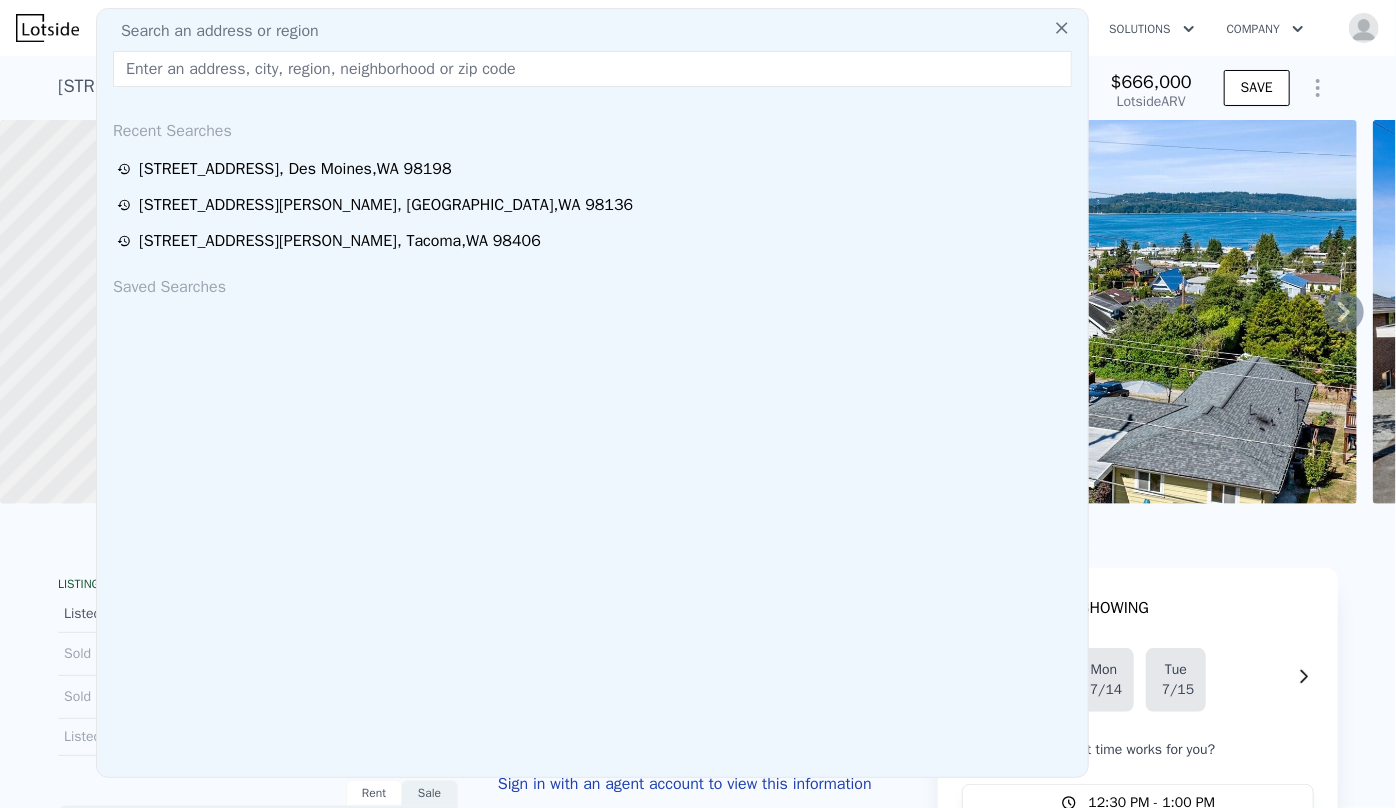 click at bounding box center (592, 69) 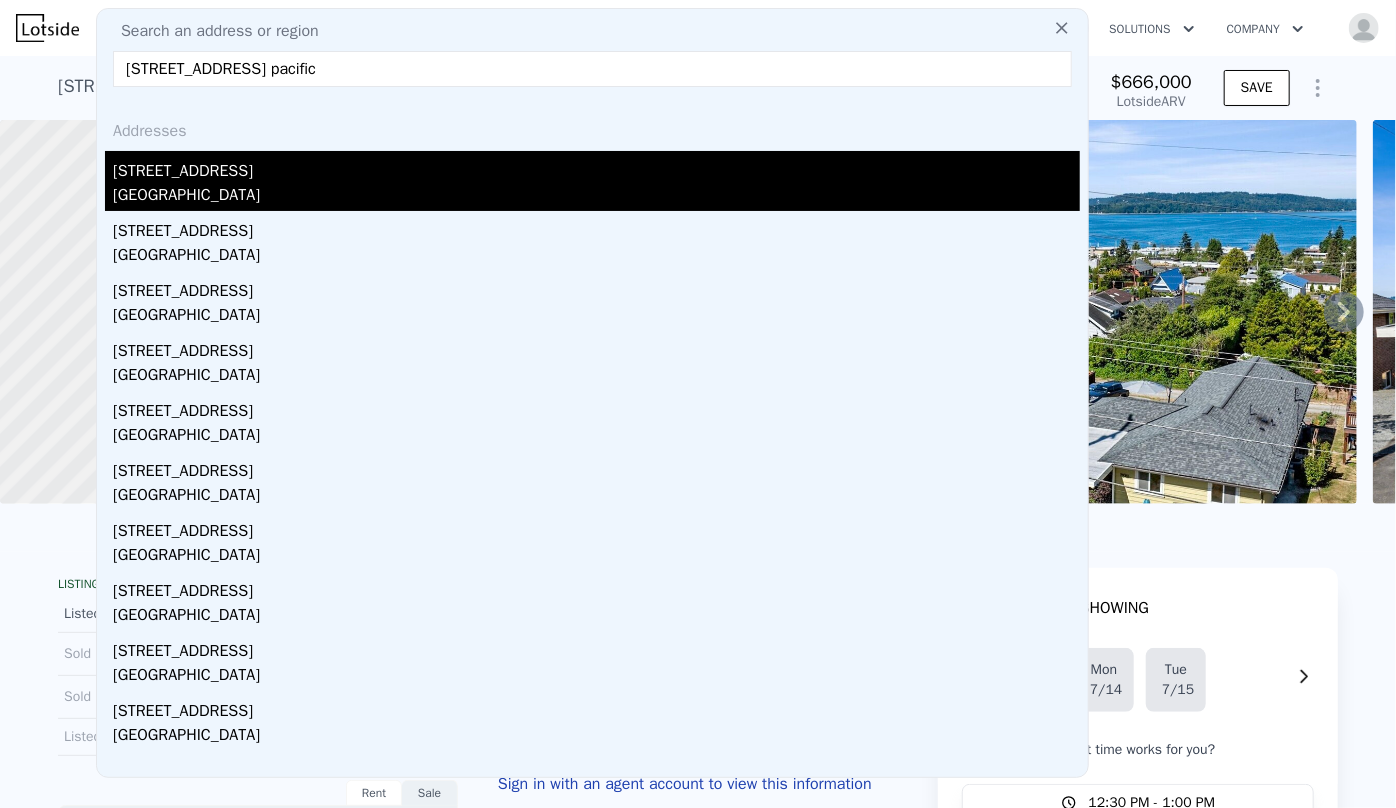 type on "[STREET_ADDRESS] pacific" 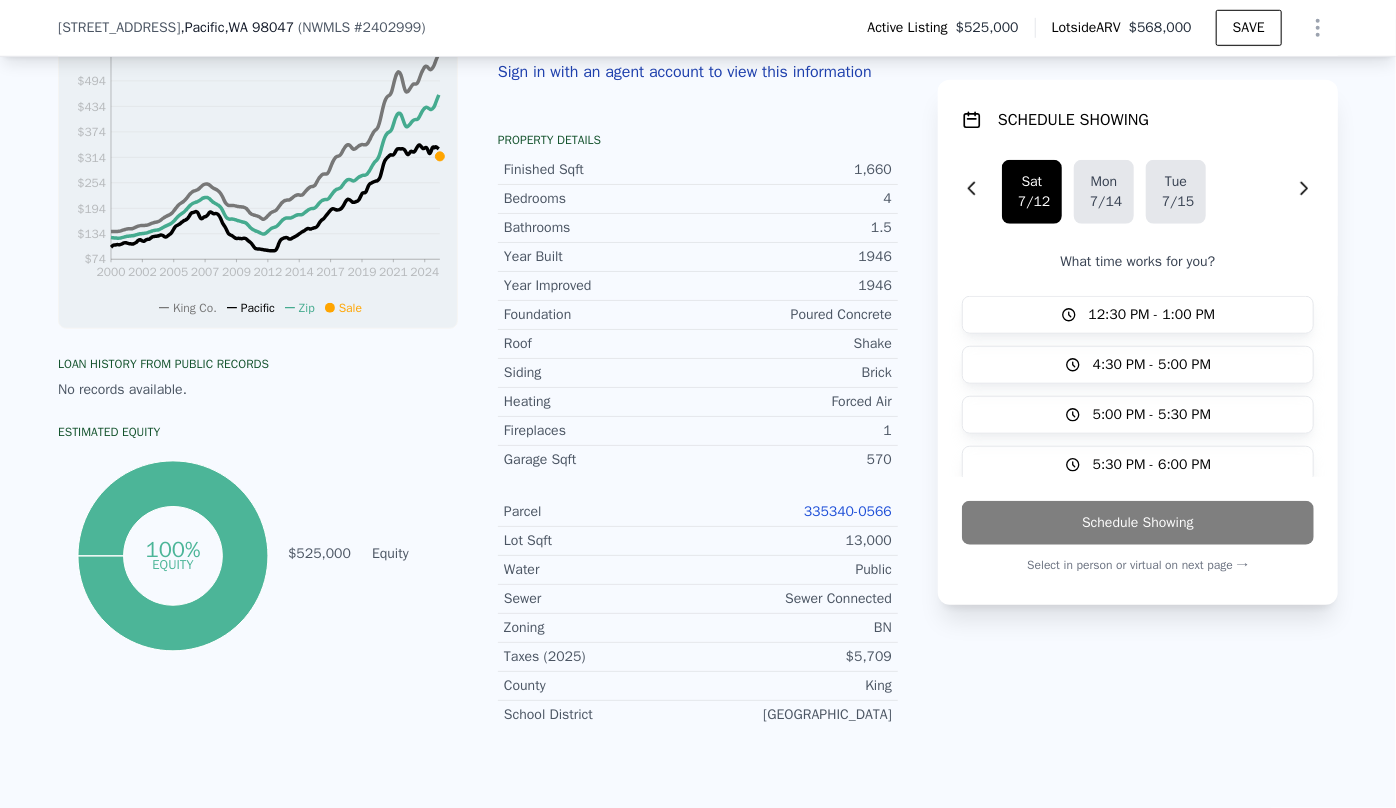 scroll, scrollTop: 720, scrollLeft: 0, axis: vertical 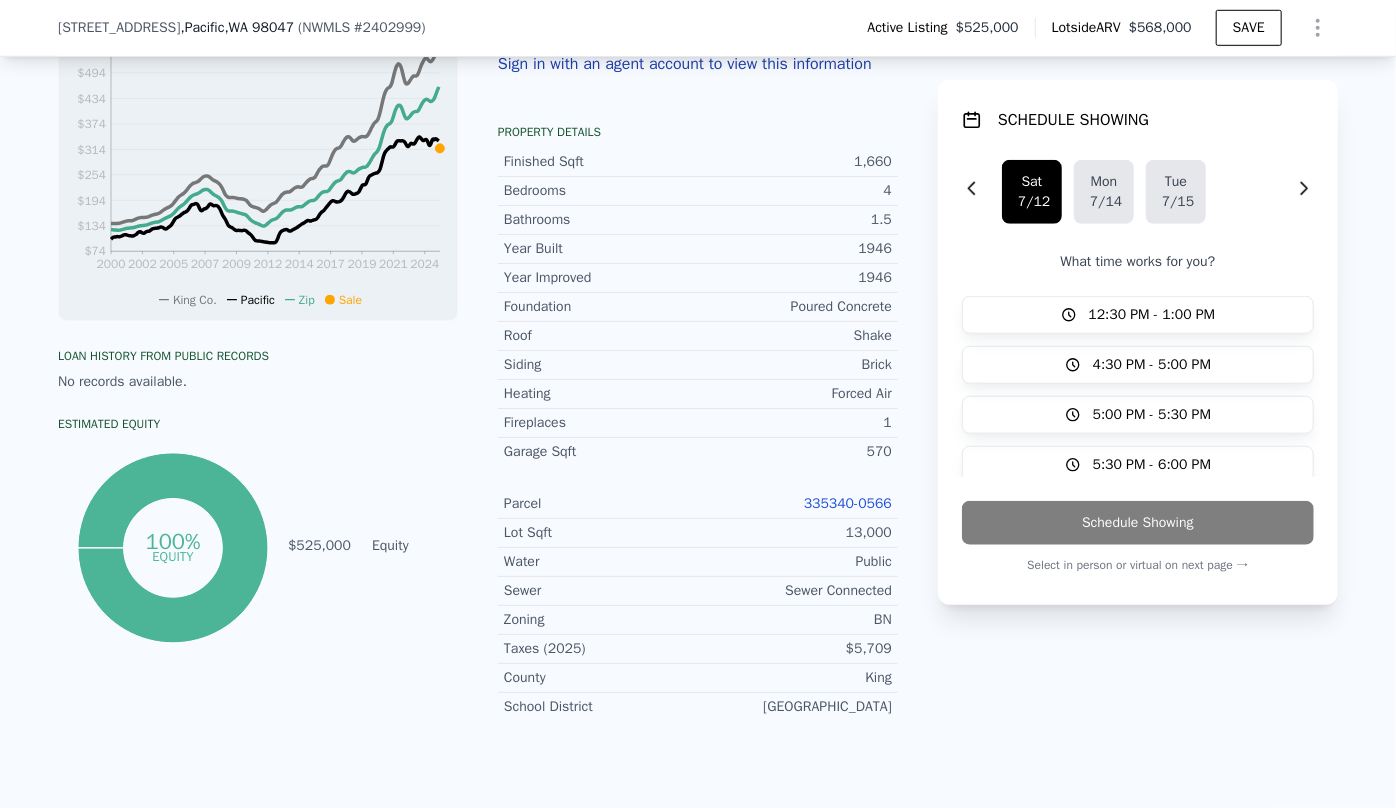 click on "335340-0566" at bounding box center [848, 503] 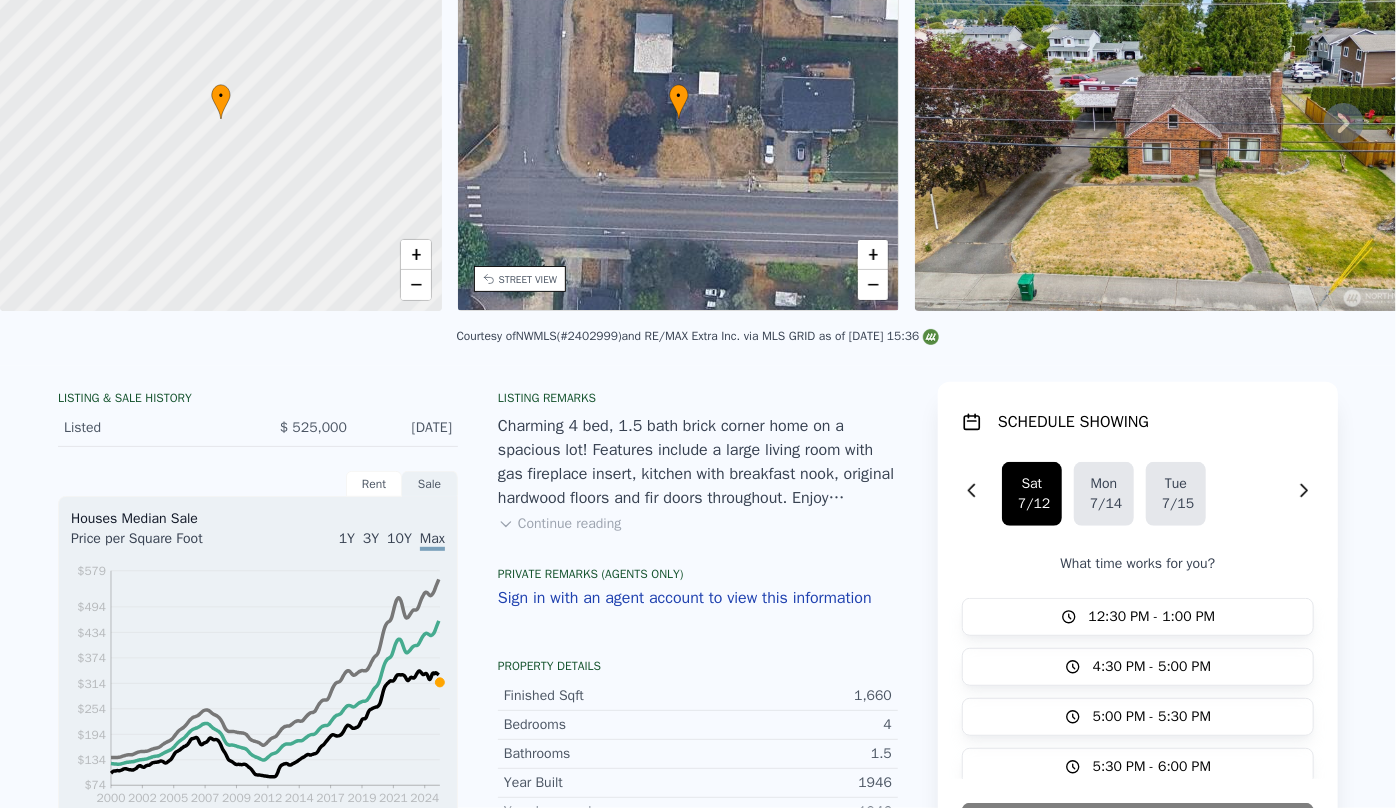 scroll, scrollTop: 7, scrollLeft: 0, axis: vertical 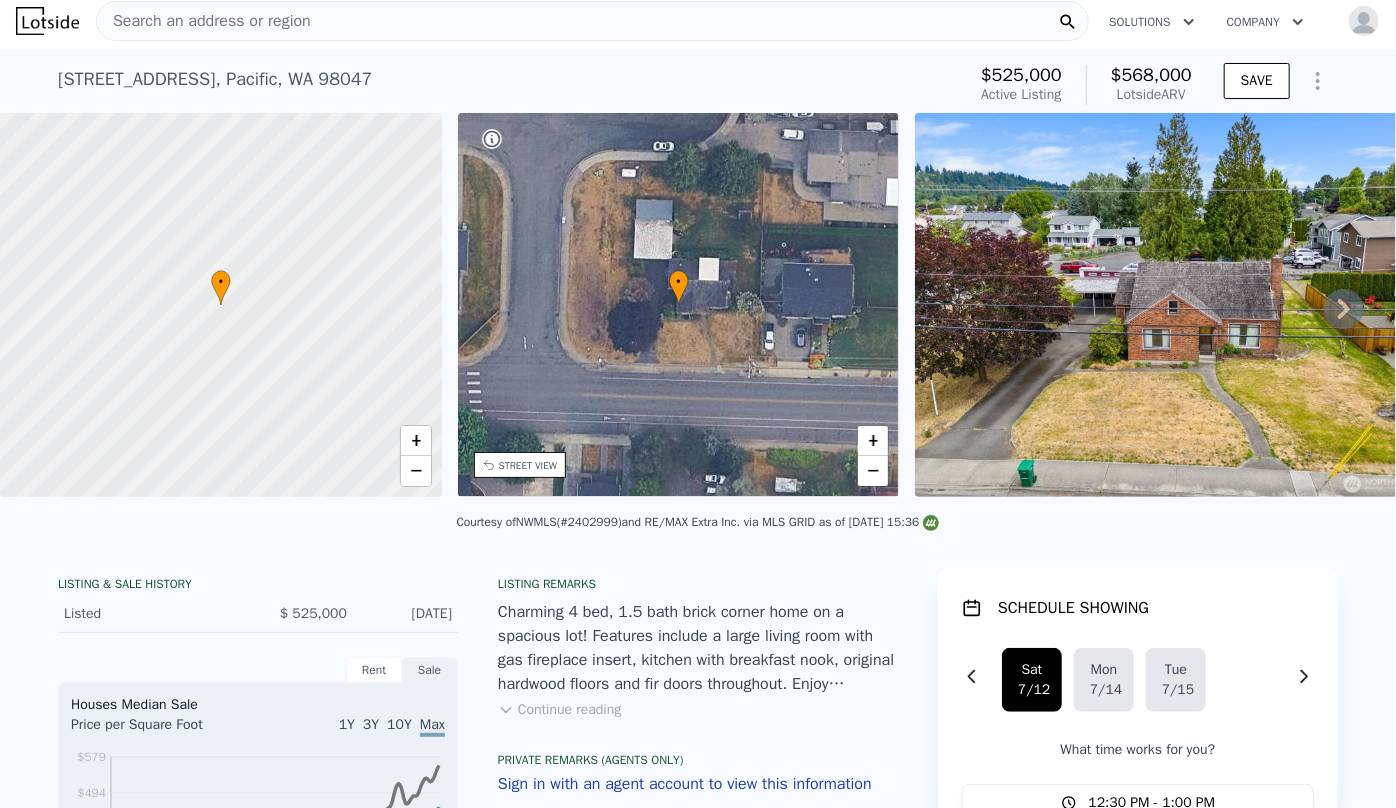 click on "STREET VIEW" at bounding box center [528, 465] 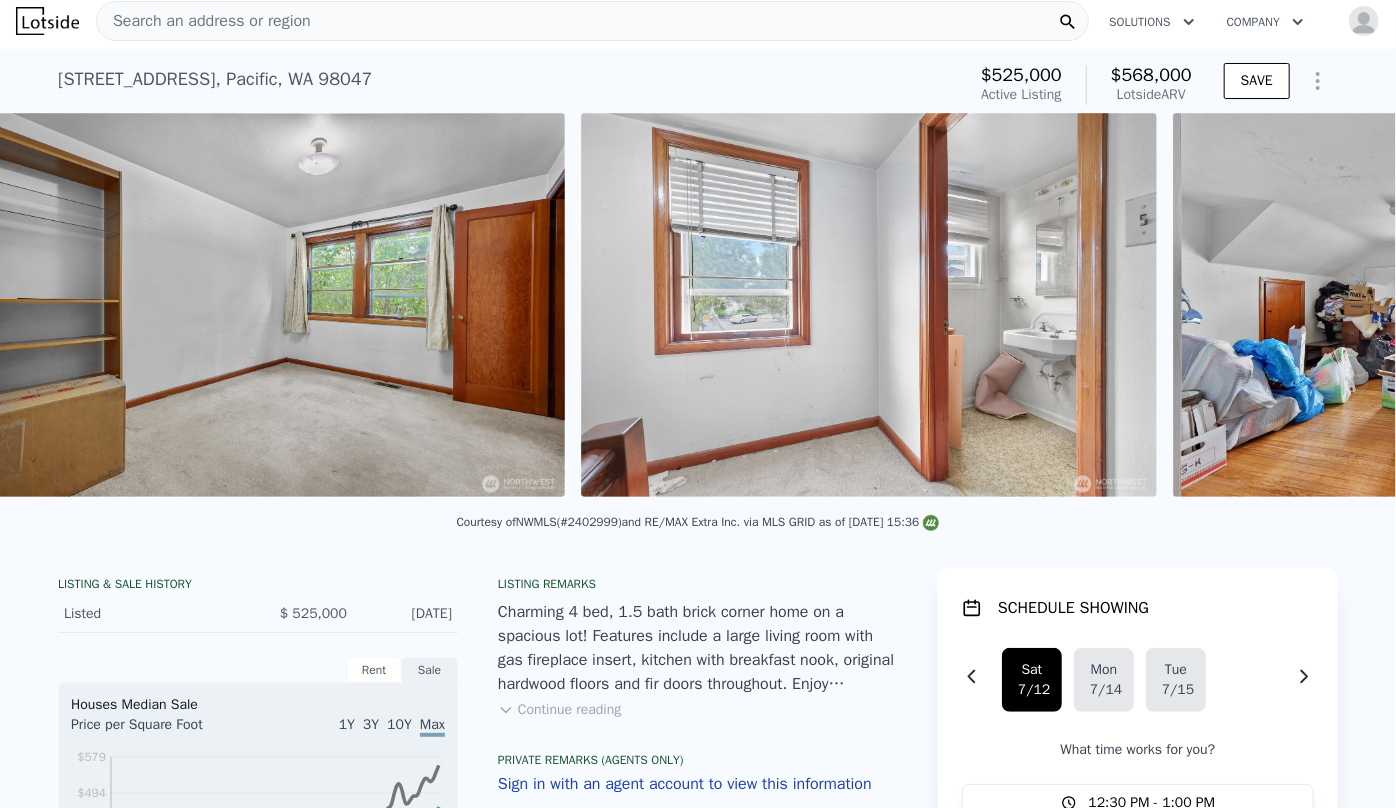 scroll, scrollTop: 0, scrollLeft: 7300, axis: horizontal 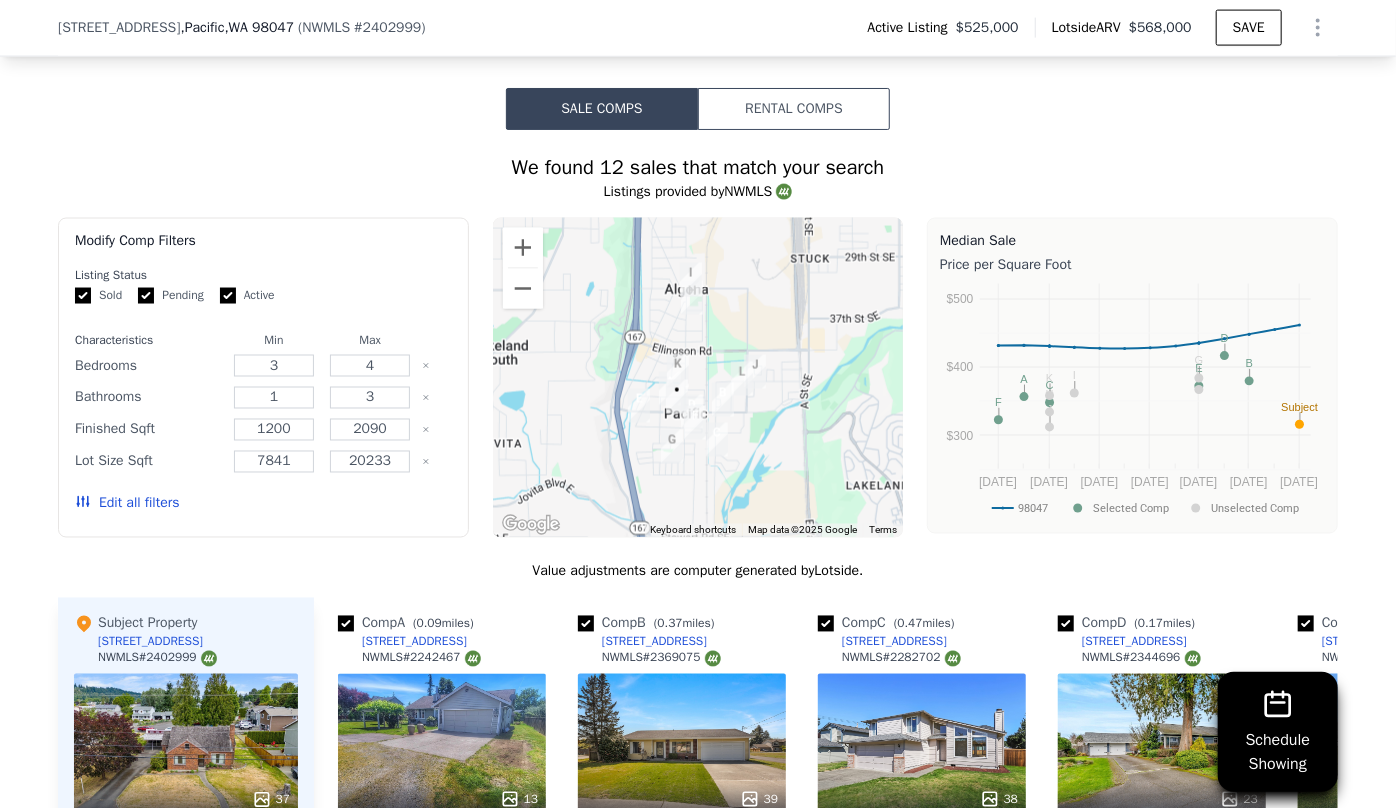click on "Edit all filters" at bounding box center [127, 504] 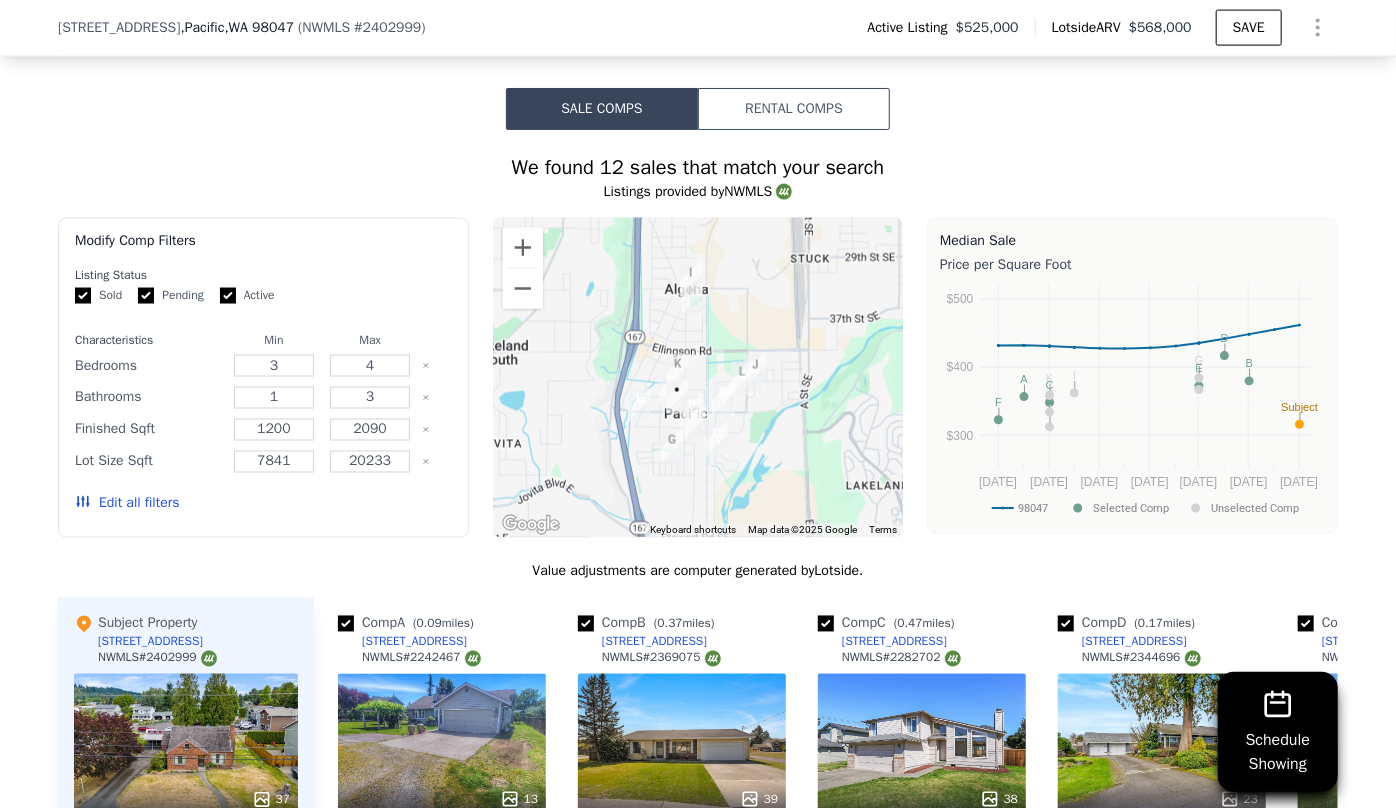 click on "Edit all filters" at bounding box center (127, 504) 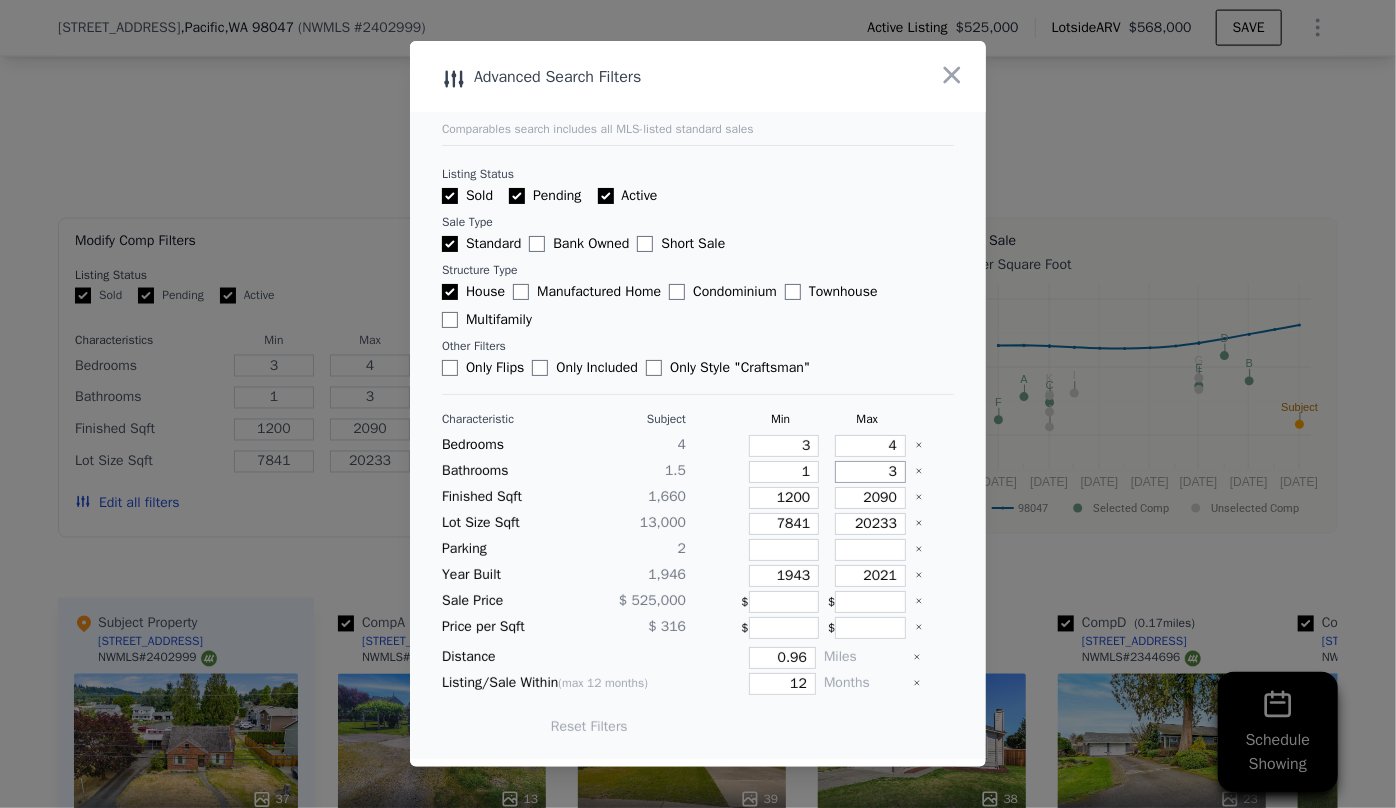 click on "3" at bounding box center [870, 472] 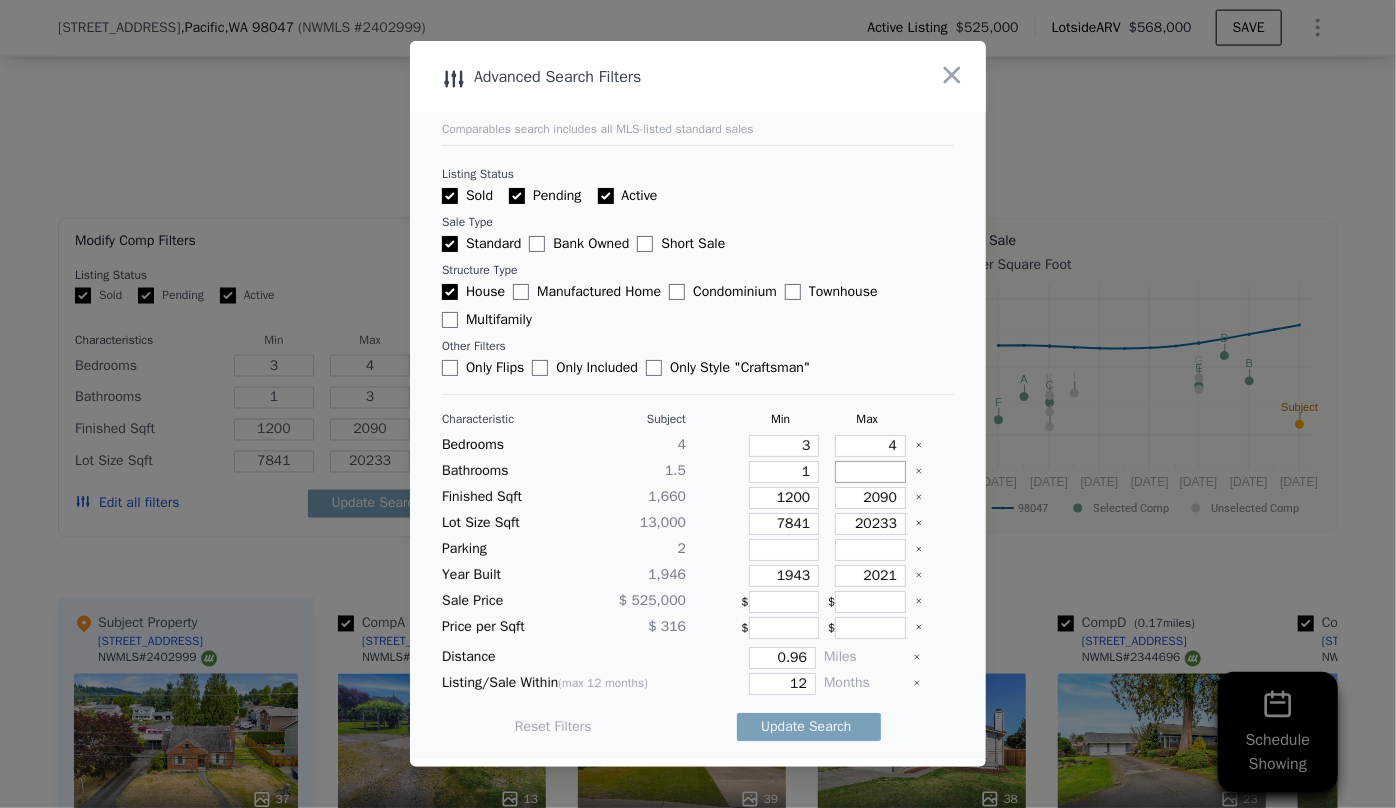 type 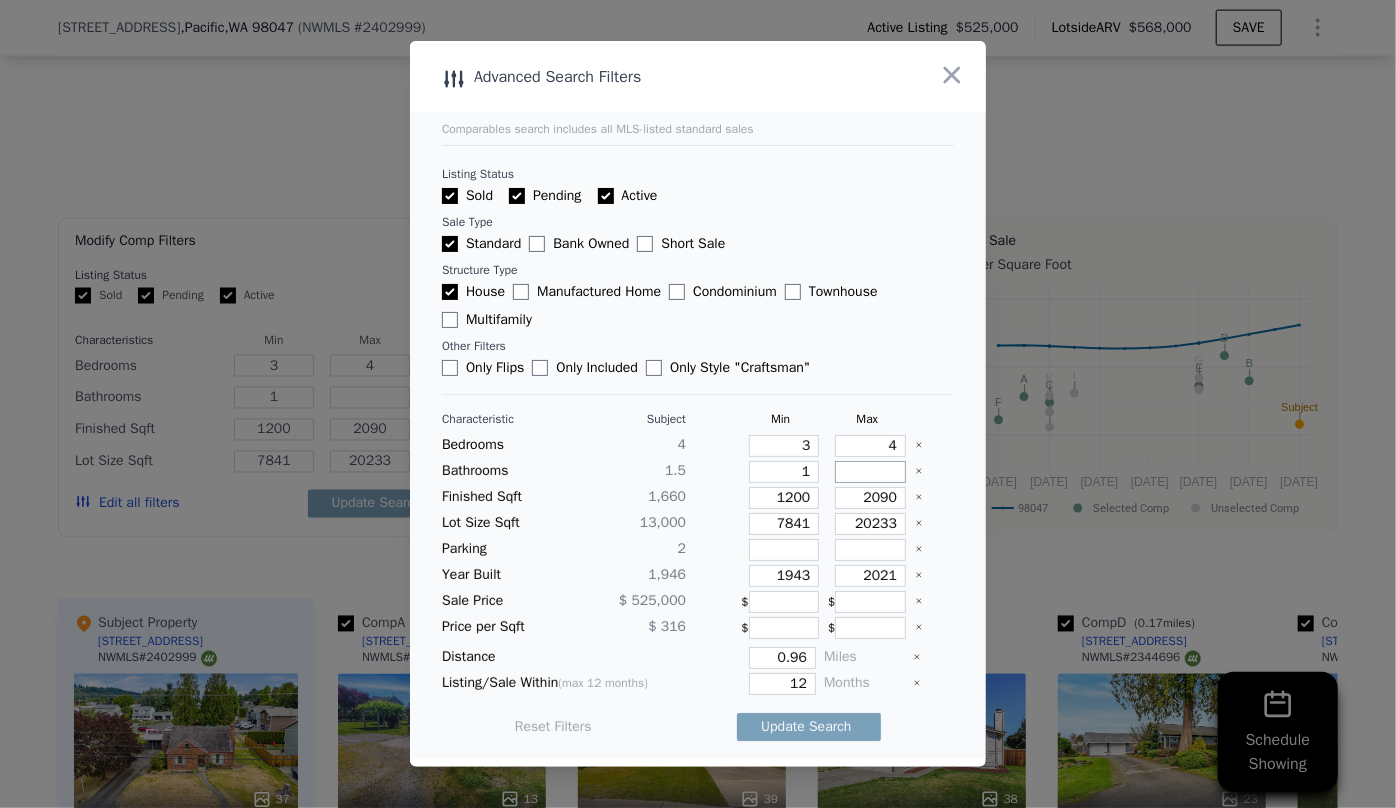 type 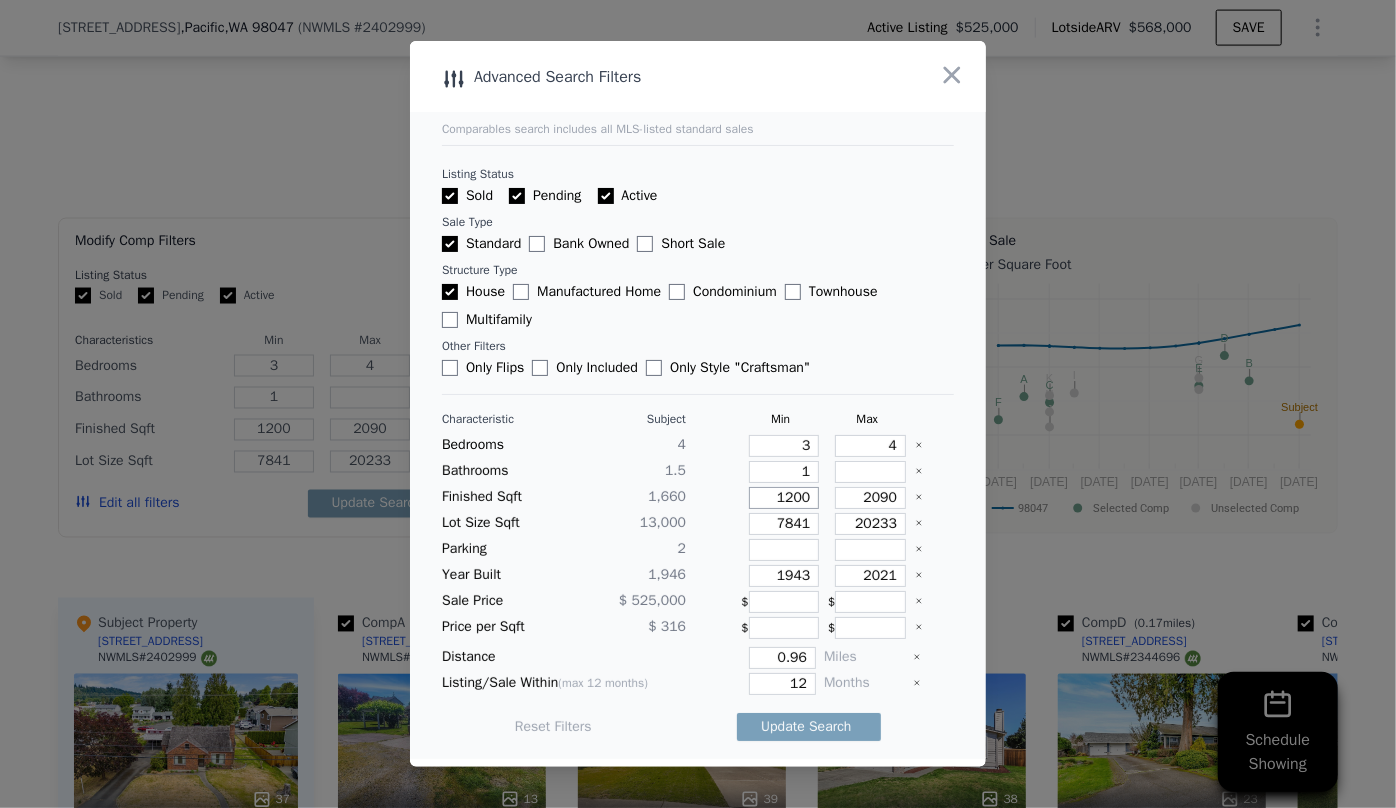 drag, startPoint x: 804, startPoint y: 495, endPoint x: 690, endPoint y: 499, distance: 114.07015 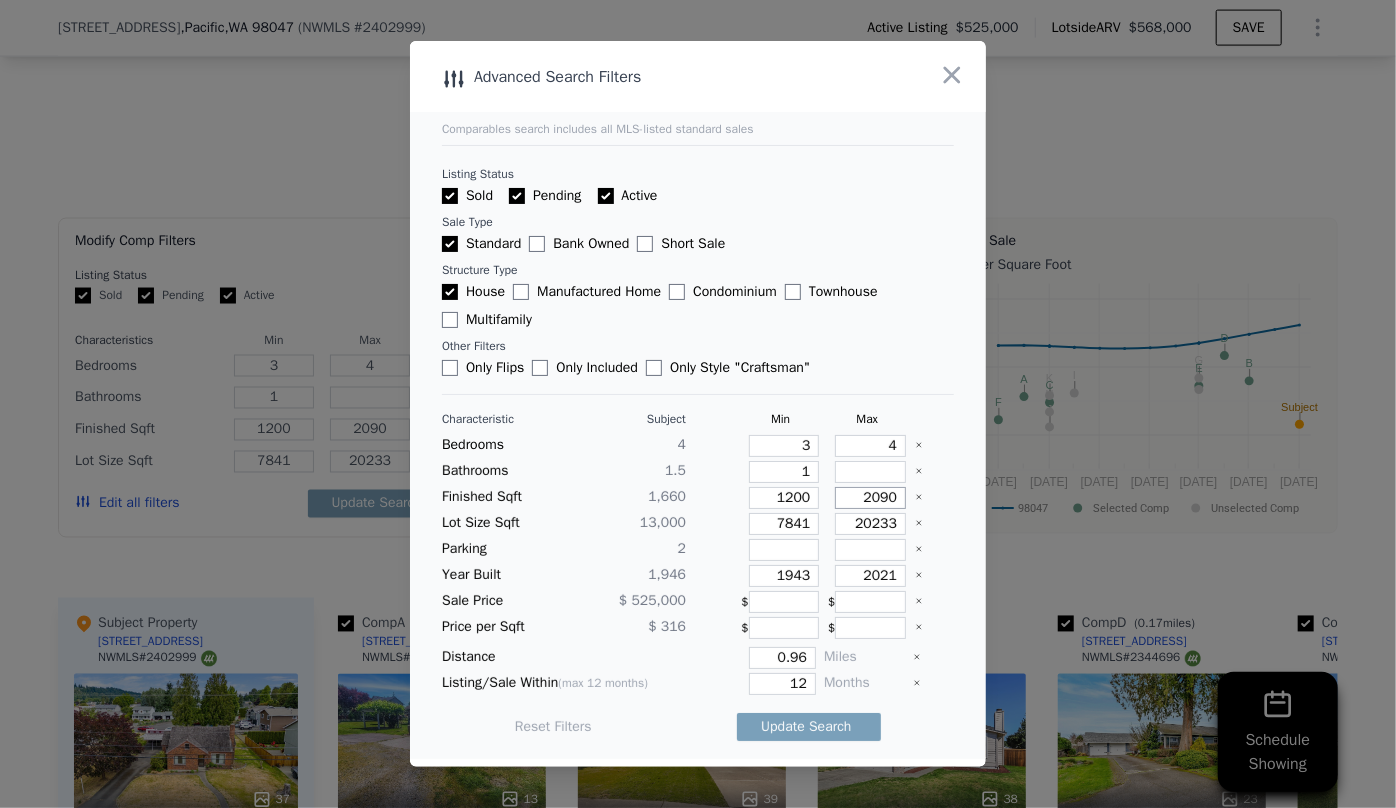 drag, startPoint x: 885, startPoint y: 496, endPoint x: 778, endPoint y: 492, distance: 107.07474 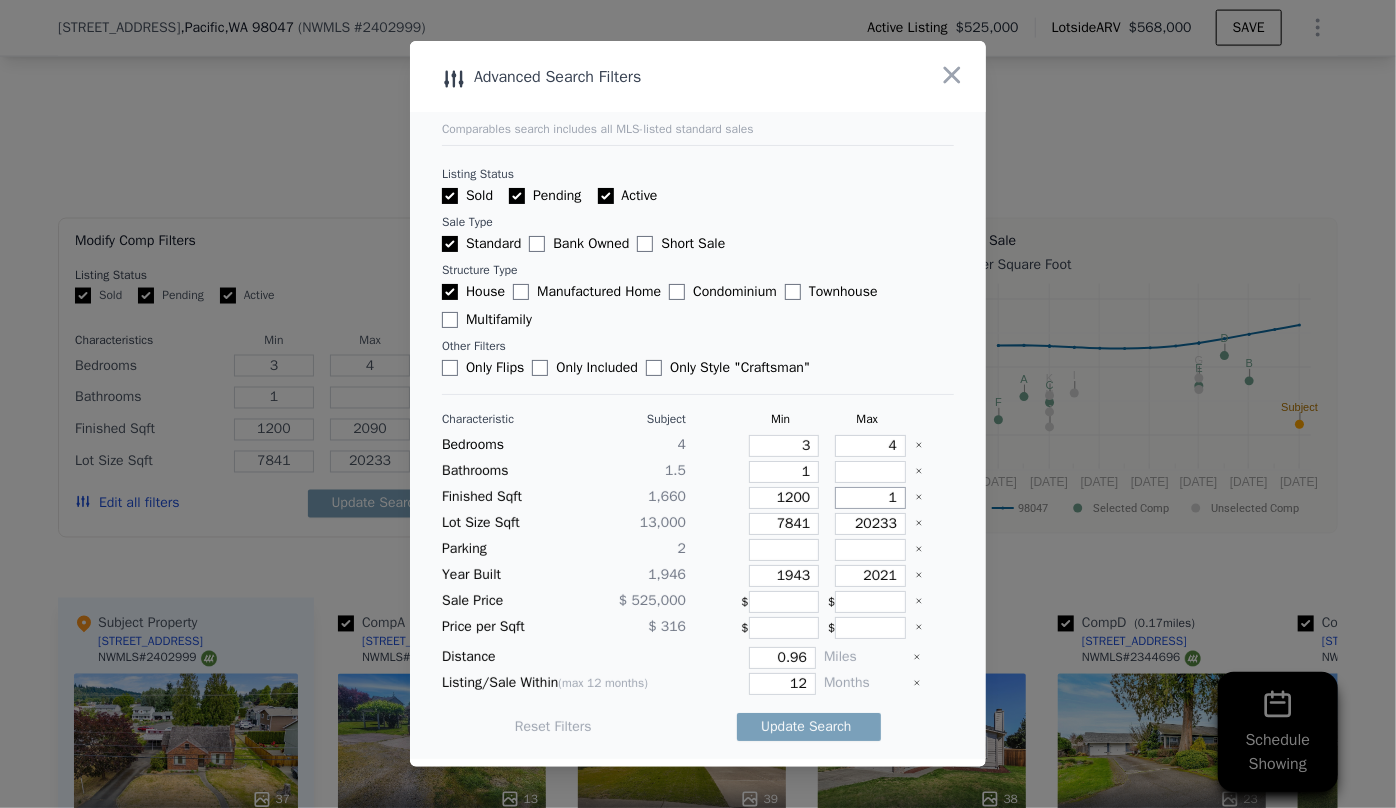 type on "1" 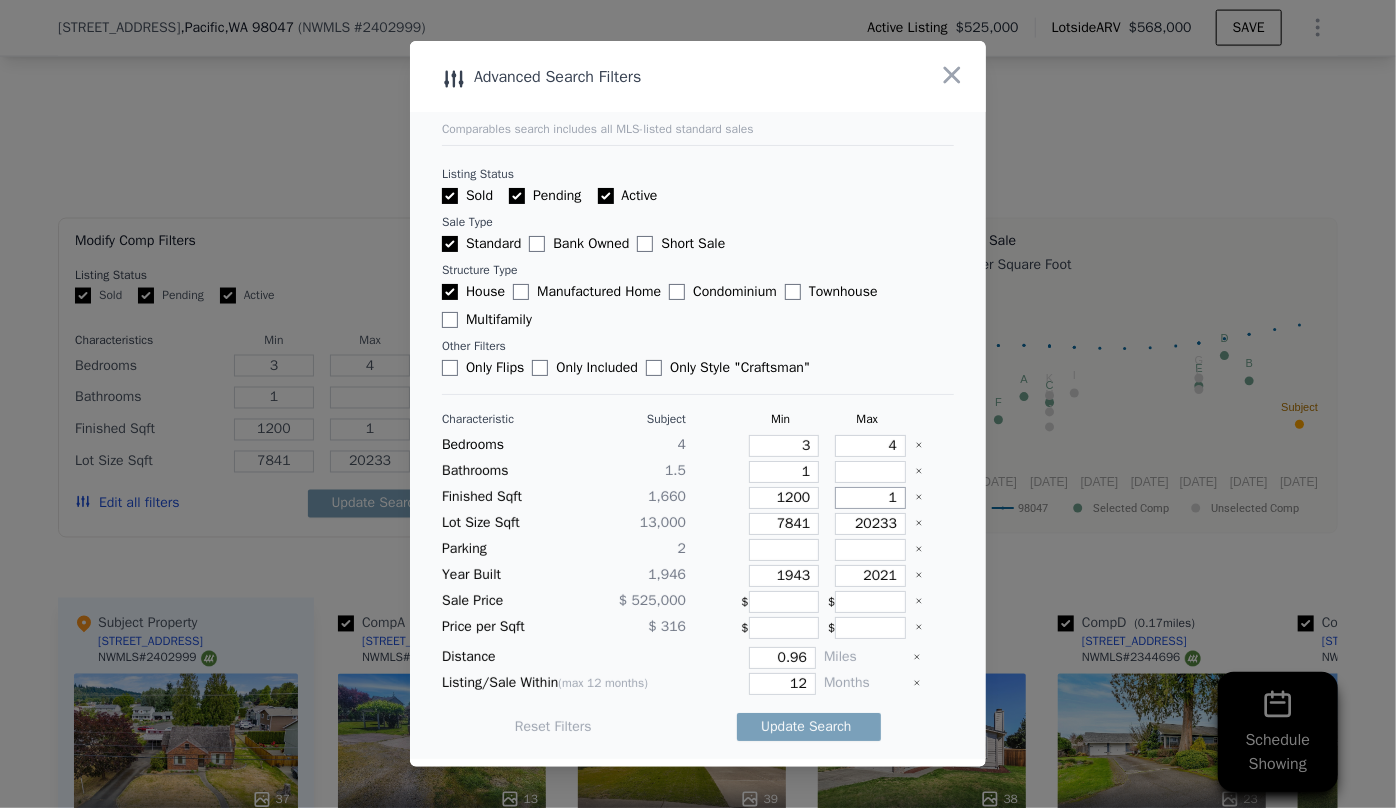 type on "18" 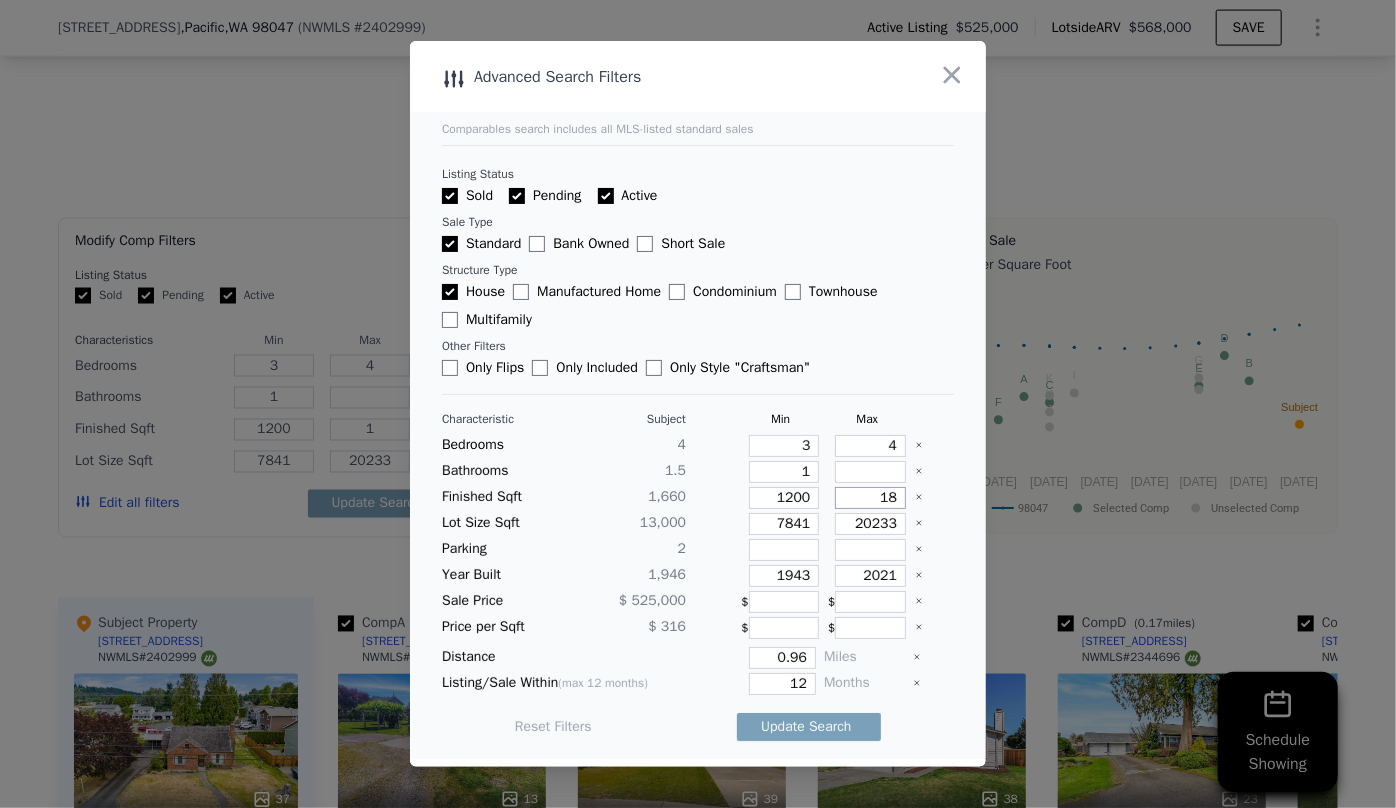 type on "18" 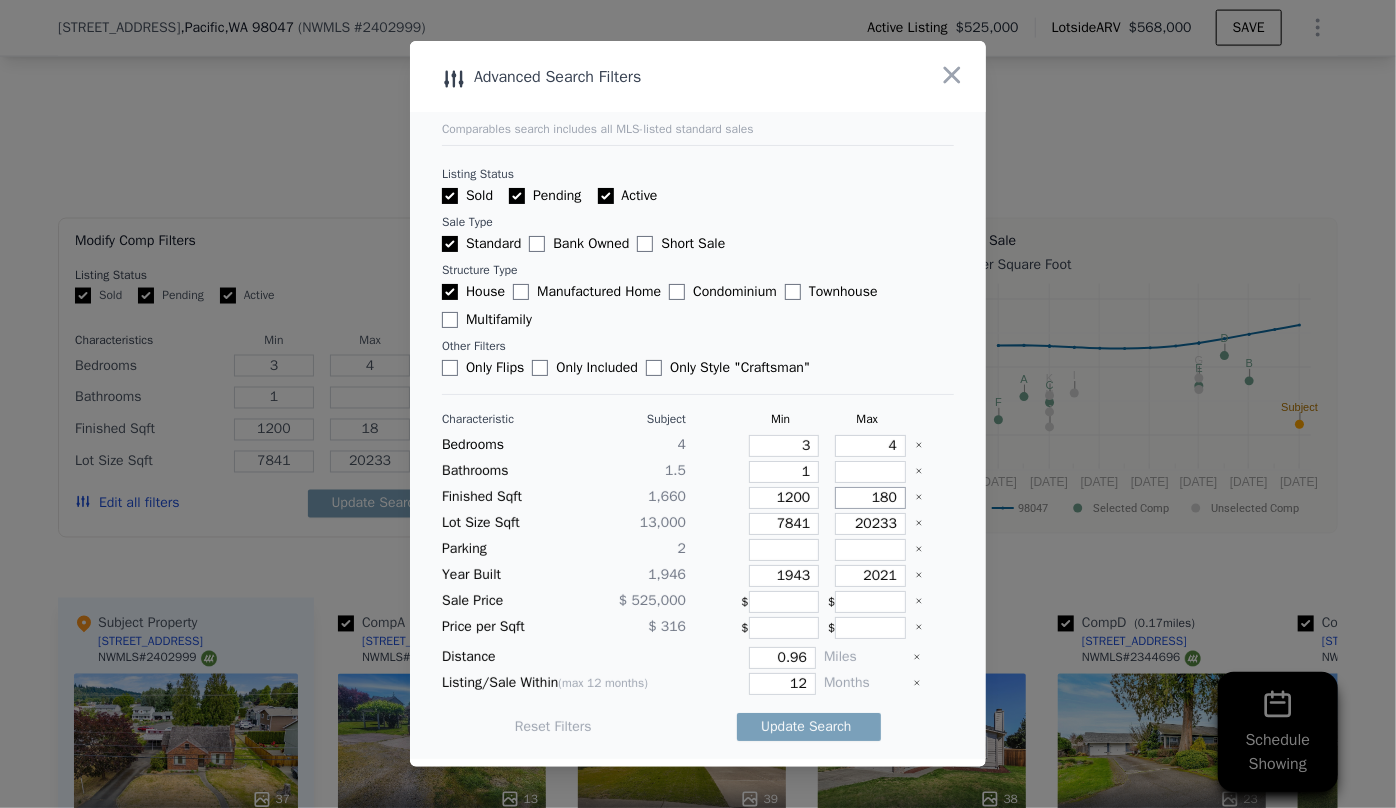 type on "1800" 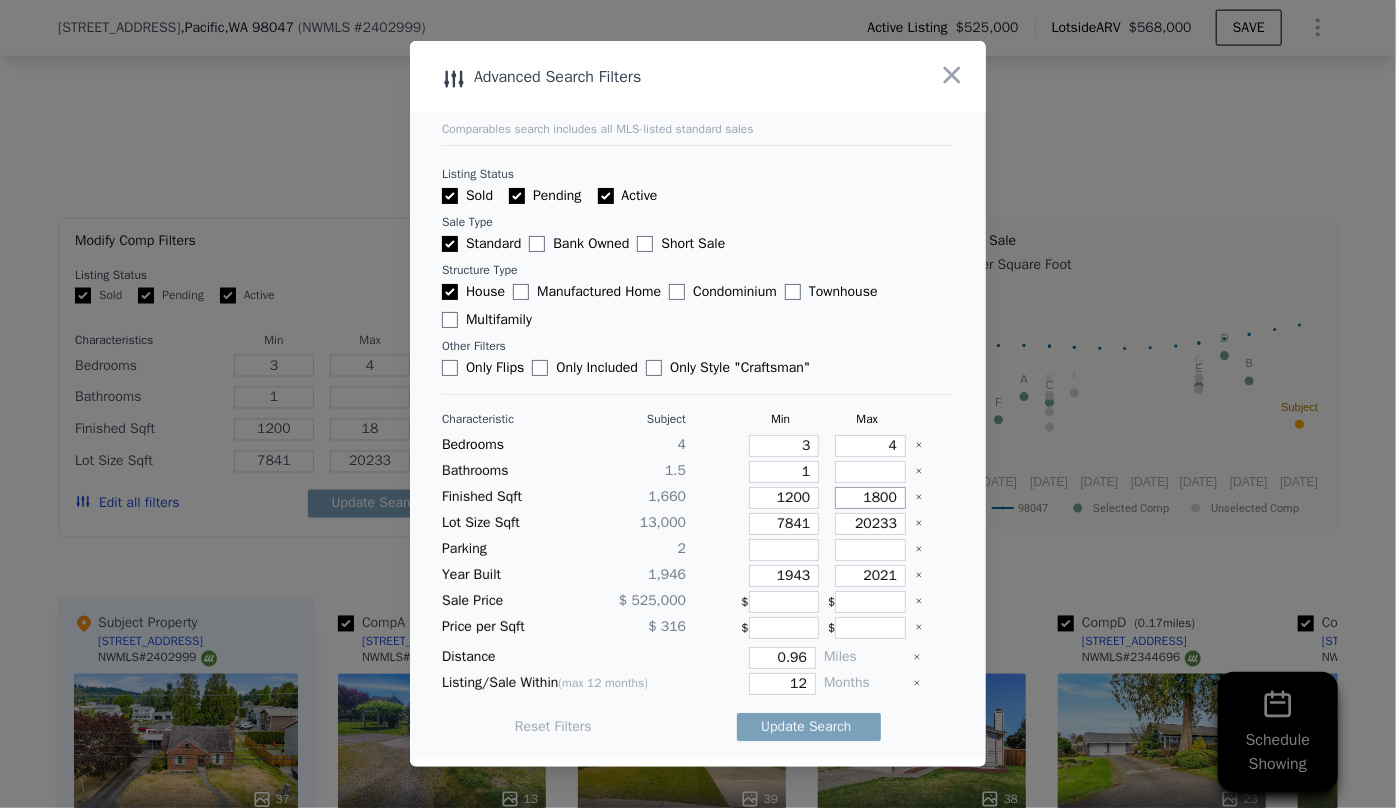 type on "180" 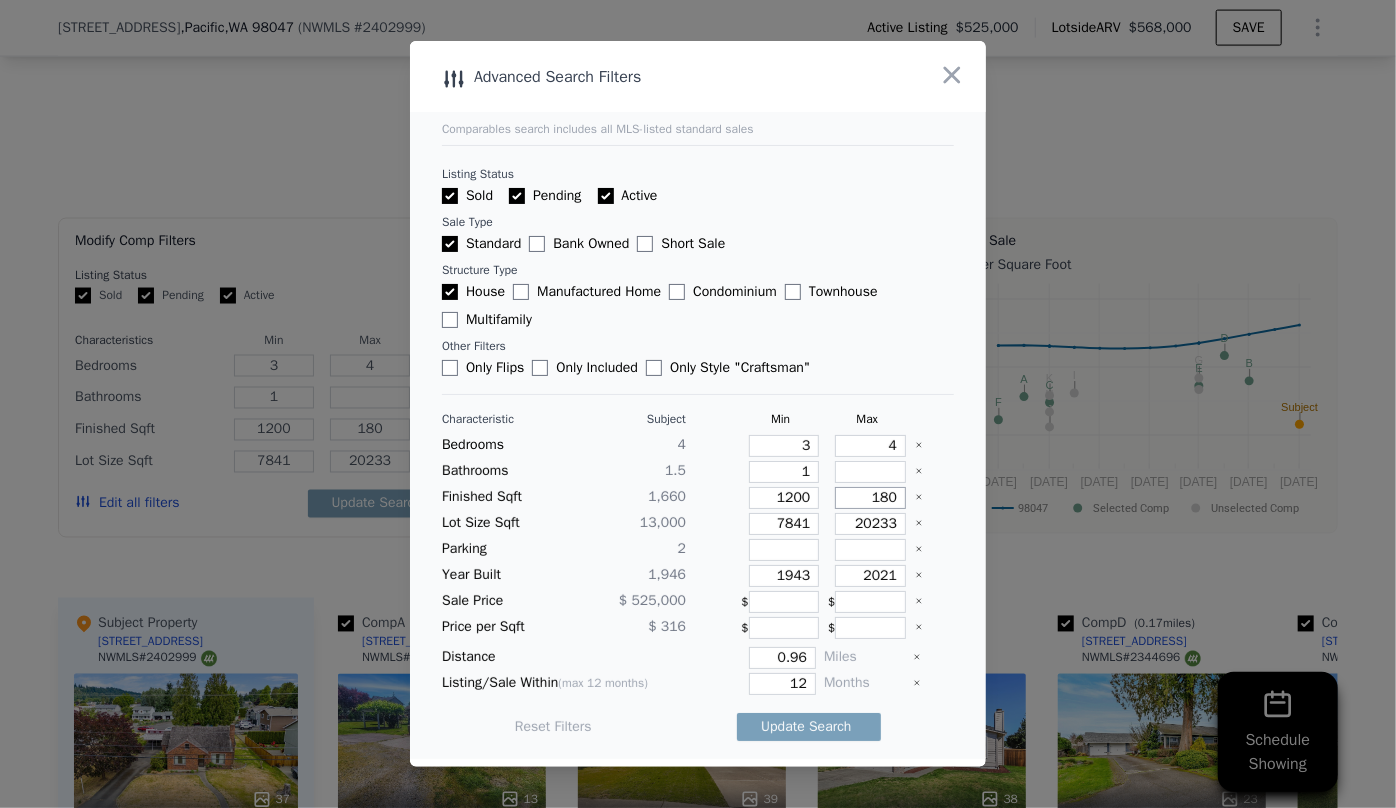 type on "1800" 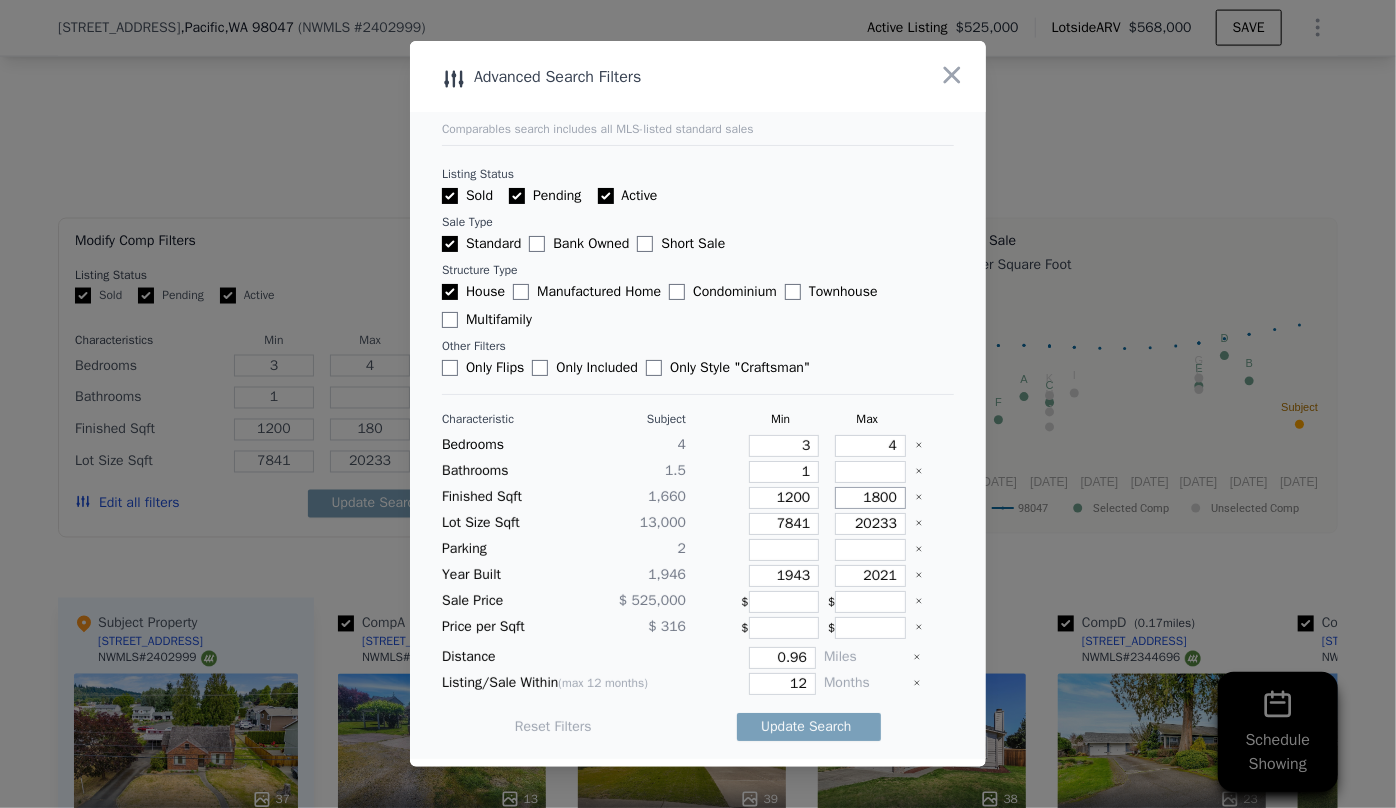 type on "1800" 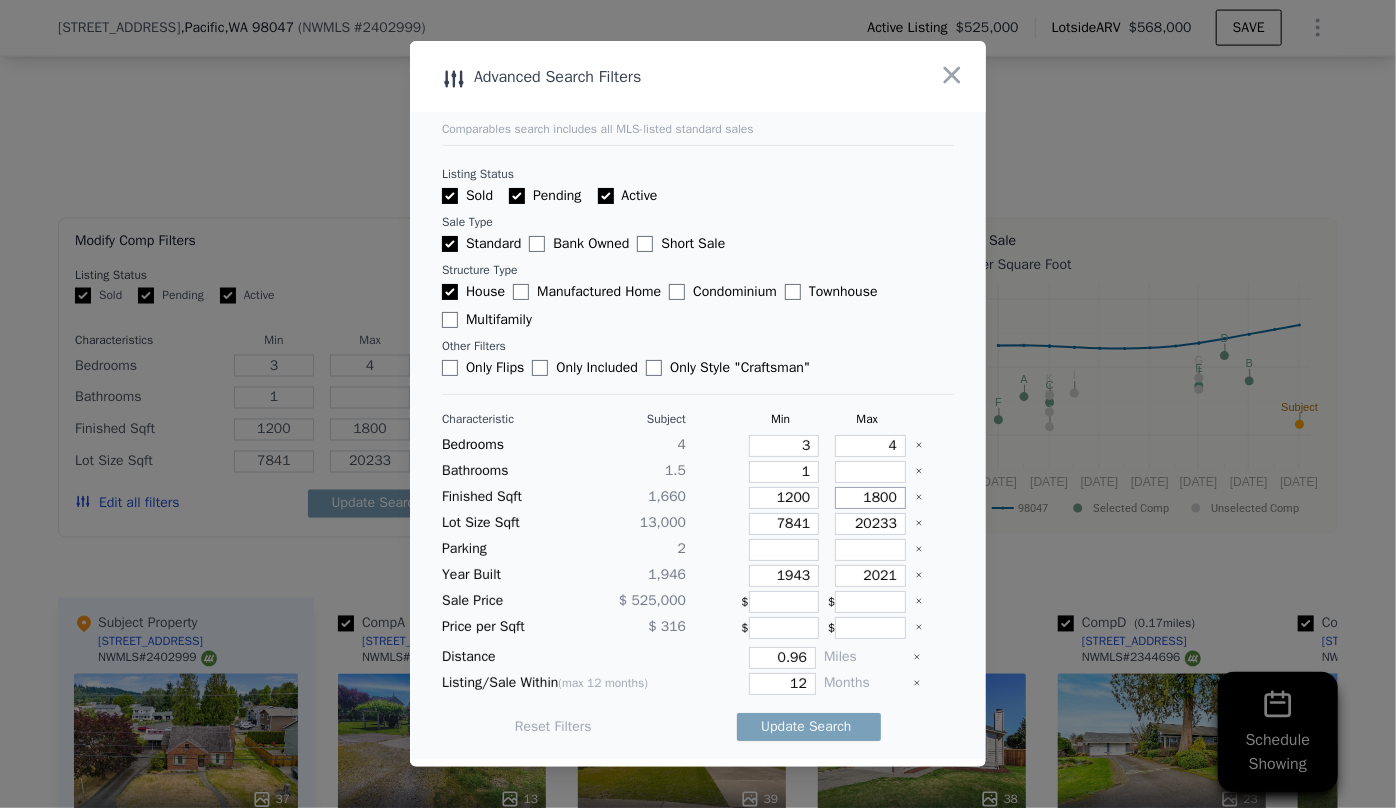 type on "1800" 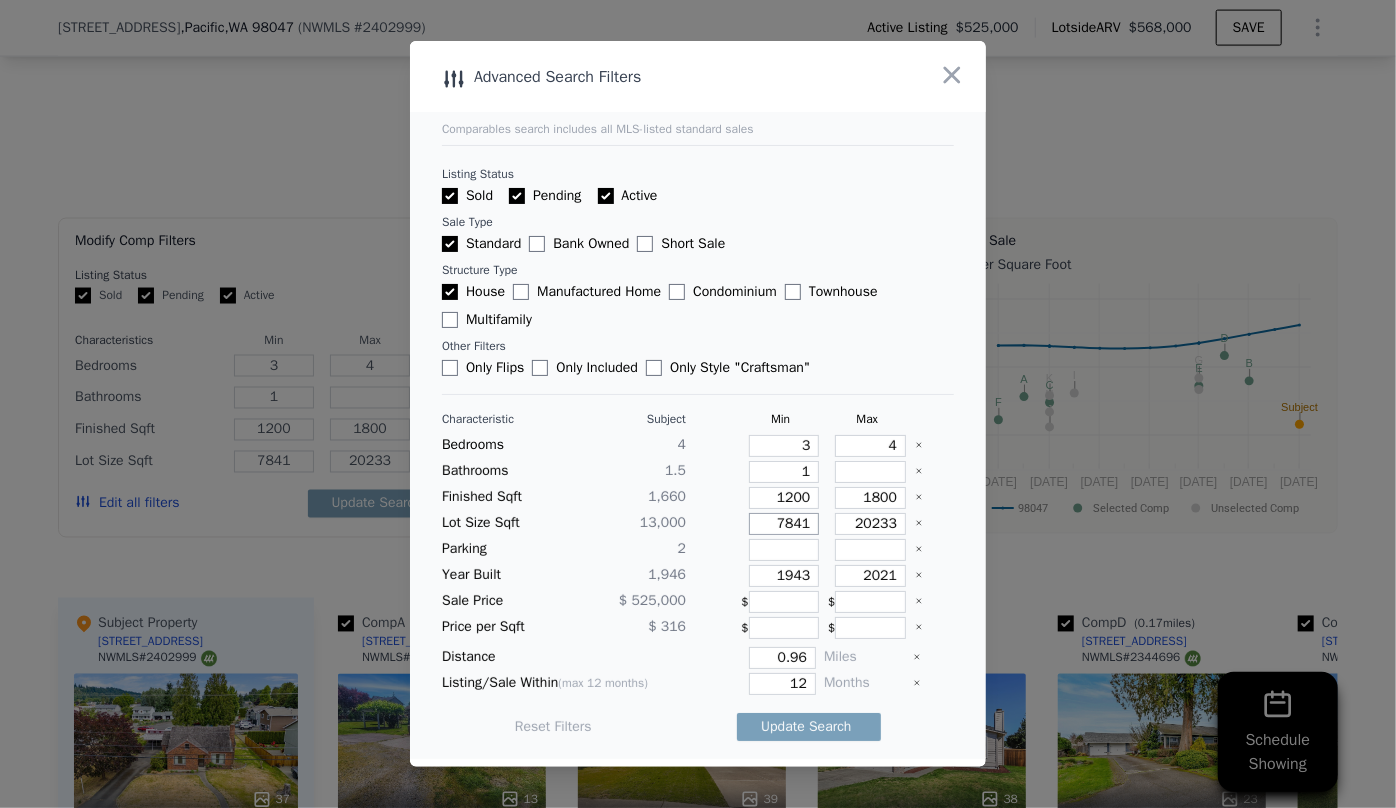 drag, startPoint x: 798, startPoint y: 524, endPoint x: 751, endPoint y: 524, distance: 47 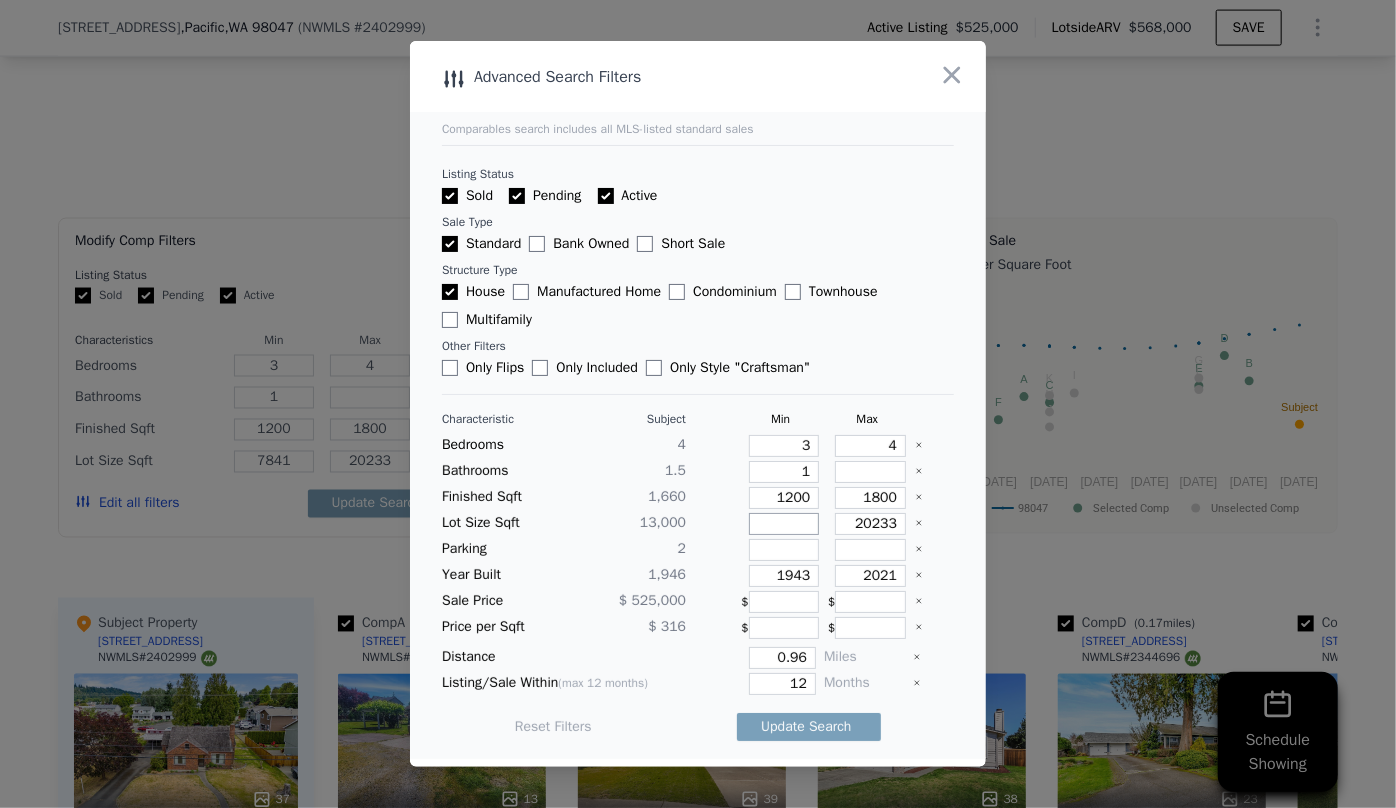 type 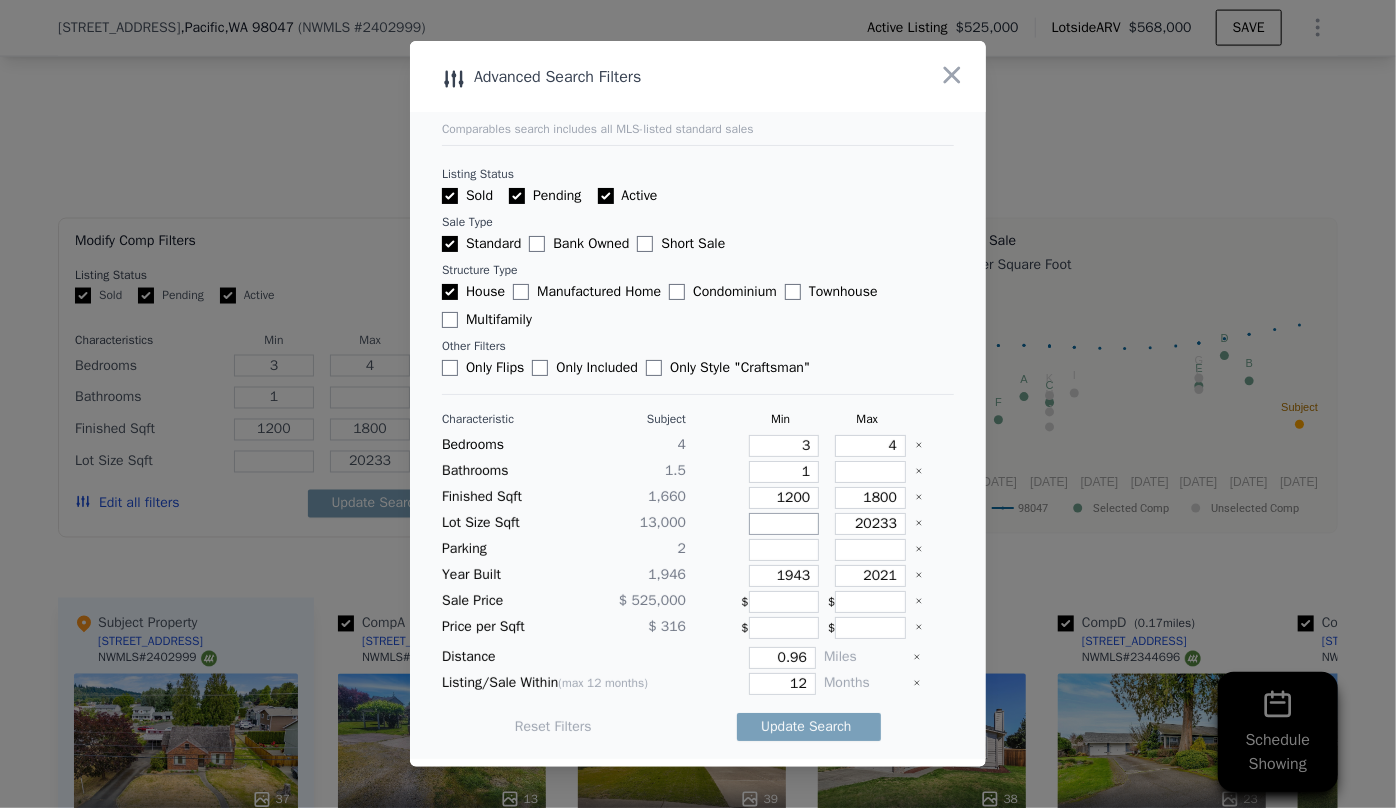 type 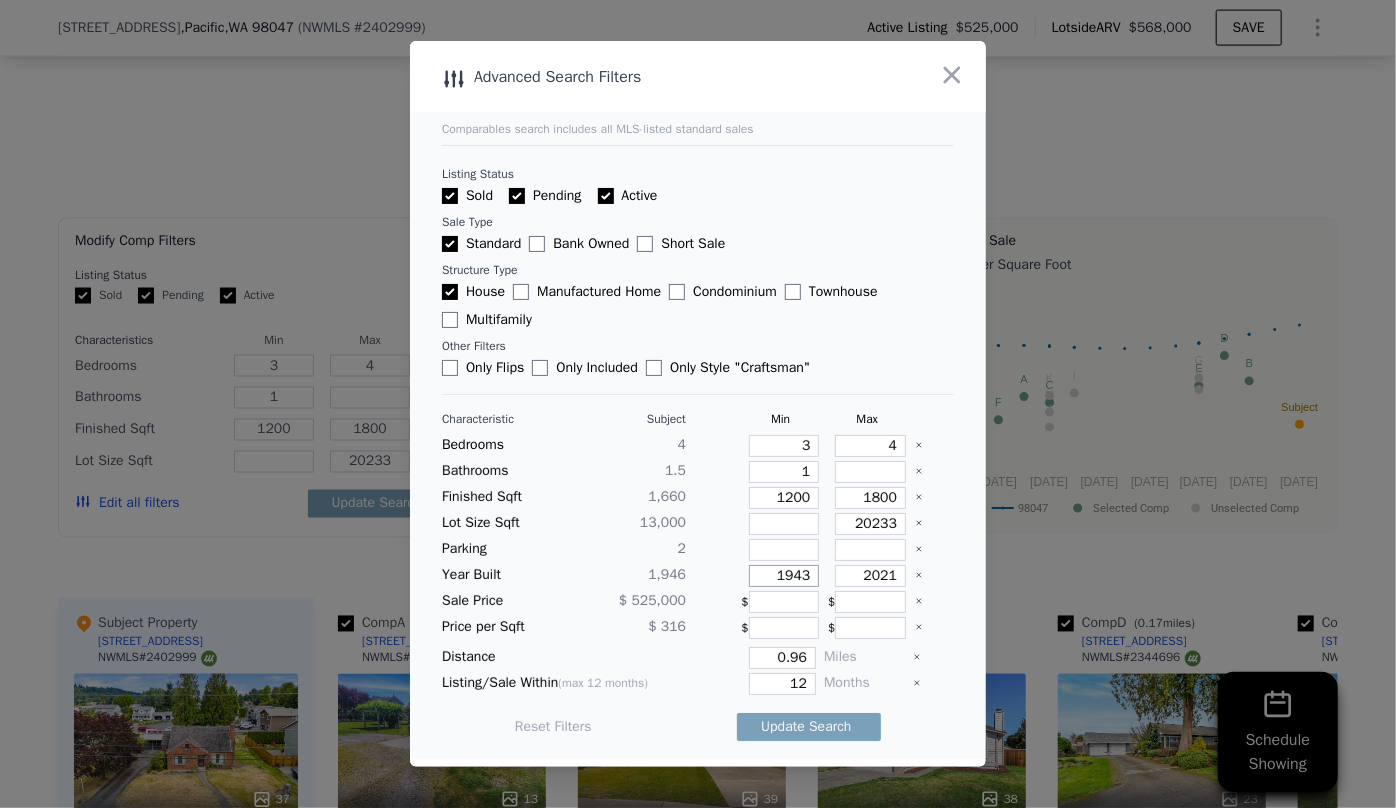 drag, startPoint x: 804, startPoint y: 580, endPoint x: 703, endPoint y: 572, distance: 101.31634 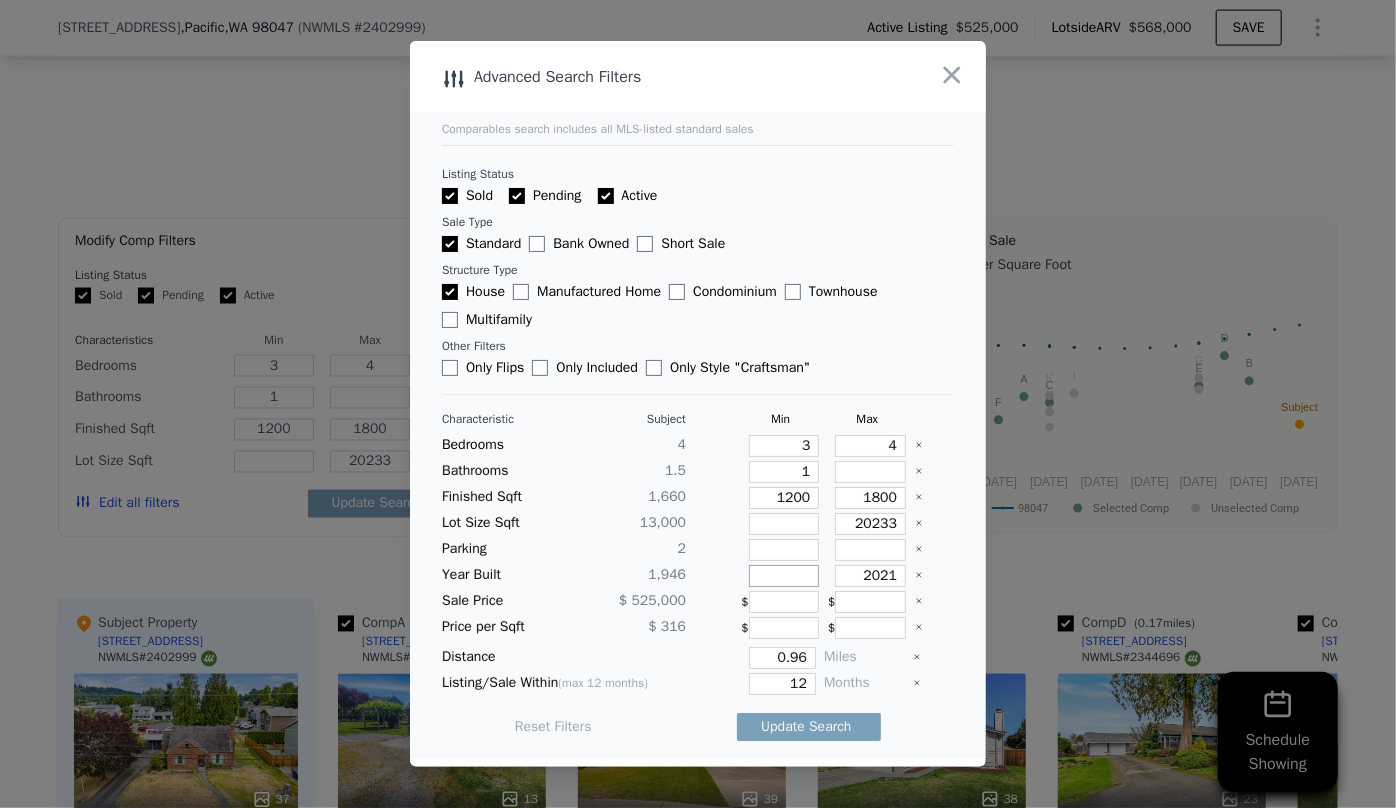 type 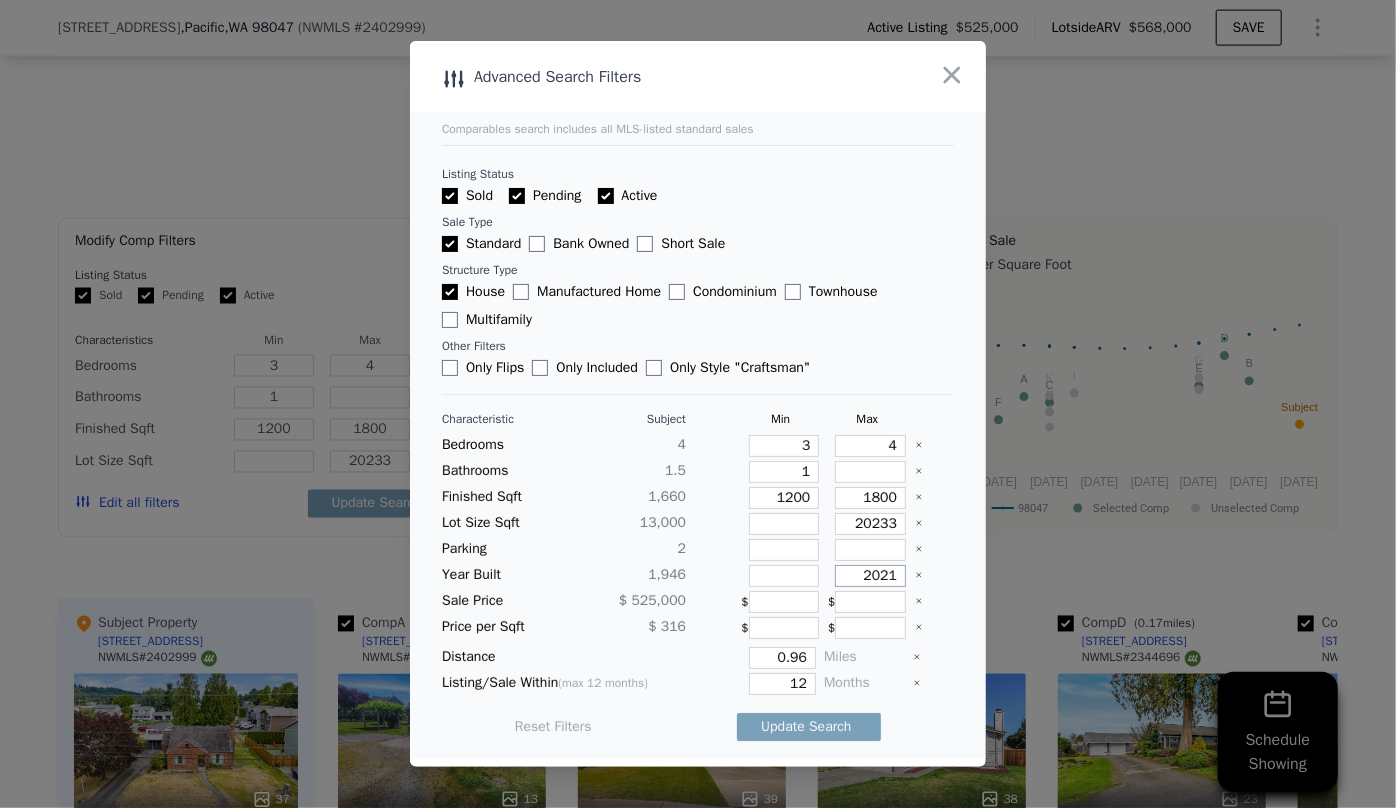 click on "2021" at bounding box center [870, 576] 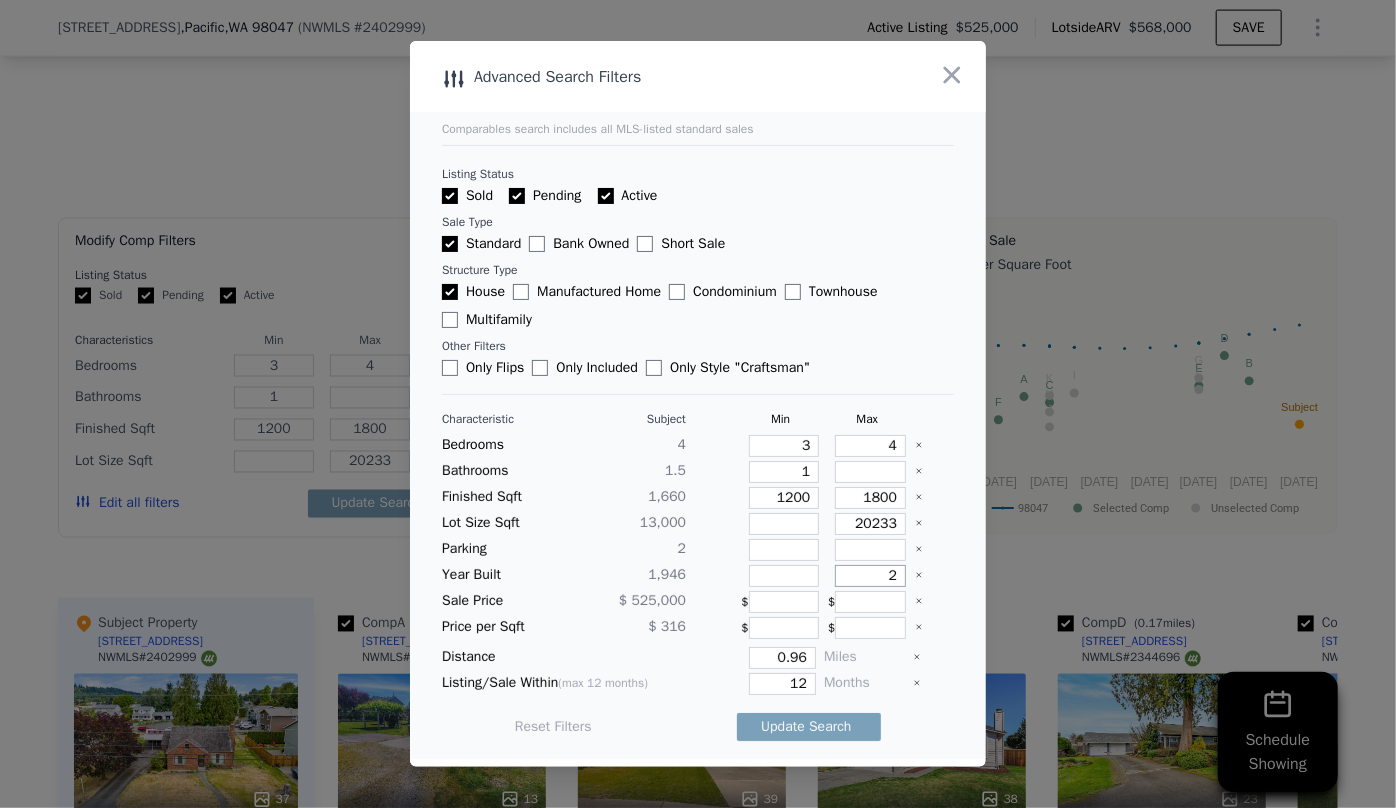 type on "2" 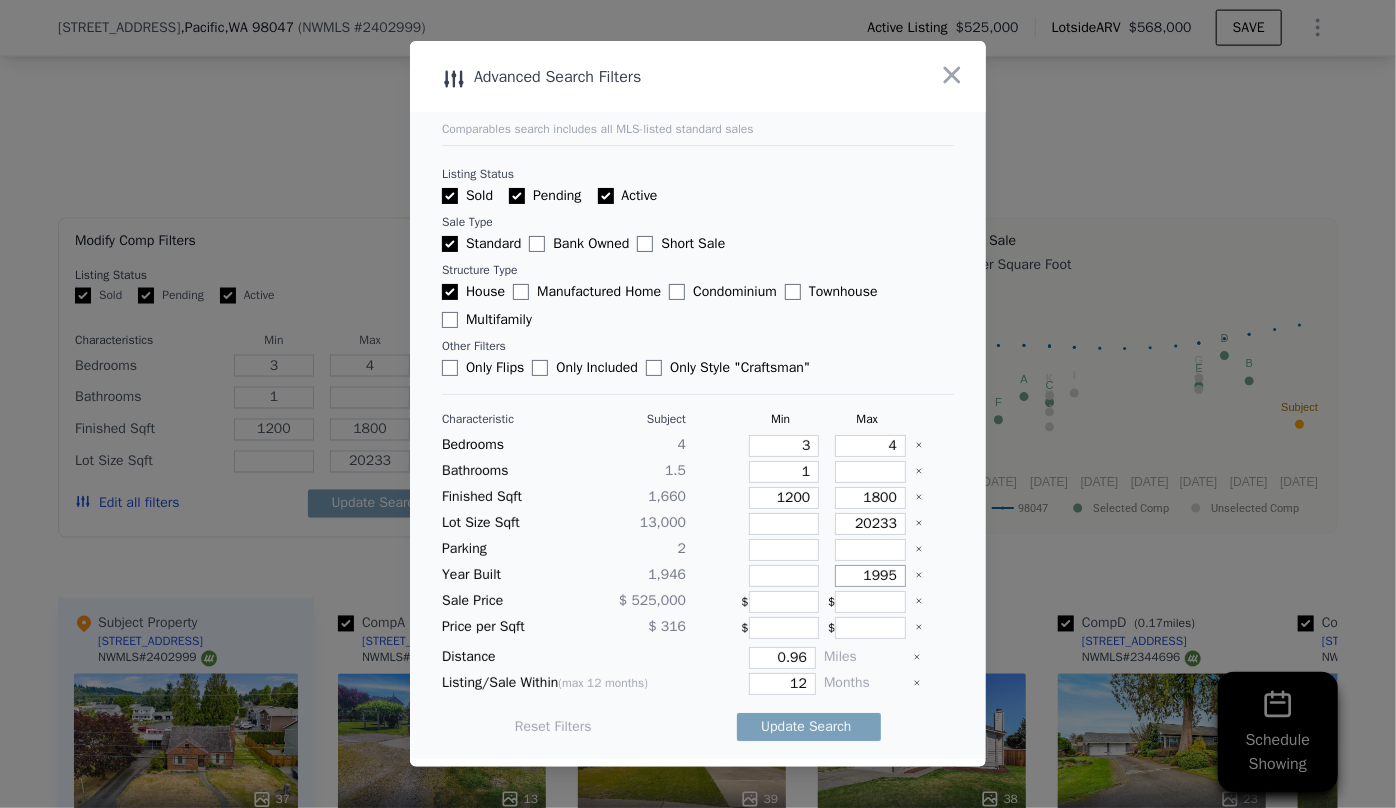 type on "1995" 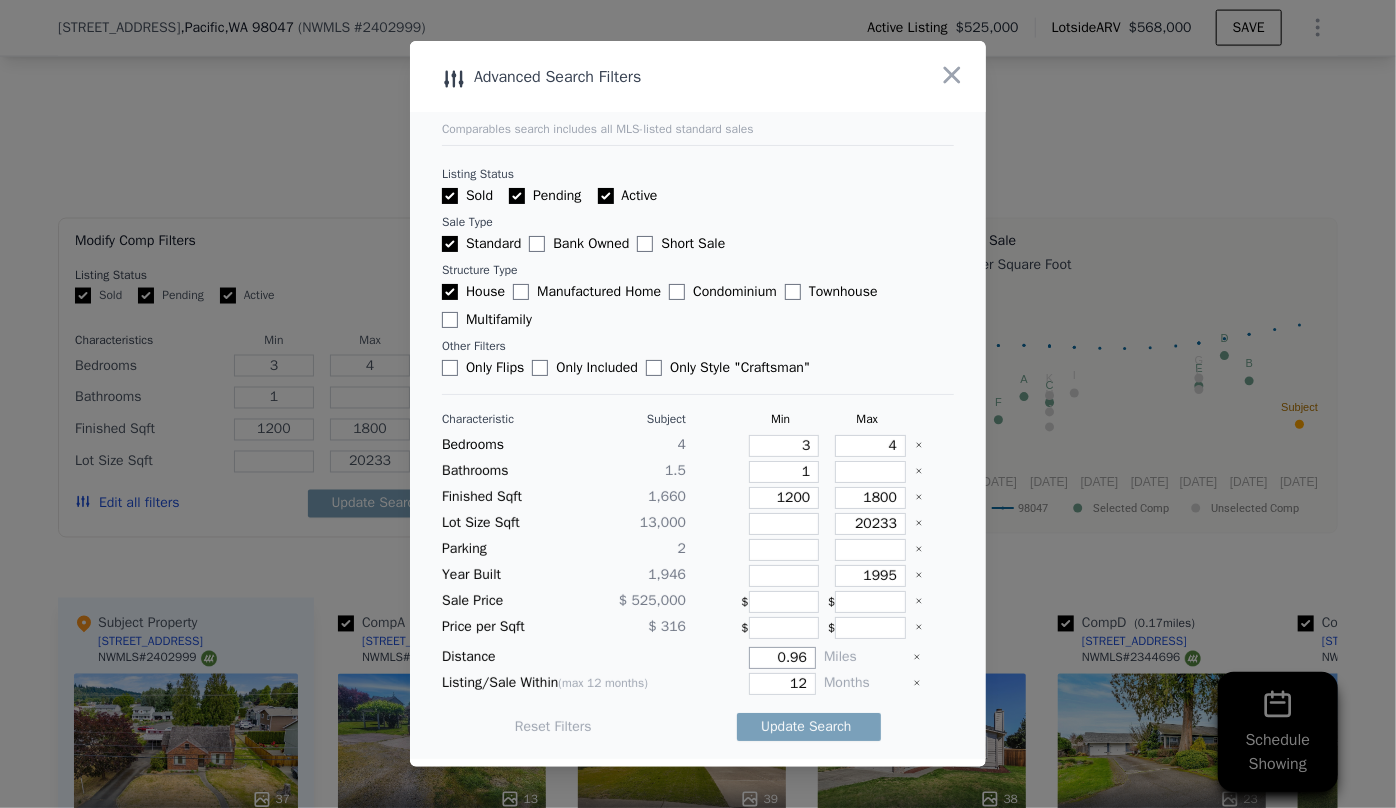 drag, startPoint x: 802, startPoint y: 657, endPoint x: 693, endPoint y: 655, distance: 109.01835 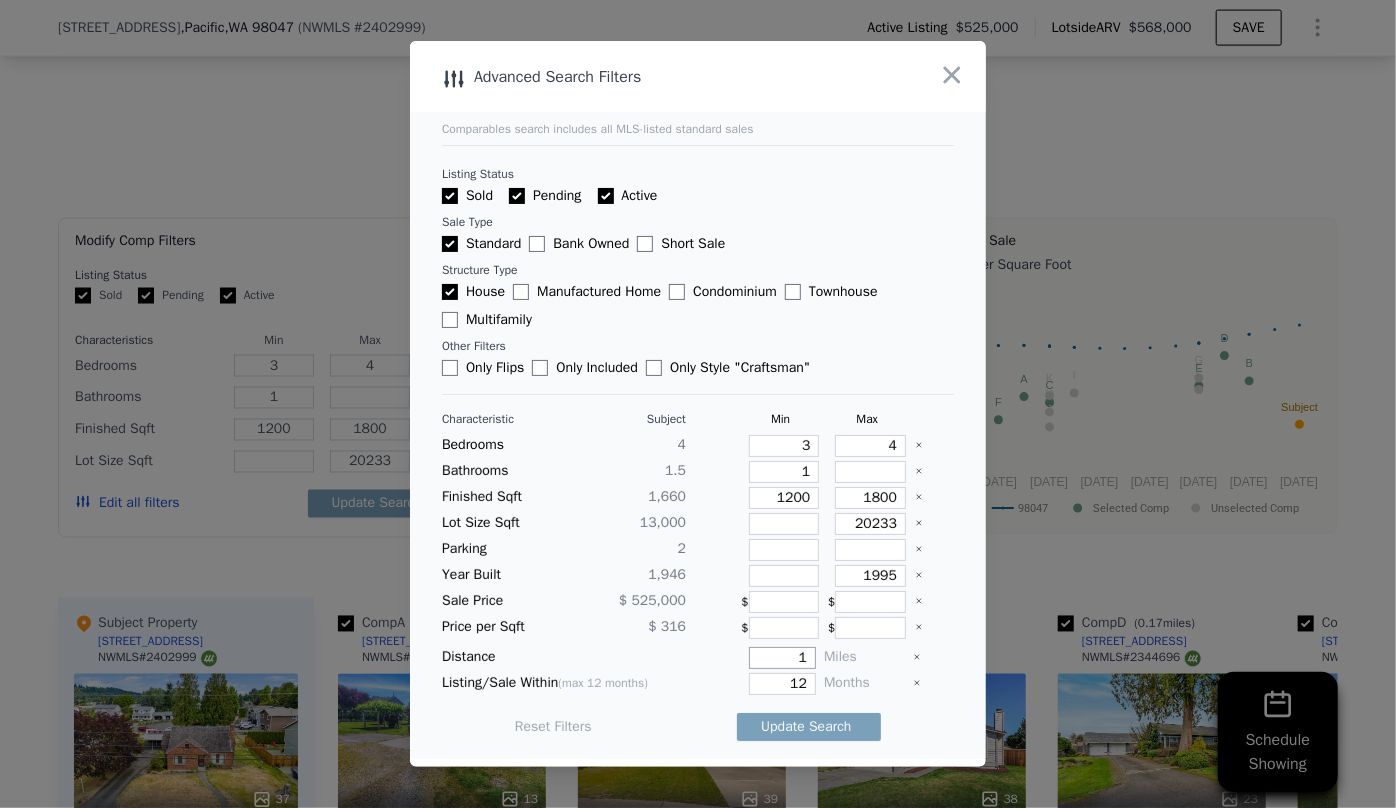 type on "1" 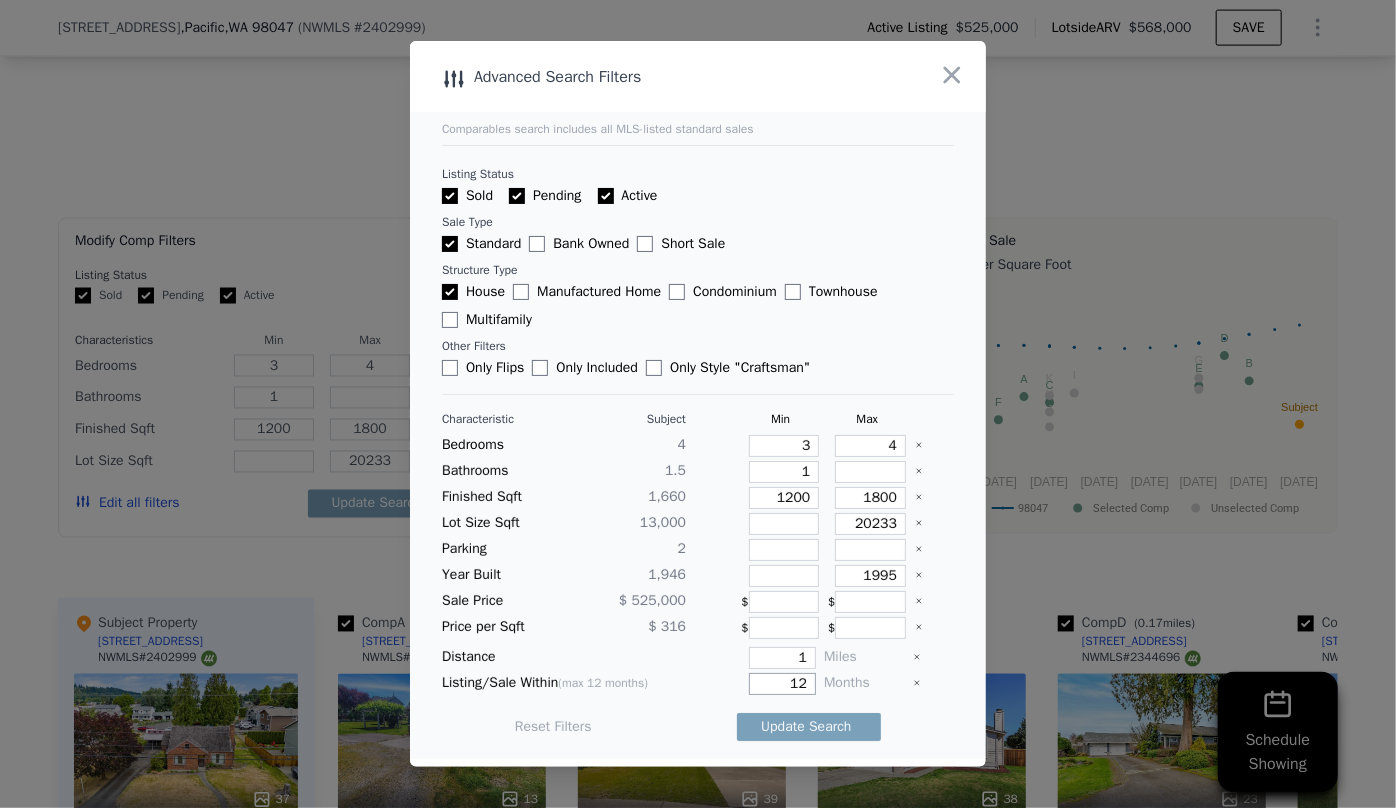 drag, startPoint x: 797, startPoint y: 685, endPoint x: 753, endPoint y: 682, distance: 44.102154 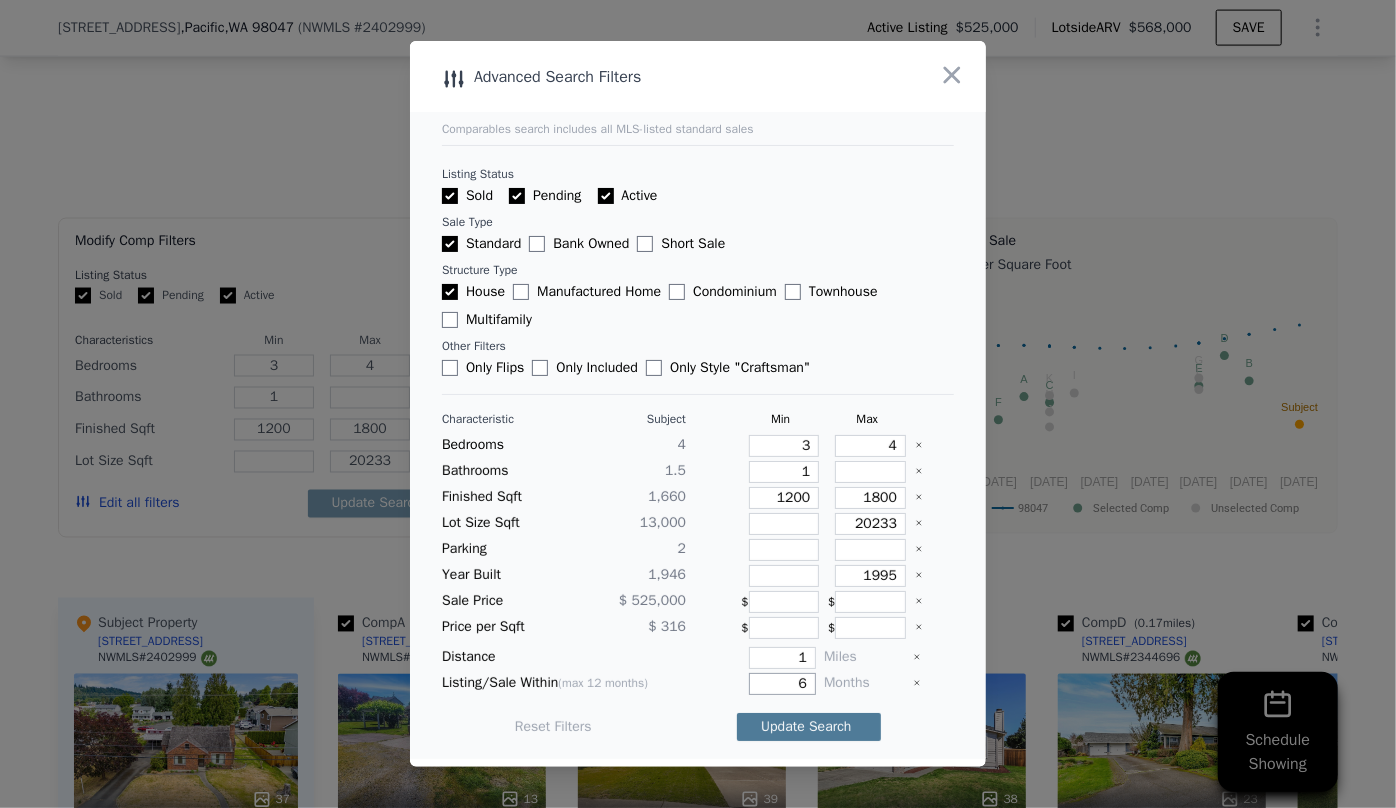 type on "6" 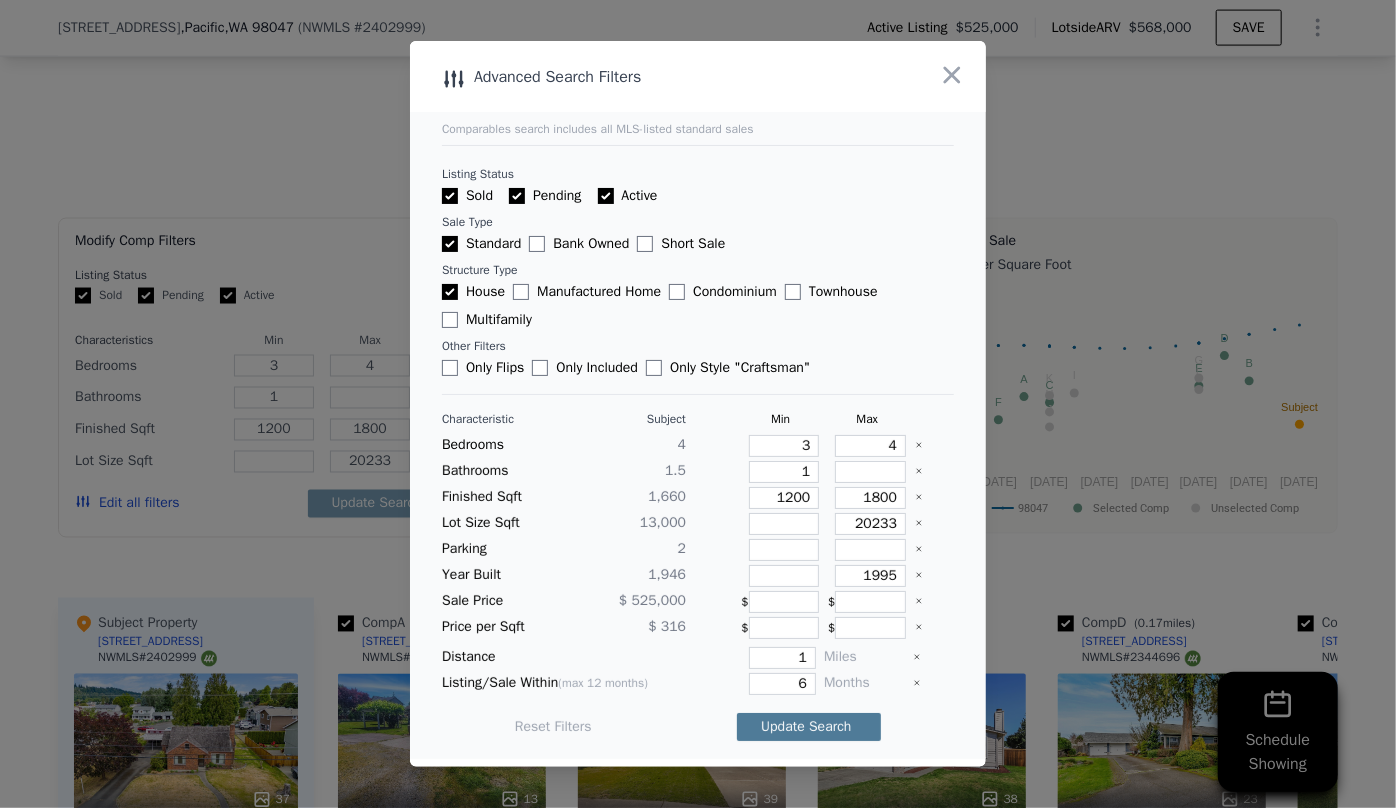 click on "Update Search" at bounding box center [809, 727] 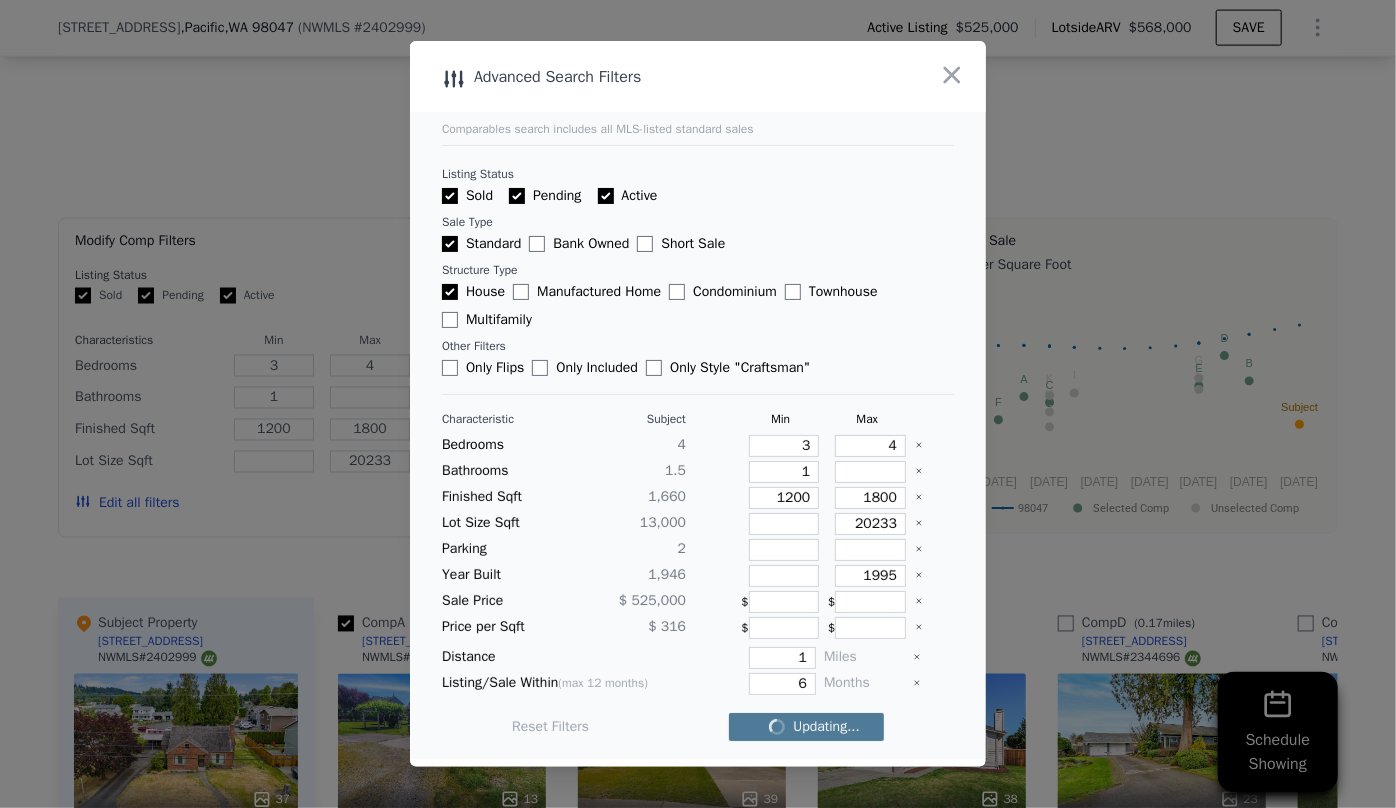 checkbox on "false" 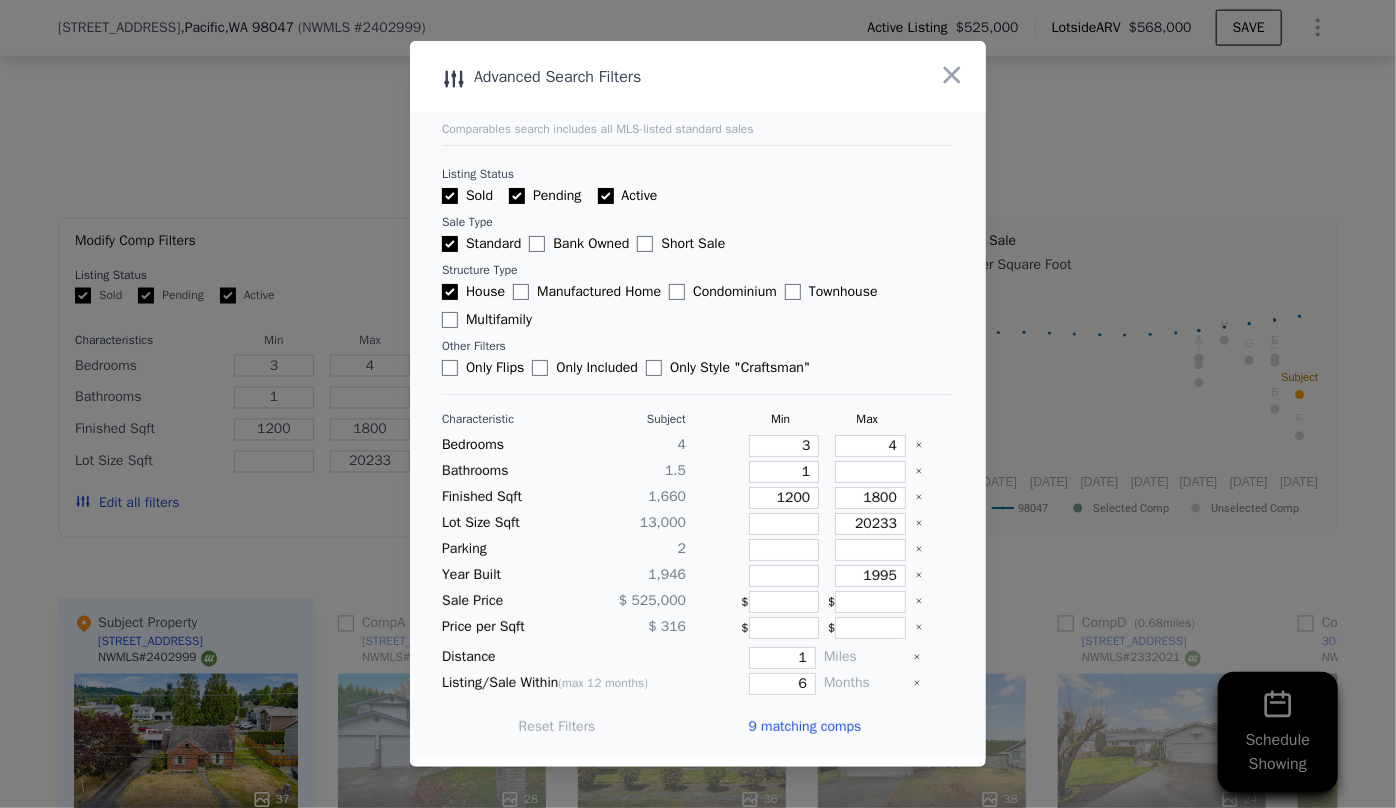click on "9 matching comps" at bounding box center (804, 727) 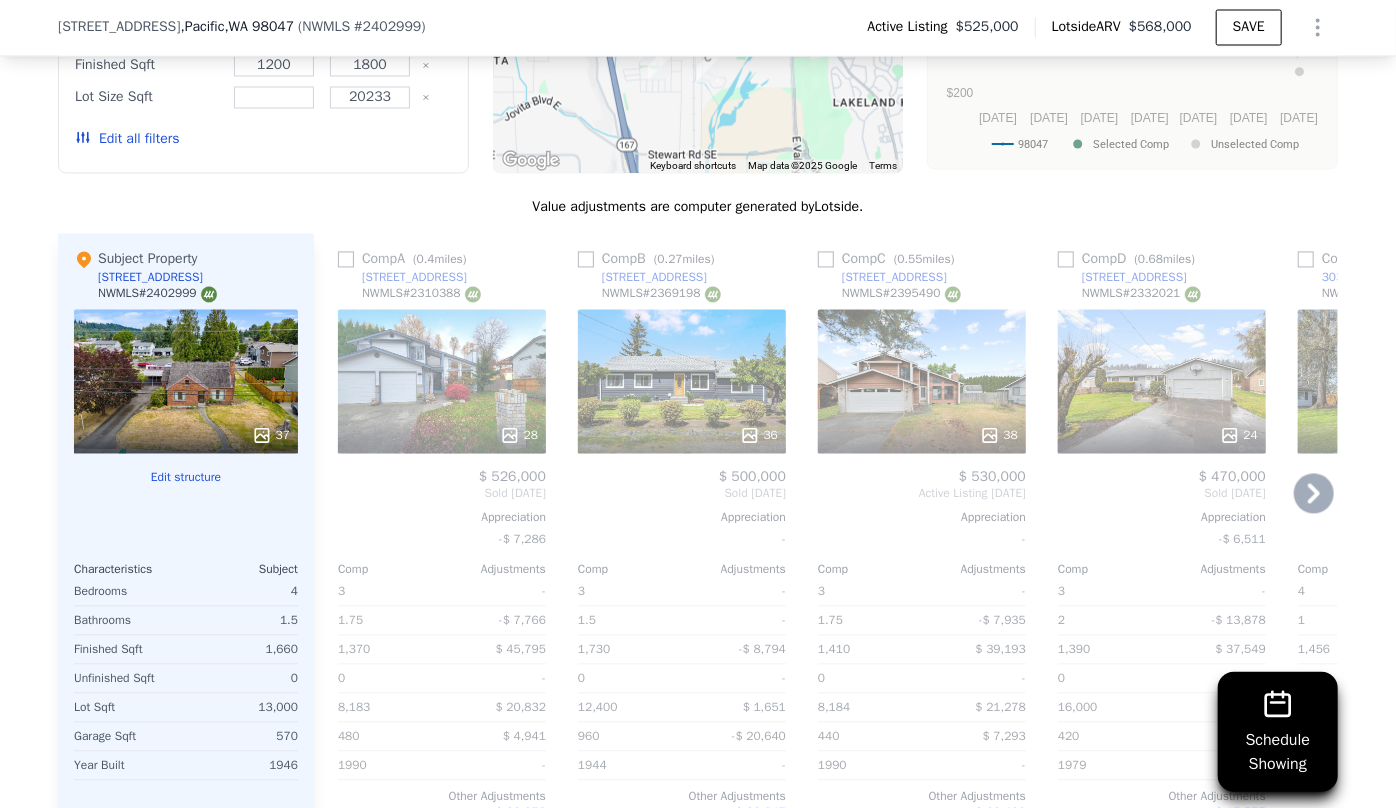 scroll, scrollTop: 2000, scrollLeft: 0, axis: vertical 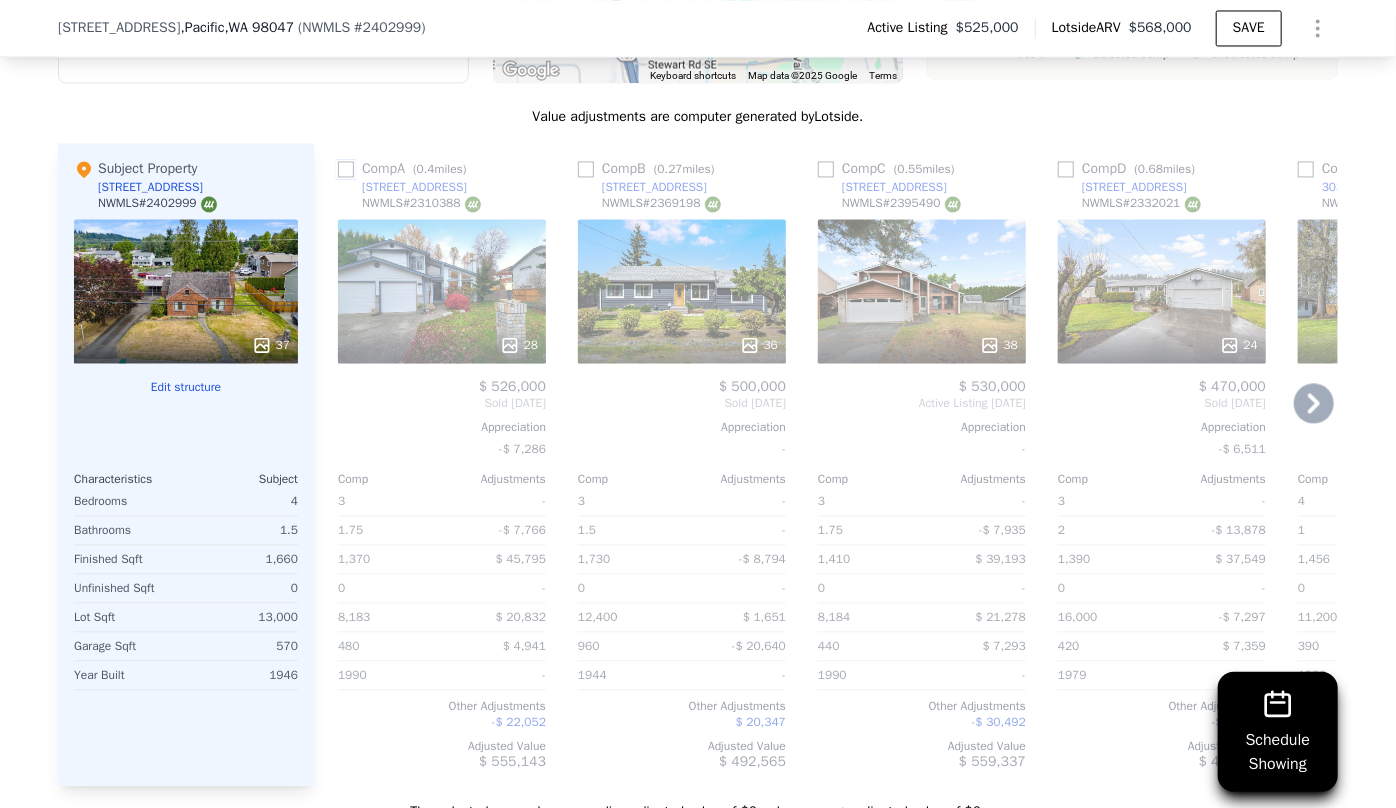click at bounding box center (346, 169) 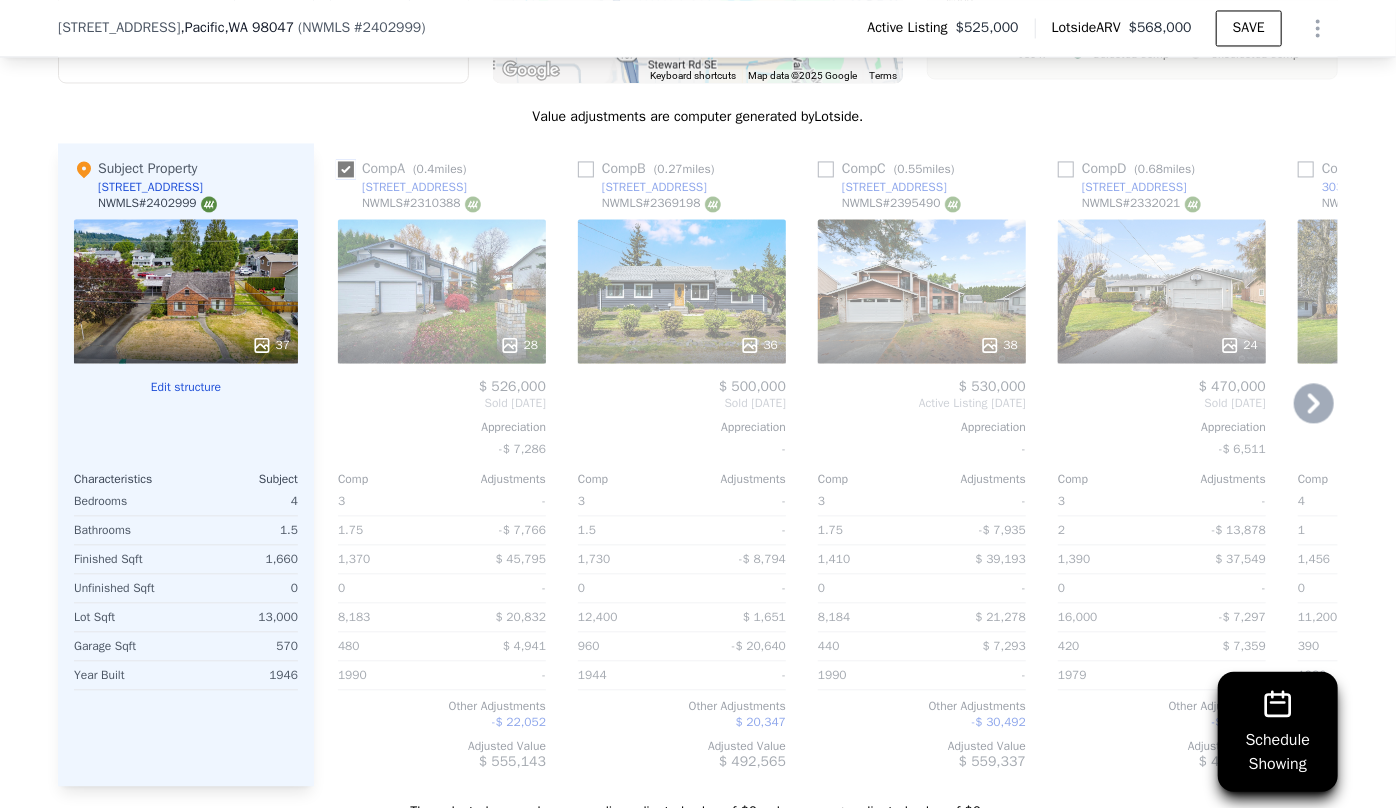 checkbox on "true" 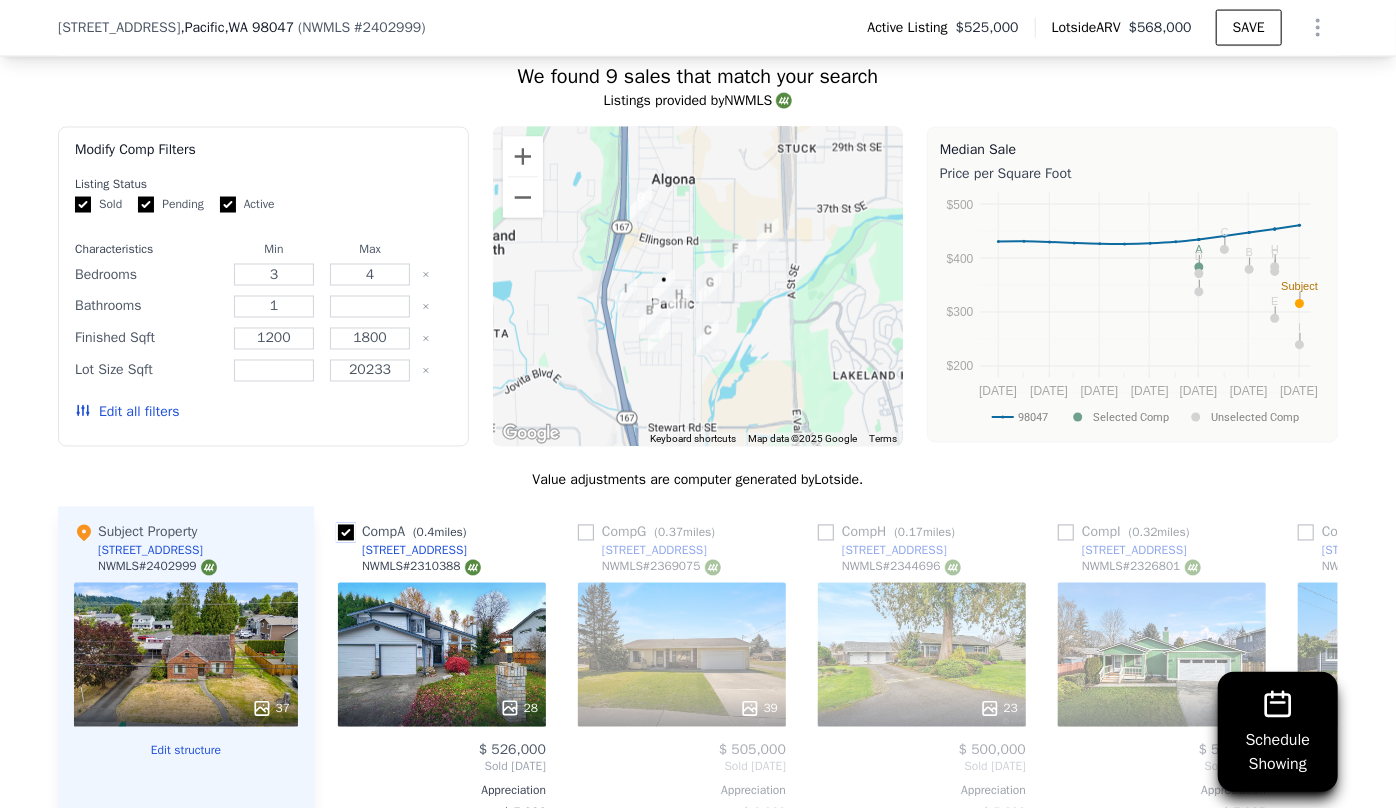 scroll, scrollTop: 1727, scrollLeft: 0, axis: vertical 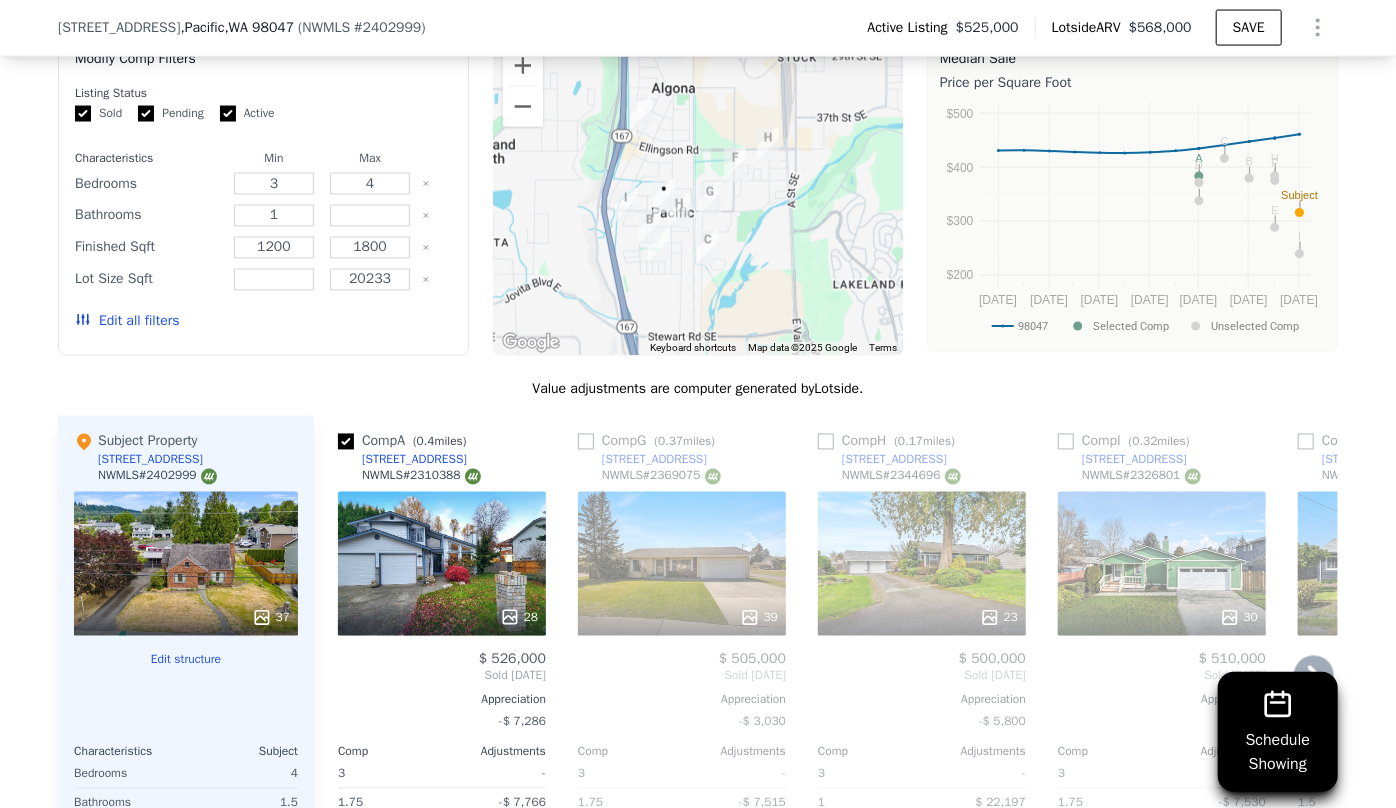 click on "39" at bounding box center (682, 564) 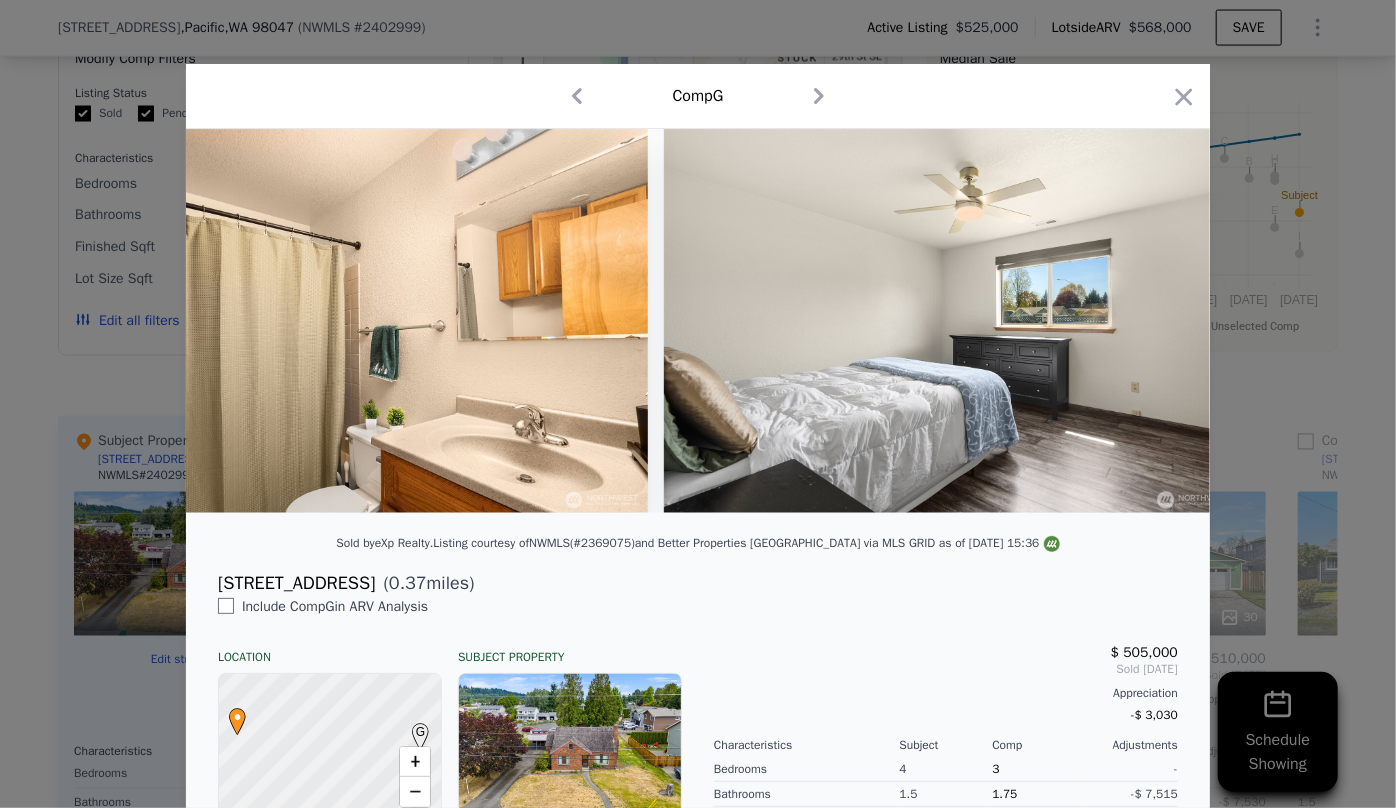 scroll, scrollTop: 0, scrollLeft: 6944, axis: horizontal 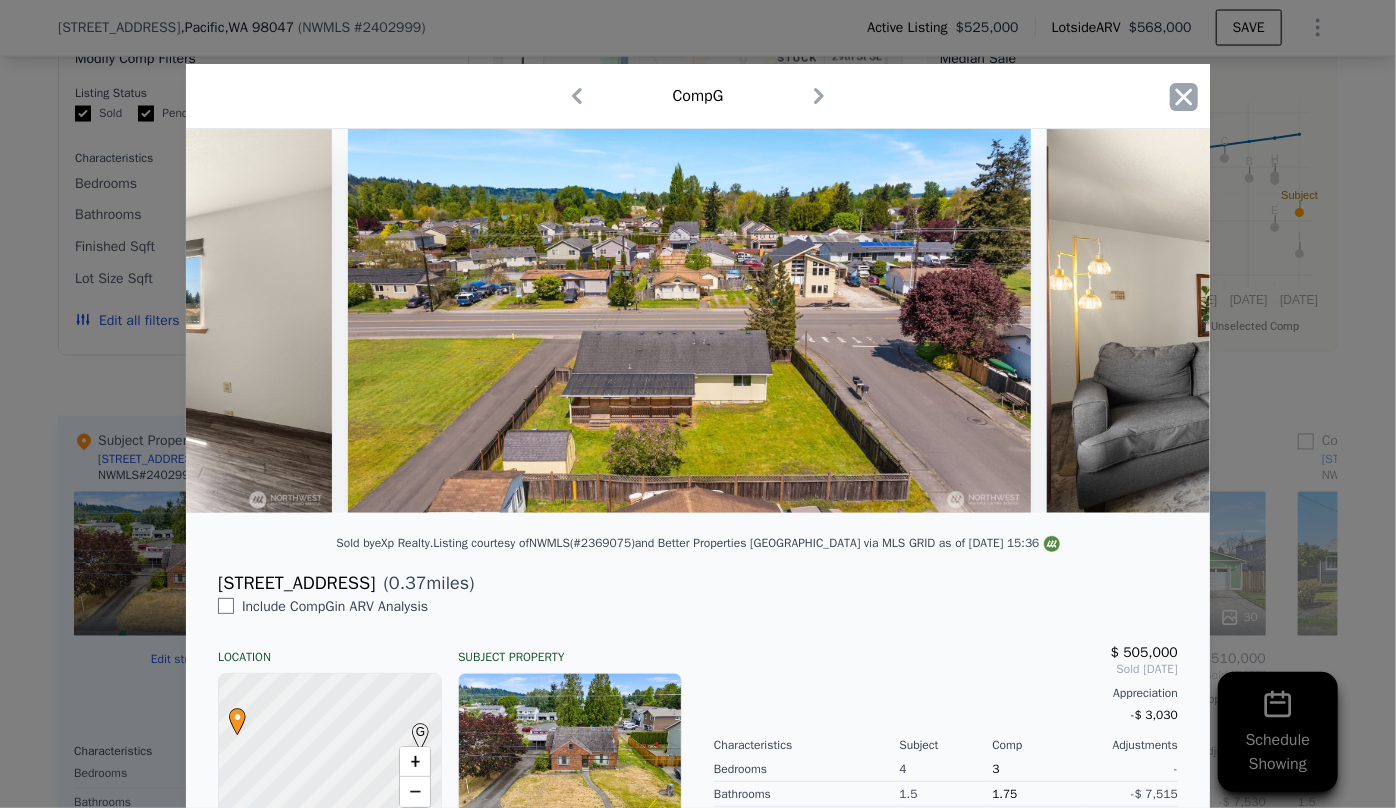 click 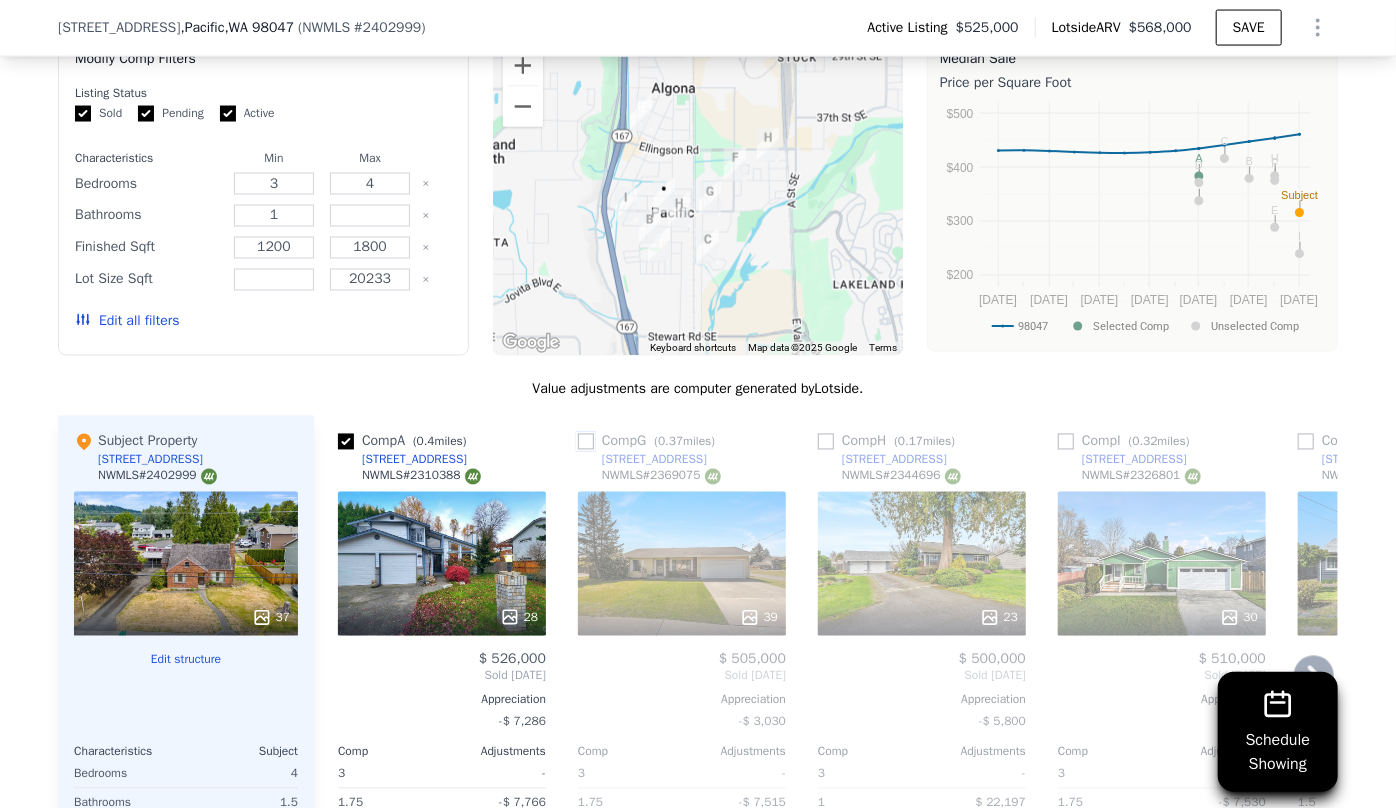 click at bounding box center [586, 442] 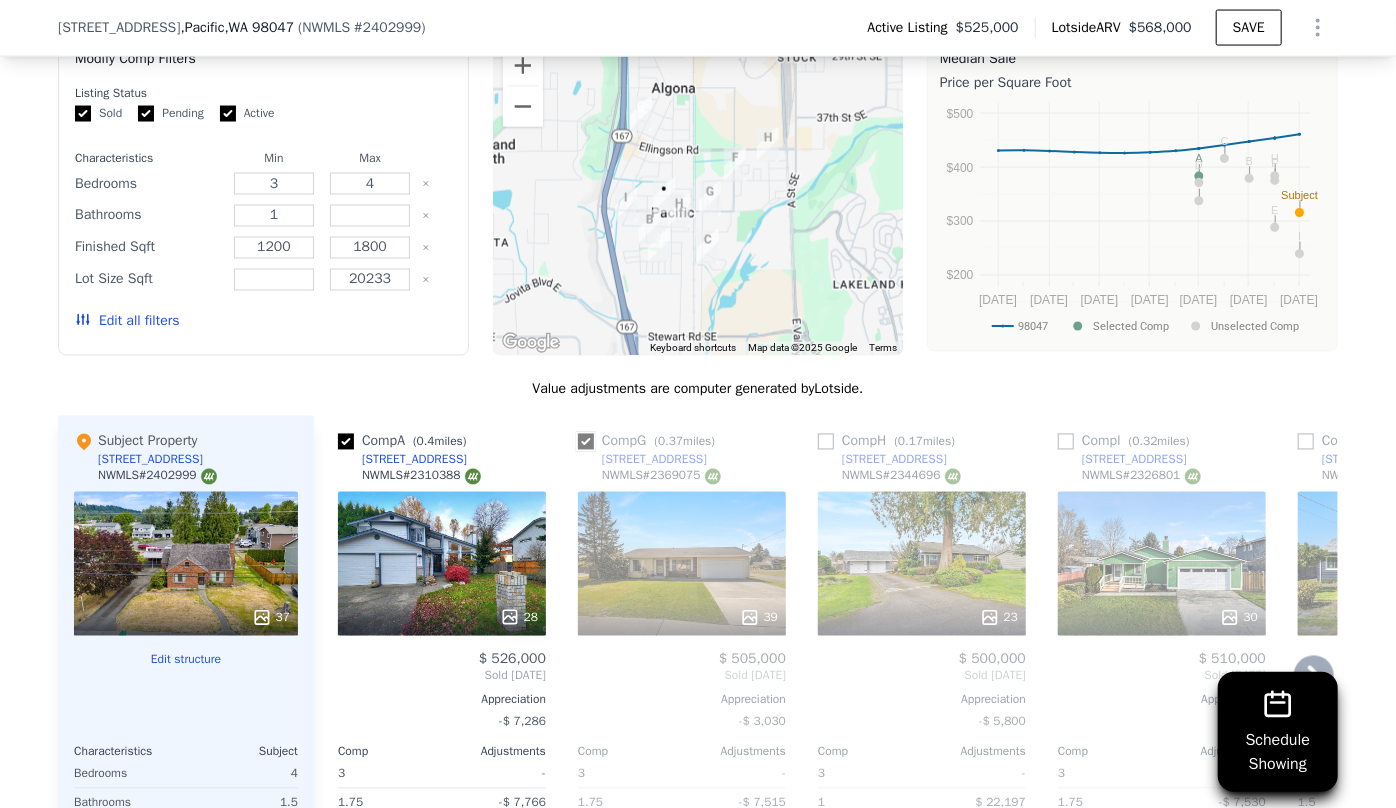 checkbox on "true" 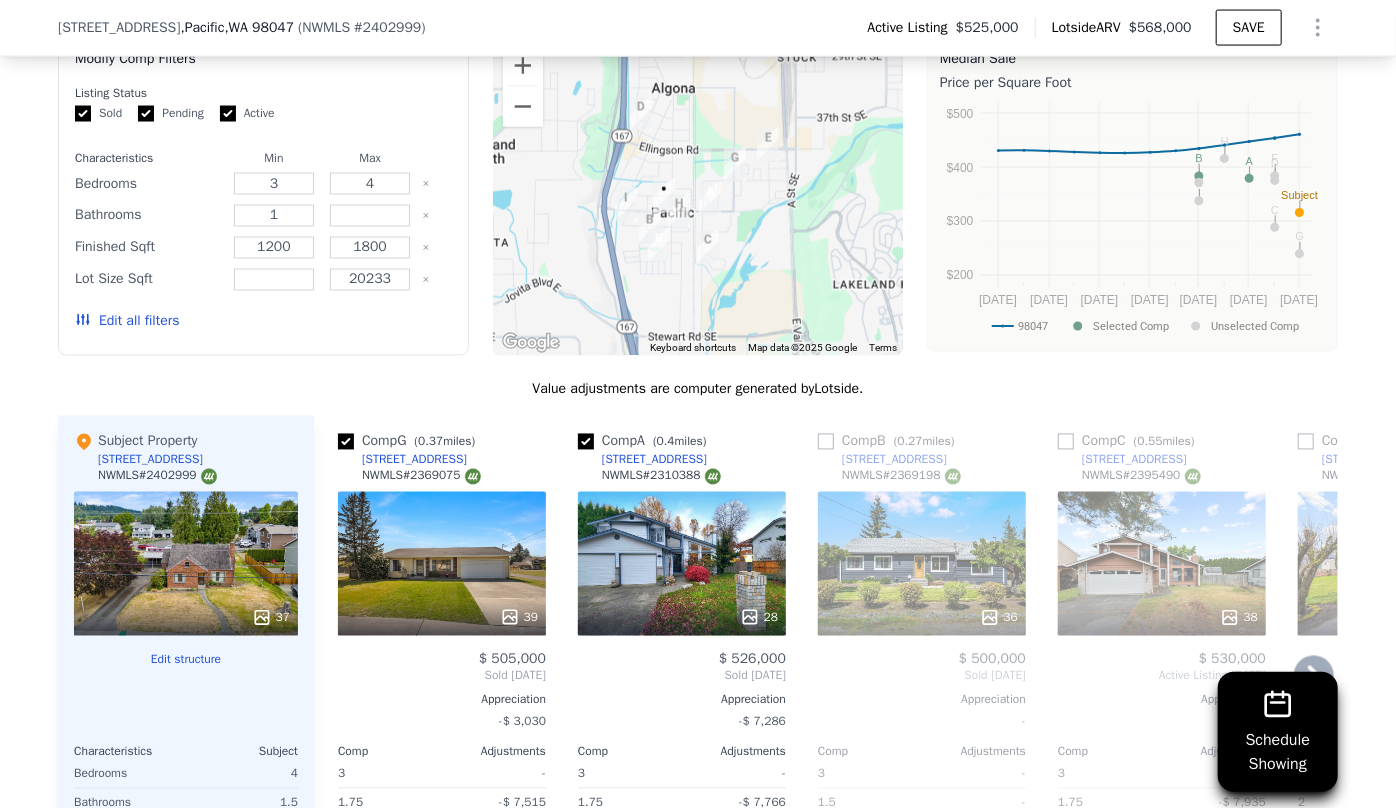 click on "36" at bounding box center (922, 564) 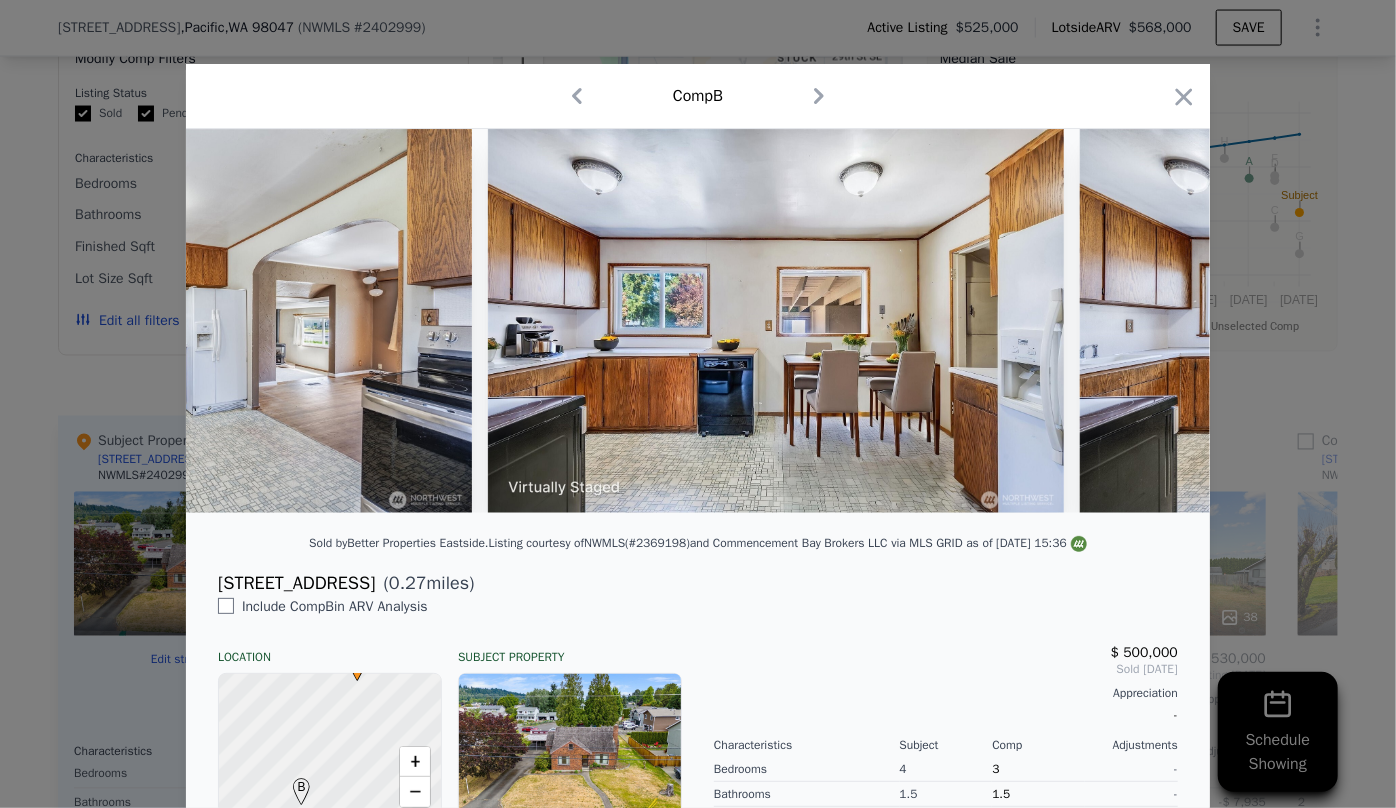 scroll, scrollTop: 0, scrollLeft: 7787, axis: horizontal 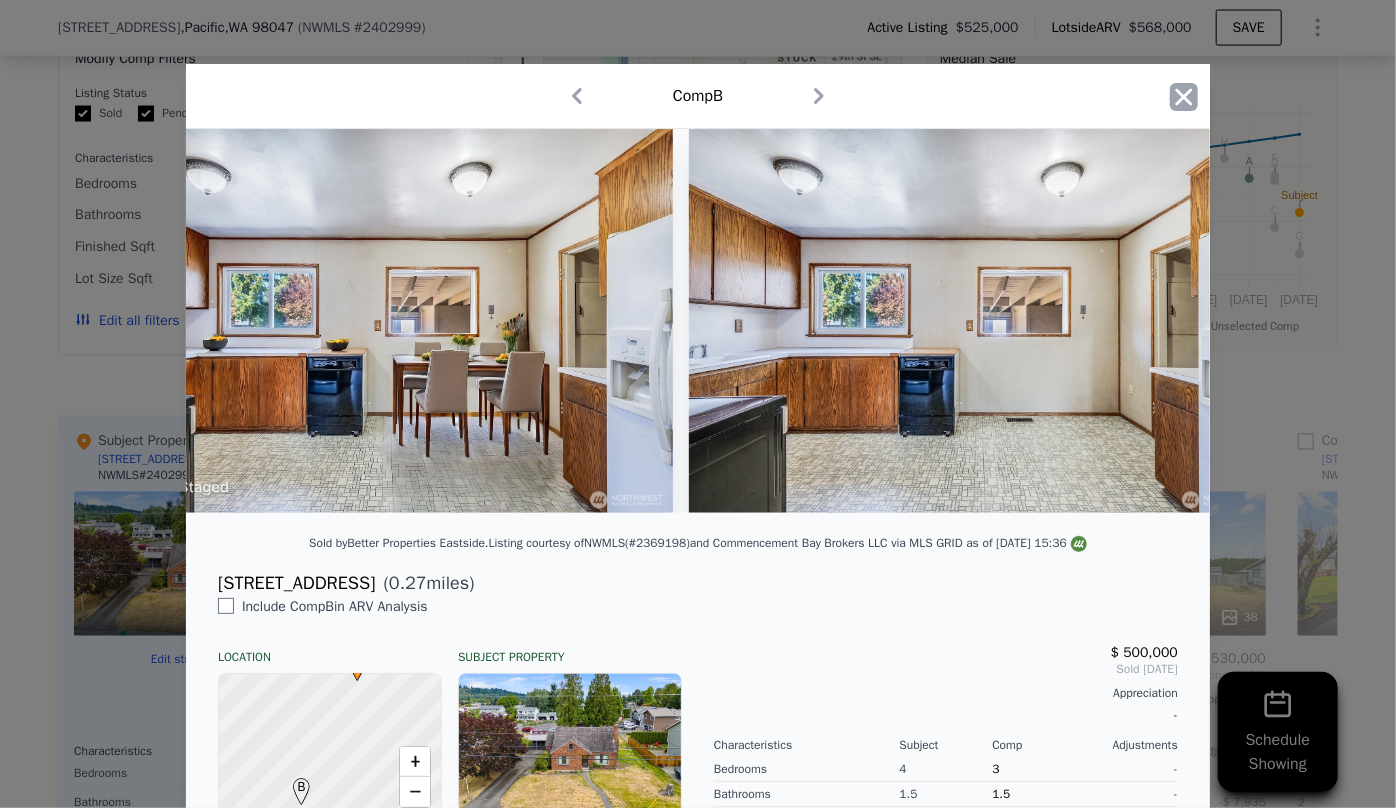 click 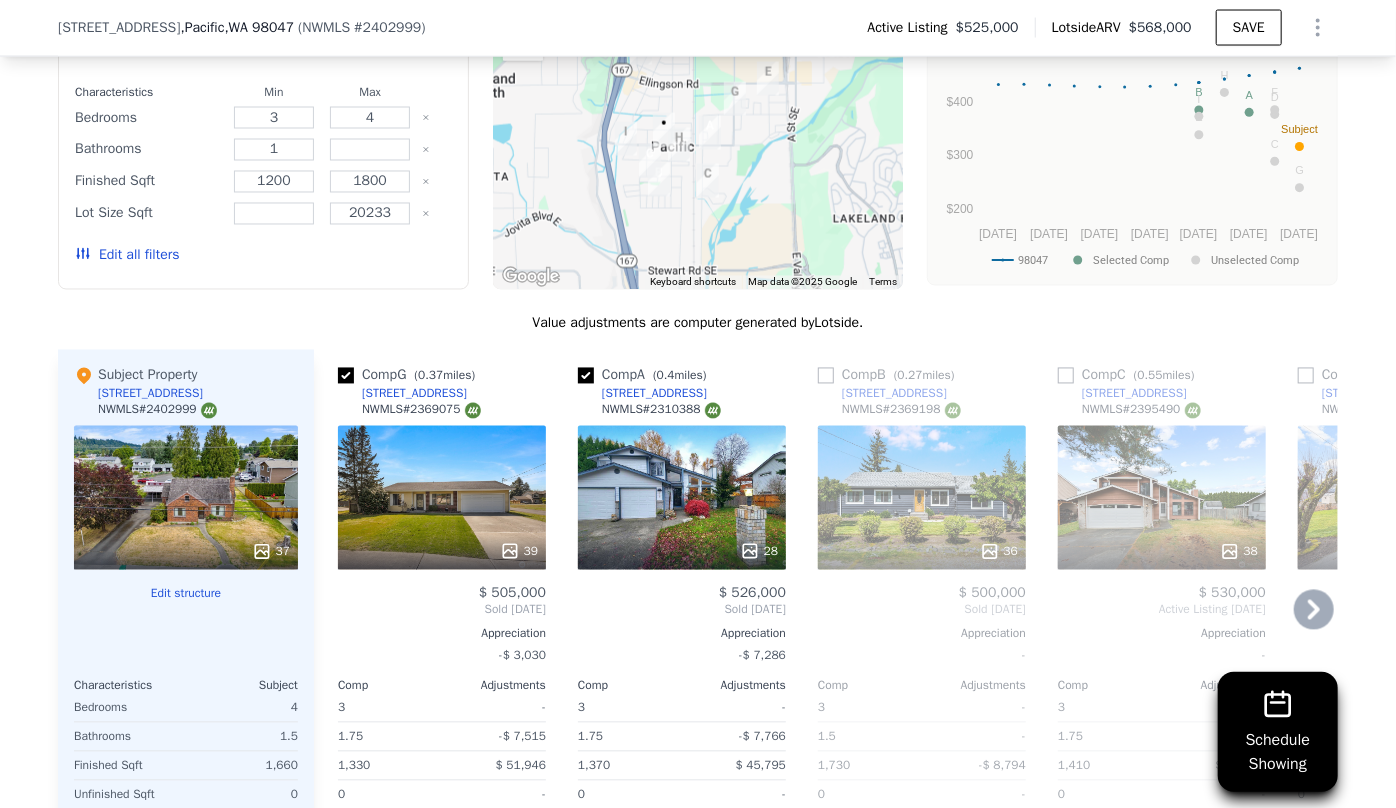 scroll, scrollTop: 1909, scrollLeft: 0, axis: vertical 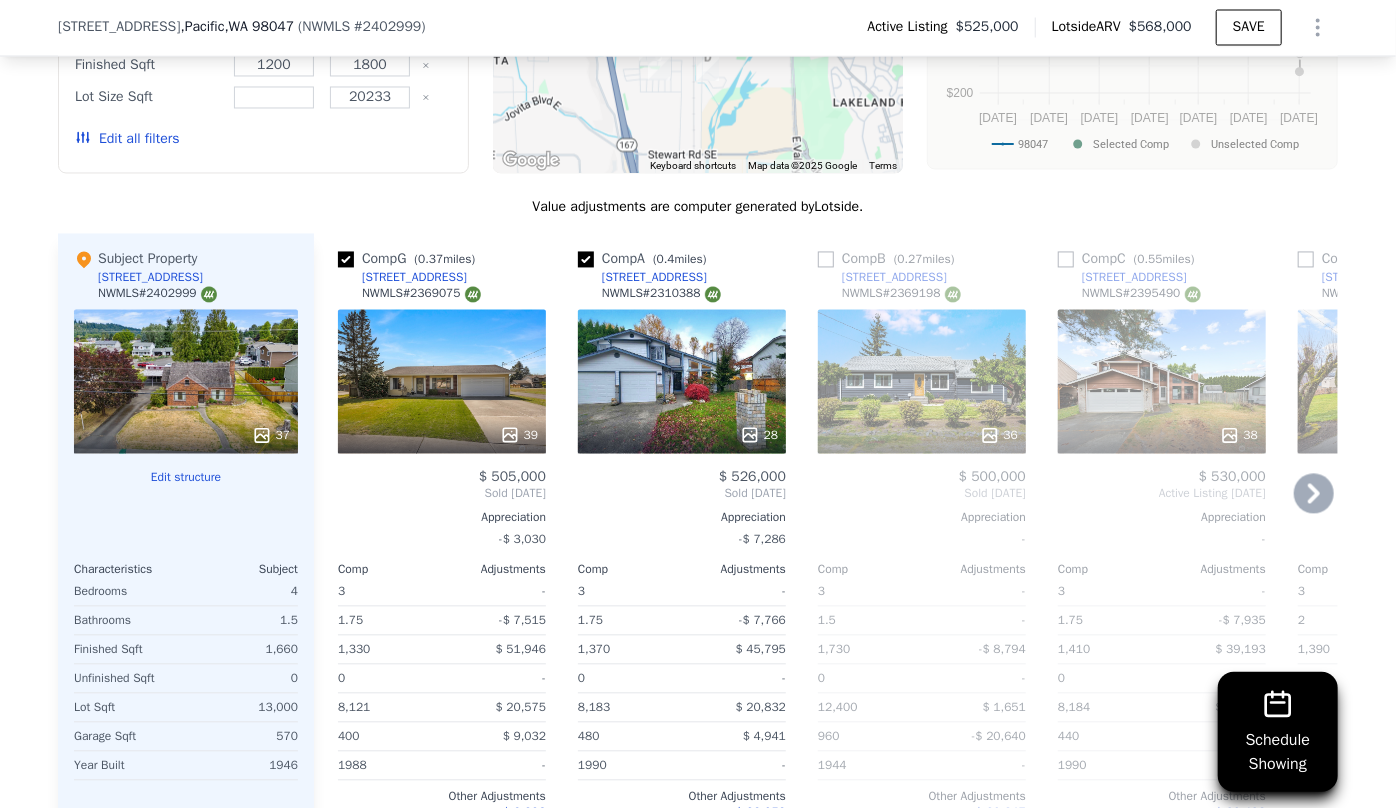 click 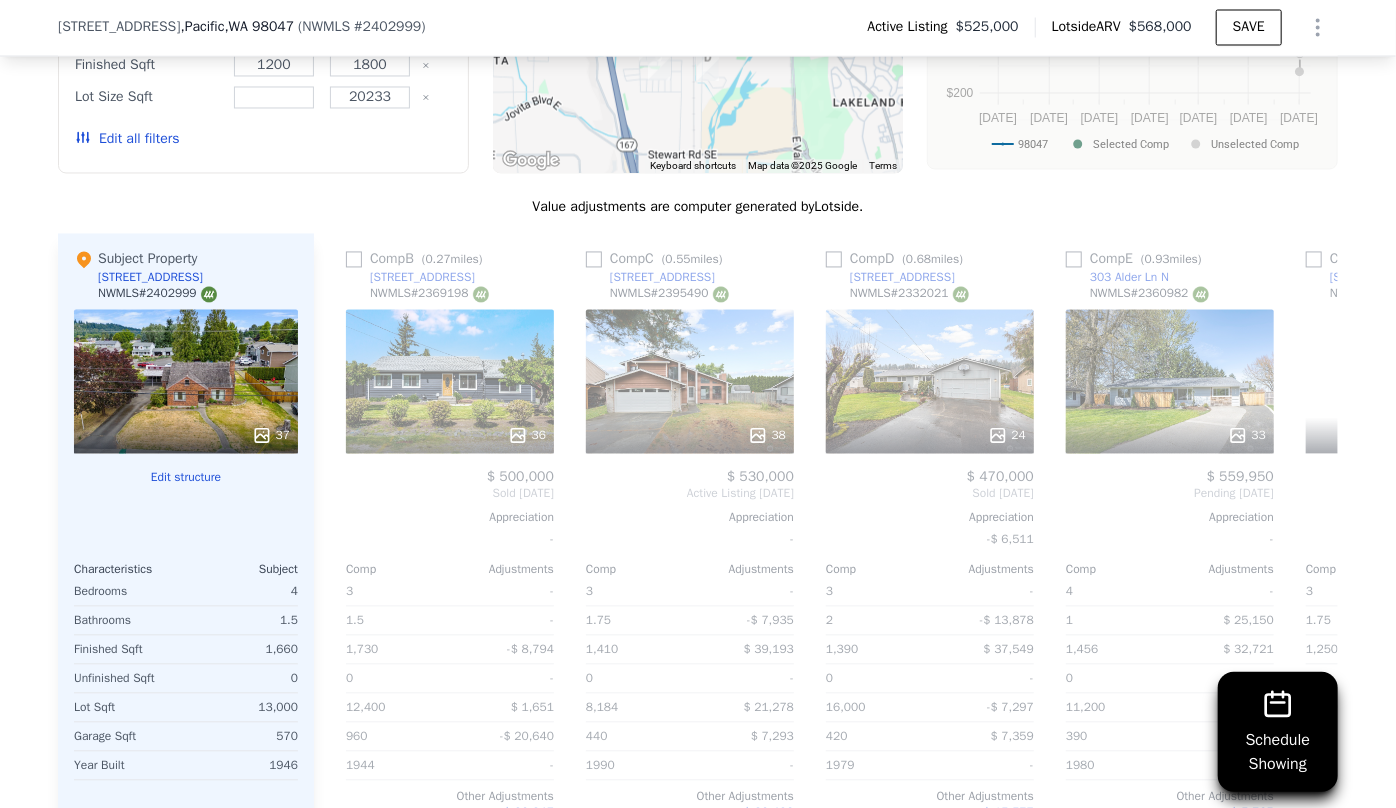 scroll, scrollTop: 0, scrollLeft: 480, axis: horizontal 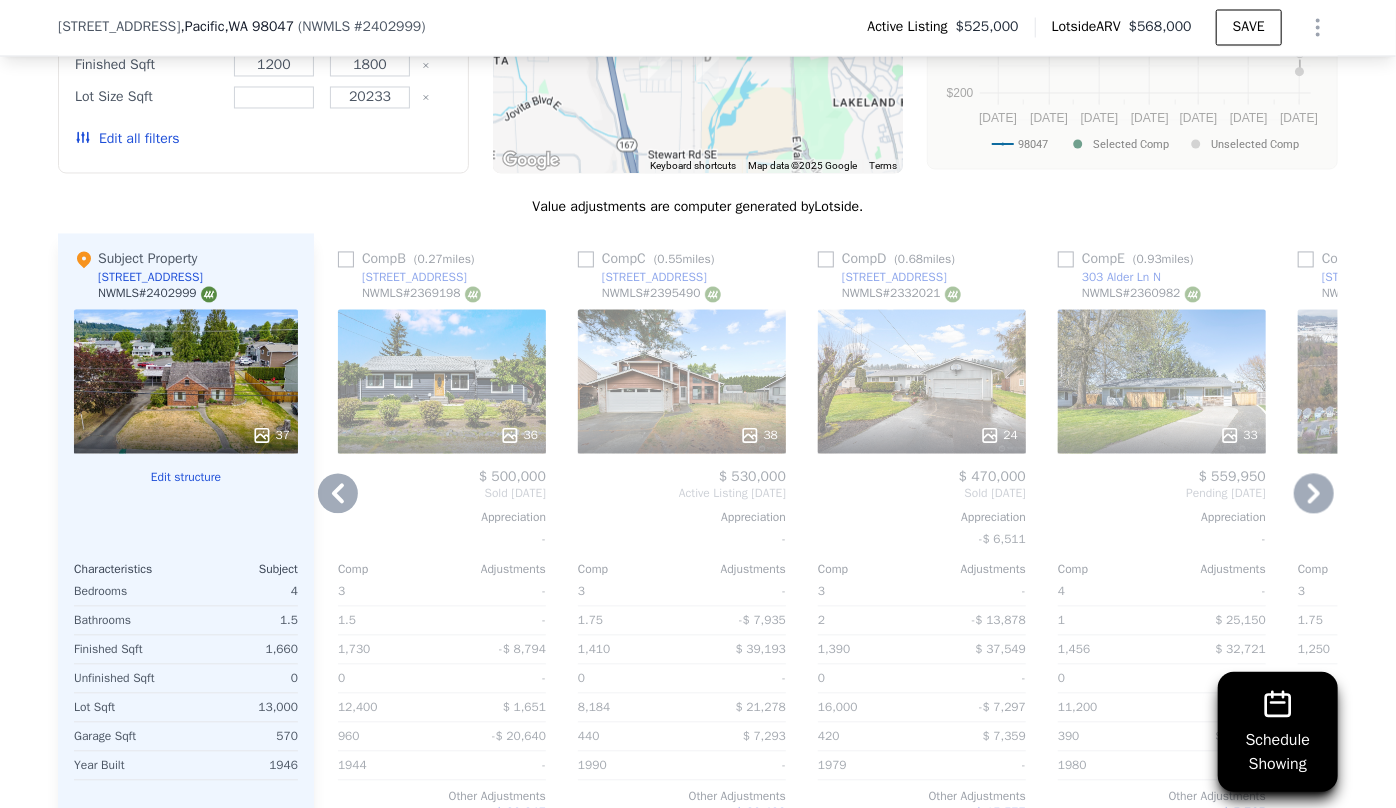 click on "33" at bounding box center (1162, 382) 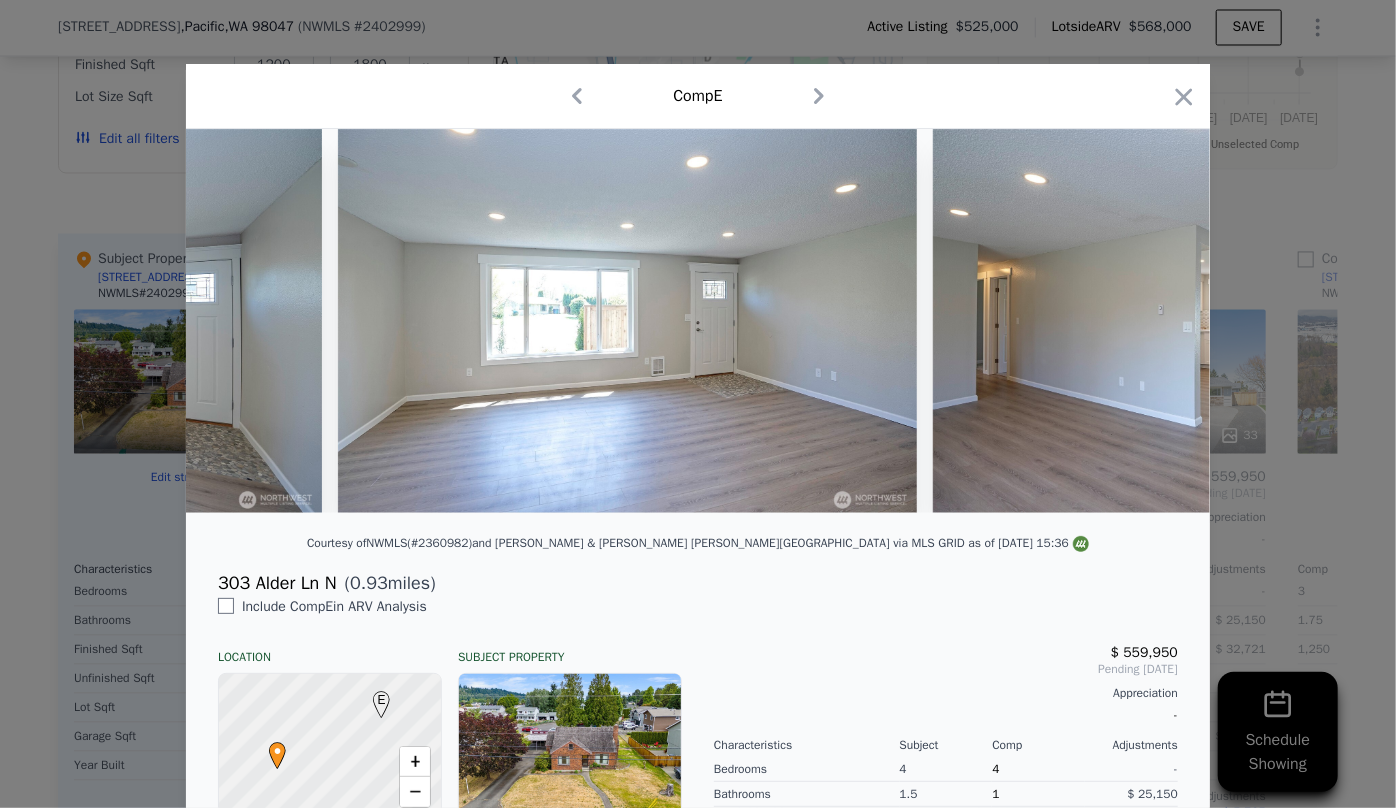 scroll, scrollTop: 0, scrollLeft: 3692, axis: horizontal 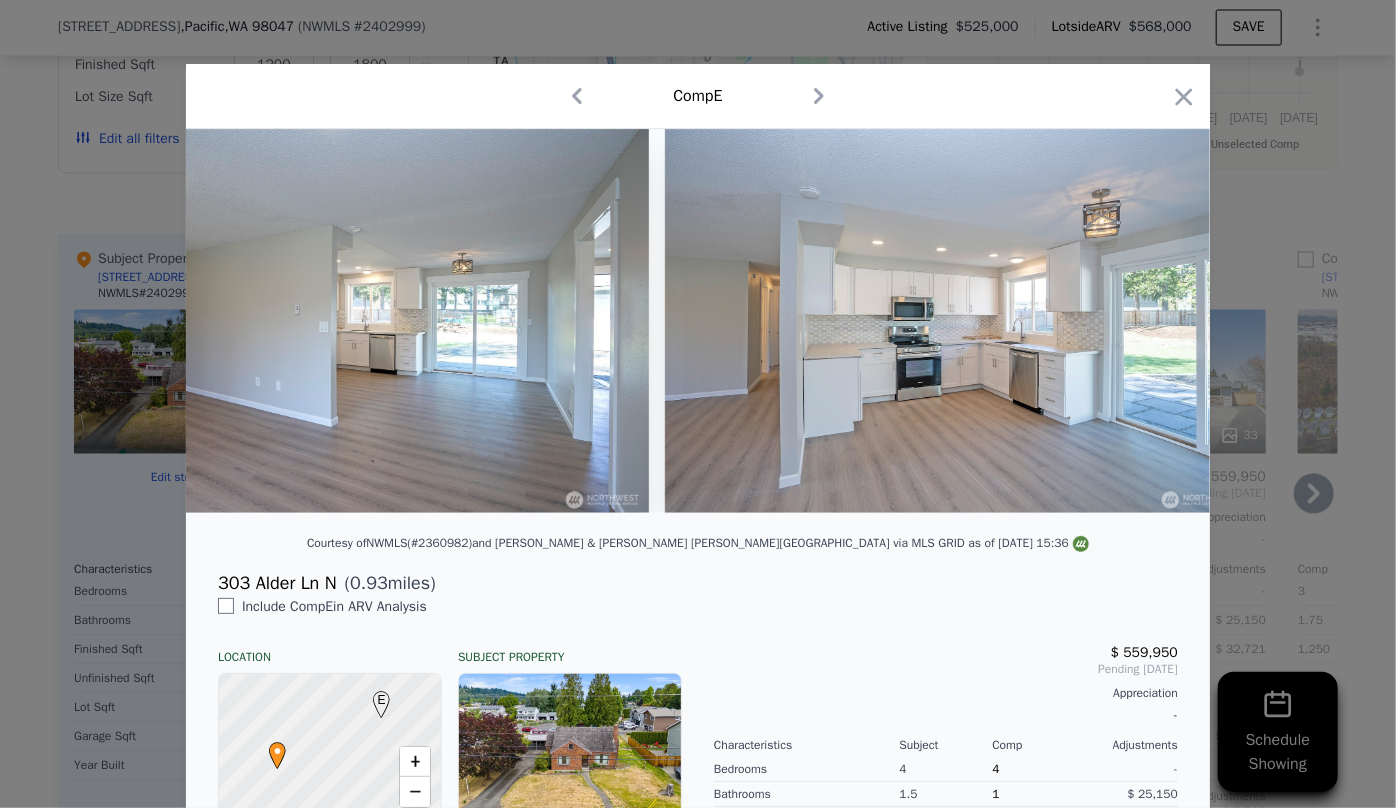 drag, startPoint x: 1173, startPoint y: 90, endPoint x: 1129, endPoint y: 299, distance: 213.58136 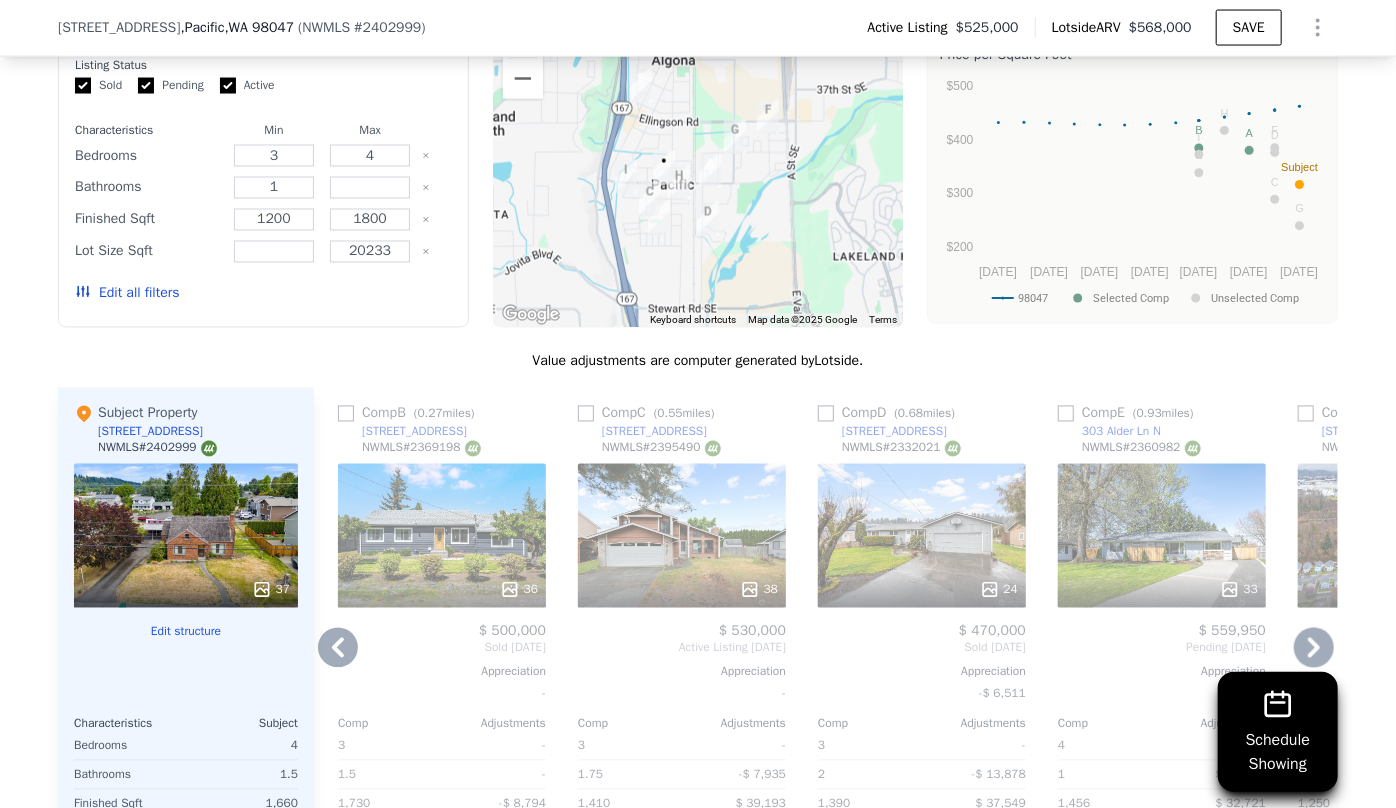 scroll, scrollTop: 1727, scrollLeft: 0, axis: vertical 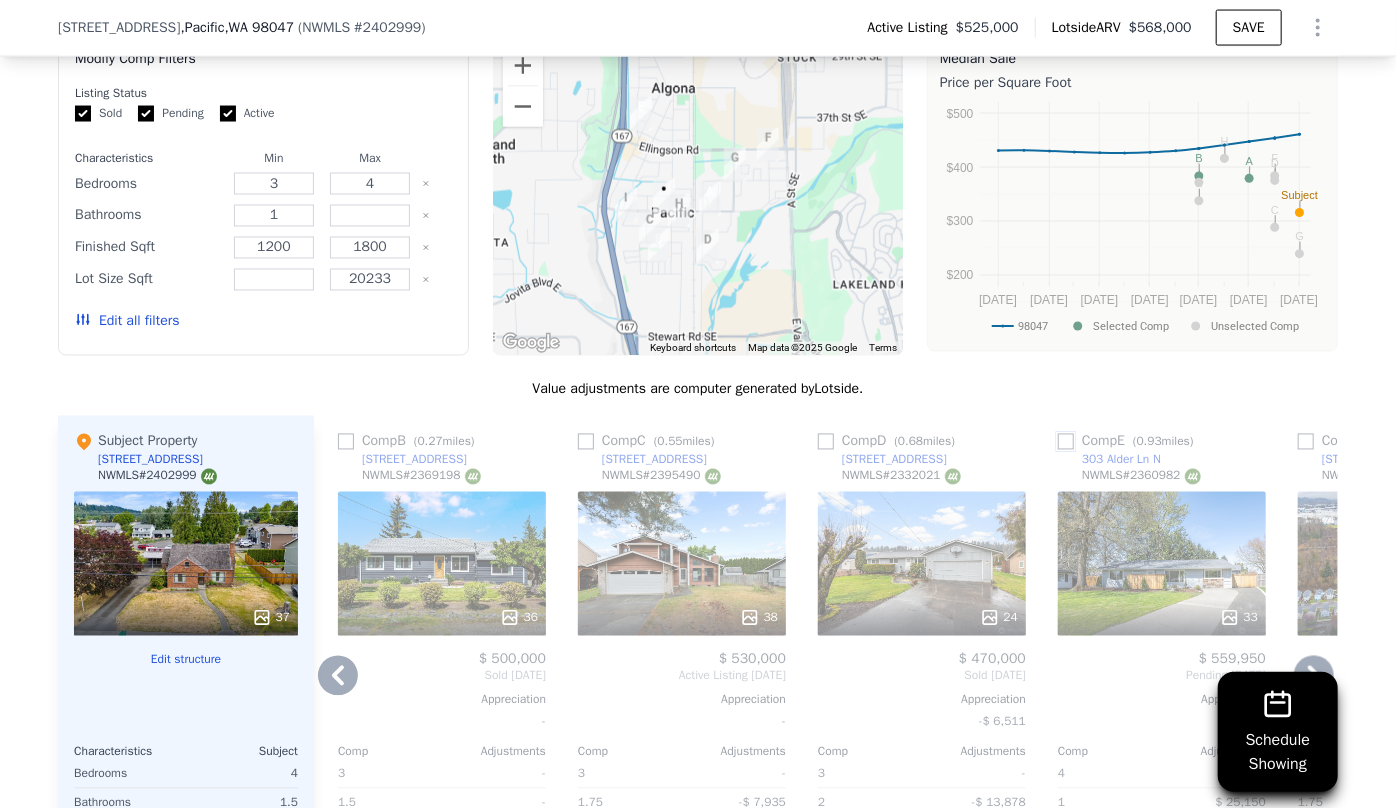 click at bounding box center (1066, 442) 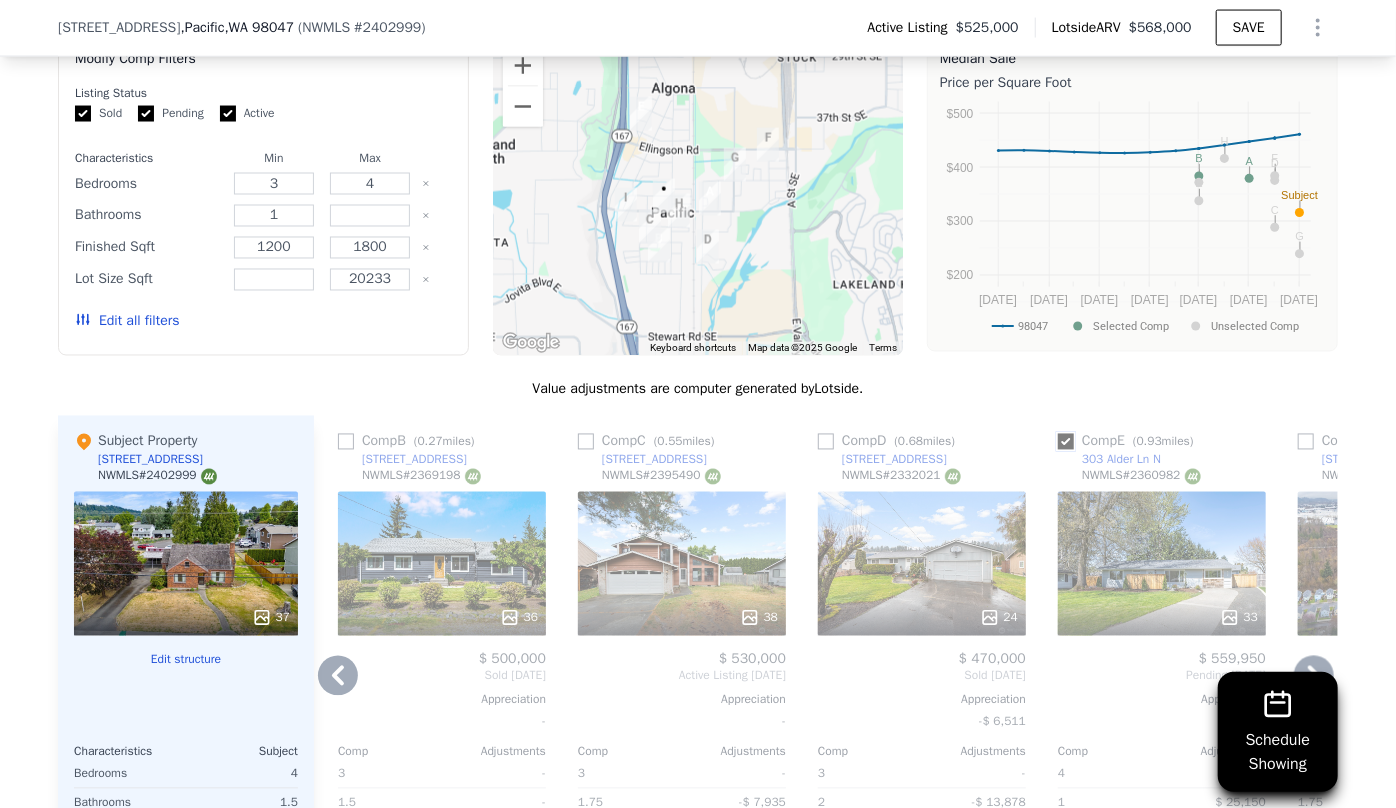 checkbox on "true" 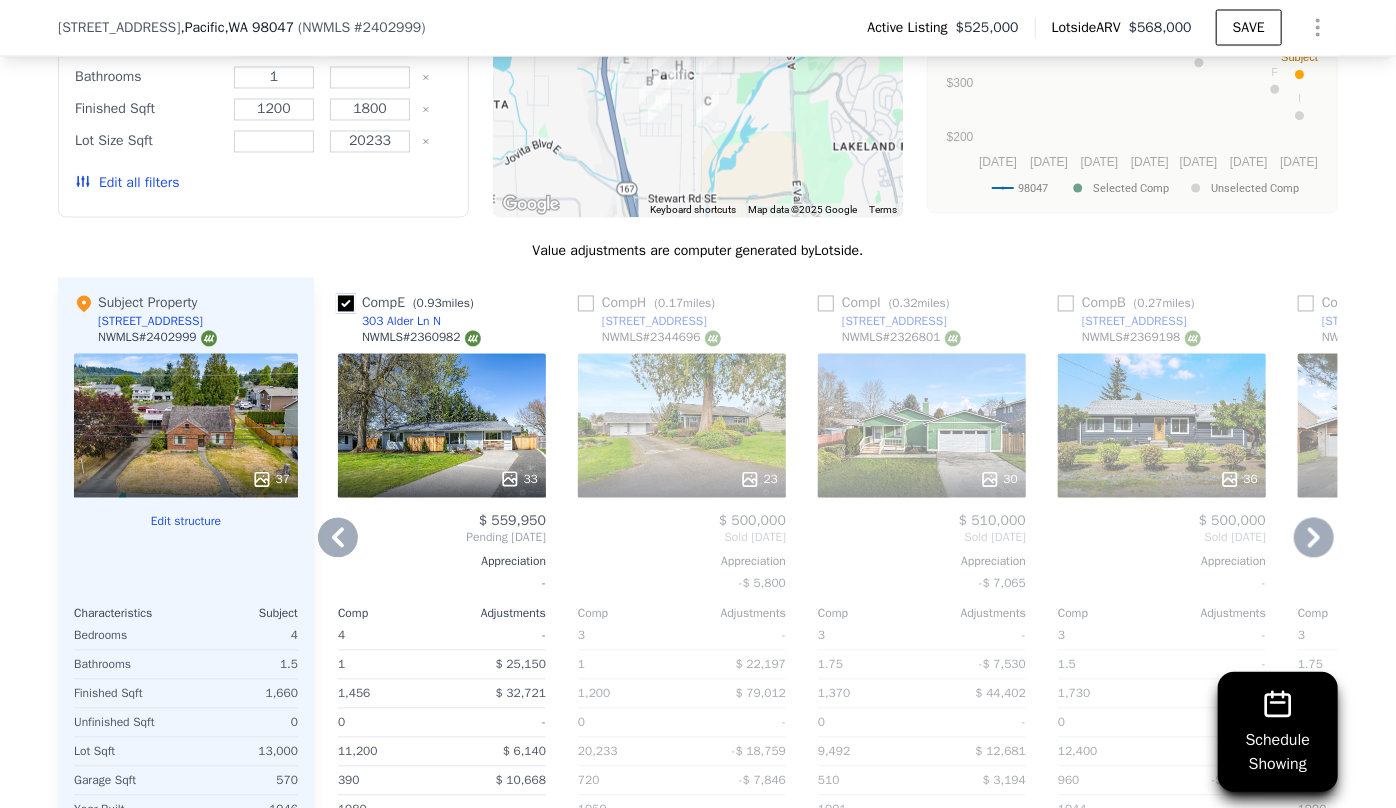 scroll, scrollTop: 1909, scrollLeft: 0, axis: vertical 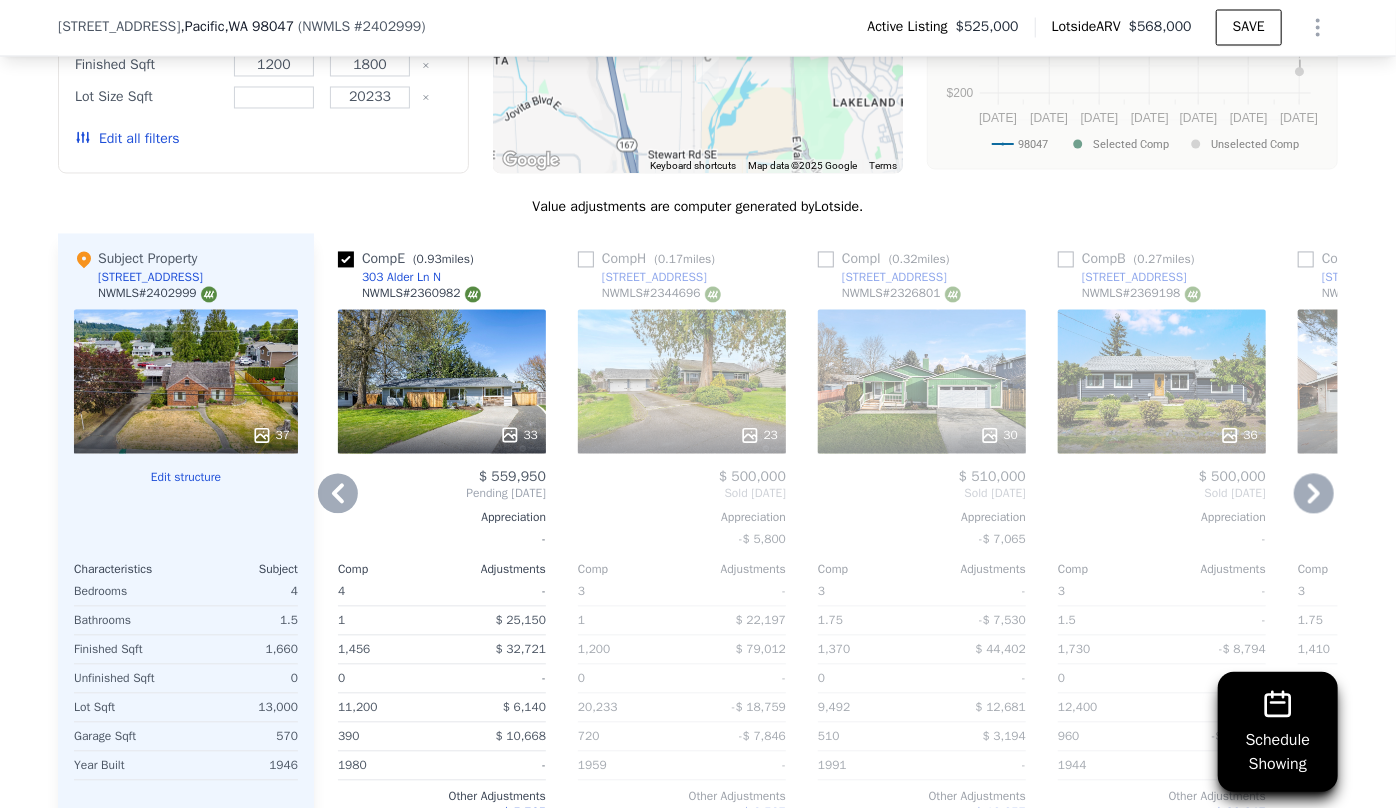 click 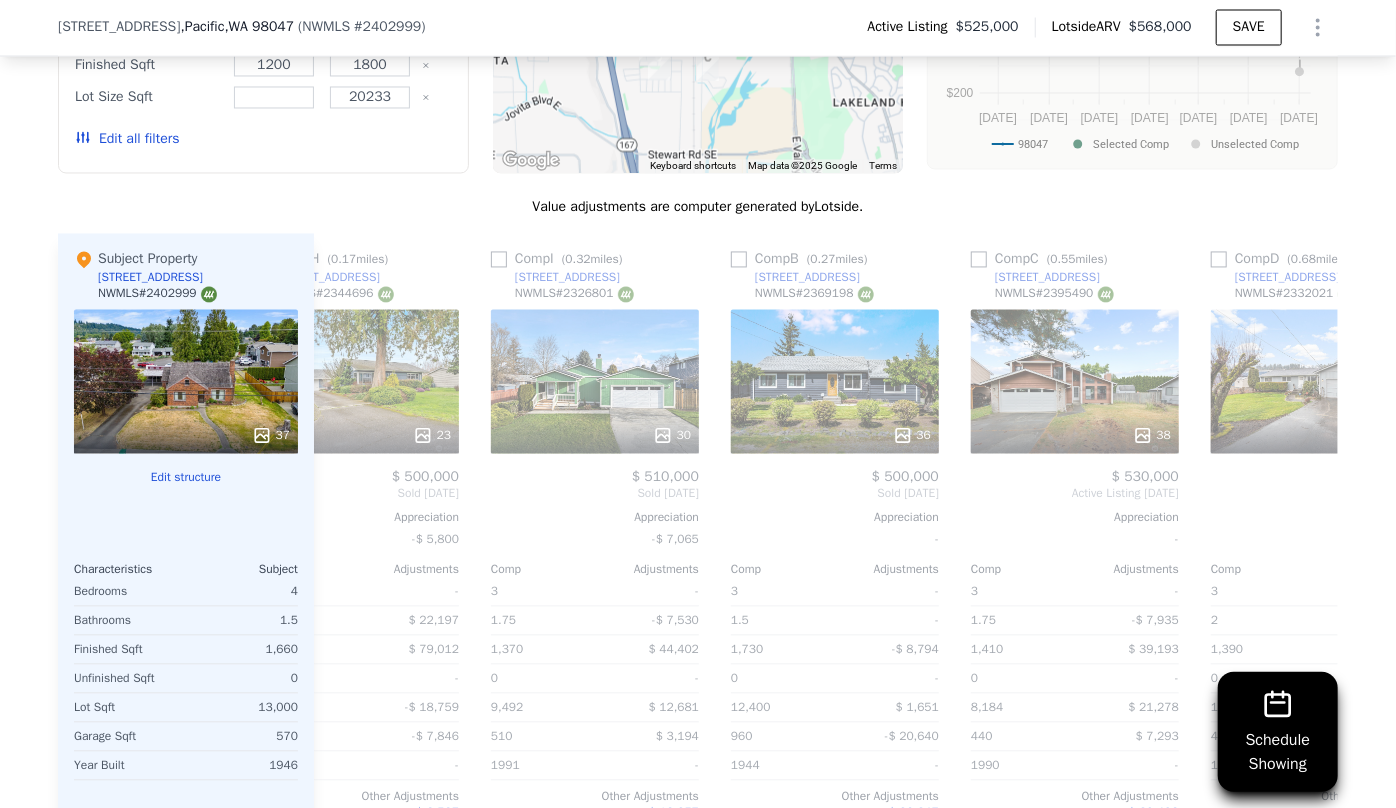 scroll, scrollTop: 0, scrollLeft: 960, axis: horizontal 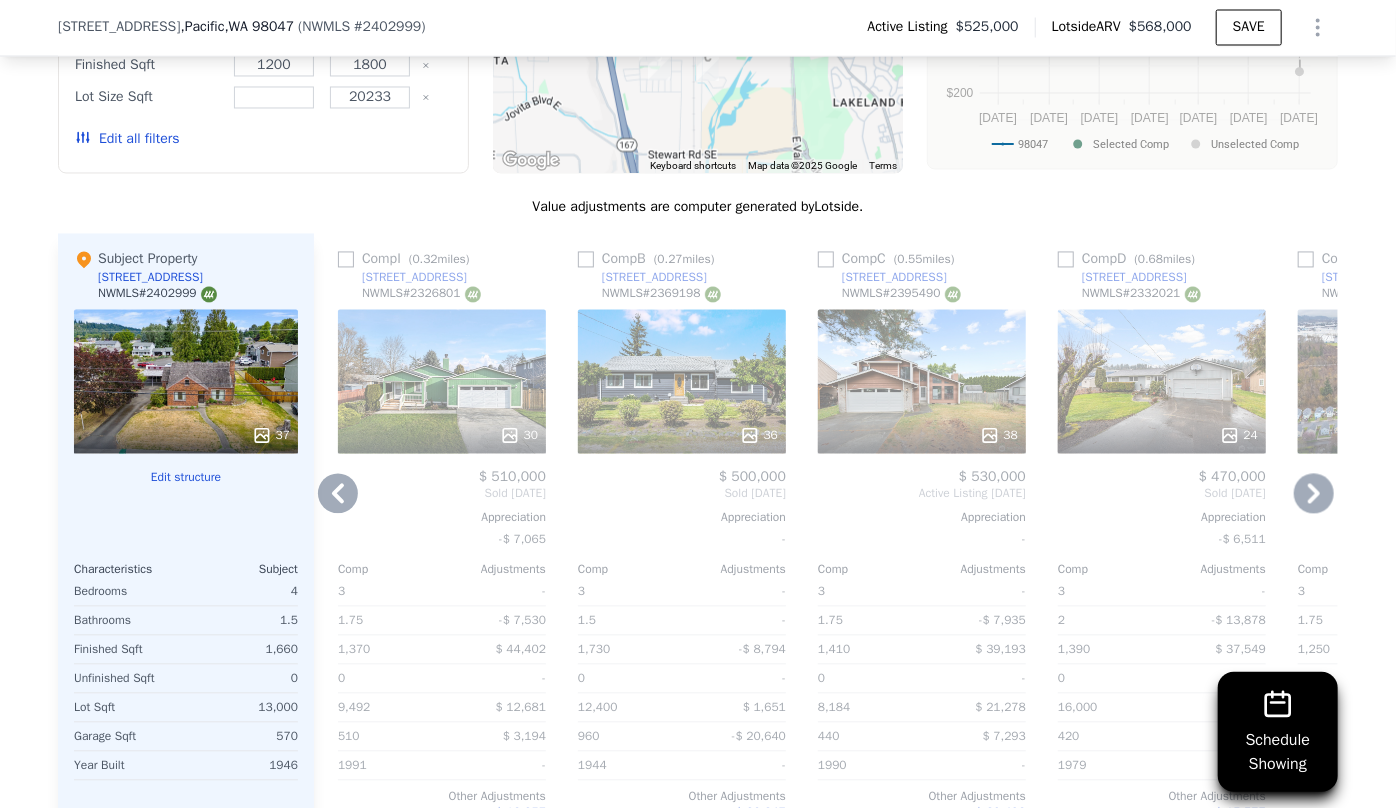 click 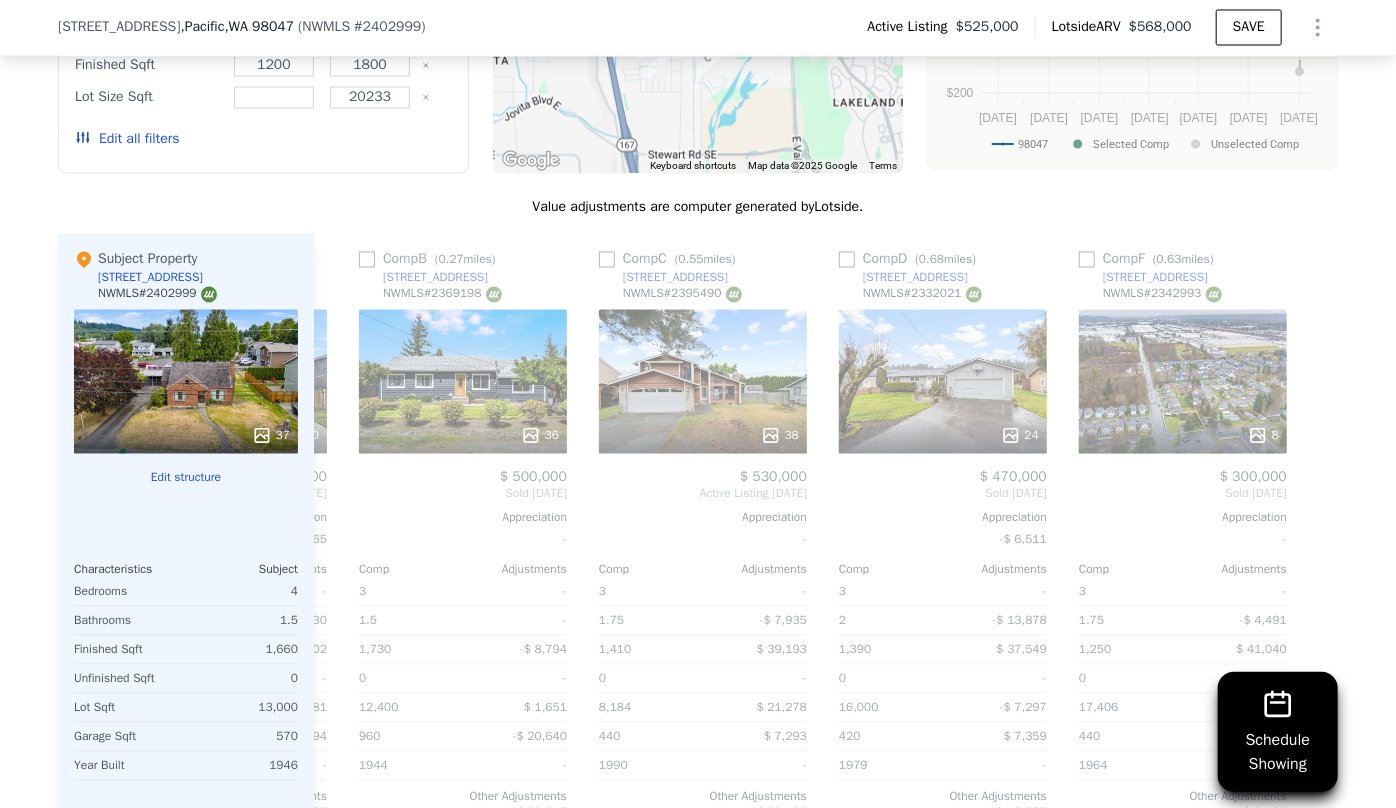 scroll, scrollTop: 0, scrollLeft: 1183, axis: horizontal 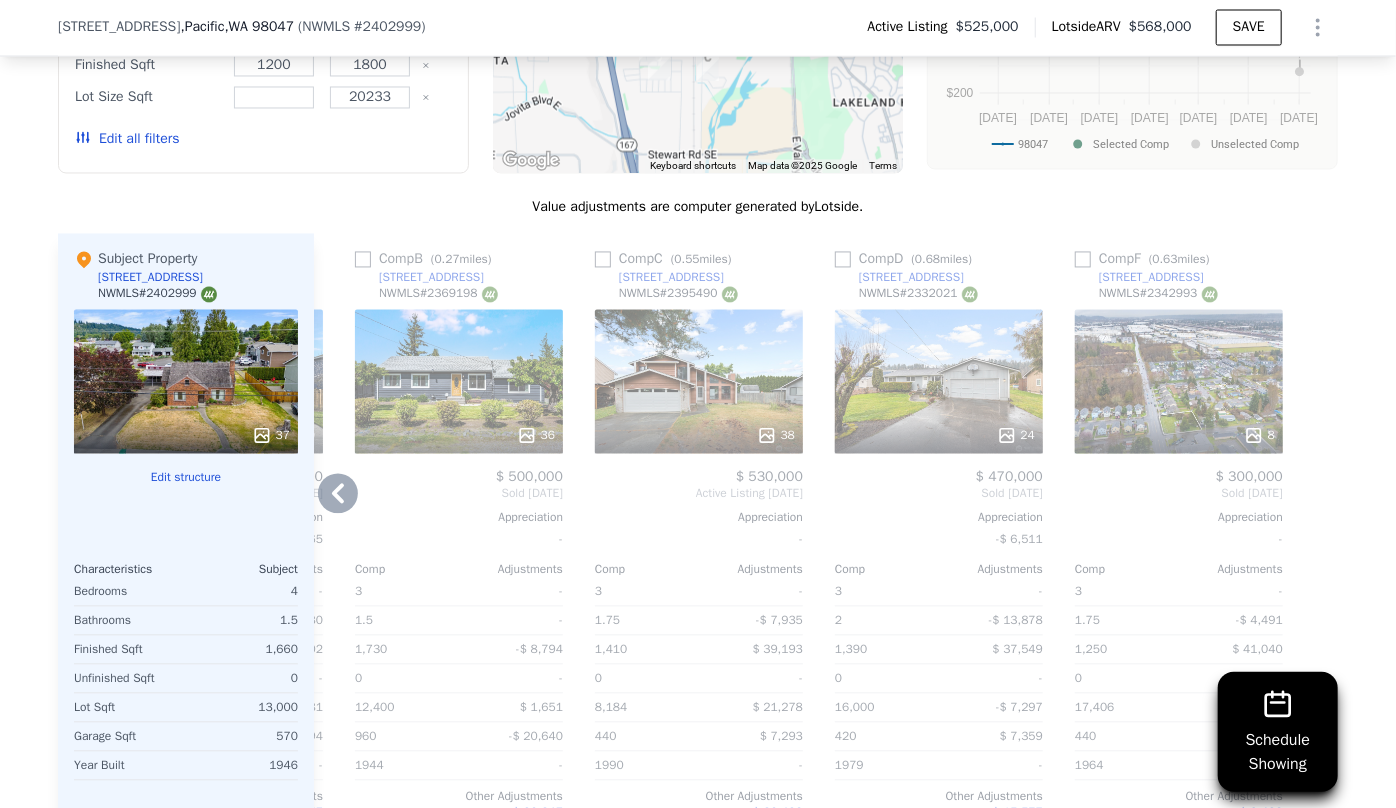 click at bounding box center [1179, 436] 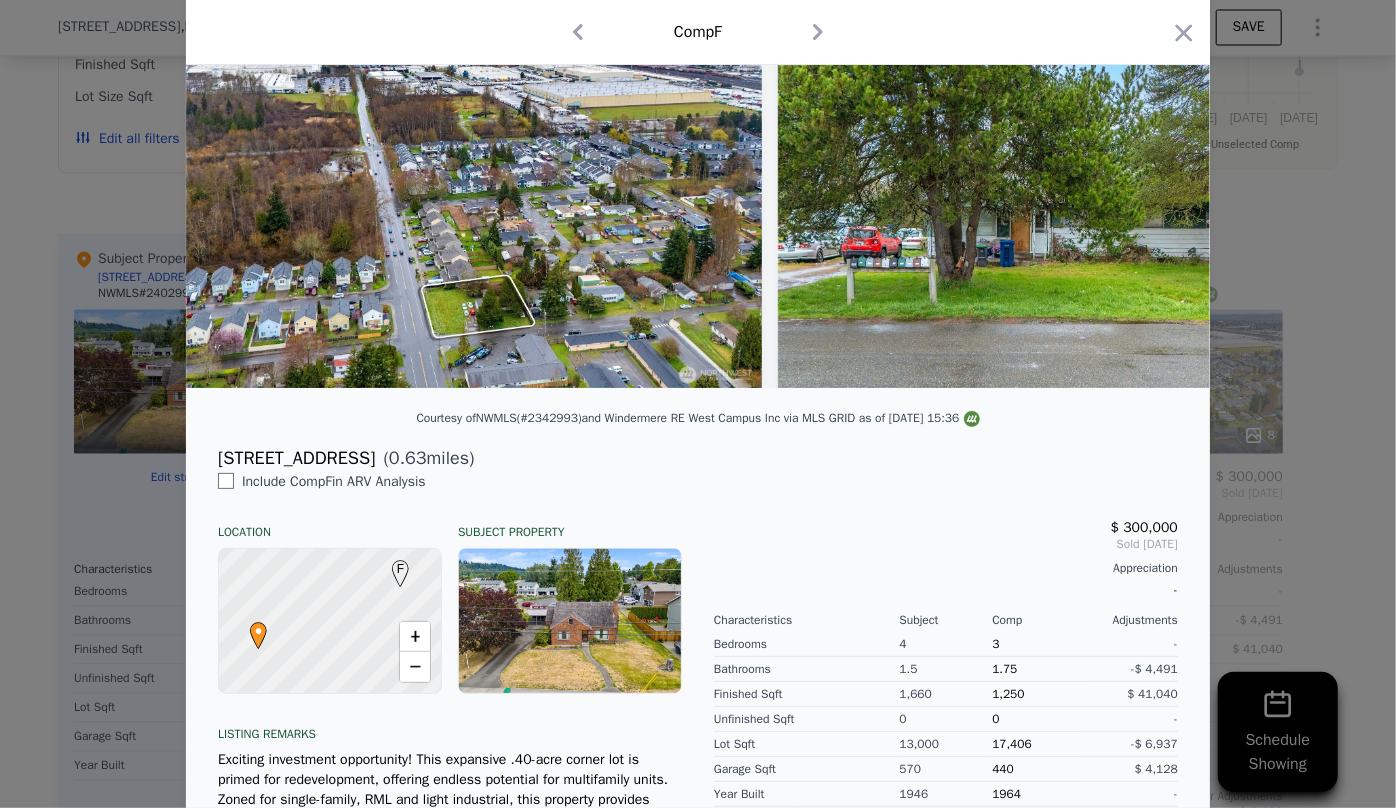 scroll, scrollTop: 64, scrollLeft: 0, axis: vertical 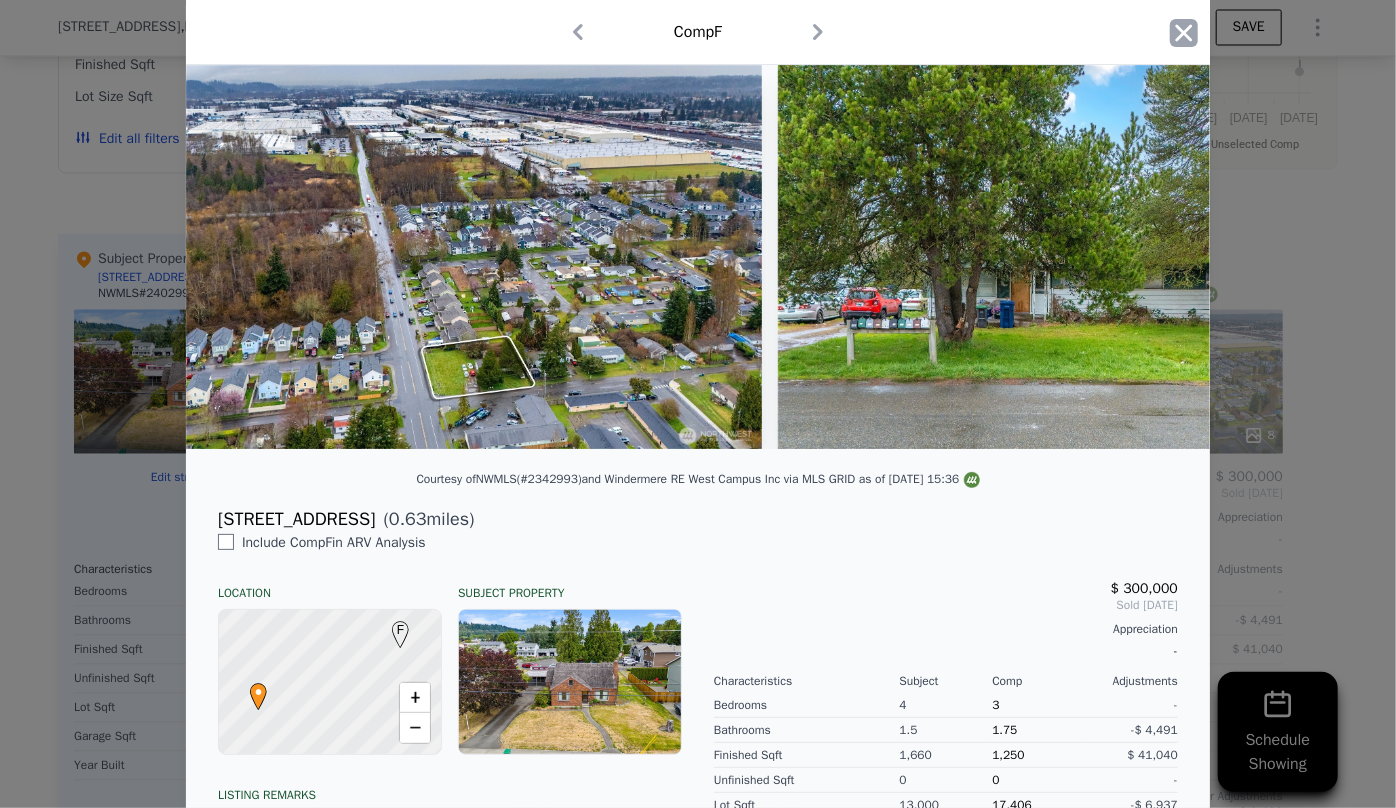 click 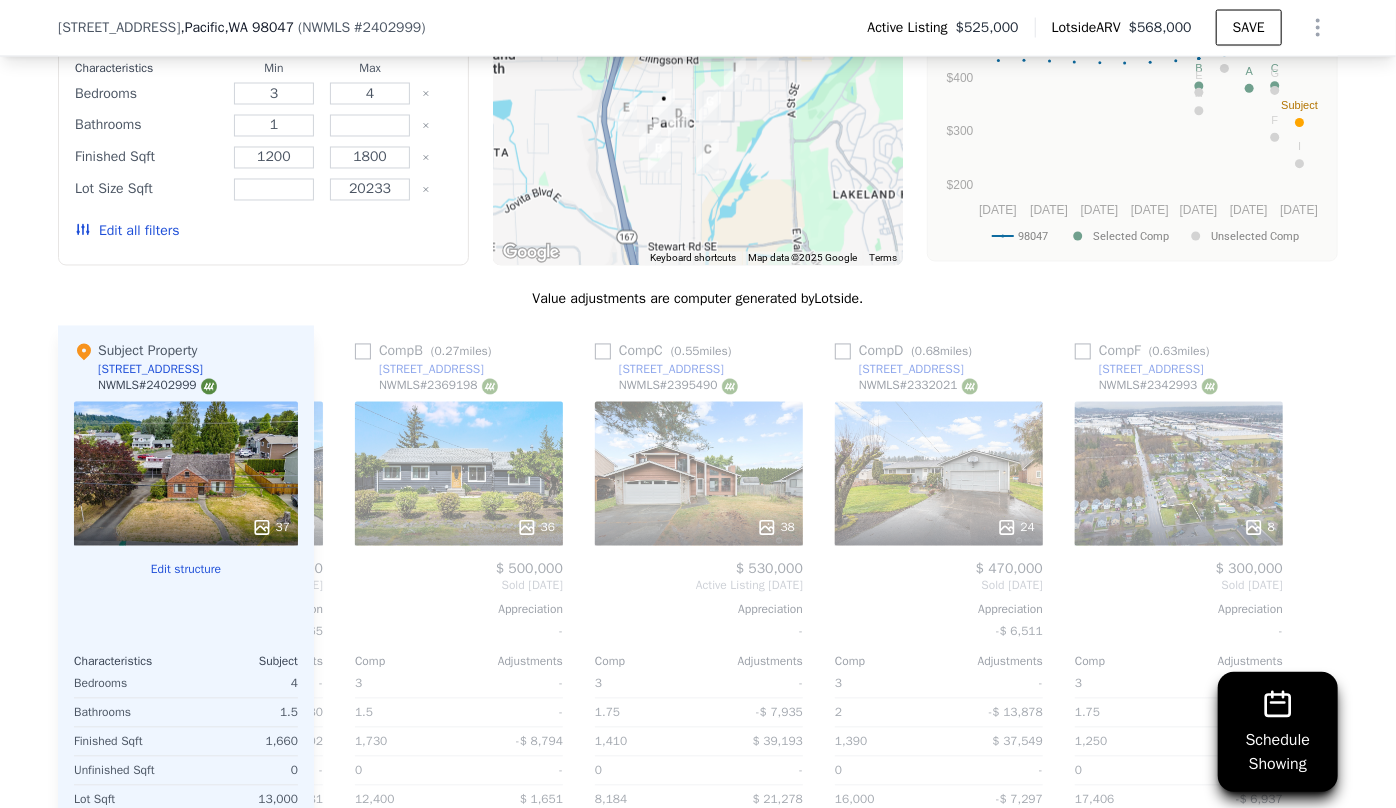 scroll, scrollTop: 1818, scrollLeft: 0, axis: vertical 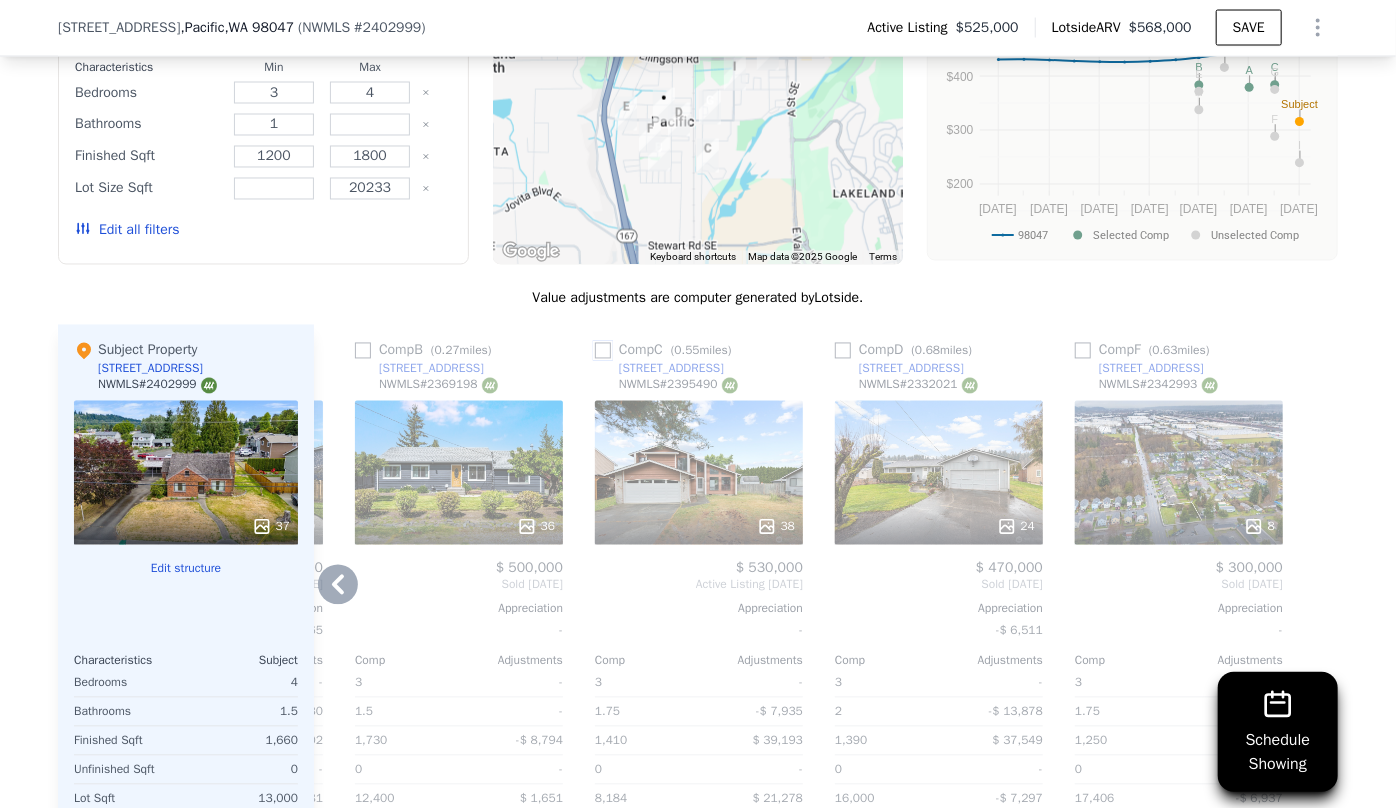 click at bounding box center [603, 351] 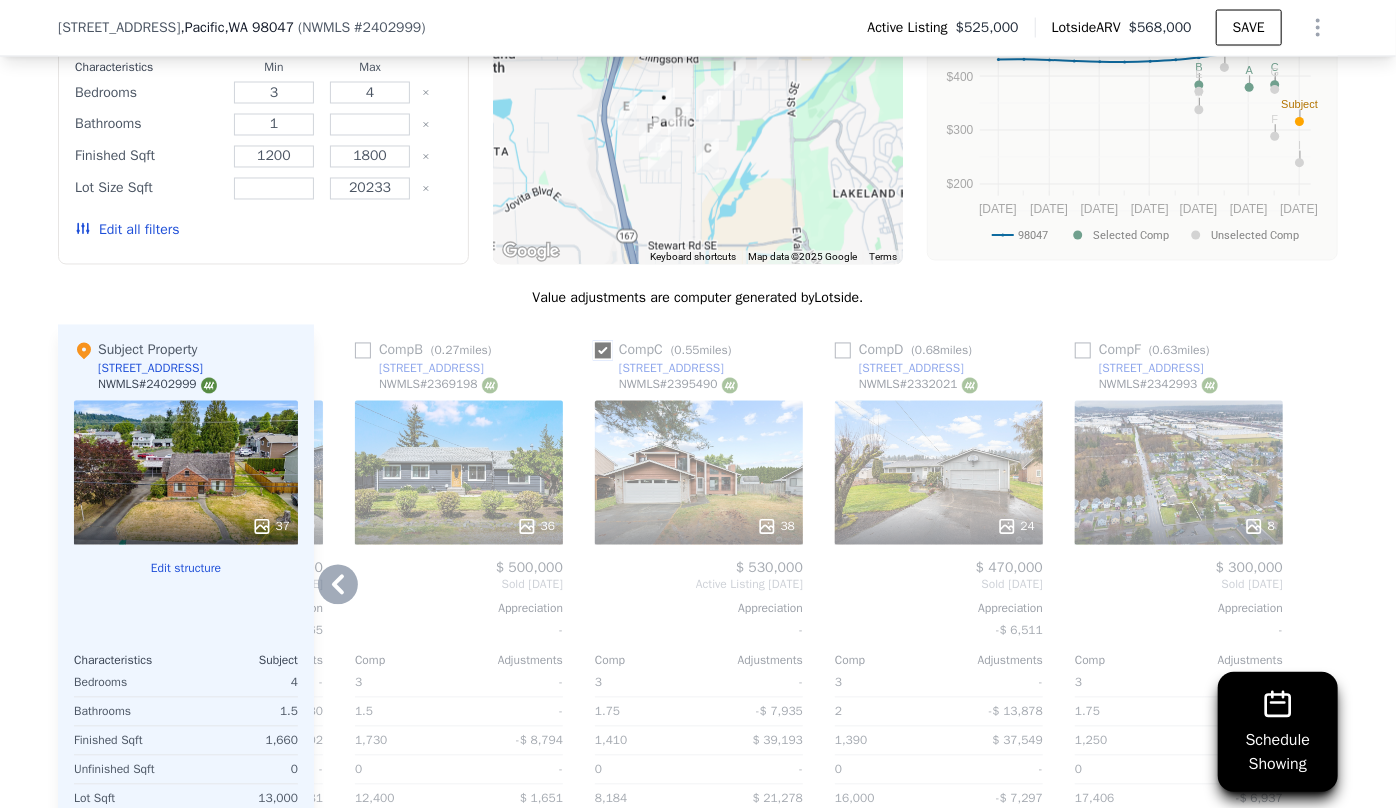 checkbox on "true" 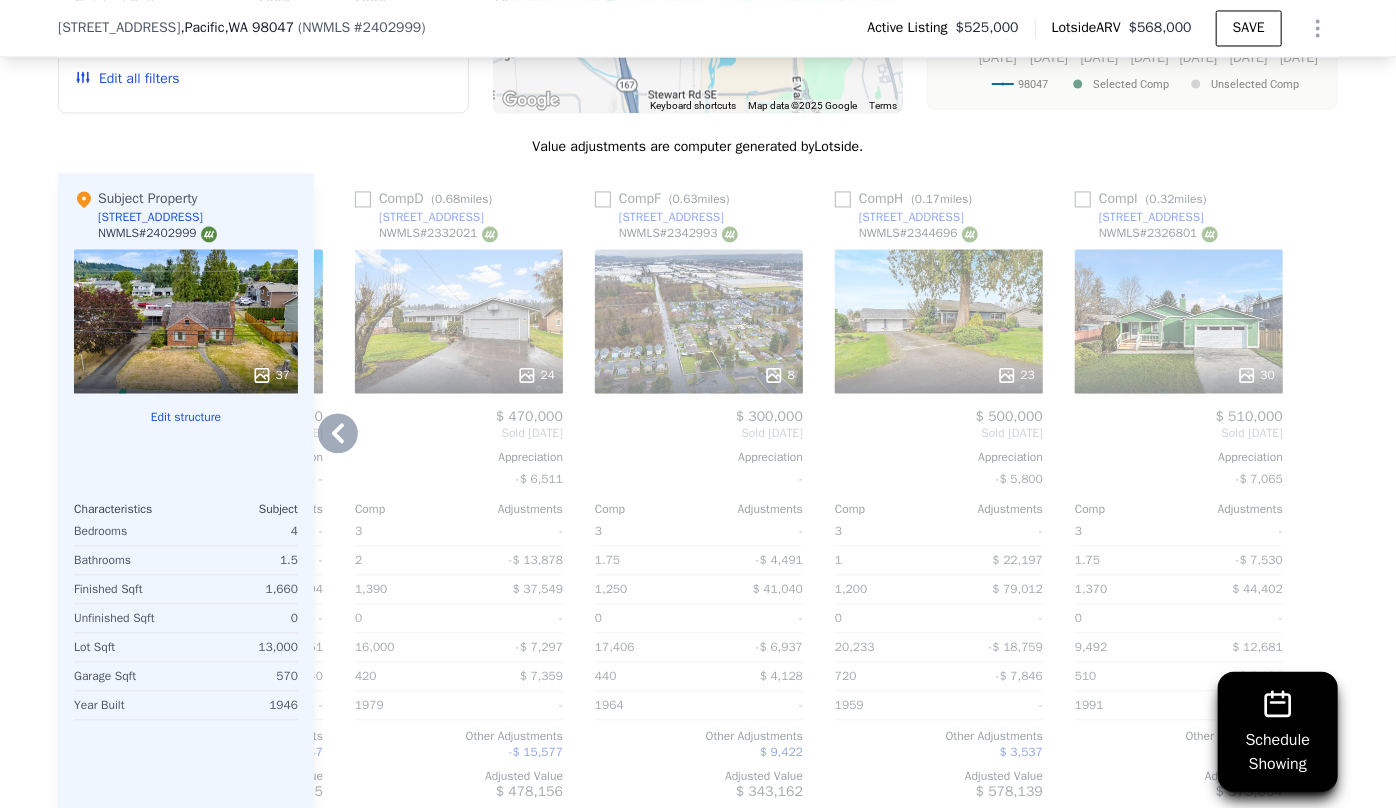 scroll, scrollTop: 2000, scrollLeft: 0, axis: vertical 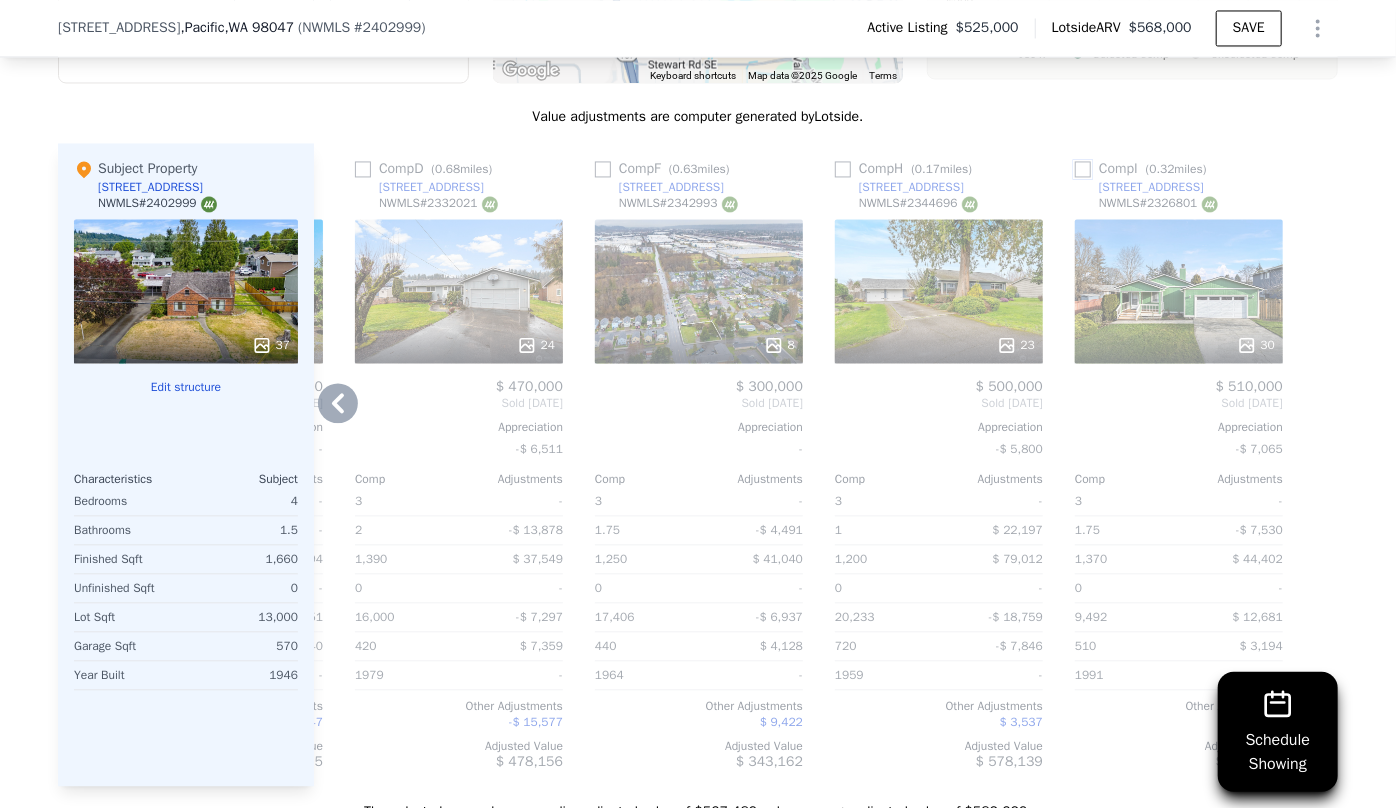 click at bounding box center [1083, 169] 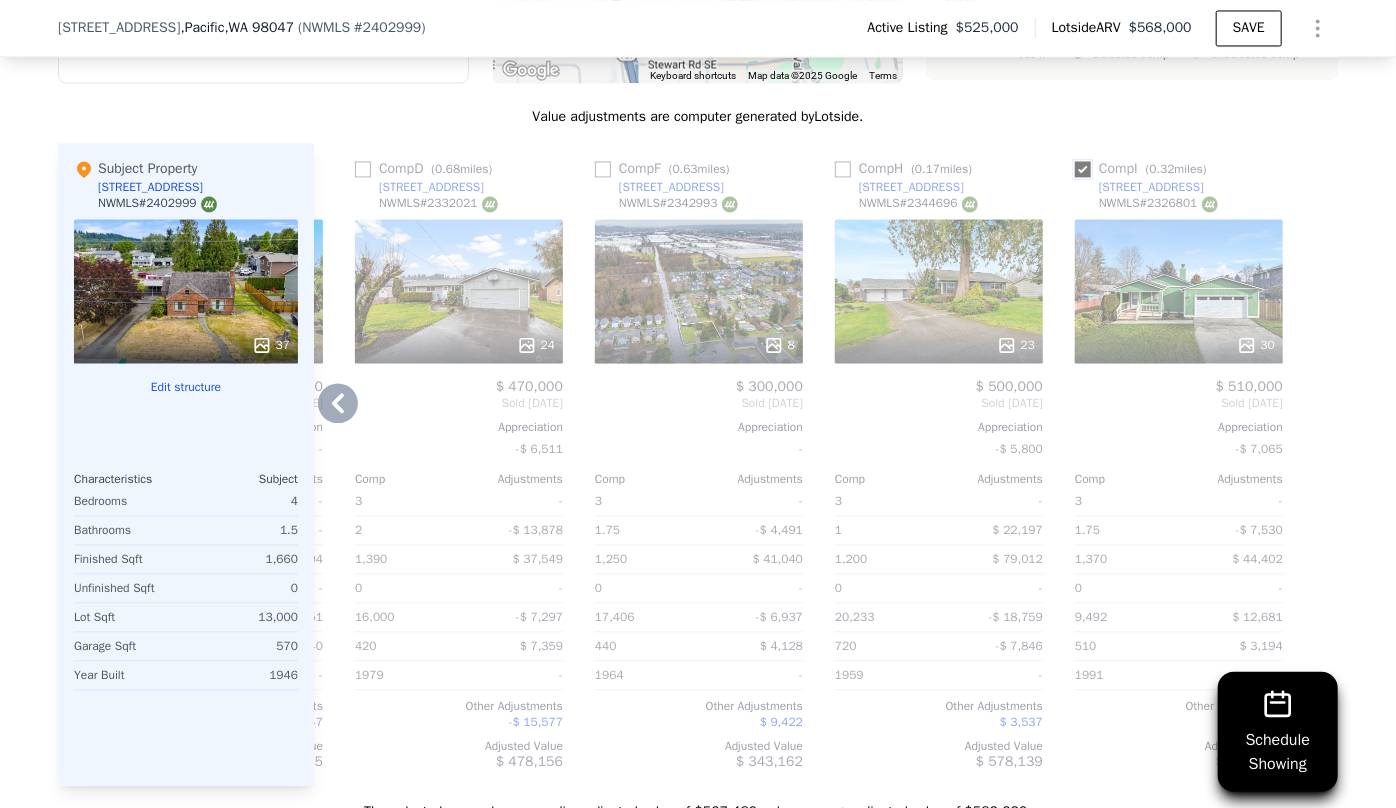 checkbox on "true" 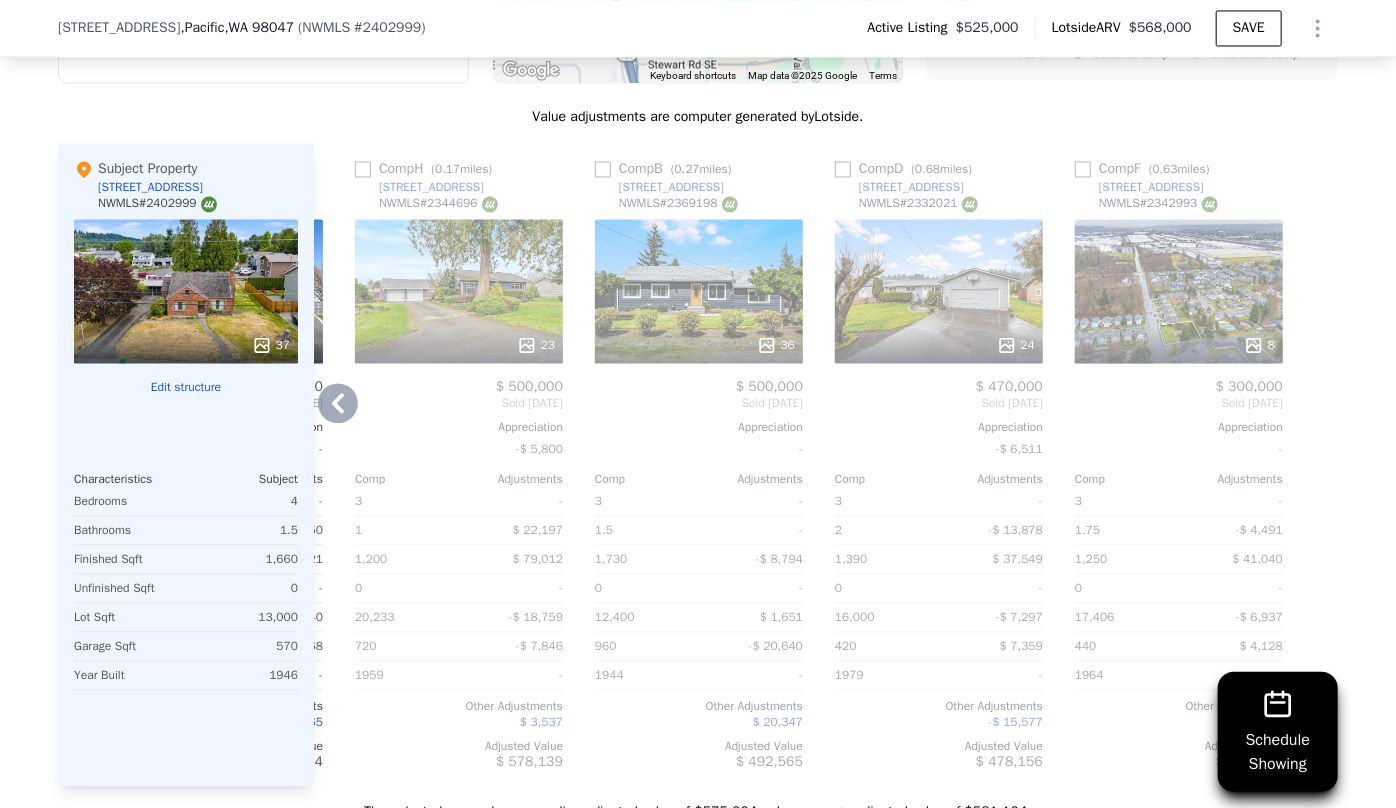 click on "8" at bounding box center [1179, 291] 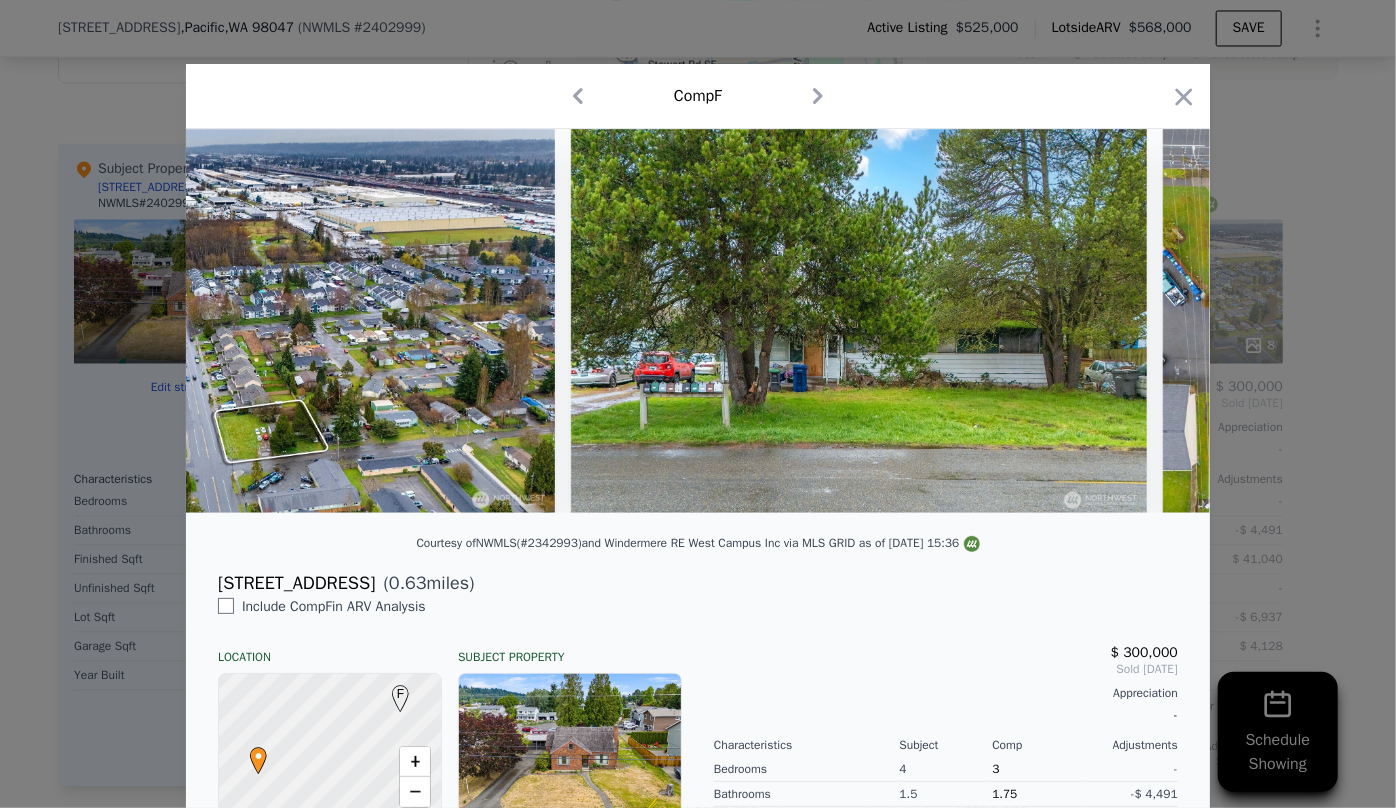 scroll, scrollTop: 0, scrollLeft: 0, axis: both 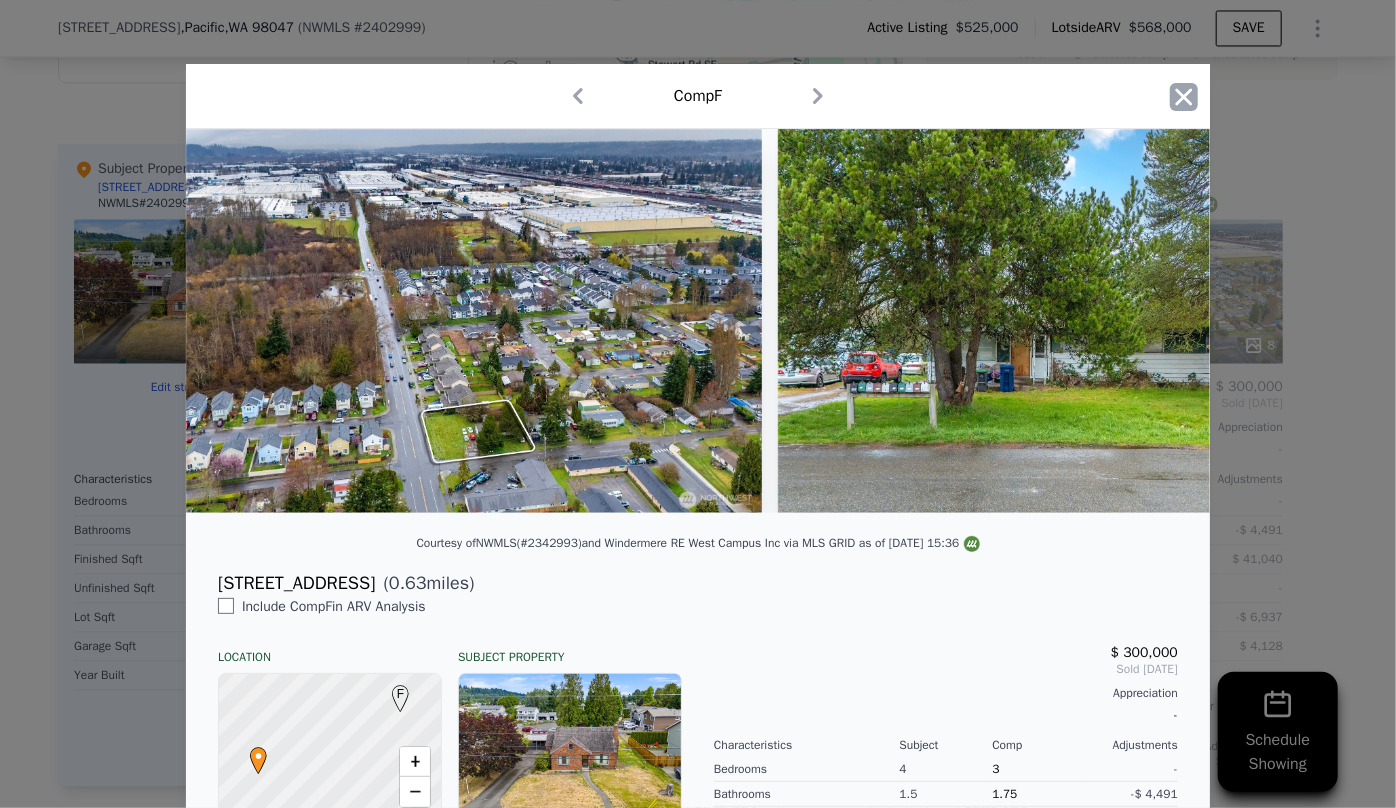 click 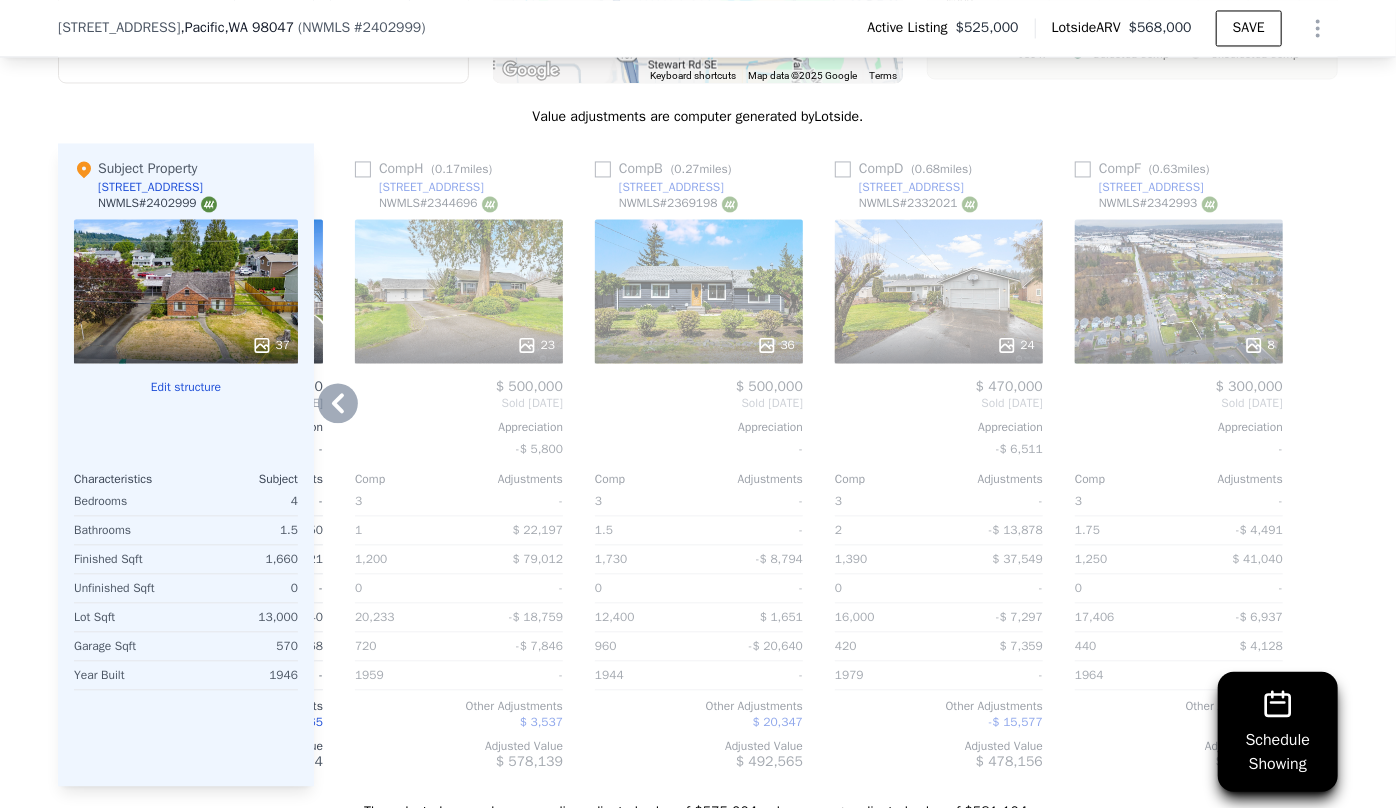 click 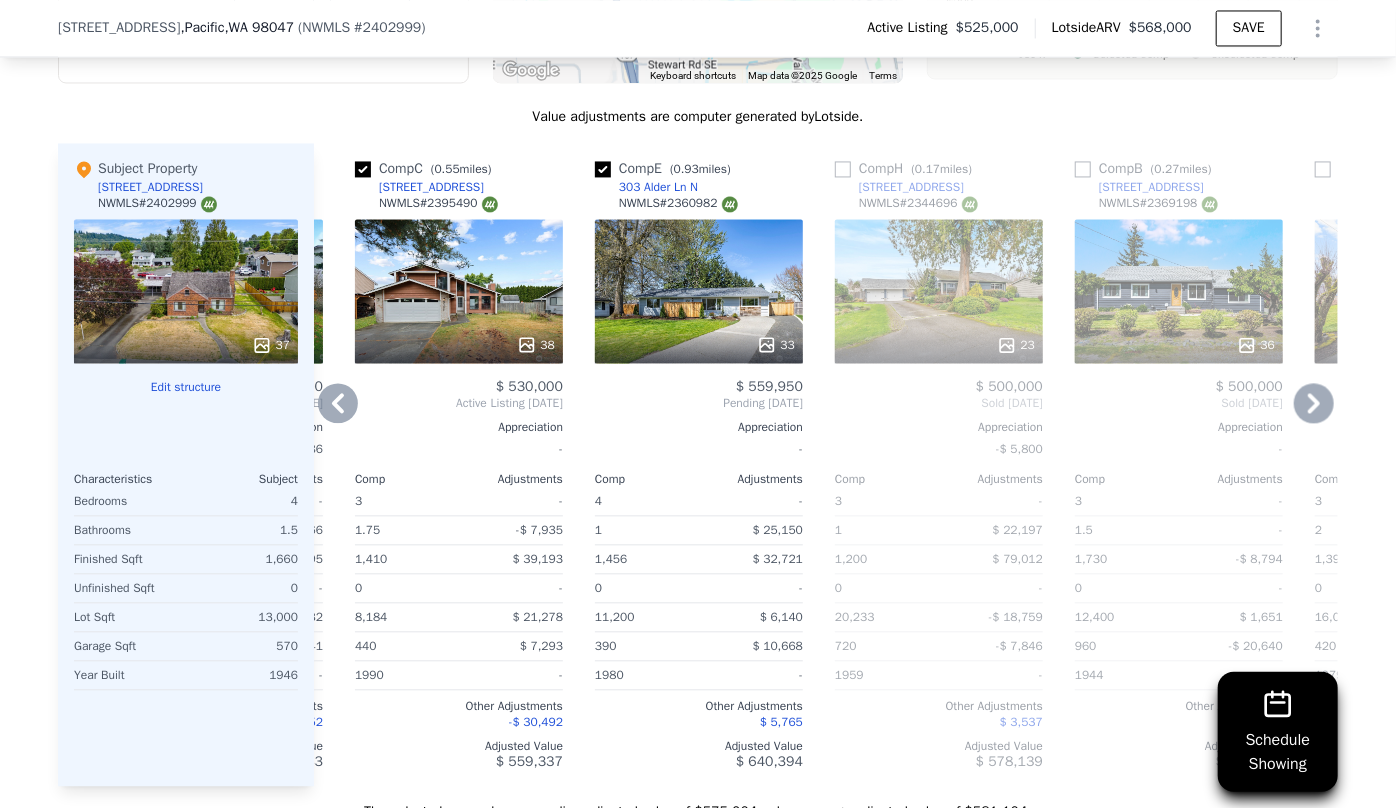 click 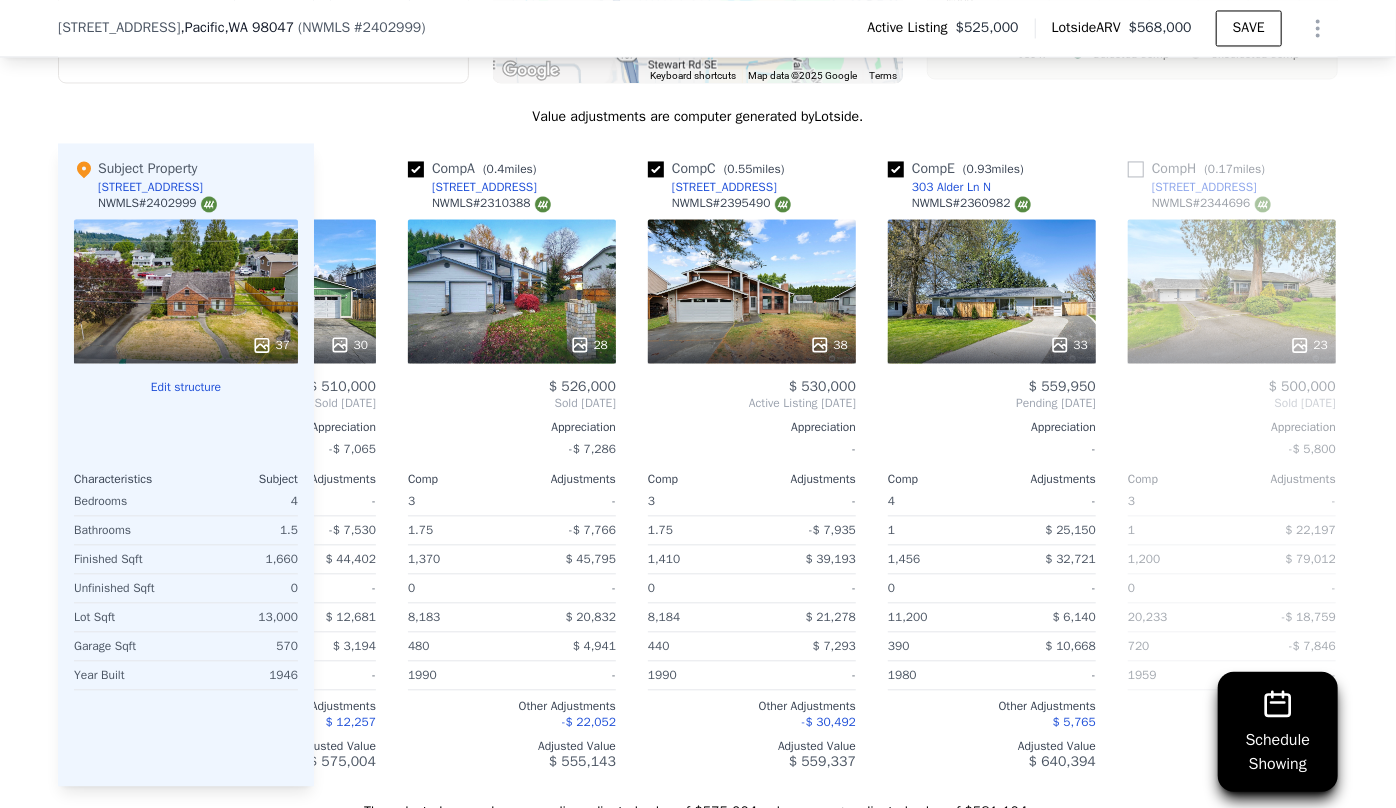 scroll, scrollTop: 0, scrollLeft: 223, axis: horizontal 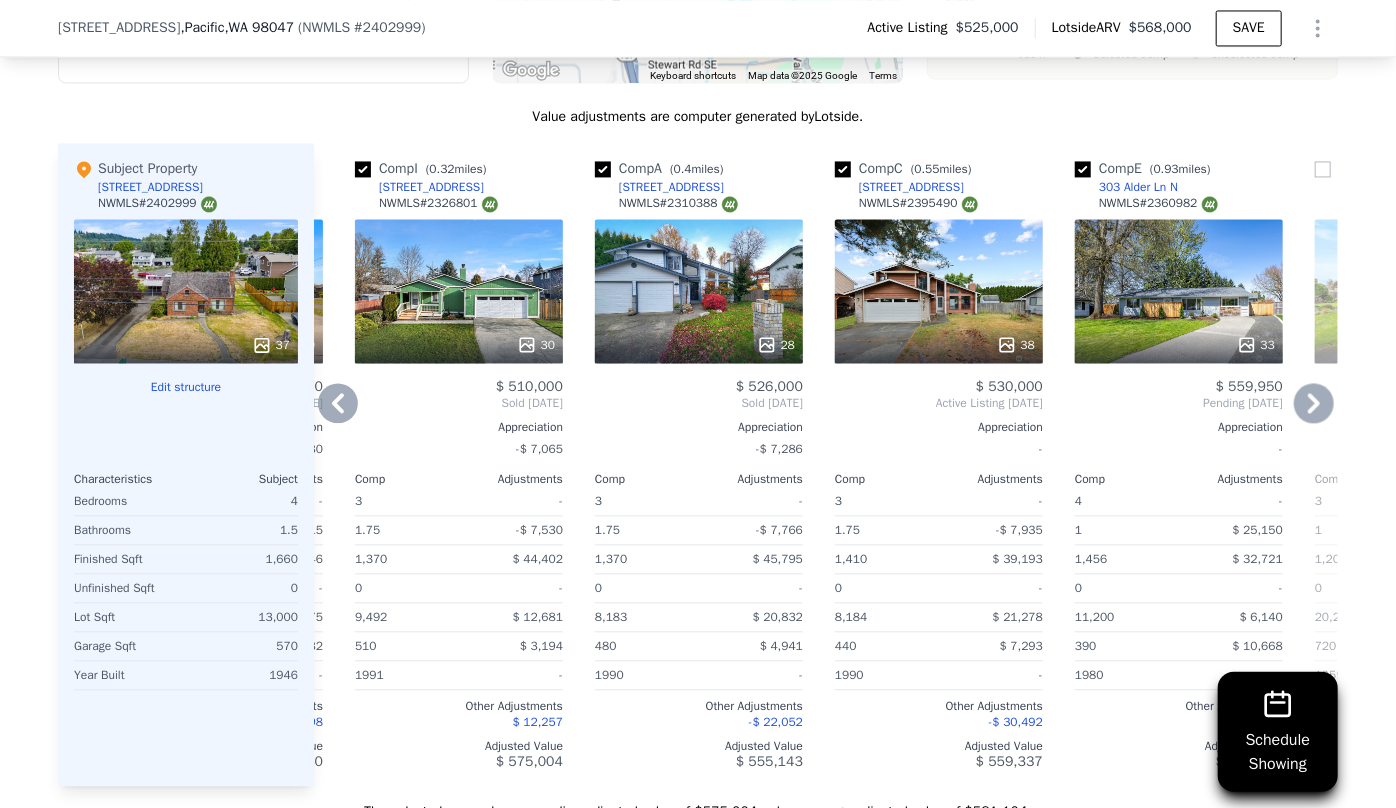 click 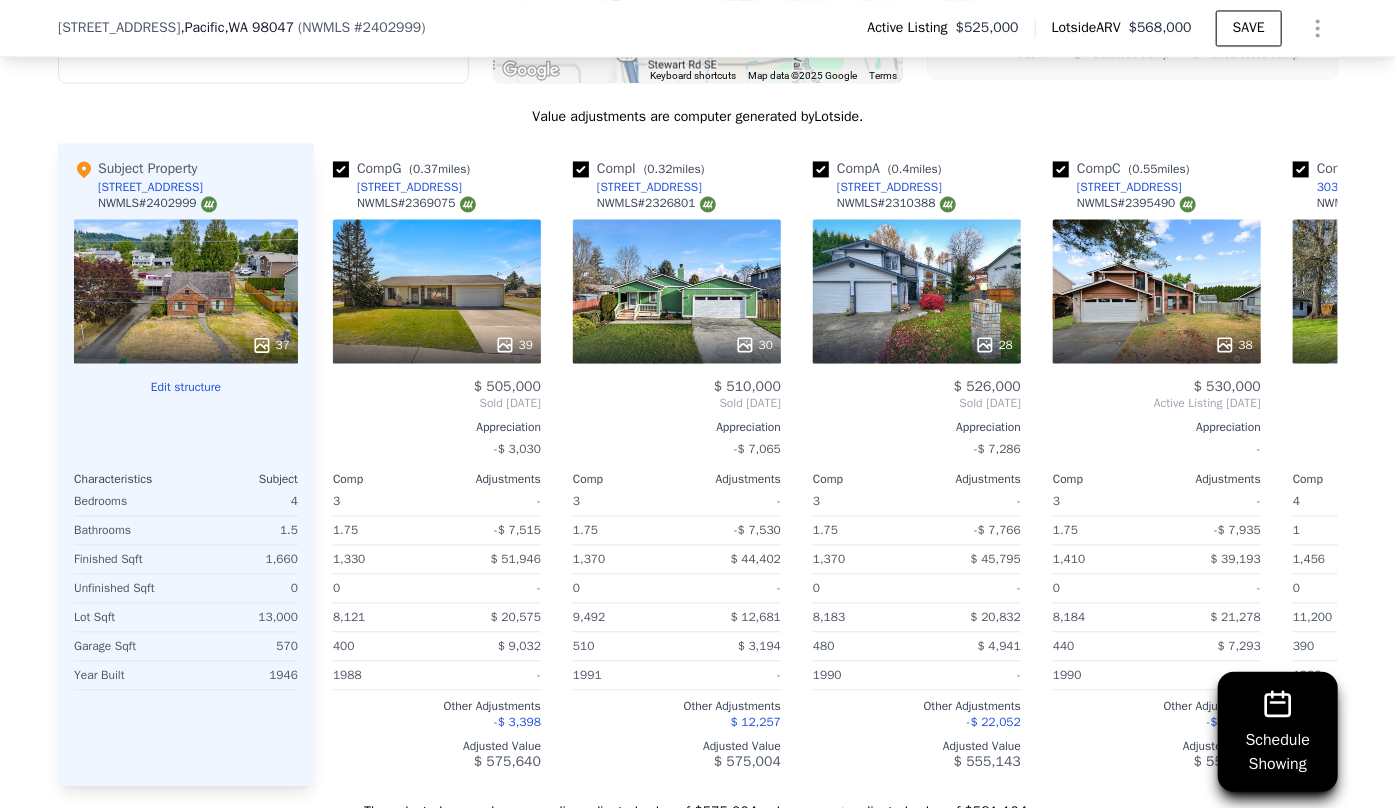 scroll, scrollTop: 0, scrollLeft: 0, axis: both 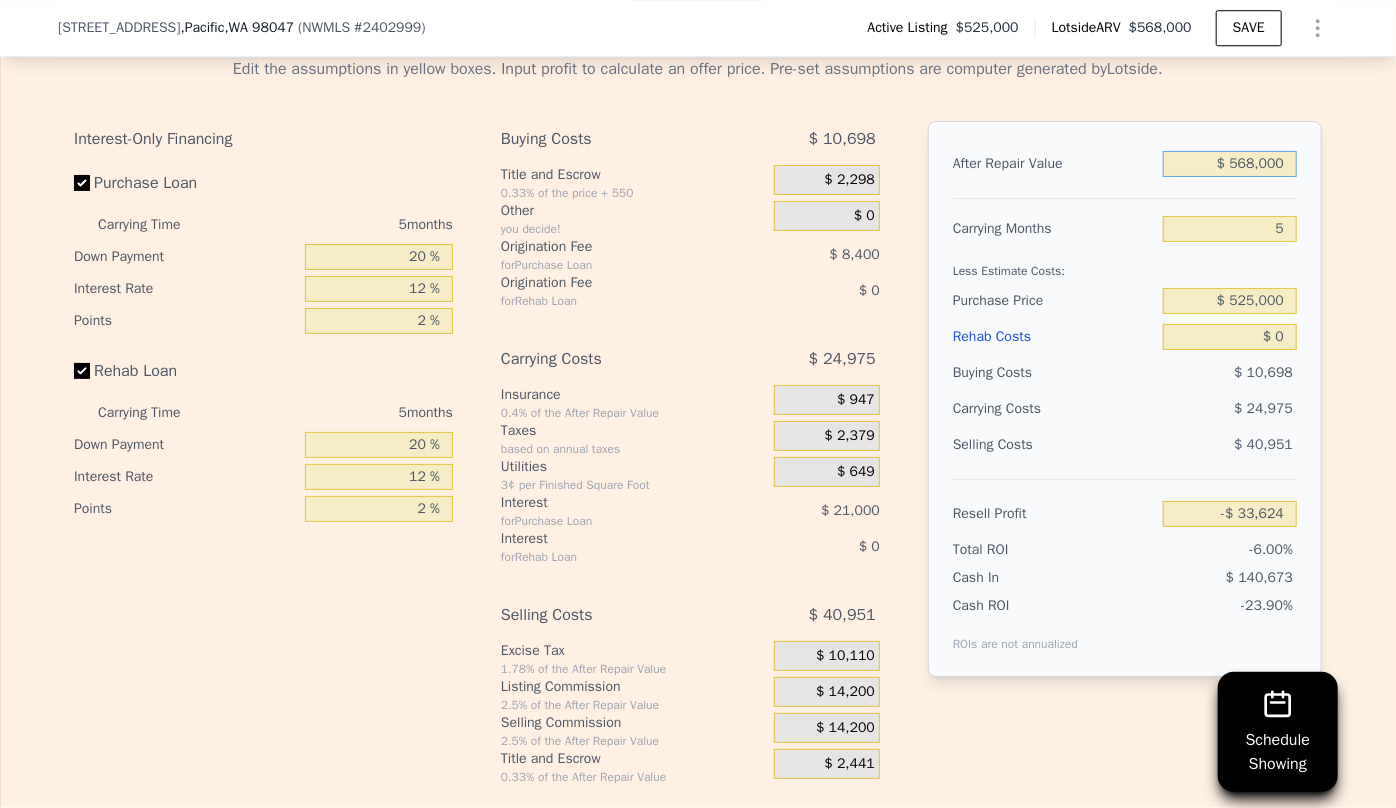 click on "$ 568,000" at bounding box center [1230, 164] 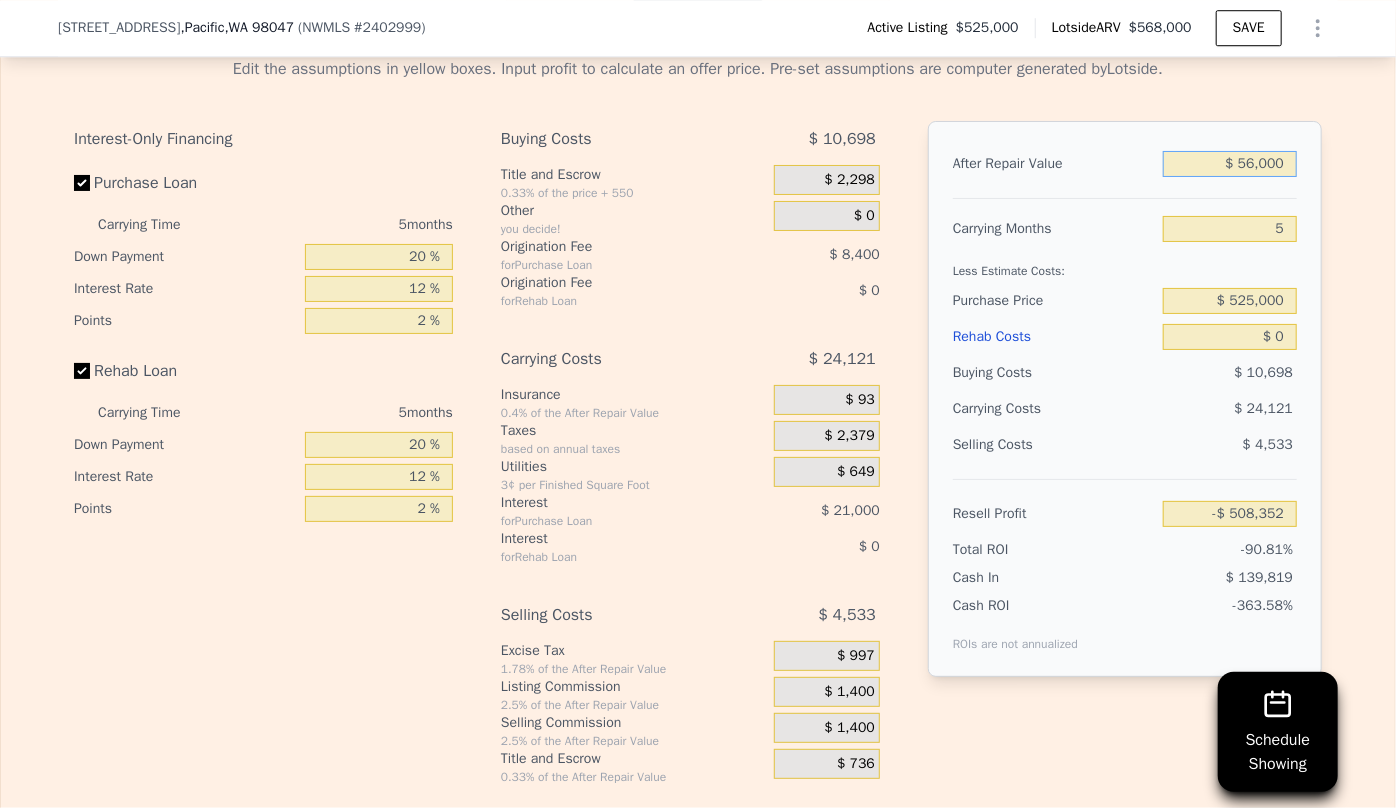type on "-$ 508,352" 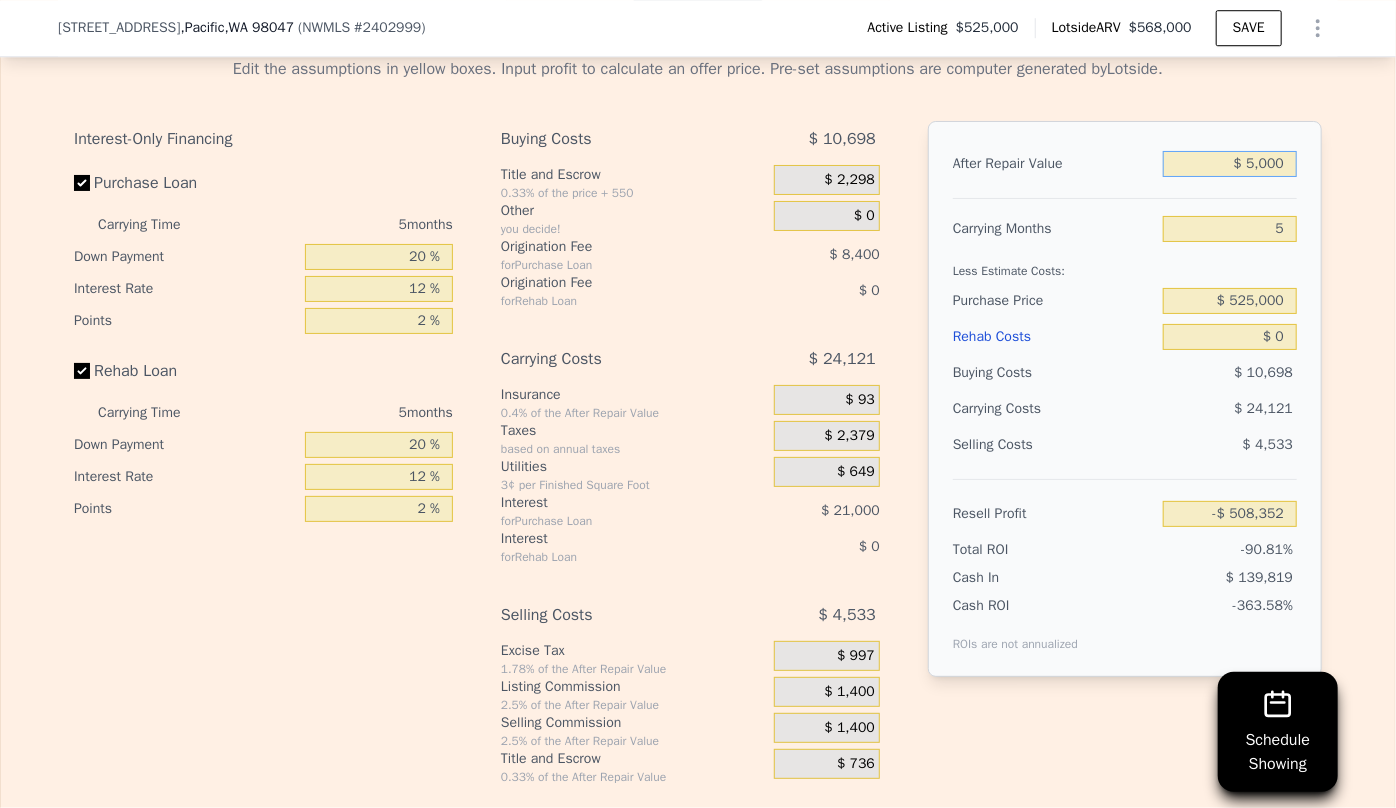 type on "-$ 555,640" 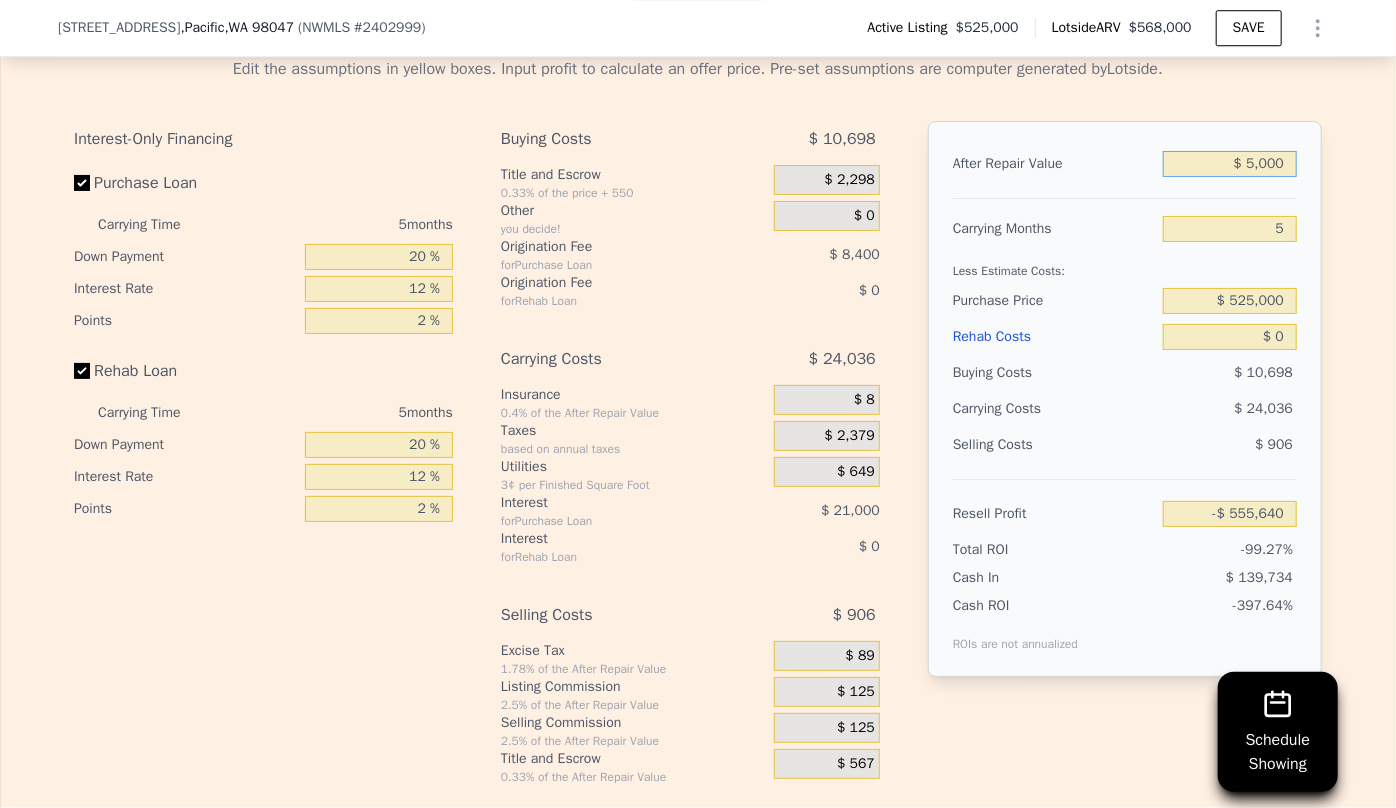 type on "$ 55,000" 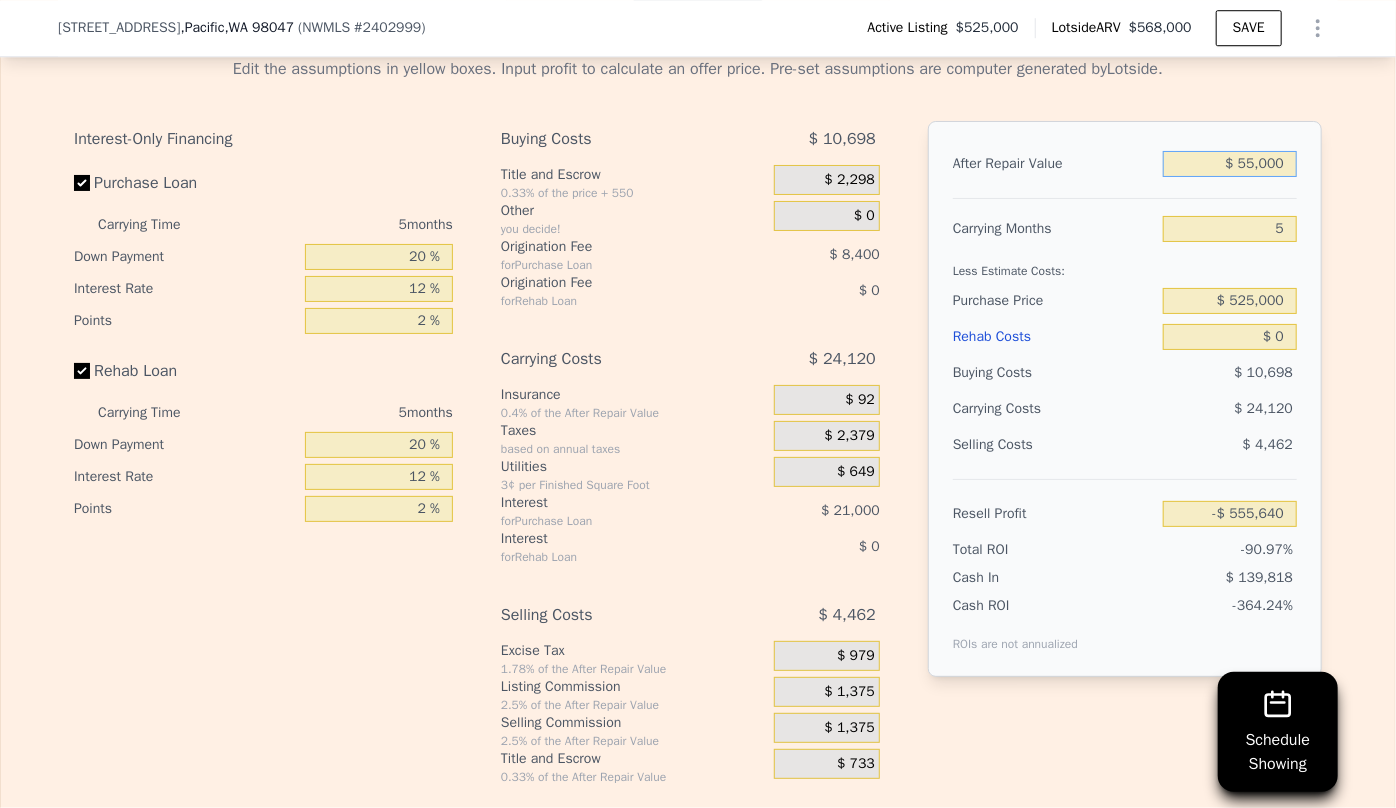 type on "-$ 509,280" 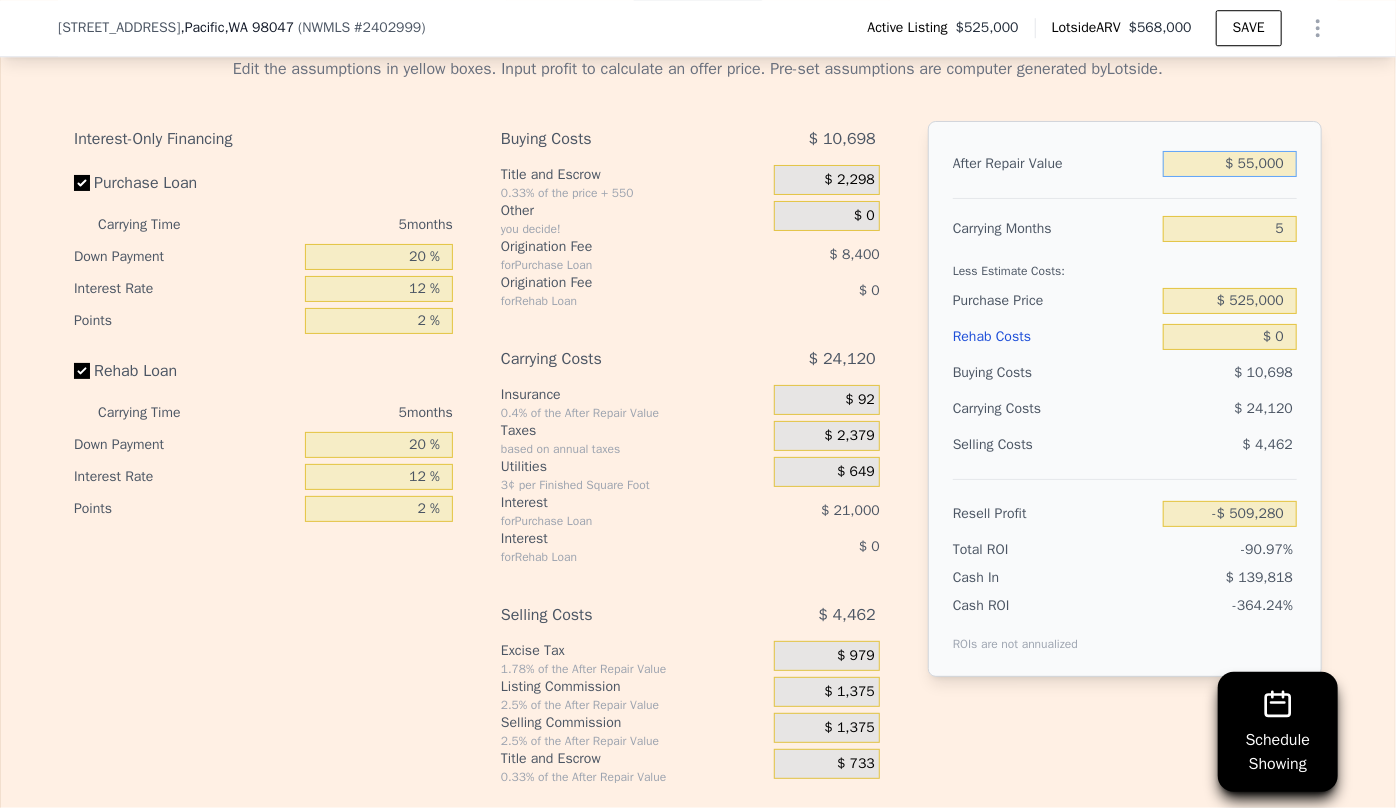 type on "$ 558,000" 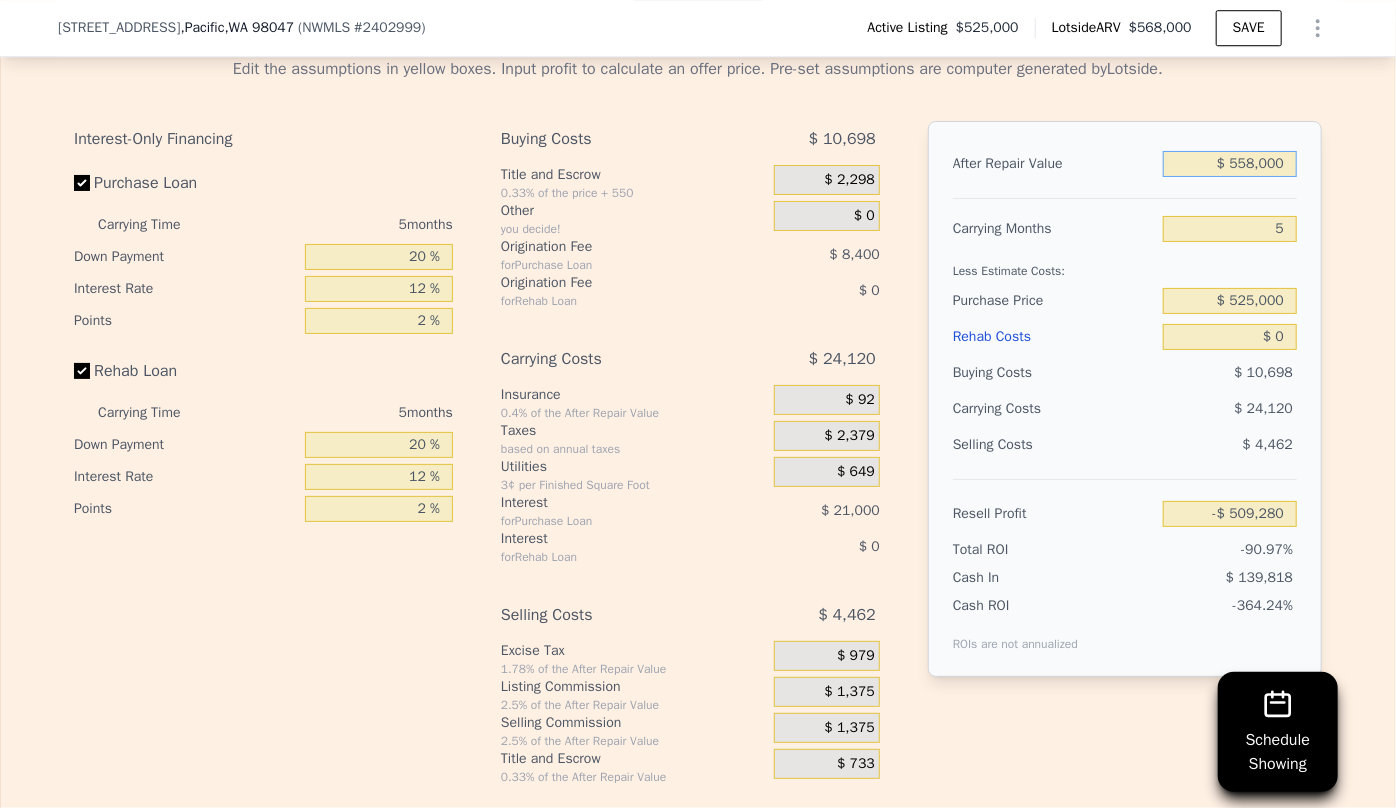 type on "-$ 42,896" 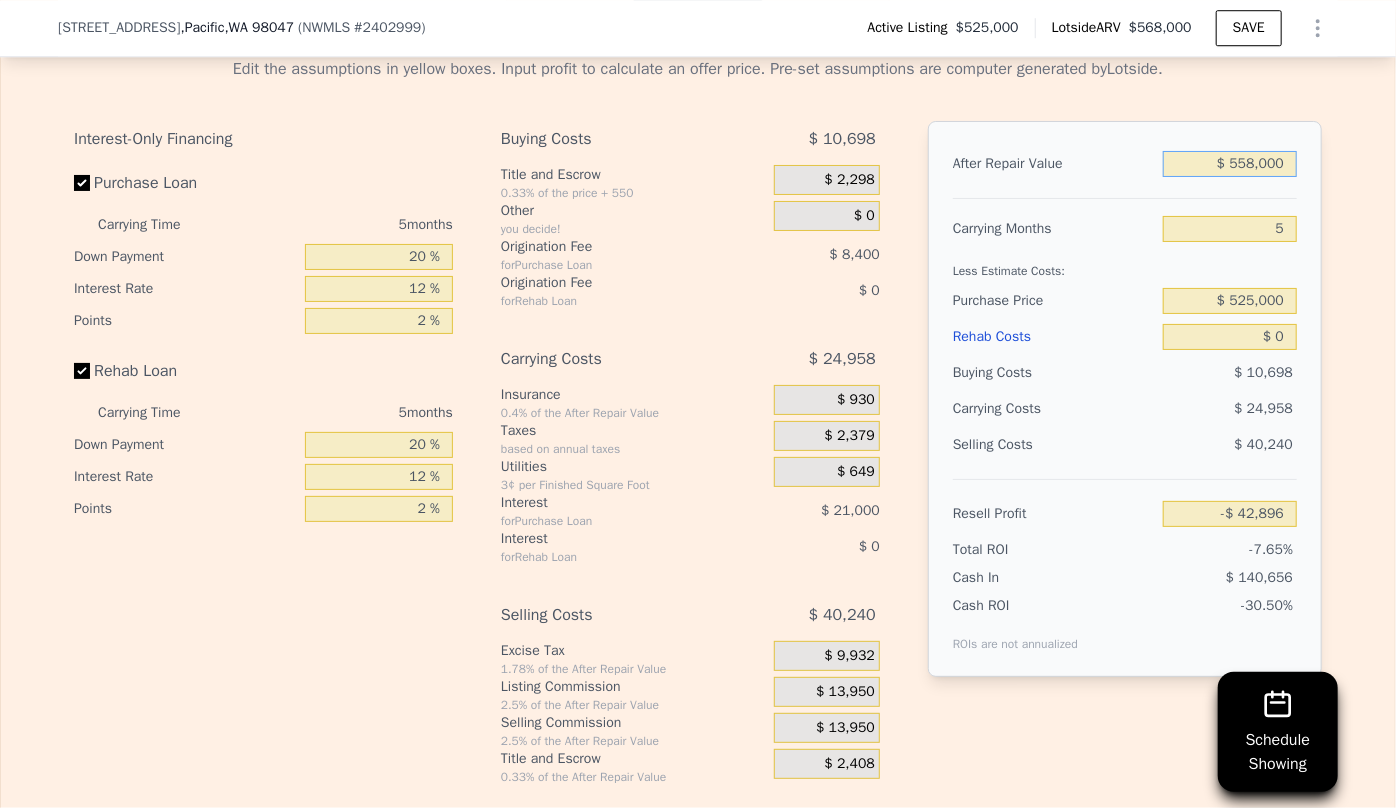 type on "$ 558,000" 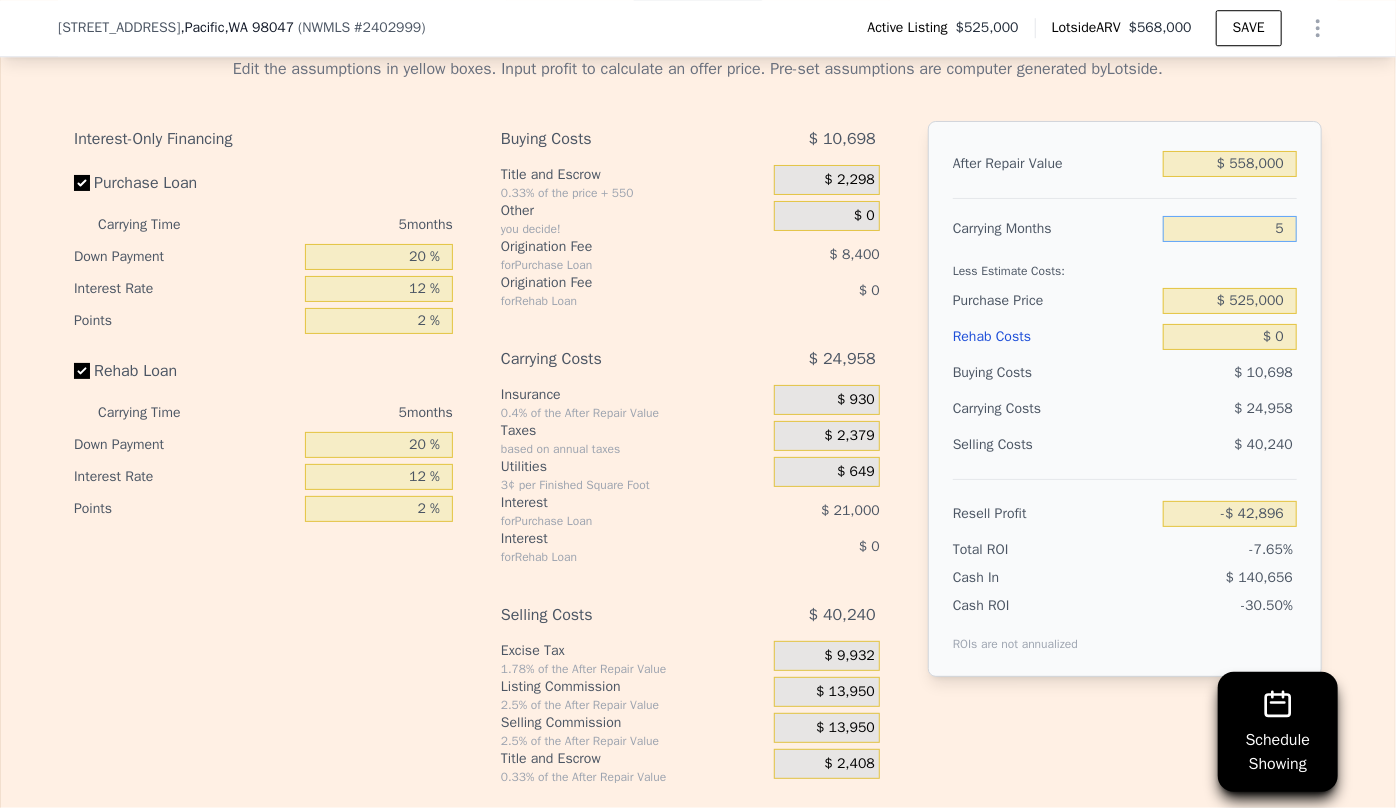 drag, startPoint x: 1289, startPoint y: 250, endPoint x: 1233, endPoint y: 252, distance: 56.0357 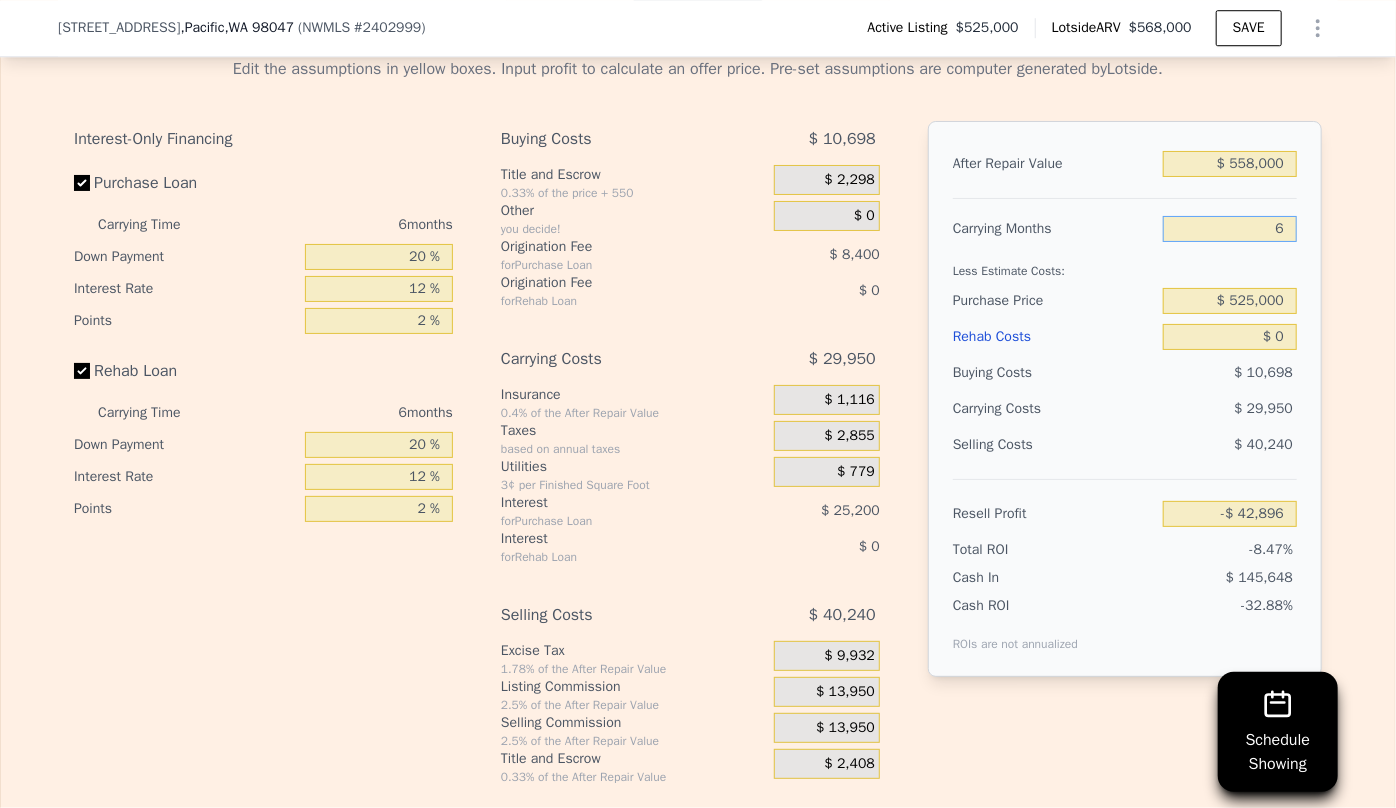 type on "-$ 47,888" 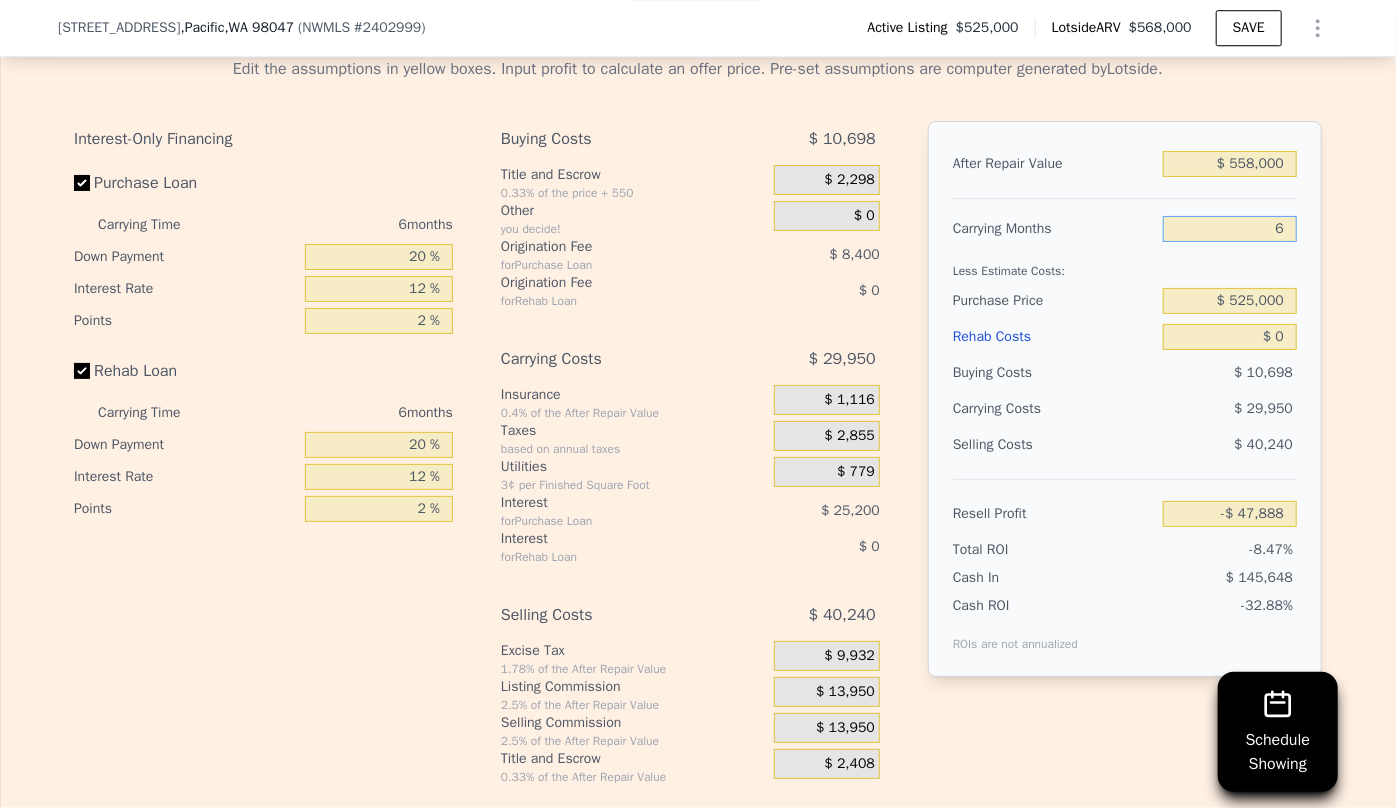 type on "6" 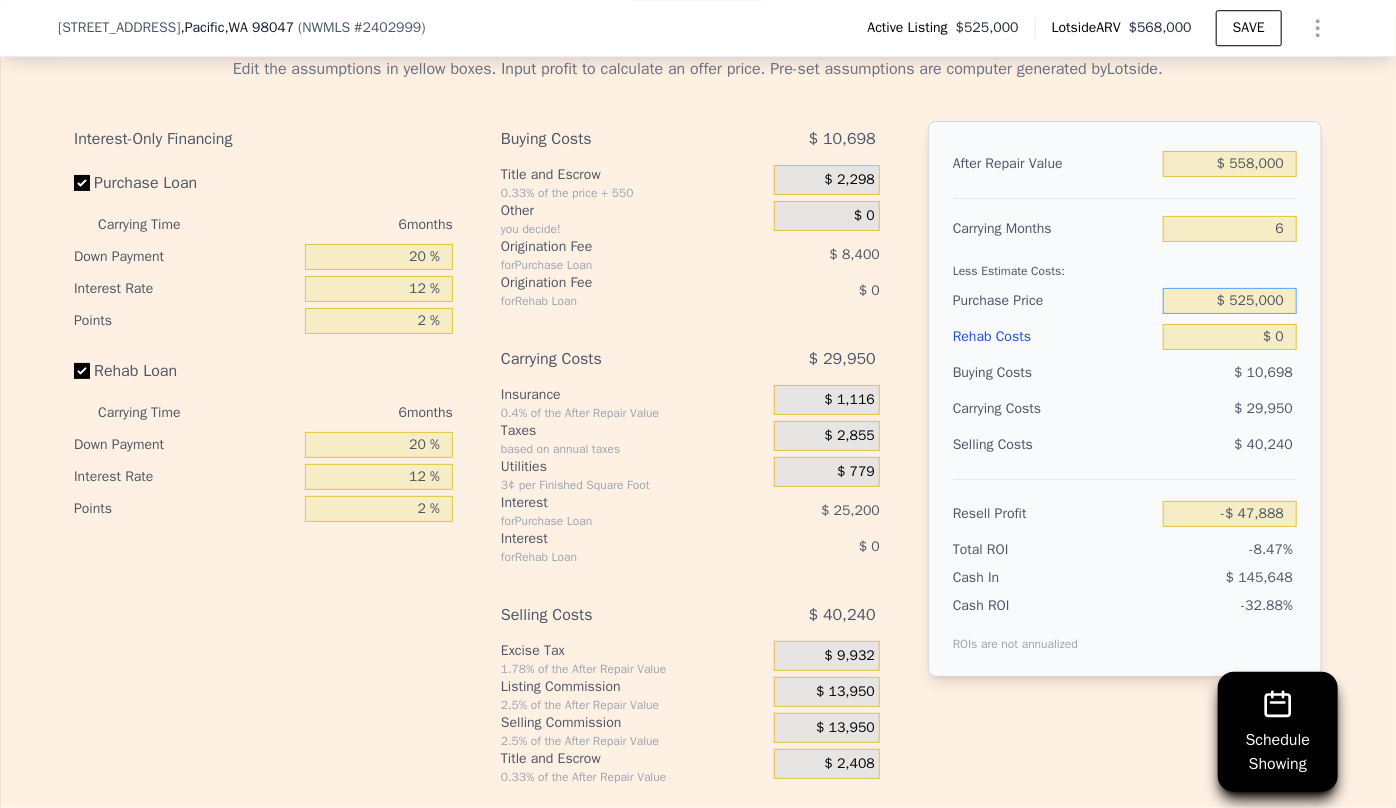 click on "$ 525,000" at bounding box center [1230, 301] 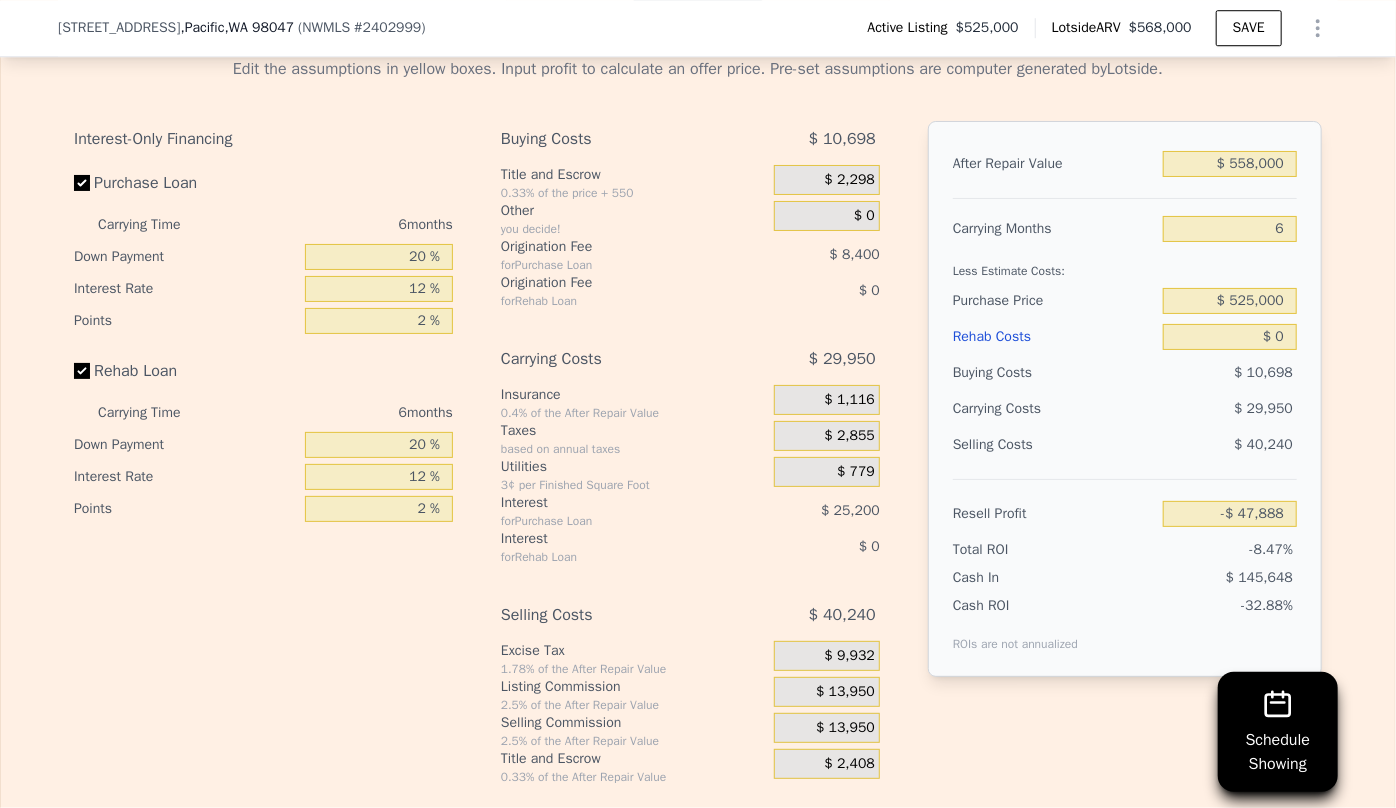 click on "Rehab Costs" at bounding box center (1054, 337) 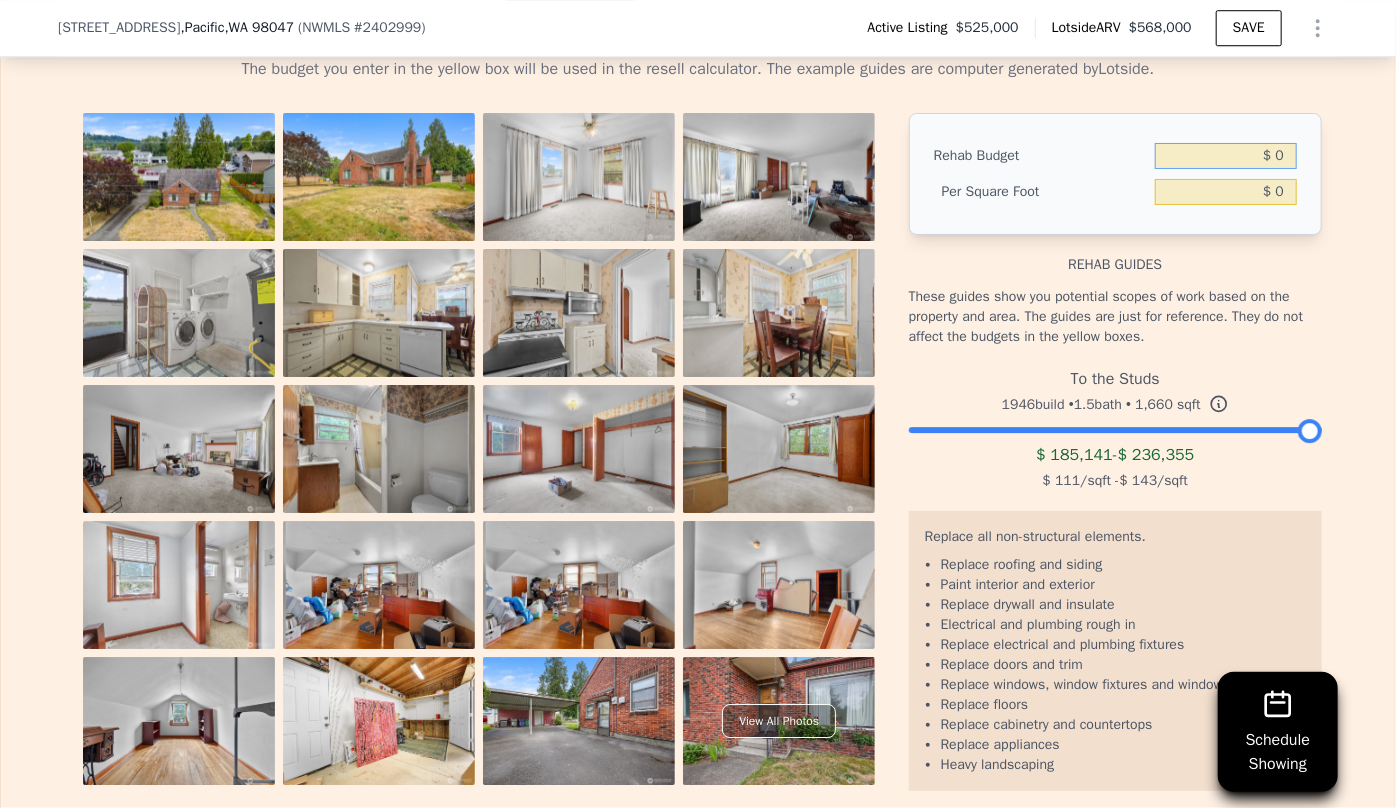 click on "$ 0" at bounding box center [1226, 156] 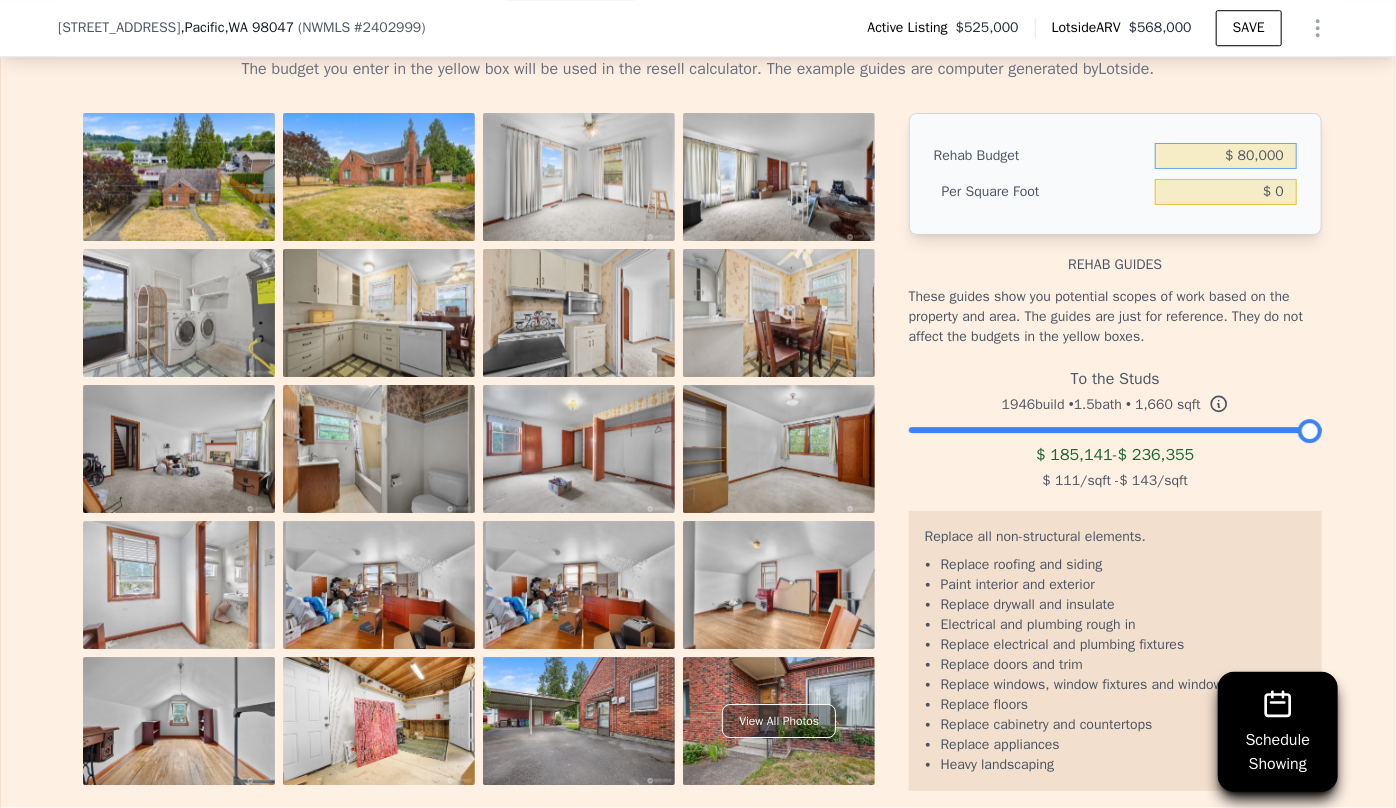 type on "$ 80,000" 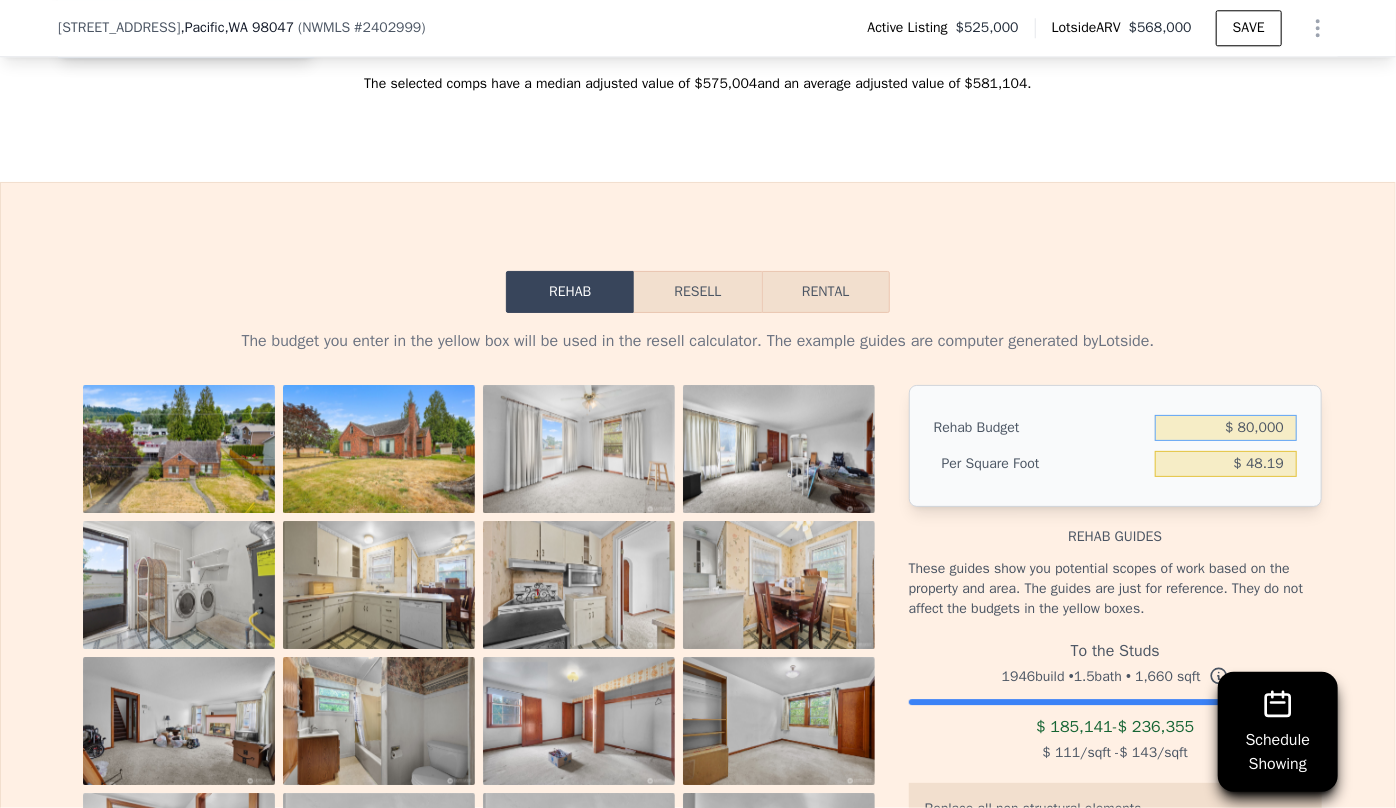 scroll, scrollTop: 2727, scrollLeft: 0, axis: vertical 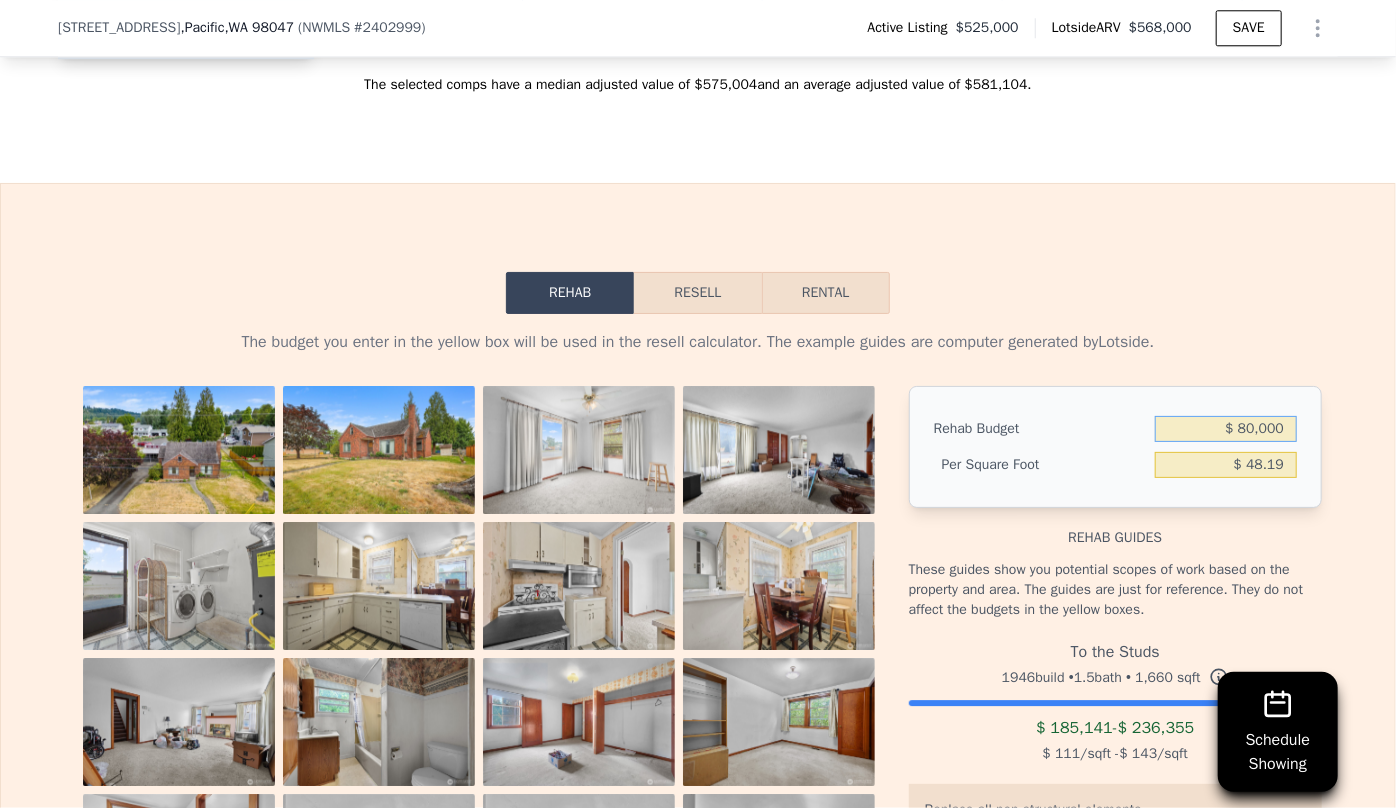 click on "Resell" at bounding box center (697, 293) 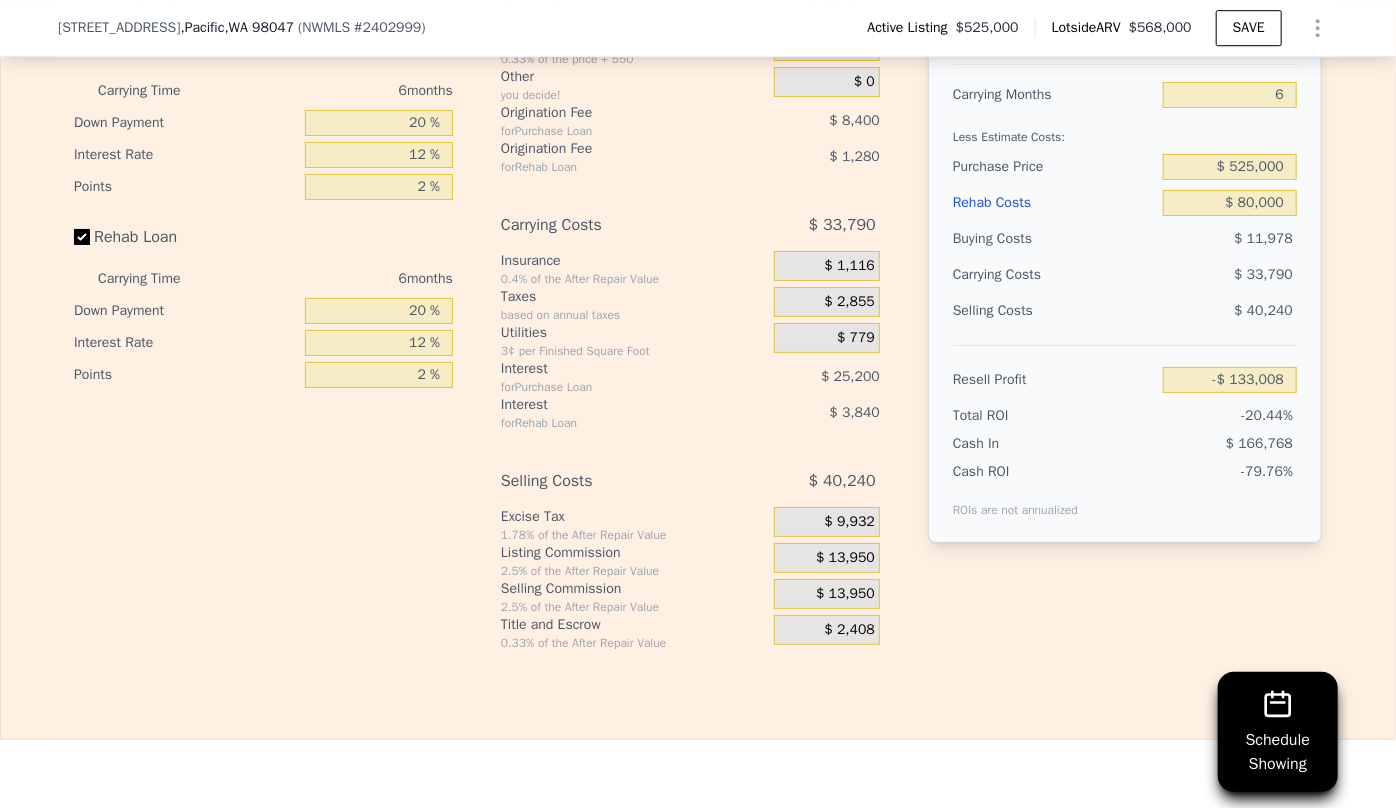 scroll, scrollTop: 3181, scrollLeft: 0, axis: vertical 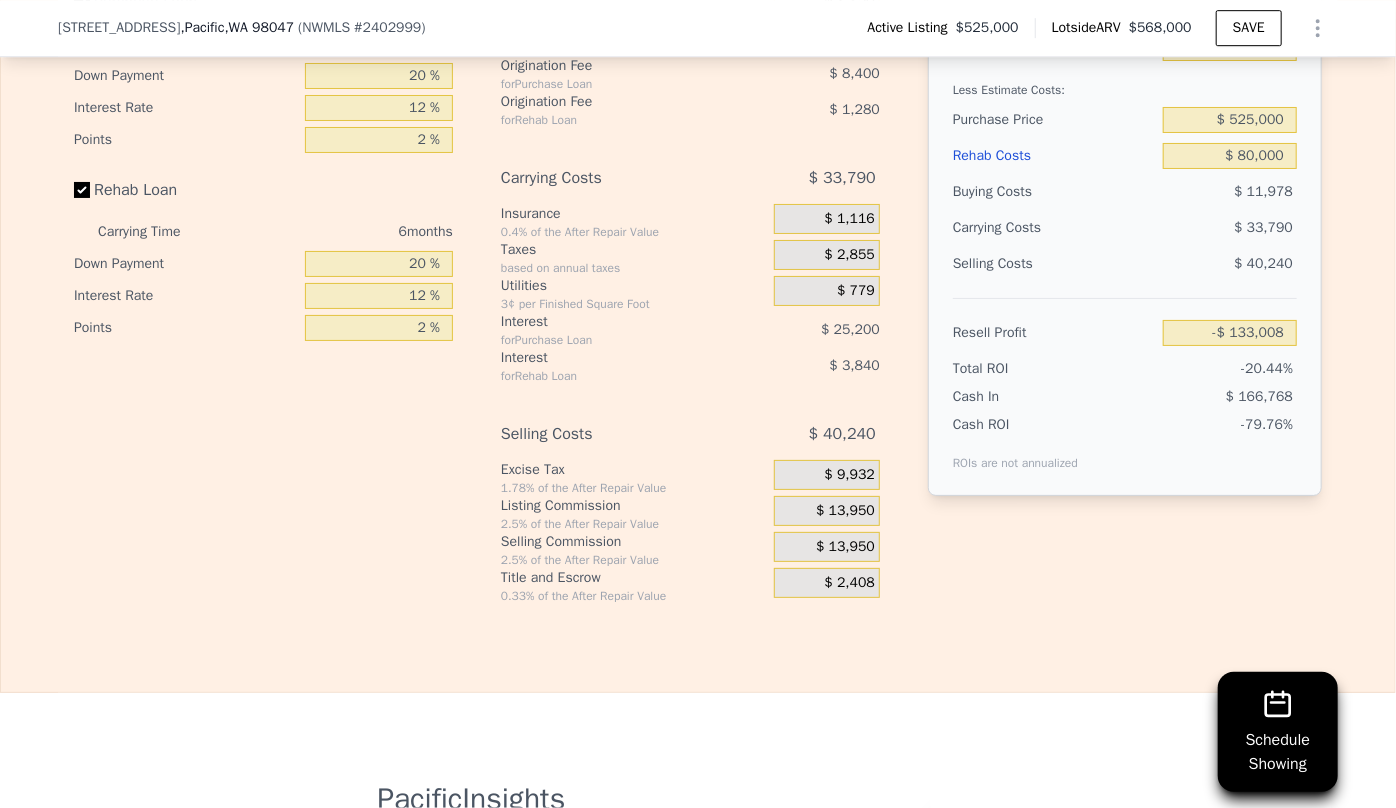 click on "After Repair Value $ 558,000 Carrying Months 6 Less Estimate Costs: Purchase Price $ 525,000 Rehab Costs $ 80,000 Buying Costs $ 11,978 Carrying Costs $ 33,790 Selling Costs $ 40,240 Resell Profit -$ 133,008 Total ROI -20.44% Cash In $ 166,768 Cash ROI ROIs are not annualized -79.76%" at bounding box center [1125, 218] 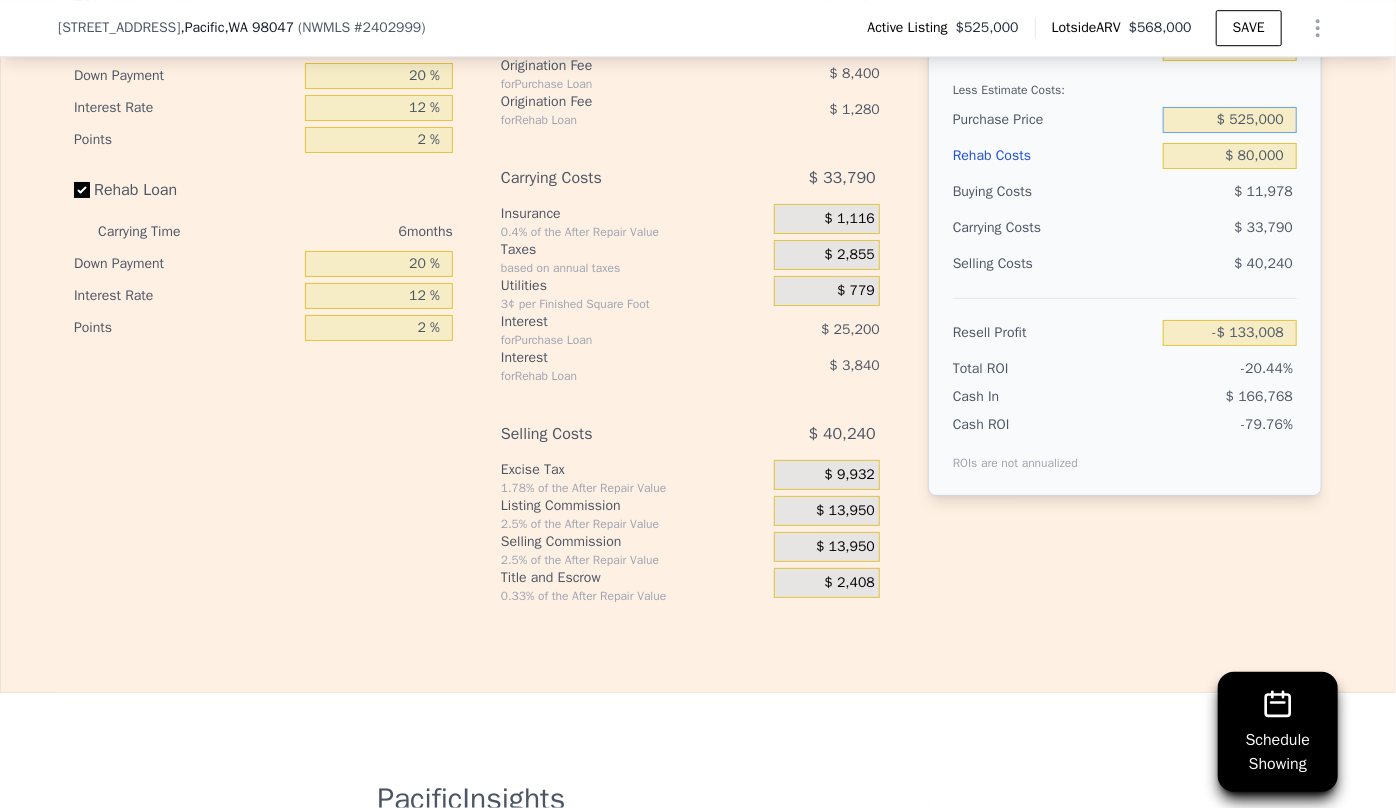 click on "$ 525,000" at bounding box center [1230, 120] 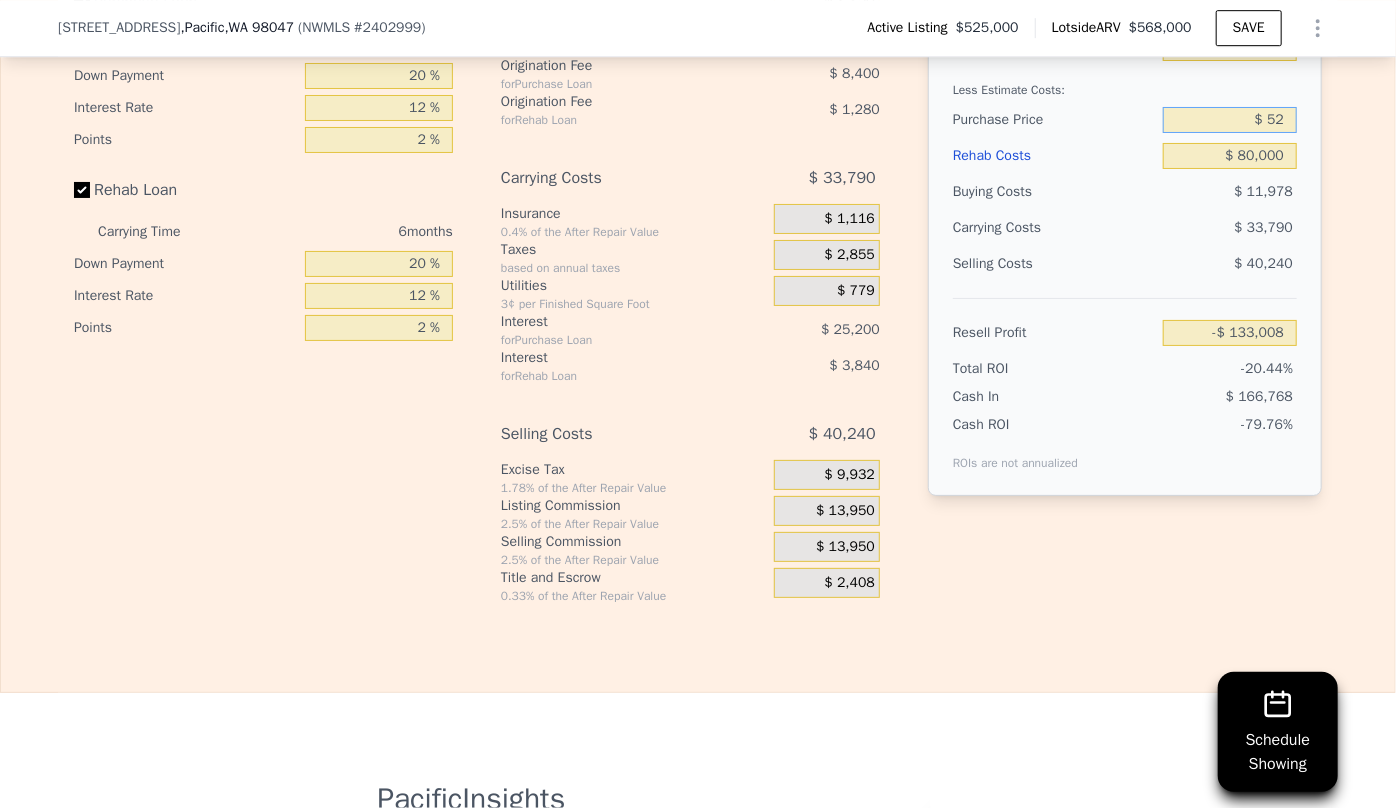 type on "$ 5" 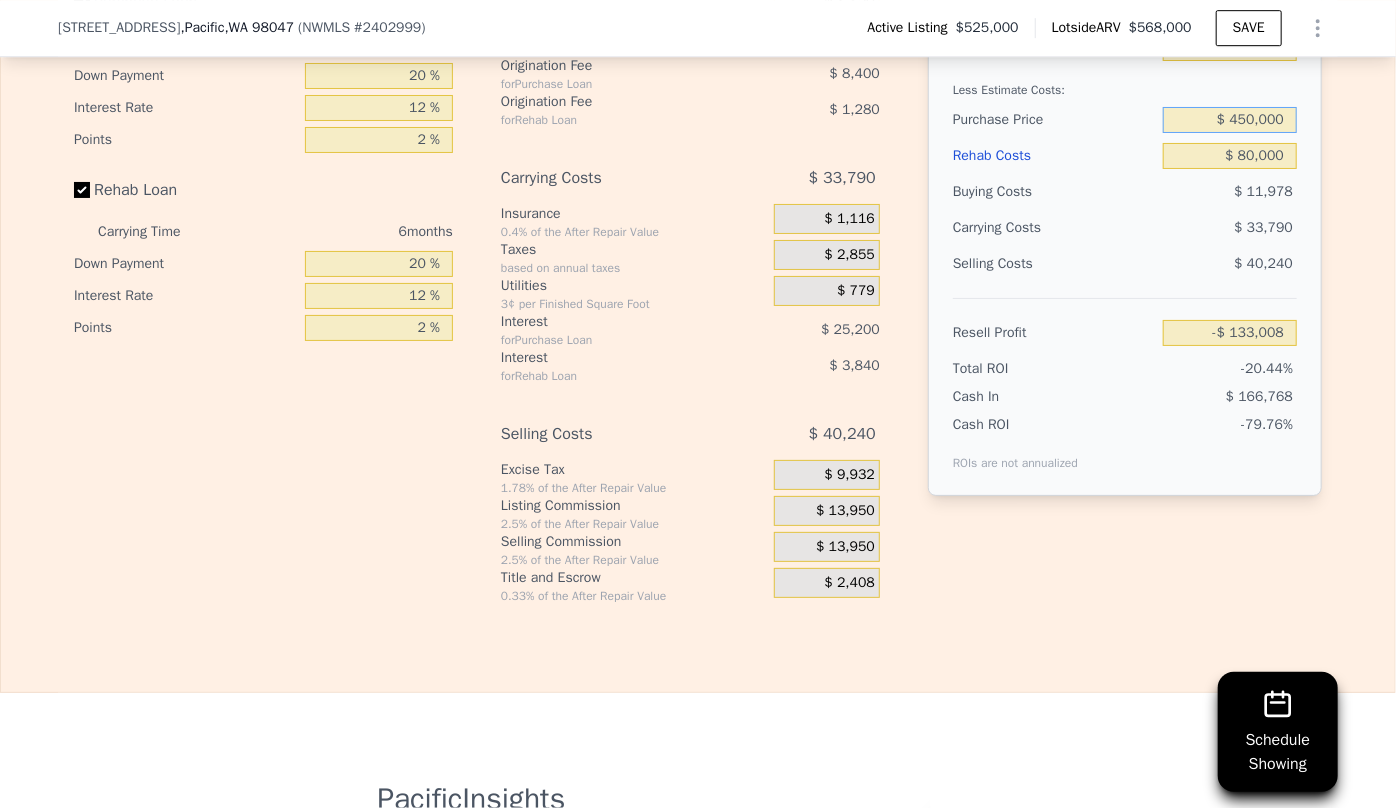 type on "$ 450,000" 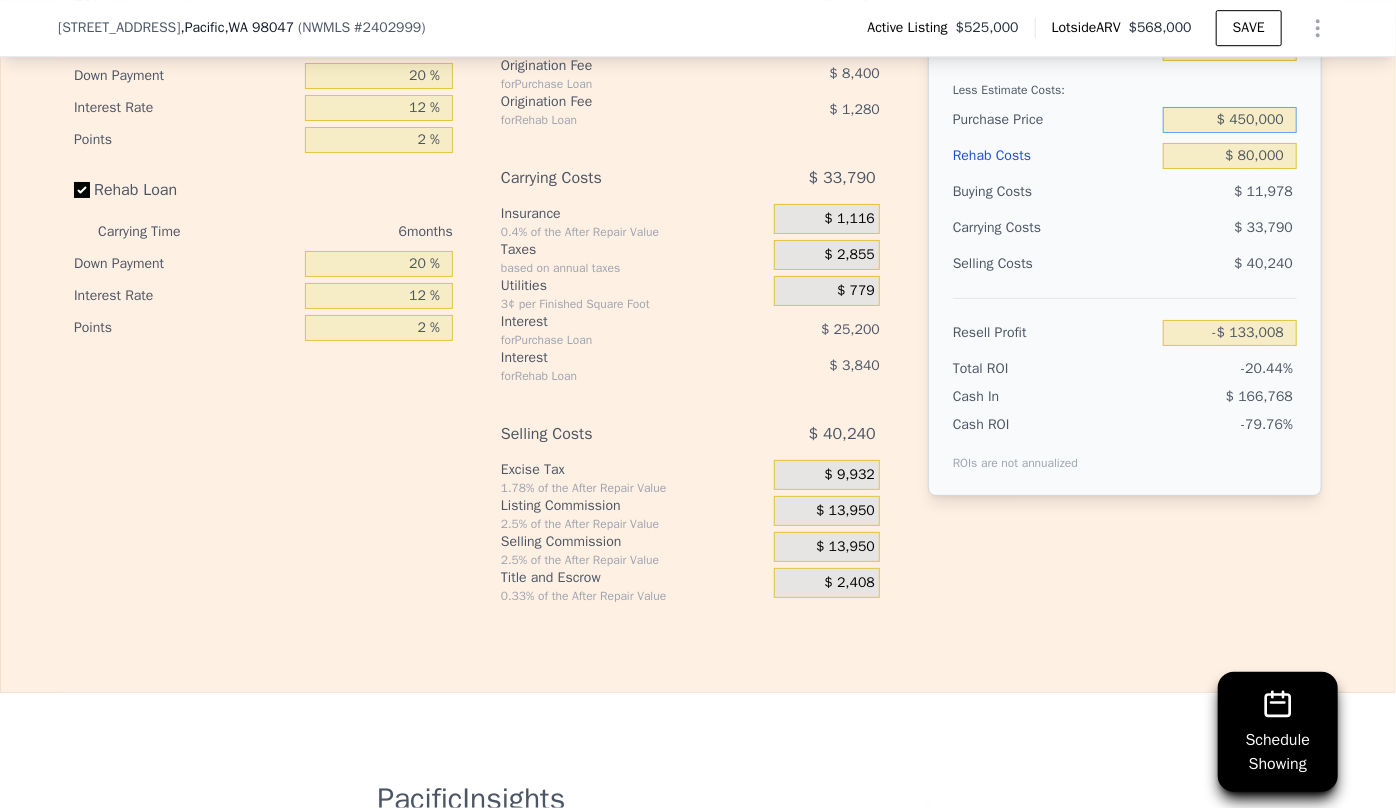 type on "-$ 52,959" 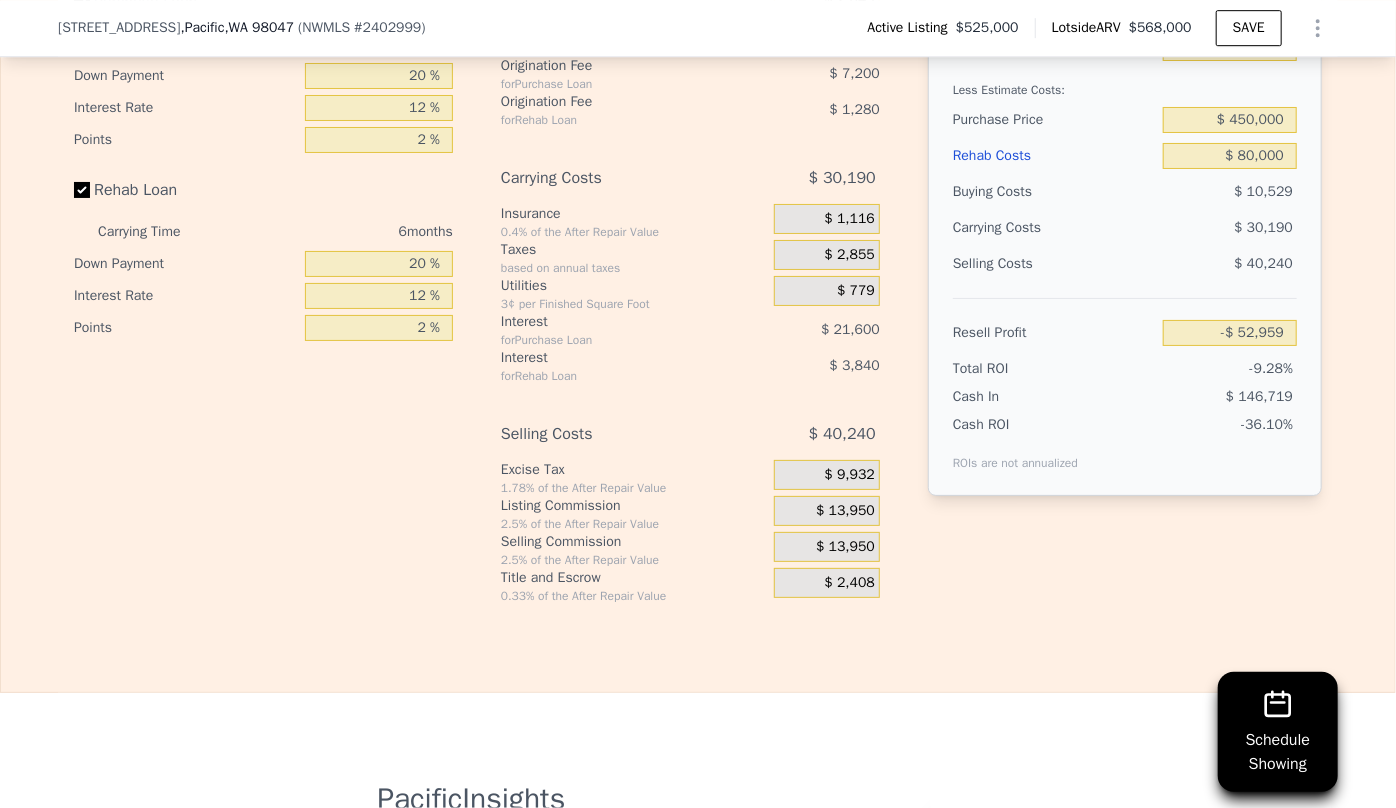 click on "$ 80,000" at bounding box center (1230, 156) 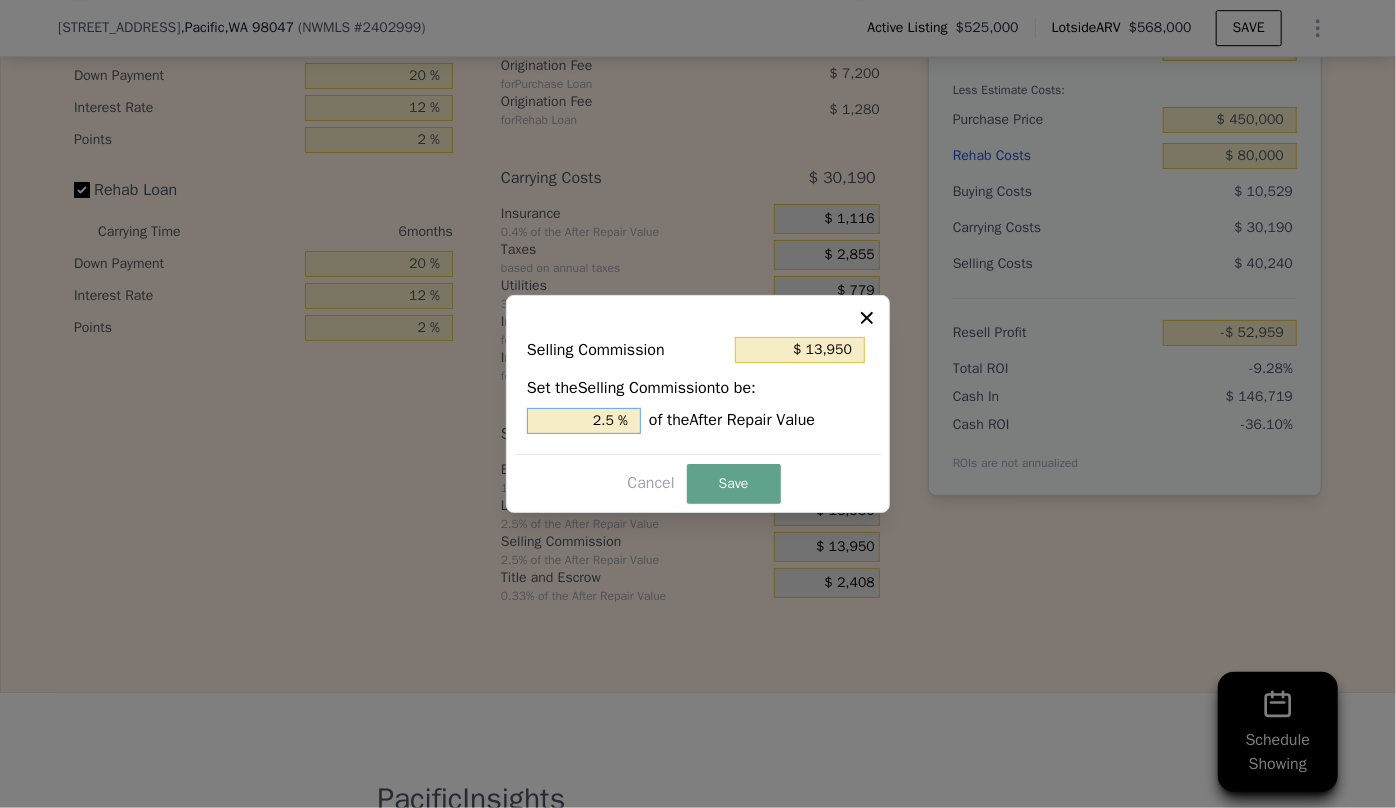 click on "2.5 %" at bounding box center [584, 421] 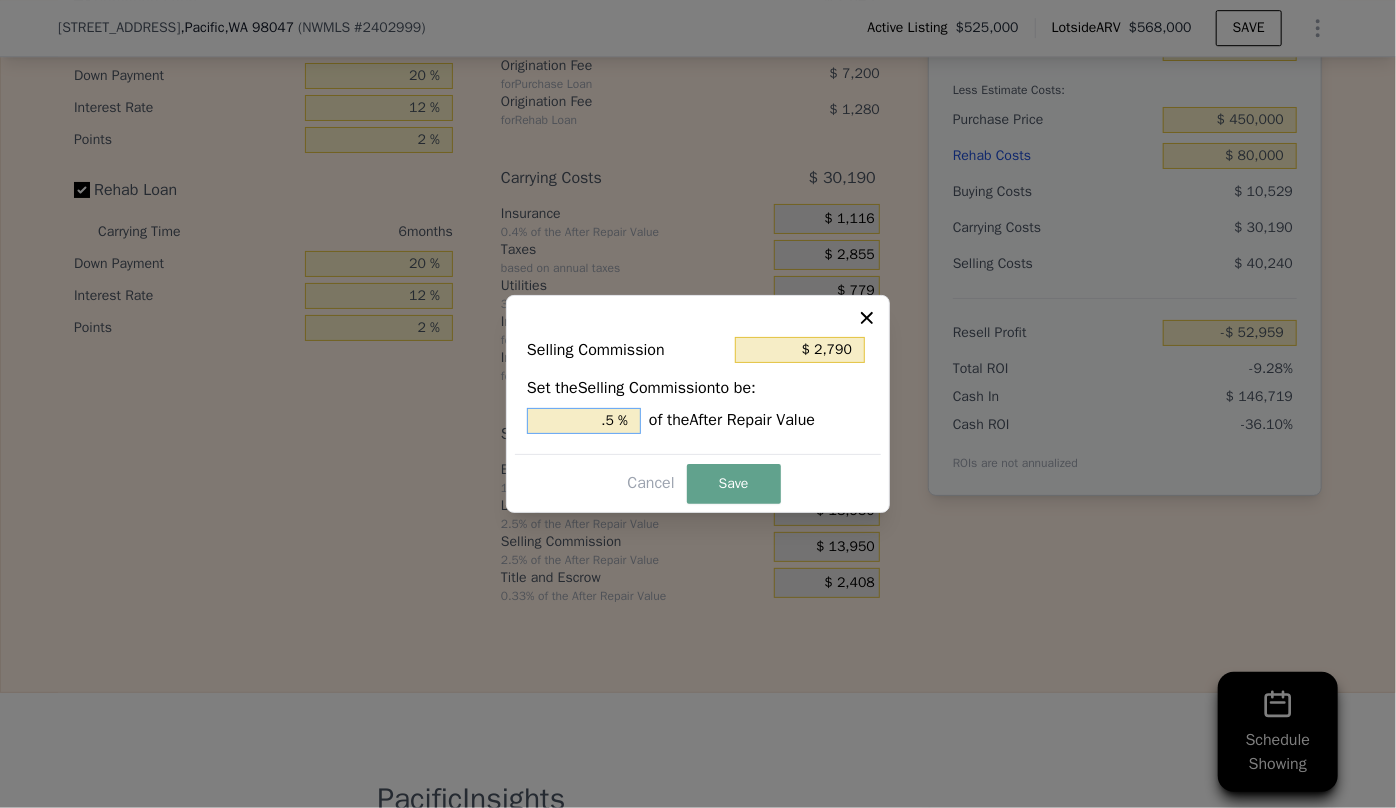 type on "$ 8,370" 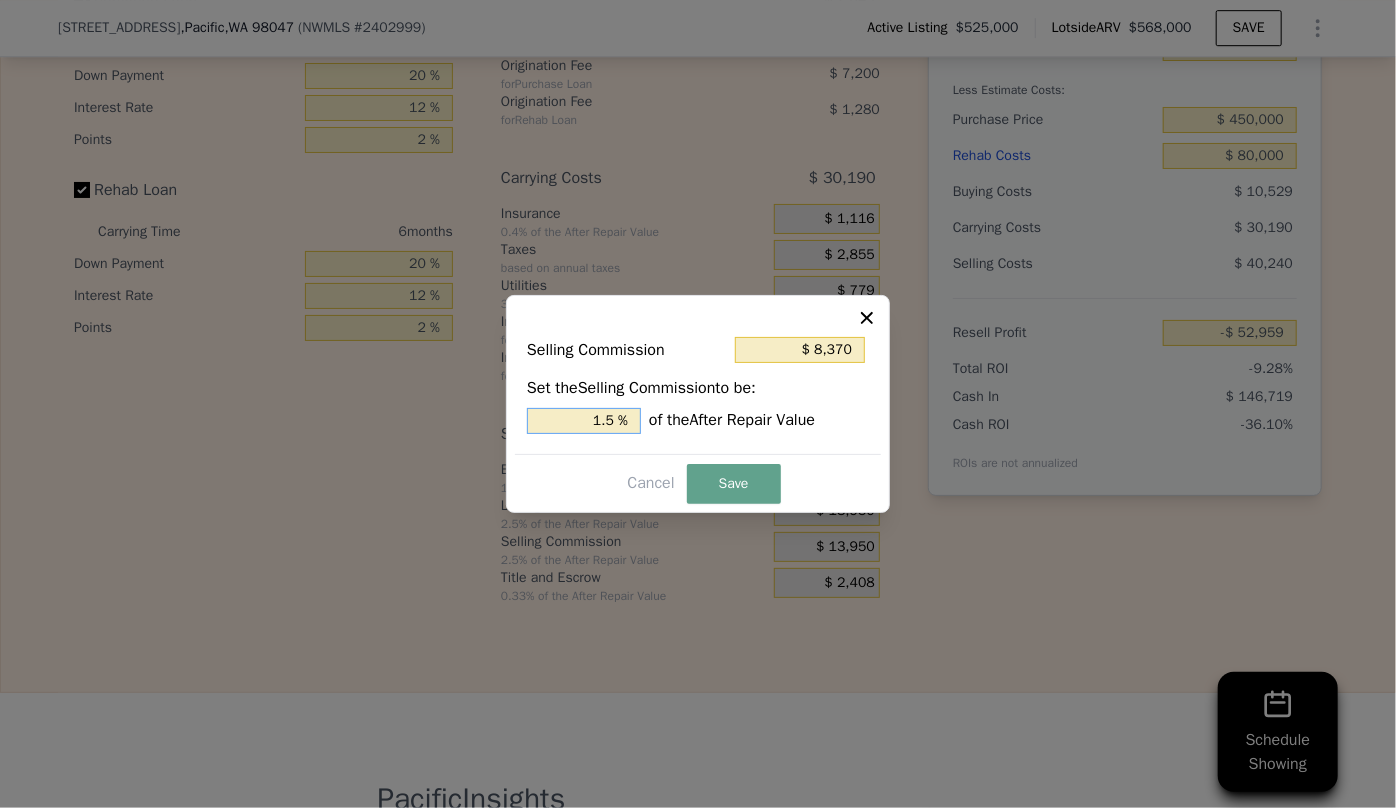 type on "1.5 %" 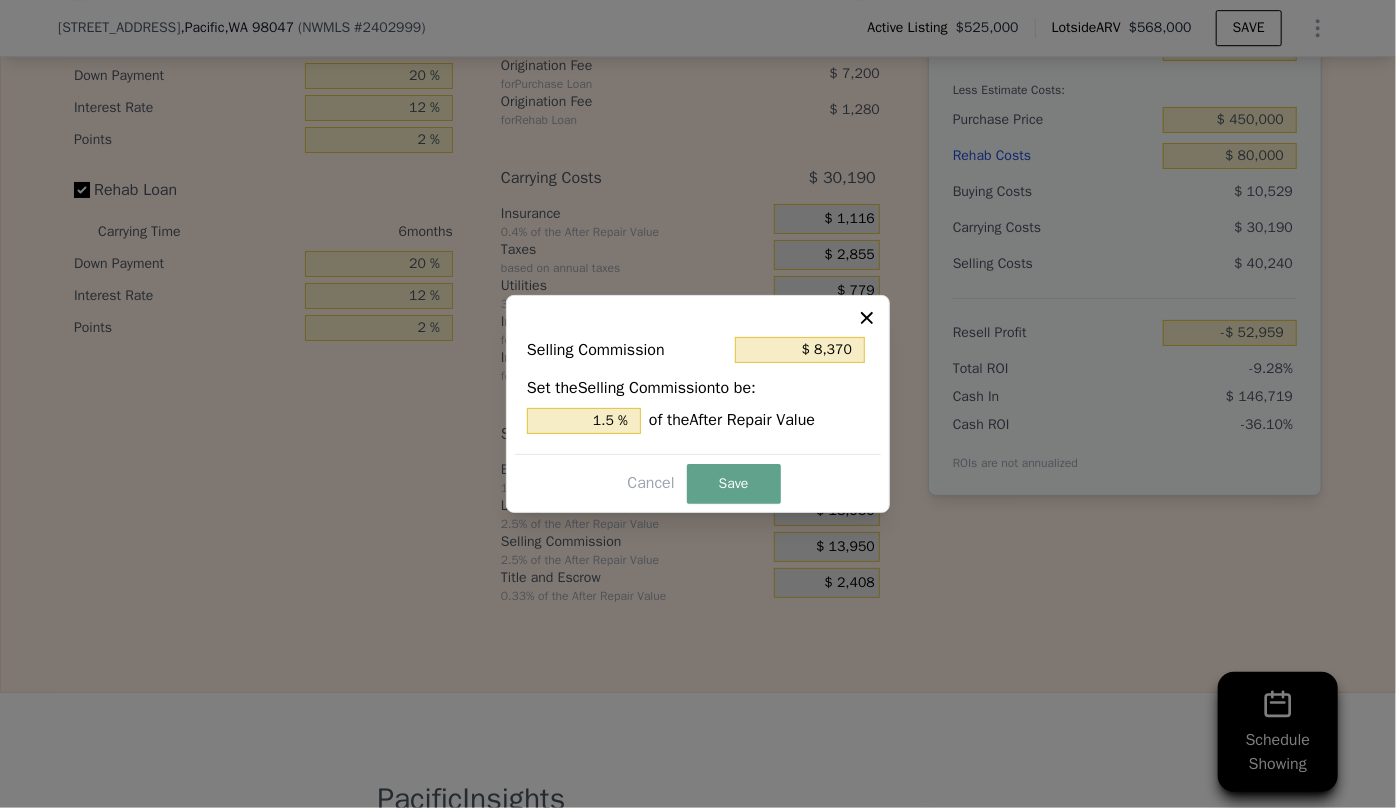 click on "Selling Commission $ 8,370 Set the  Selling Commission  to be: 1.5 % of the  After Repair Value Cancel Save" at bounding box center (698, 404) 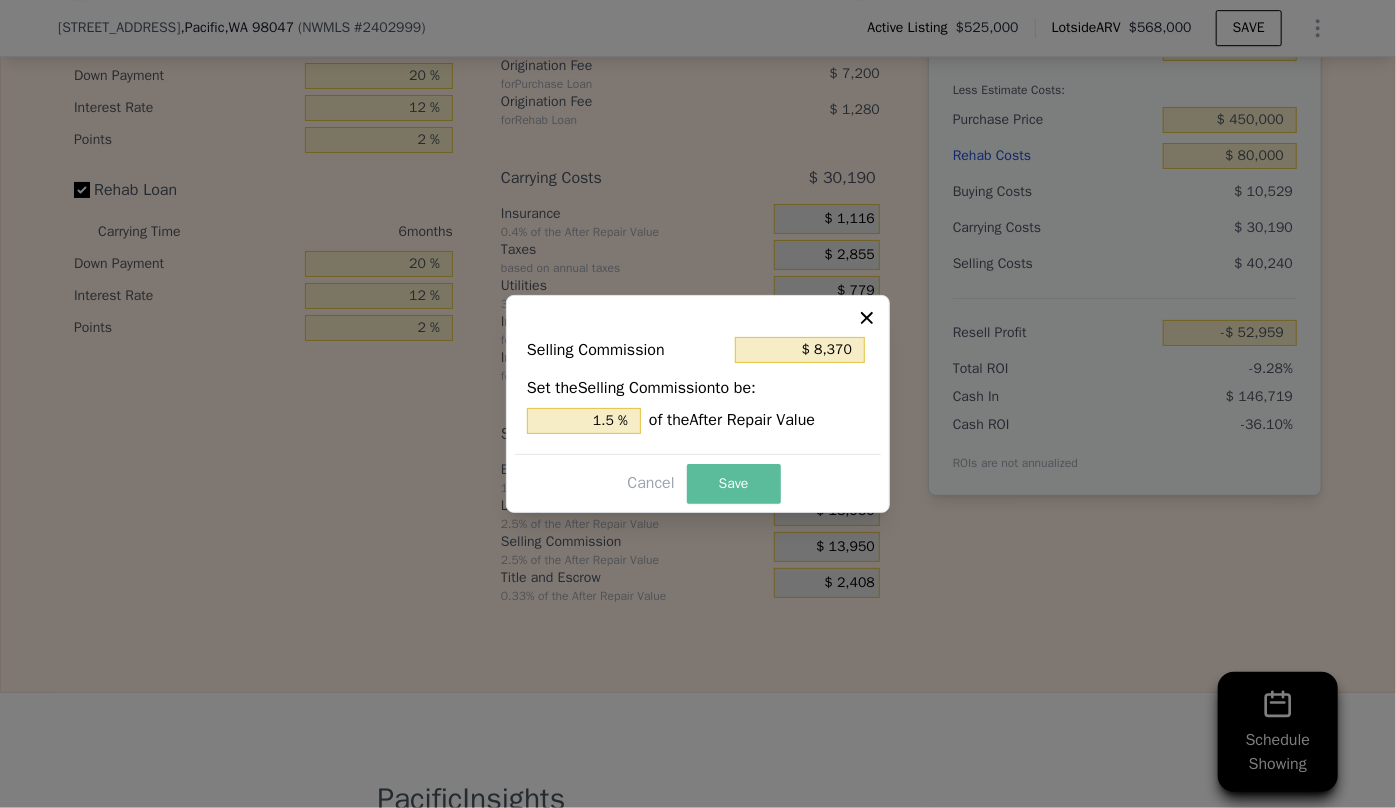 click on "Save" at bounding box center [734, 484] 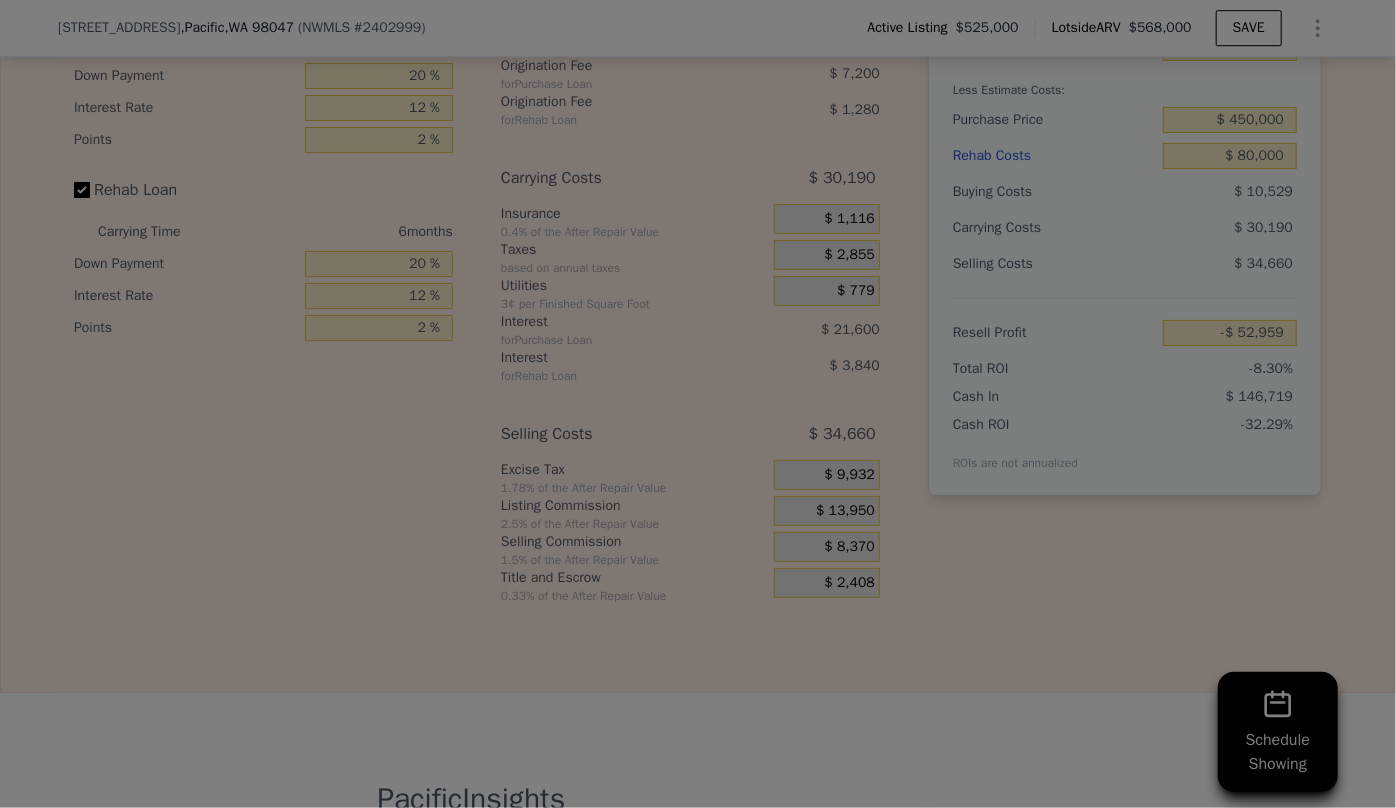 type on "-$ 47,379" 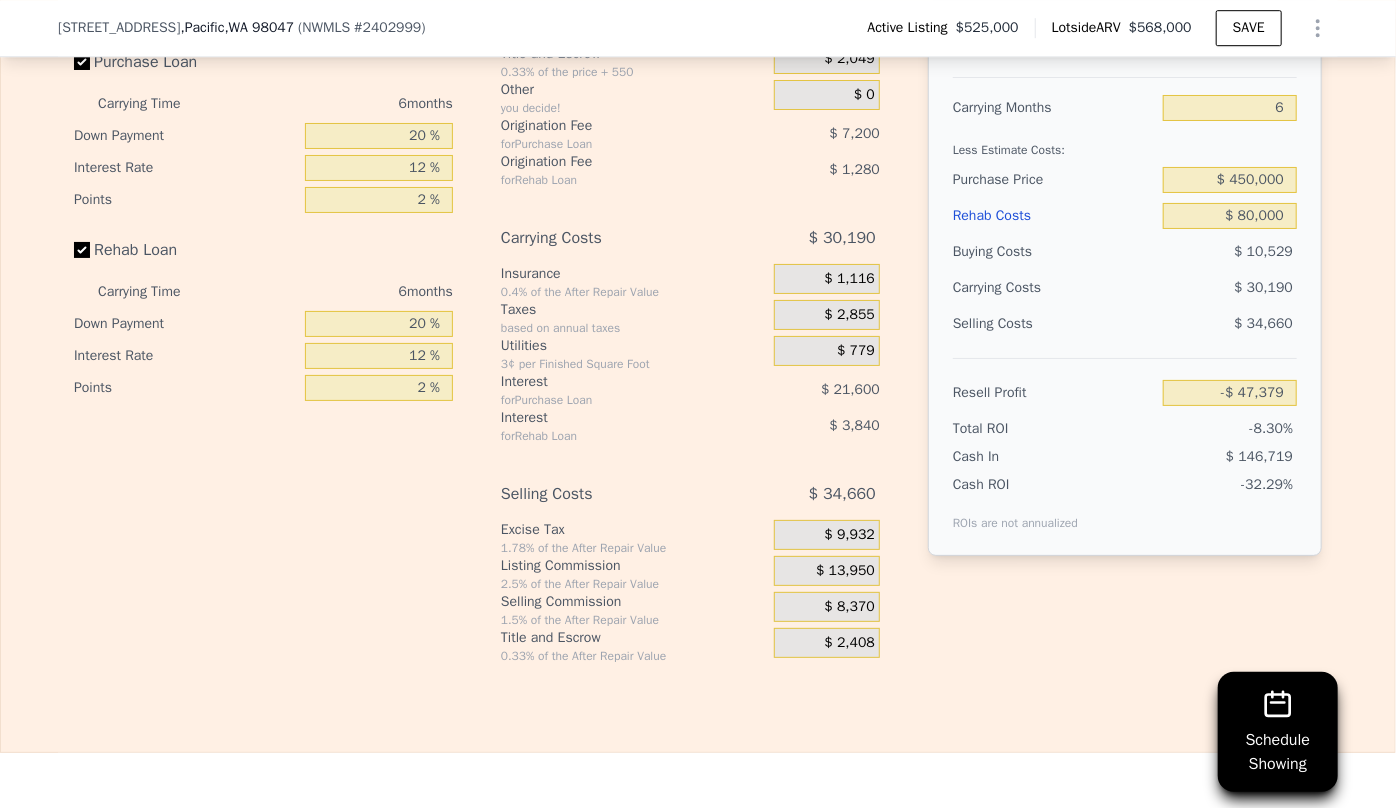scroll, scrollTop: 3090, scrollLeft: 0, axis: vertical 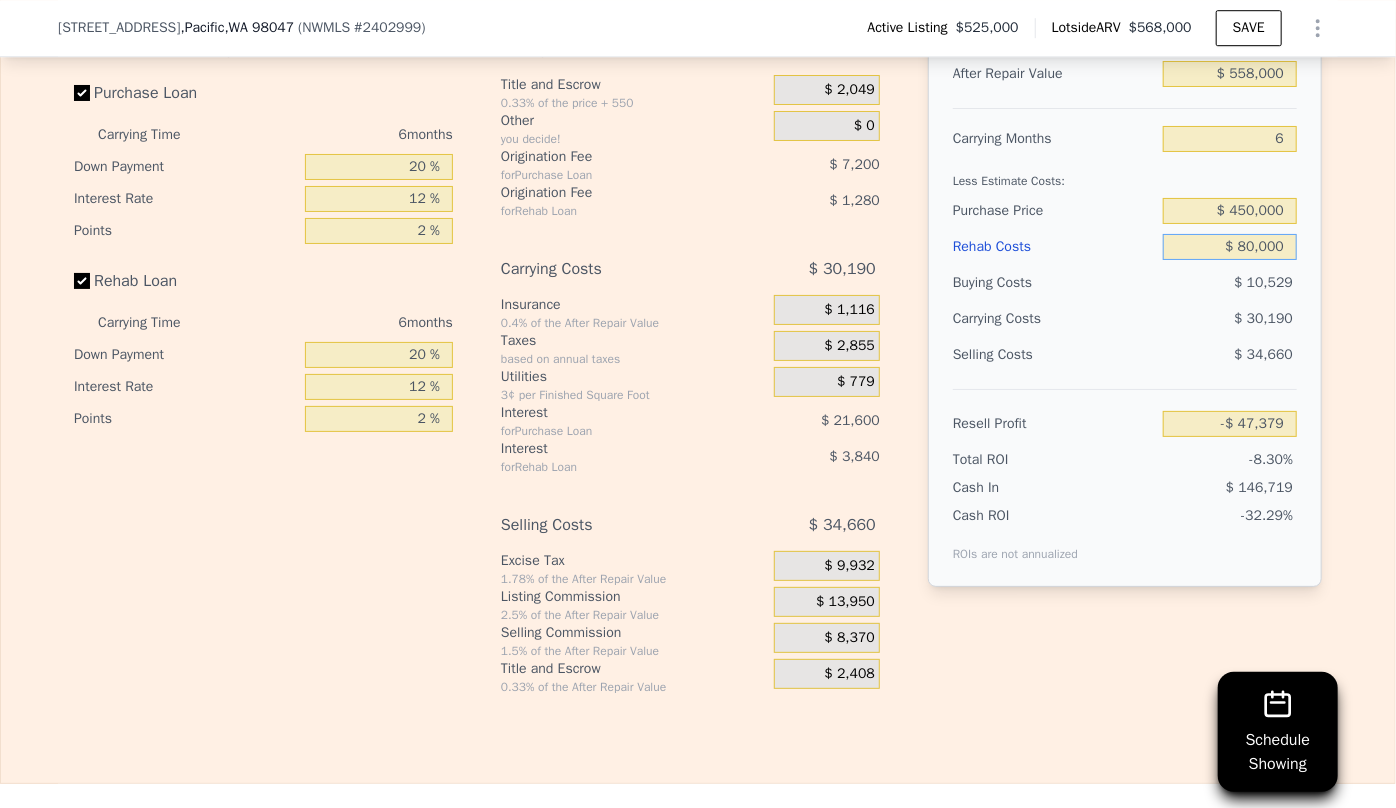 click on "$ 80,000" at bounding box center [1230, 247] 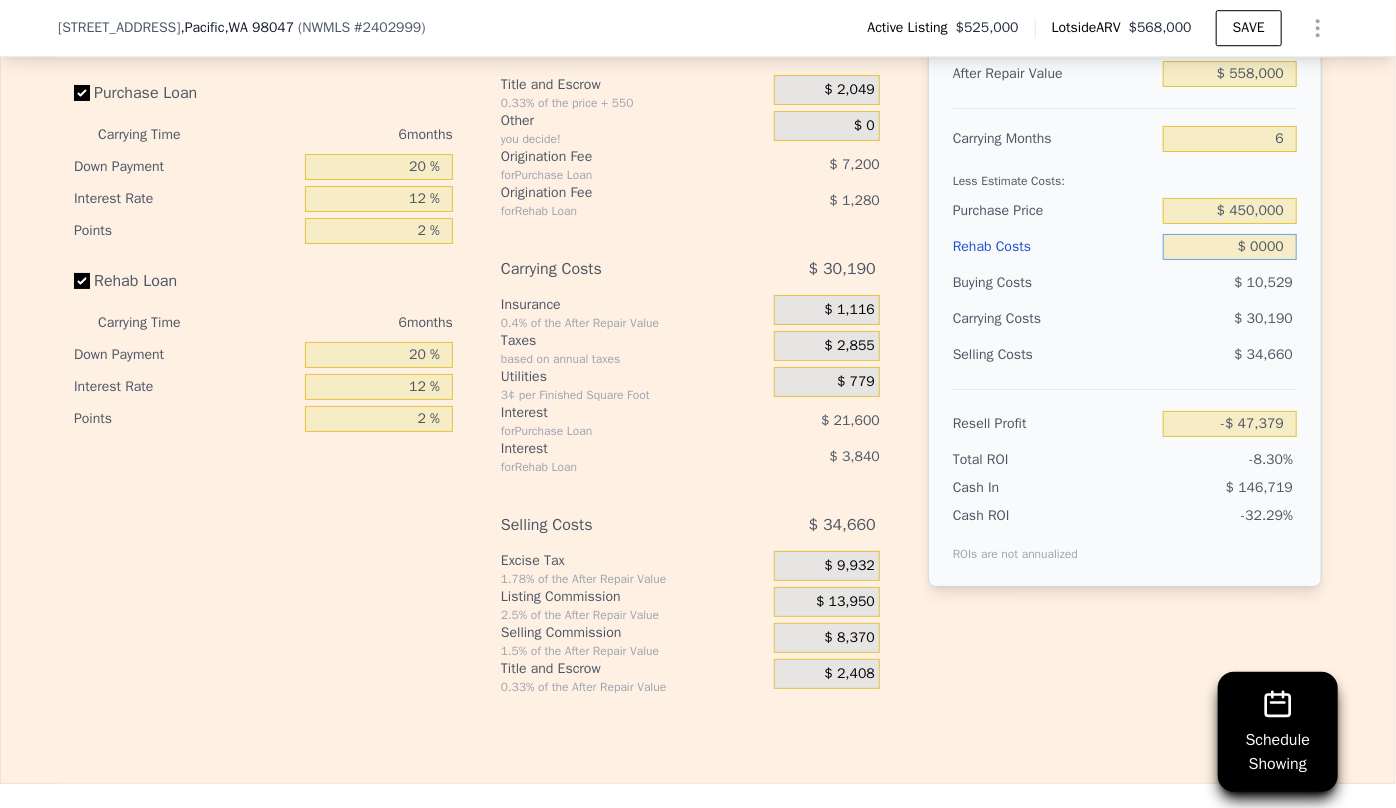 type on "$ 37,741" 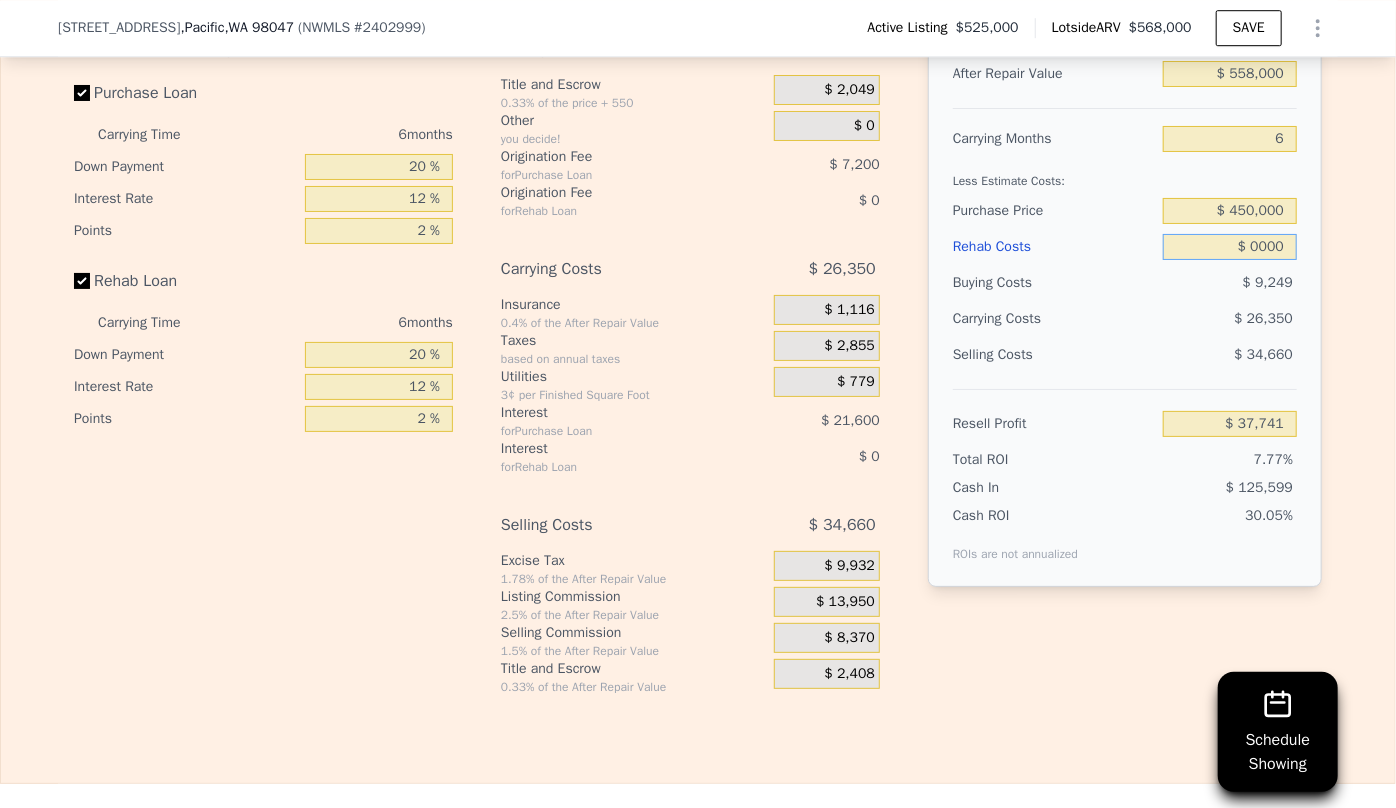 type on "$ 60,000" 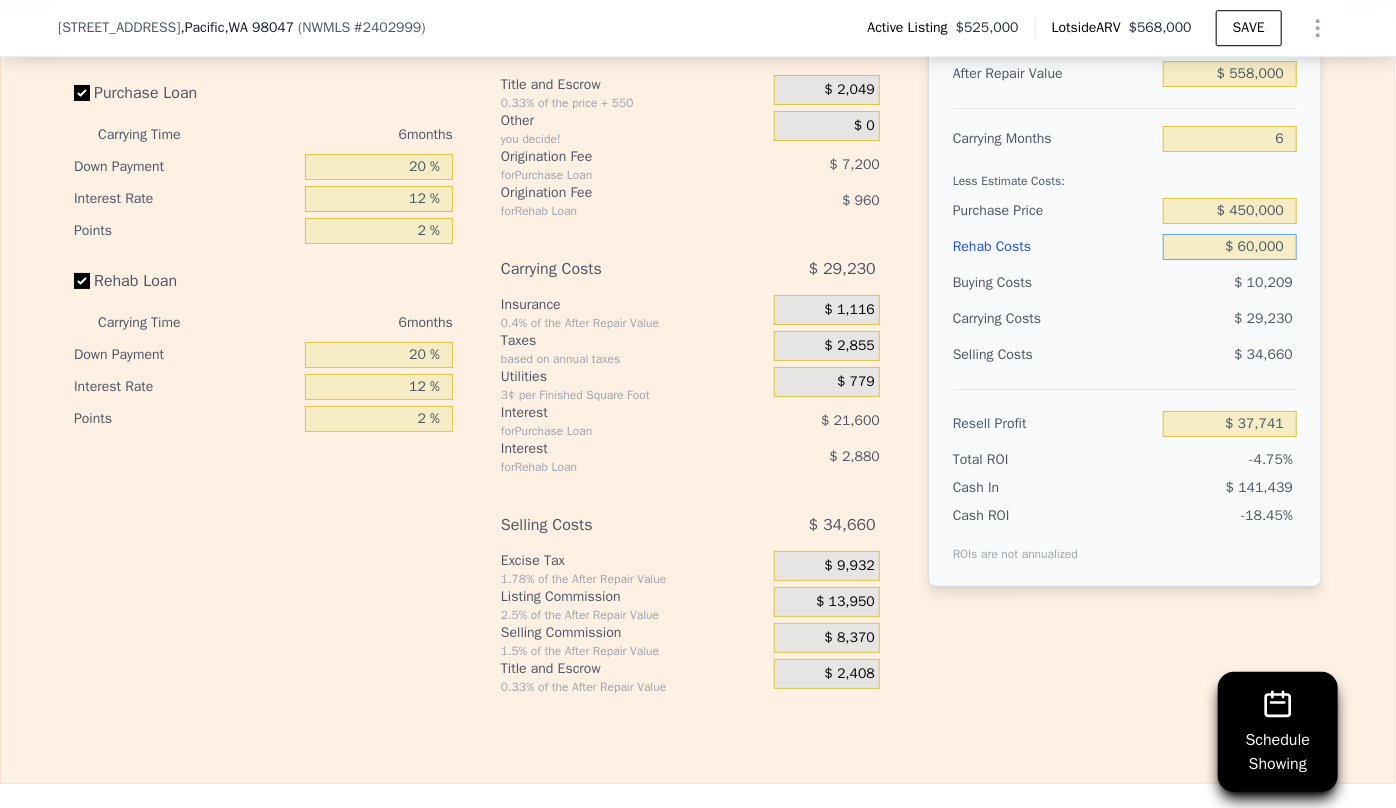 type on "-$ 26,099" 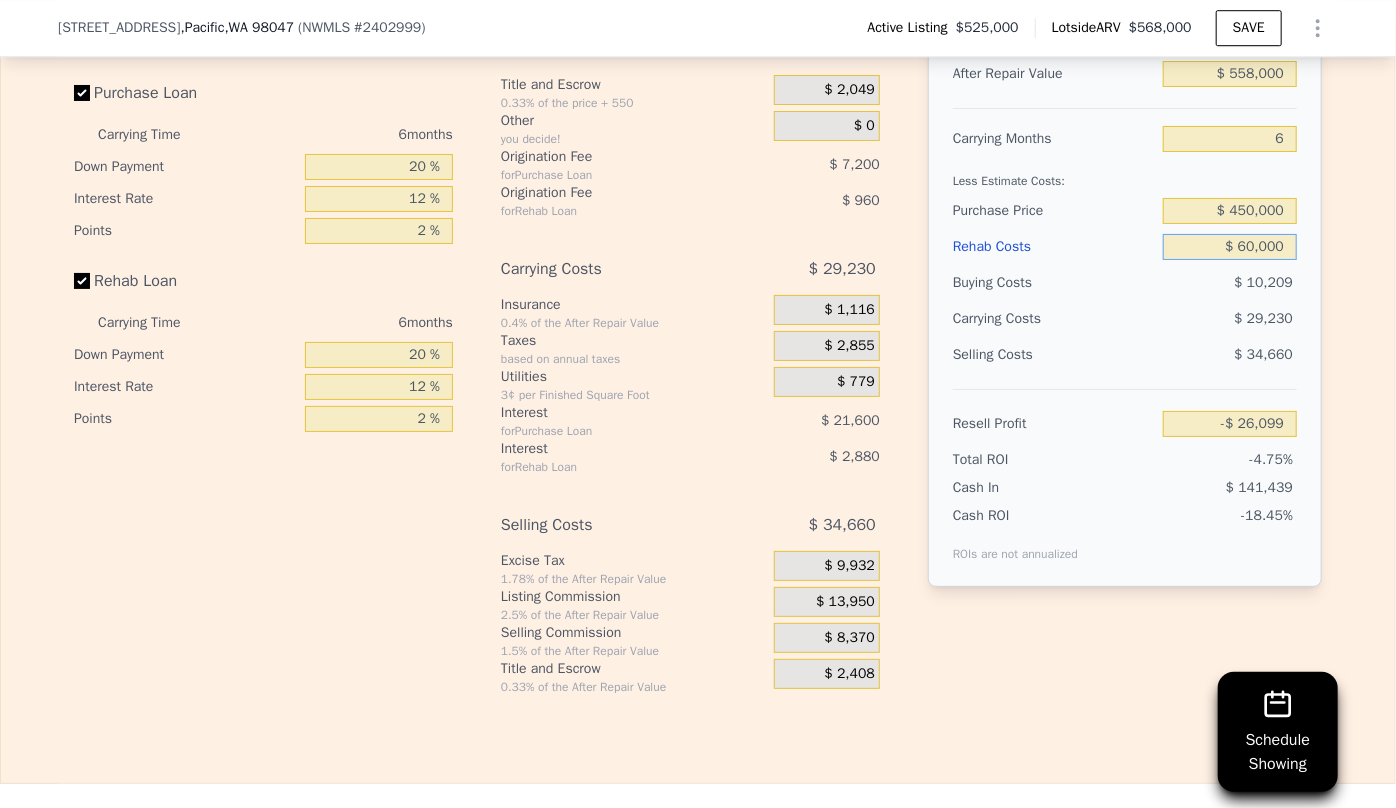 type on "$ 60,000" 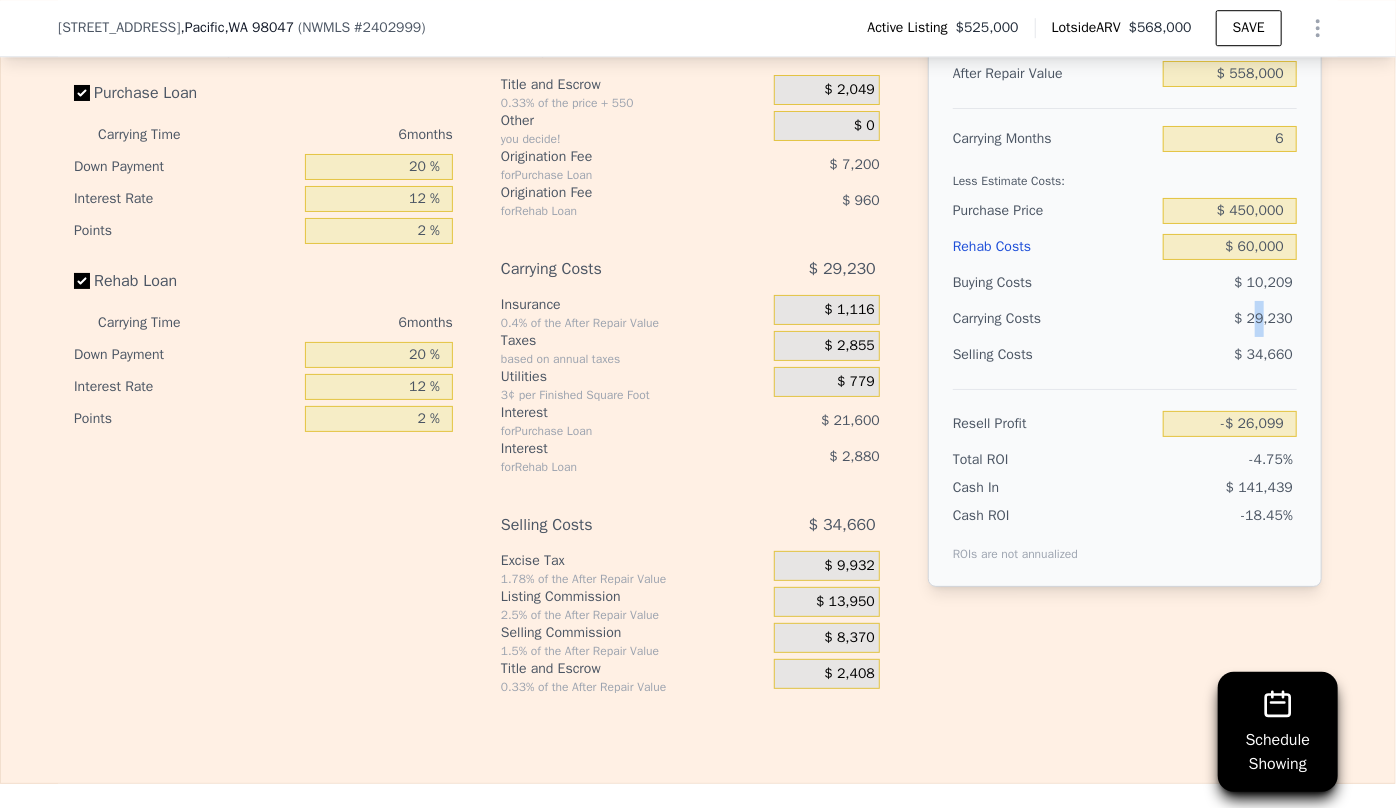 click on "$ 29,230" at bounding box center (1263, 318) 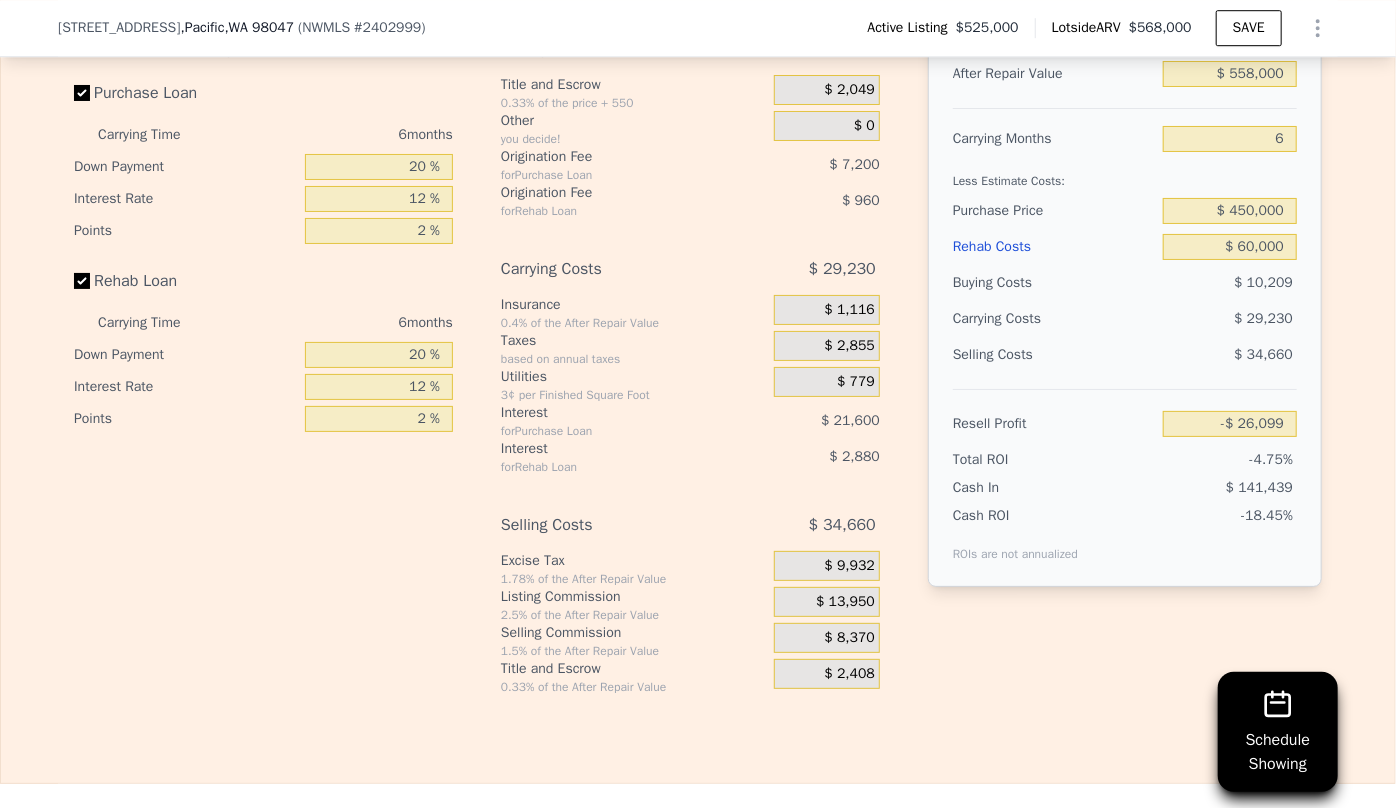click on "$ 29,230" at bounding box center (1191, 319) 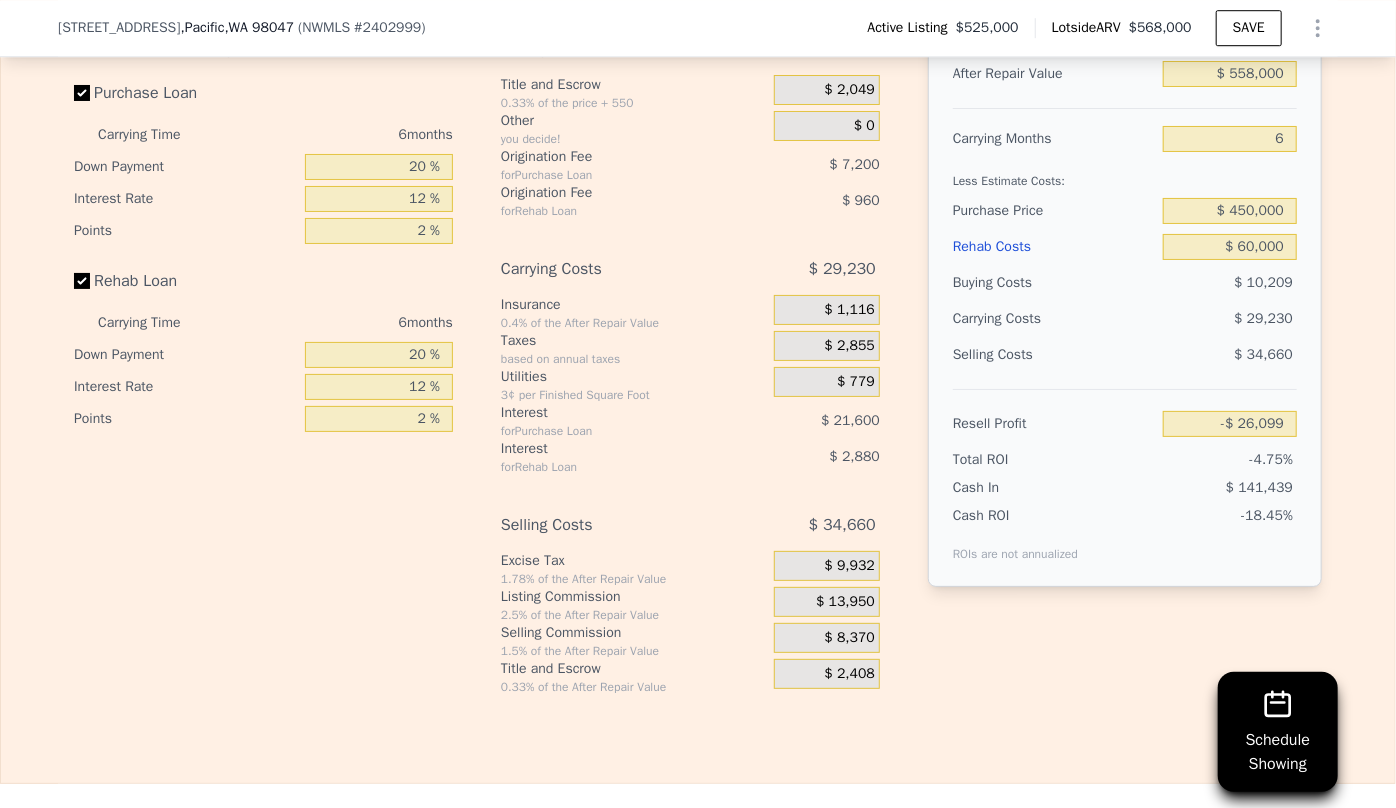 scroll, scrollTop: 3000, scrollLeft: 0, axis: vertical 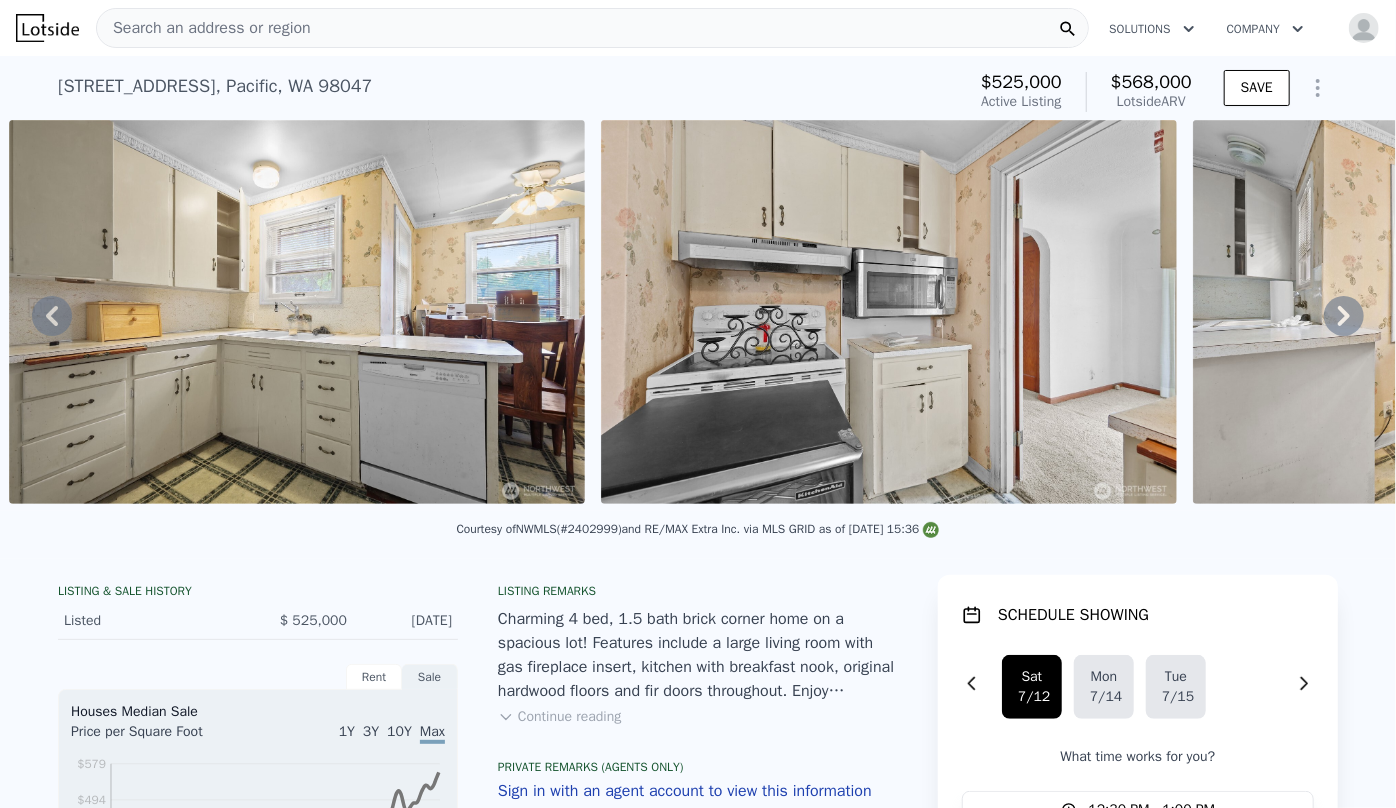 click on "Search an address or region" at bounding box center [204, 28] 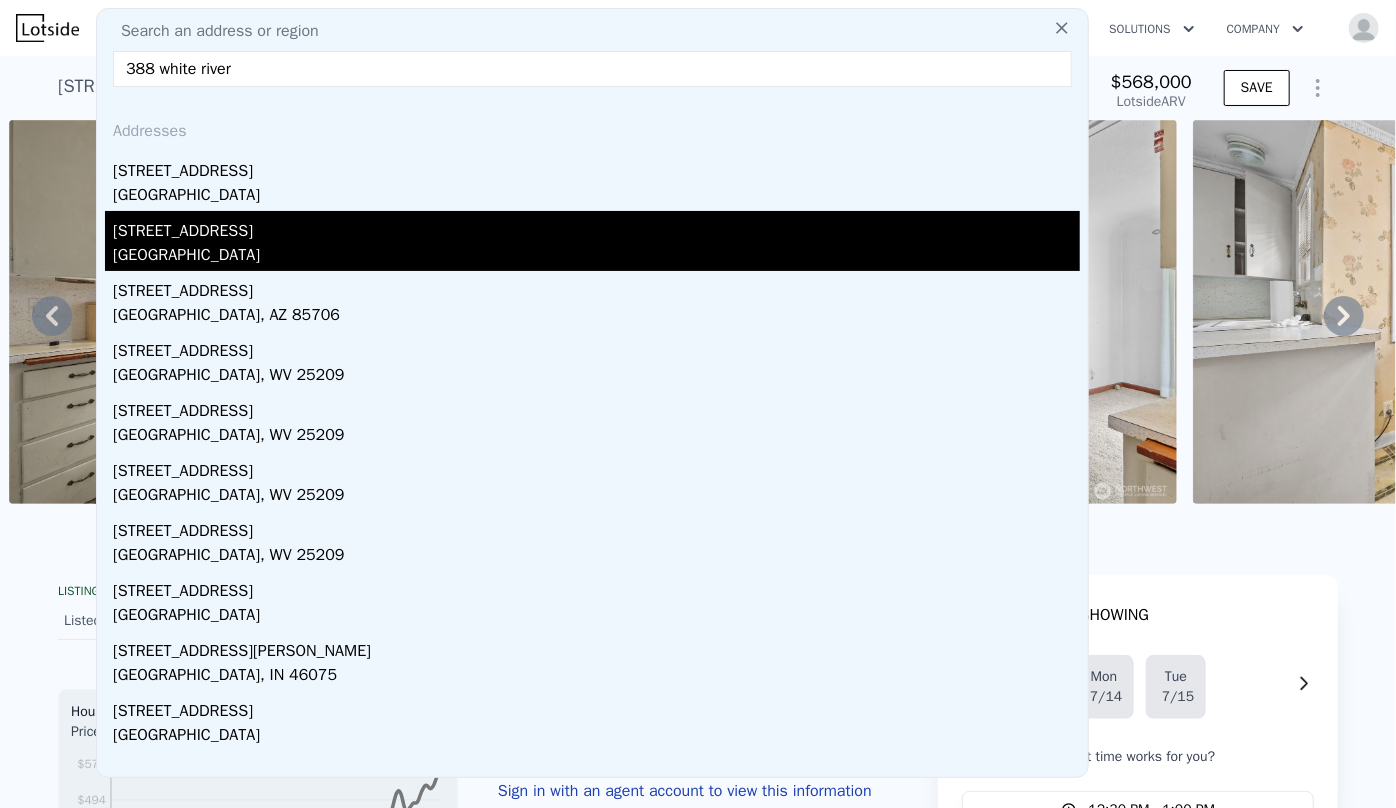 type on "388 white river" 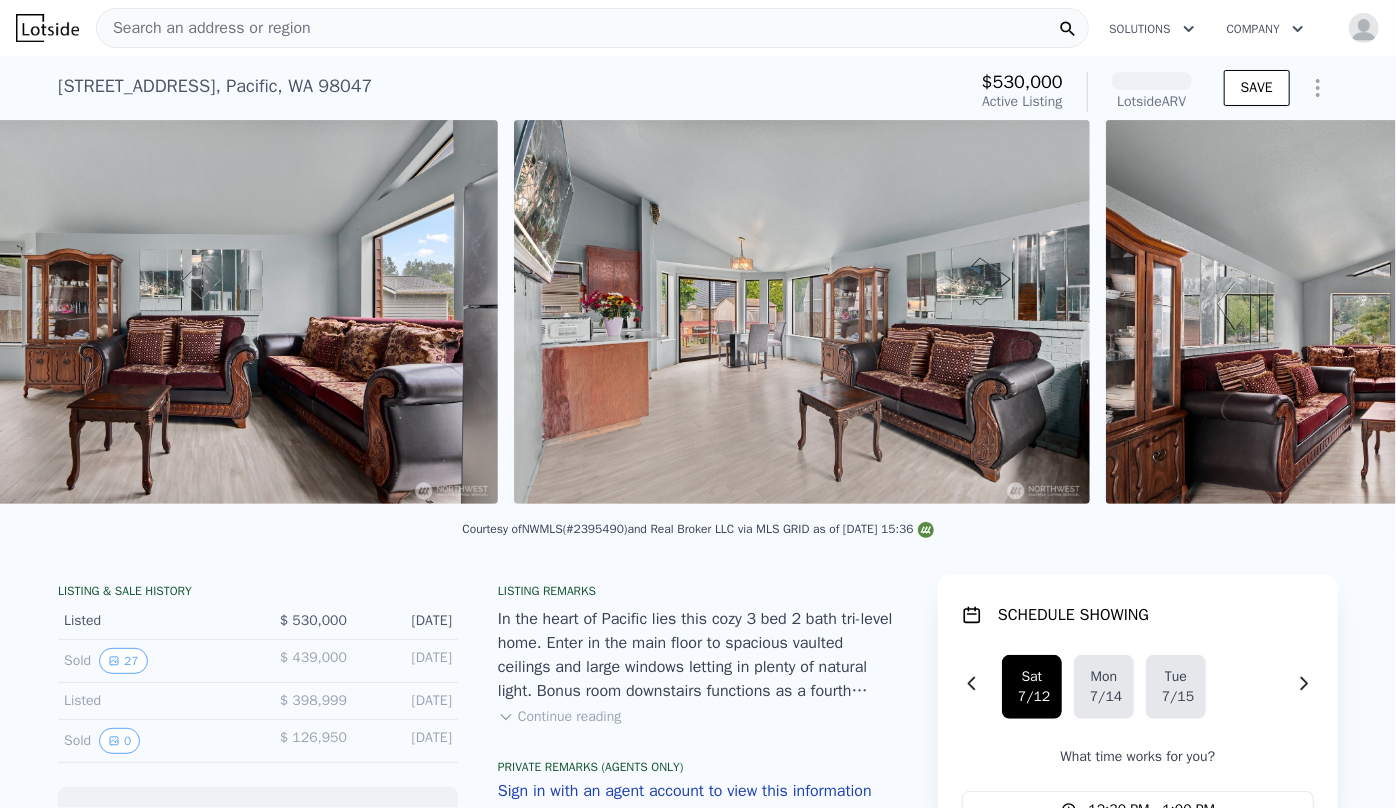 scroll, scrollTop: 0, scrollLeft: 3660, axis: horizontal 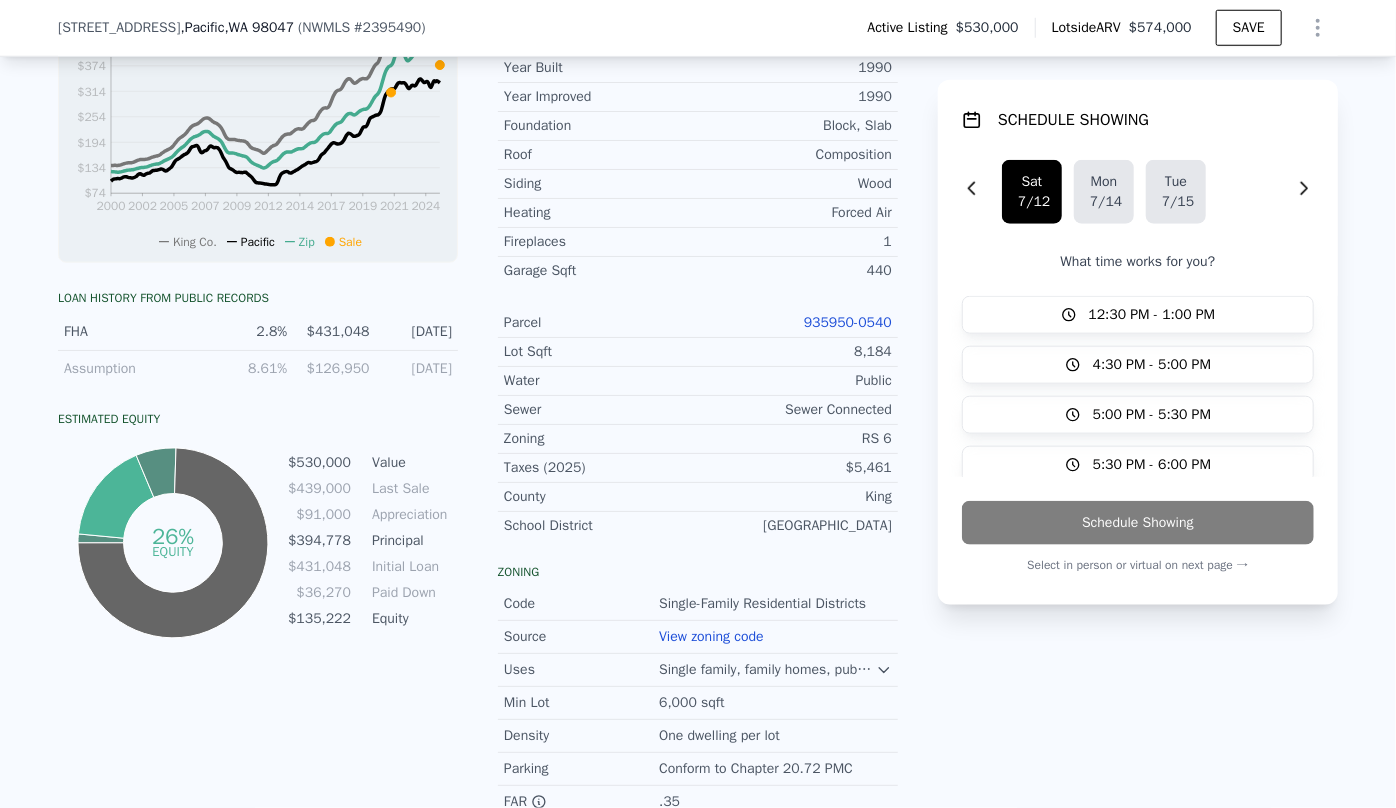 click on "935950-0540" at bounding box center [848, 322] 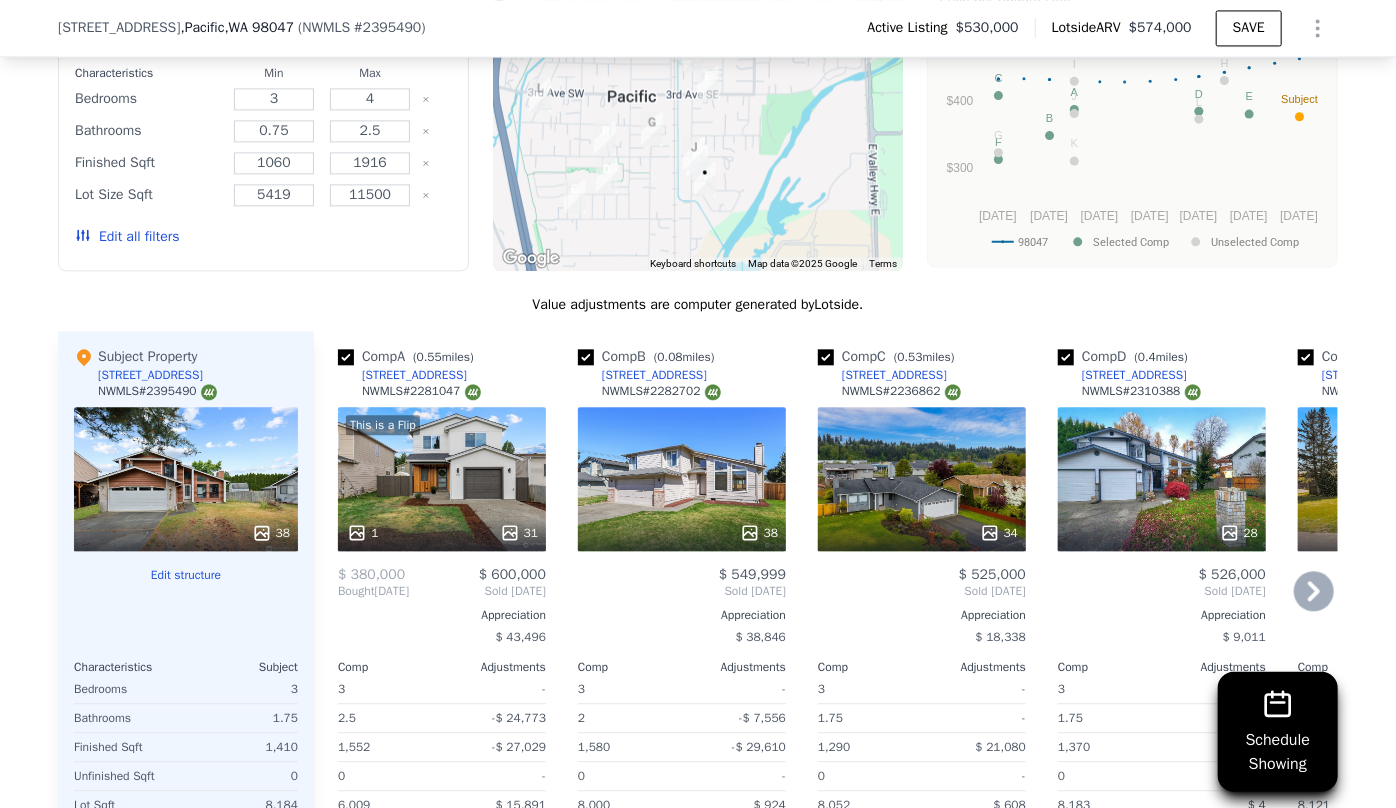 scroll, scrollTop: 2174, scrollLeft: 0, axis: vertical 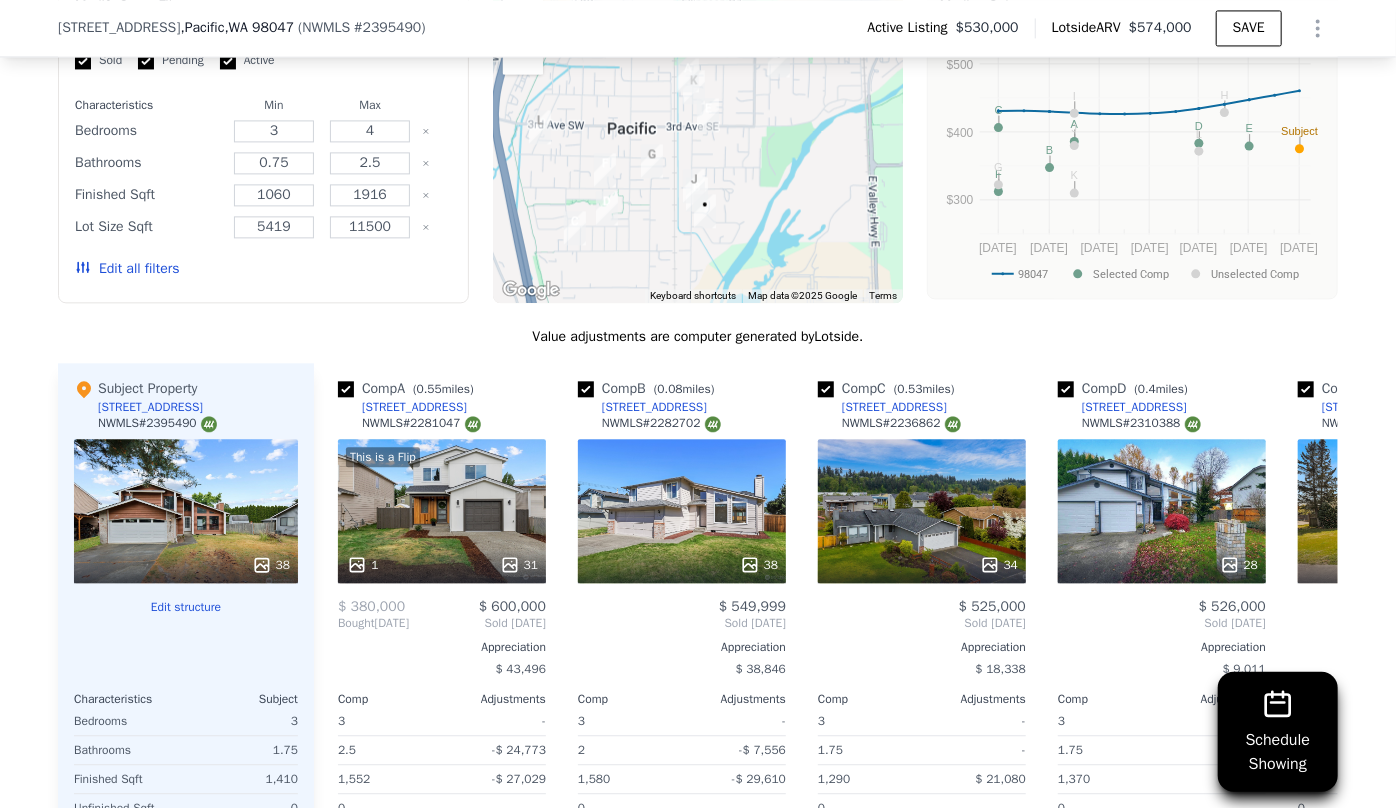 click on "Edit all filters" at bounding box center [127, 269] 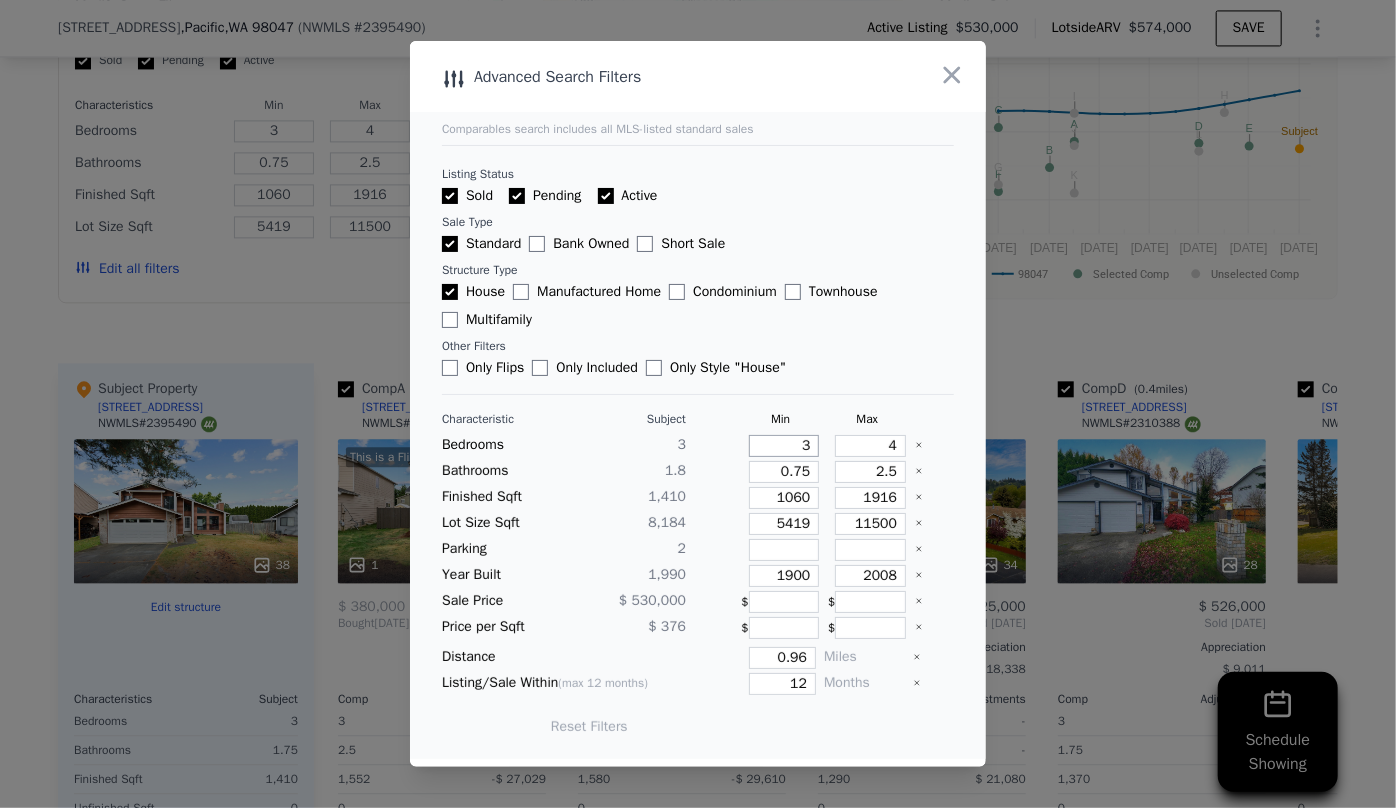 drag, startPoint x: 800, startPoint y: 453, endPoint x: 749, endPoint y: 450, distance: 51.088158 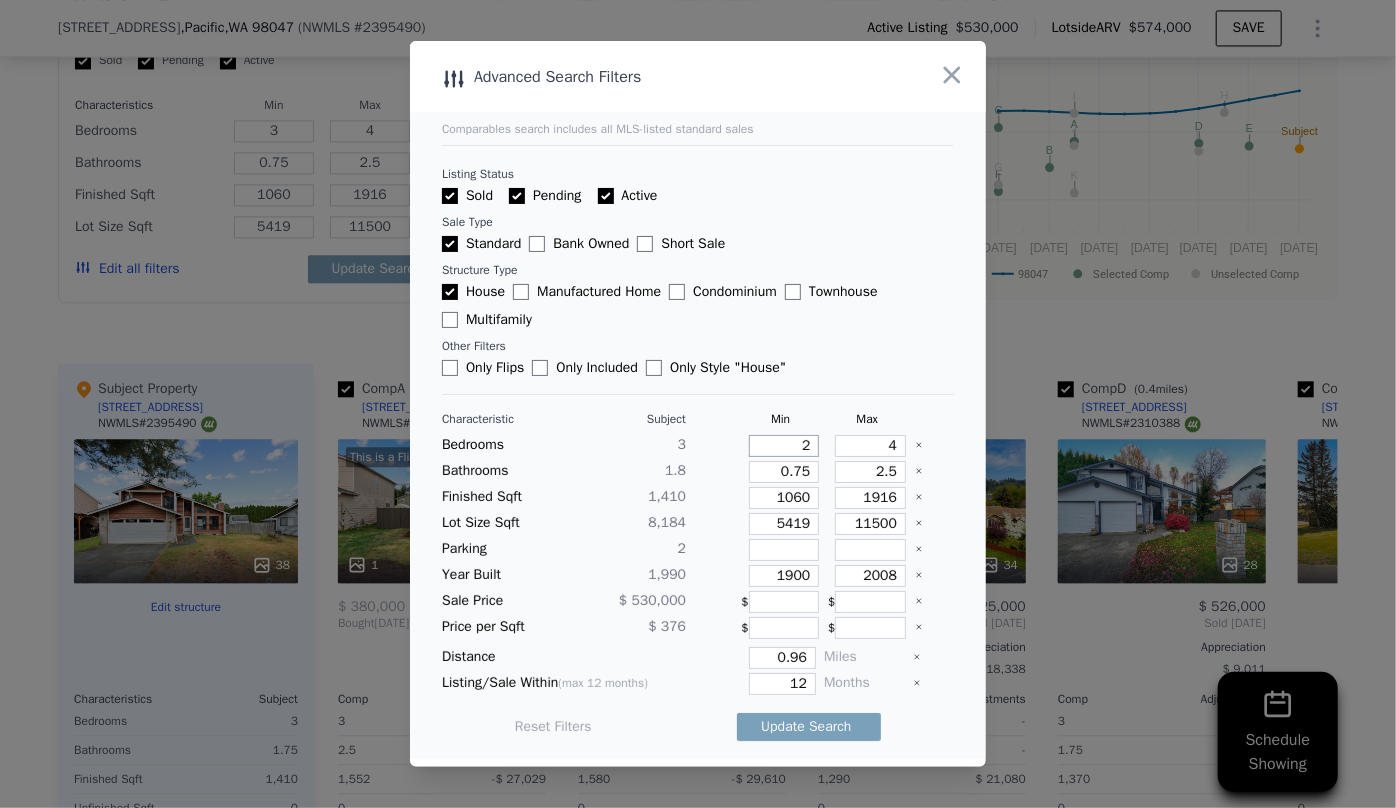 type on "2" 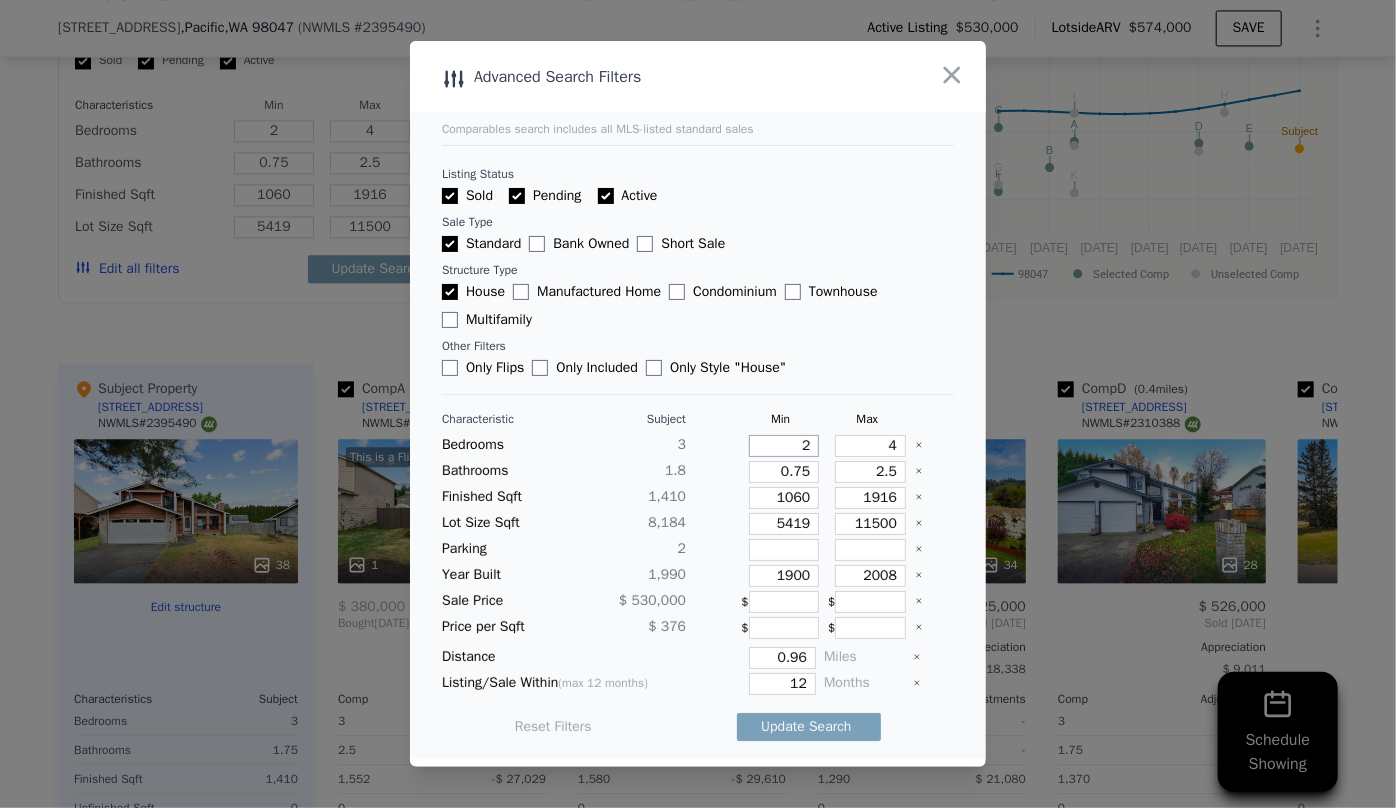 type on "2" 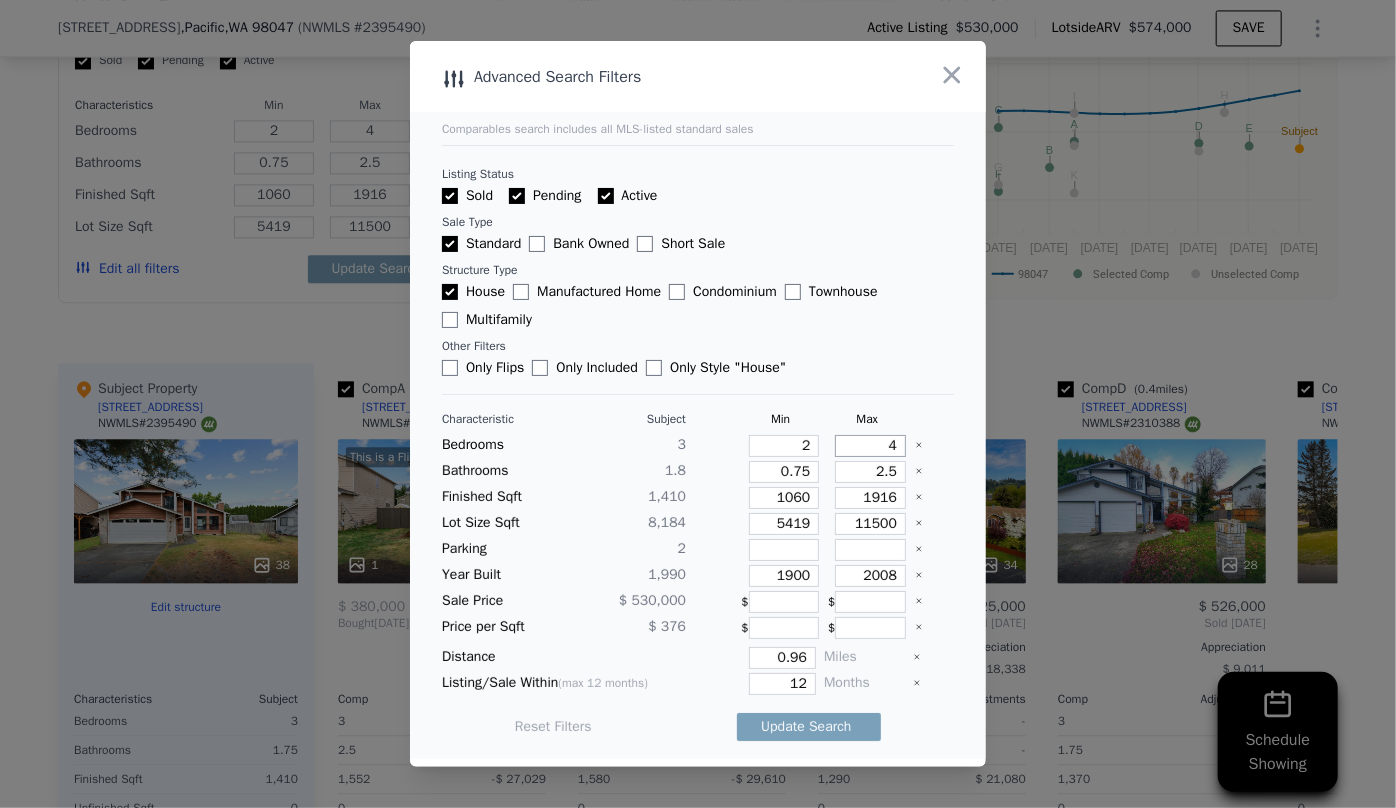 drag, startPoint x: 884, startPoint y: 448, endPoint x: 858, endPoint y: 449, distance: 26.019224 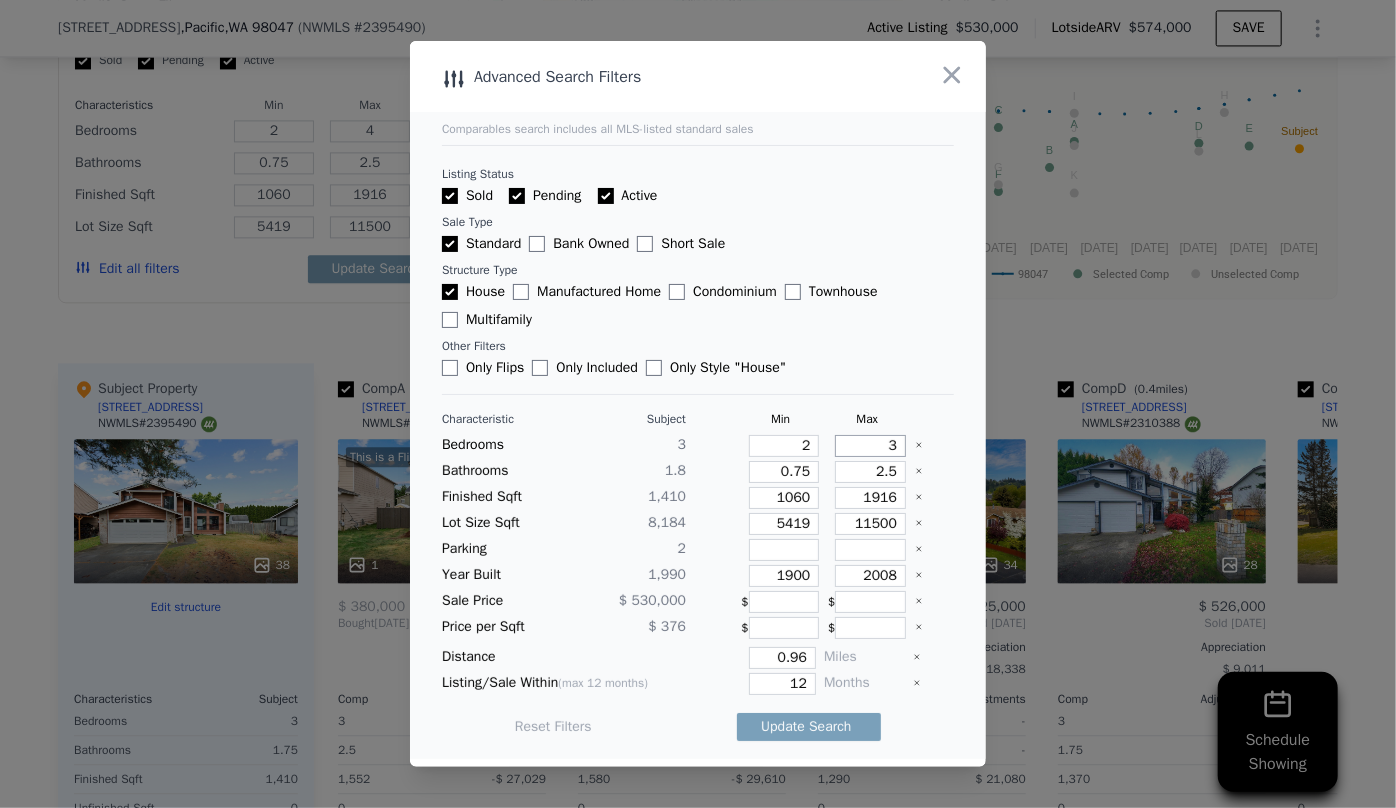 type on "3" 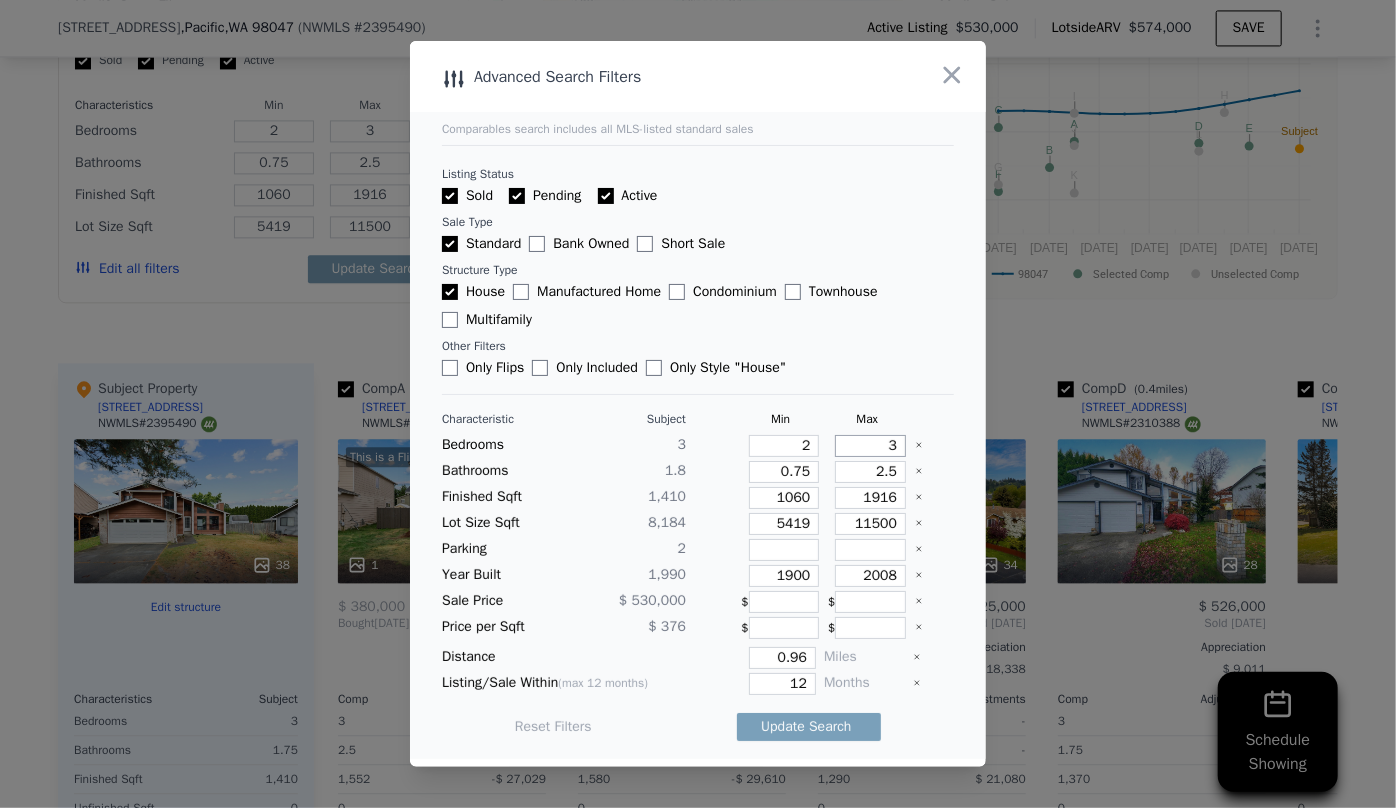 type on "3" 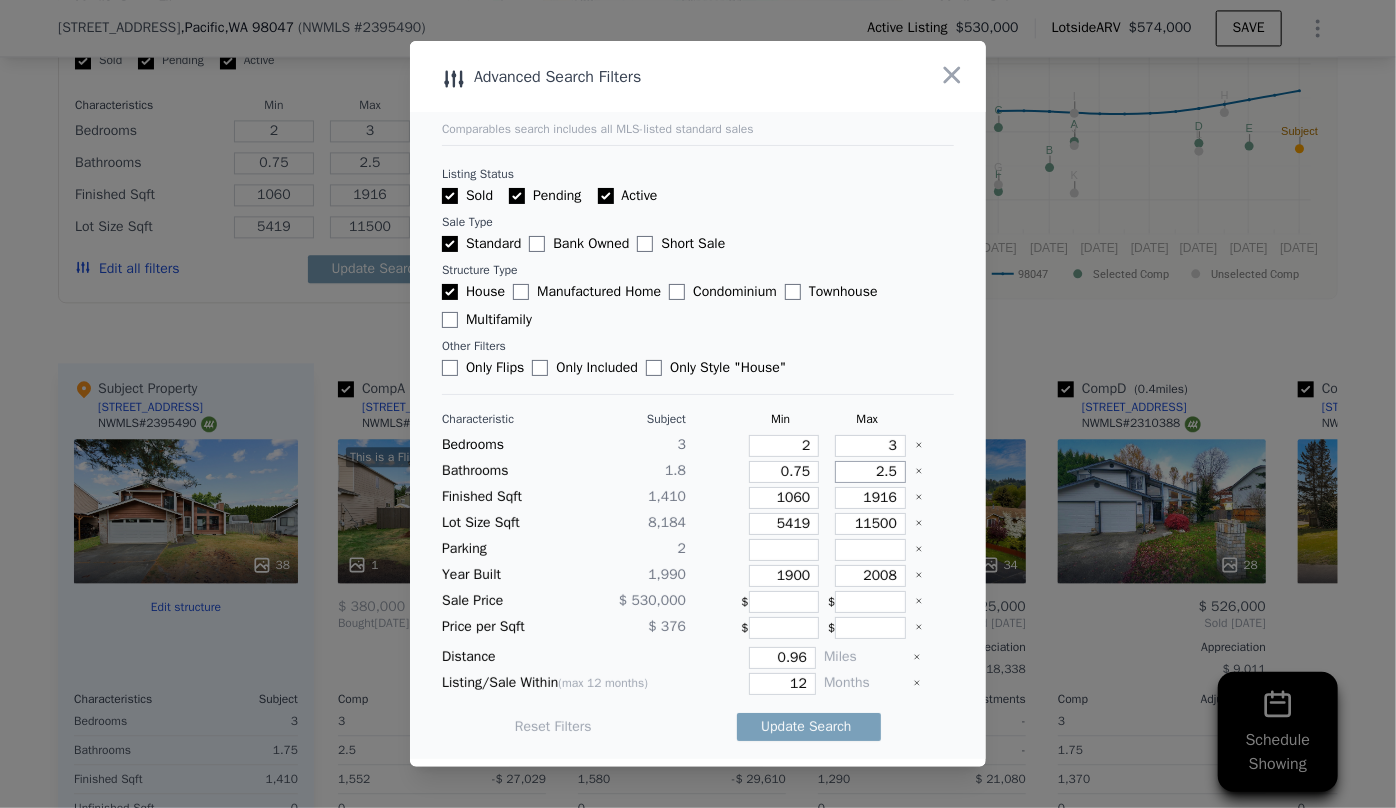 drag, startPoint x: 886, startPoint y: 475, endPoint x: 817, endPoint y: 479, distance: 69.115845 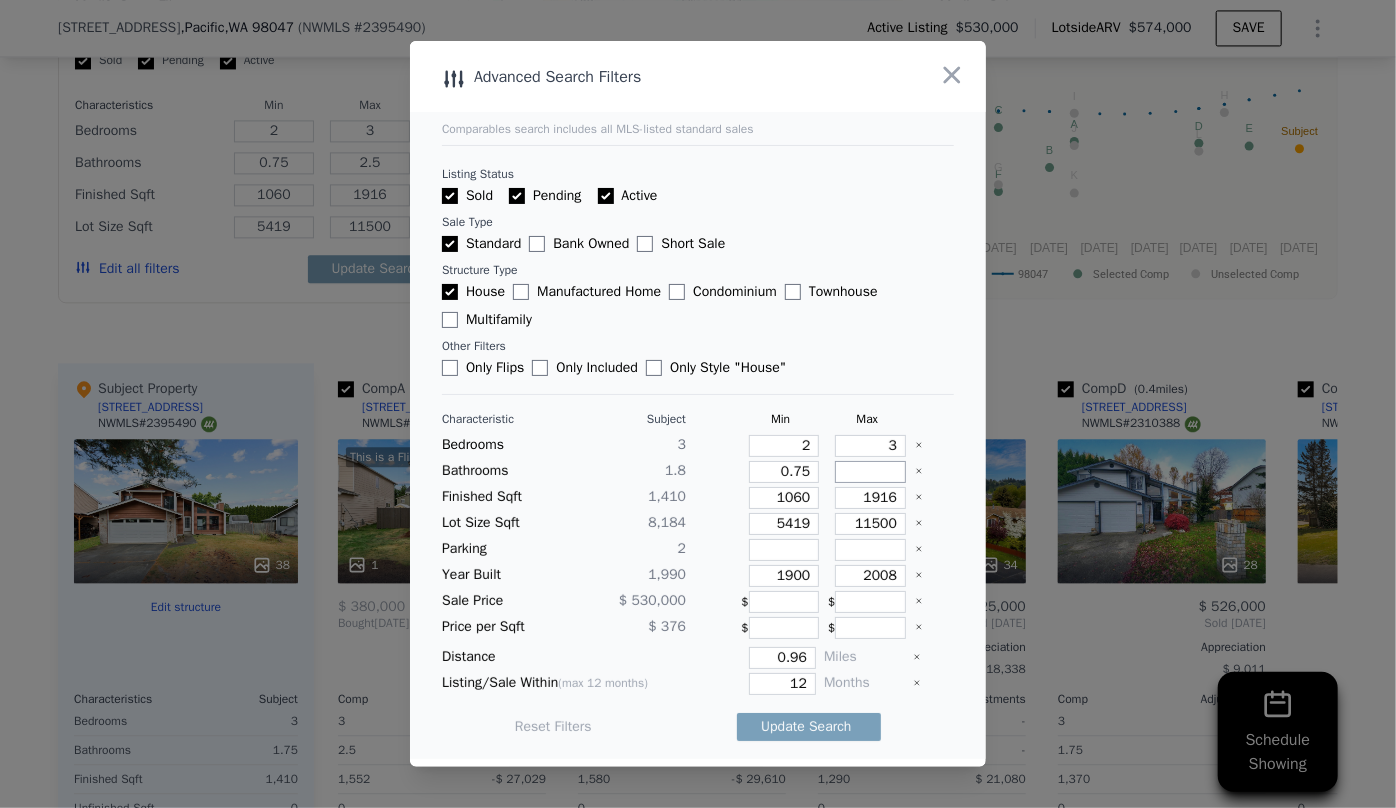 type 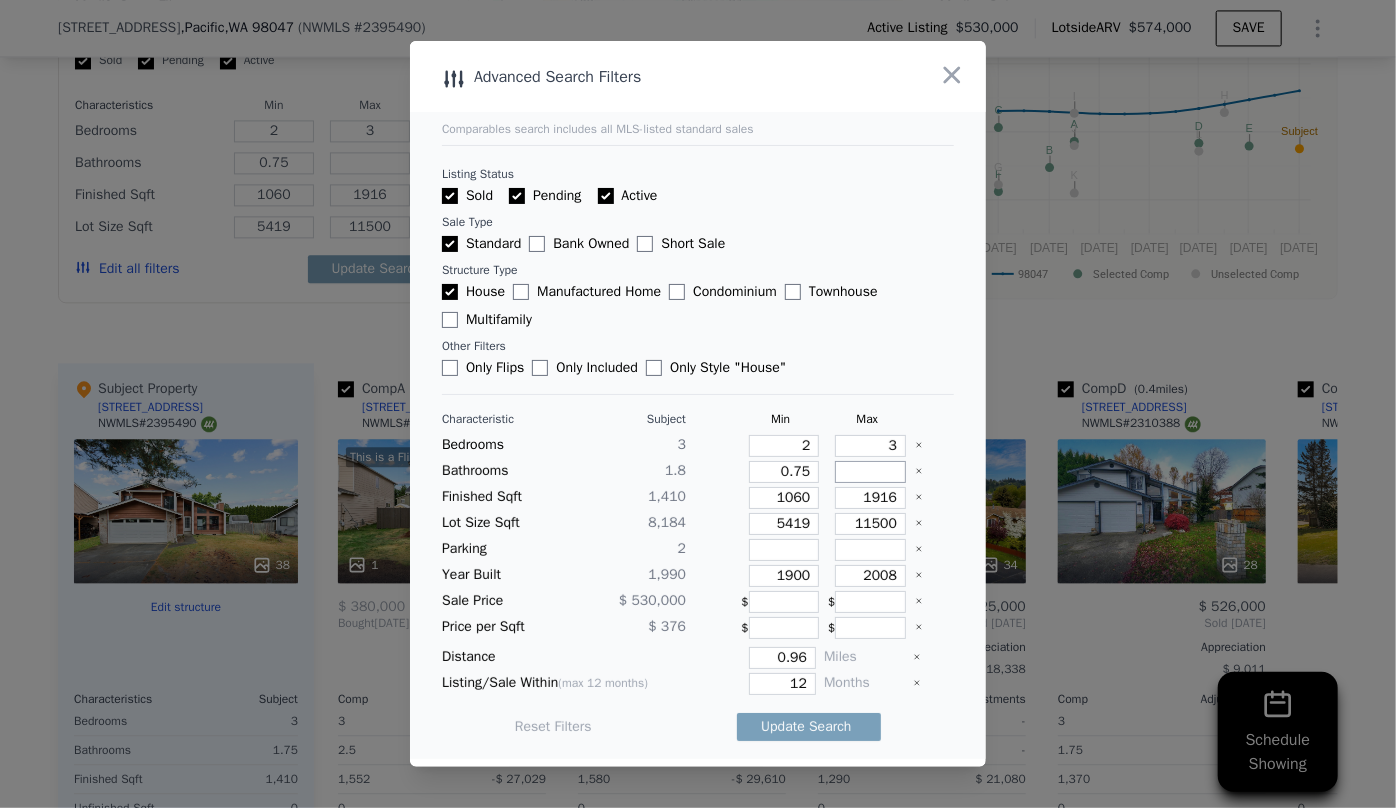 type 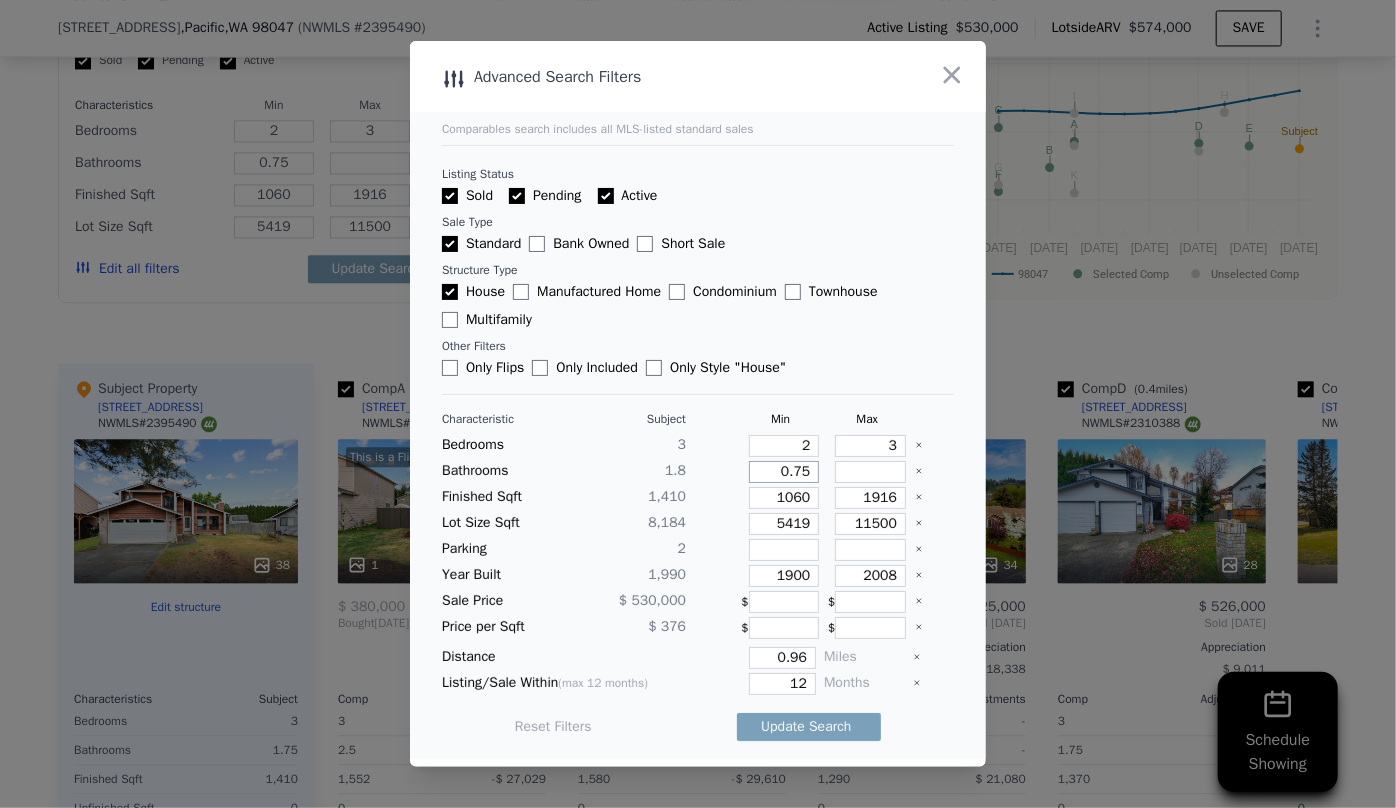 drag, startPoint x: 806, startPoint y: 465, endPoint x: 735, endPoint y: 469, distance: 71.11259 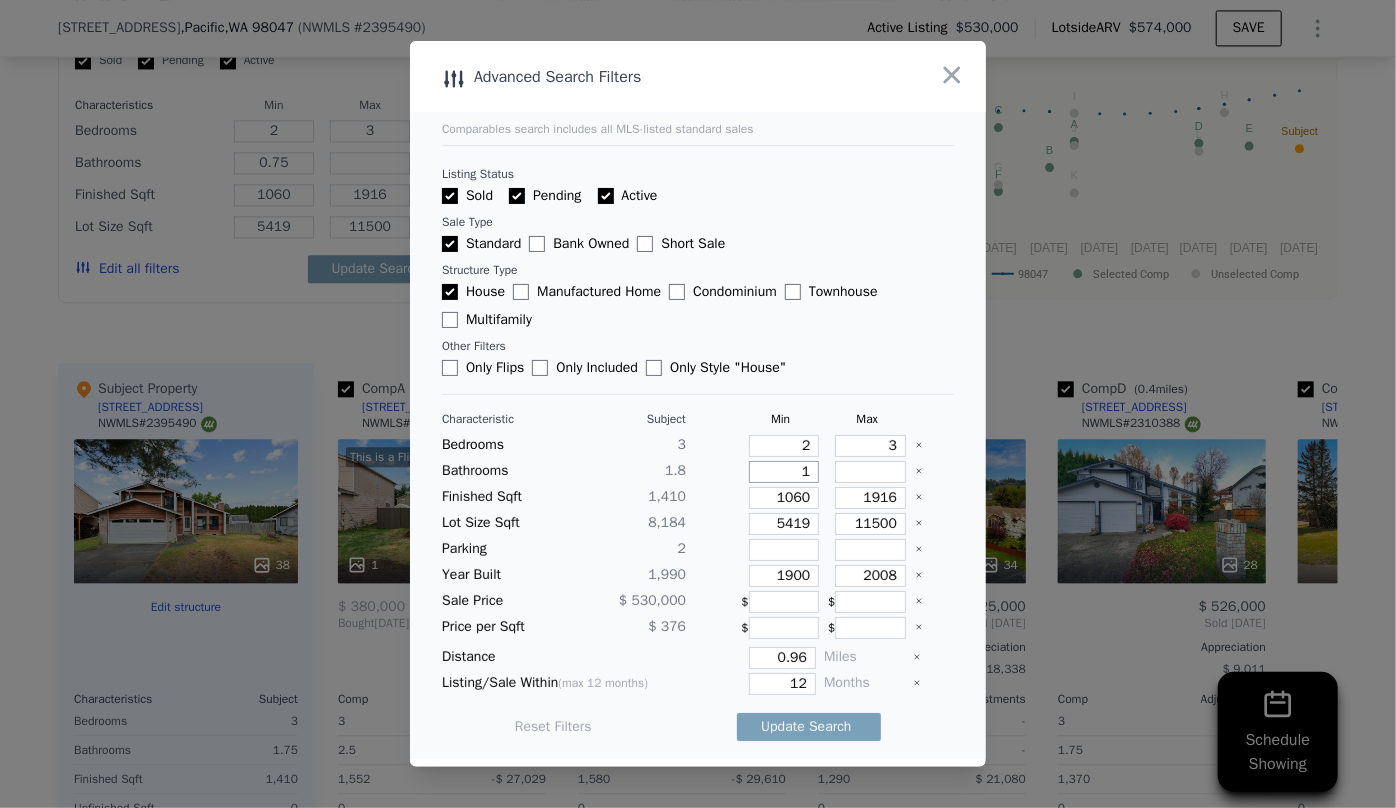 type on "1" 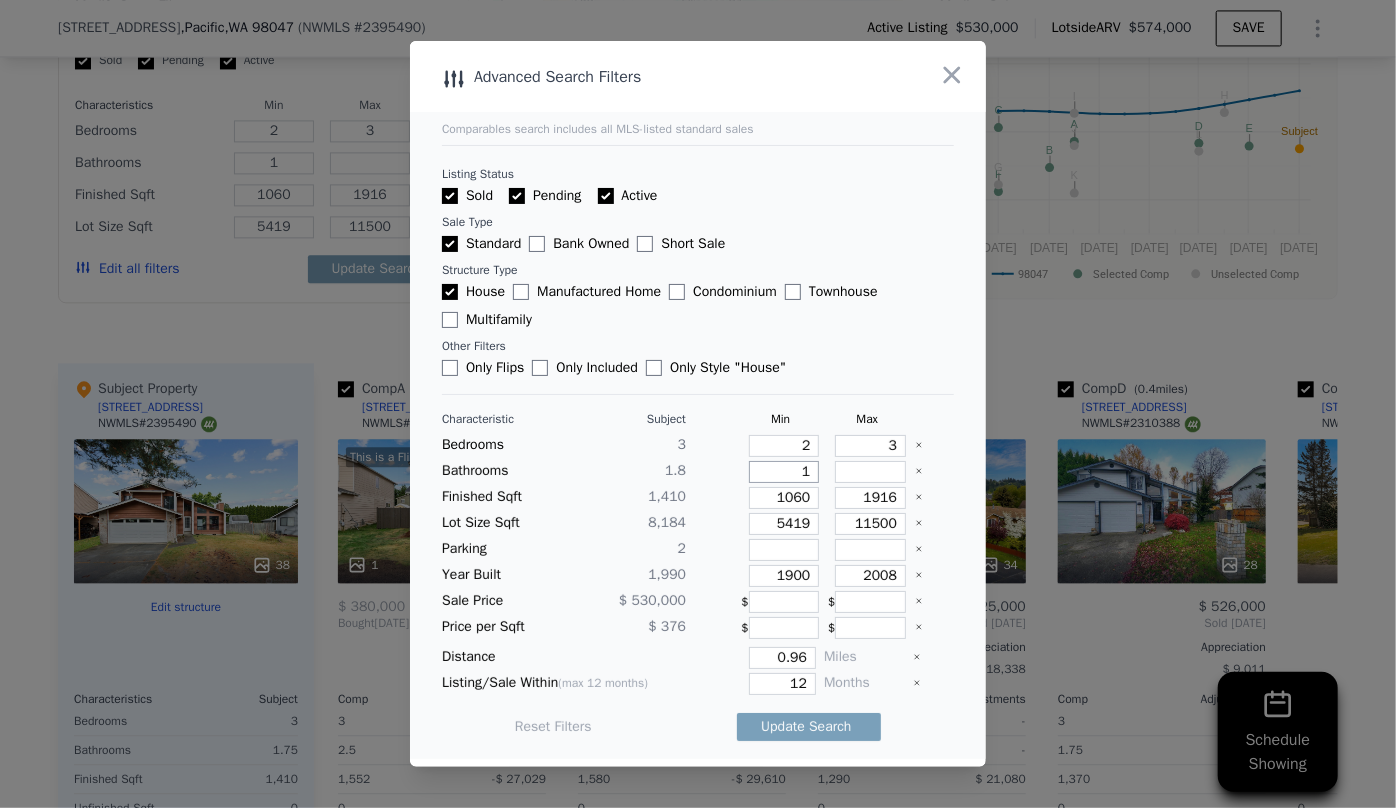 type on "1" 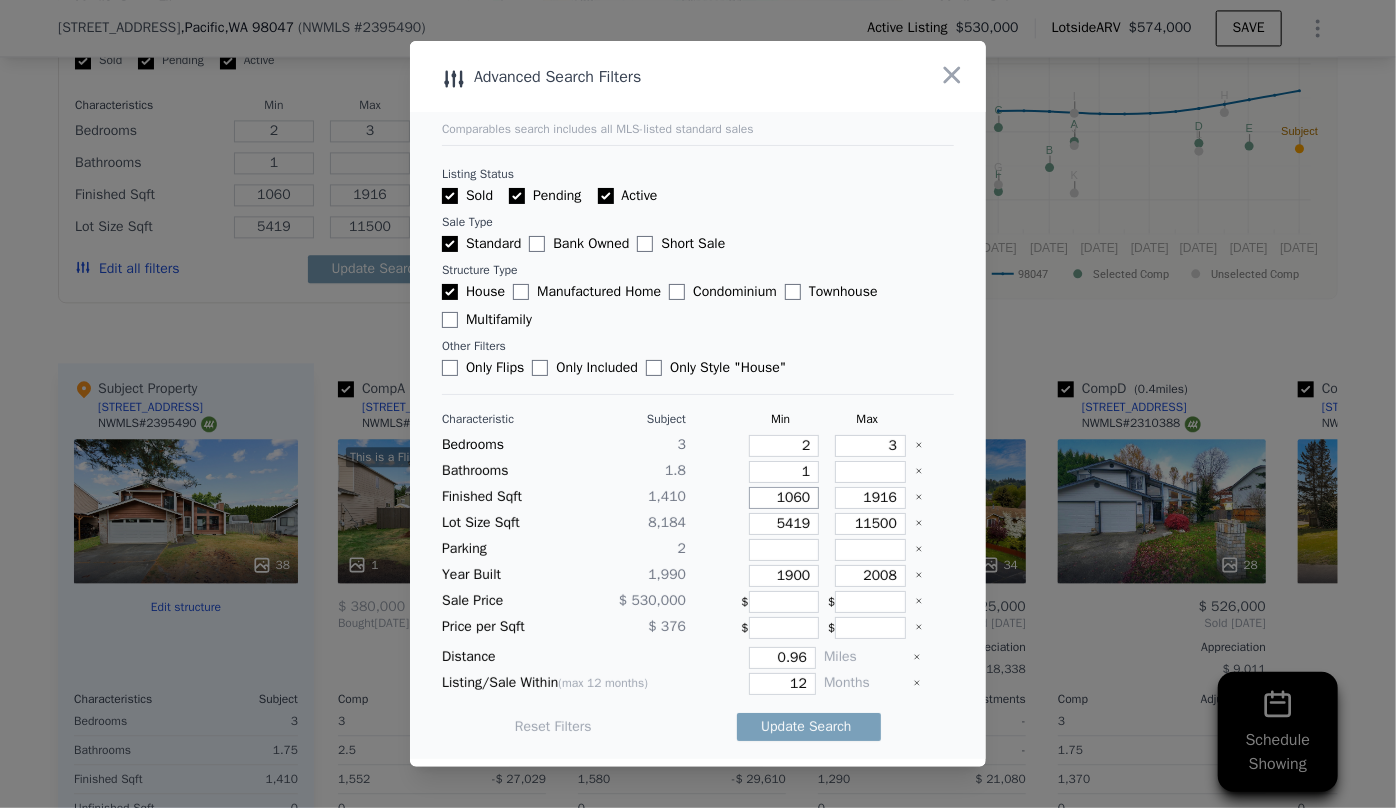 drag, startPoint x: 804, startPoint y: 496, endPoint x: 768, endPoint y: 496, distance: 36 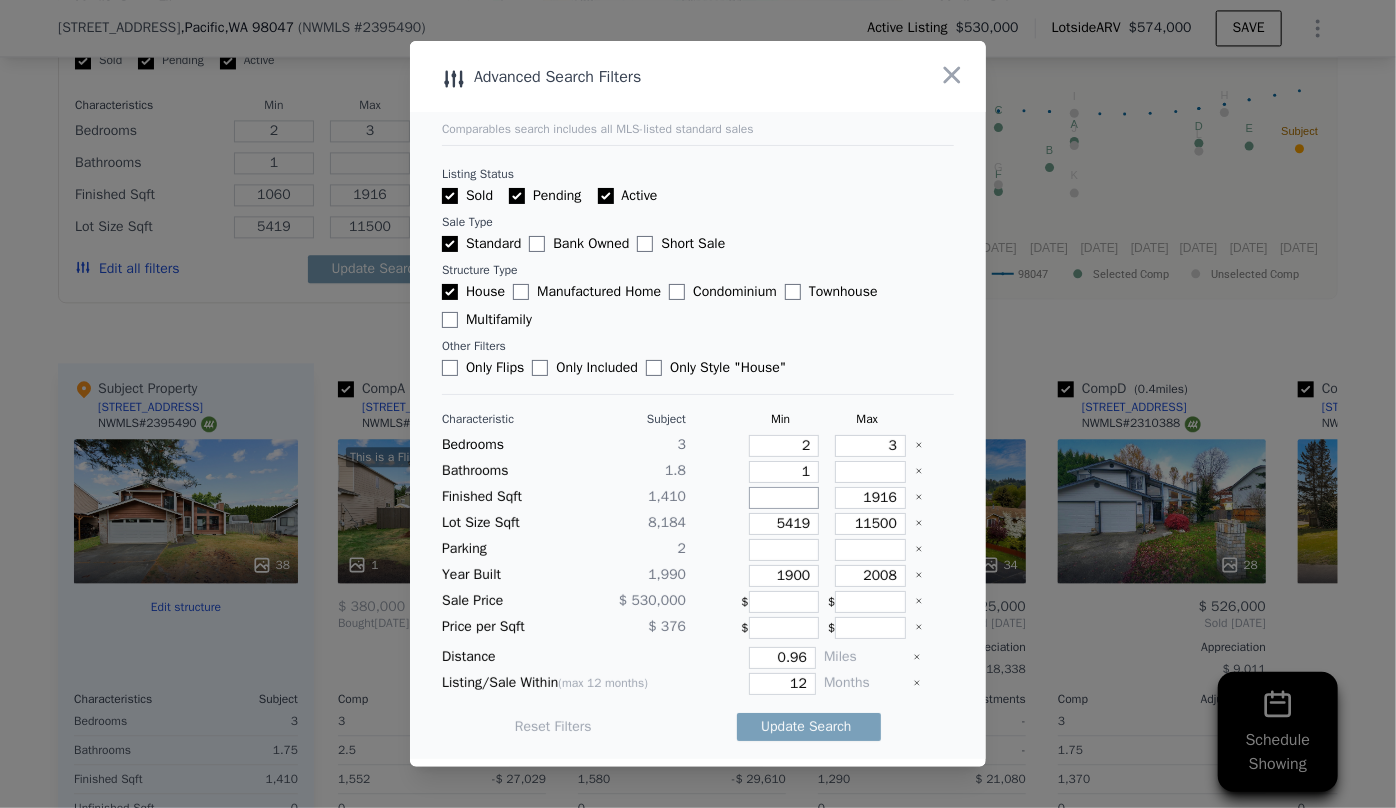 type 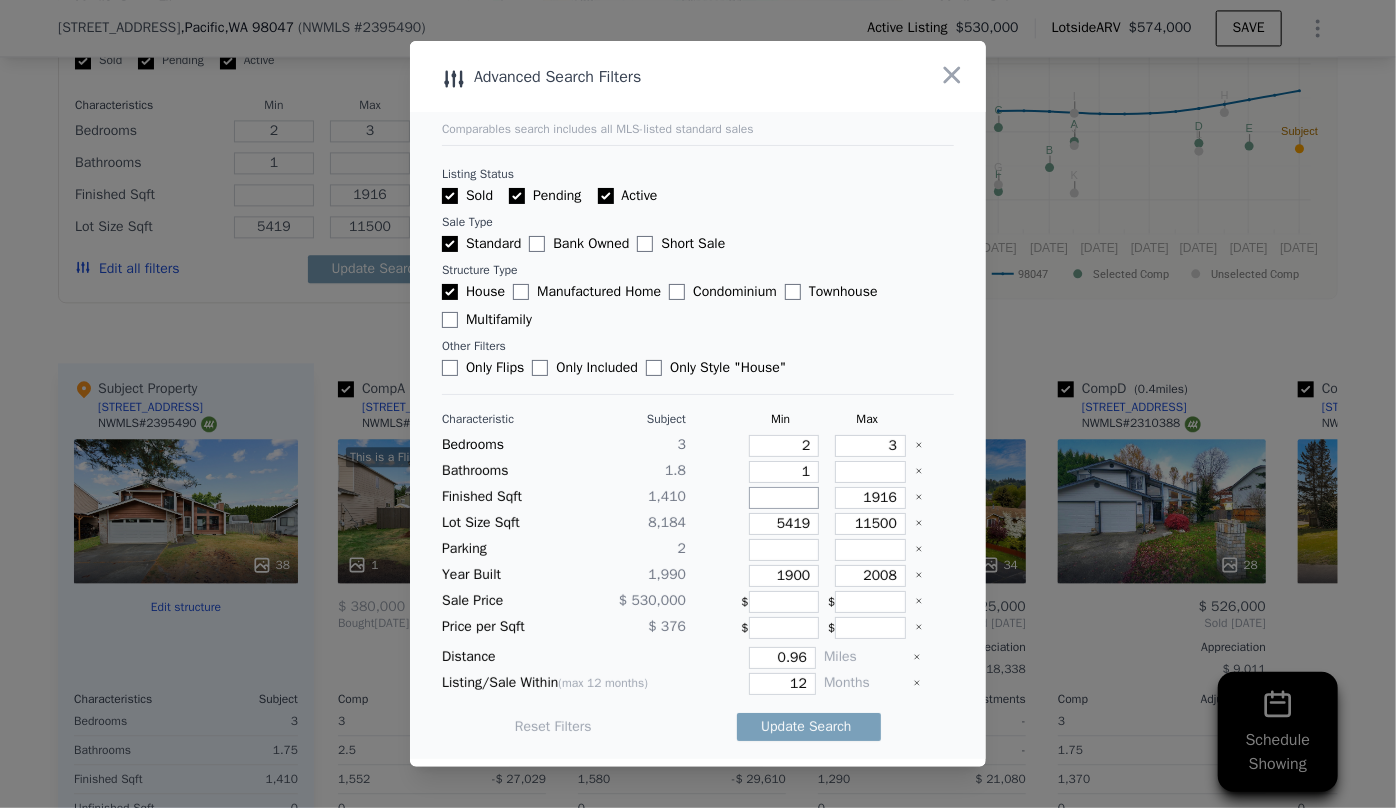 type 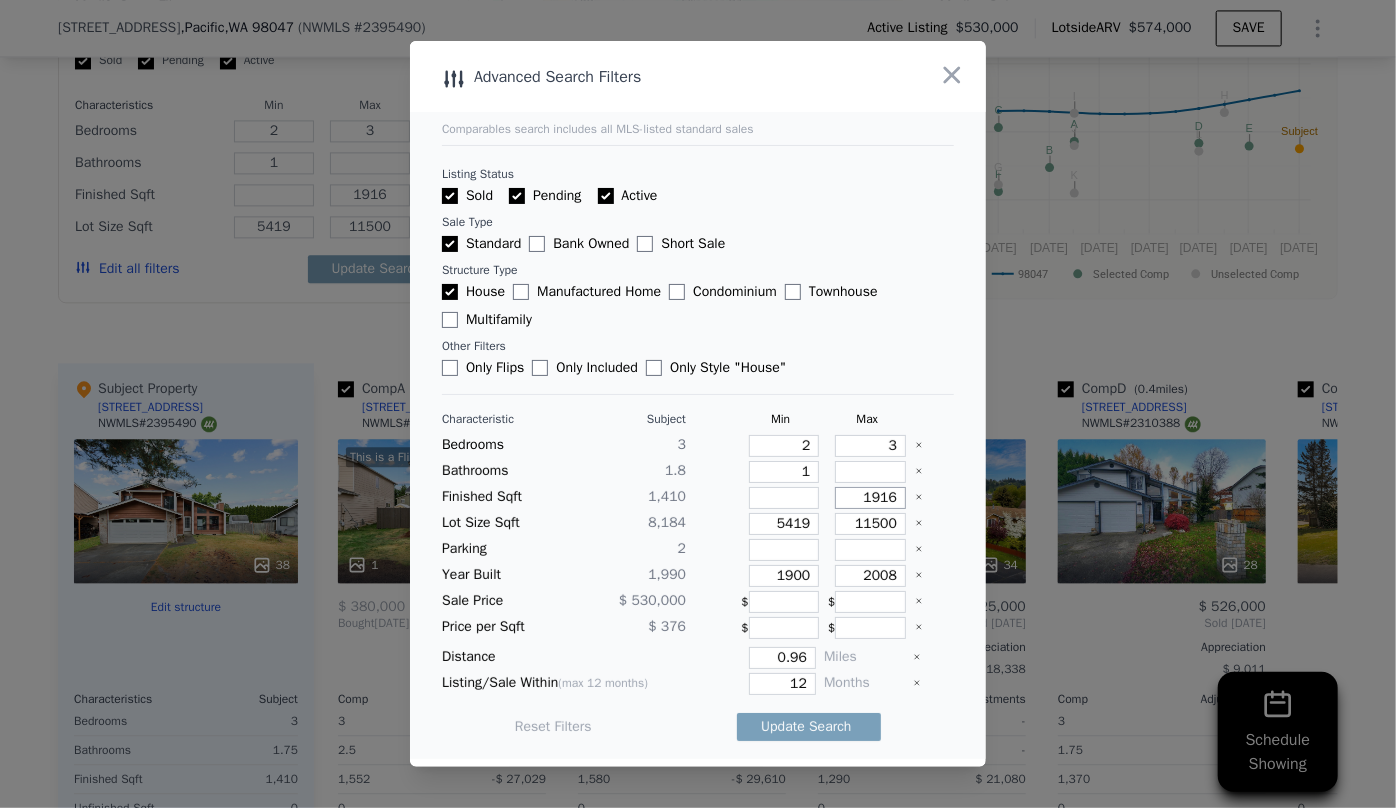 drag, startPoint x: 883, startPoint y: 497, endPoint x: 794, endPoint y: 499, distance: 89.02247 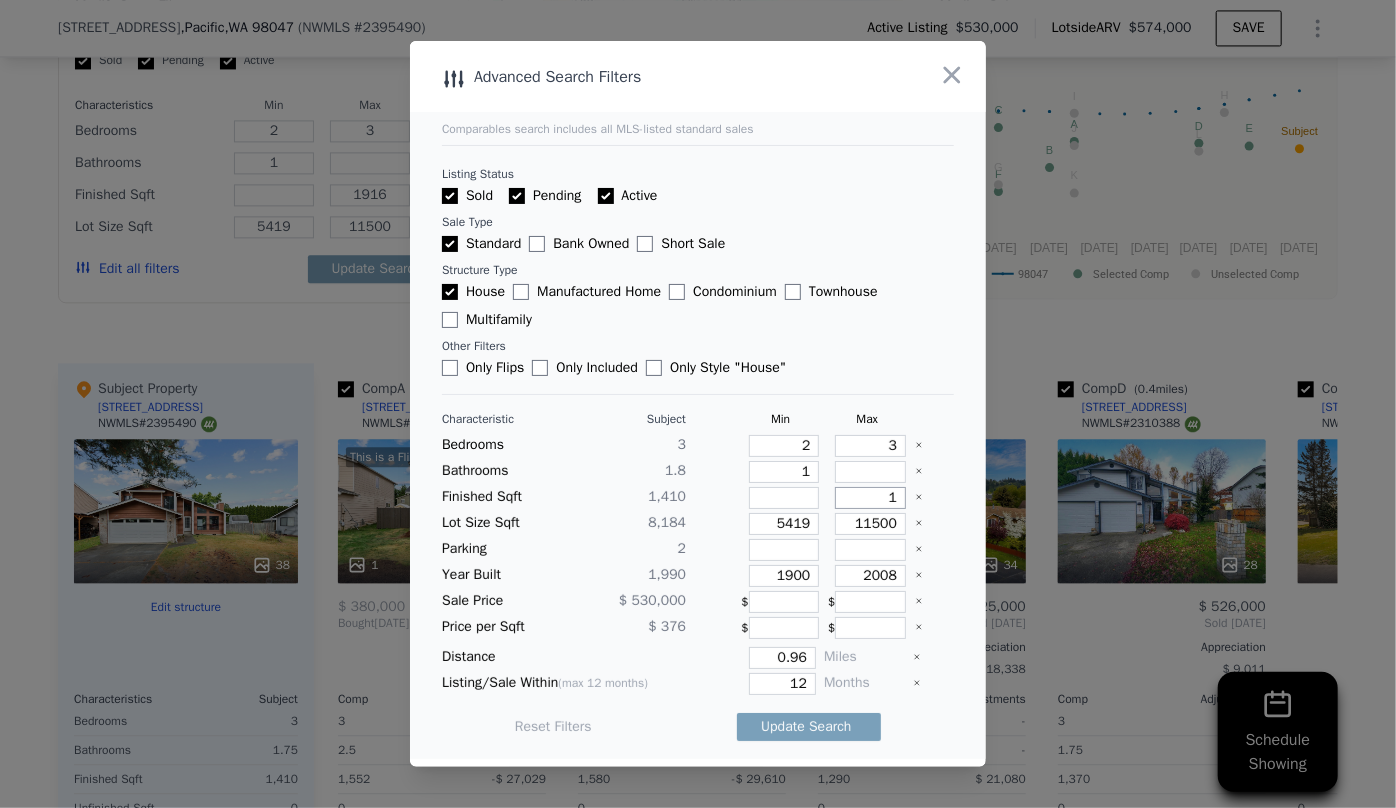 type on "1" 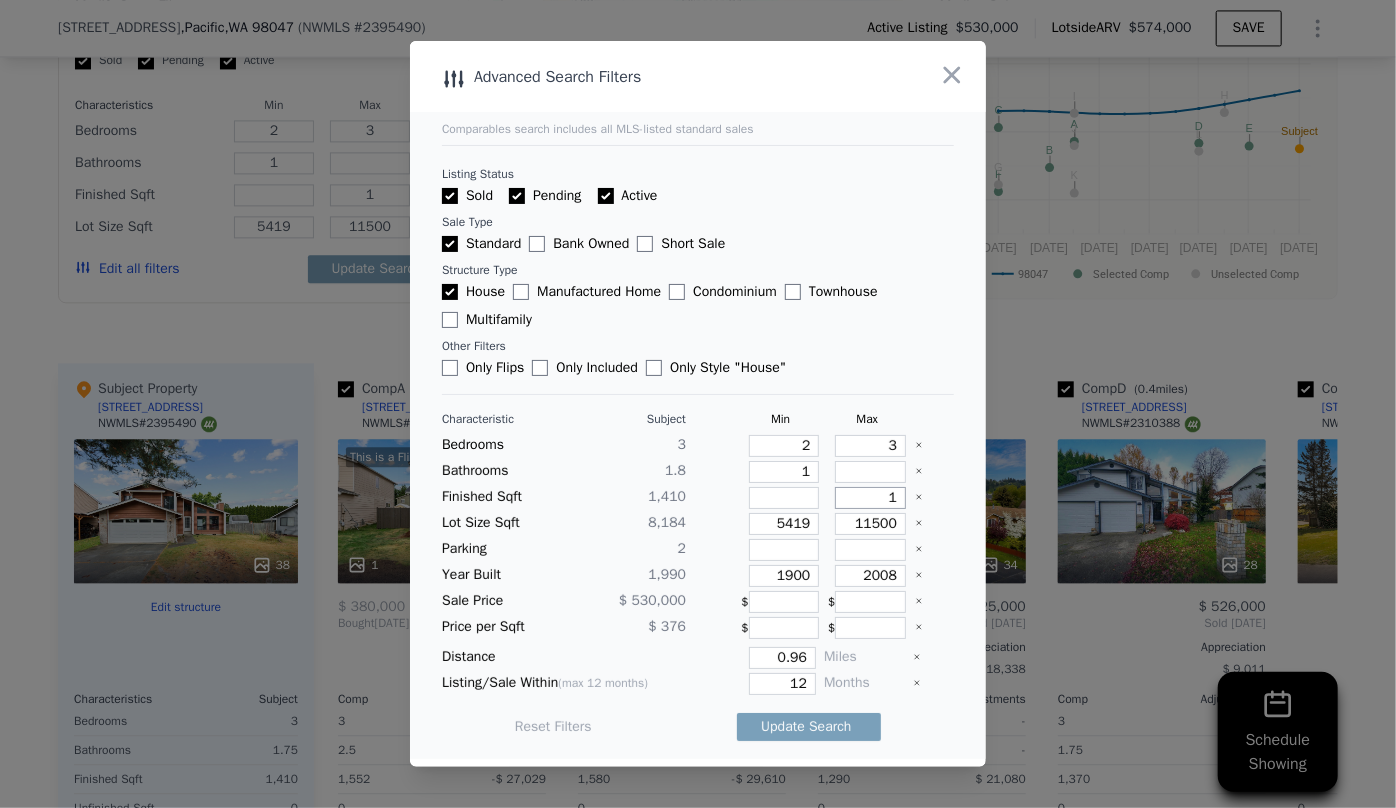 type on "16" 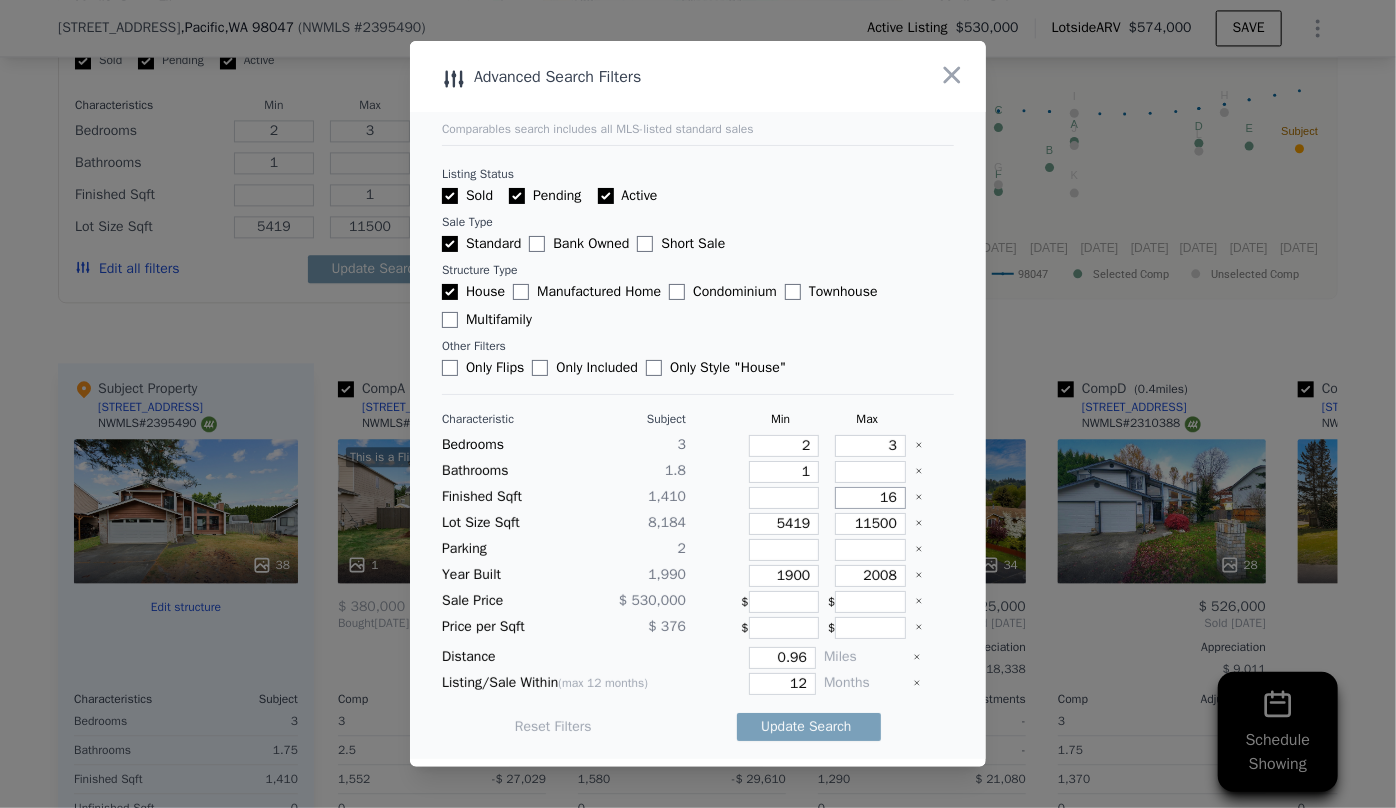 type on "16" 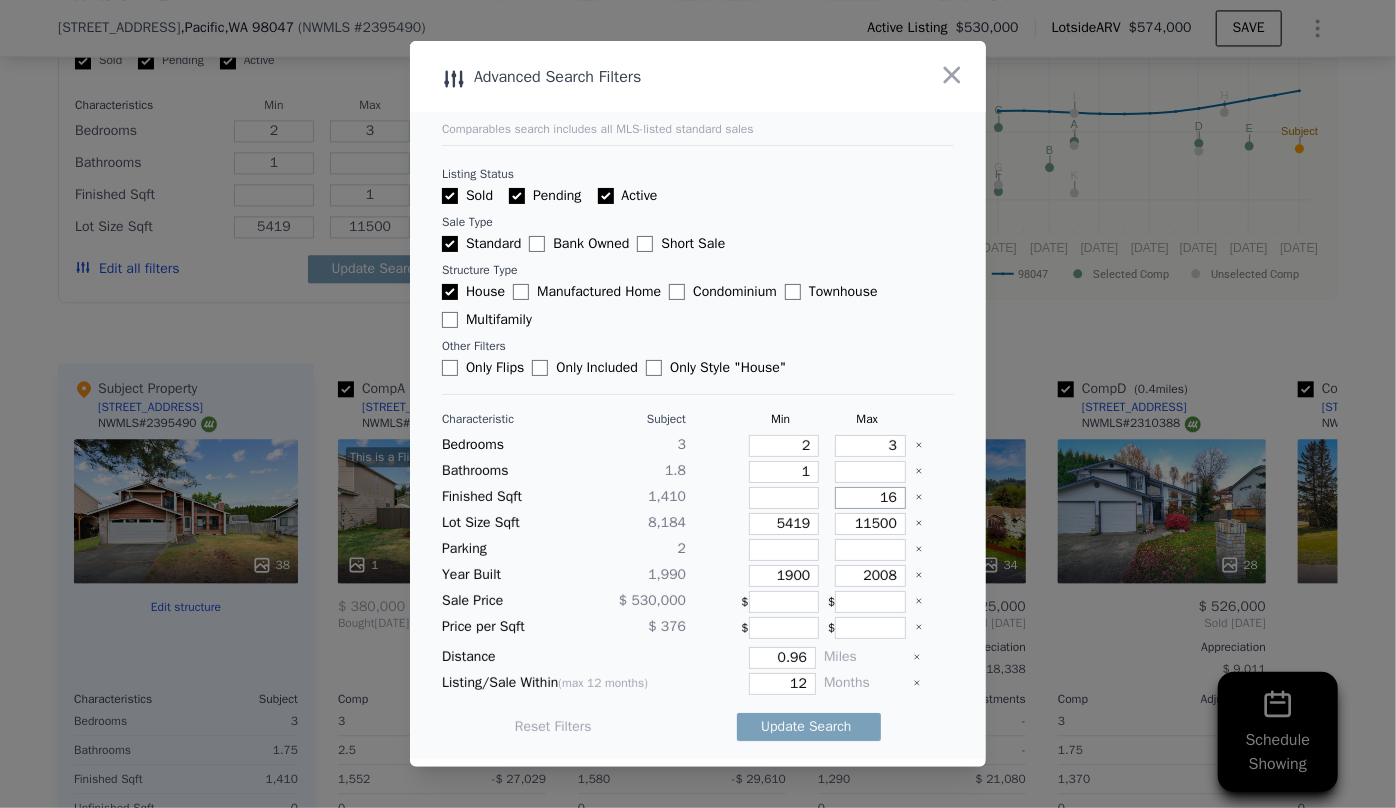 type on "160" 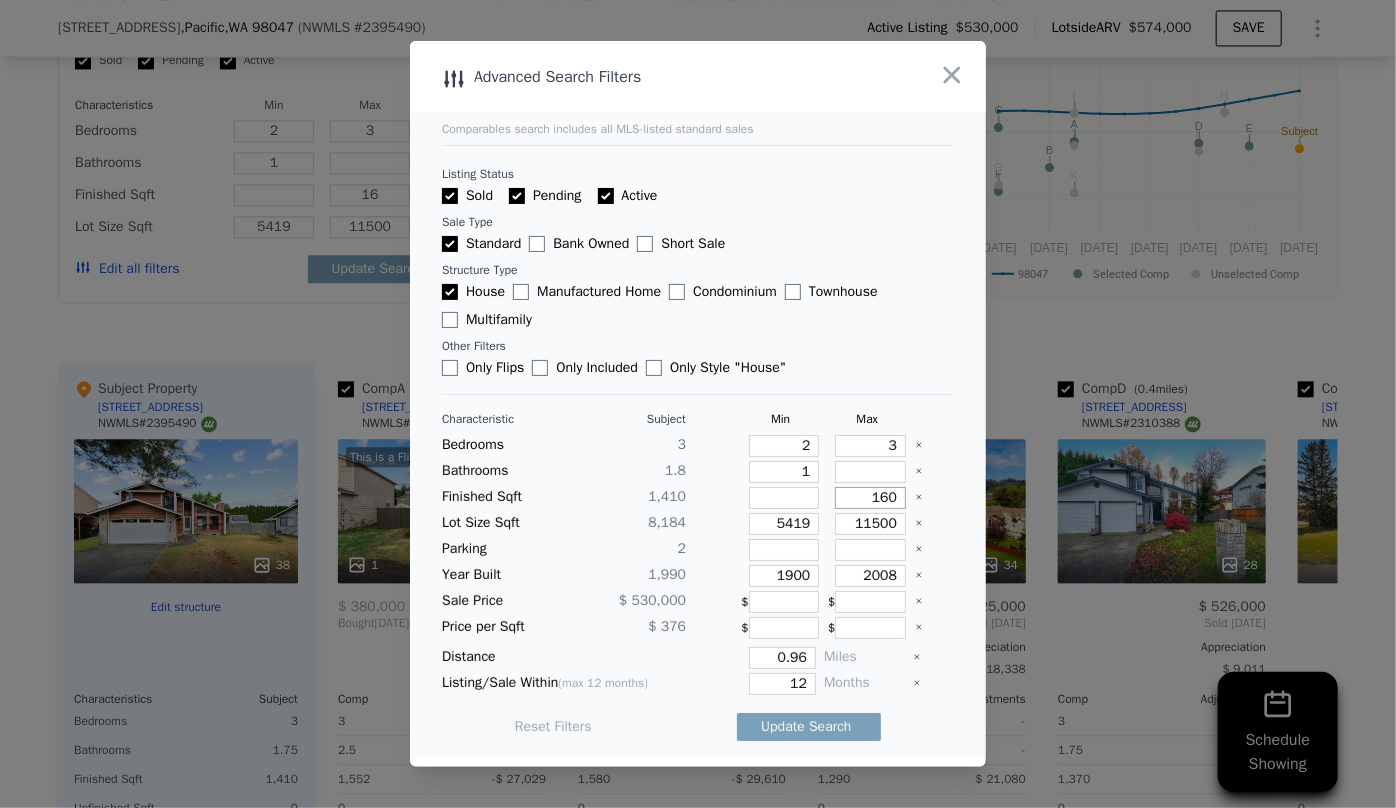 type on "160" 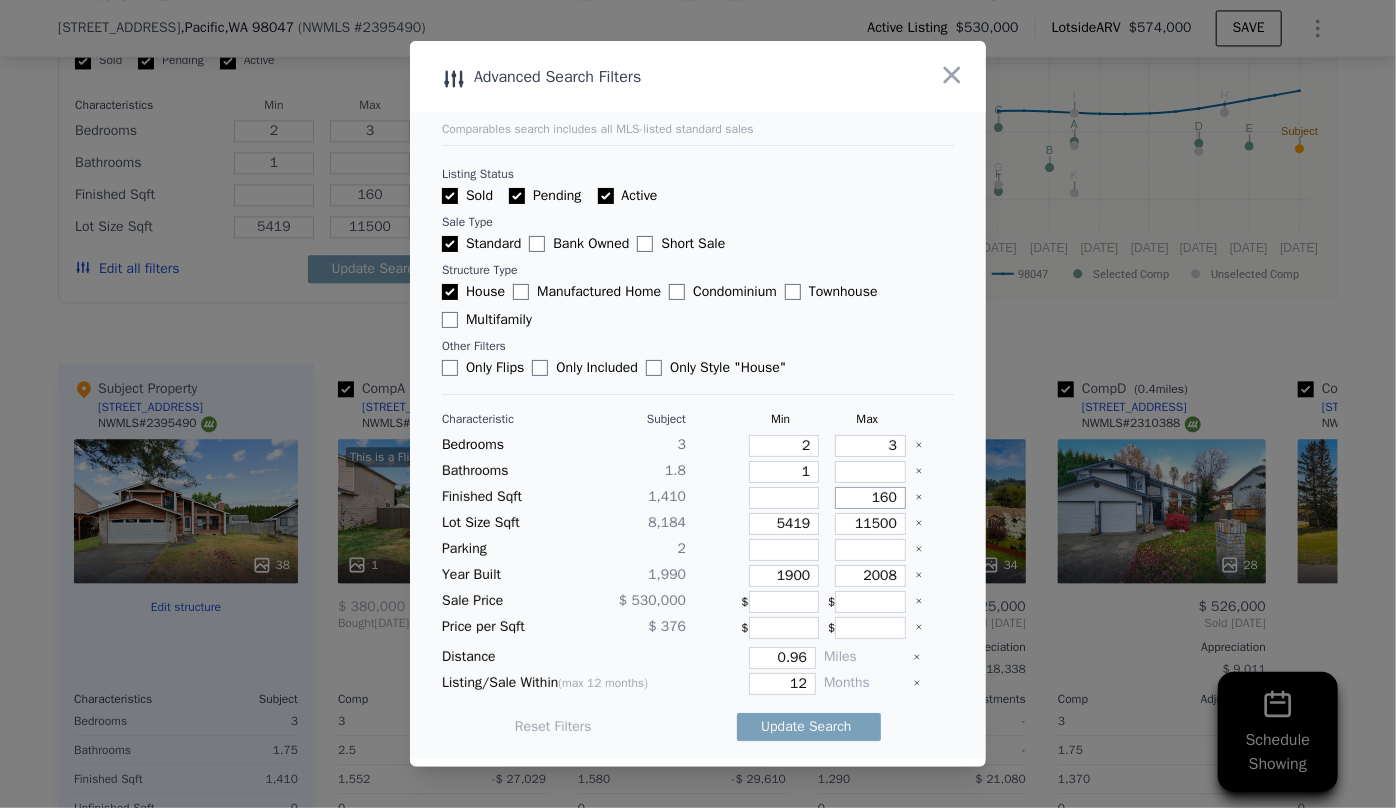 type on "1600" 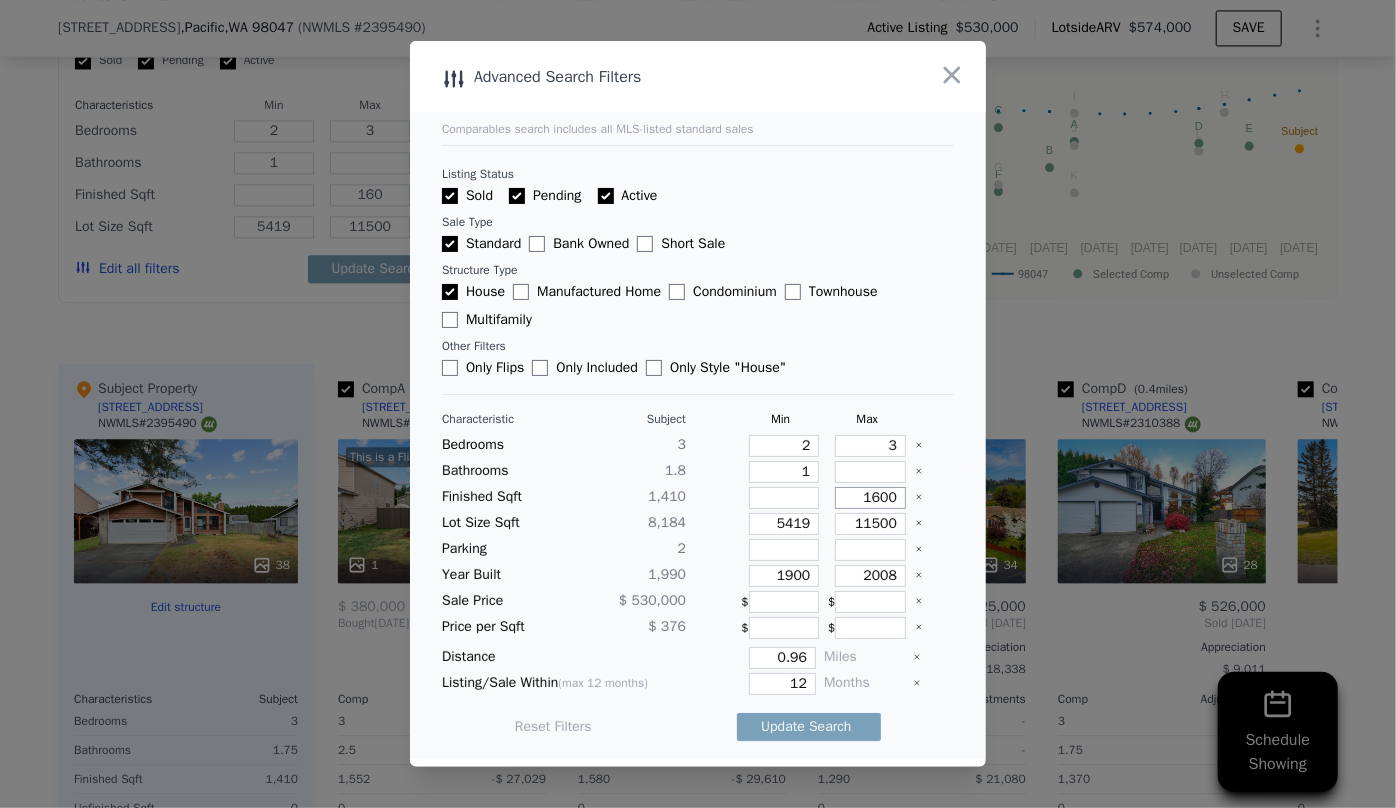 type on "1600" 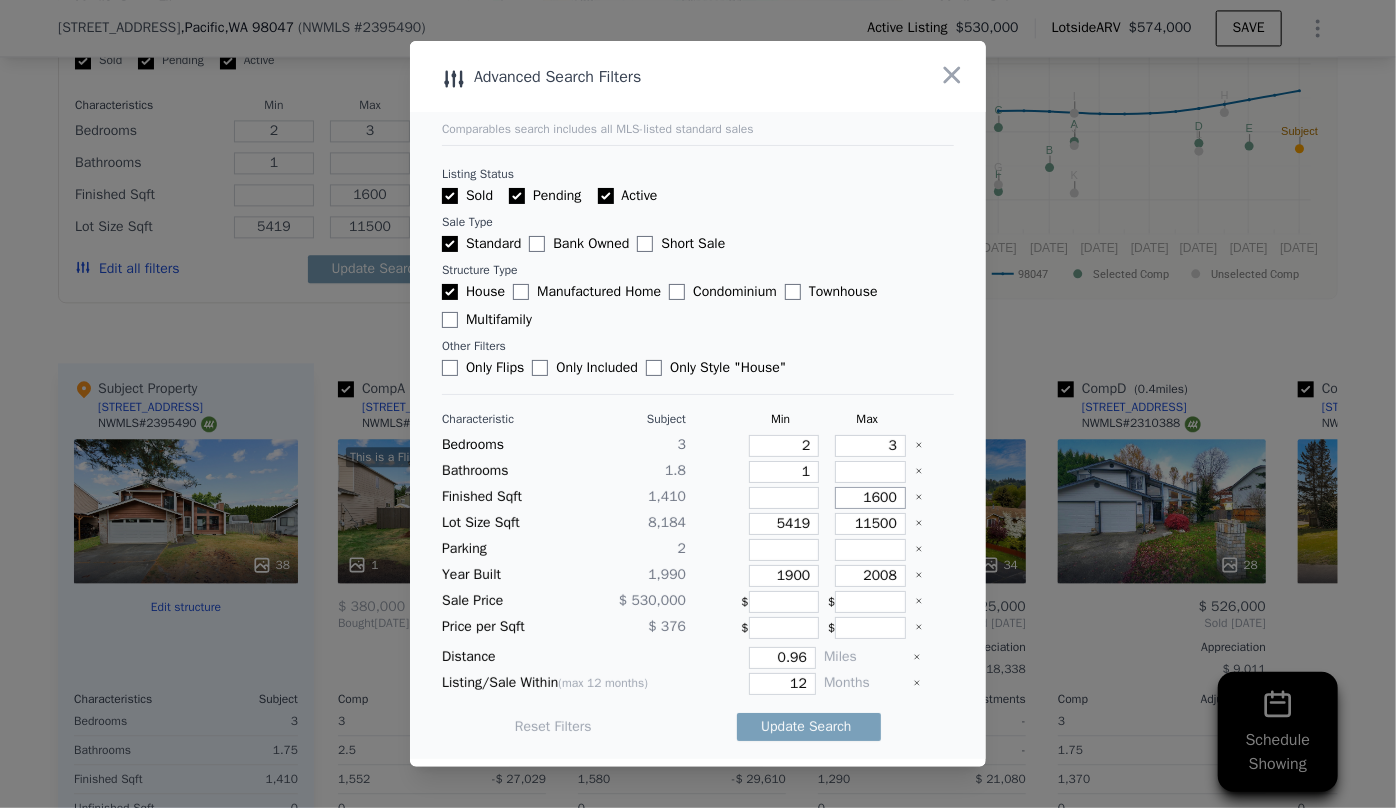 type on "1600" 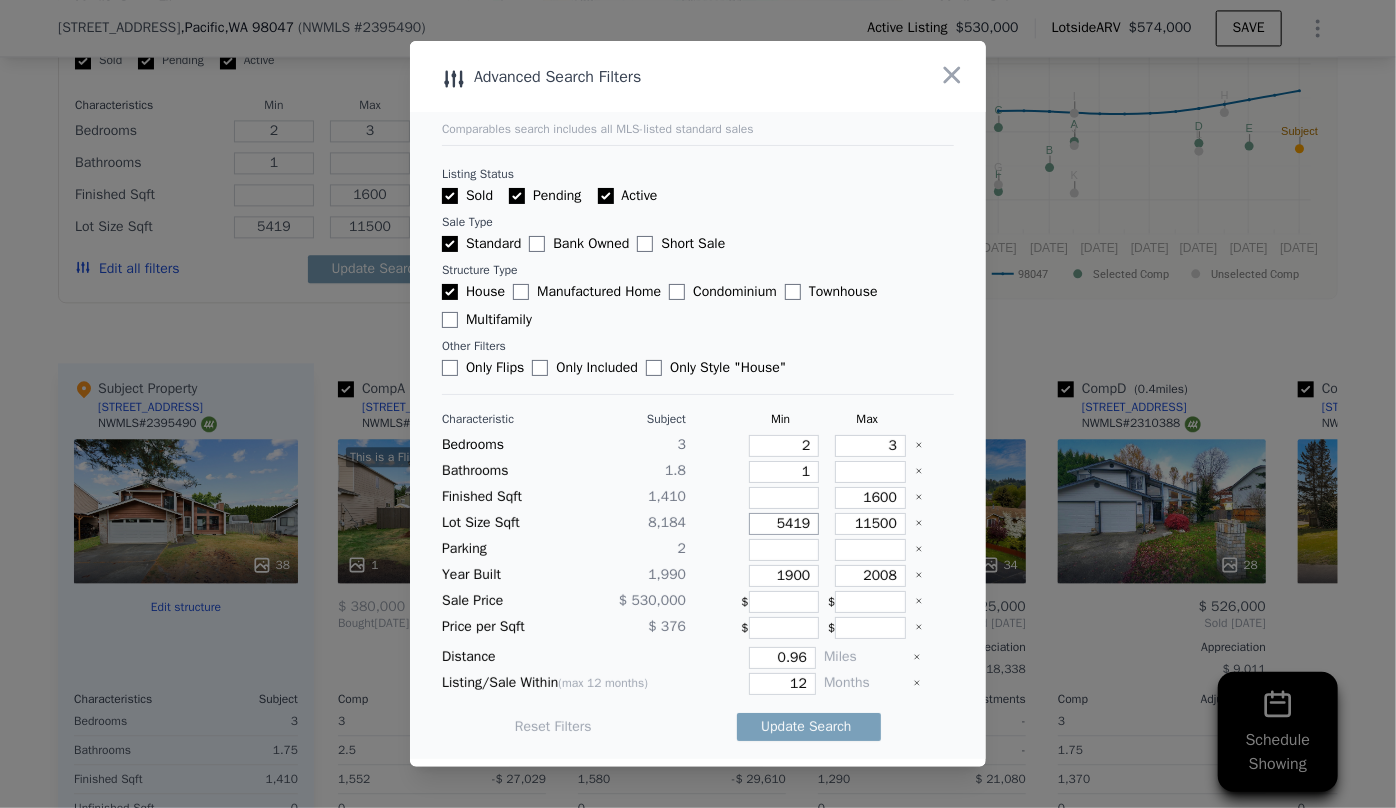 drag, startPoint x: 803, startPoint y: 521, endPoint x: 711, endPoint y: 520, distance: 92.00543 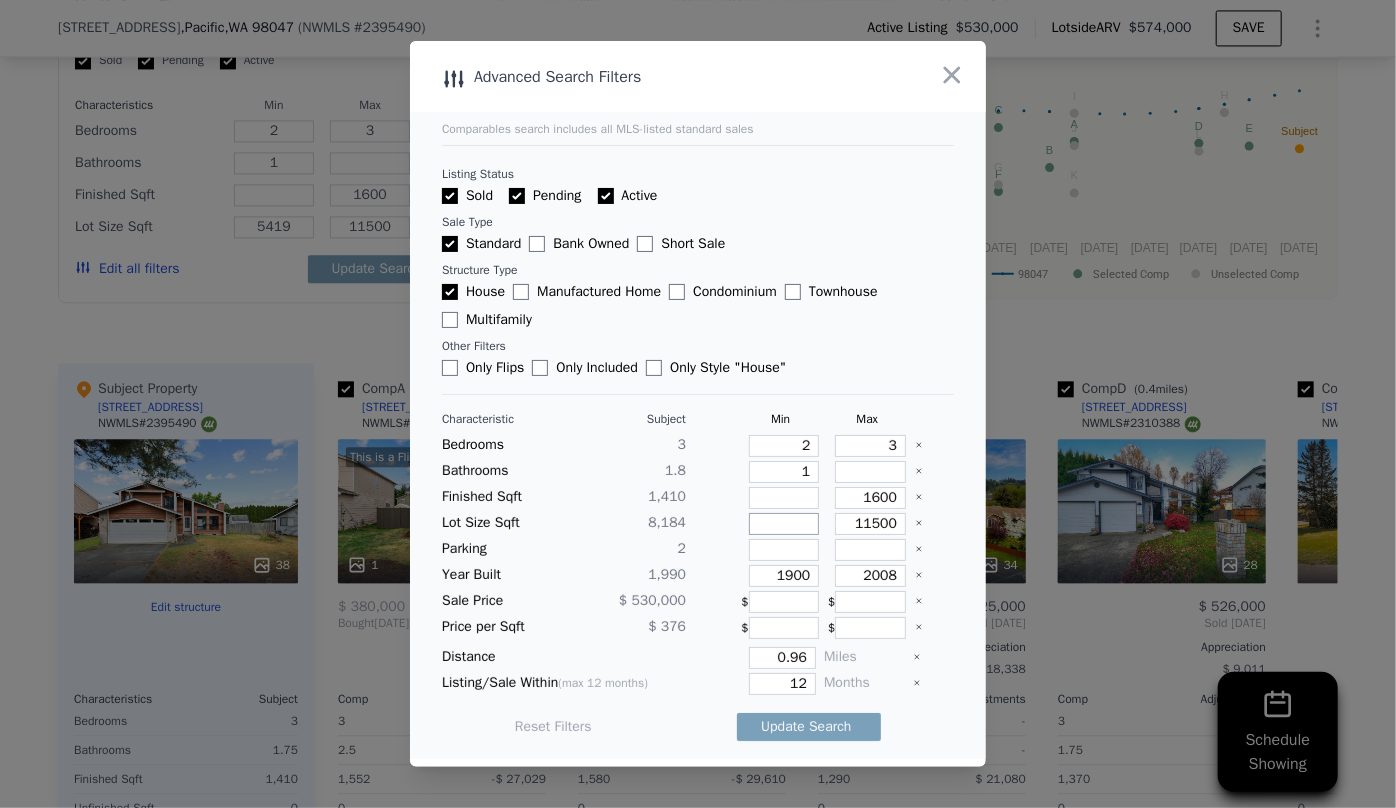 type 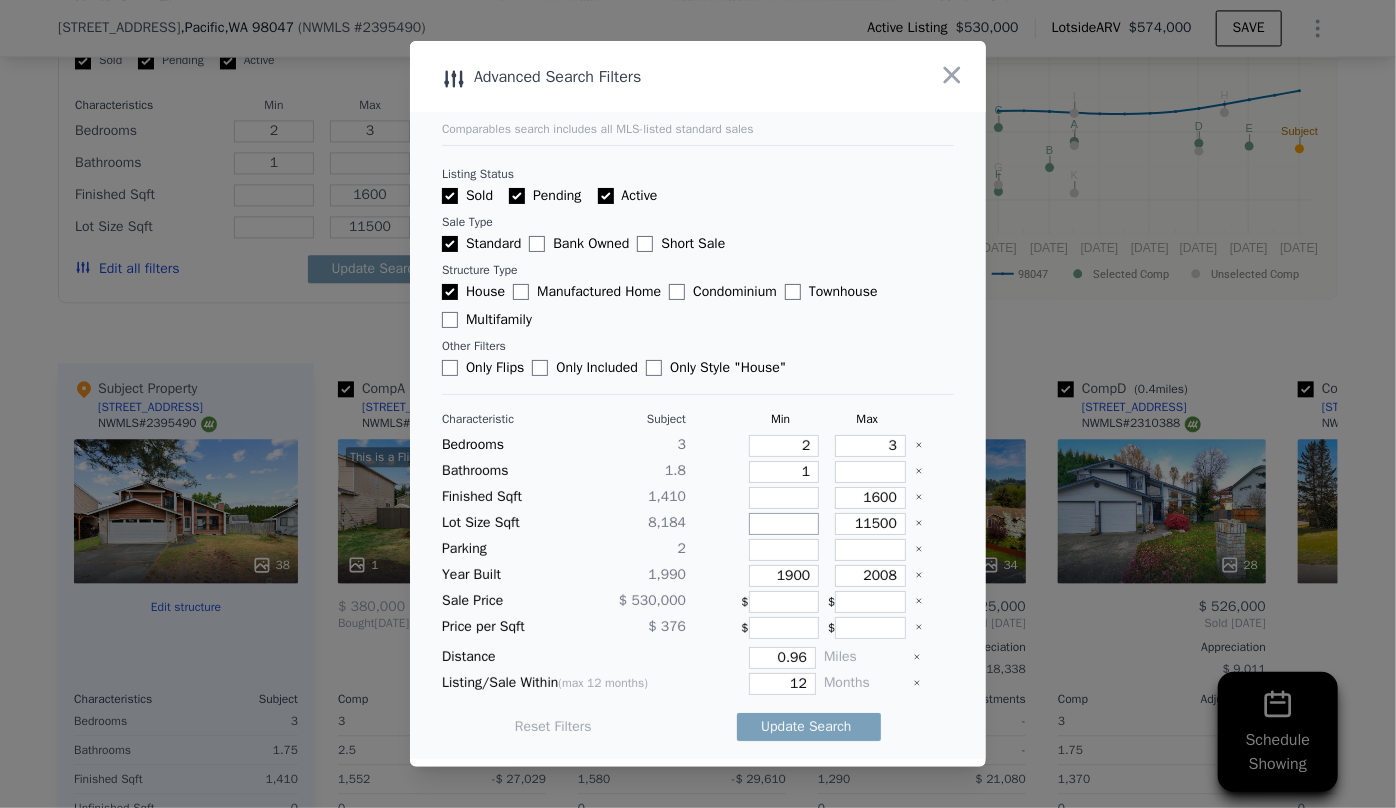 type 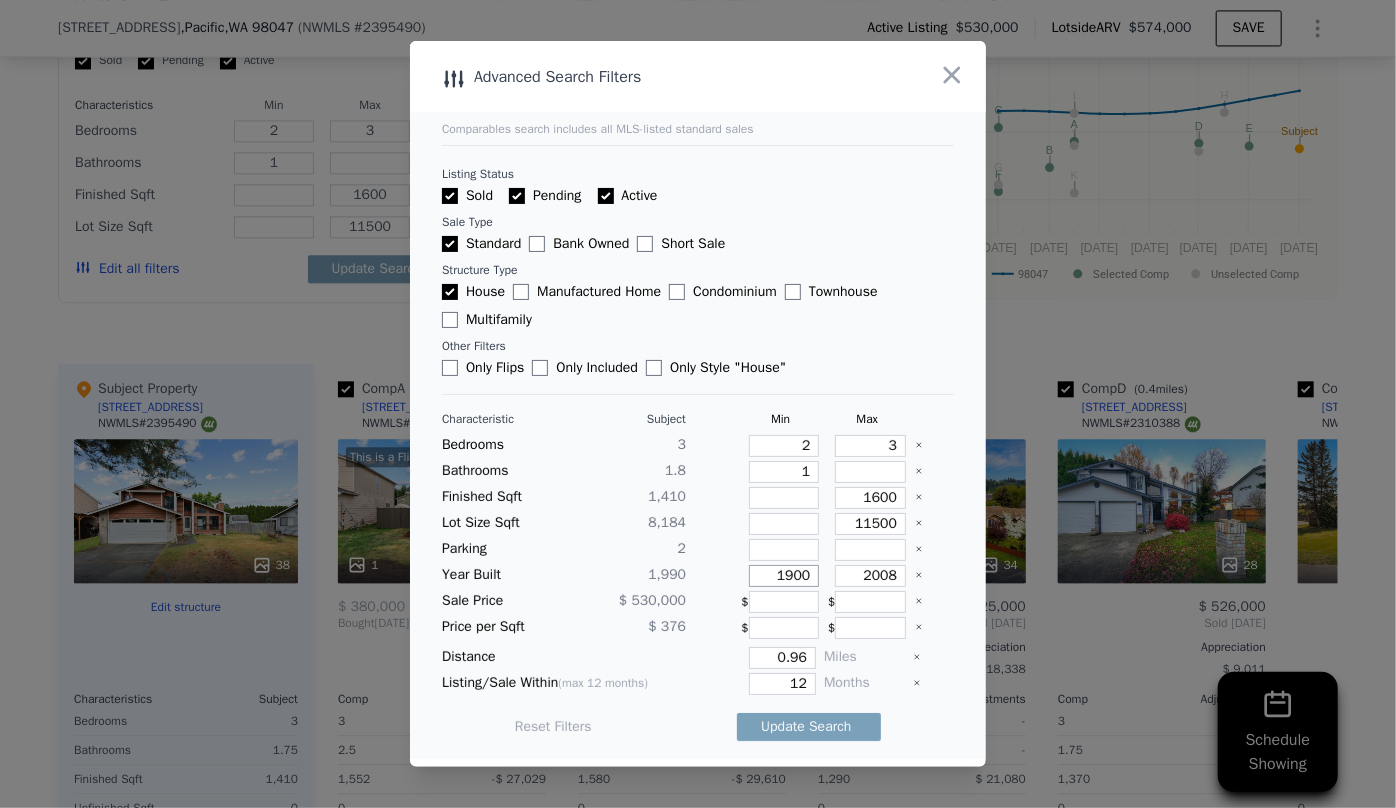 drag, startPoint x: 807, startPoint y: 579, endPoint x: 788, endPoint y: 575, distance: 19.416489 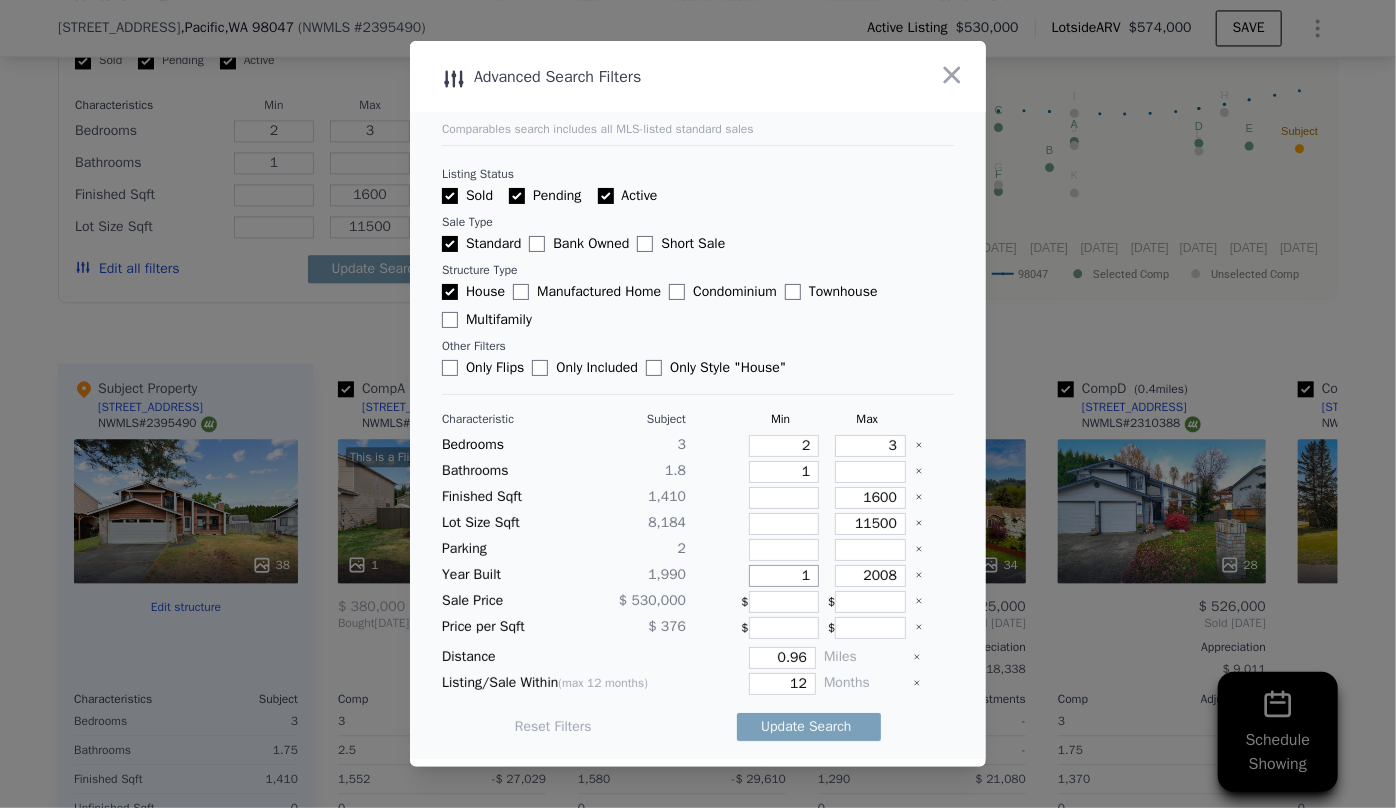 type on "1" 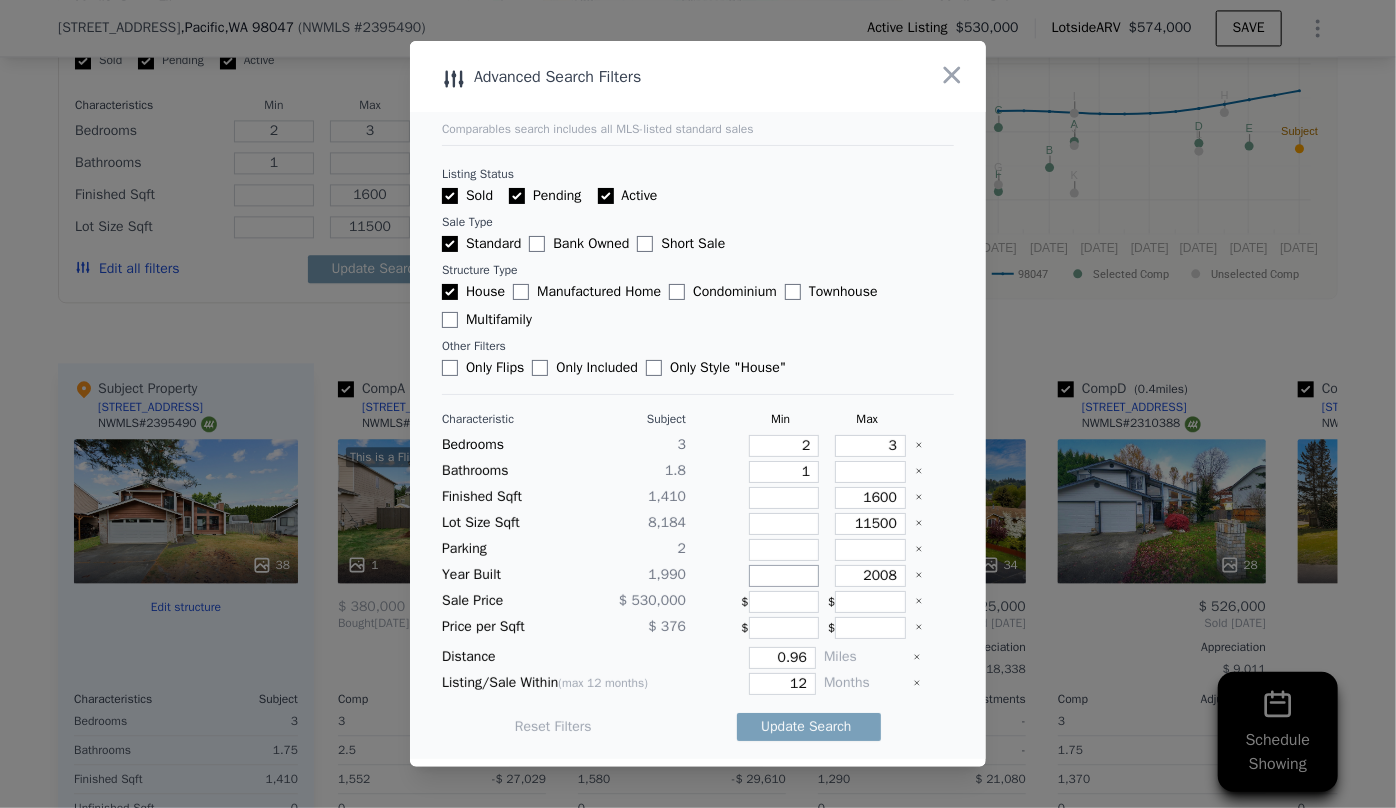 type 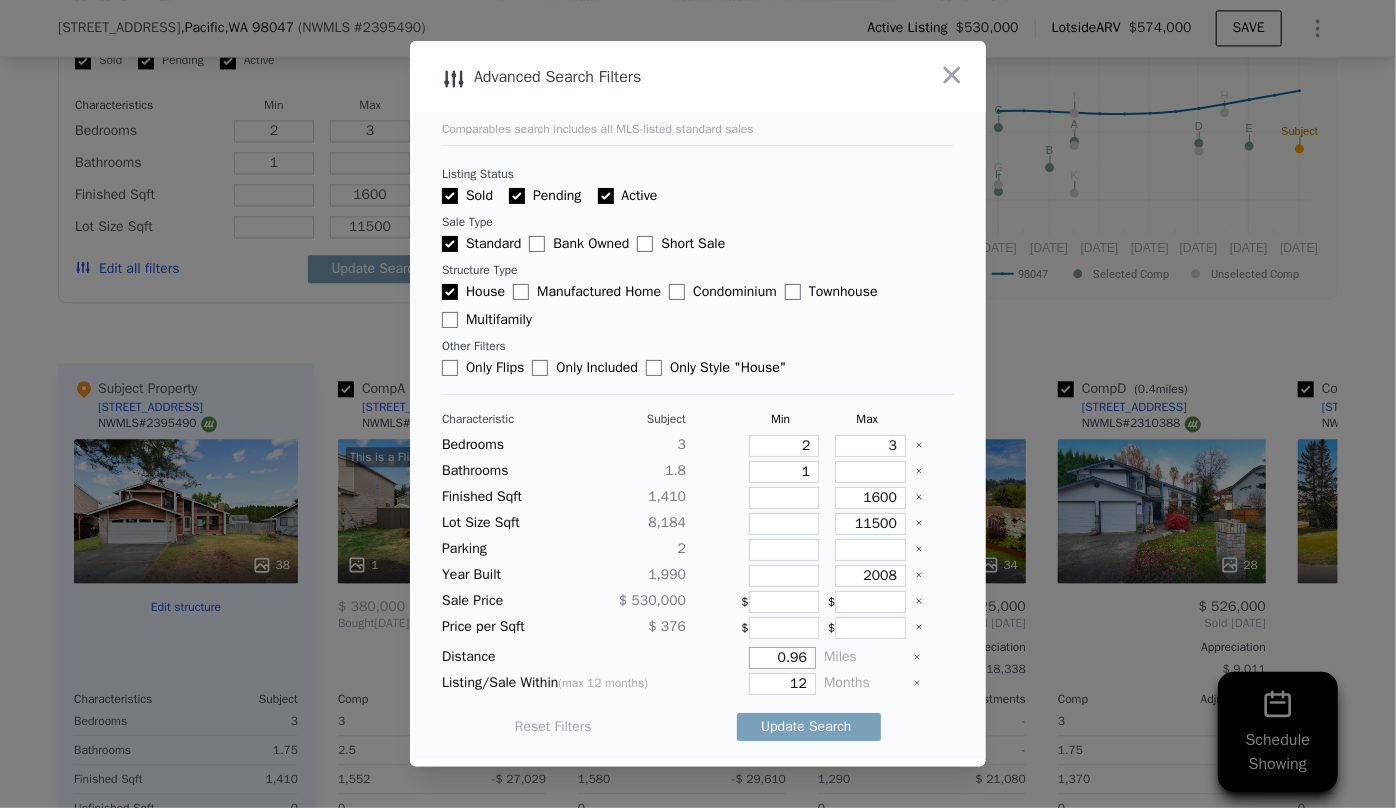 drag, startPoint x: 802, startPoint y: 654, endPoint x: 708, endPoint y: 655, distance: 94.00532 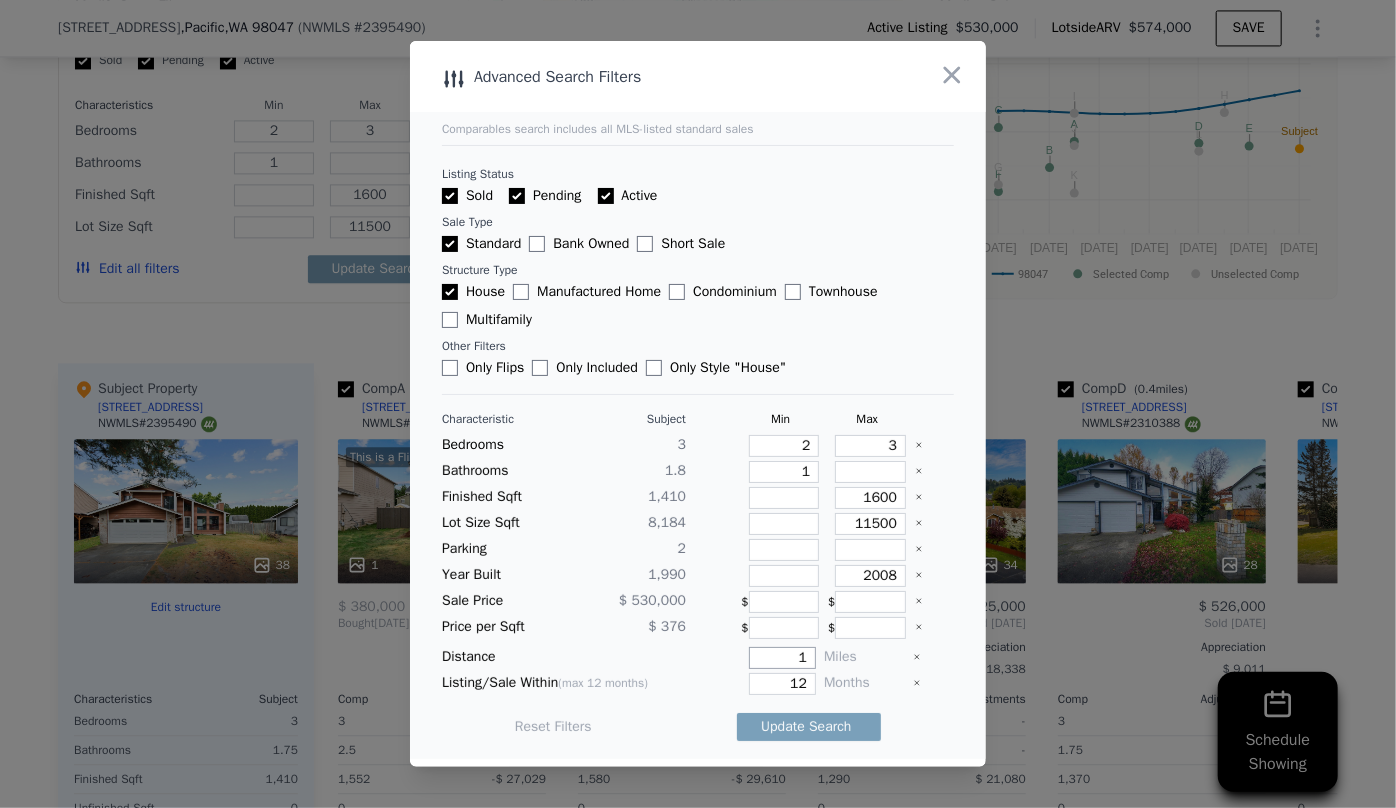 type on "1" 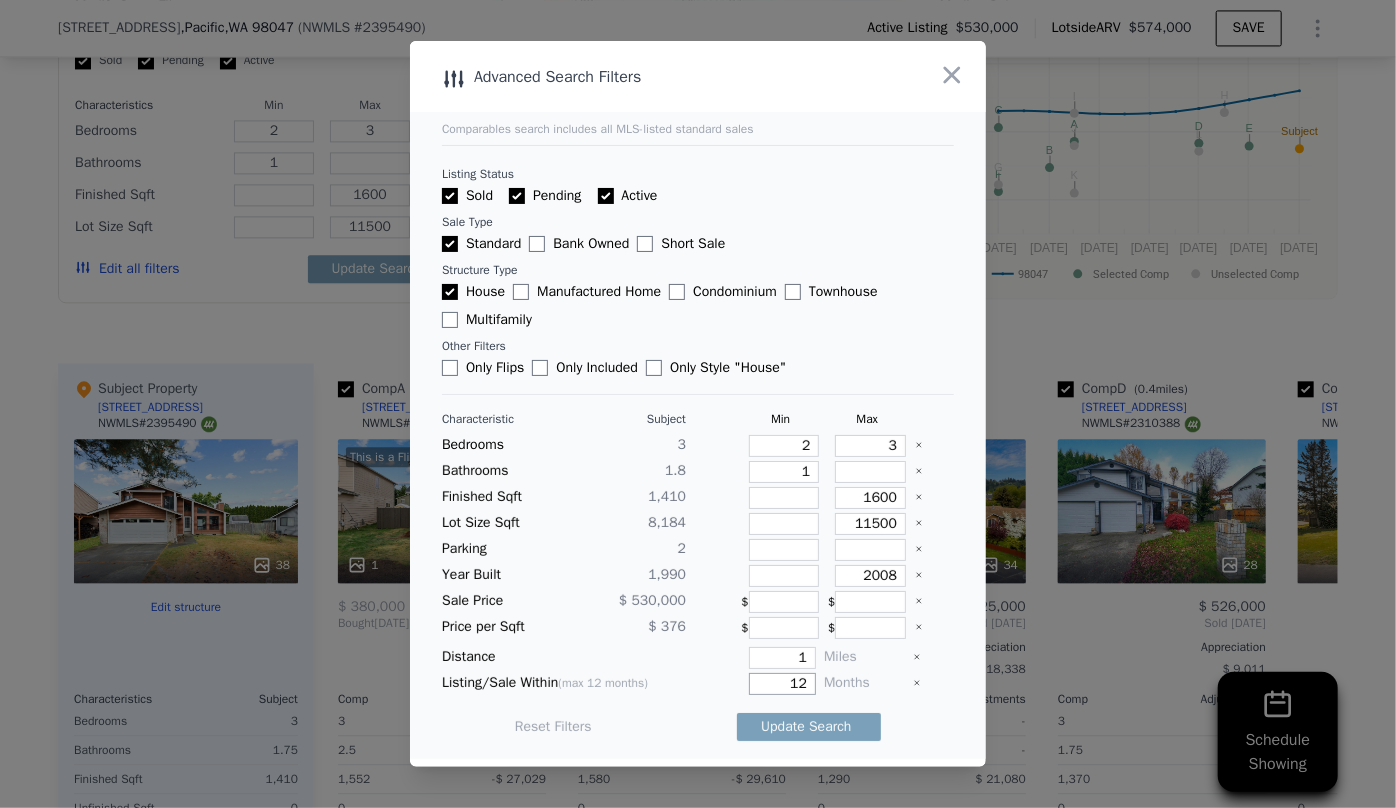 drag, startPoint x: 800, startPoint y: 686, endPoint x: 750, endPoint y: 682, distance: 50.159744 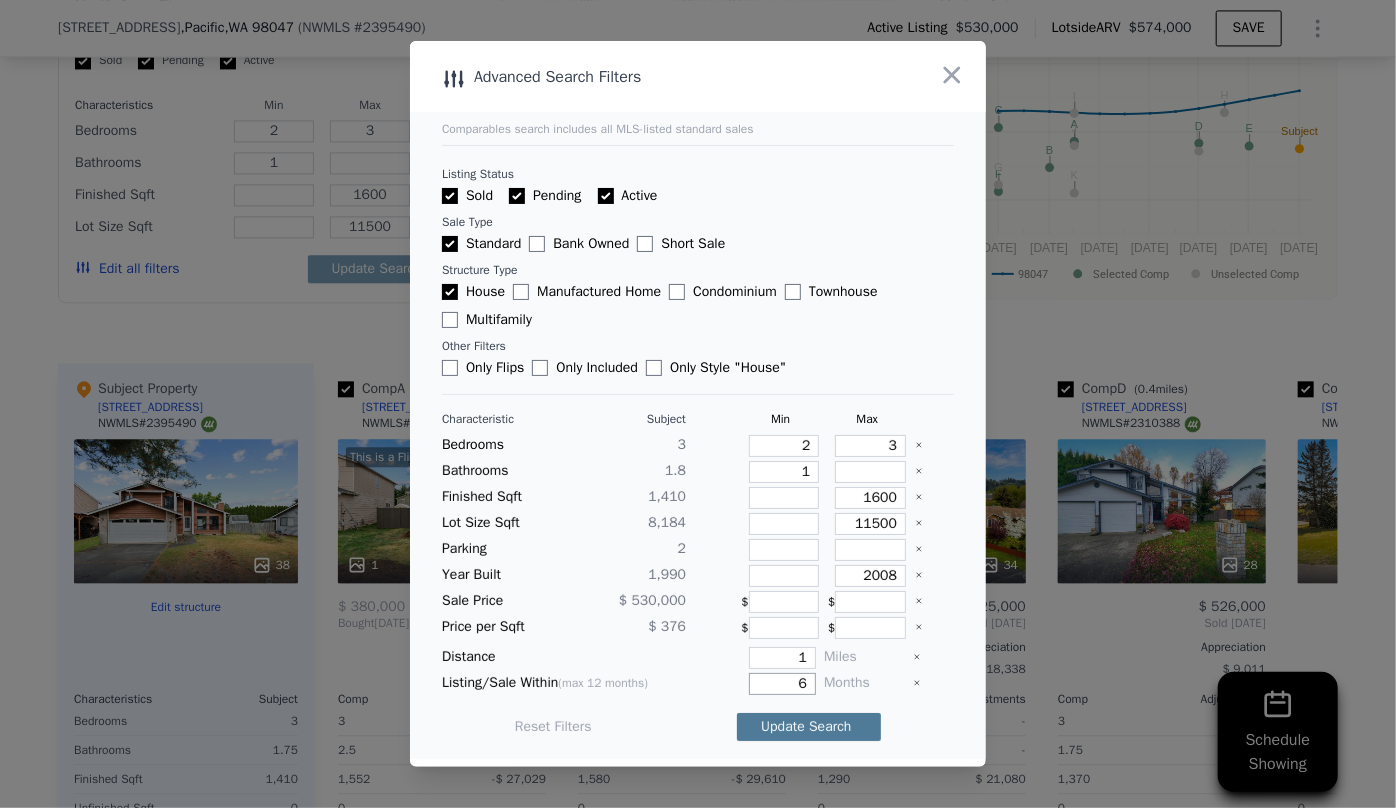 type on "6" 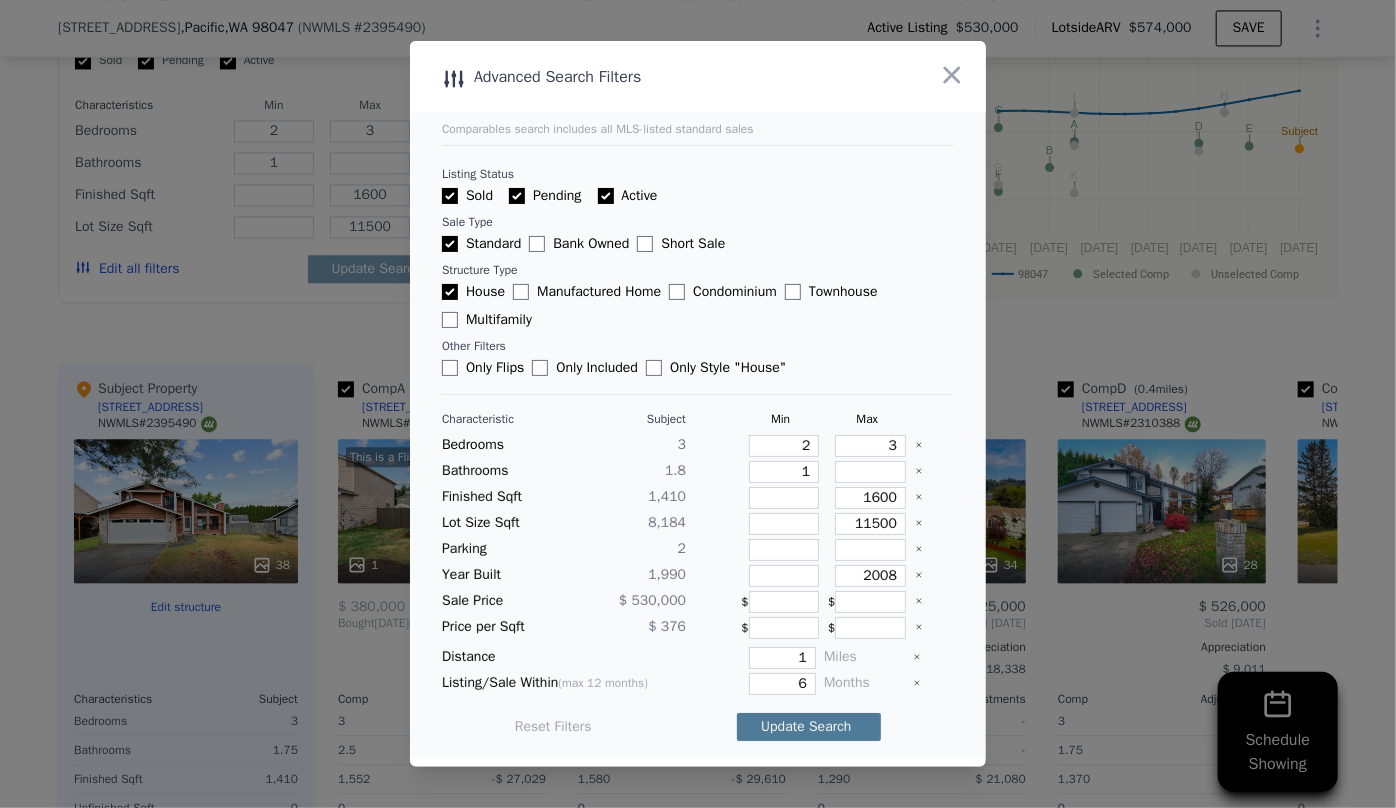 click on "Update Search" at bounding box center [809, 727] 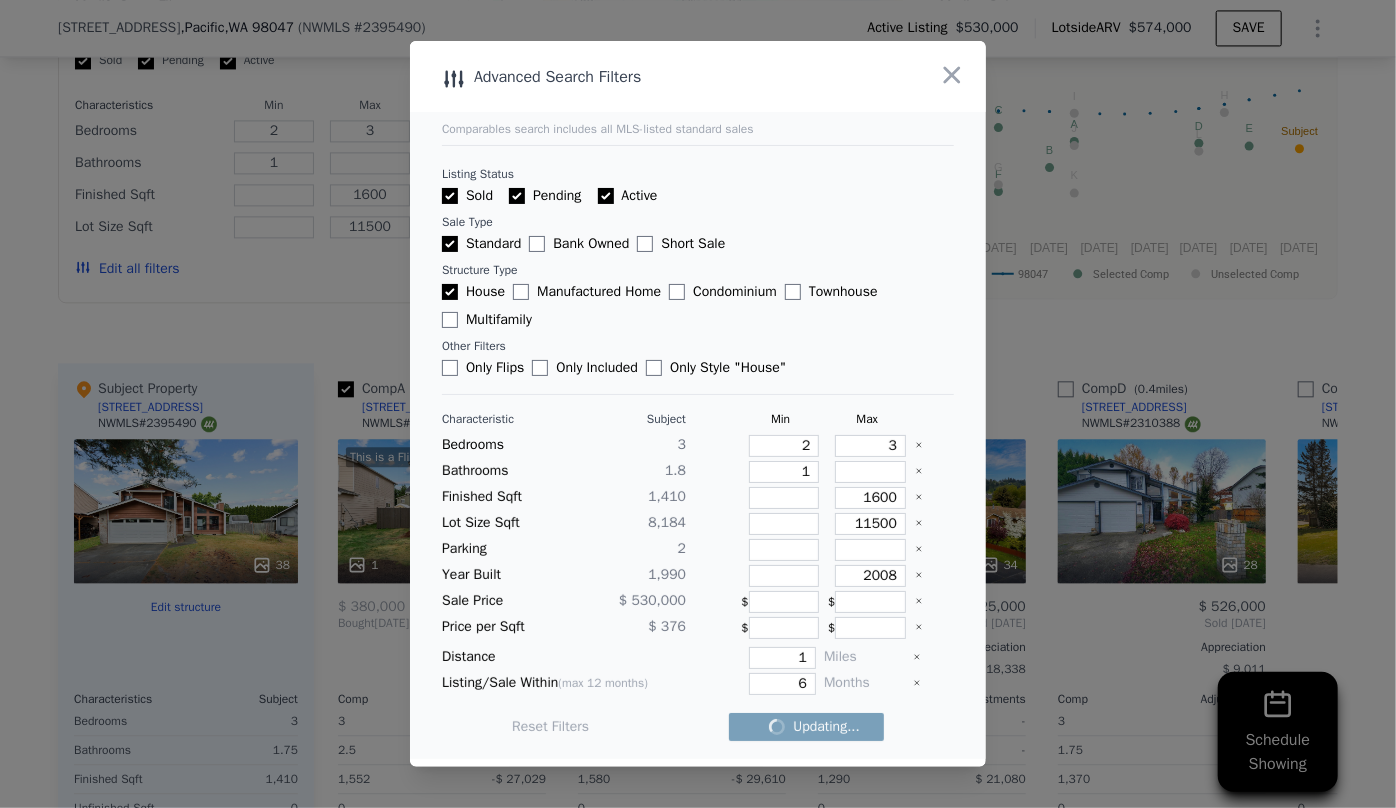 checkbox on "false" 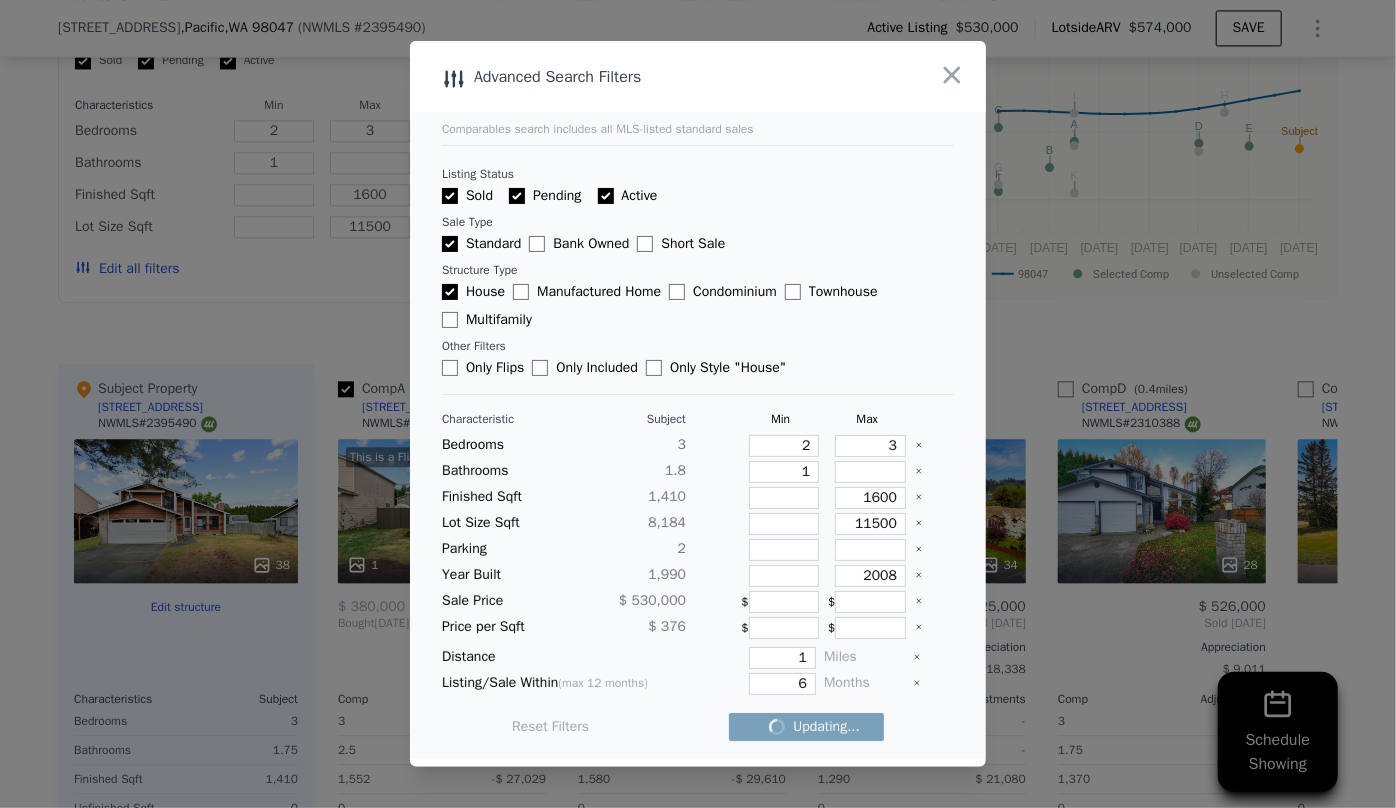 checkbox on "false" 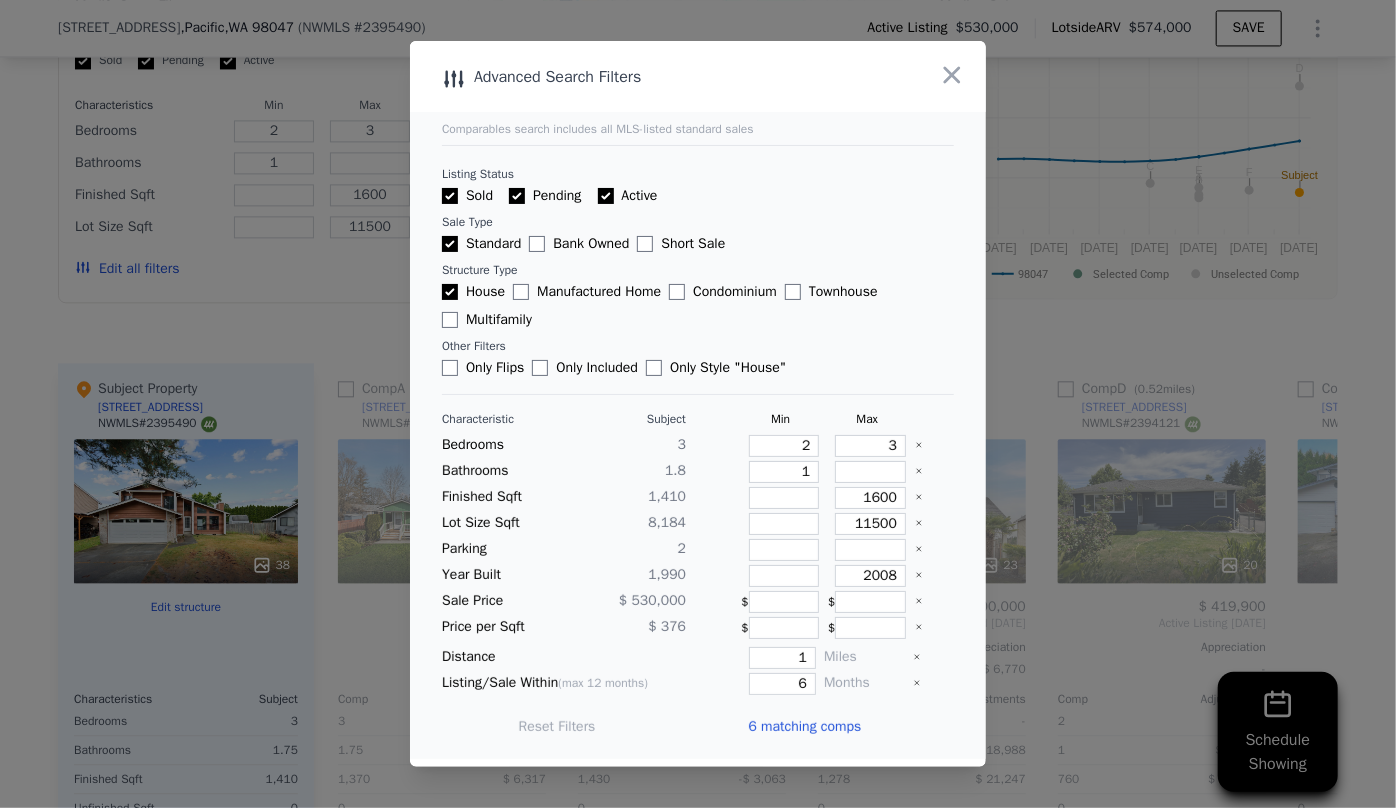 click on "6 matching comps" at bounding box center (804, 727) 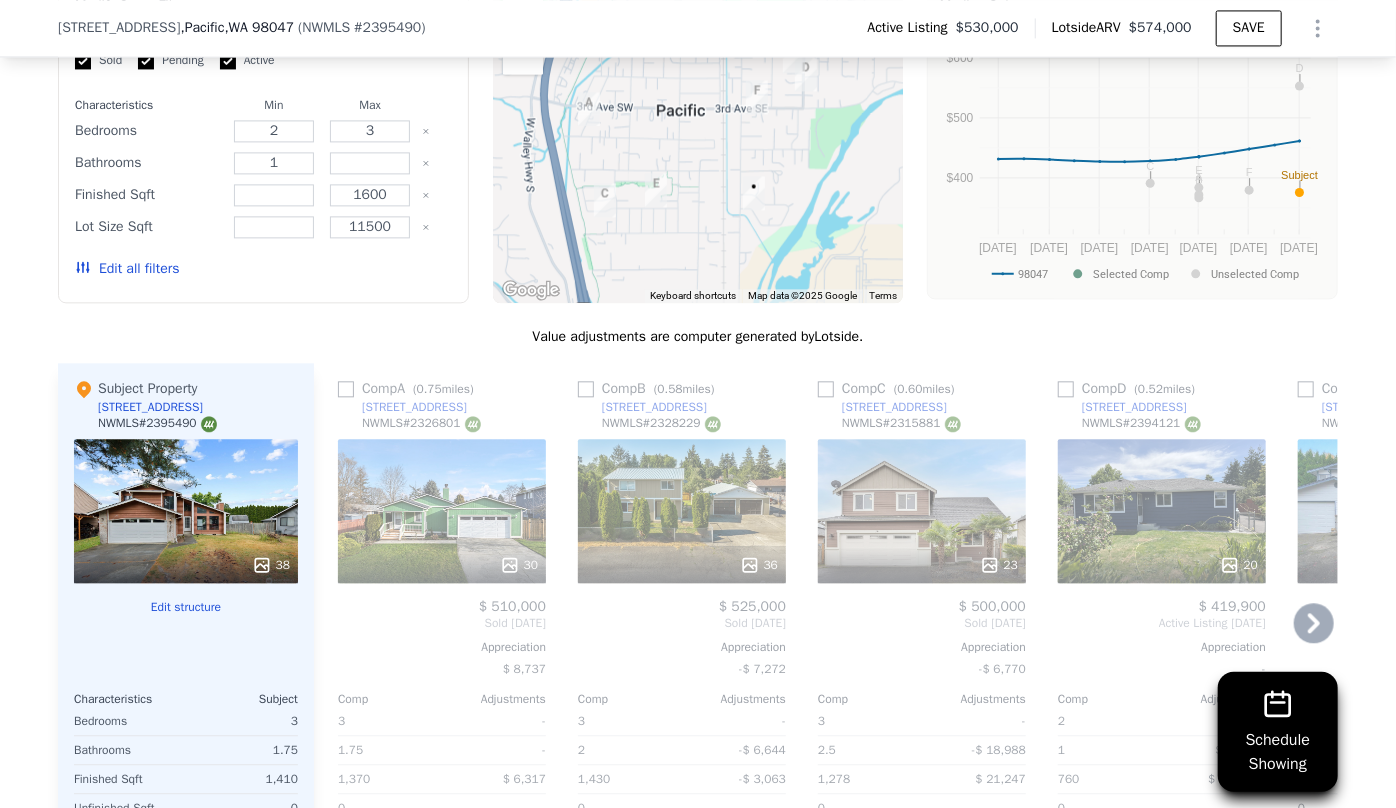scroll, scrollTop: 2265, scrollLeft: 0, axis: vertical 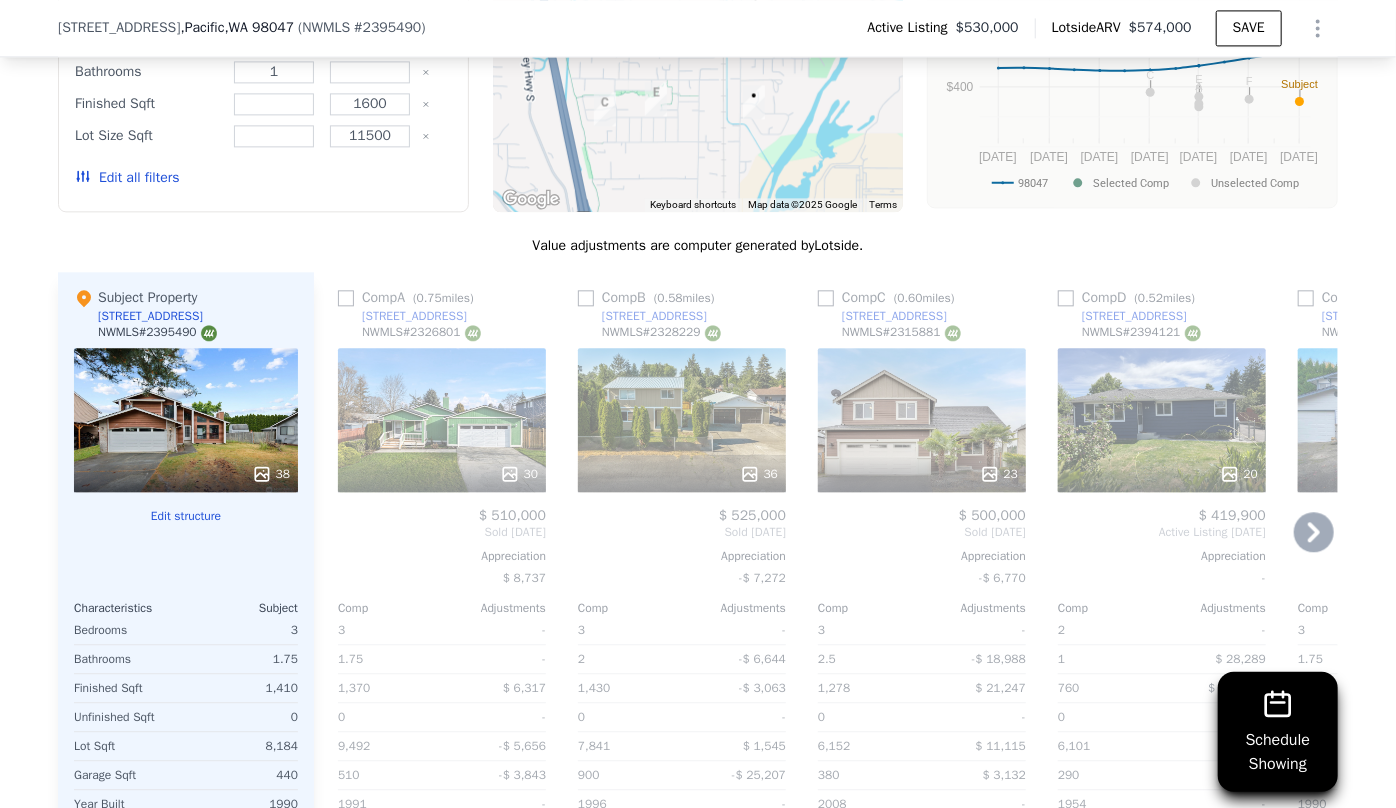 click 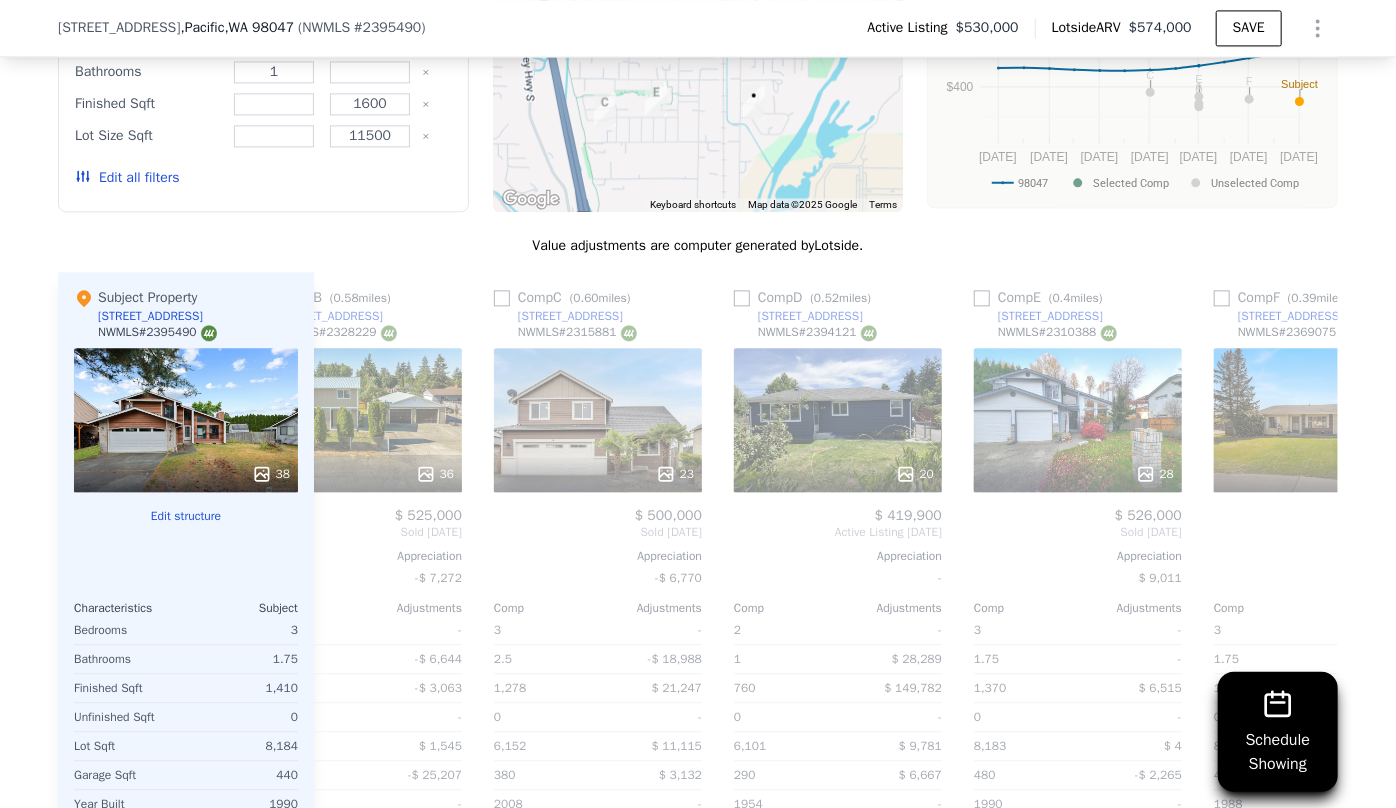 scroll, scrollTop: 0, scrollLeft: 463, axis: horizontal 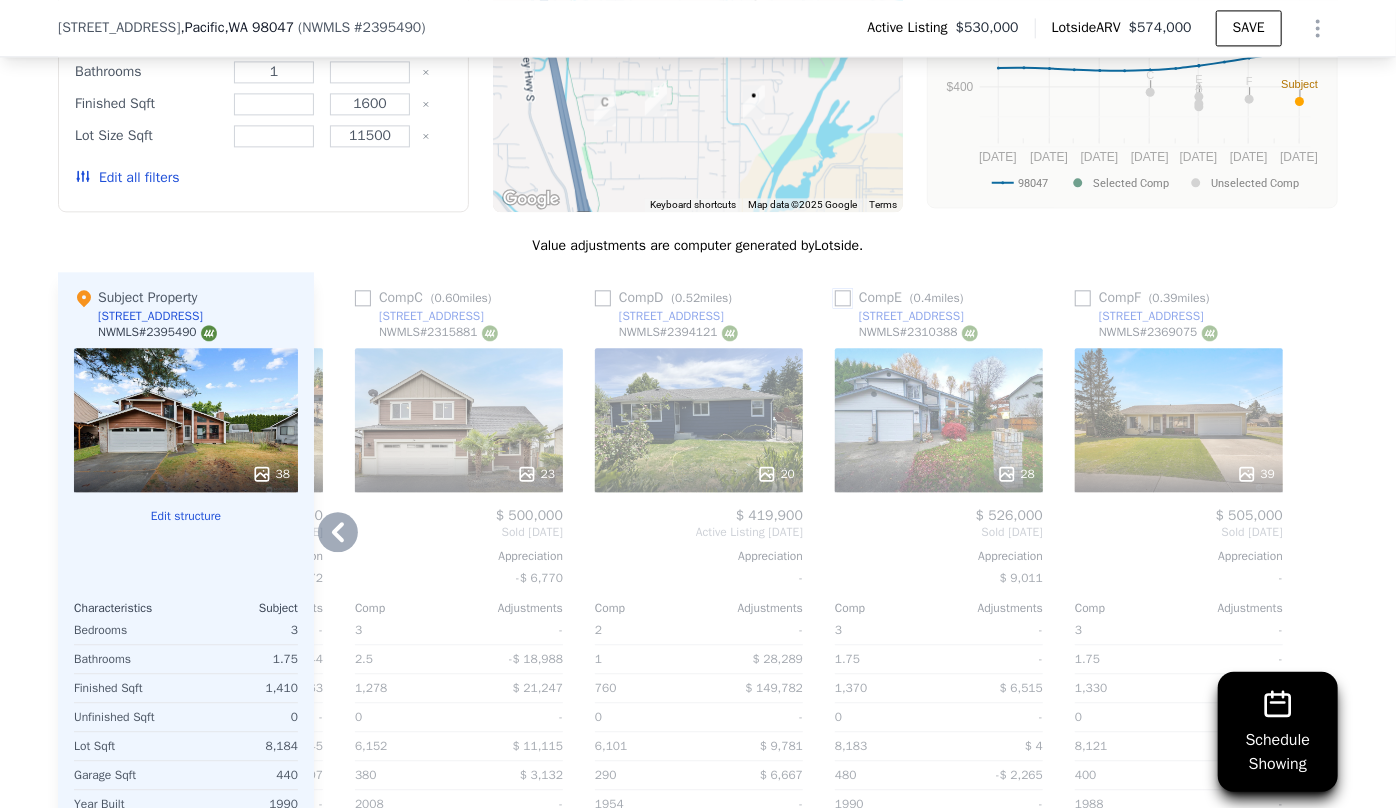 click at bounding box center (843, 298) 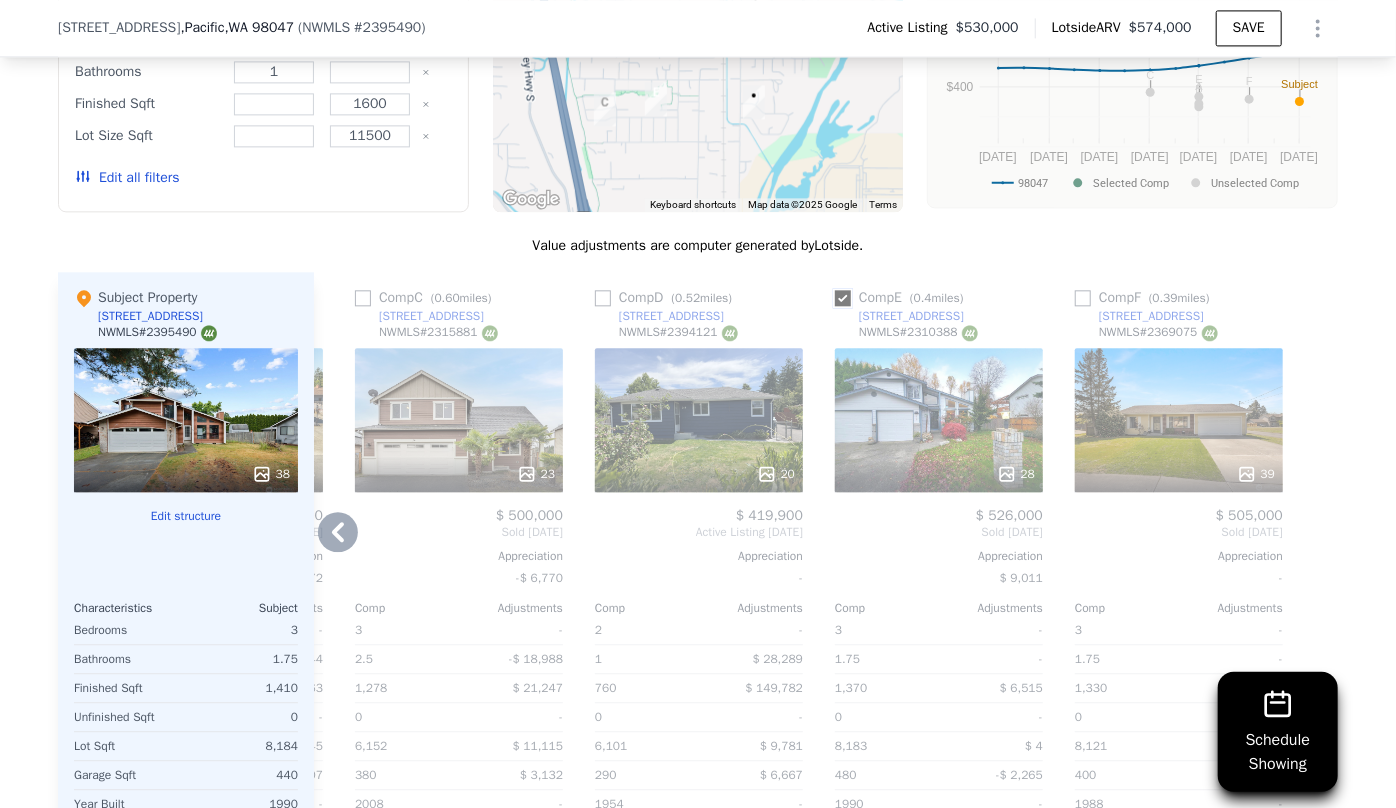 checkbox on "true" 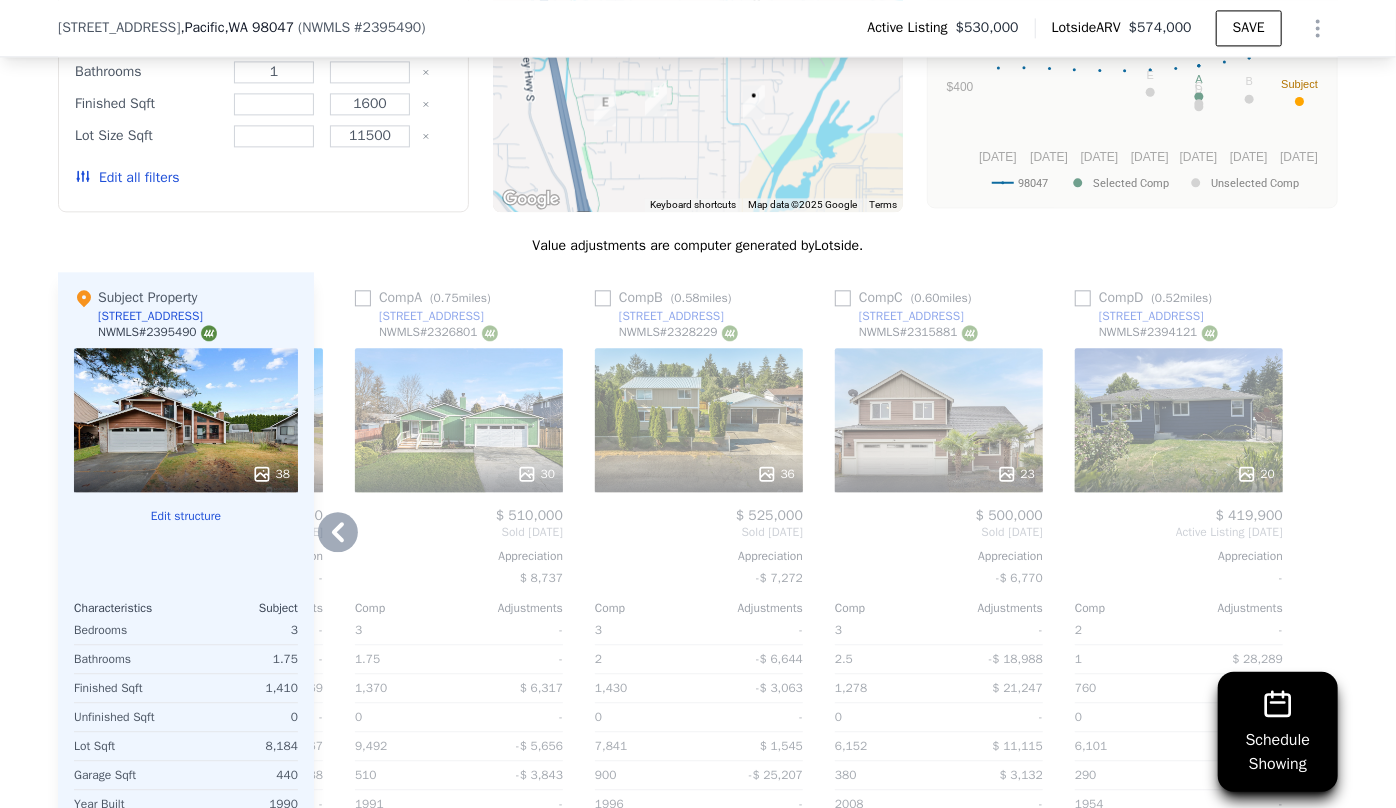 scroll, scrollTop: 2083, scrollLeft: 0, axis: vertical 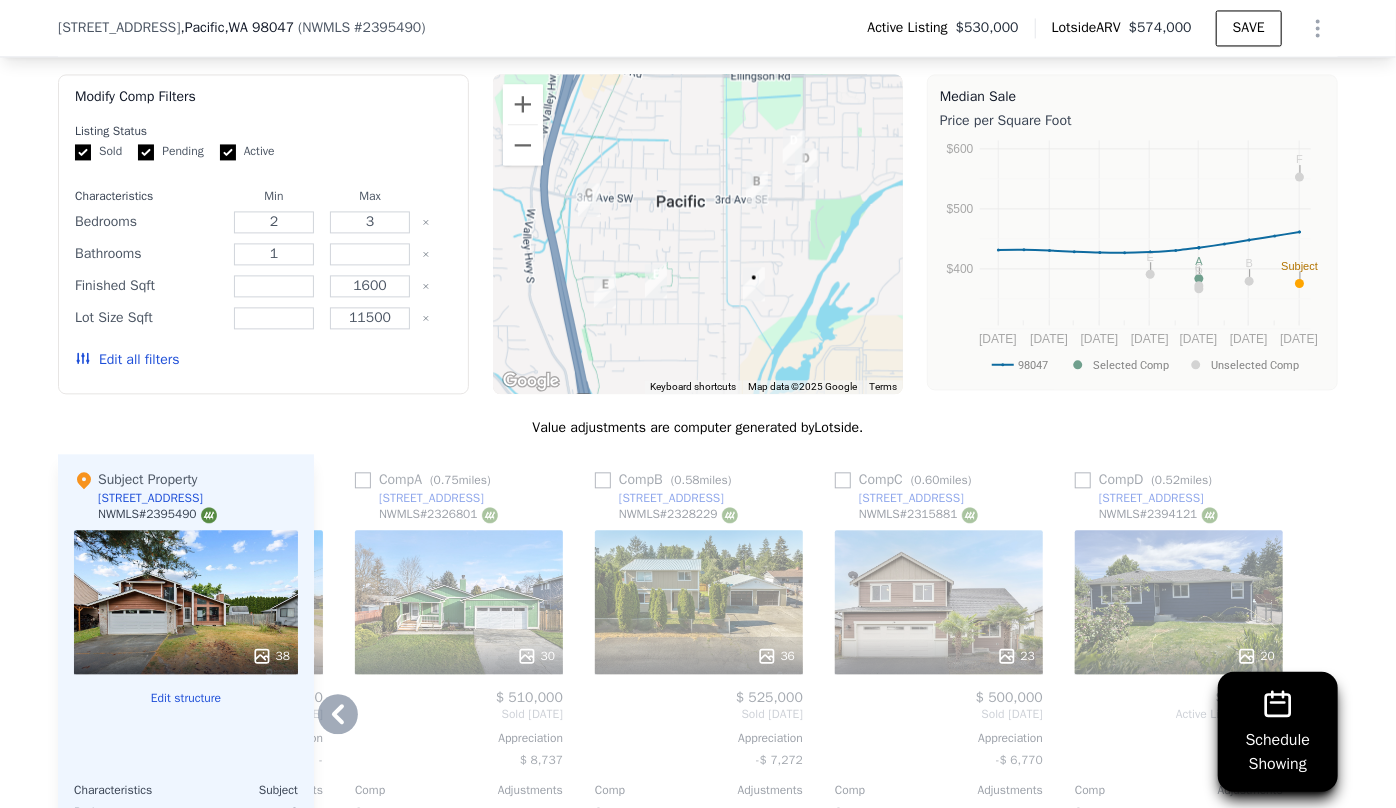 click on "[STREET_ADDRESS]" at bounding box center [1151, 498] 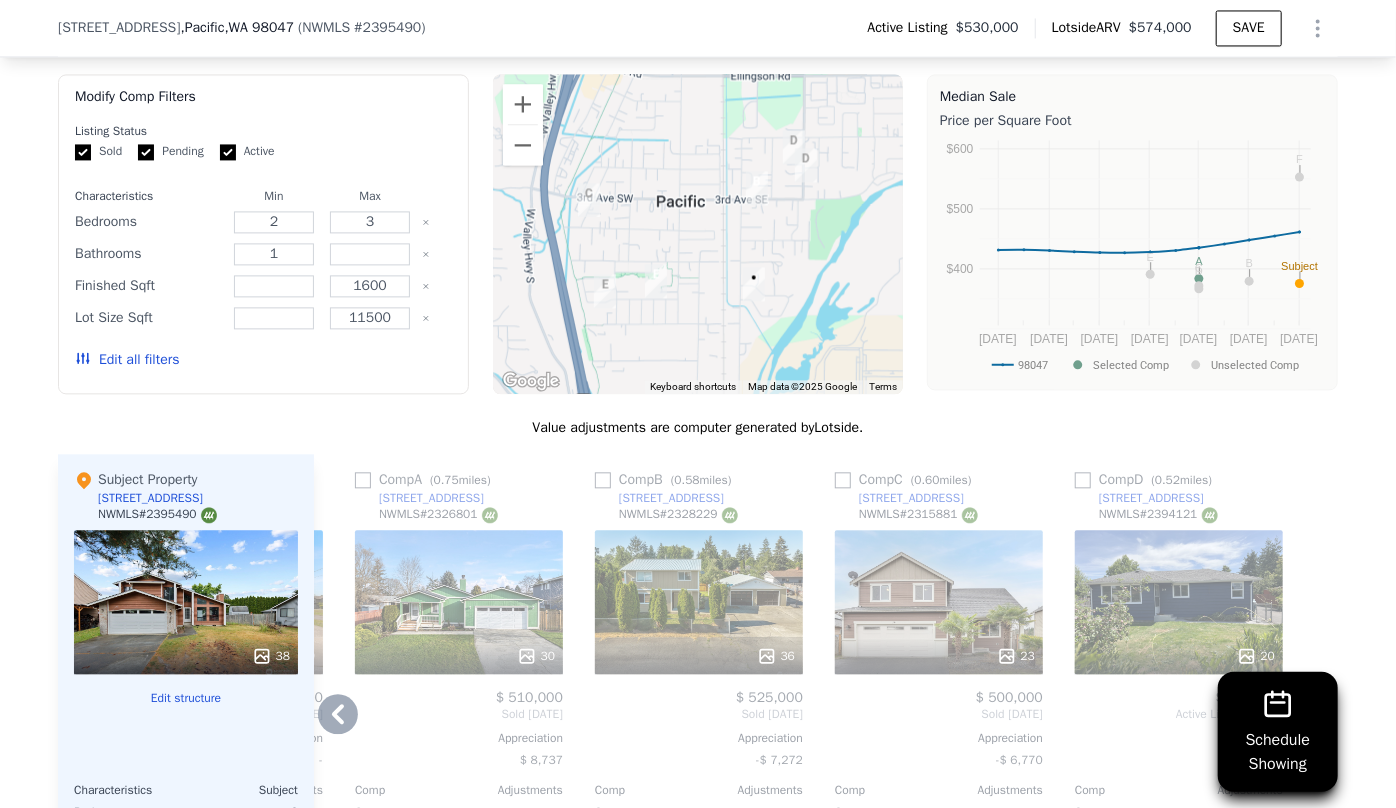 click on "36" at bounding box center (699, 602) 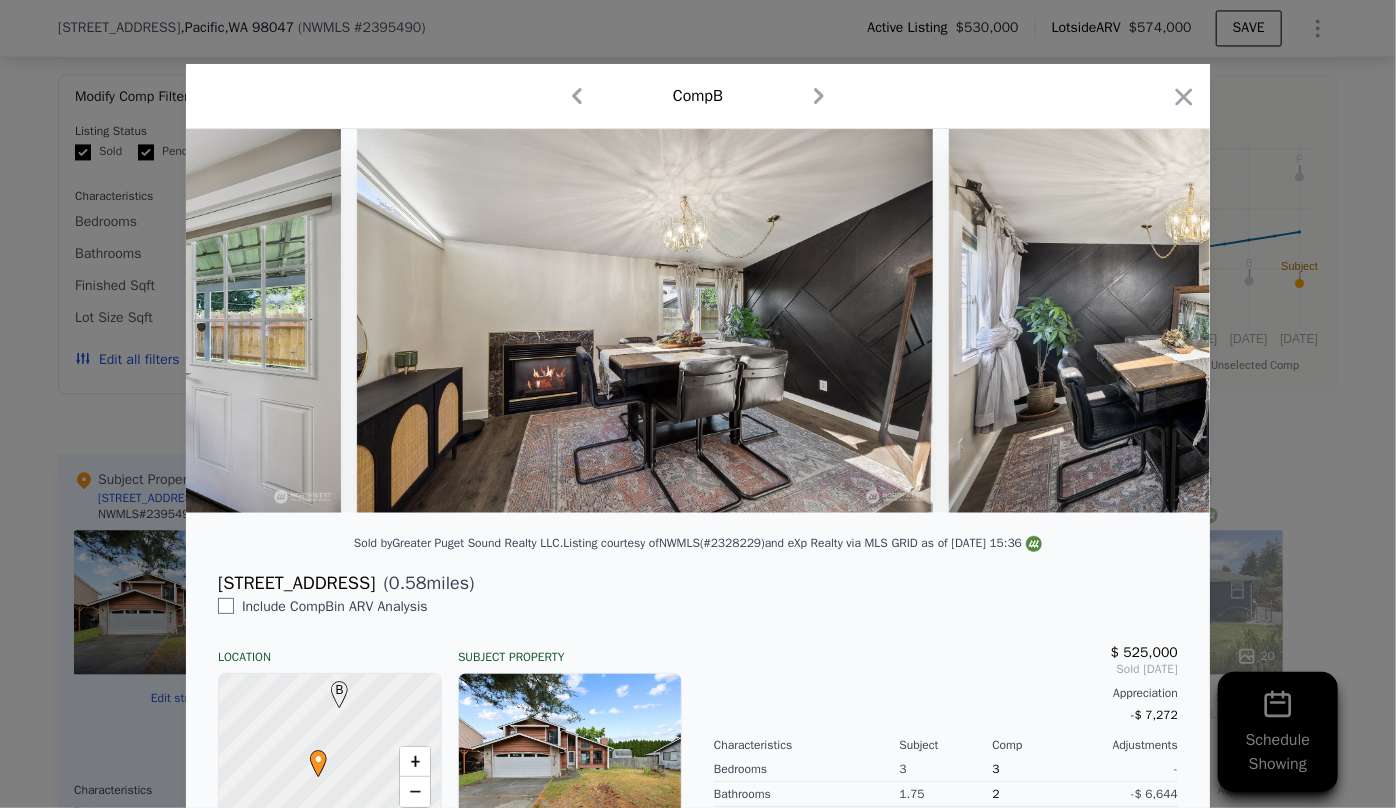 scroll, scrollTop: 0, scrollLeft: 4712, axis: horizontal 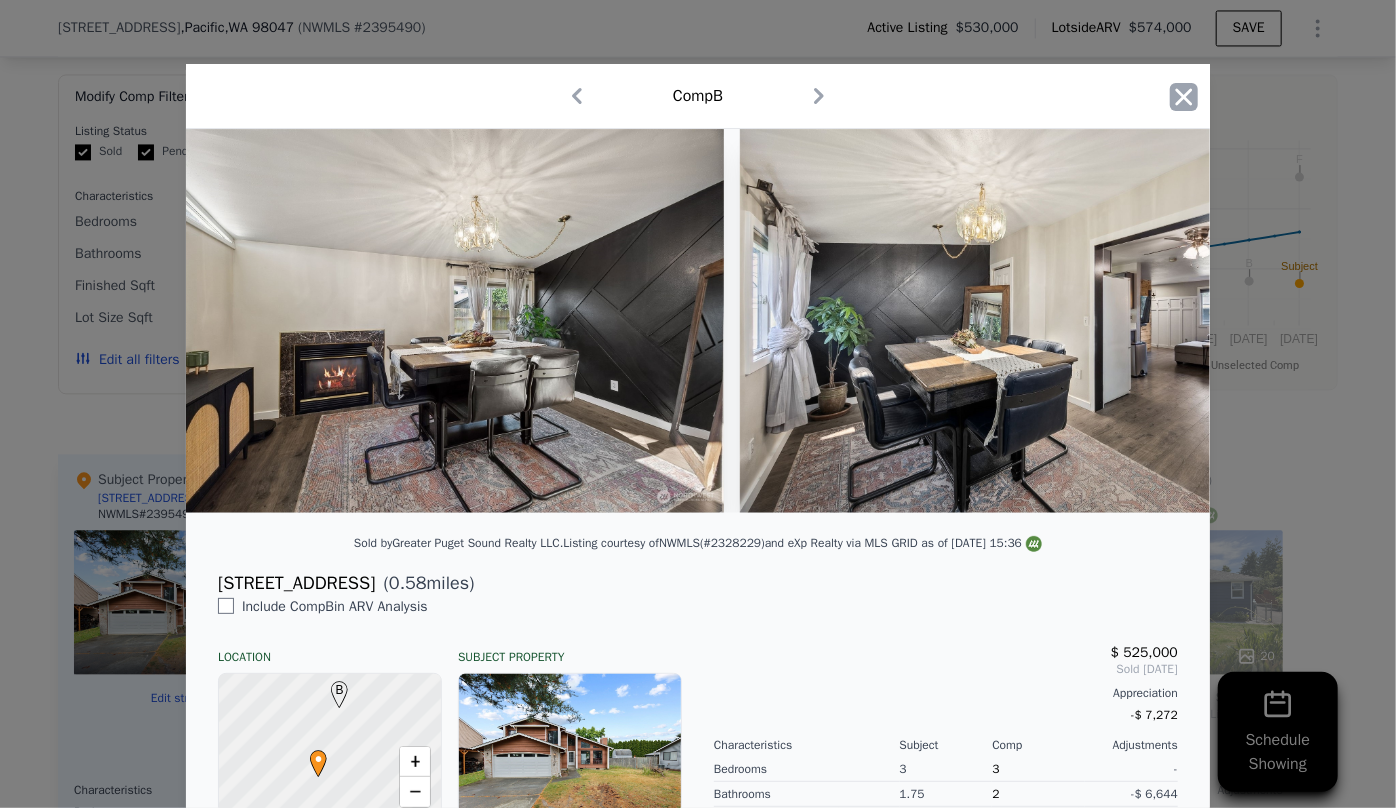click 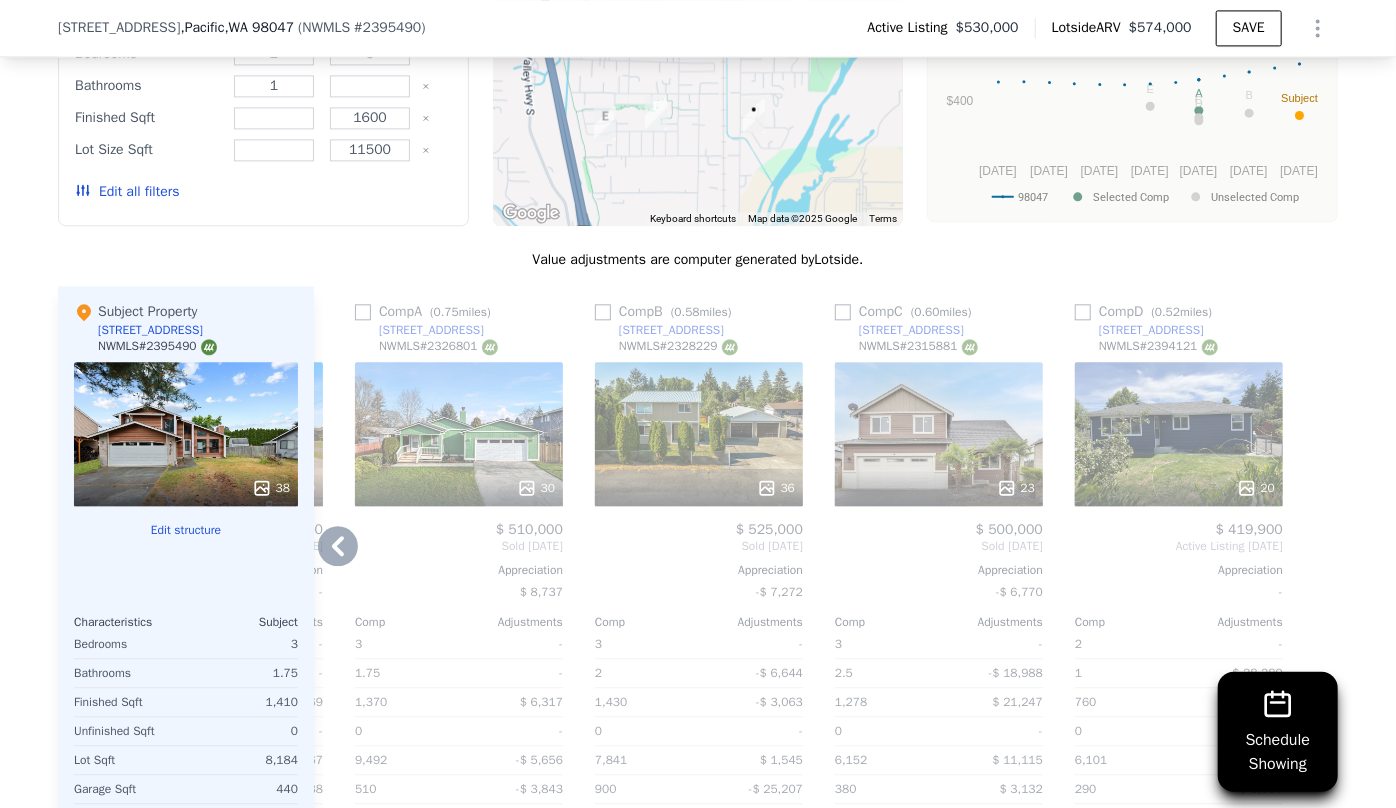 scroll, scrollTop: 2265, scrollLeft: 0, axis: vertical 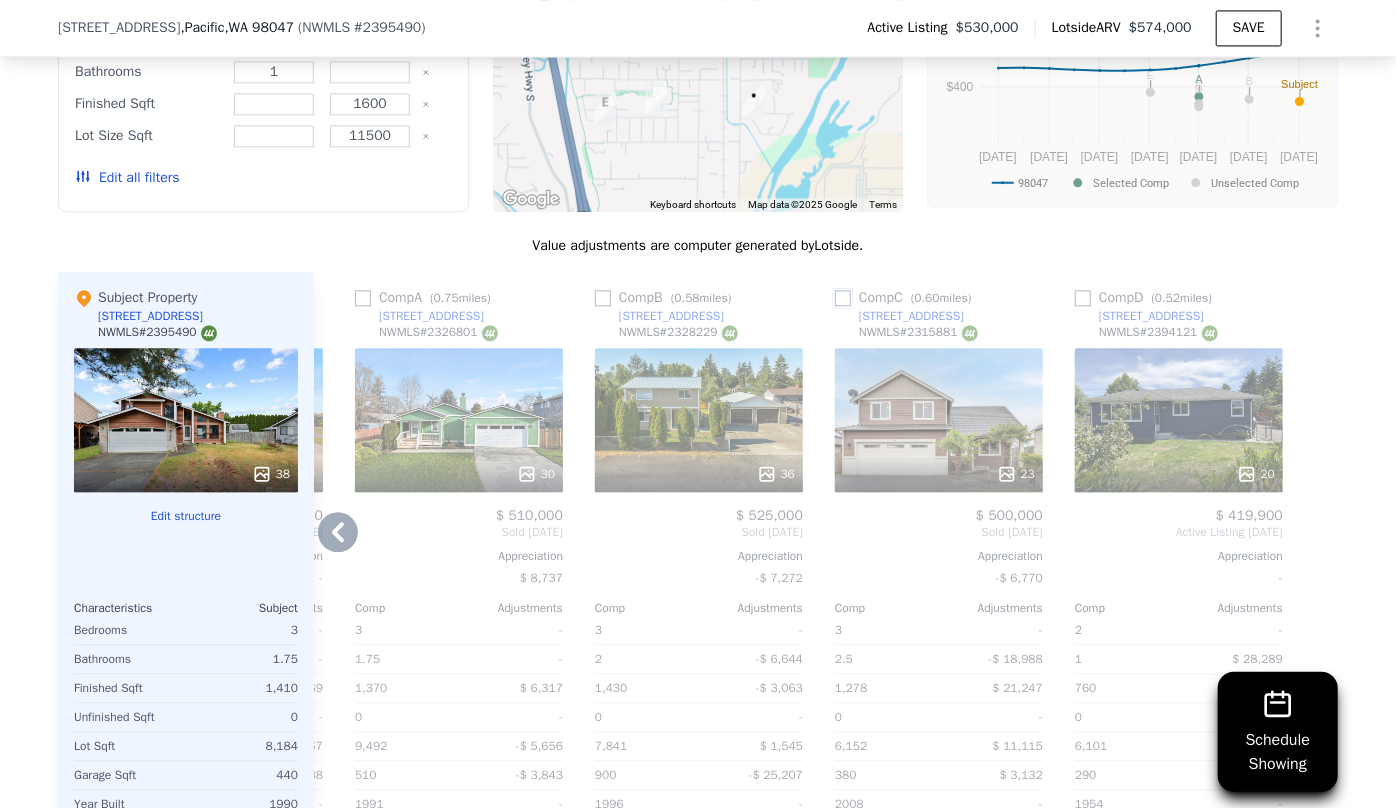 click at bounding box center (843, 298) 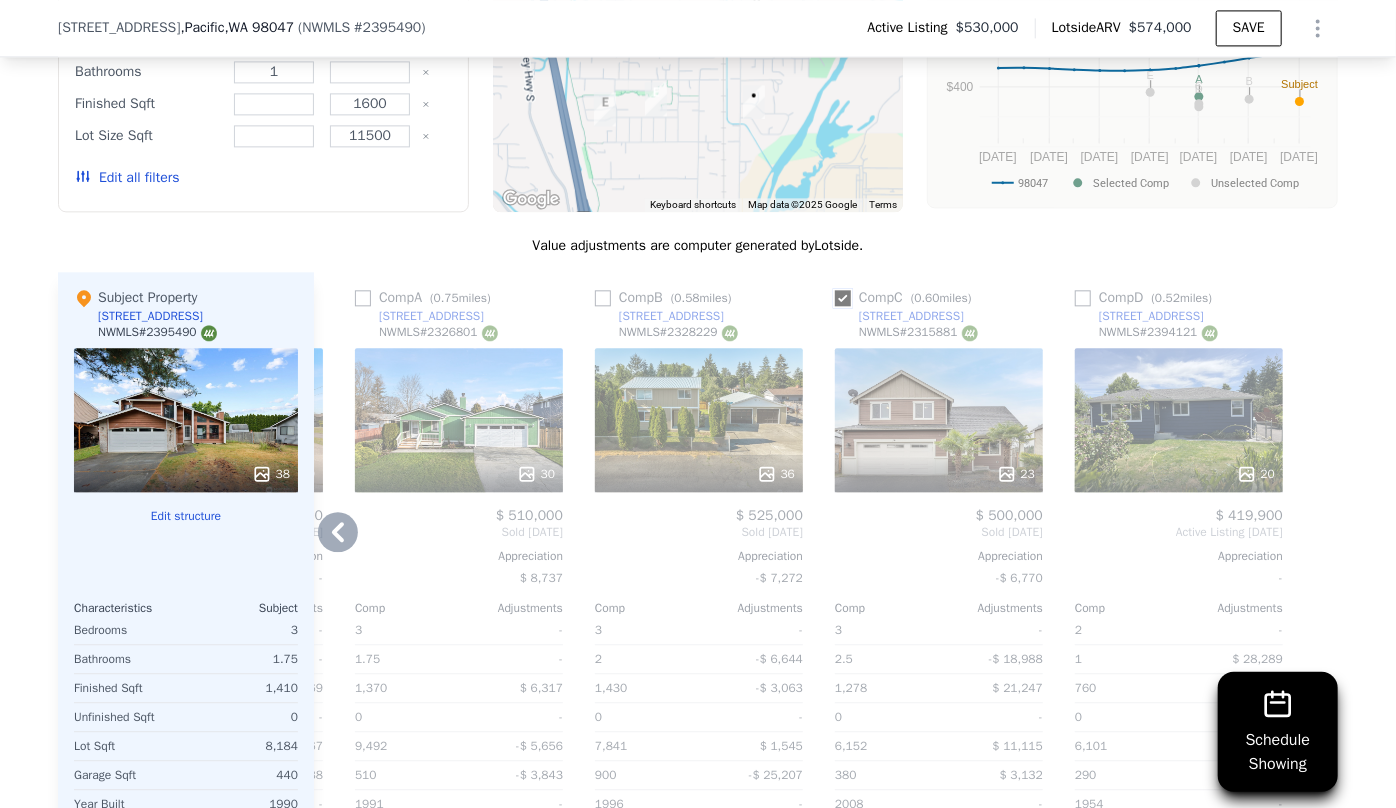 checkbox on "true" 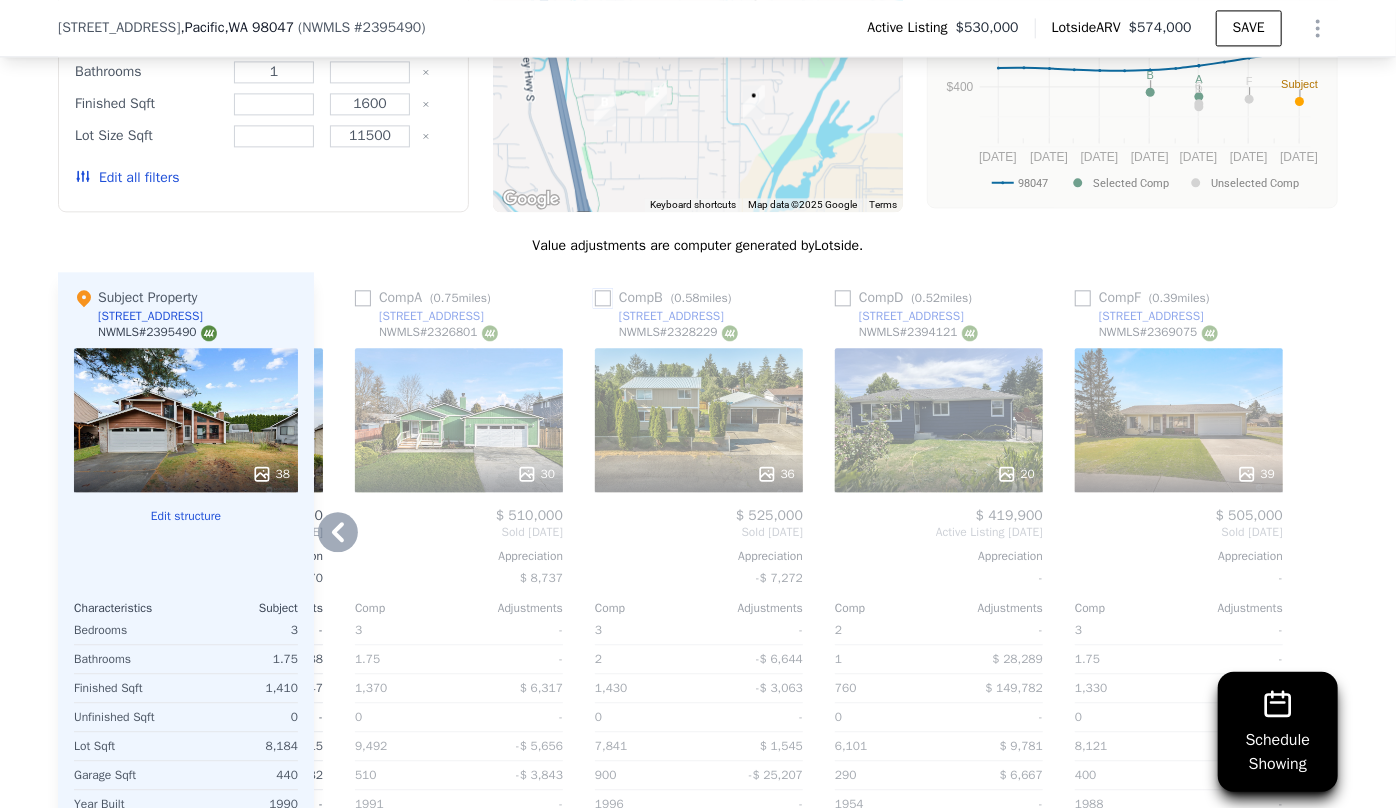 click at bounding box center [603, 298] 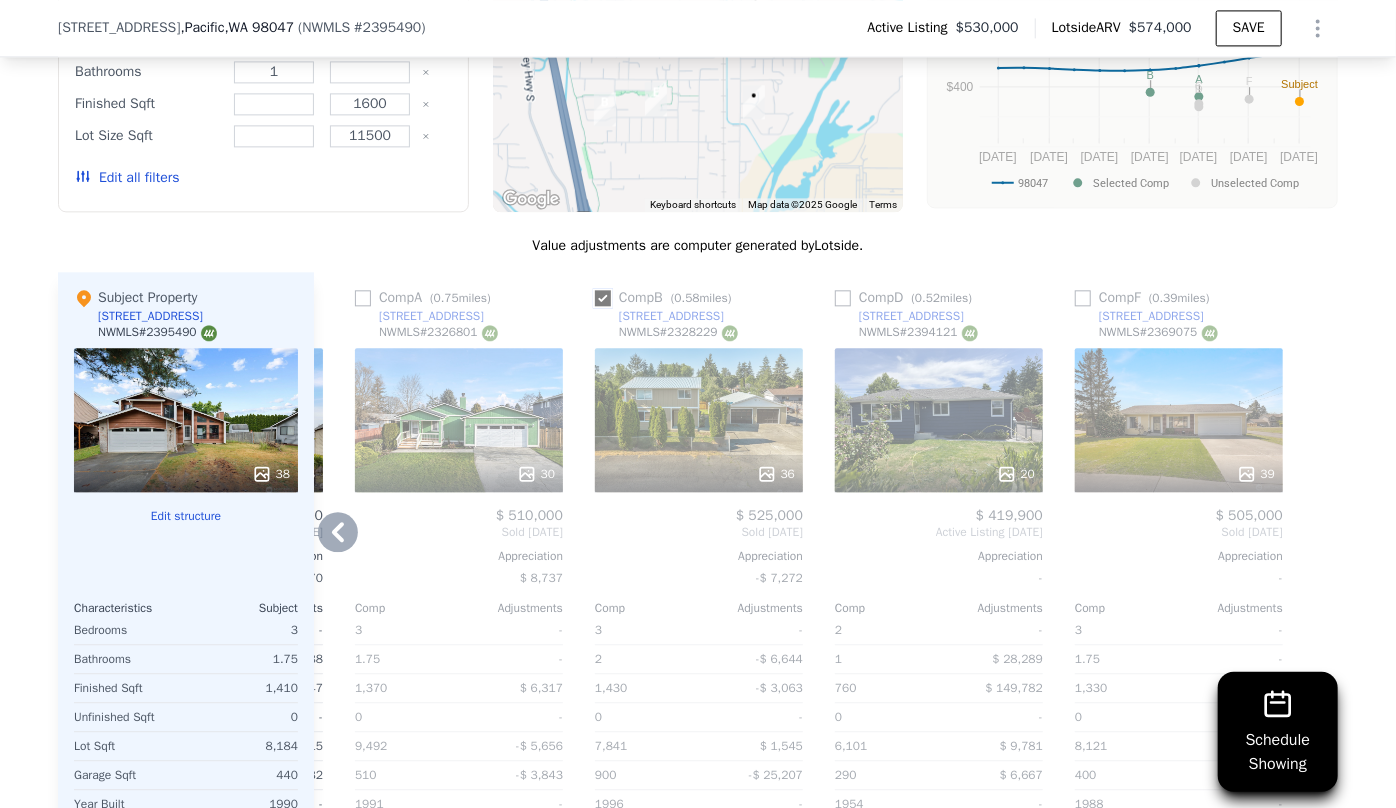 checkbox on "true" 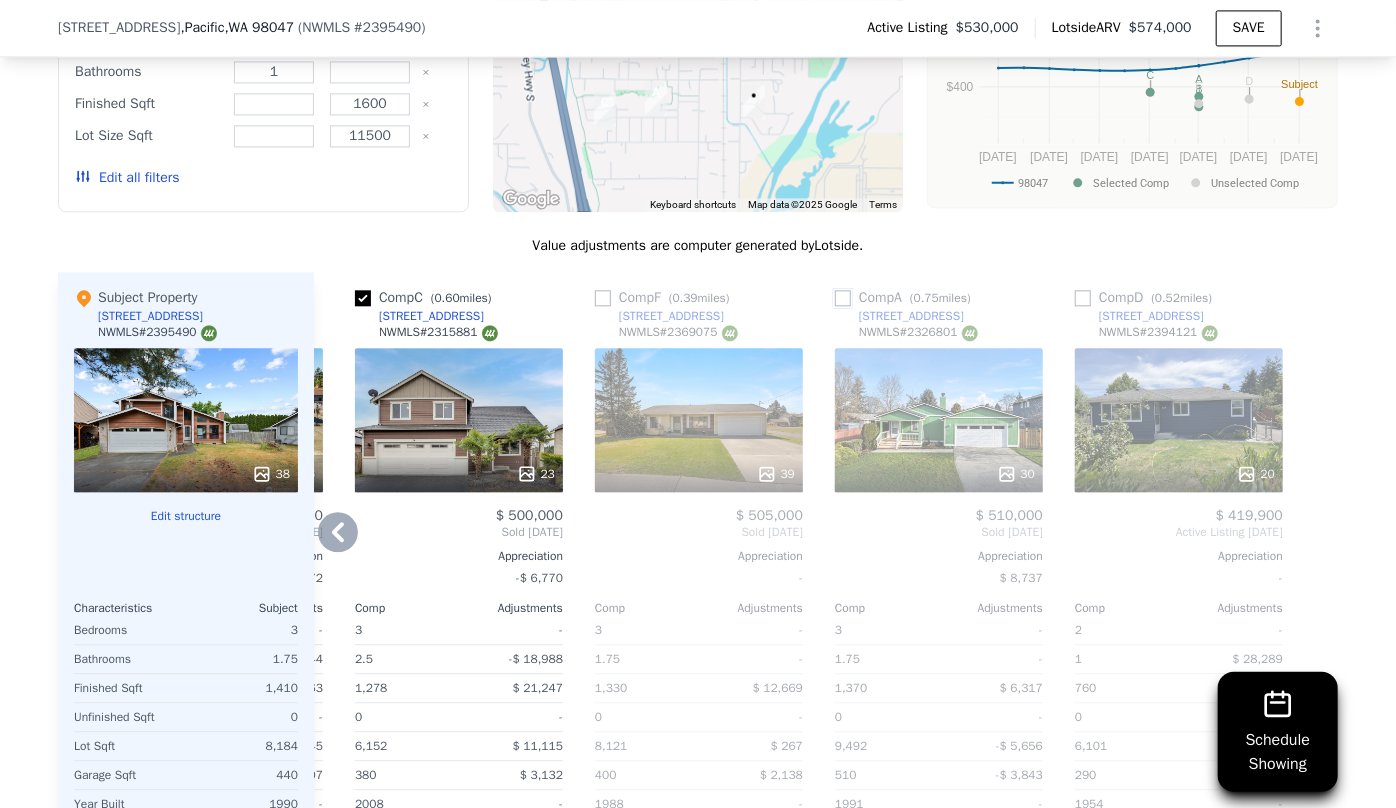 click at bounding box center [843, 298] 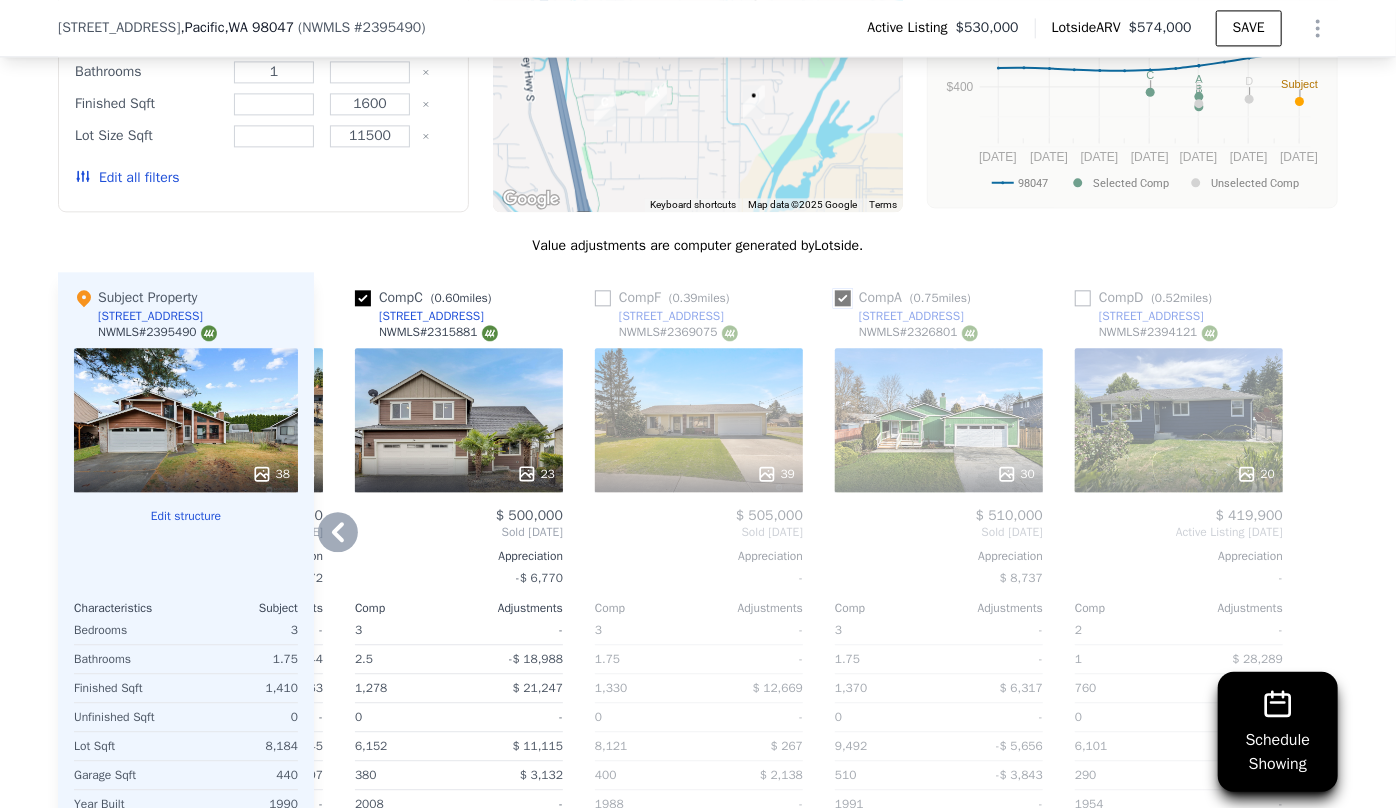 checkbox on "true" 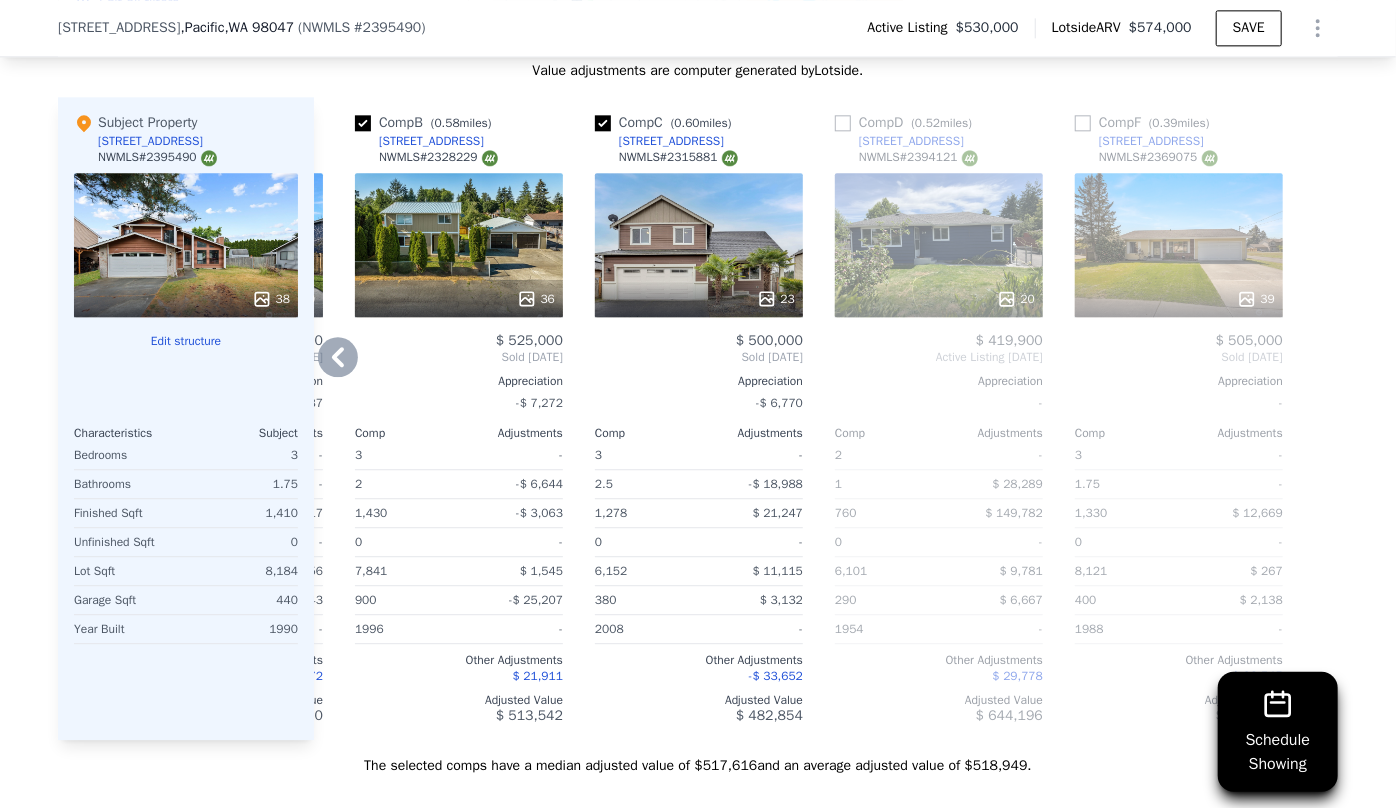 scroll, scrollTop: 2447, scrollLeft: 0, axis: vertical 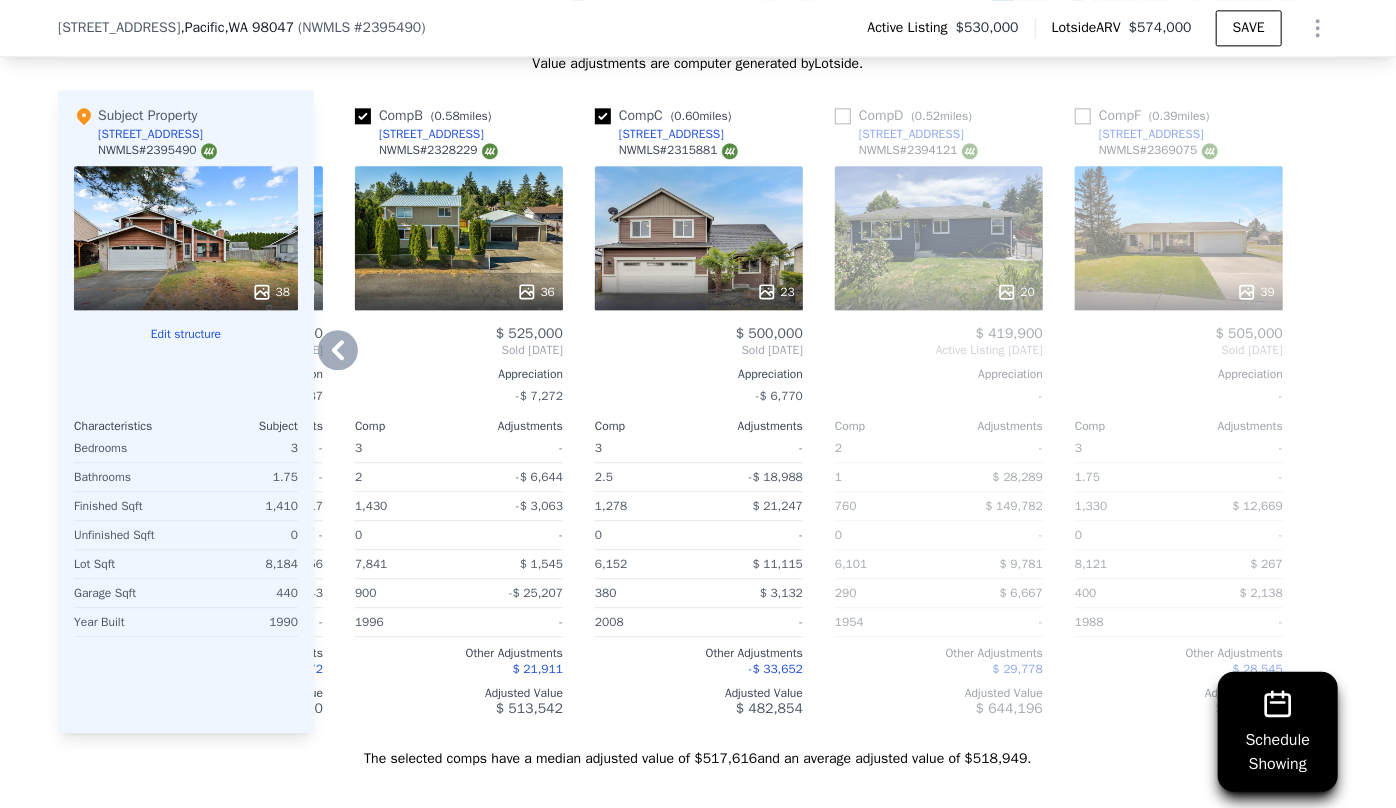 click 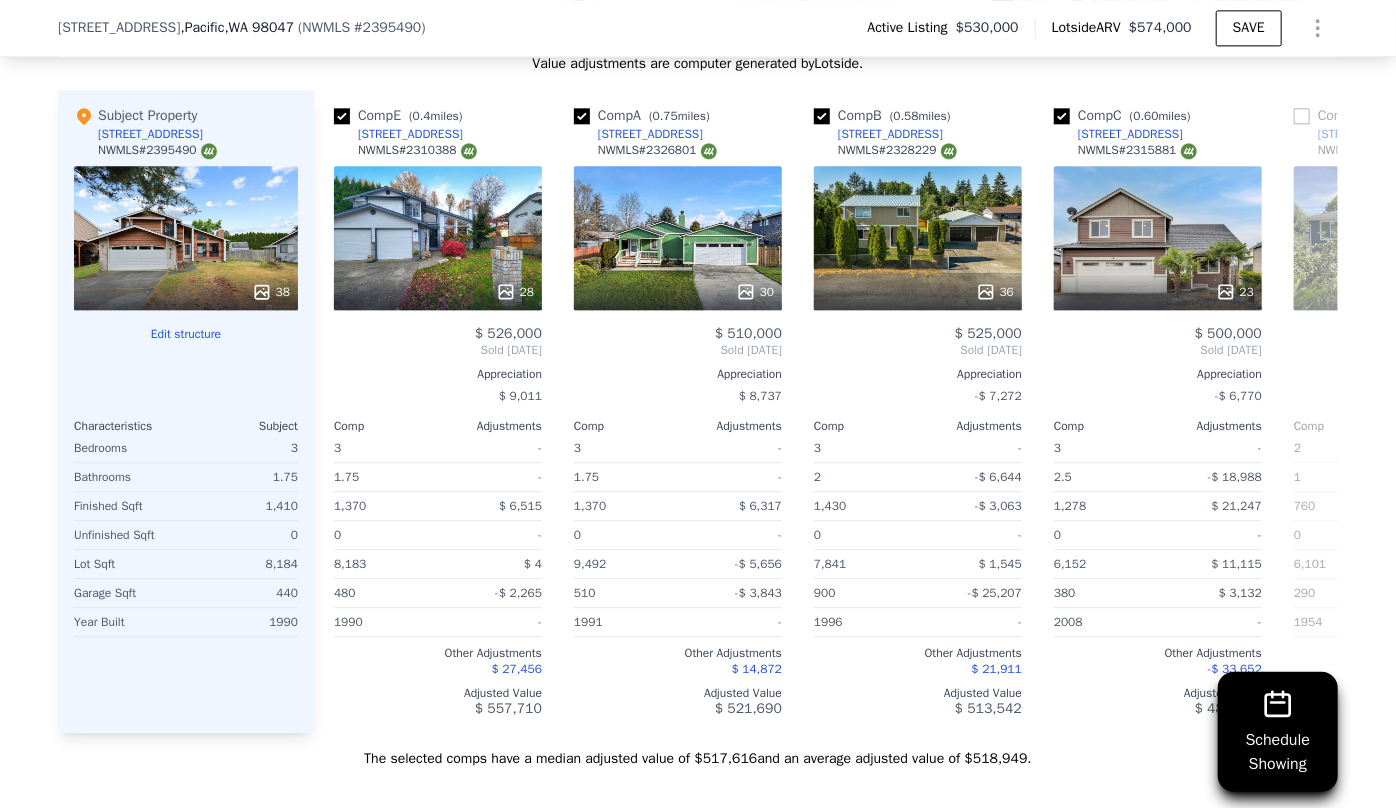 scroll, scrollTop: 0, scrollLeft: 0, axis: both 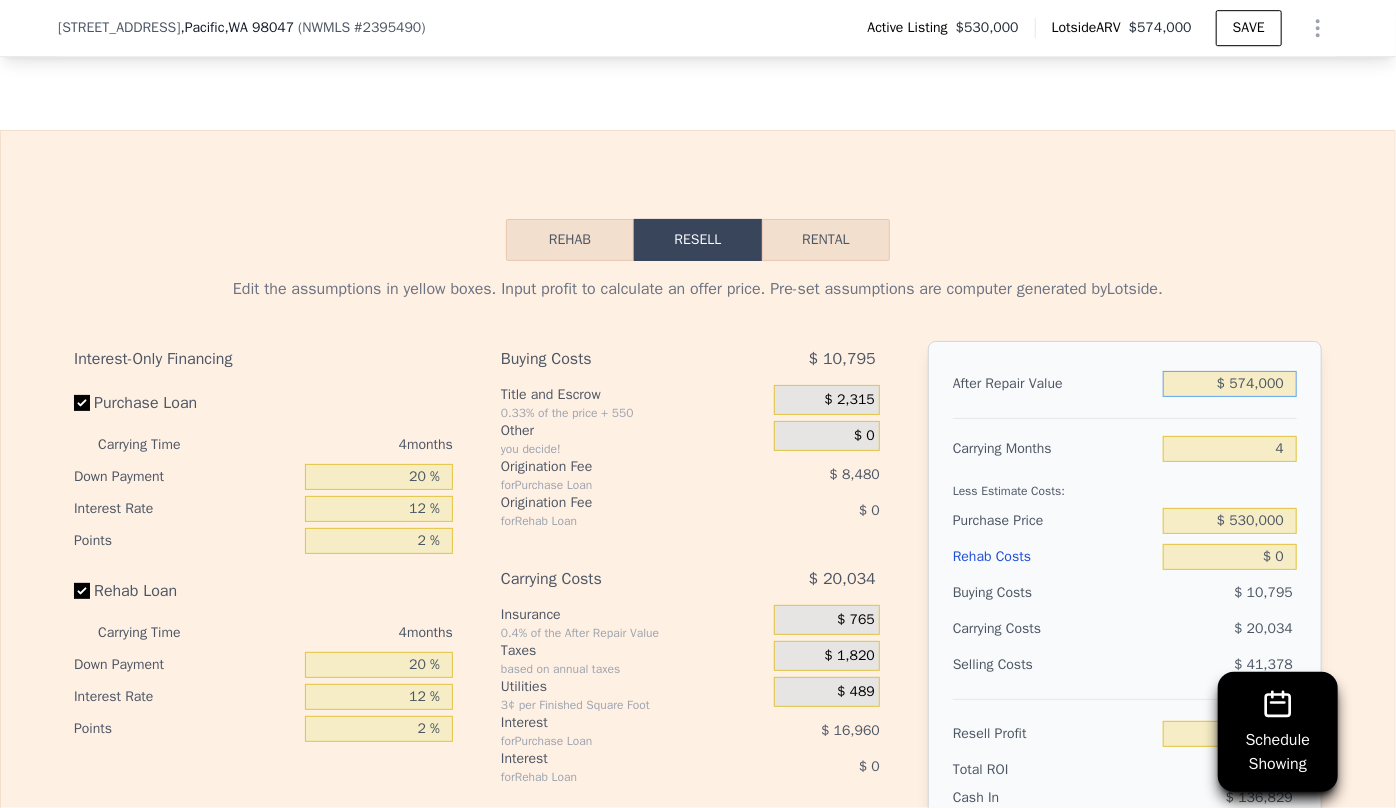 click on "$ 574,000" at bounding box center (1230, 384) 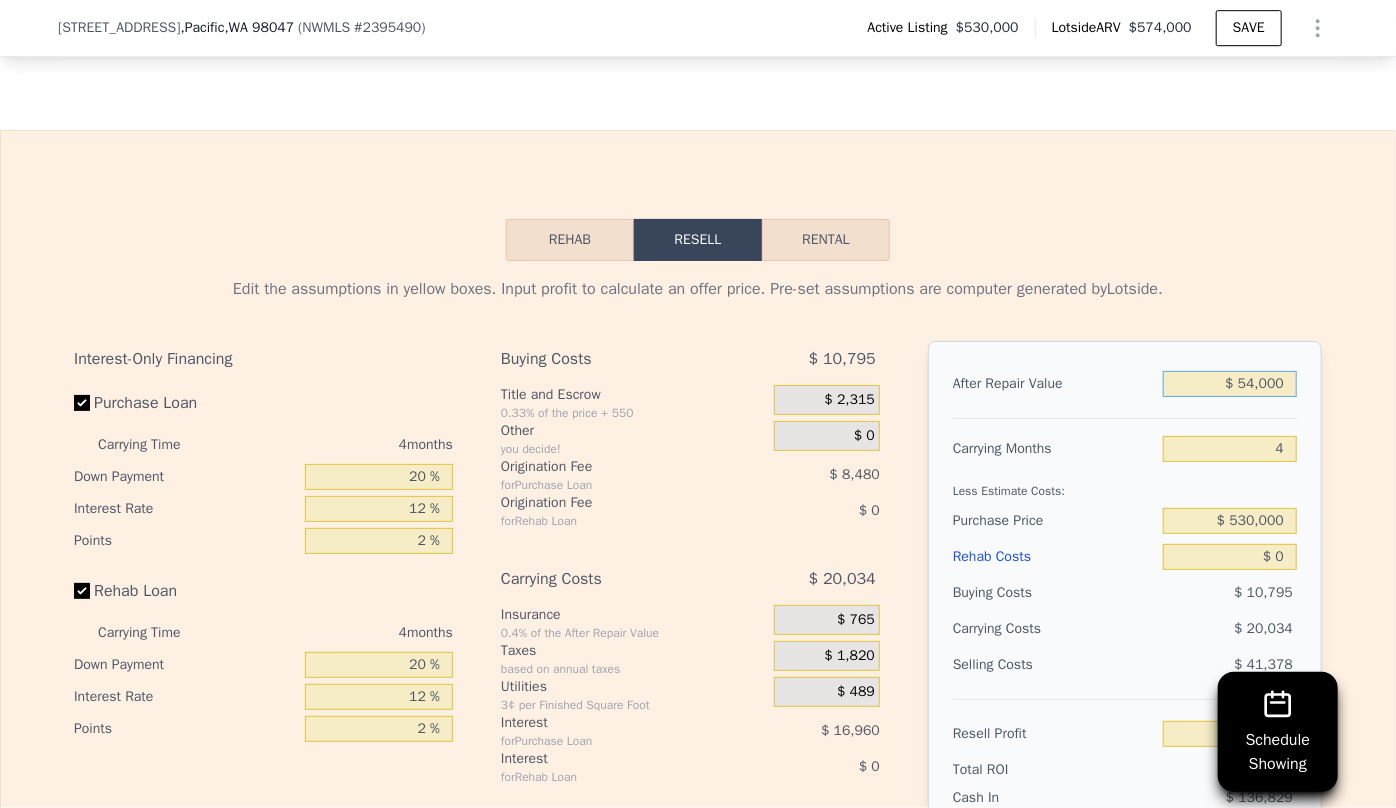 type on "-$ 510,527" 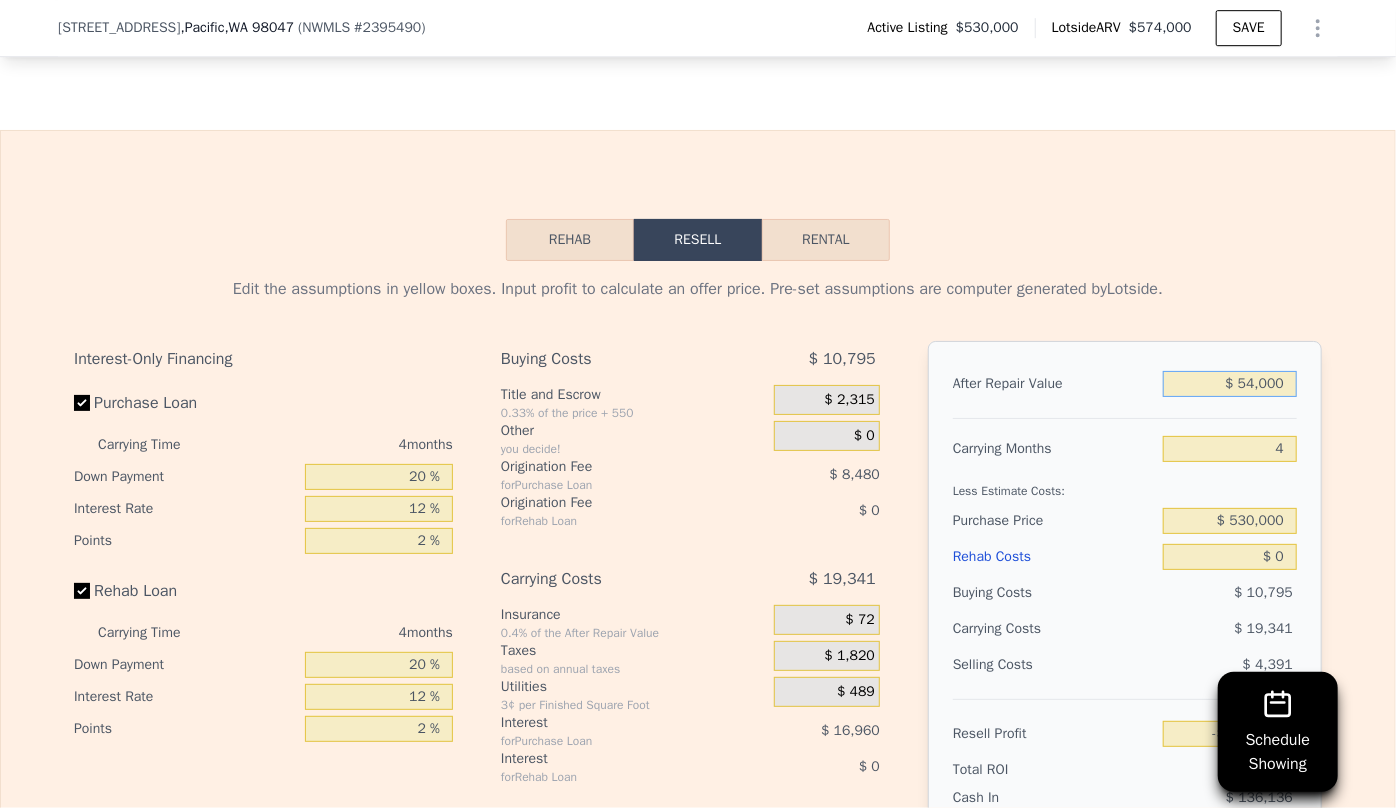 type on "$ 4,000" 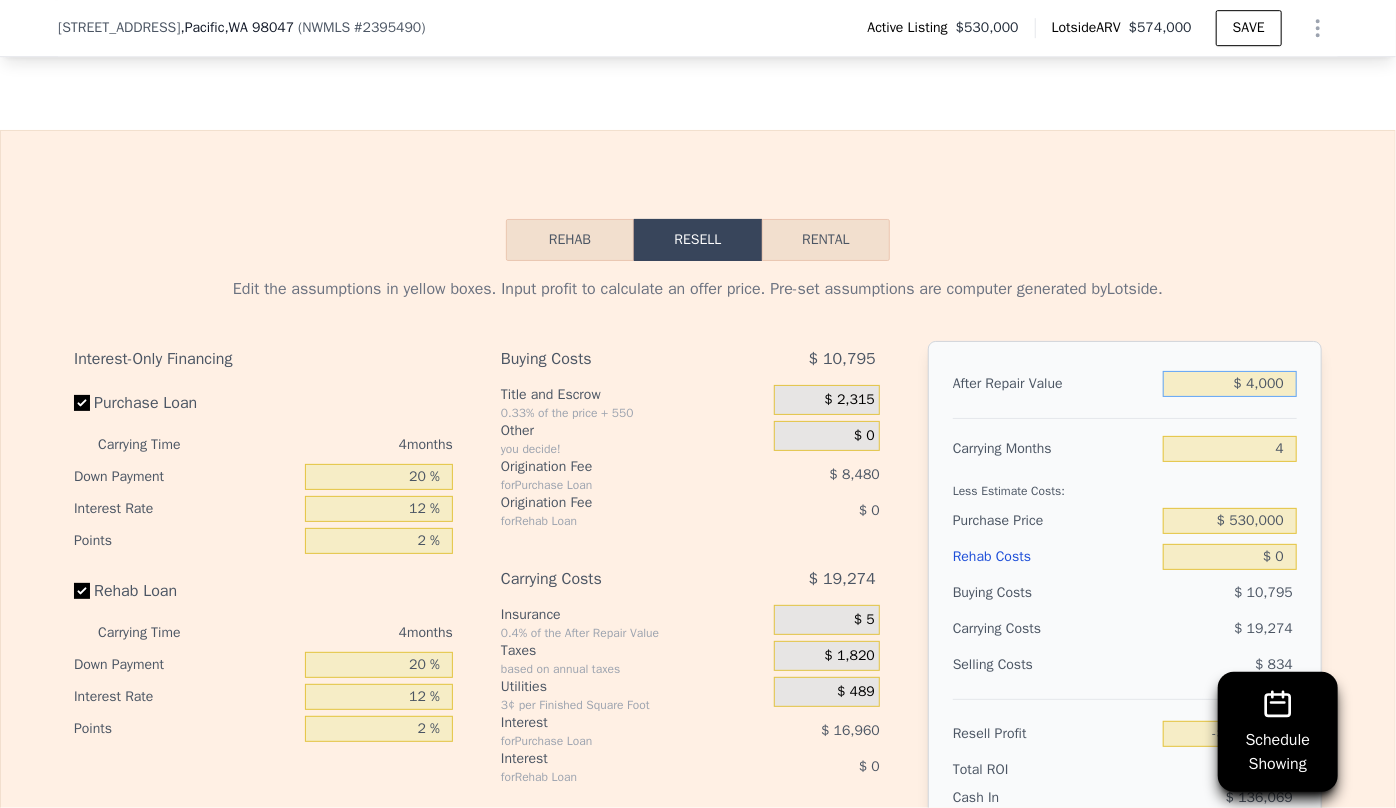 type on "-$ 556,903" 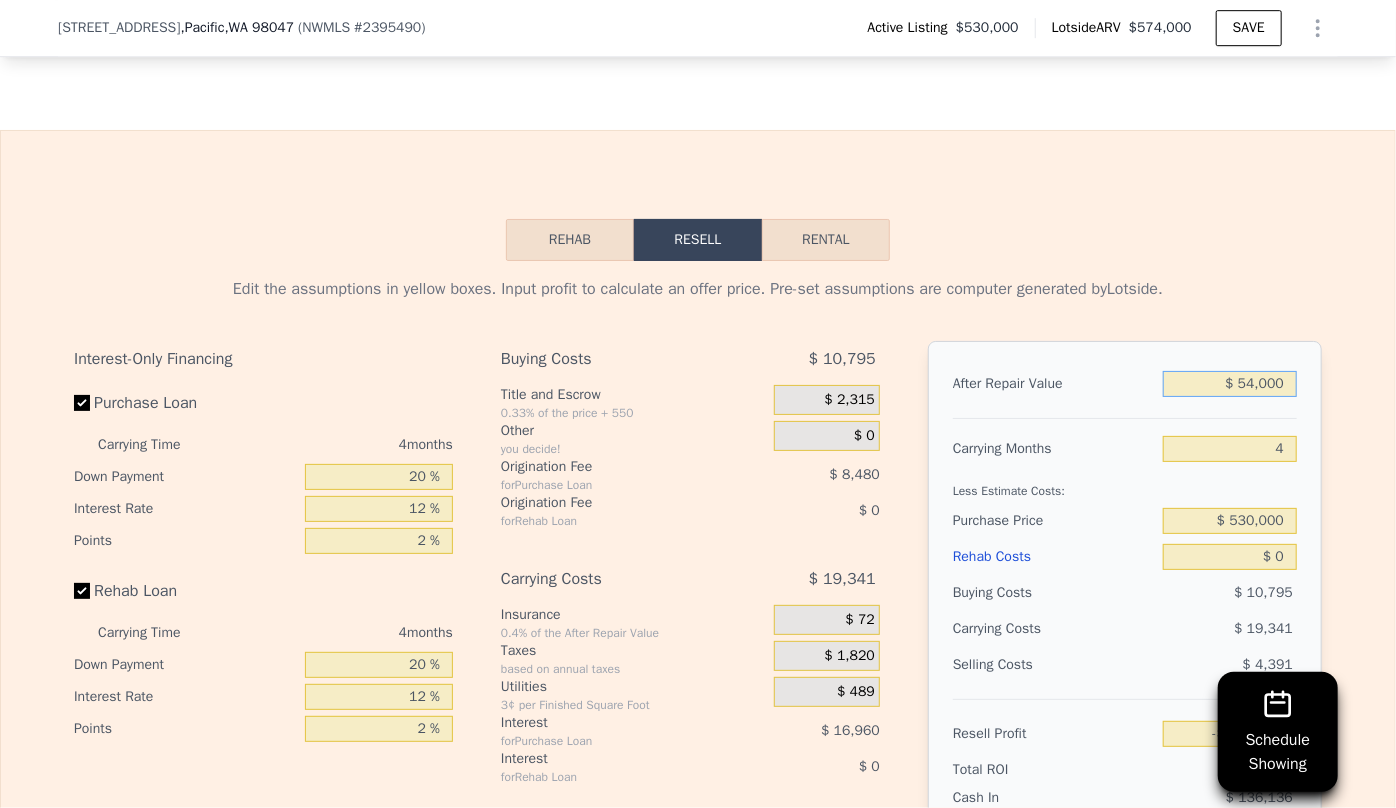 type on "-$ 510,527" 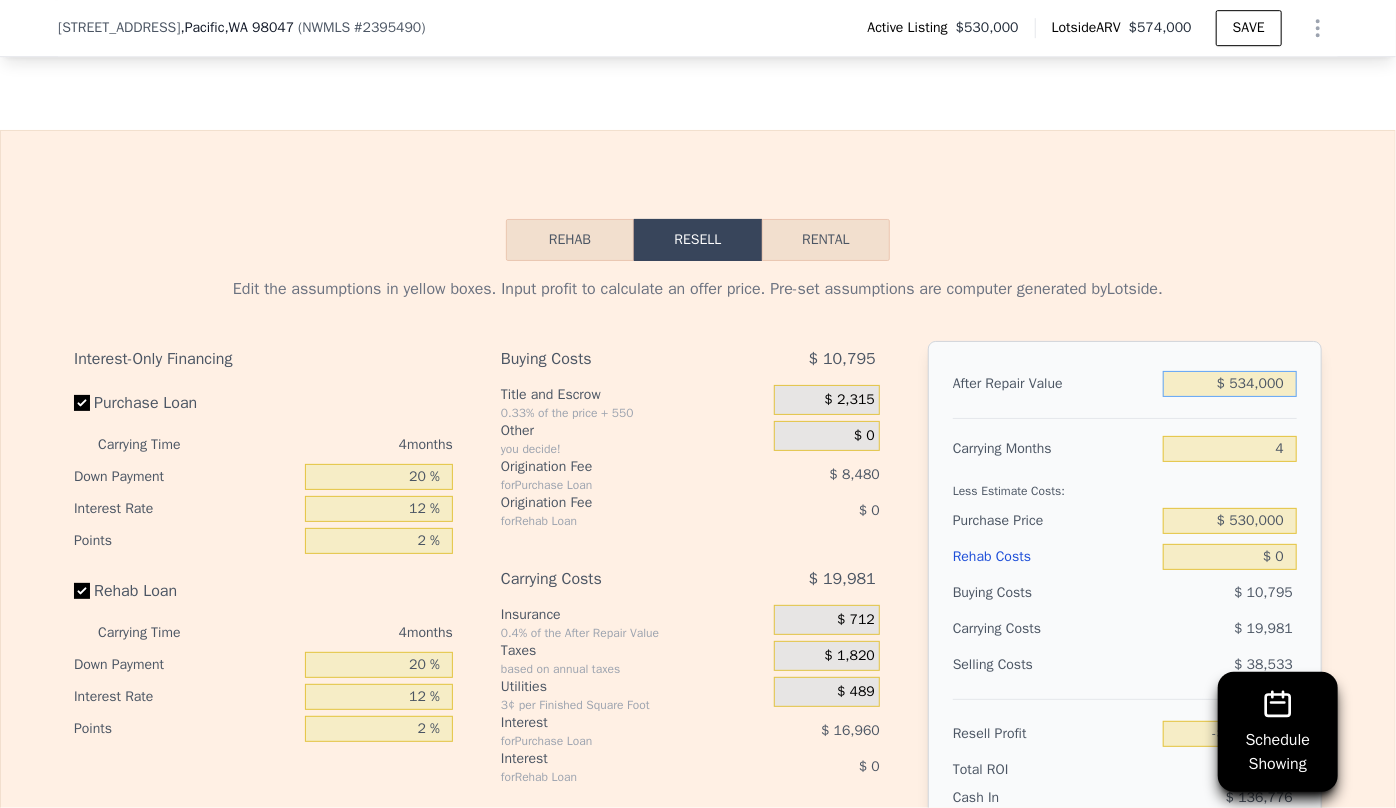 type on "-$ 65,309" 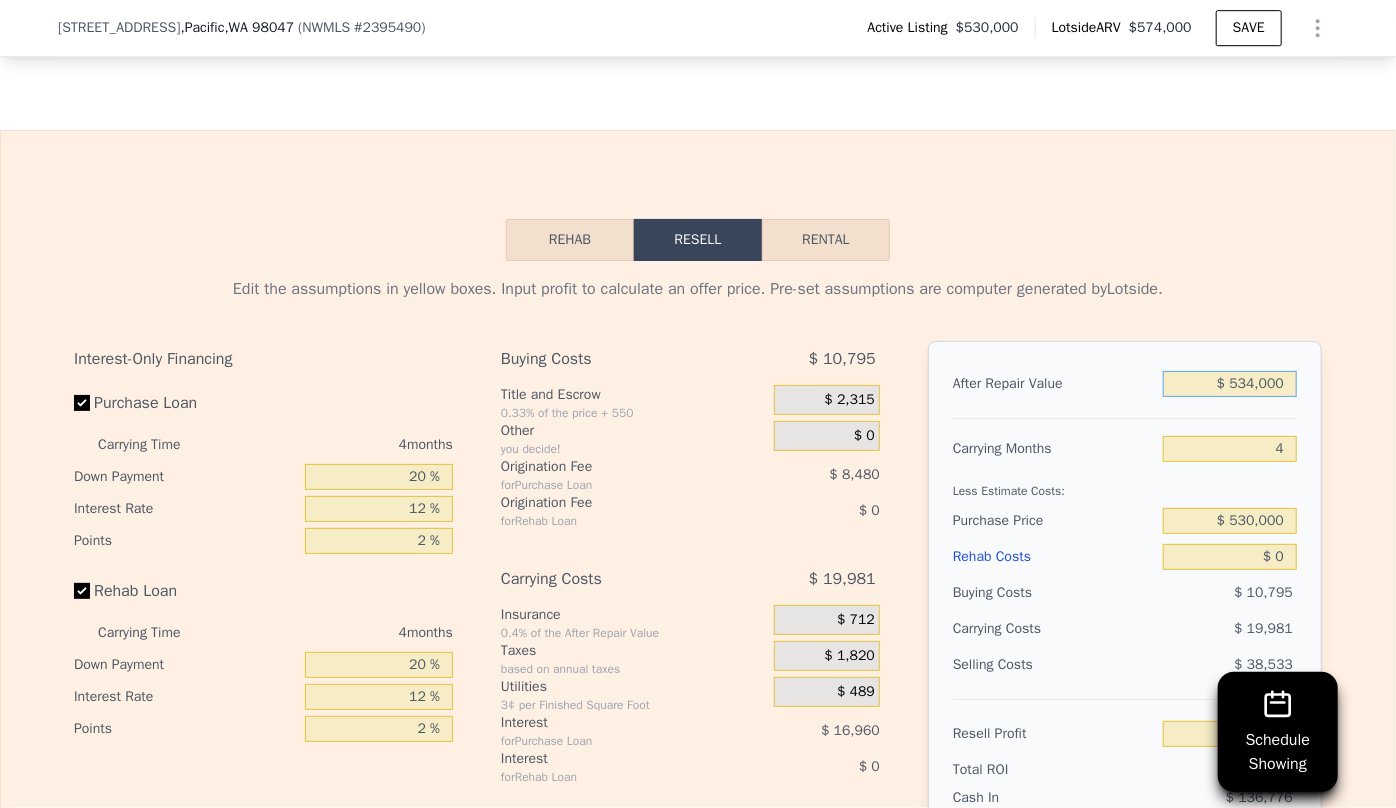 type on "$ 54,000" 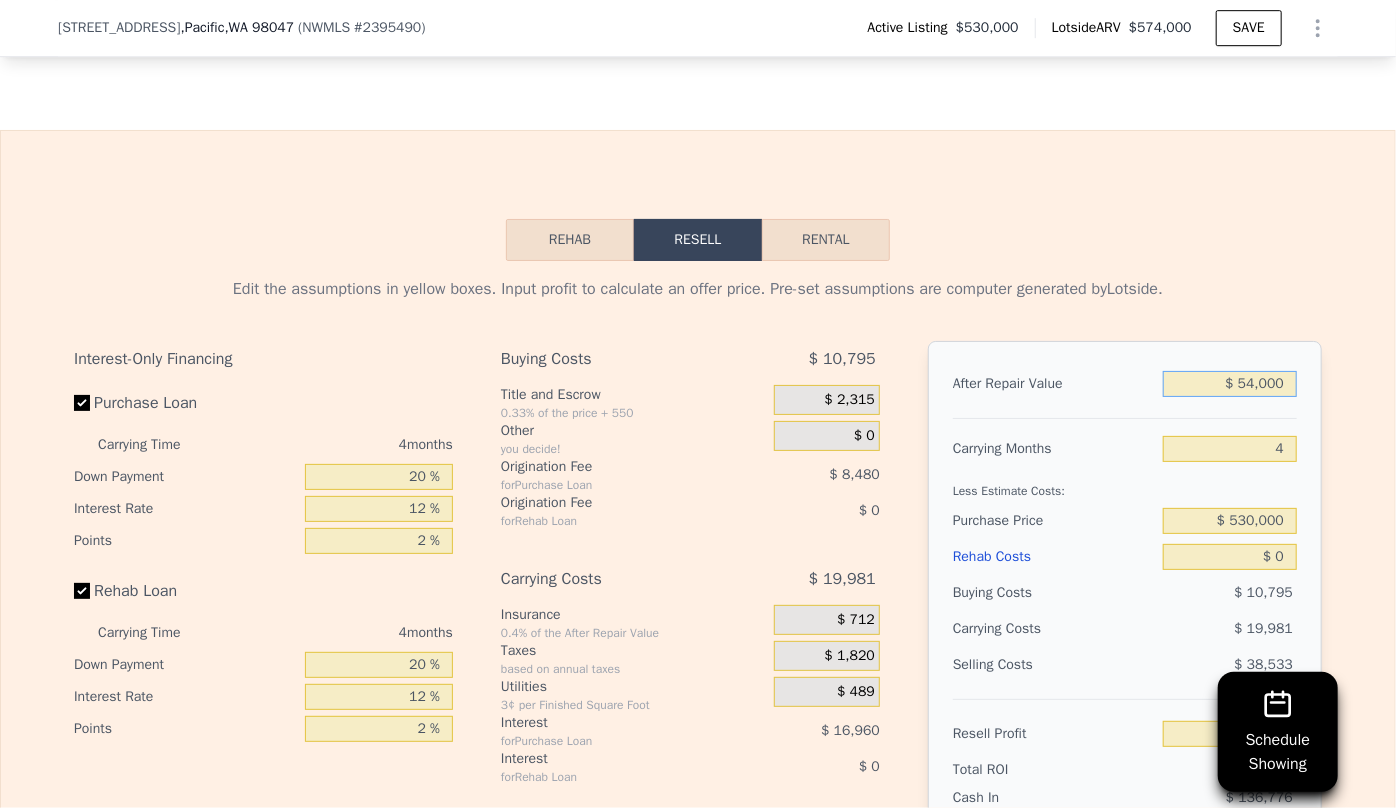 type on "-$ 510,527" 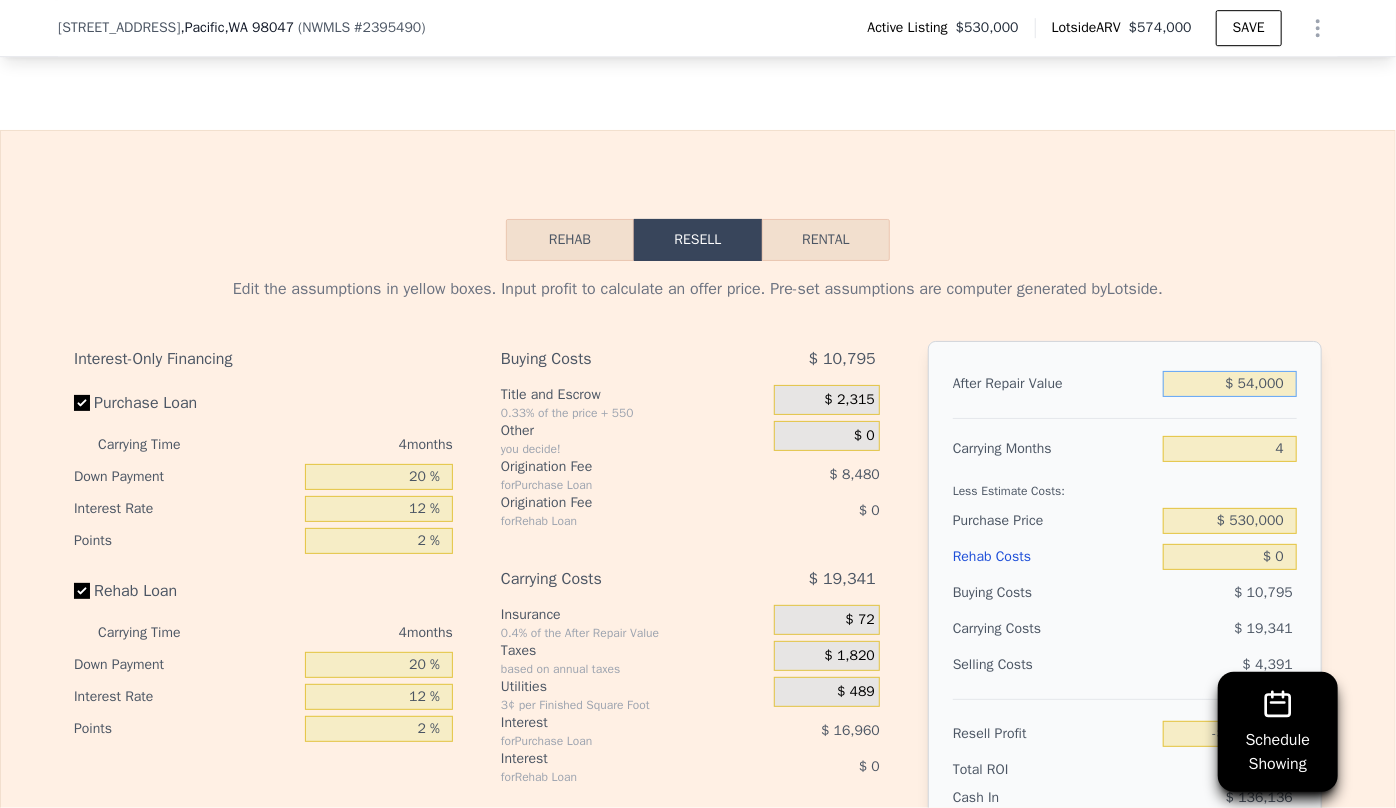 type on "$ 554,000" 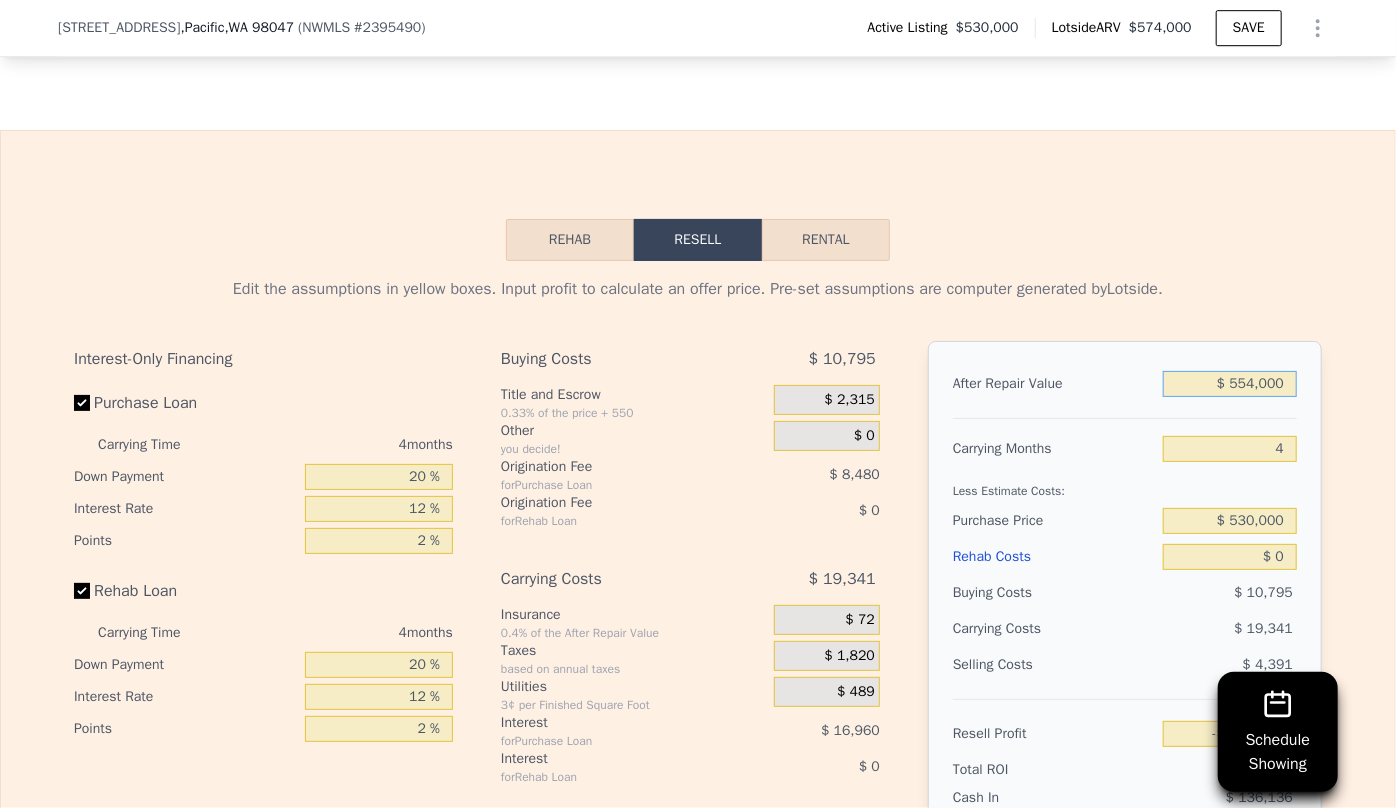 type on "-$ 46,759" 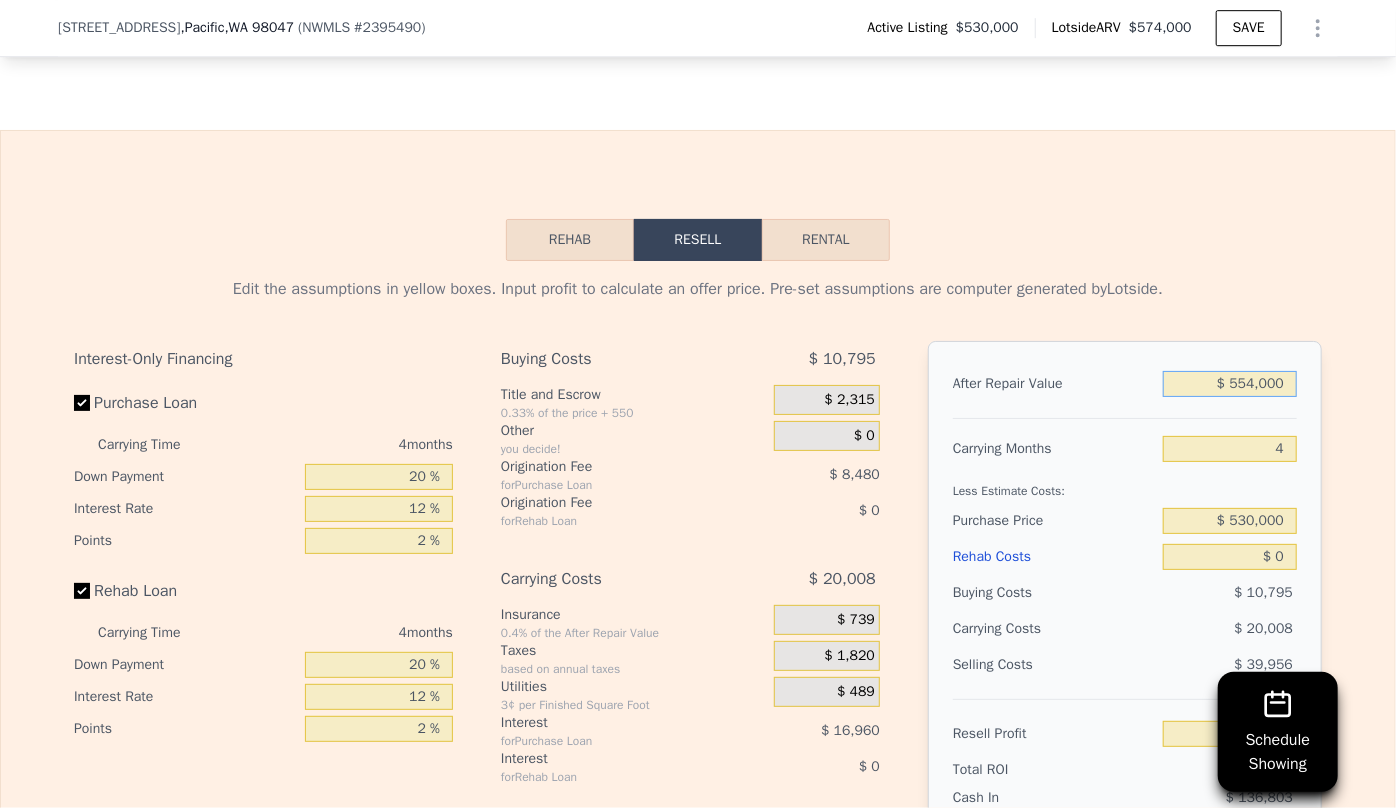 type on "$ 554,000" 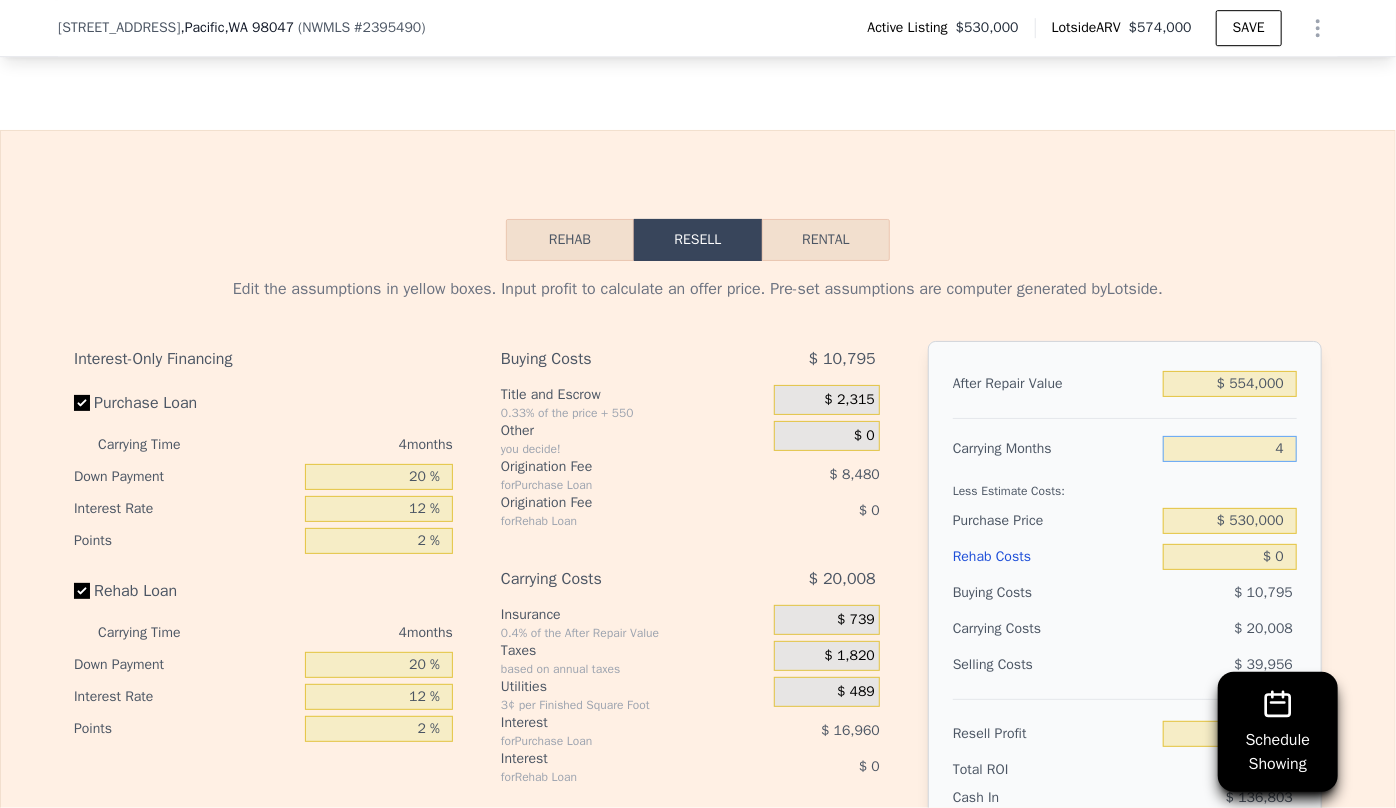 click on "4" at bounding box center [1230, 449] 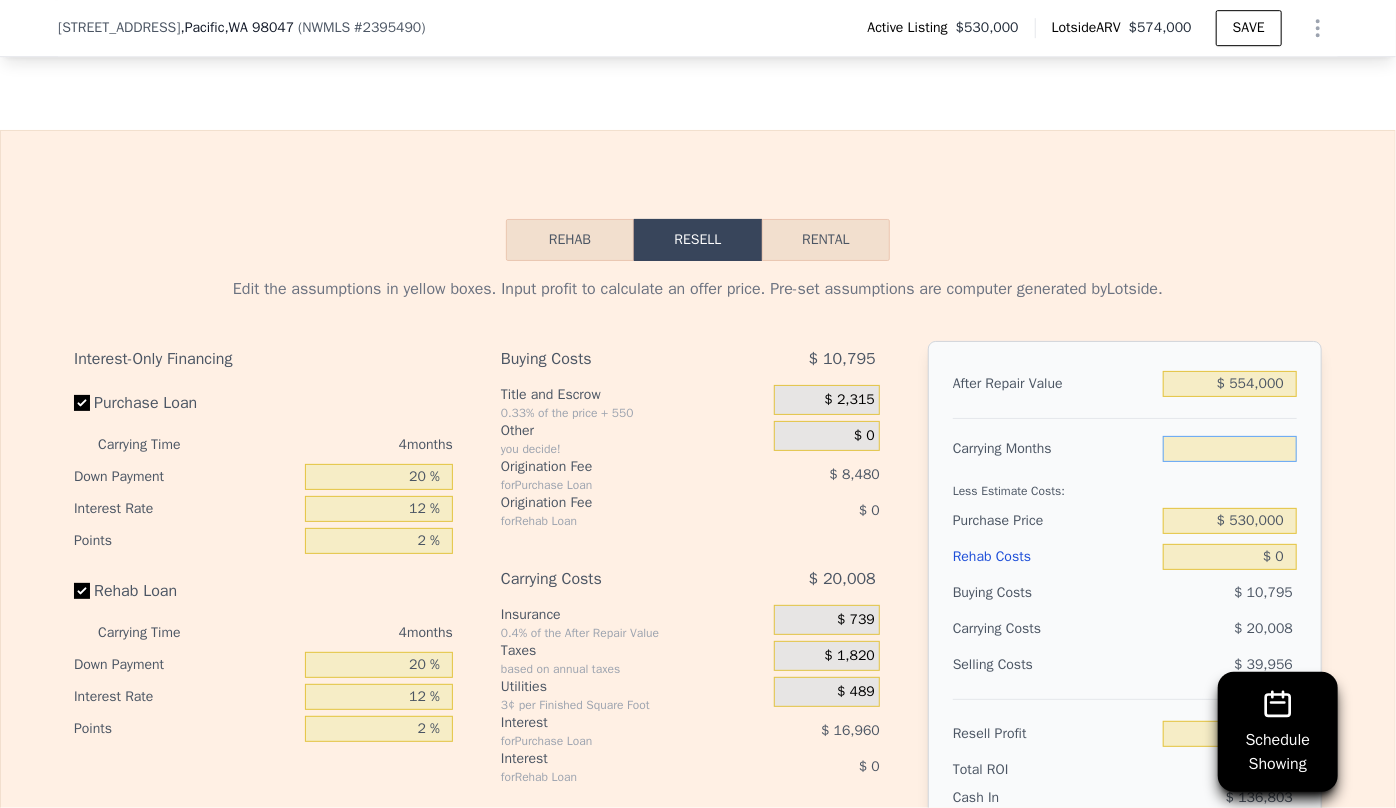 type on "6" 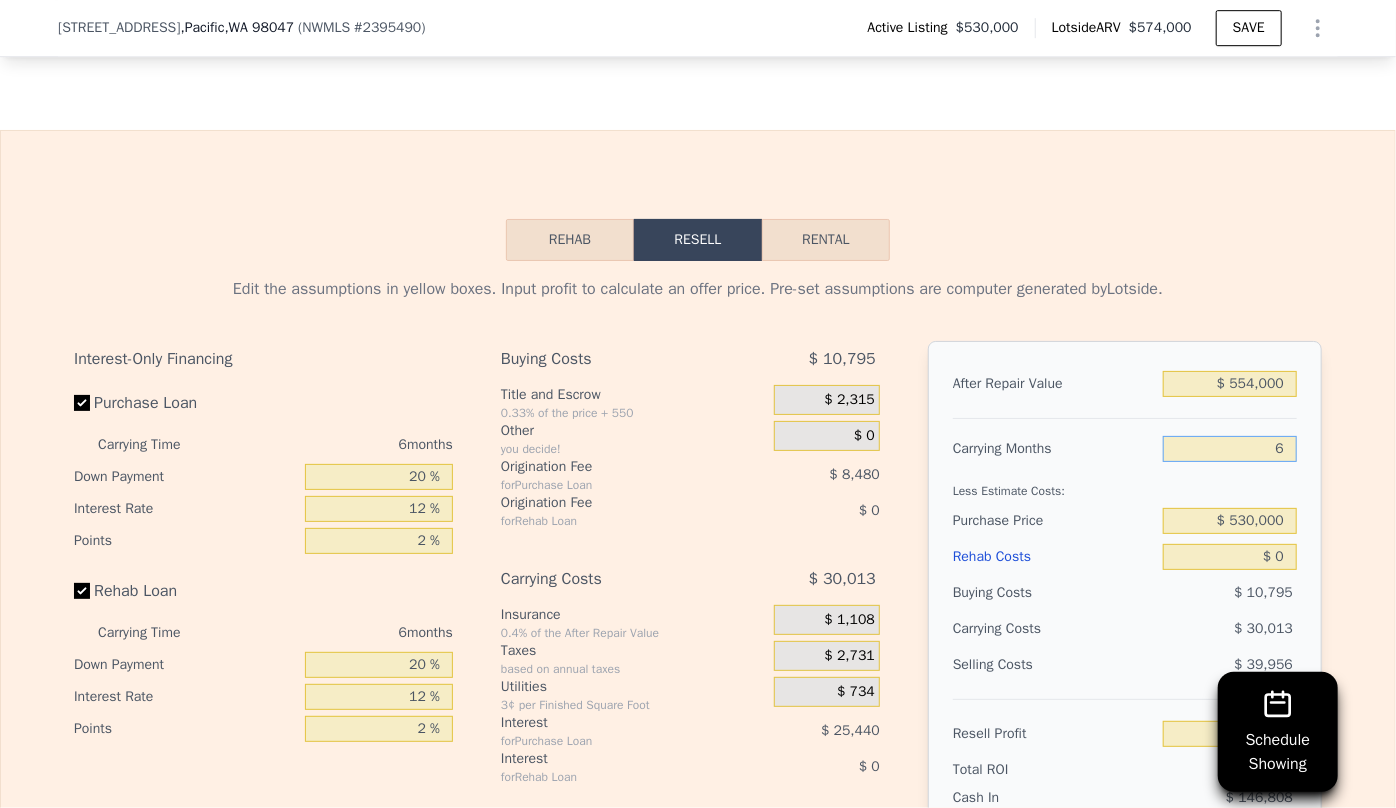 type on "-$ 56,764" 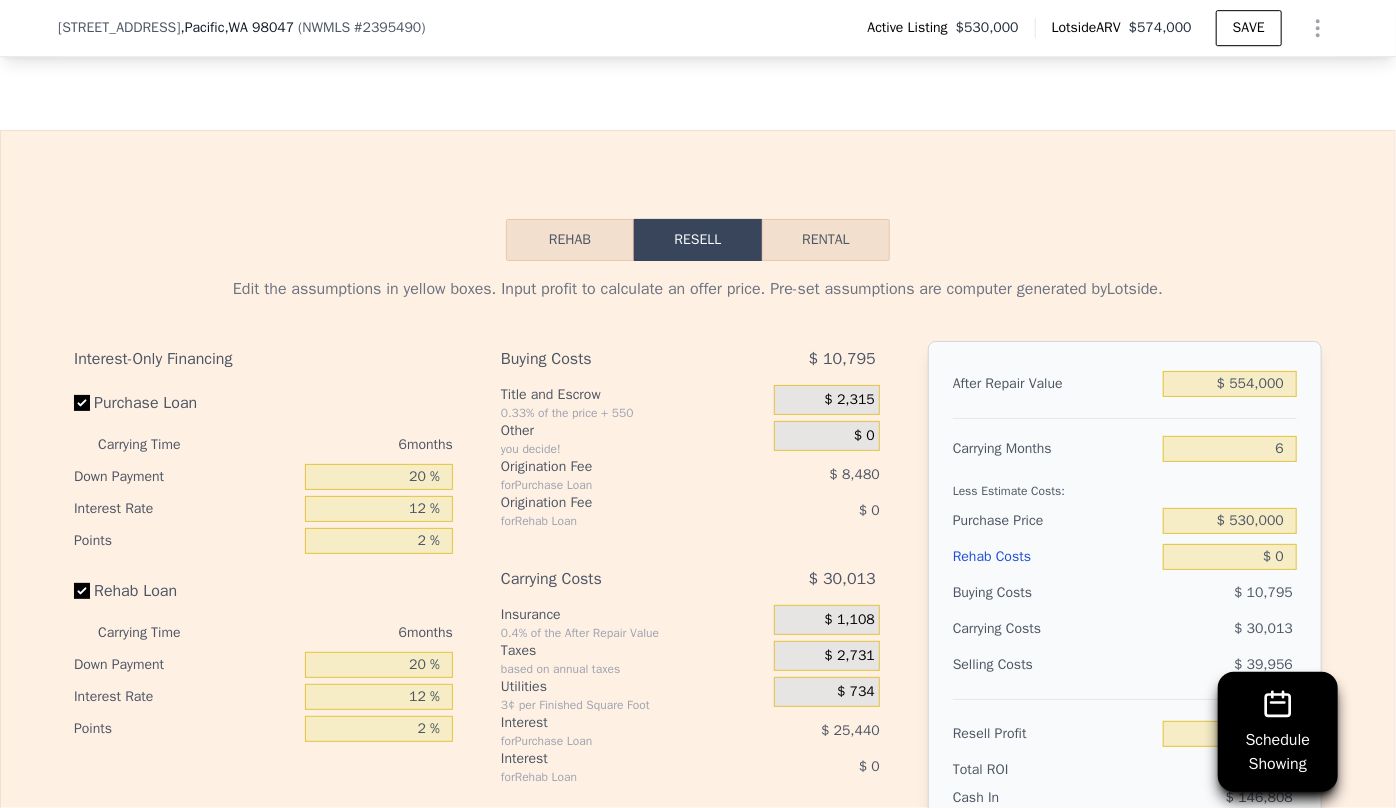 click on "$ 30,013" at bounding box center [1191, 629] 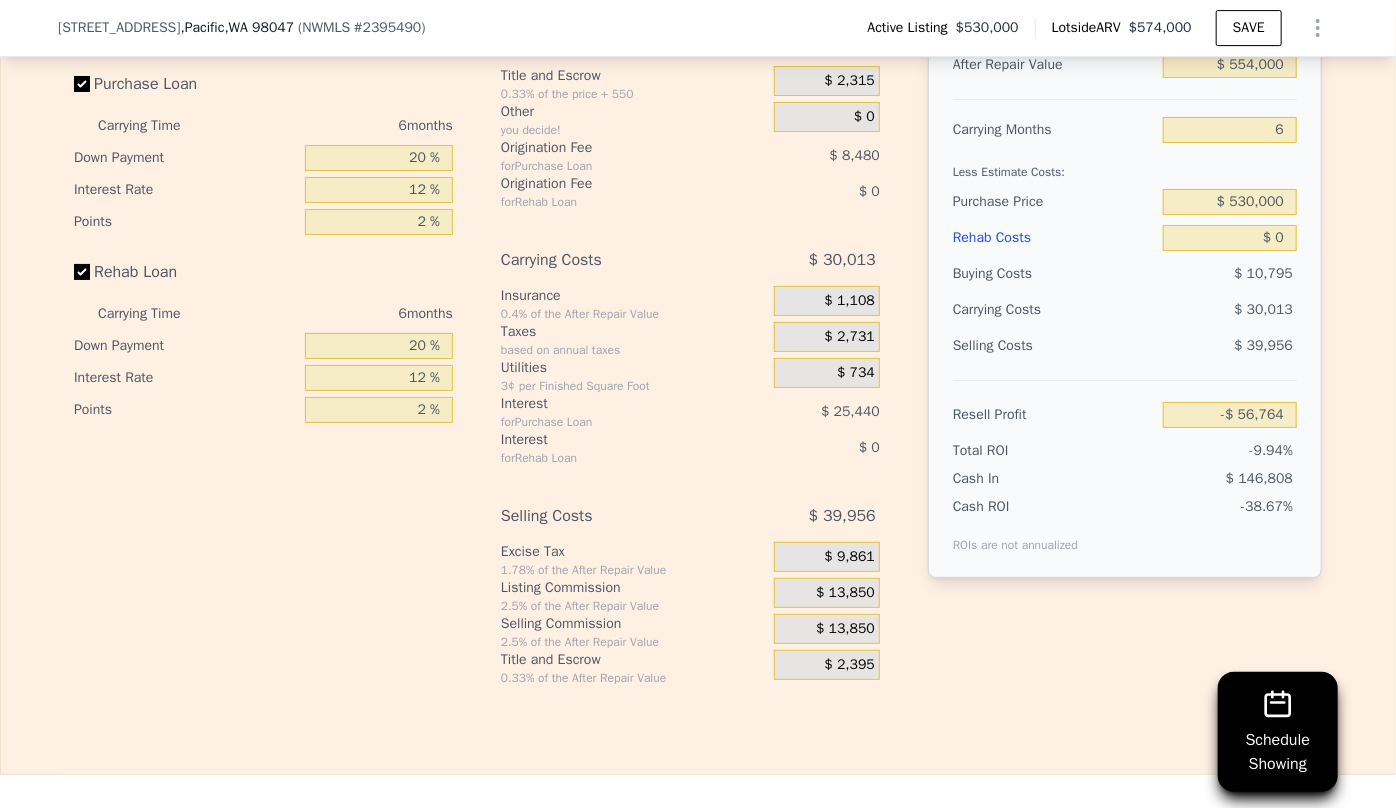 scroll, scrollTop: 3538, scrollLeft: 0, axis: vertical 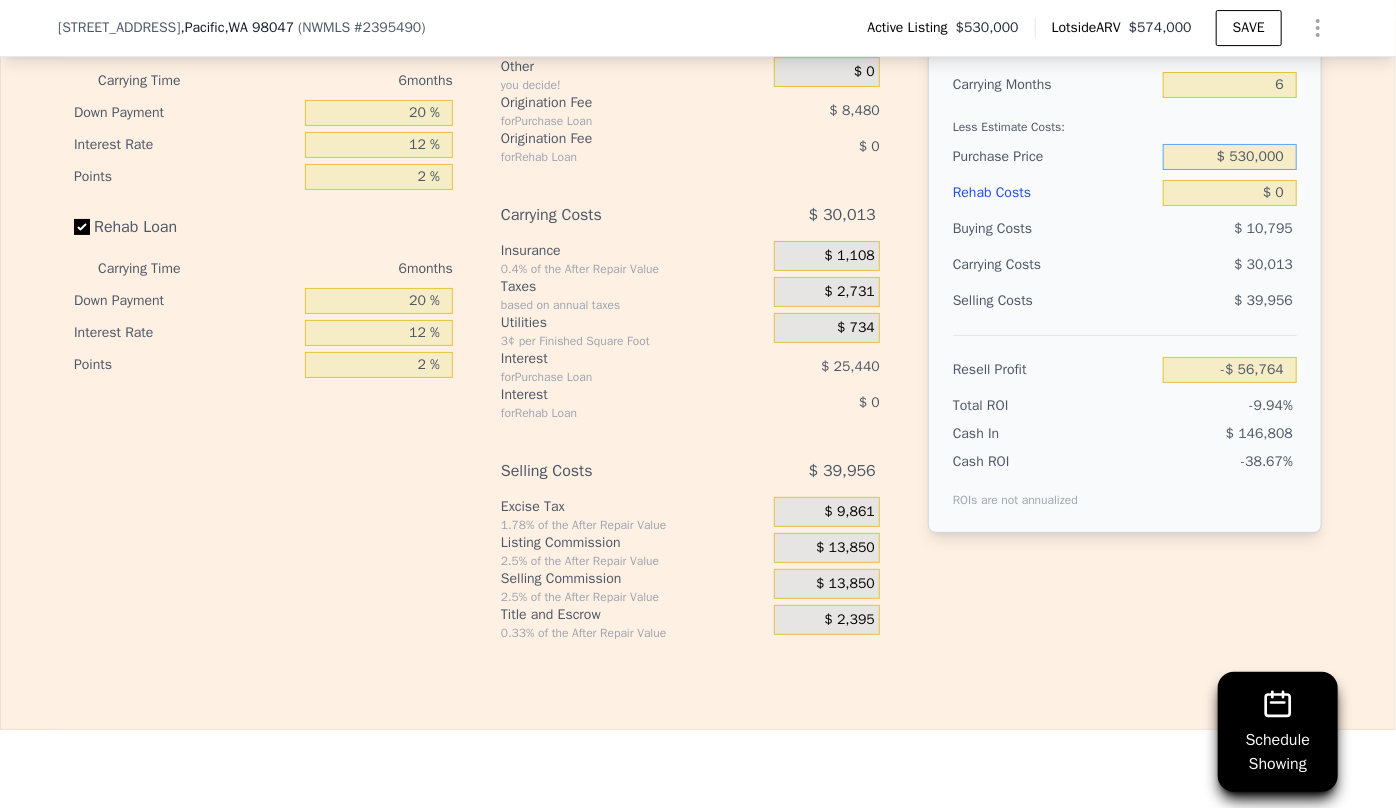 click on "$ 530,000" at bounding box center (1230, 157) 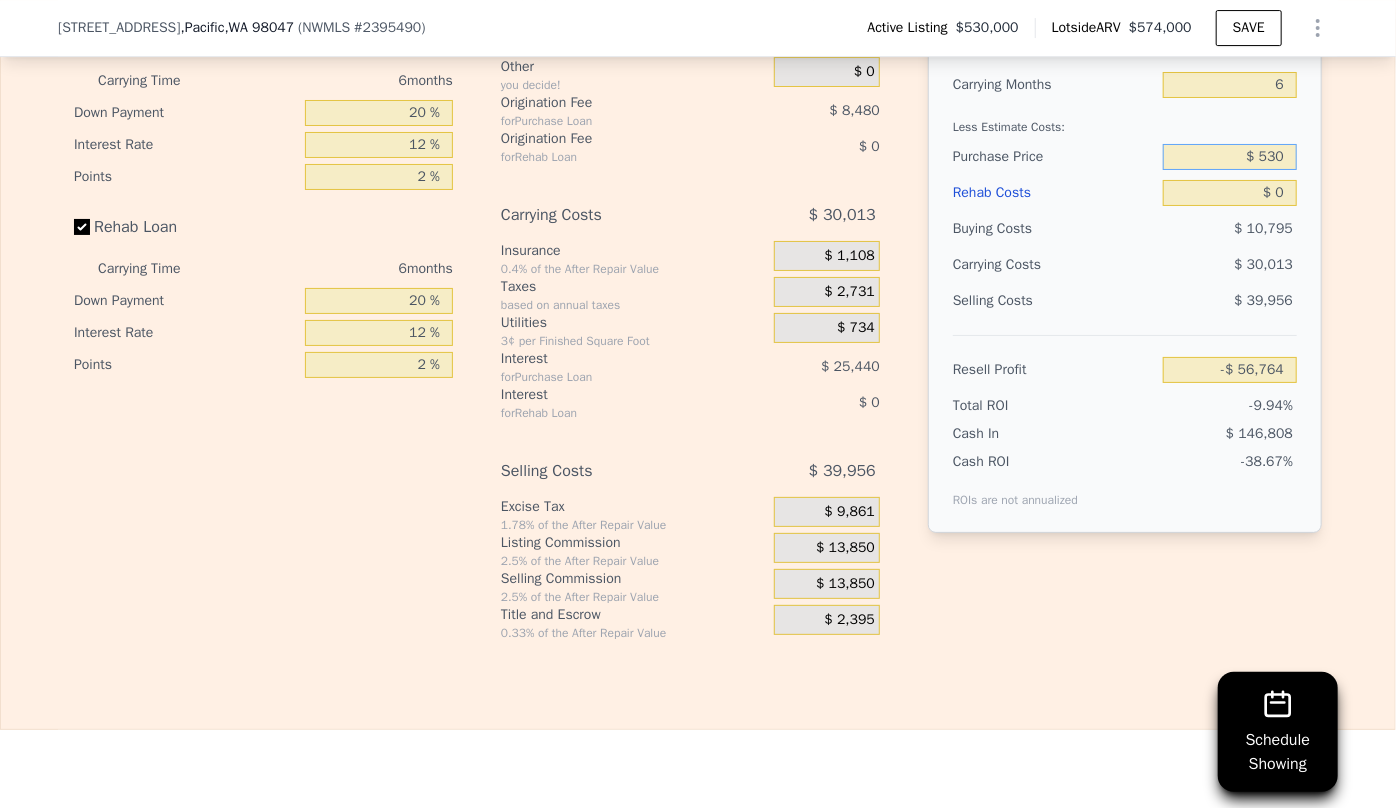 type on "$ 53" 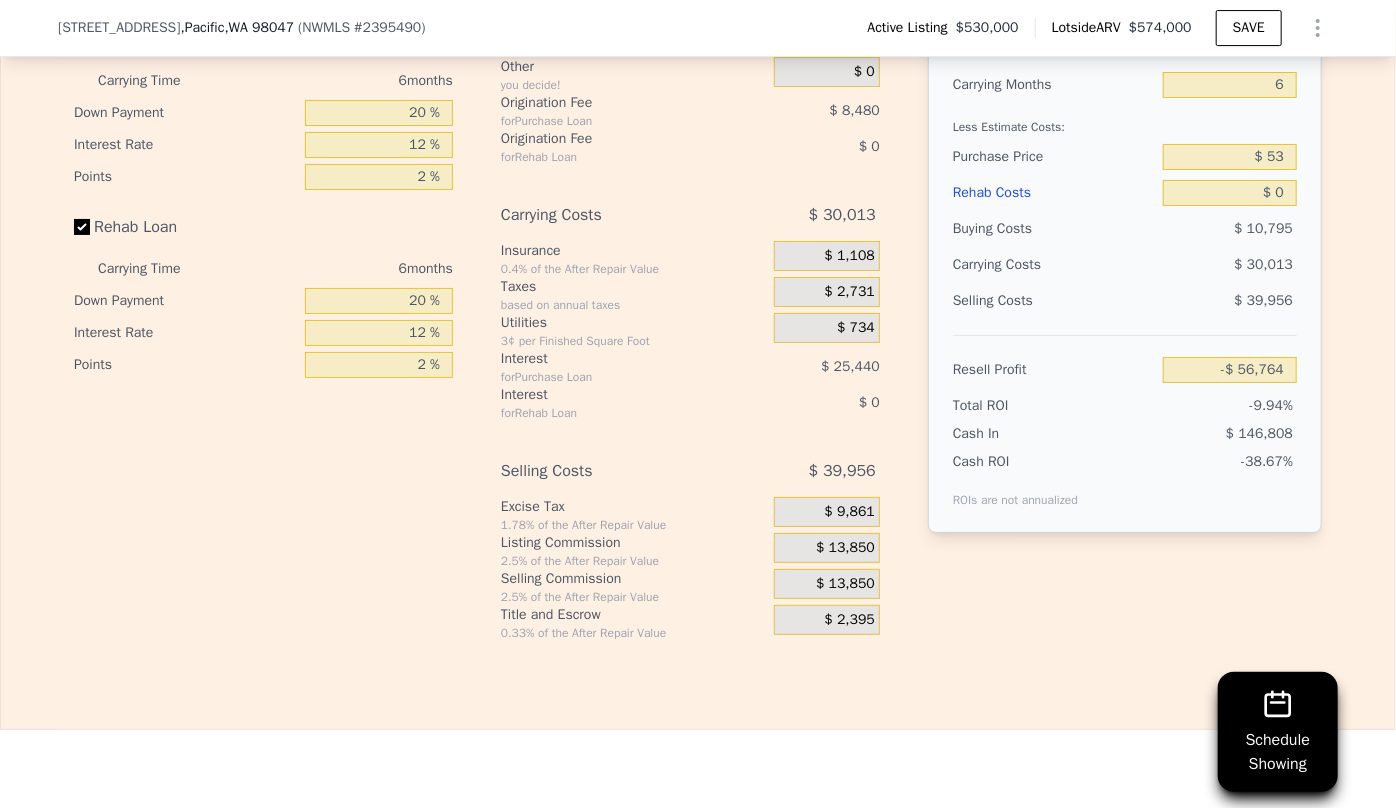 click on "Search an address or region Solutions Company Open main menu Open user menu [STREET_ADDRESS] ( NWMLS # 2395490 ) Active Listing $530,000 Lotside  ARV $574,000 SAVE
•
+ −
•
+ − STREET VIEW                 ← Move left → Move right ↑ Move up ↓ Move down + Zoom in - Zoom out             [STREET_ADDRESS][US_STATE]            View on Google Maps        Custom Imagery                 This image is no longer available Keyboard shortcuts Map Data © 2025 Google © 2025 Google Terms Report a problem                 ← Move left → Move right ↑ Move up ↓ Move down + Zoom in - Zoom out             [STREET_ADDRESS][GEOGRAPHIC_DATA][US_STATE][STREET_ADDRESS]            View on Google Maps        Custom Imagery                 This image is no longer available Keyboard shortcuts Map Data © 2025 Google © 2025 Google Terms   NWMLS" at bounding box center (698, 404) 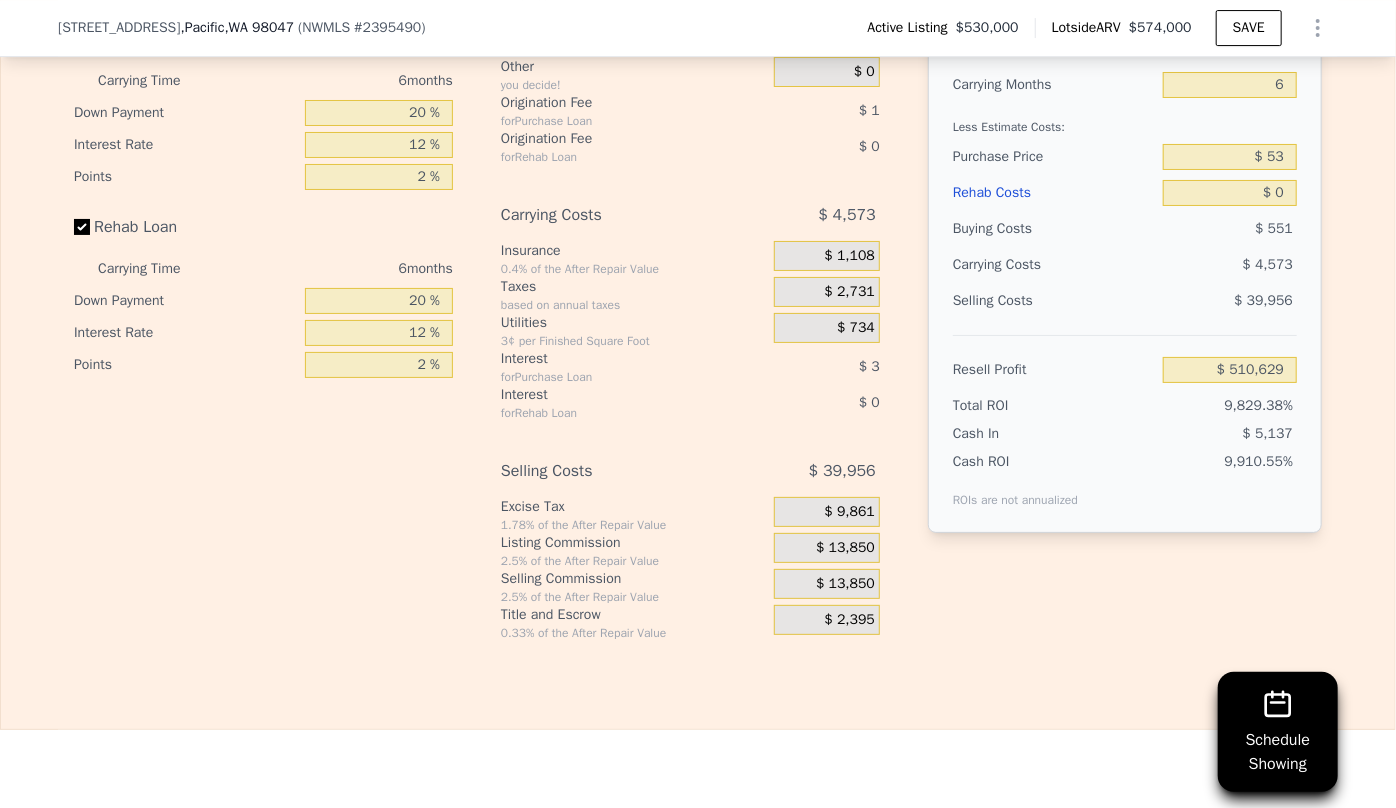 type on "$ 508,867" 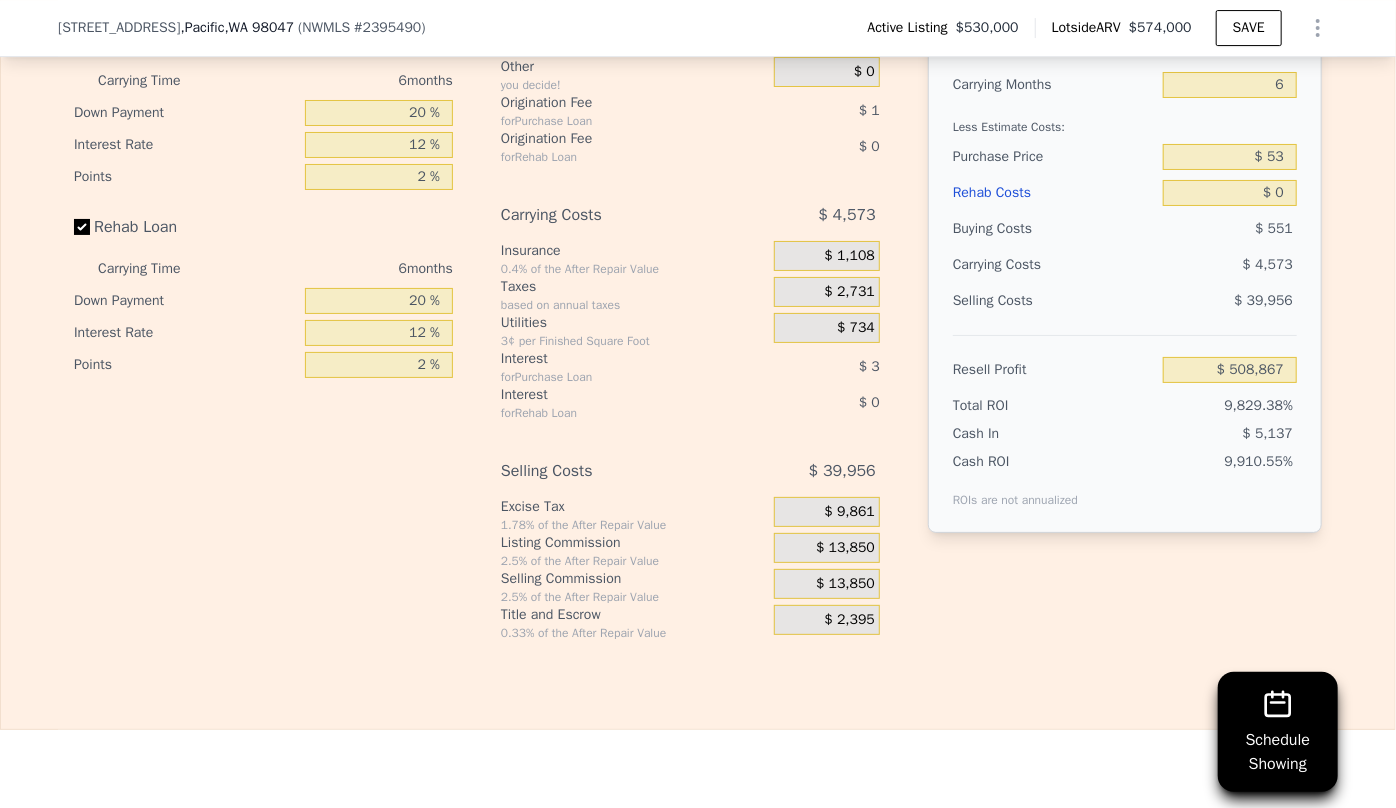 scroll, scrollTop: 3174, scrollLeft: 0, axis: vertical 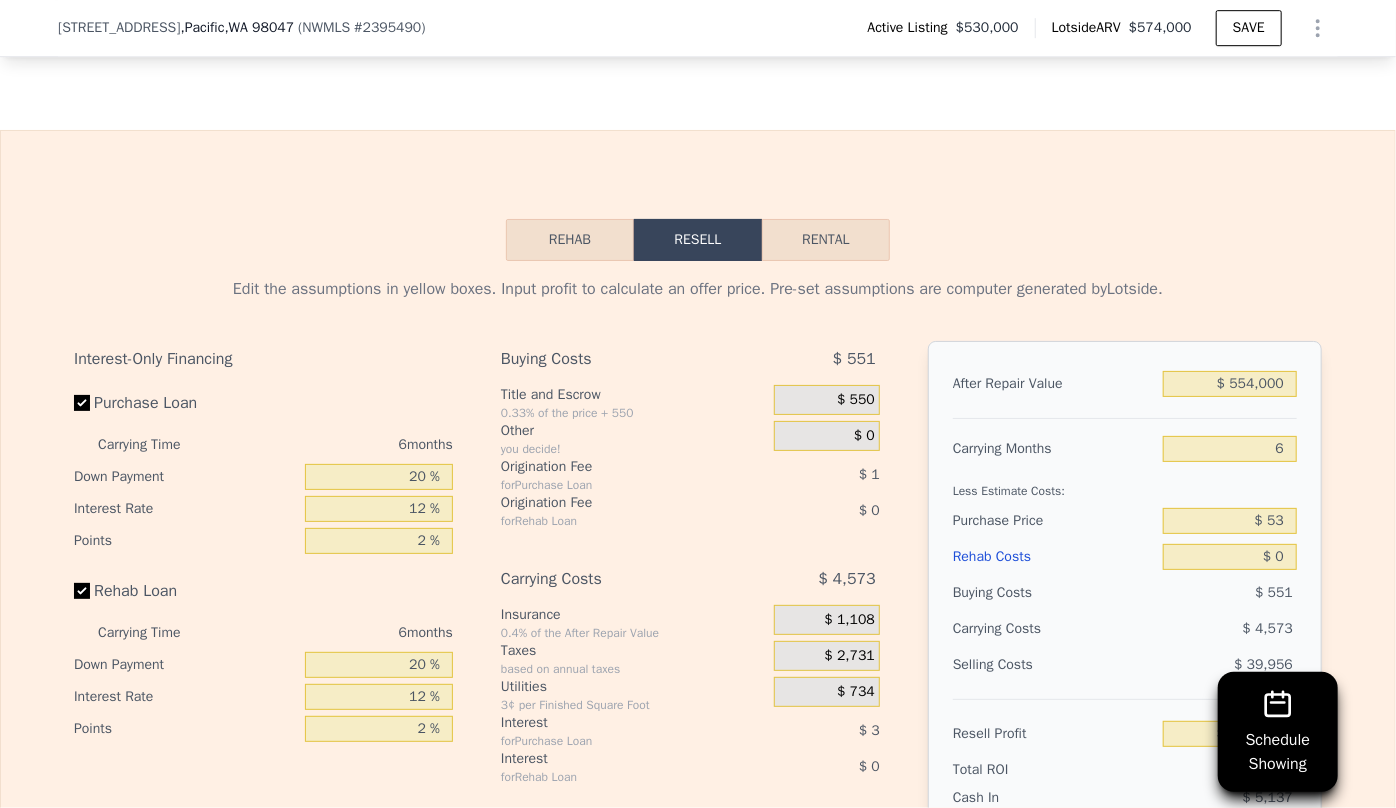 drag, startPoint x: 1247, startPoint y: 156, endPoint x: 1267, endPoint y: 135, distance: 29 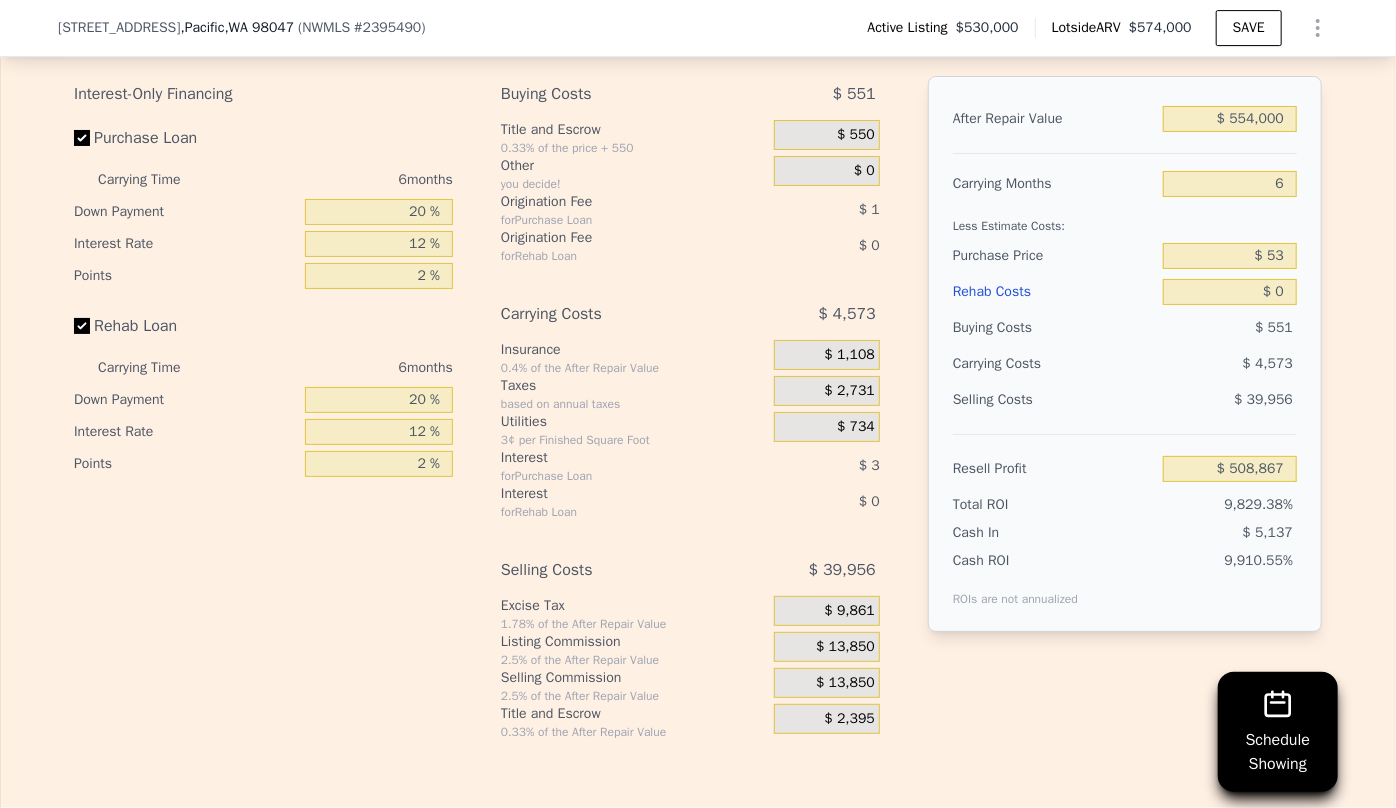 scroll, scrollTop: 3447, scrollLeft: 0, axis: vertical 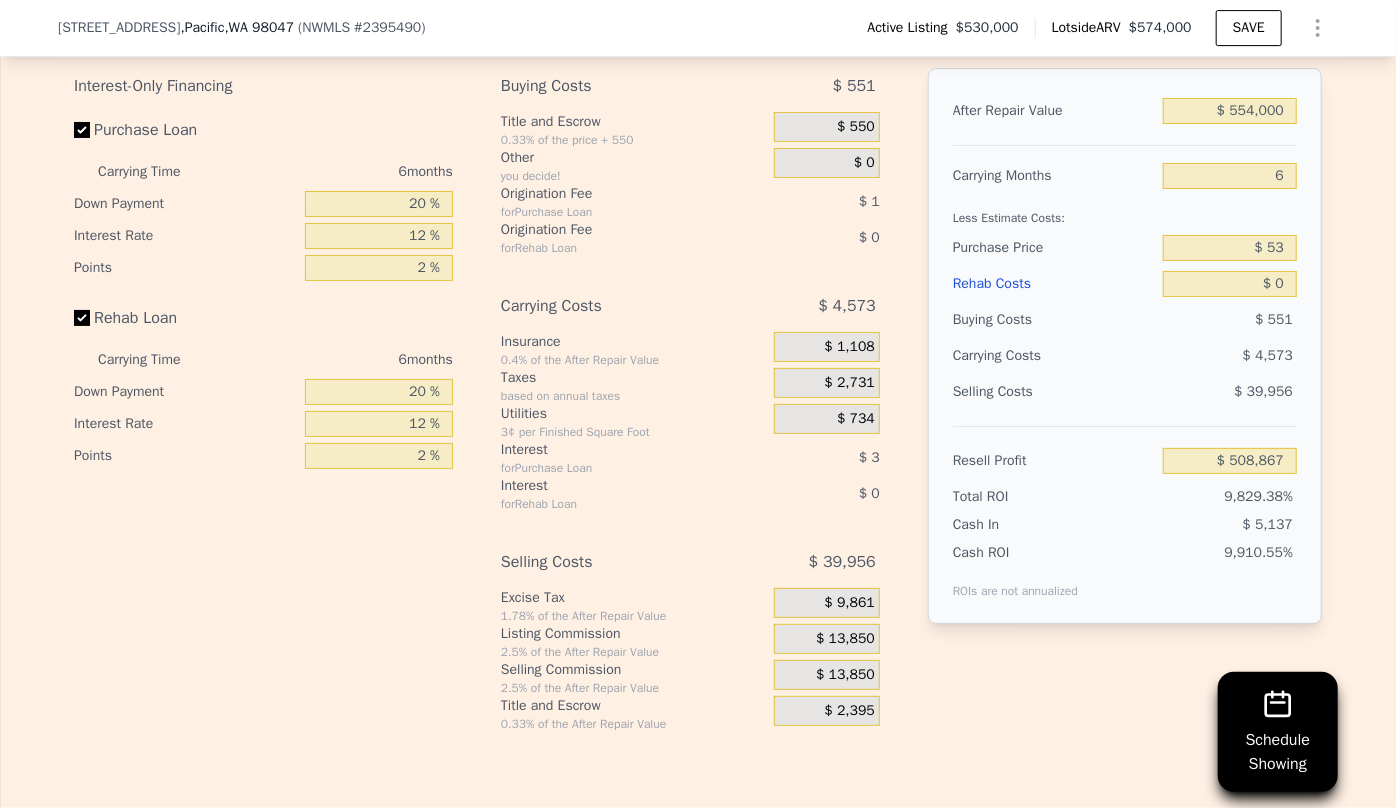 click on "$ 551" at bounding box center (1230, 320) 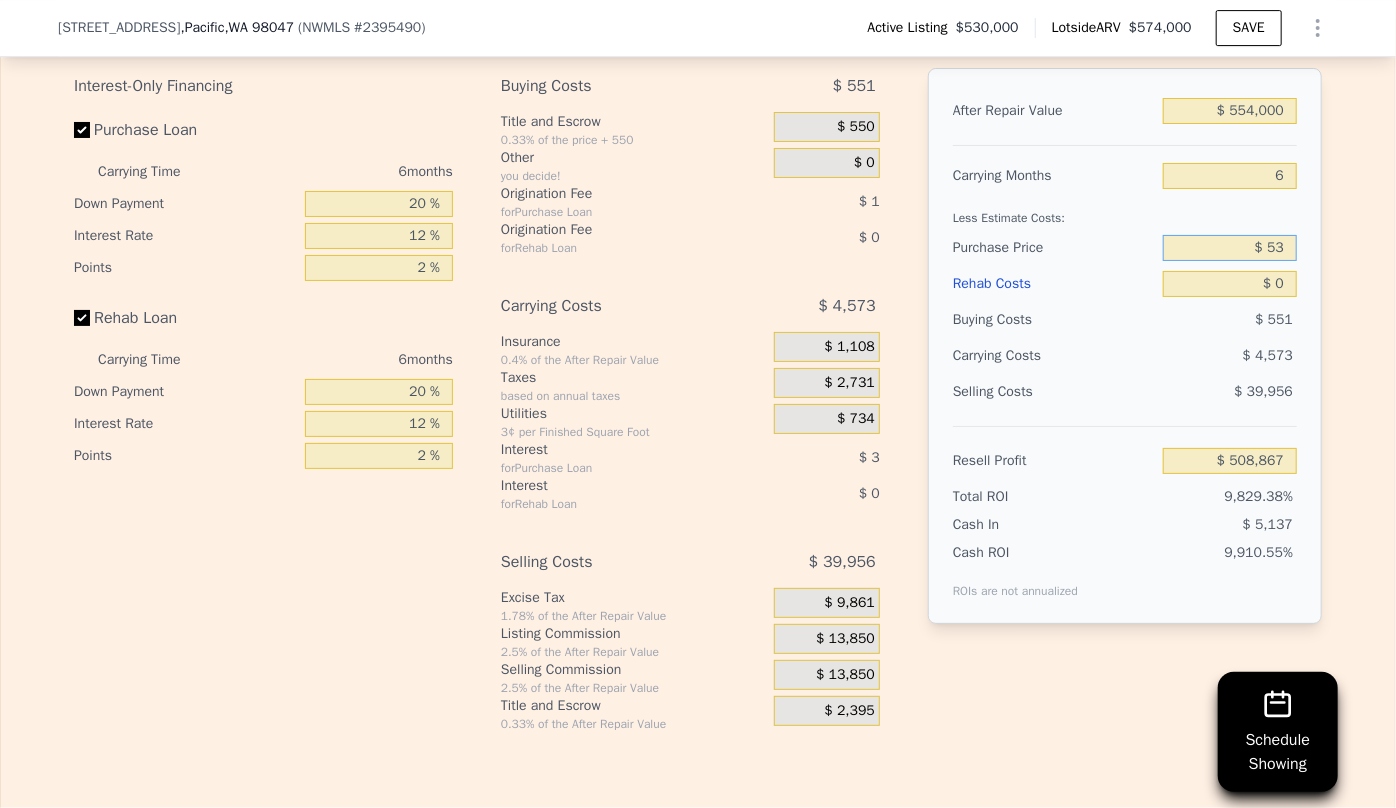 click on "$ 53" at bounding box center (1230, 248) 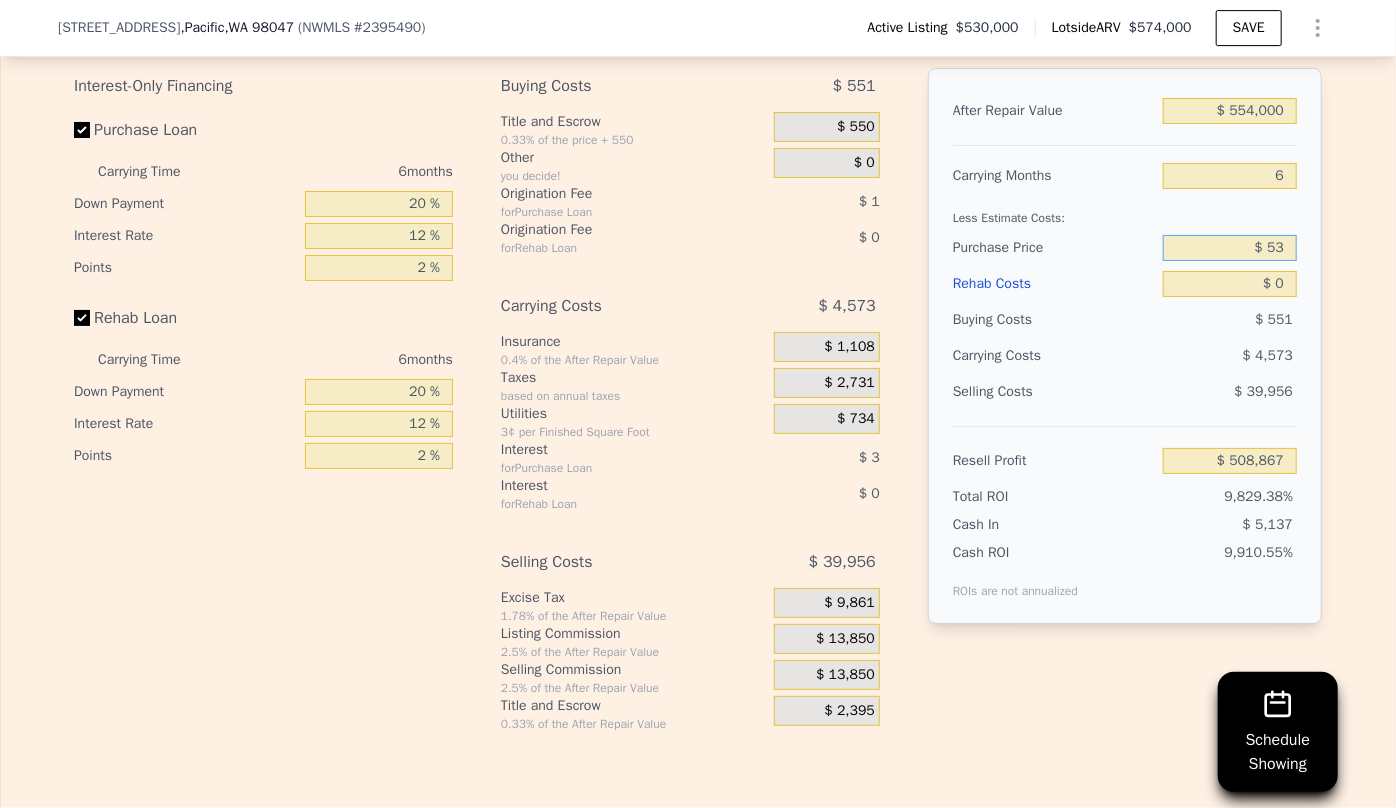 type on "$ 5" 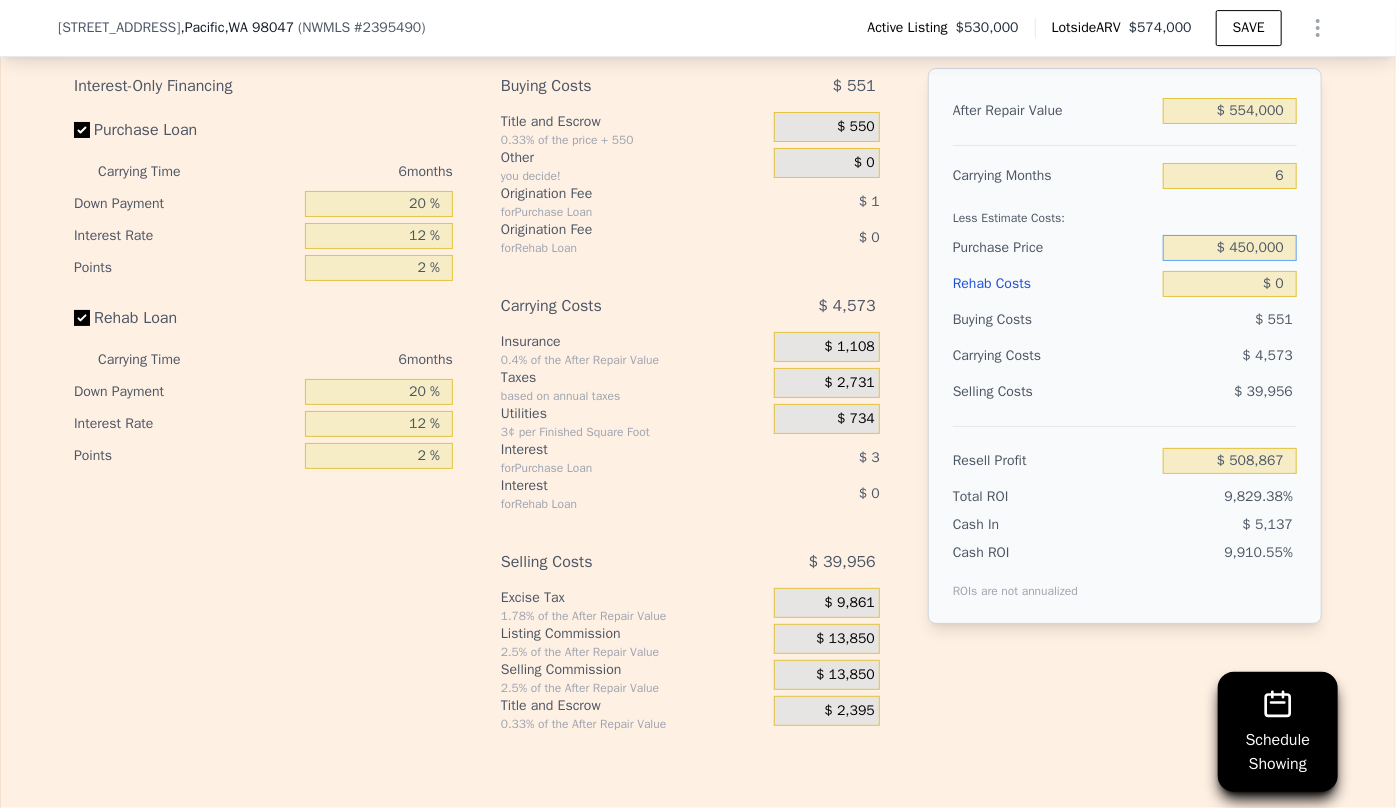 type on "$ 450,000" 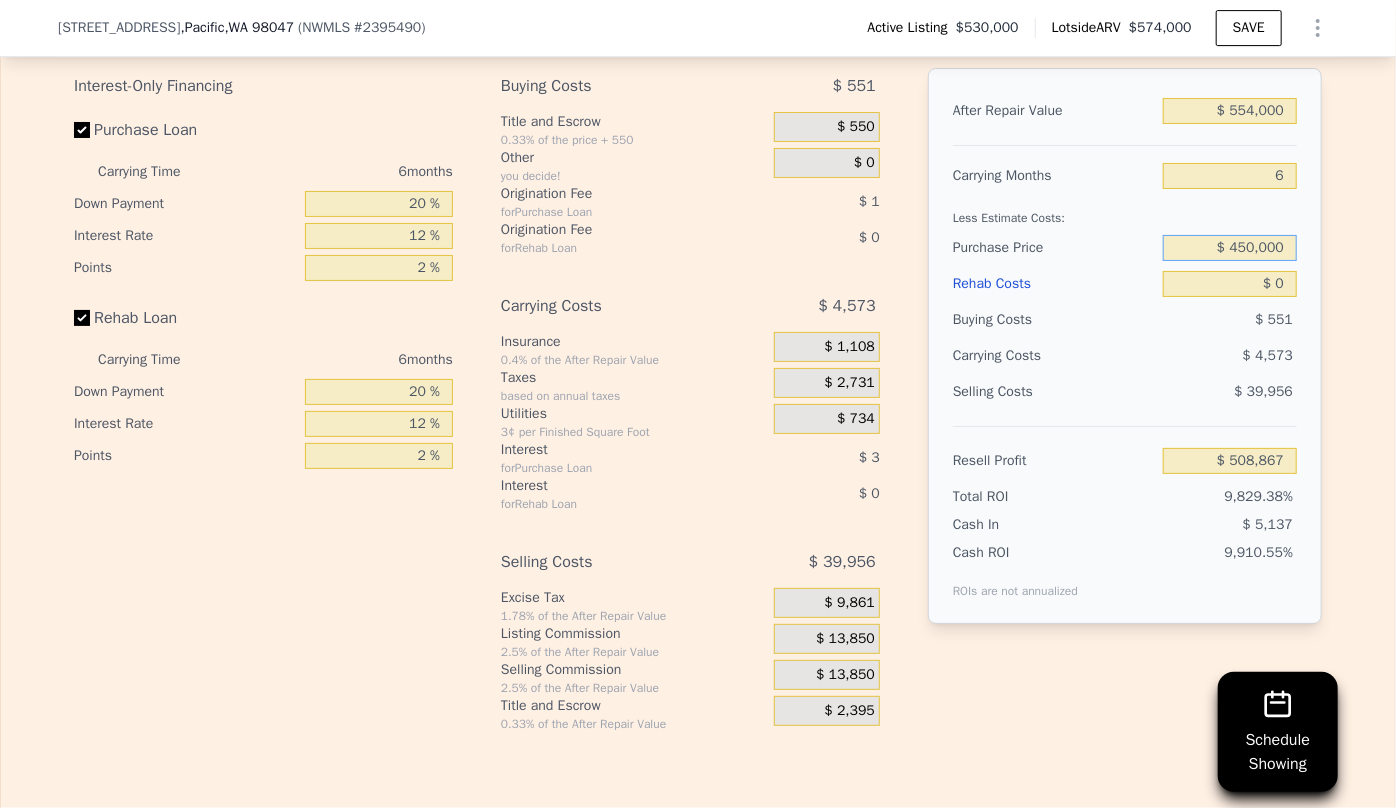 type on "$ 28,622" 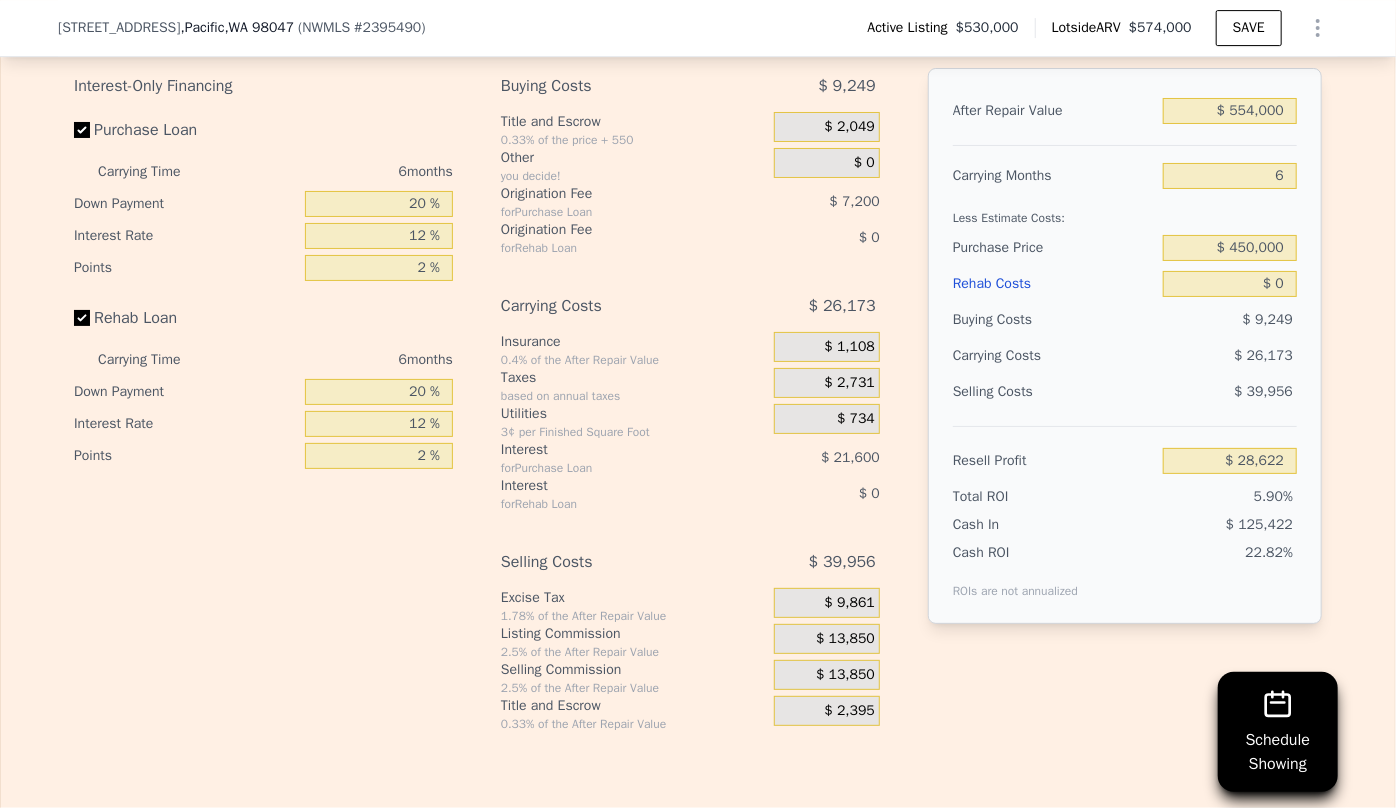 click on "$ 13,850" at bounding box center [845, 675] 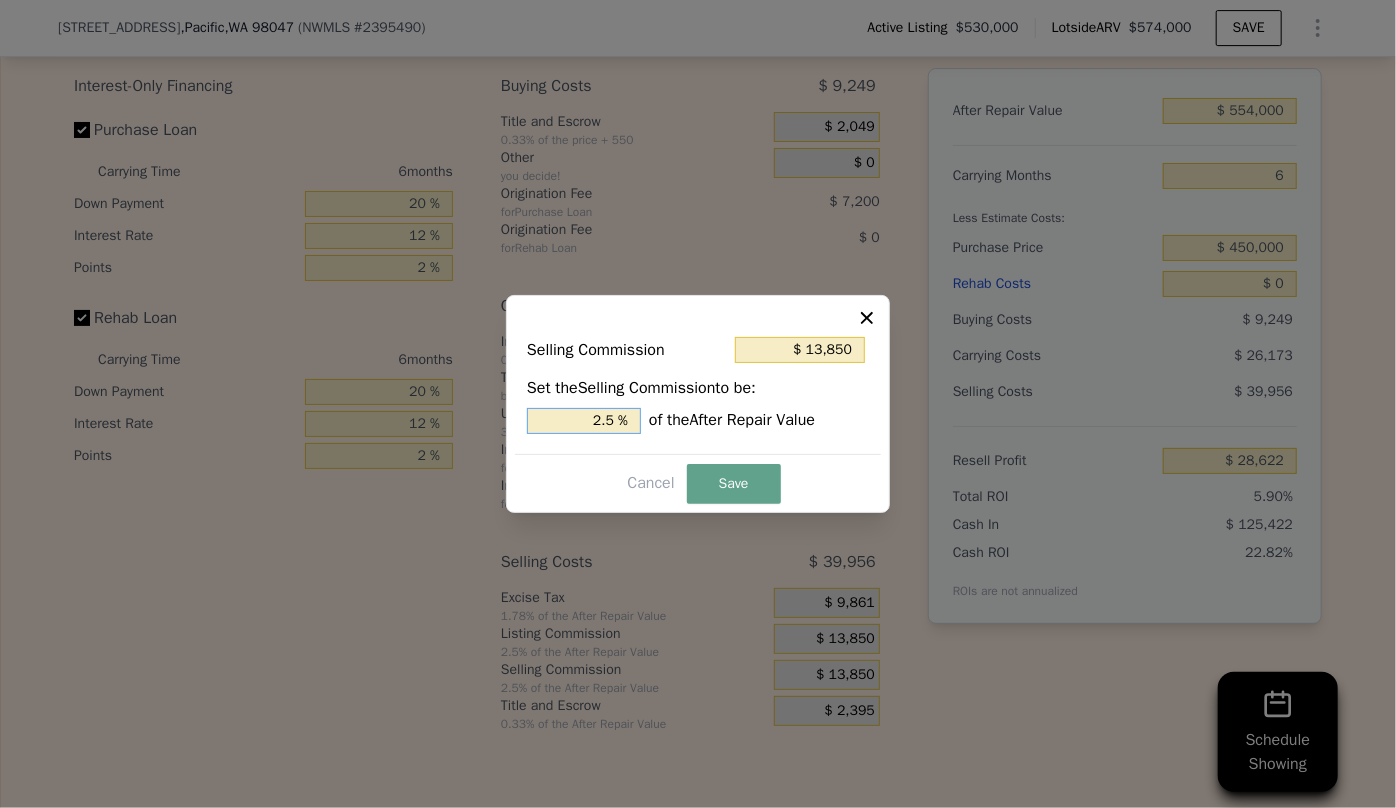 click on "2.5 %" at bounding box center [584, 421] 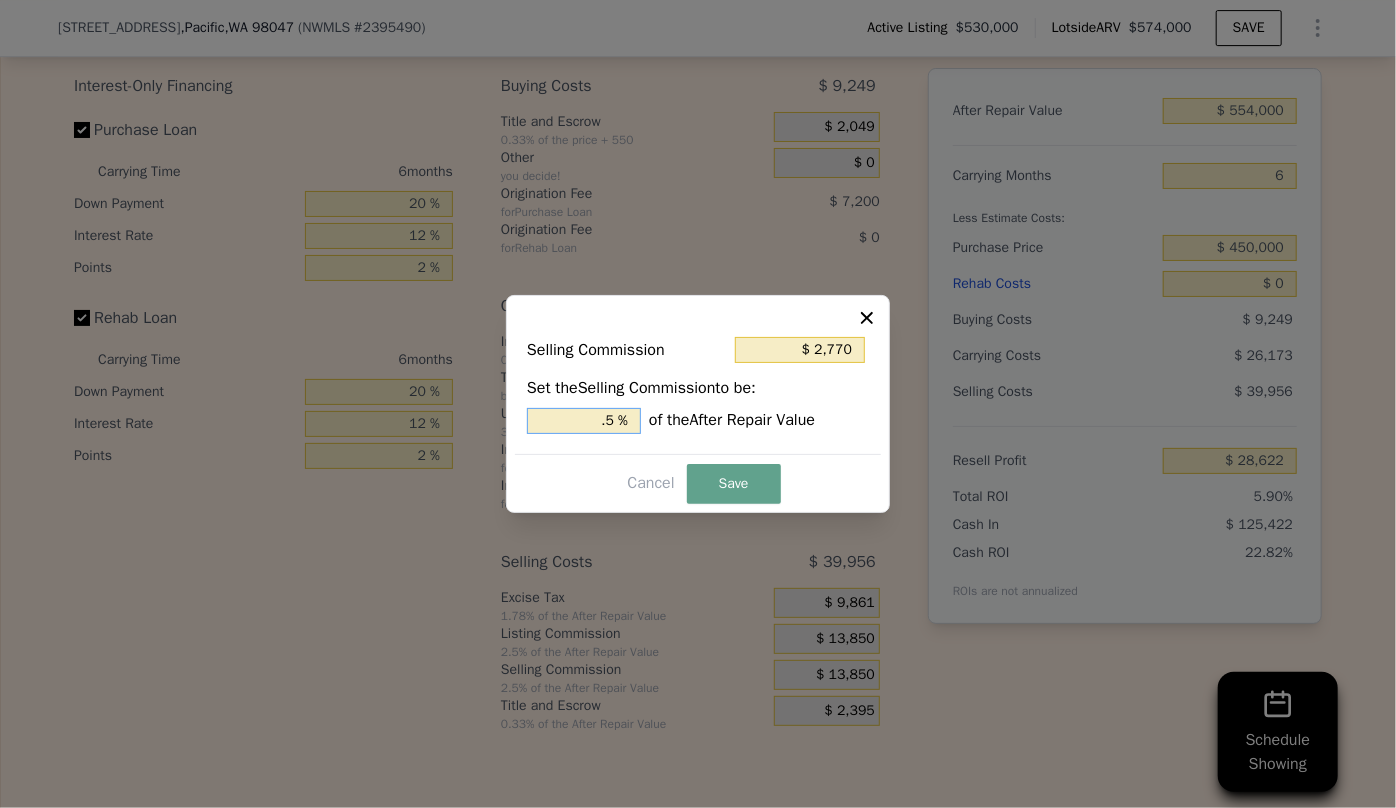 type on "$ 8,310" 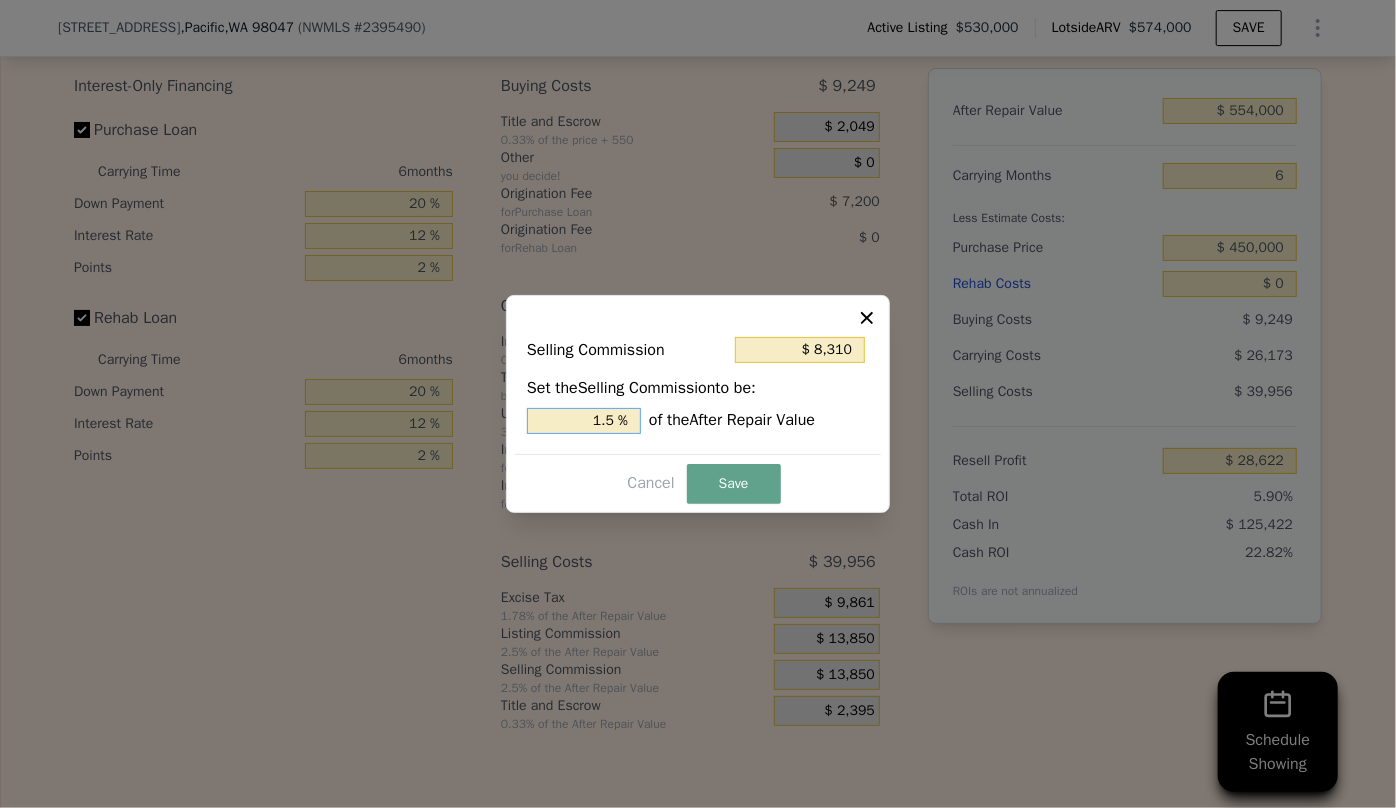 type on "1.5 %" 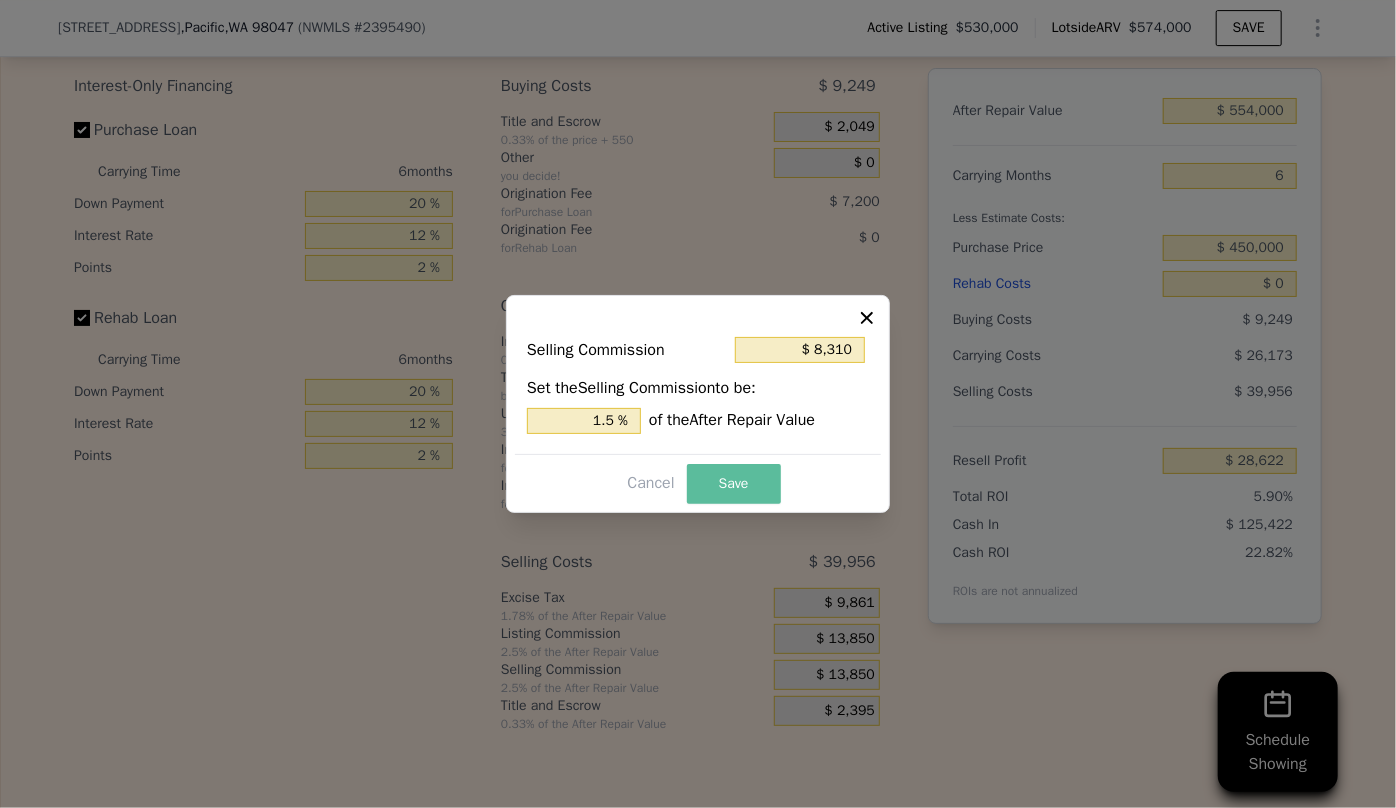 click on "Save" at bounding box center [734, 484] 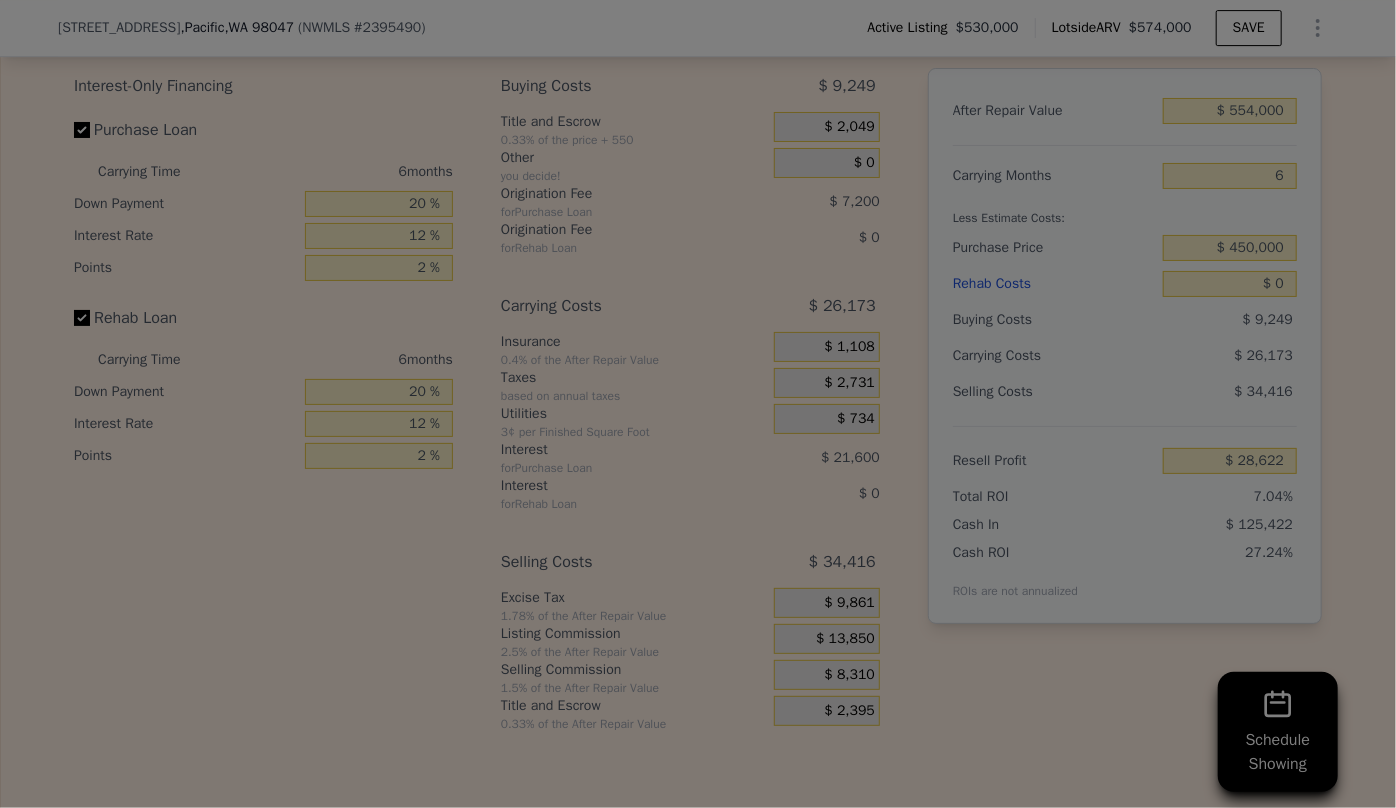type on "$ 34,162" 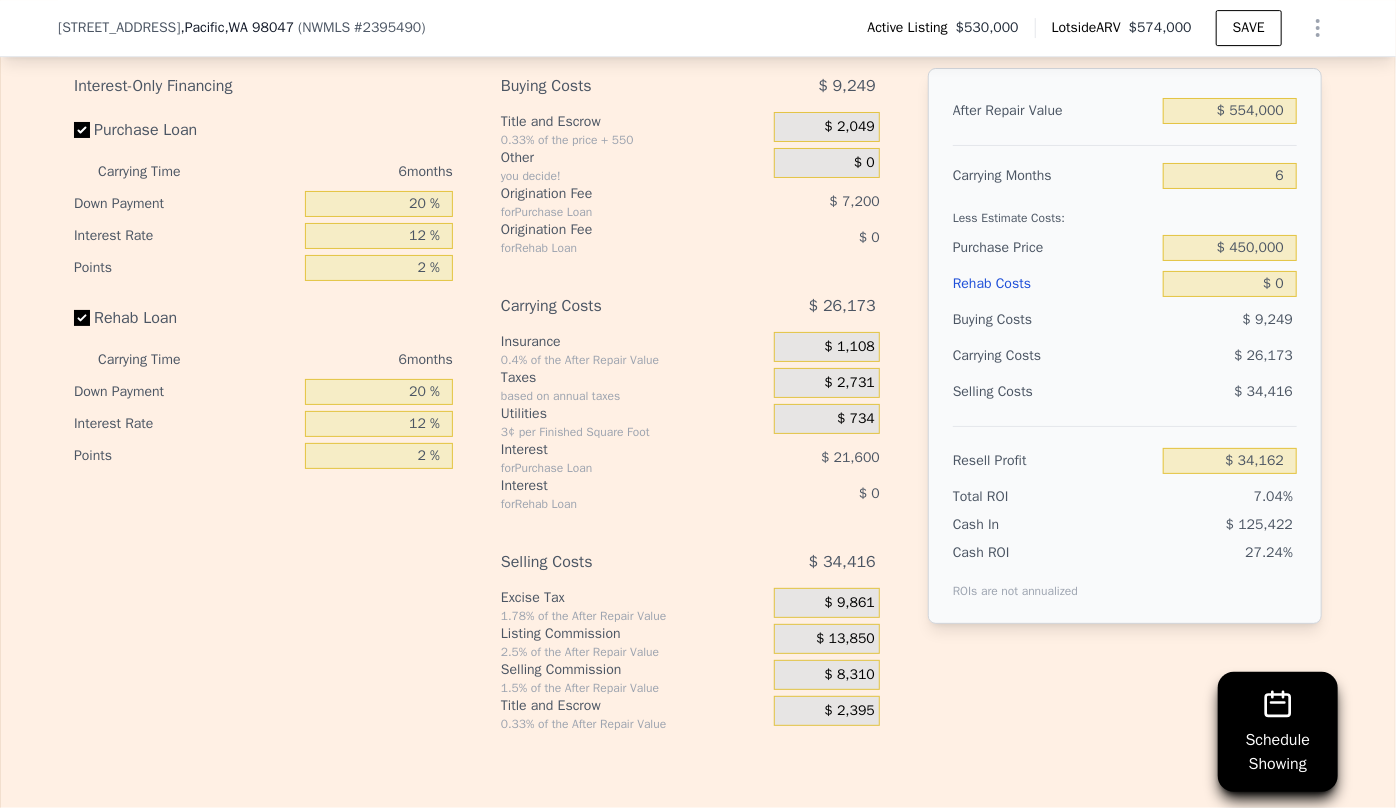 click on "Rehab Costs" at bounding box center (1054, 284) 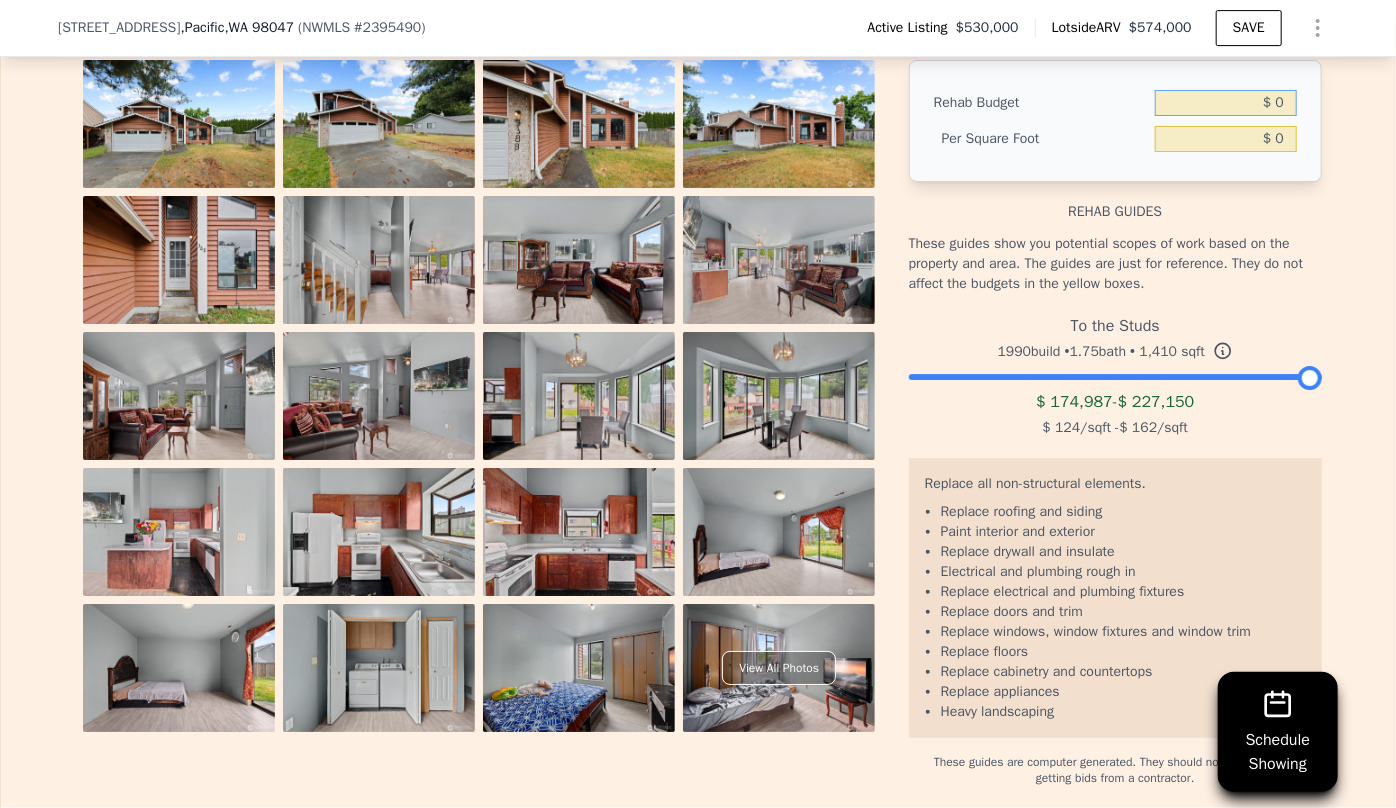 click on "$ 0" at bounding box center (1226, 103) 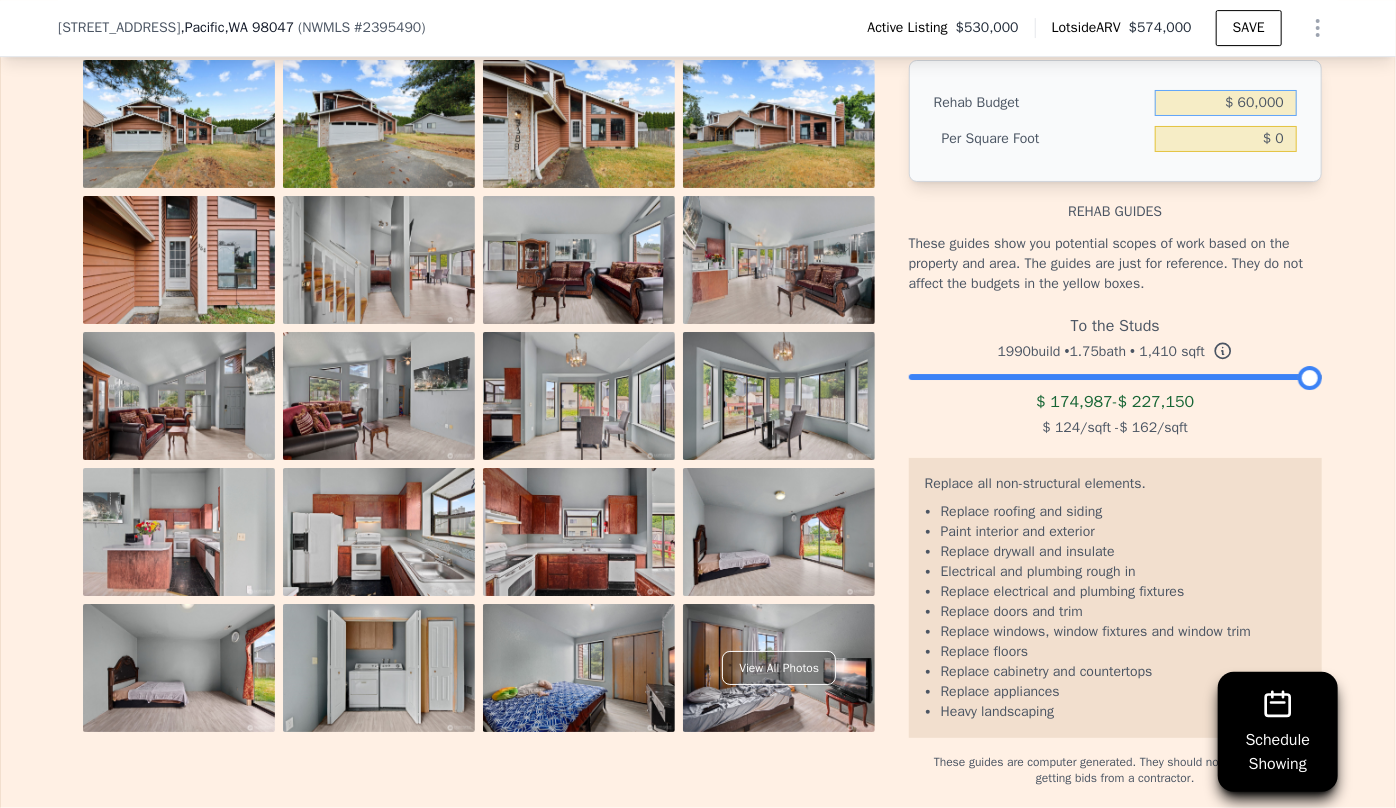 type on "$ 60,000" 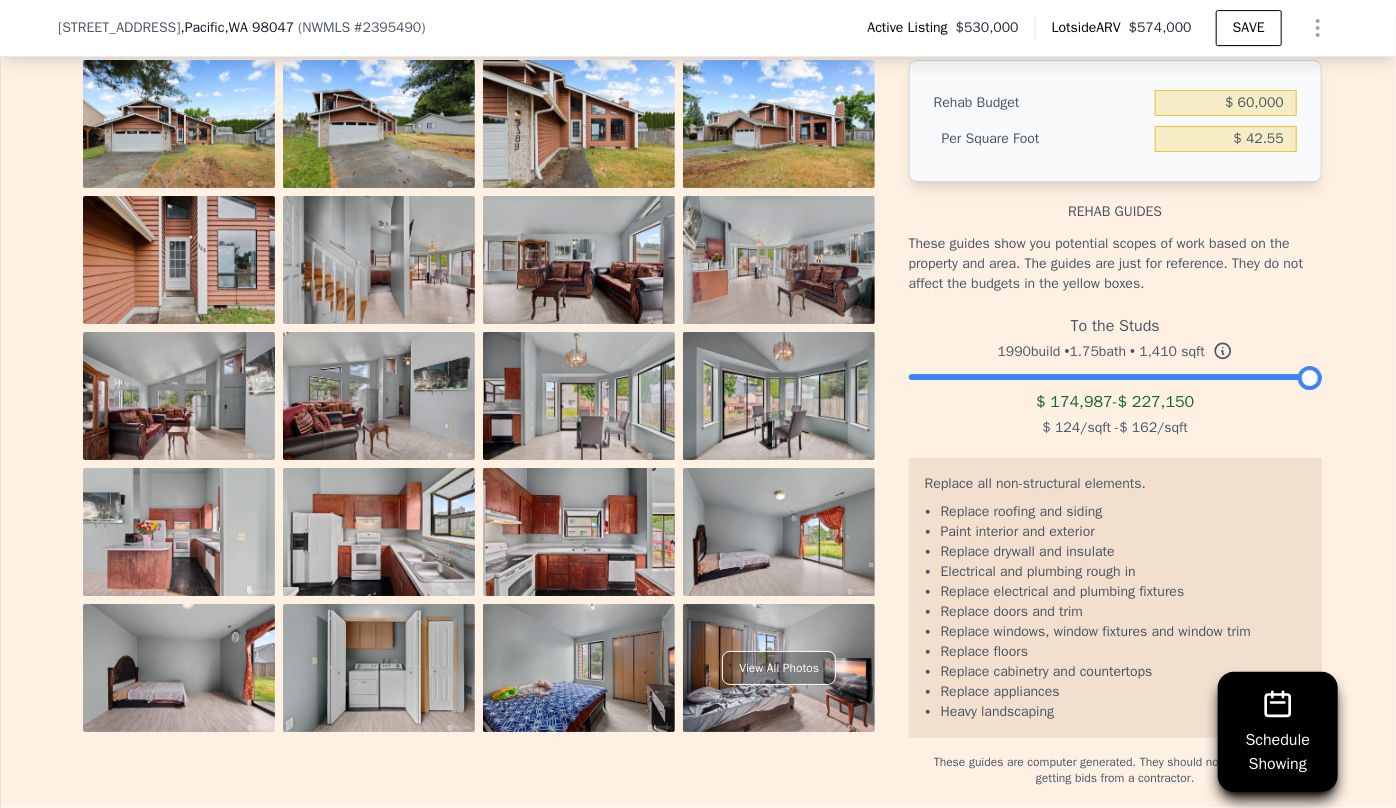type on "$ 42.55" 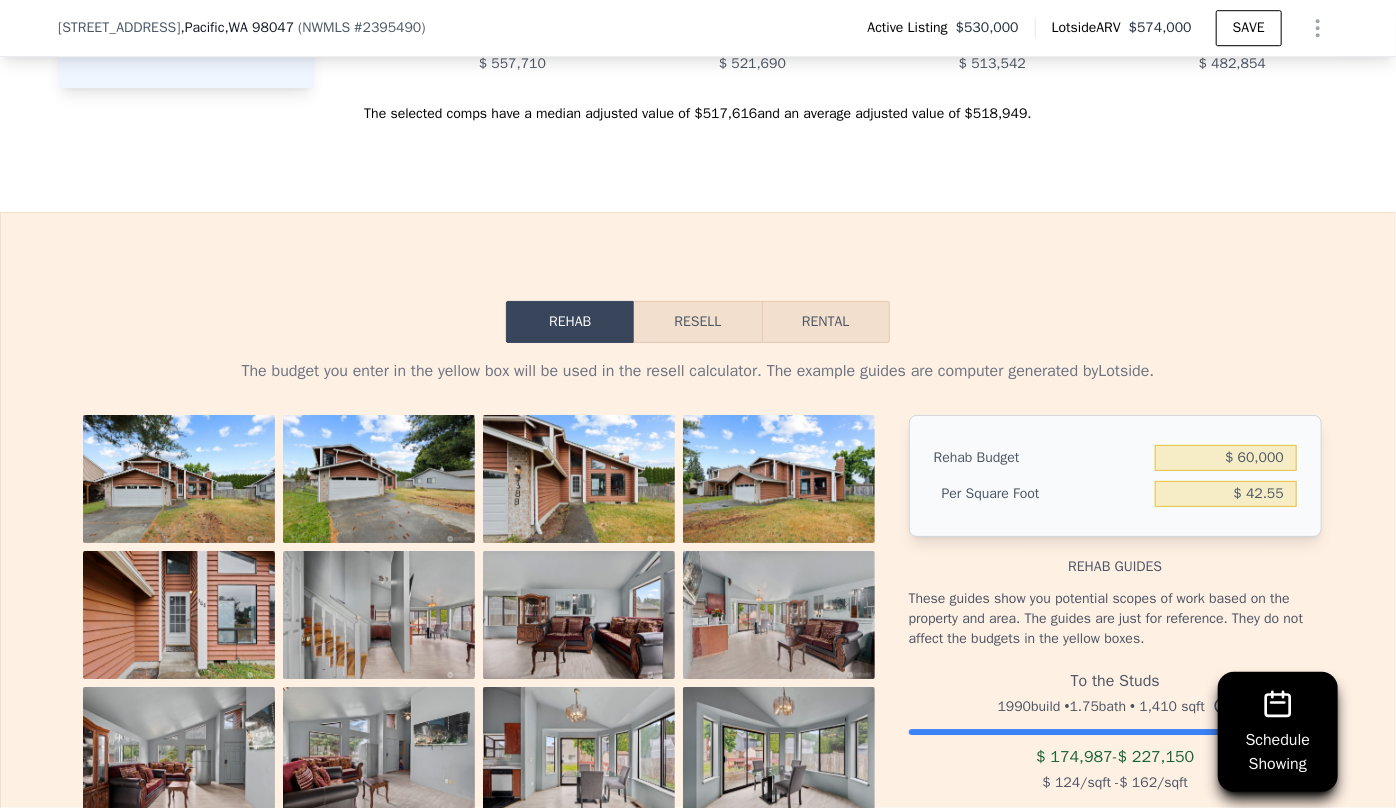 scroll, scrollTop: 3083, scrollLeft: 0, axis: vertical 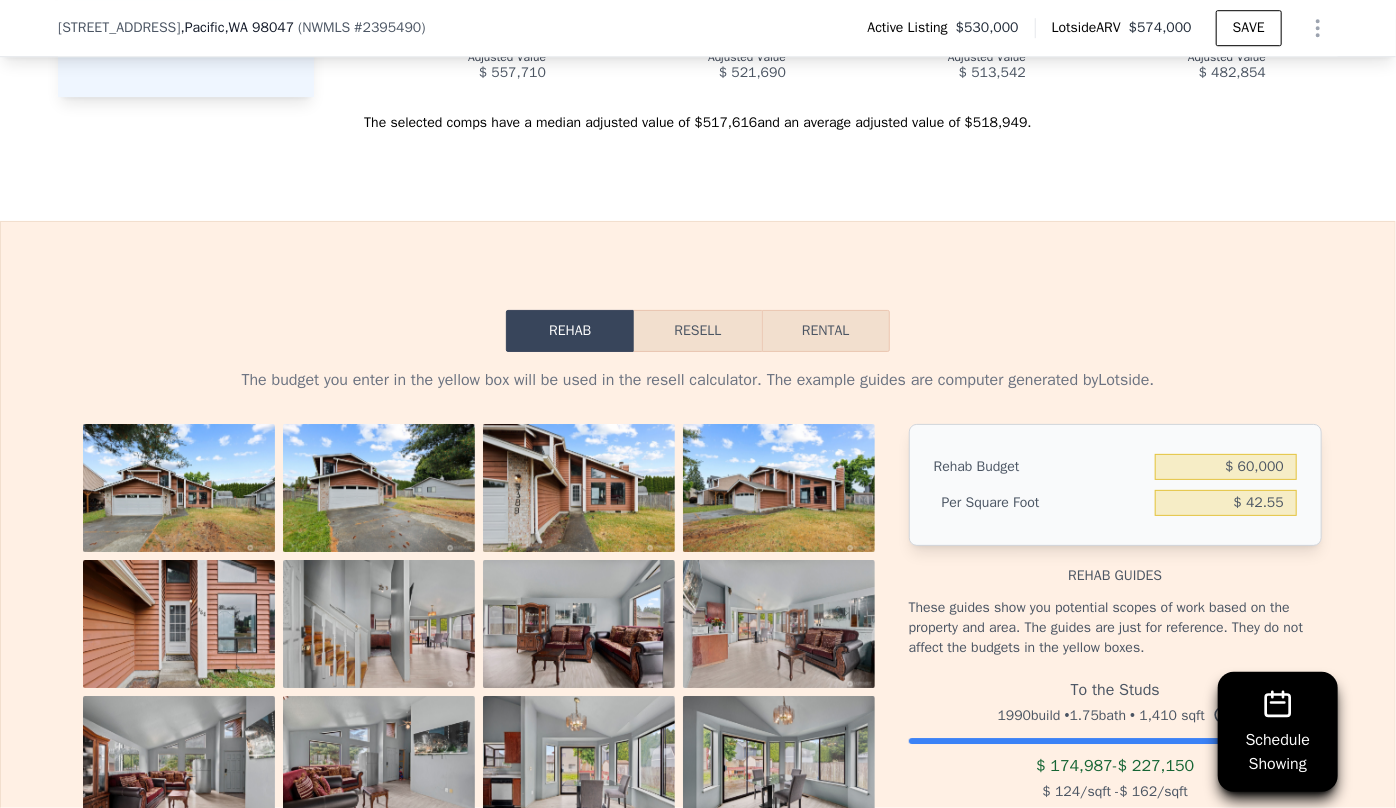 click on "Resell" at bounding box center (697, 331) 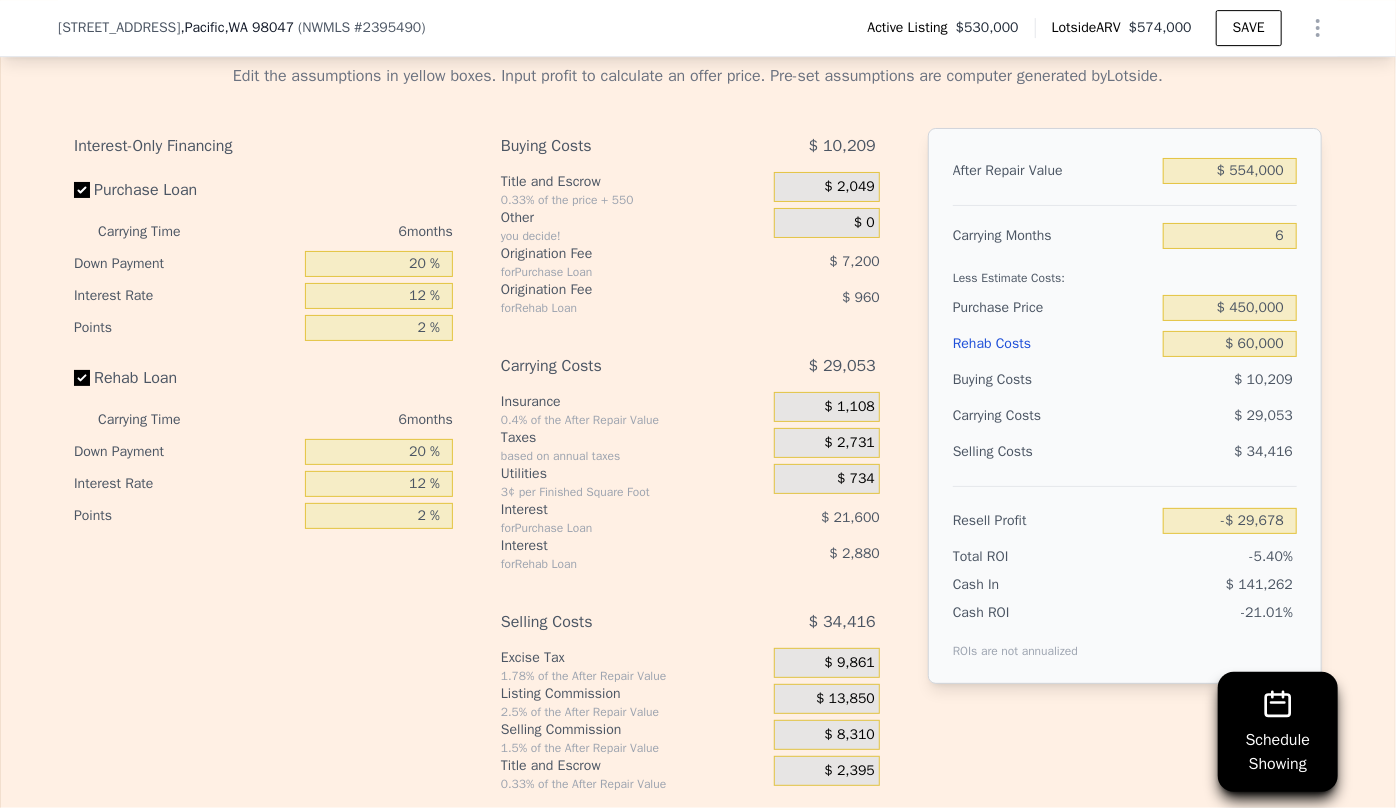 scroll, scrollTop: 3447, scrollLeft: 0, axis: vertical 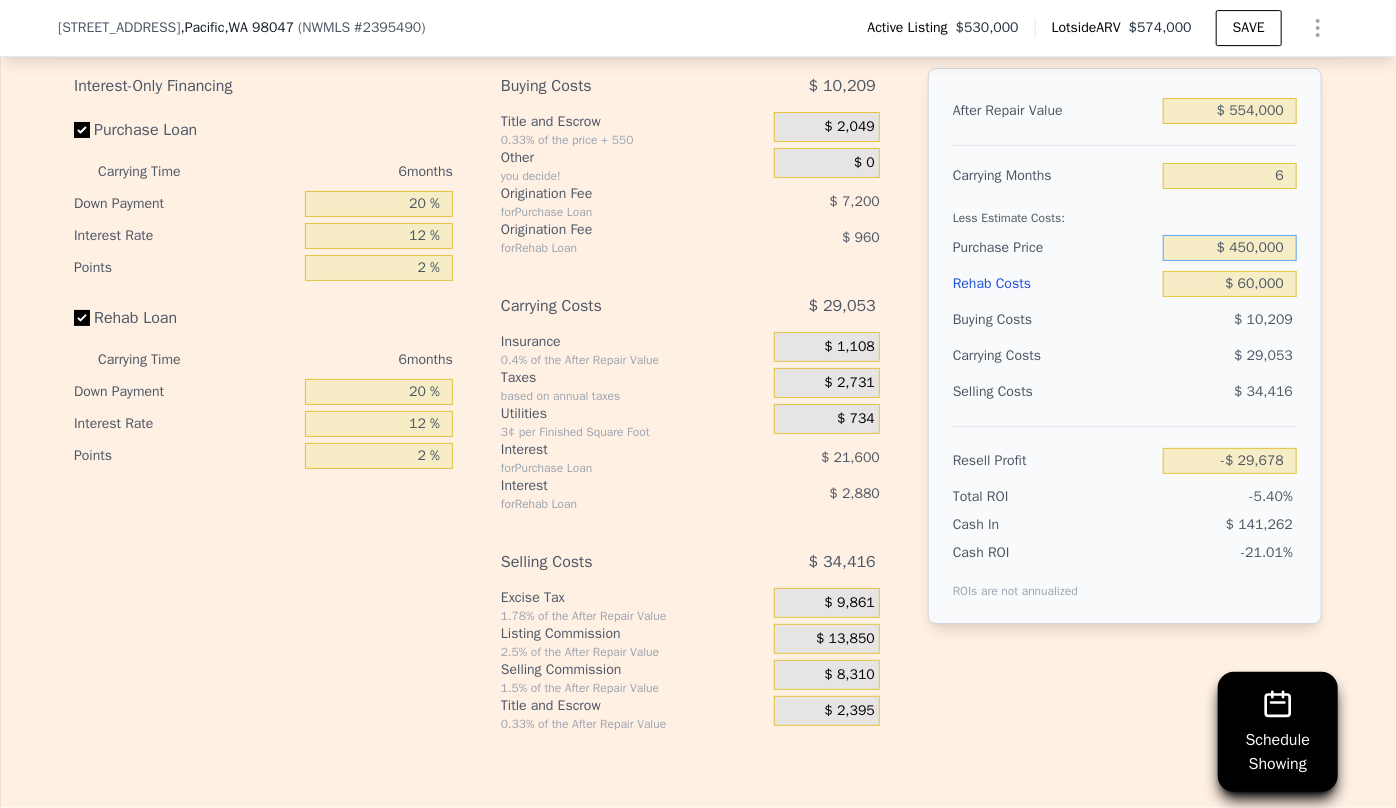click on "$ 450,000" at bounding box center (1230, 248) 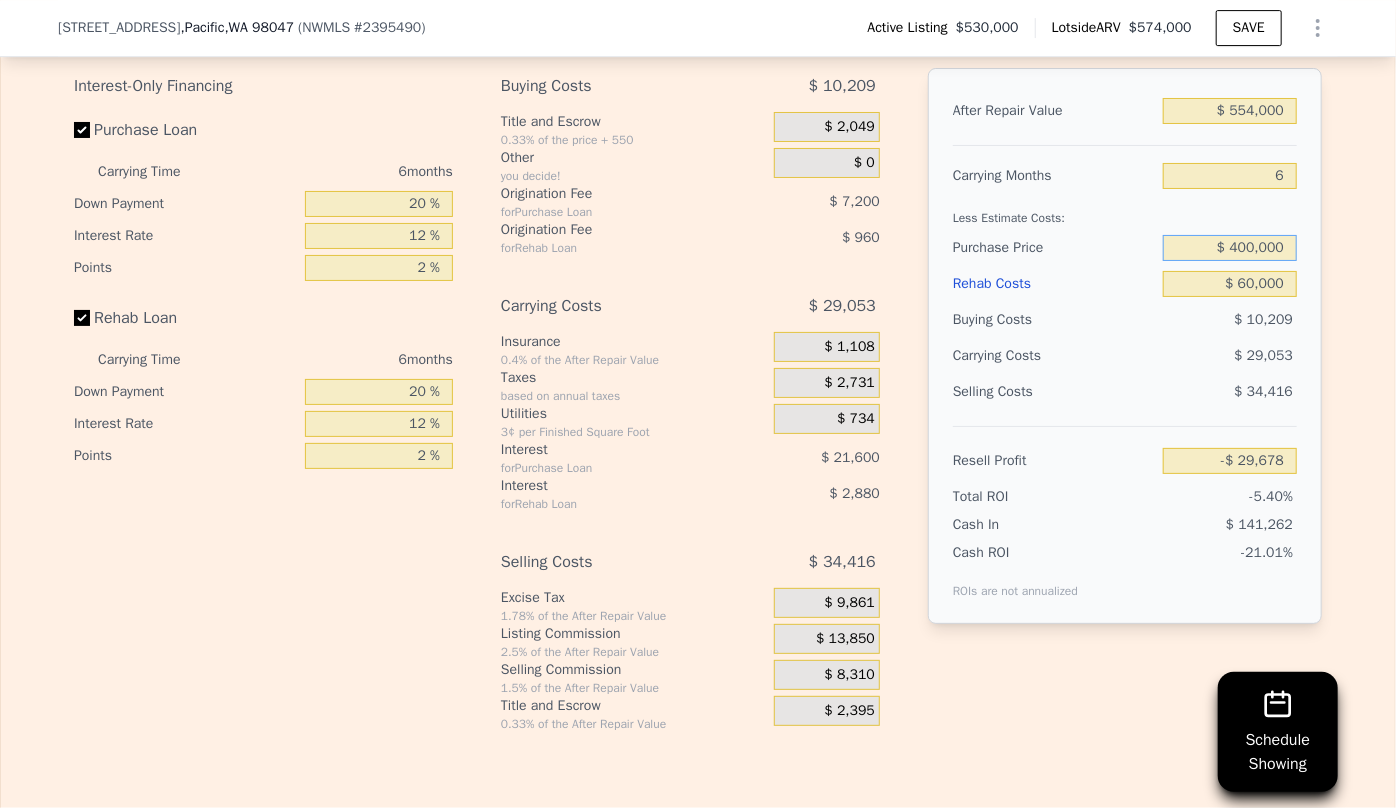 type on "$ 400,000" 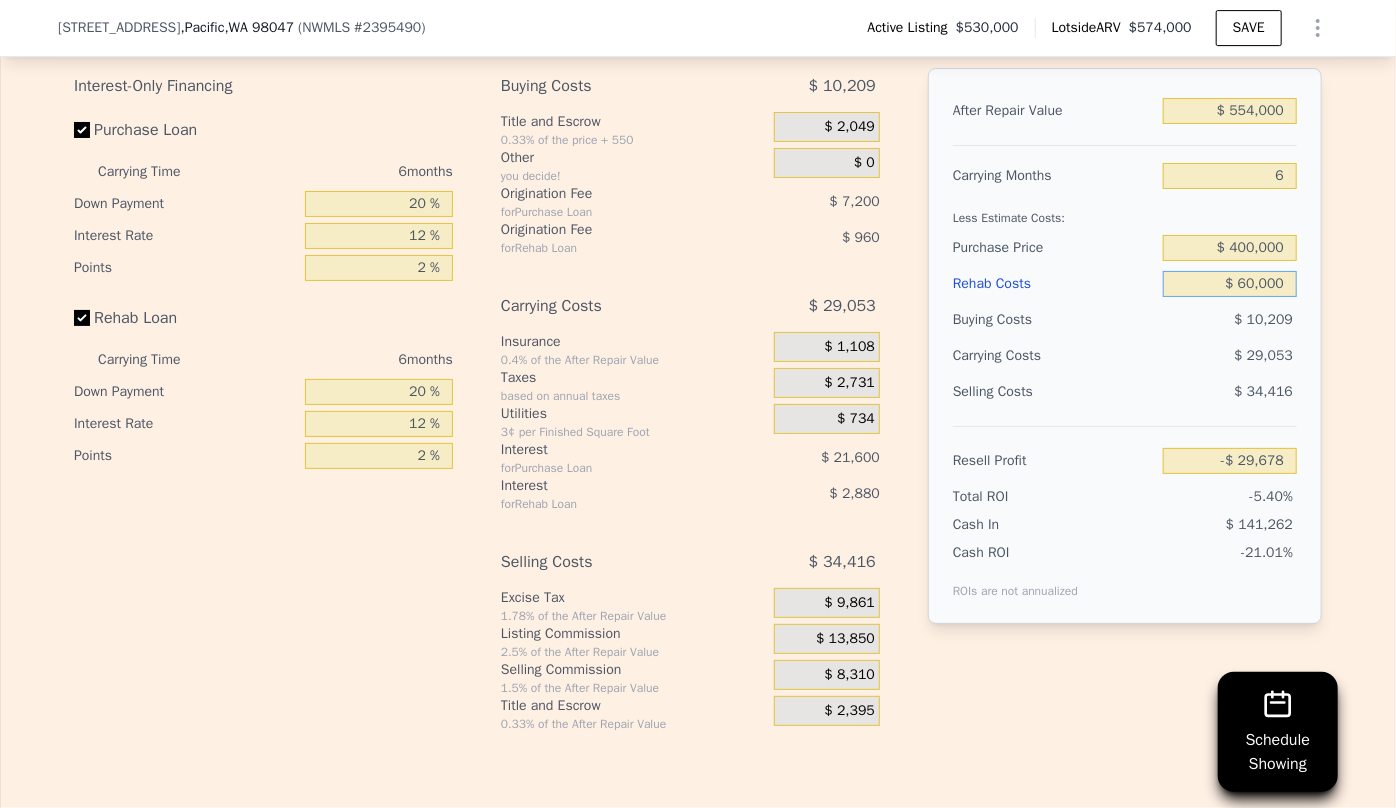 click on "$ 60,000" at bounding box center [1230, 284] 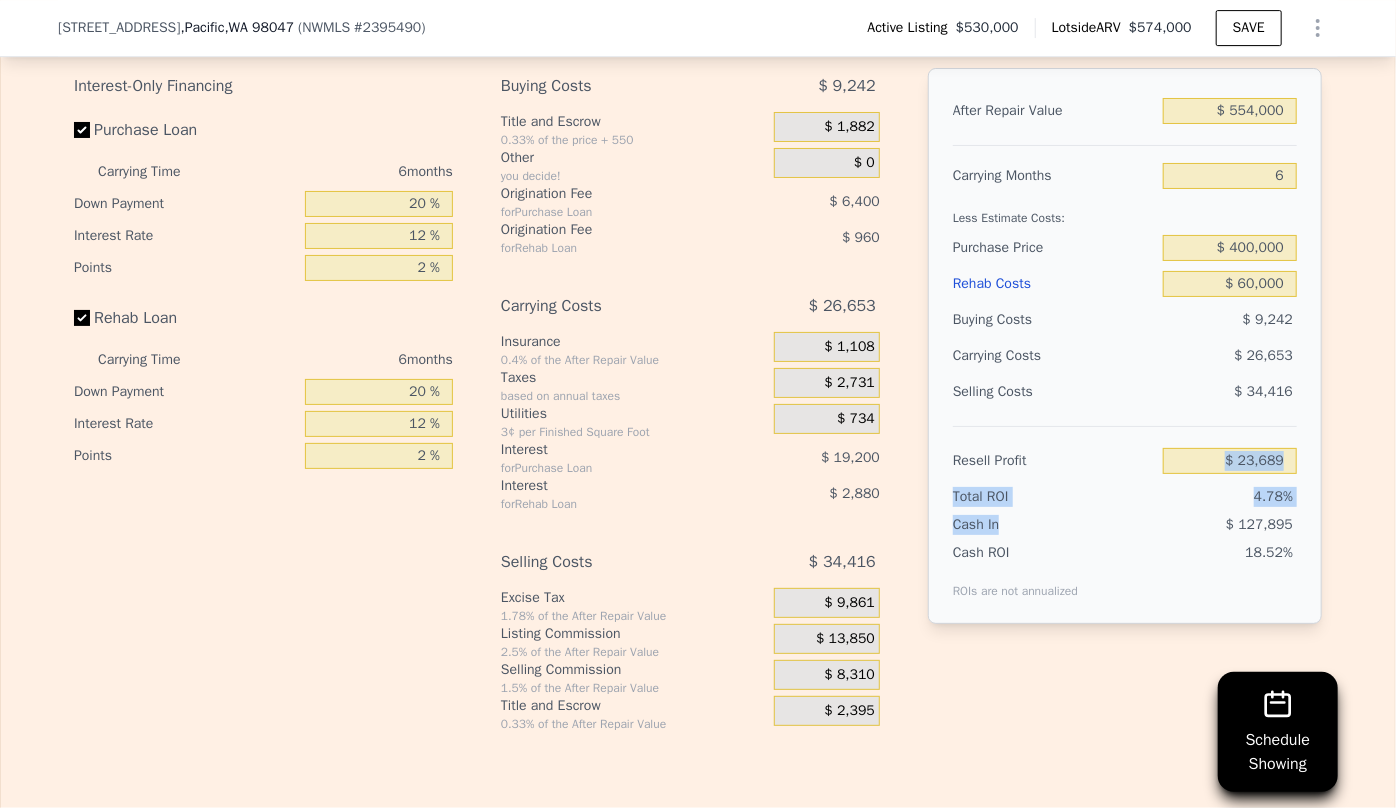 click on "After Repair Value $ 554,000 Carrying Months 6 Less Estimate Costs: Purchase Price $ 400,000 Rehab Costs $ 60,000 Buying Costs $ 9,242 Carrying Costs $ 26,653 Selling Costs $ 34,416 Resell Profit $ 23,689 Total ROI 4.78% Cash In $ 127,895 Cash ROI ROIs are not annualized 18.52%" at bounding box center (1125, 346) 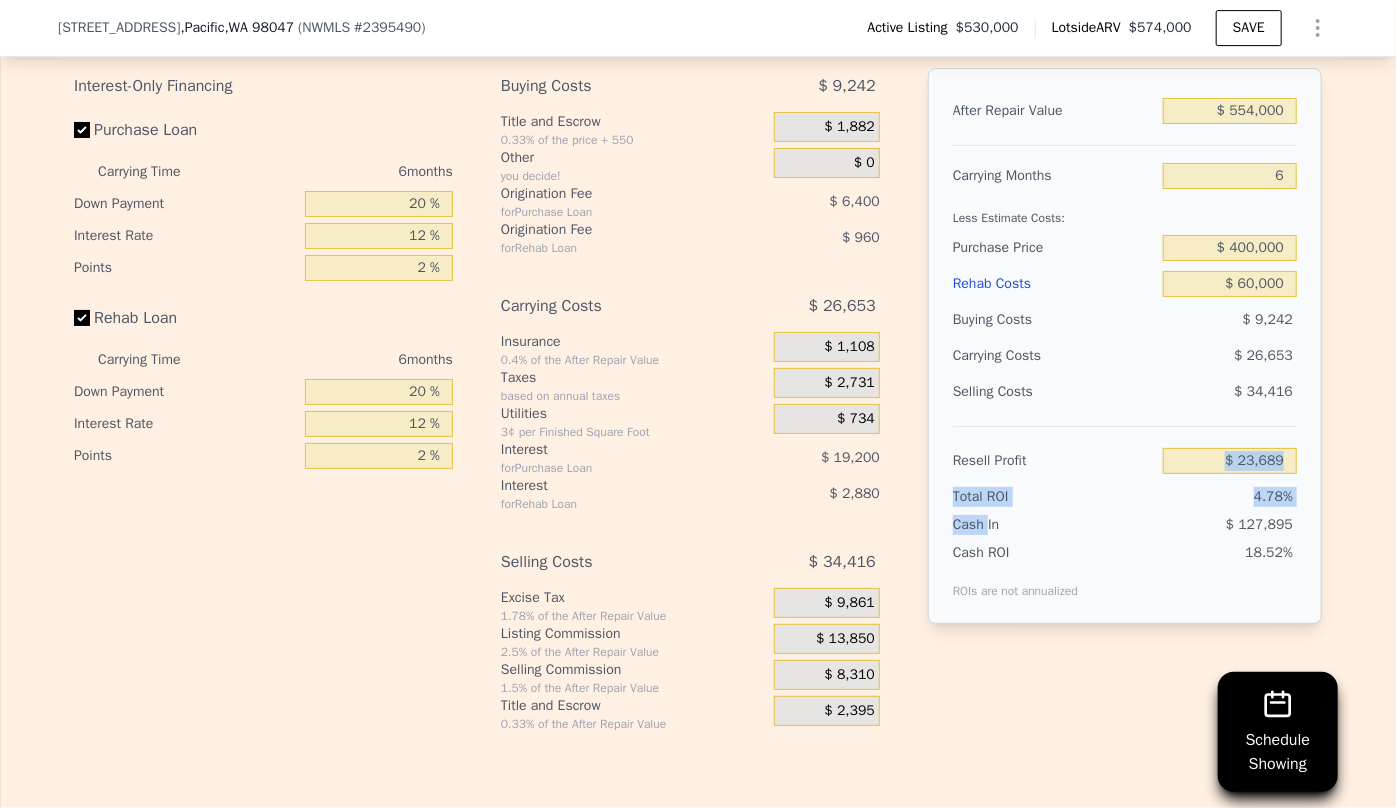 drag, startPoint x: 979, startPoint y: 546, endPoint x: 804, endPoint y: 625, distance: 192.0052 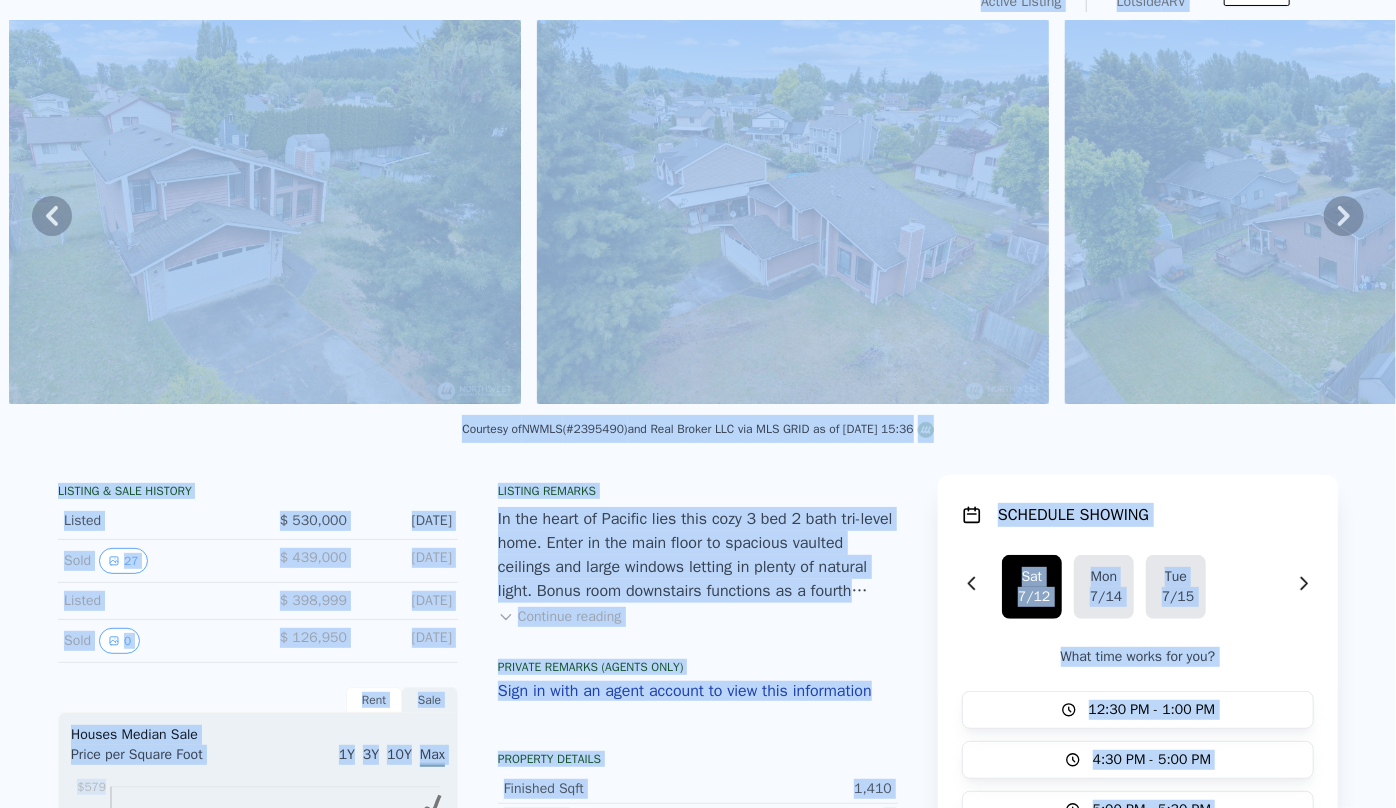 scroll, scrollTop: 0, scrollLeft: 0, axis: both 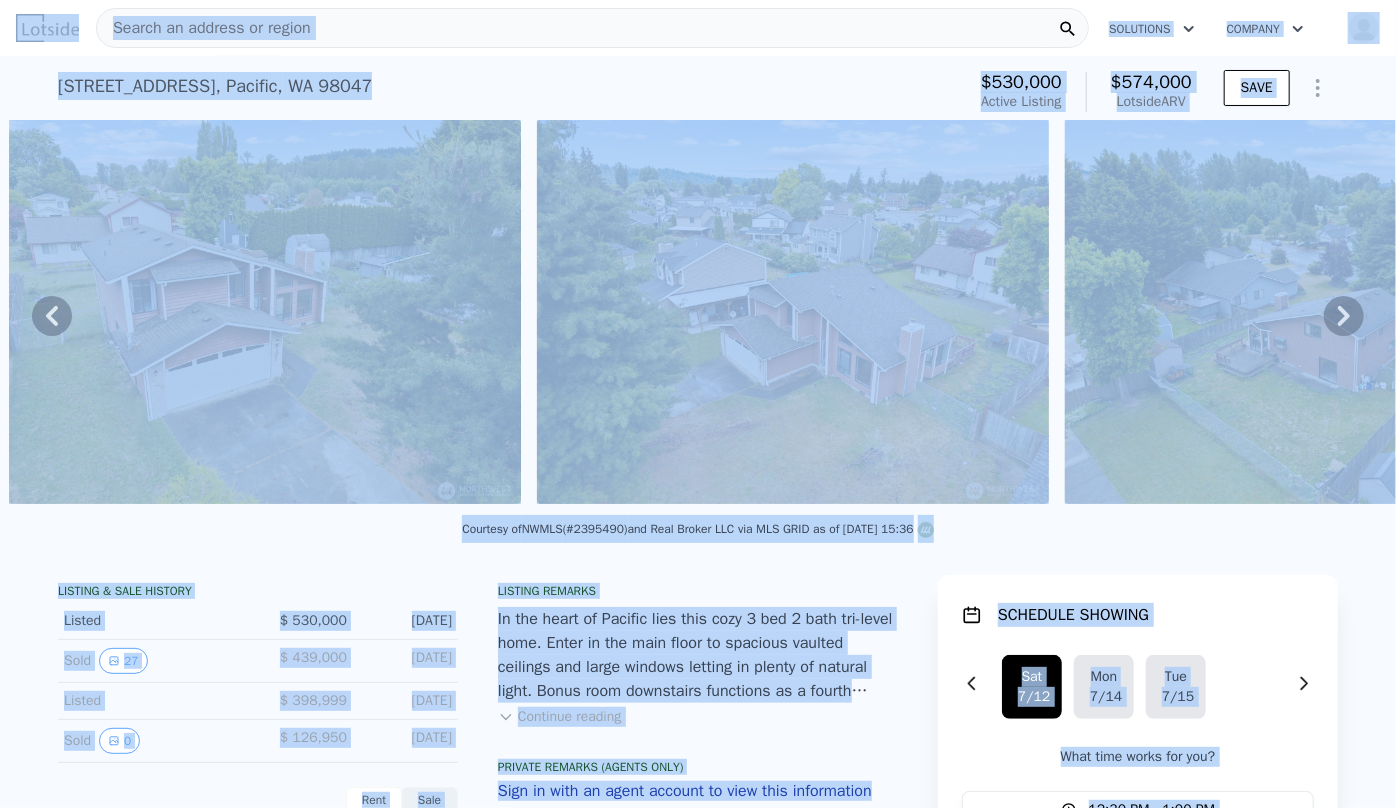 click on "Search an address or region Solutions Company Open main menu Open user menu [STREET_ADDRESS] Active at  $530k (~ARV  $574k ) $530,000  Active Listing $574,000 Lotside  ARV SAVE
•
+ −
•
+ − STREET VIEW                 ← Move left → Move right ↑ Move up ↓ Move down + Zoom in - Zoom out             [STREET_ADDRESS][US_STATE]            View on Google Maps        Custom Imagery                 This image is no longer available Keyboard shortcuts Map Data © 2025 Google © 2025 Google Terms Report a problem                 ← Move left → Move right ↑ Move up ↓ Move down + Zoom in - Zoom out             [STREET_ADDRESS][GEOGRAPHIC_DATA][US_STATE][STREET_ADDRESS]            View on Google Maps        Custom Imagery                 This image is no longer available Keyboard shortcuts Map Data © 2025 Google © 2025 Google" at bounding box center (698, 2683) 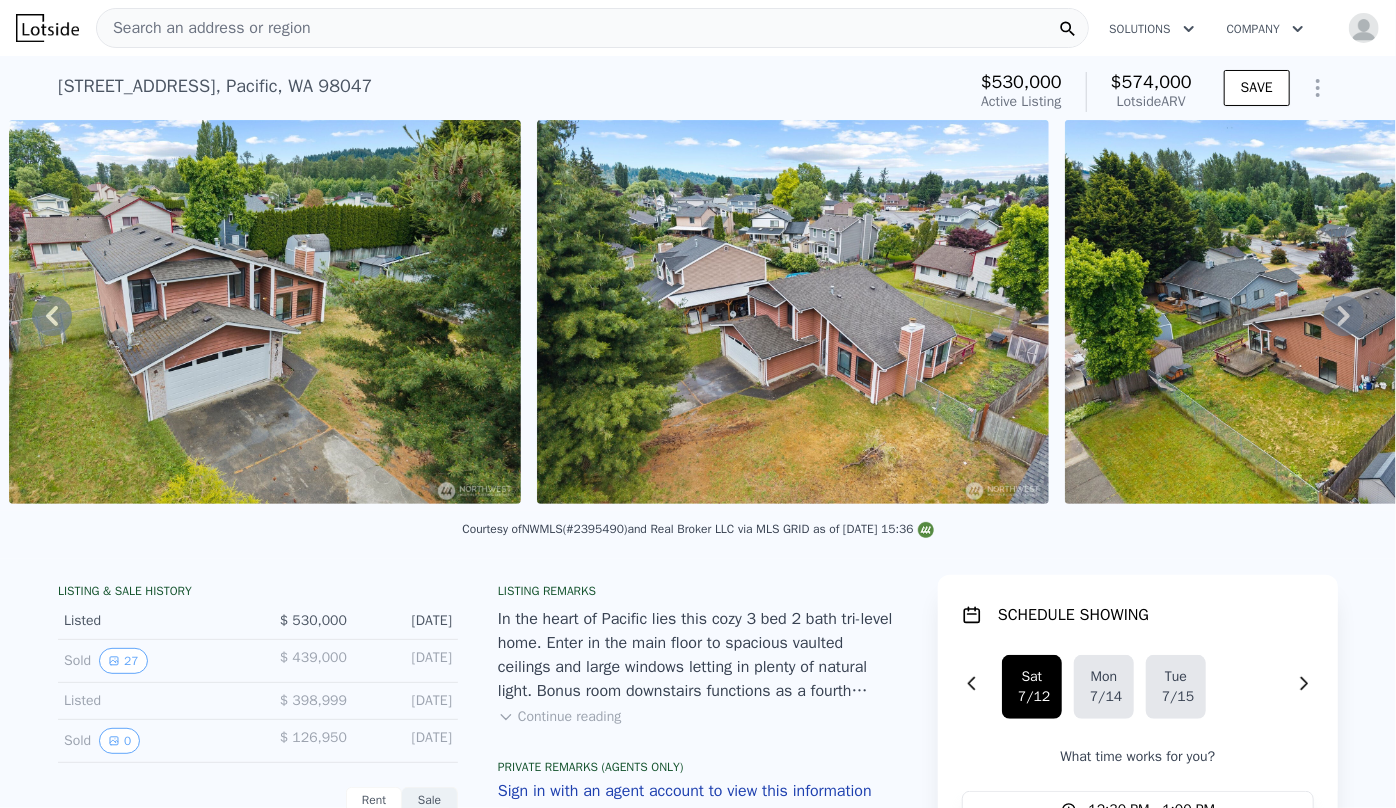 click on "Search an address or region" at bounding box center (204, 28) 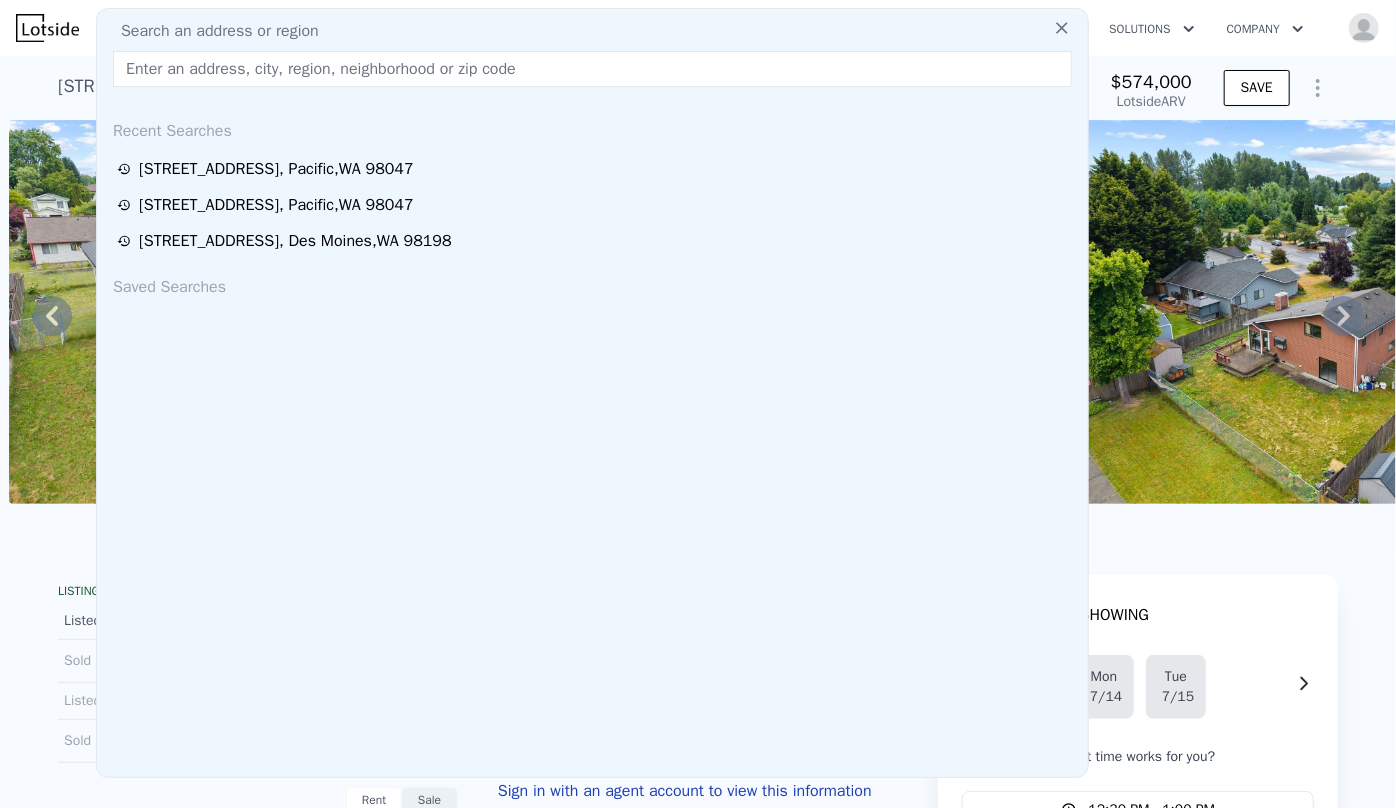 click on "Recent Searches [STREET_ADDRESS] [STREET_ADDRESS] [STREET_ADDRESS] Saved Searches" at bounding box center (592, 440) 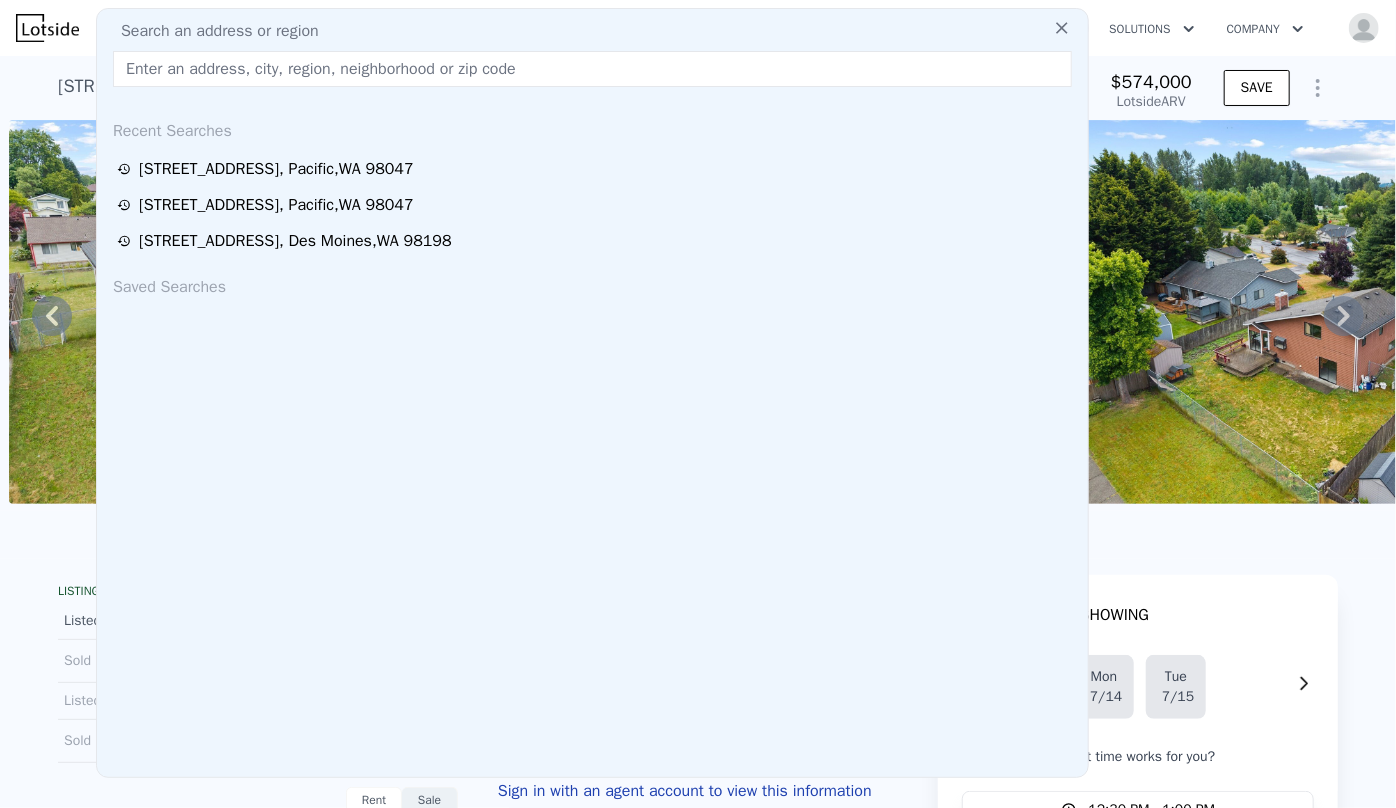 drag, startPoint x: 334, startPoint y: 760, endPoint x: 288, endPoint y: 76, distance: 685.54504 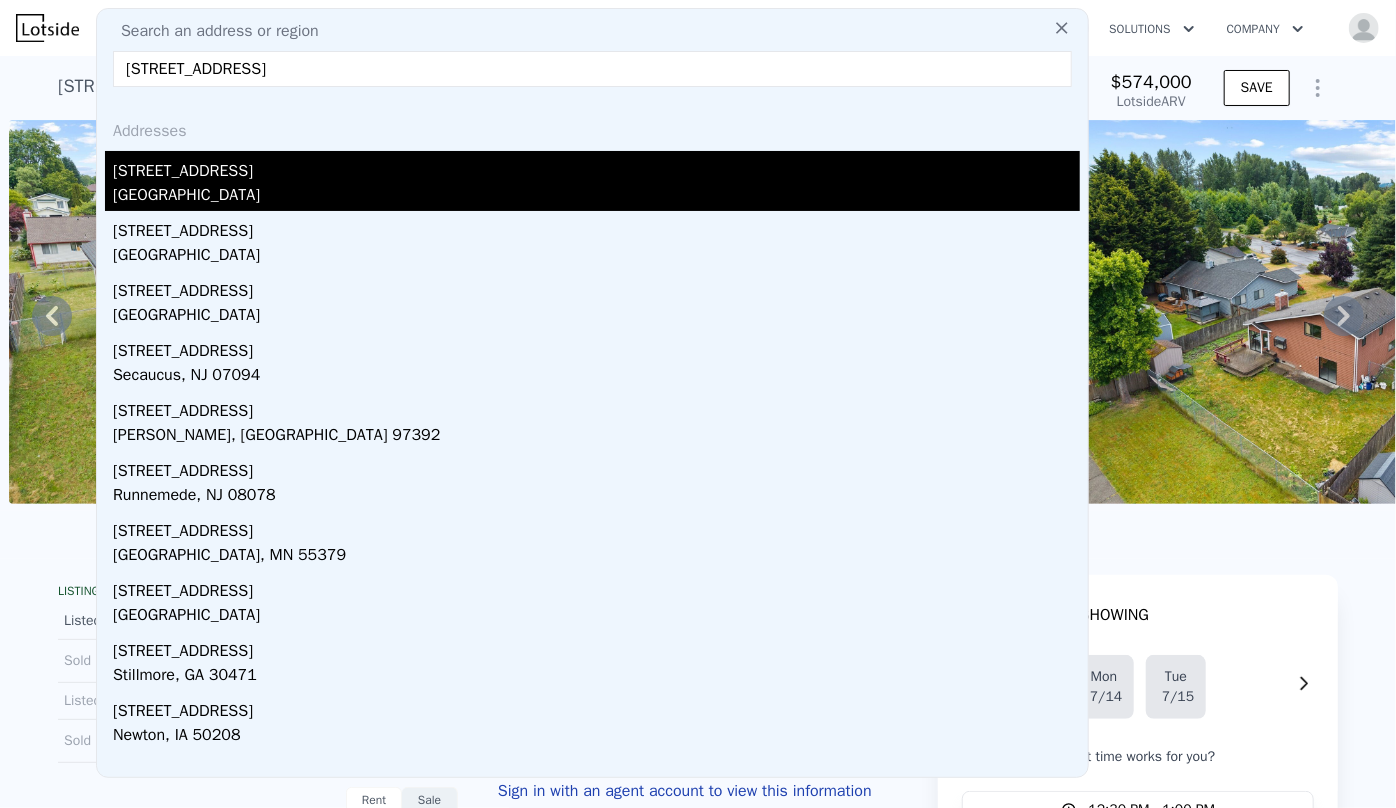 type on "[STREET_ADDRESS]" 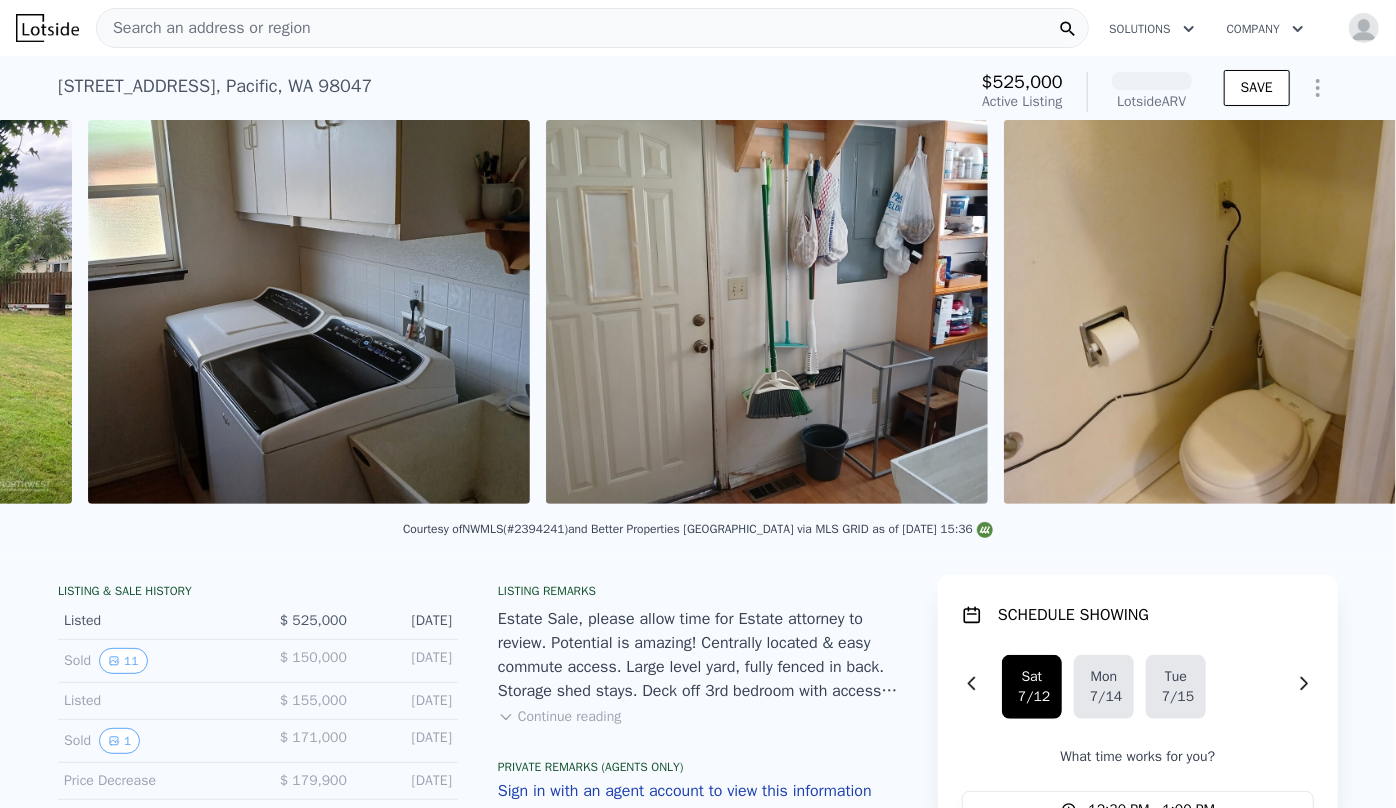 scroll, scrollTop: 0, scrollLeft: 10127, axis: horizontal 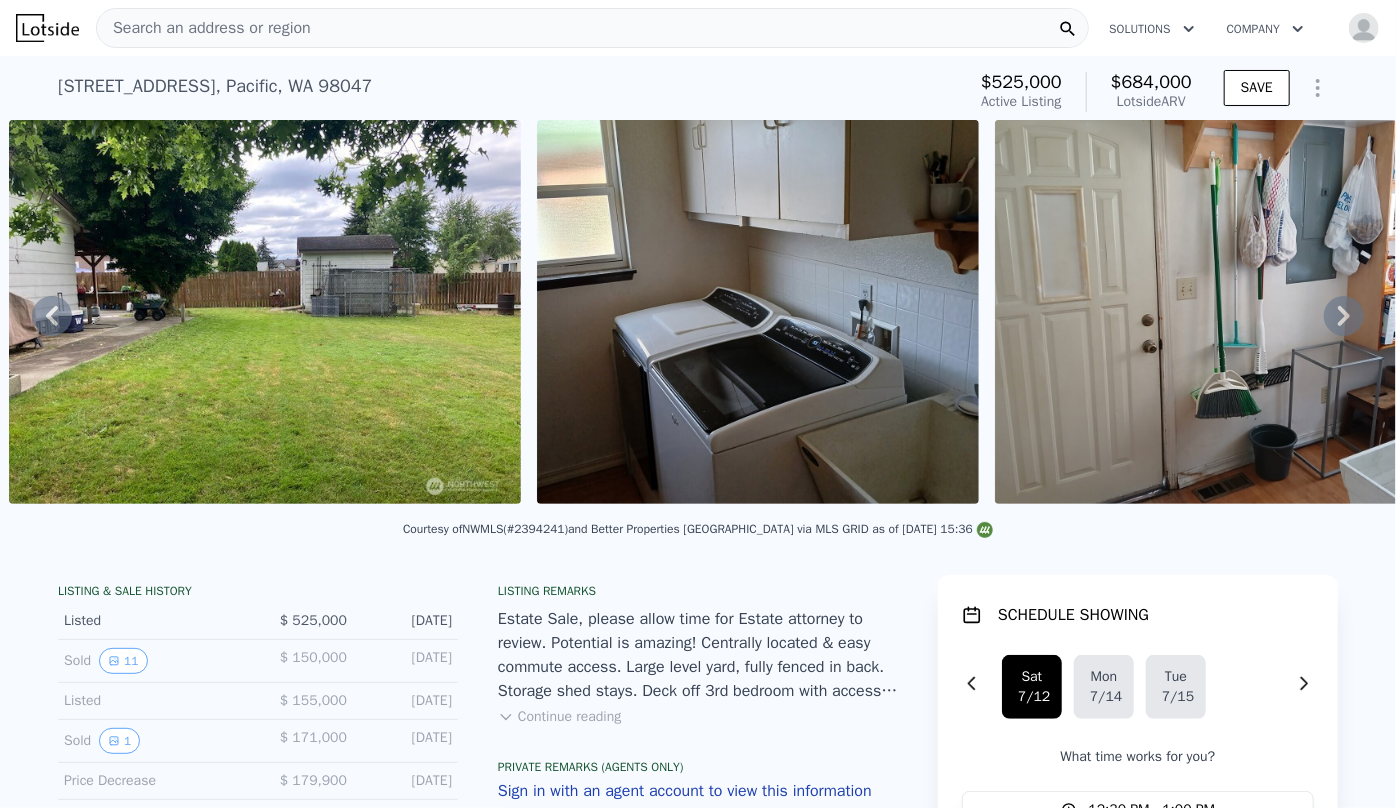 click on "Search an address or region Solutions Company Open main menu Open user menu" at bounding box center [698, 28] 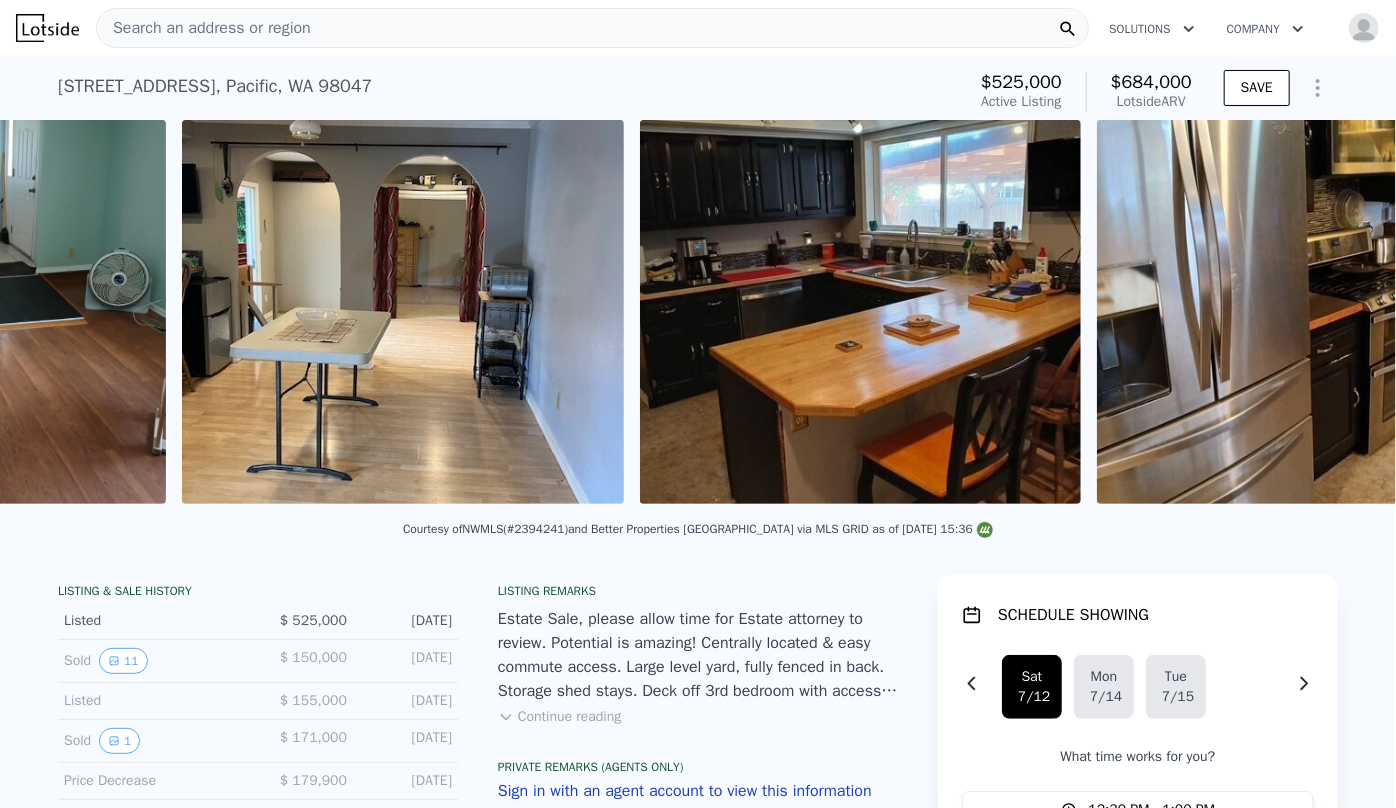 scroll, scrollTop: 0, scrollLeft: 3202, axis: horizontal 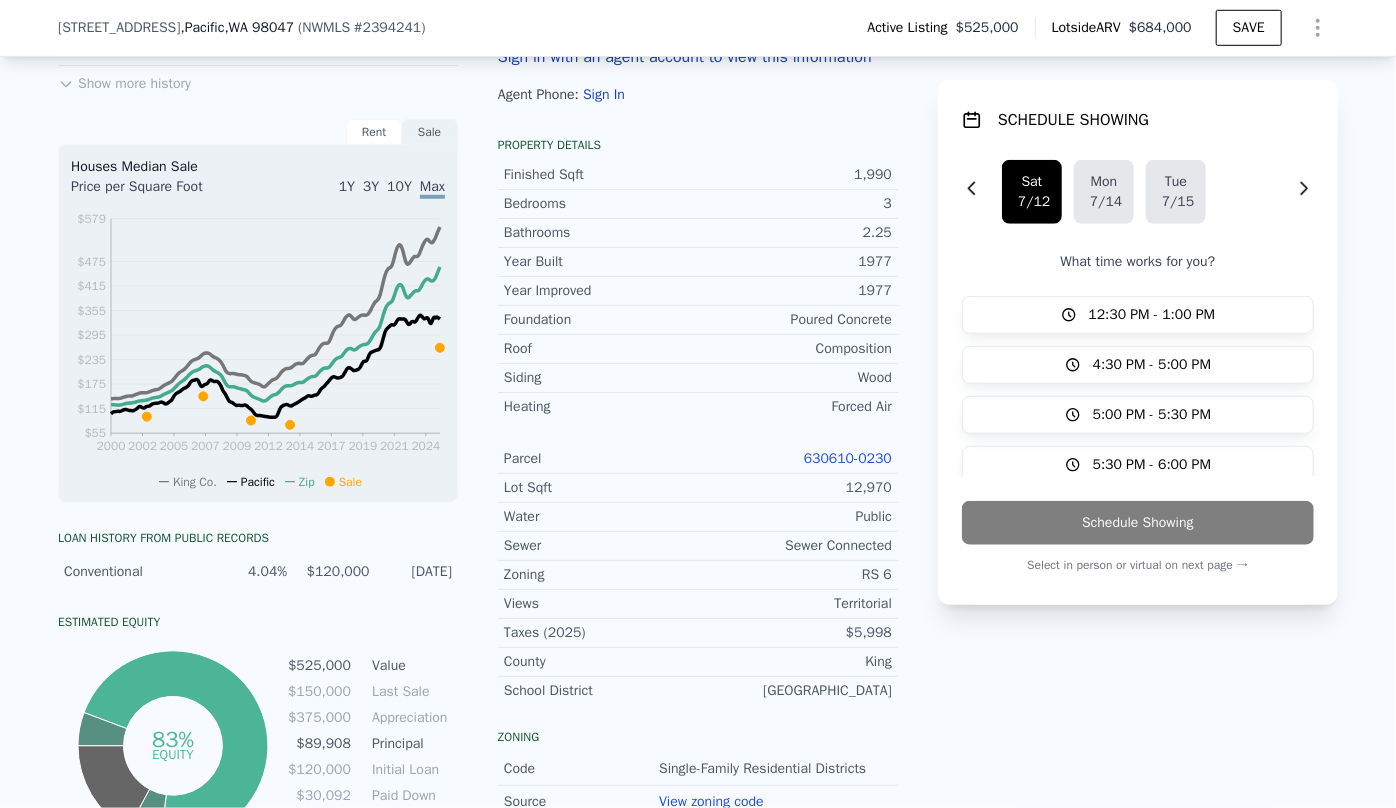 click on "630610-0230" at bounding box center [848, 458] 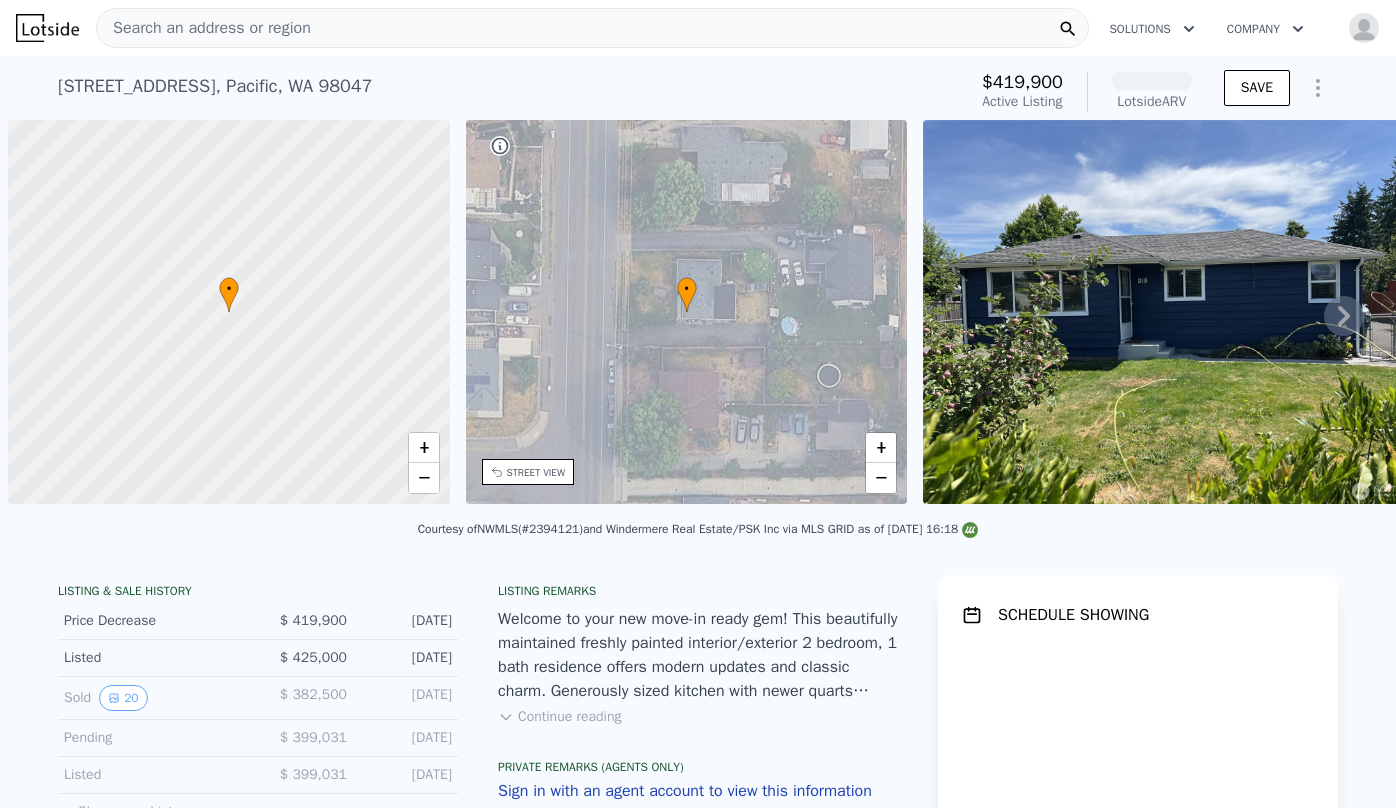 scroll, scrollTop: 0, scrollLeft: 0, axis: both 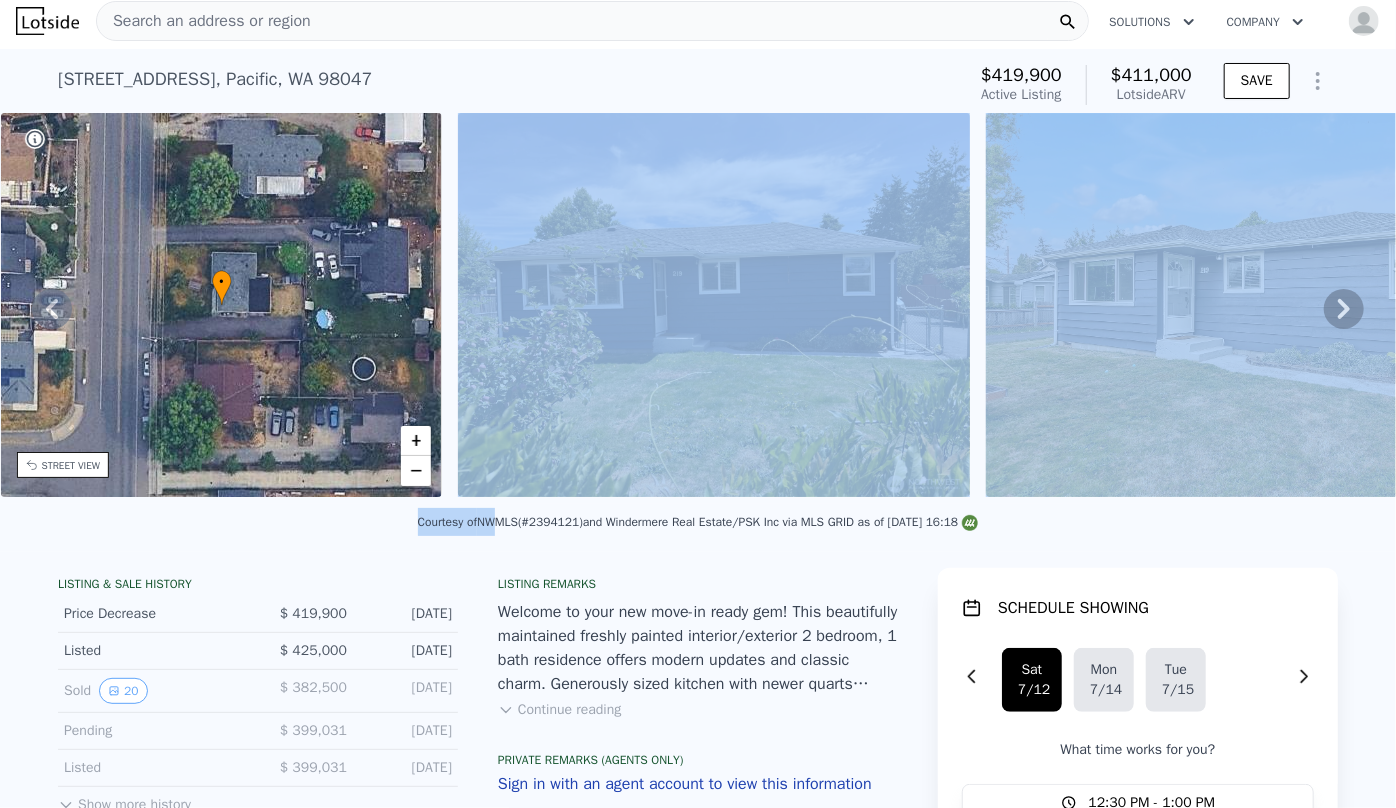 drag, startPoint x: 499, startPoint y: 548, endPoint x: 496, endPoint y: 483, distance: 65.06919 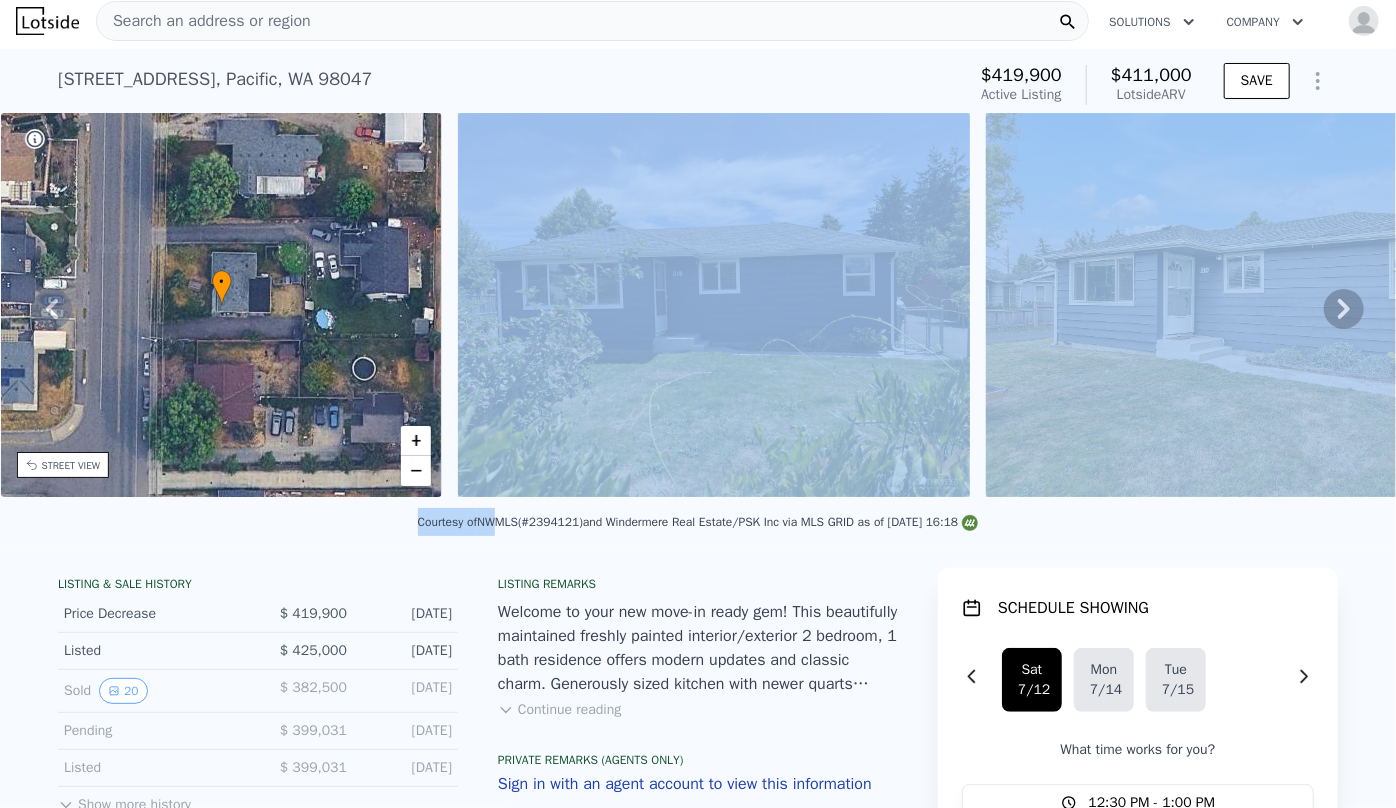 click on "Courtesy of  NWMLS  (#2394121)  and Windermere Real Estate/PSK Inc via MLS GRID as of 07/09/2025 16:18" at bounding box center (698, 528) 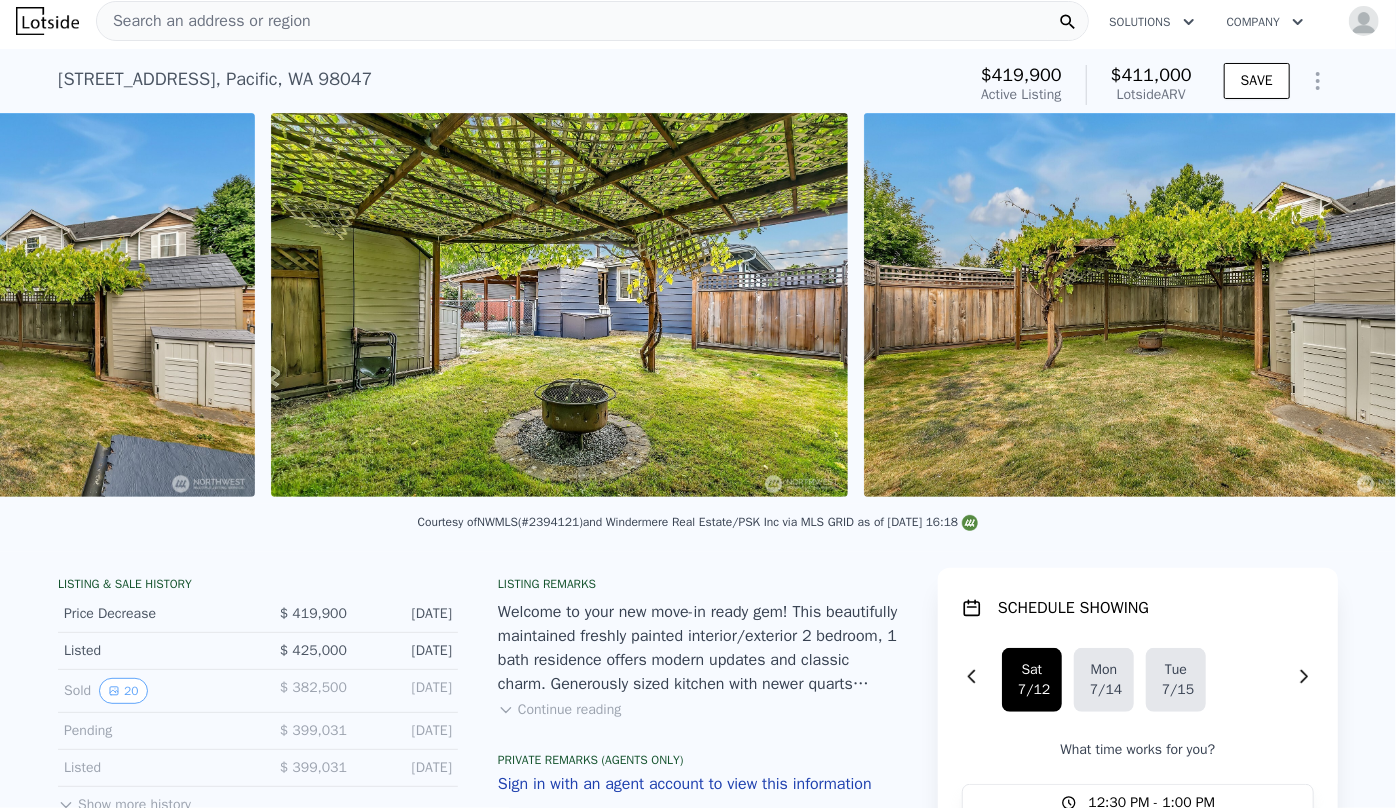 scroll, scrollTop: 0, scrollLeft: 10917, axis: horizontal 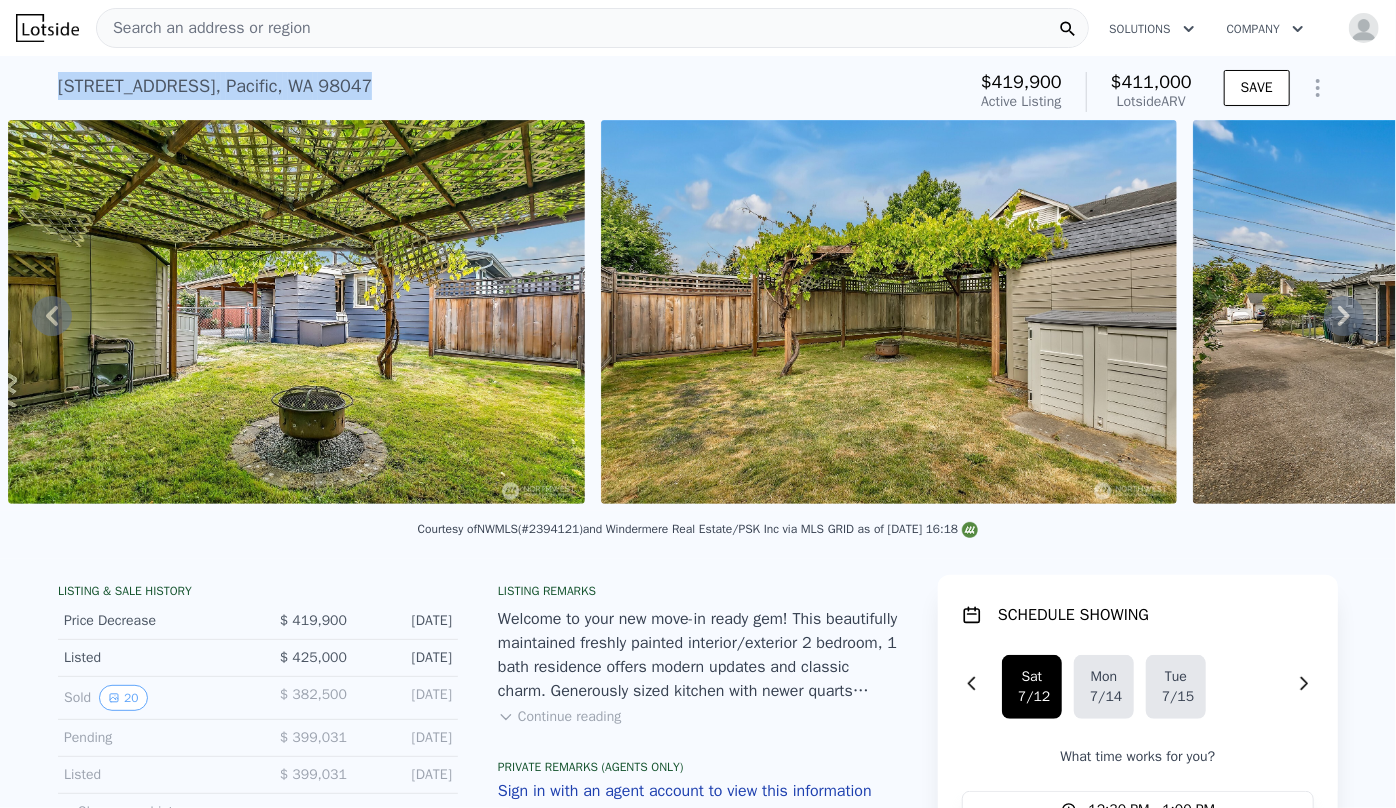 drag, startPoint x: 40, startPoint y: 82, endPoint x: 338, endPoint y: 100, distance: 298.54312 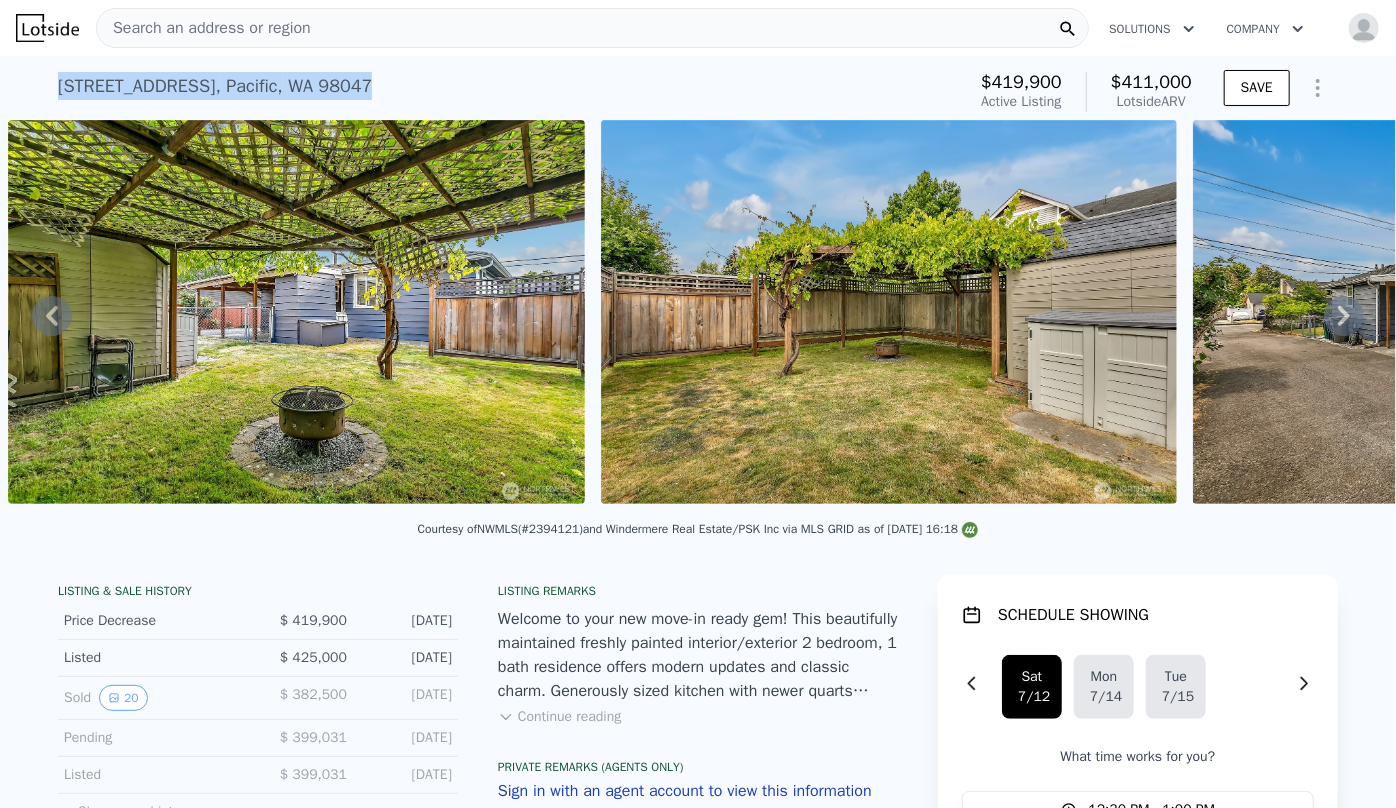 copy on "219 Pacific Ave S ,   Pacific ,   WA   98047" 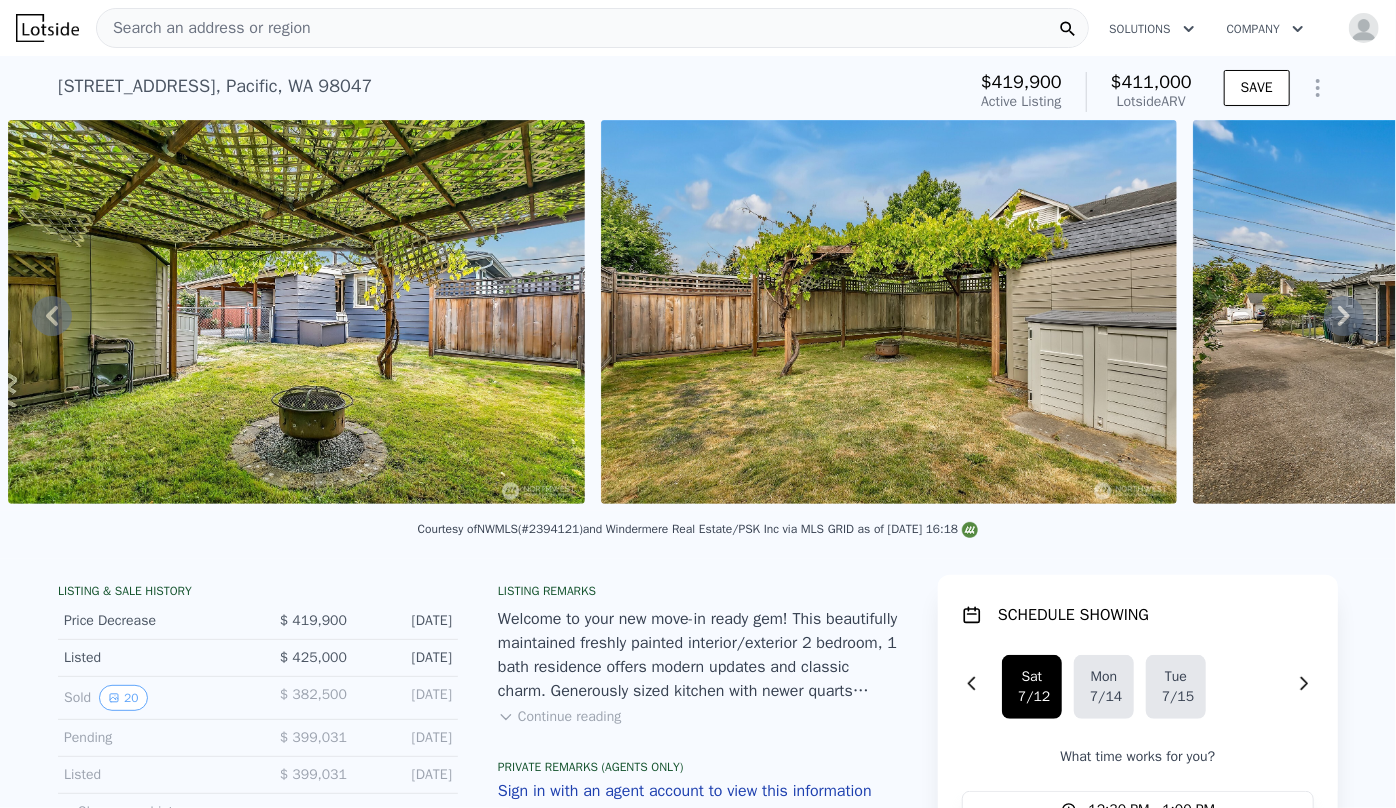 click on "Search an address or region" at bounding box center [204, 28] 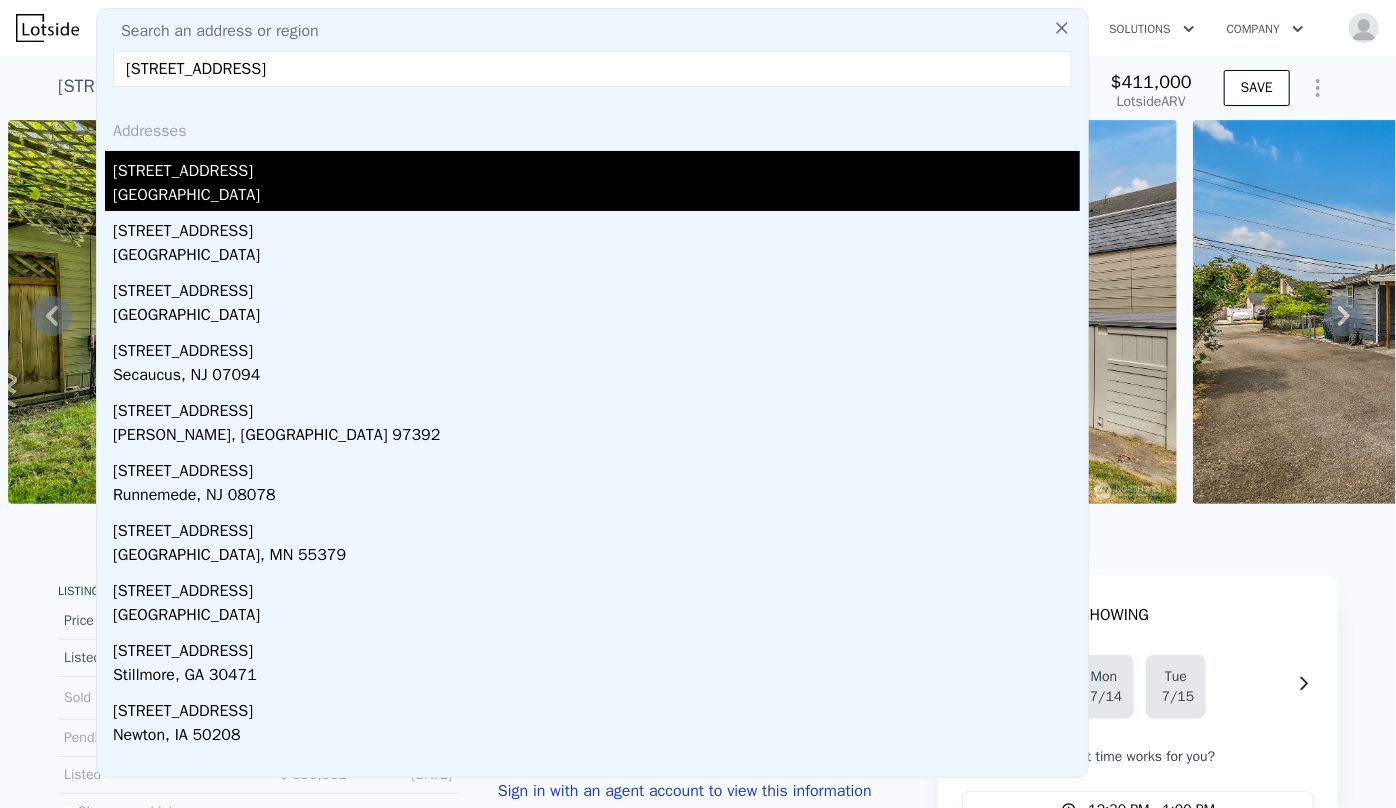 type on "[STREET_ADDRESS]" 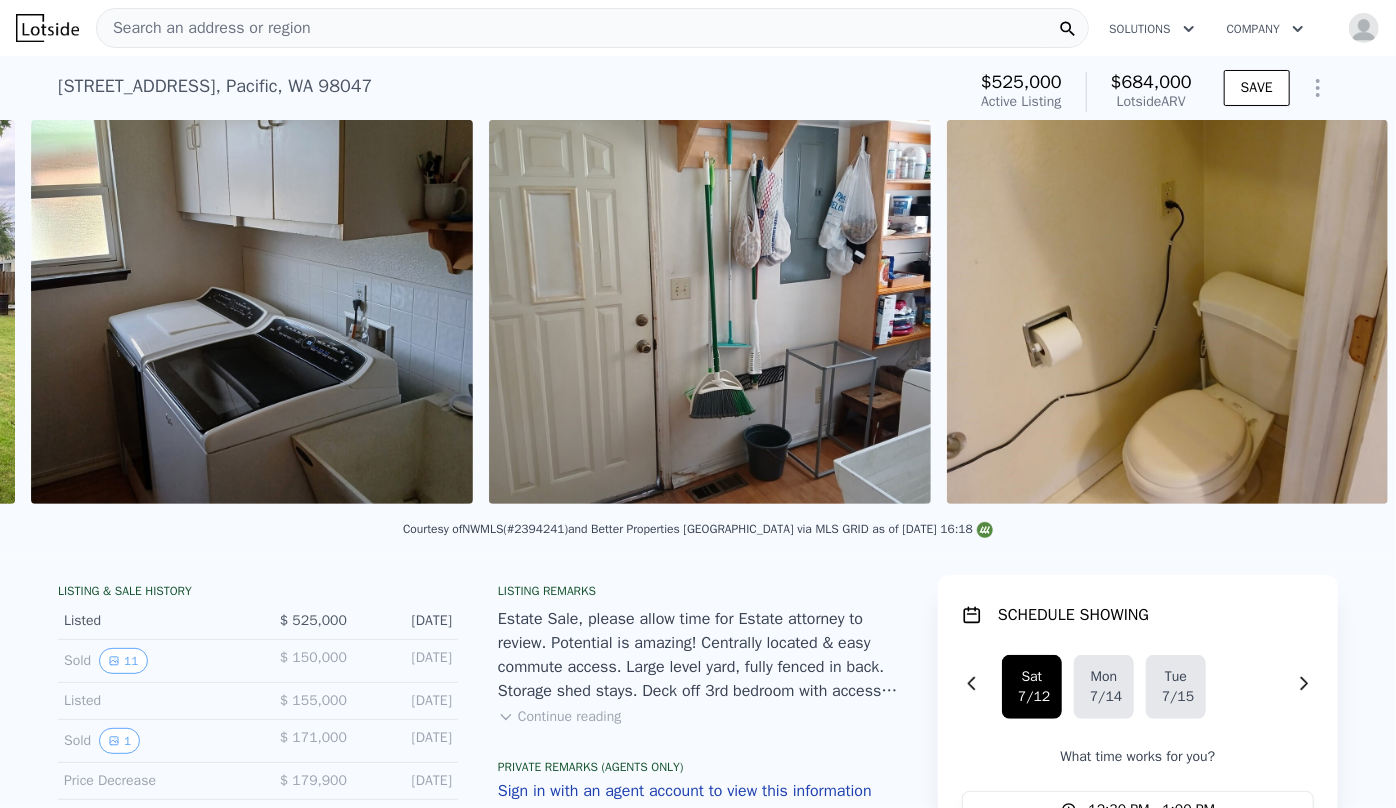 scroll, scrollTop: 0, scrollLeft: 10127, axis: horizontal 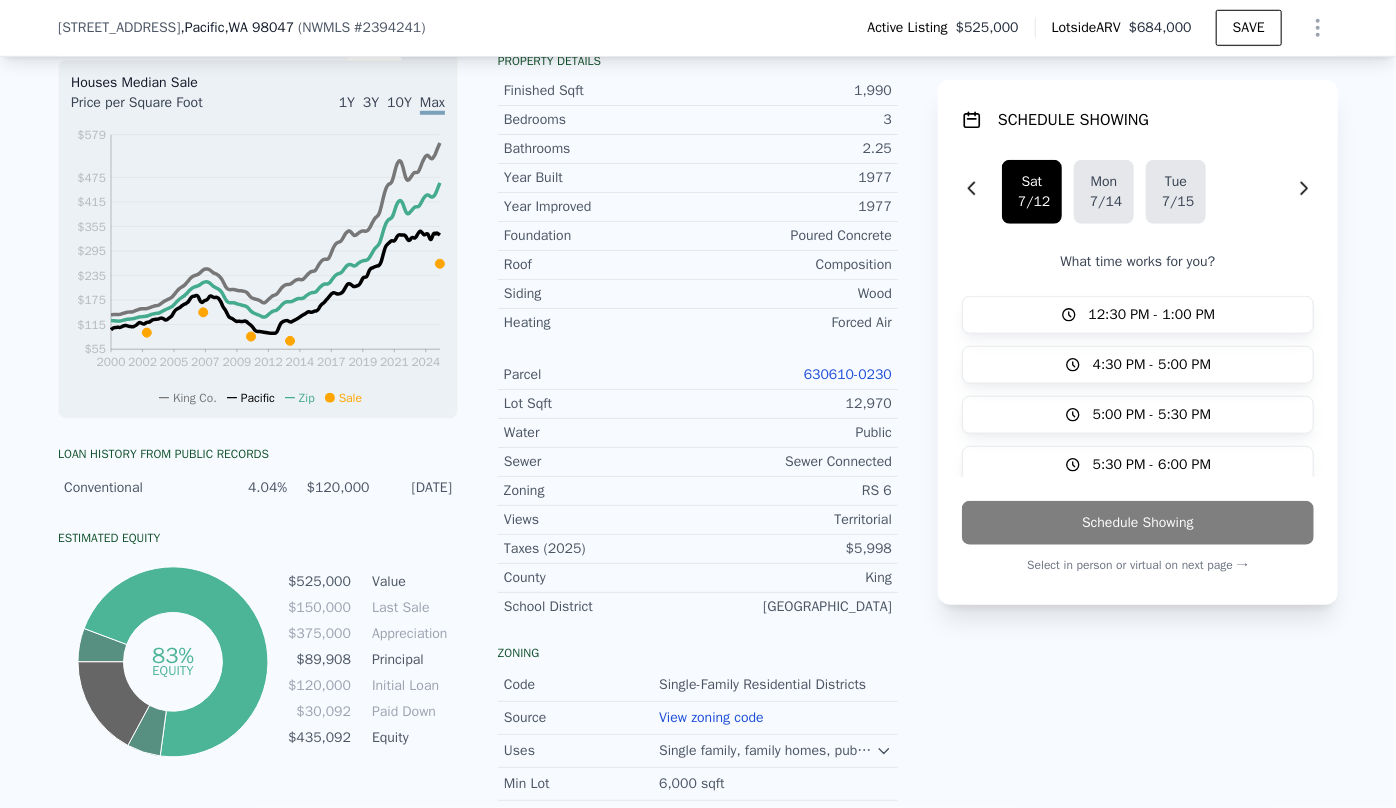 click on "630610-0230" at bounding box center (848, 374) 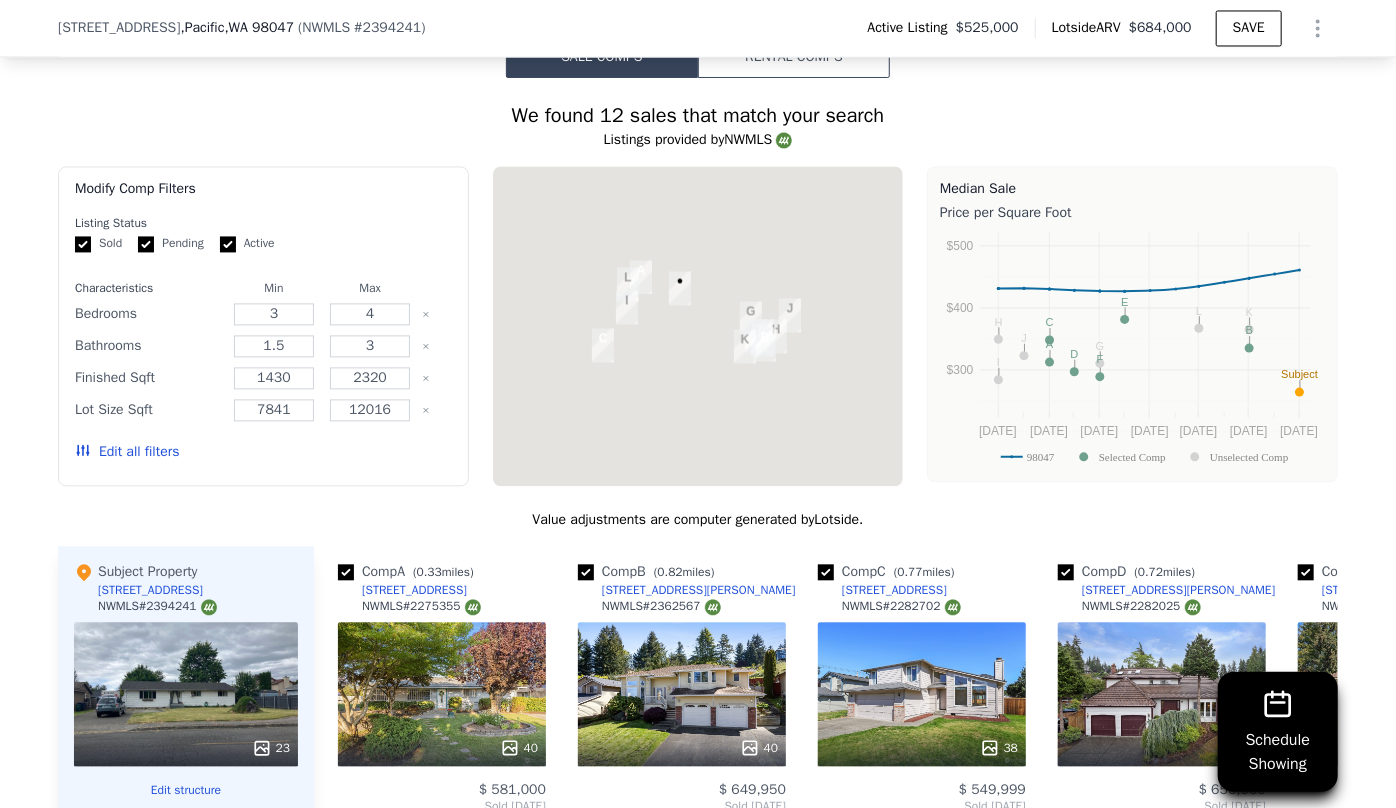 scroll, scrollTop: 1993, scrollLeft: 0, axis: vertical 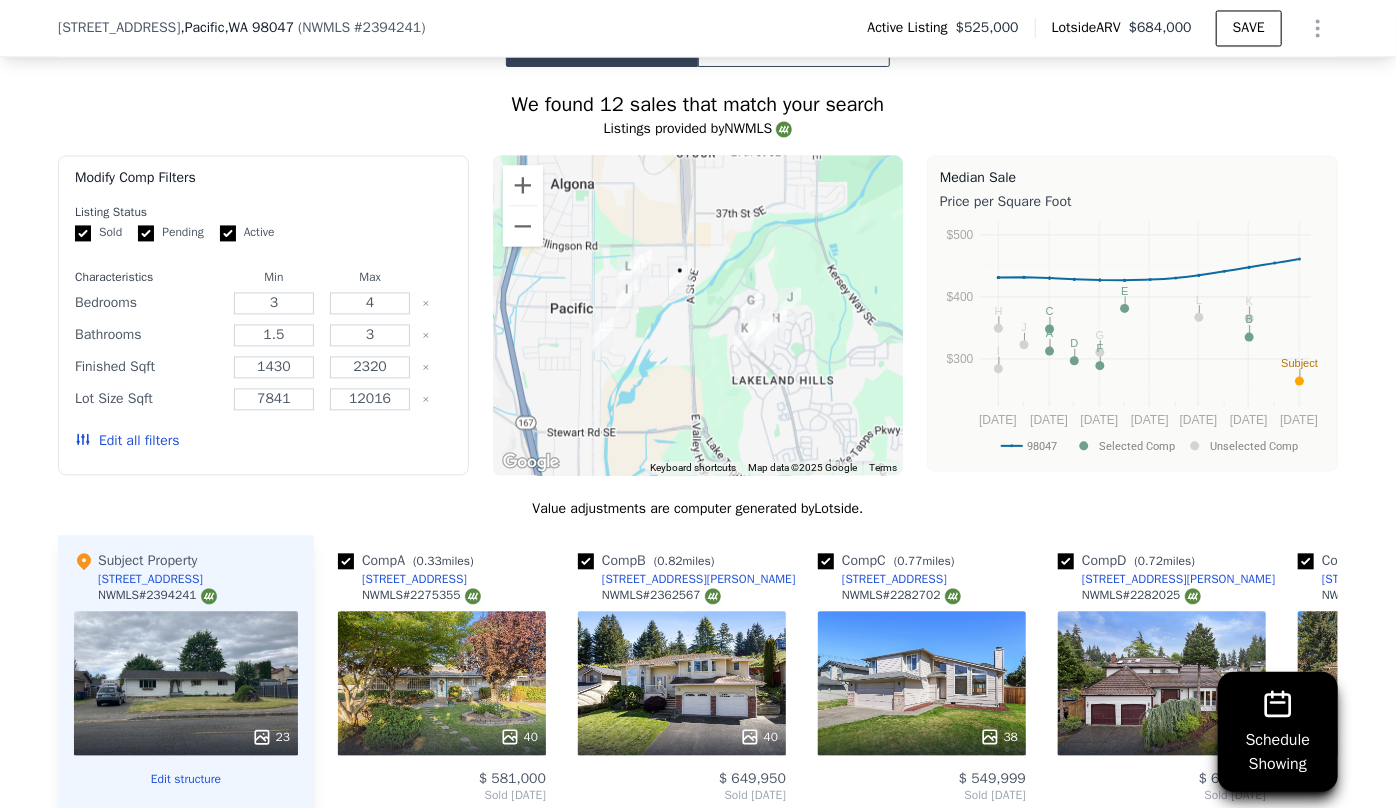 click on "Edit all filters" at bounding box center (127, 441) 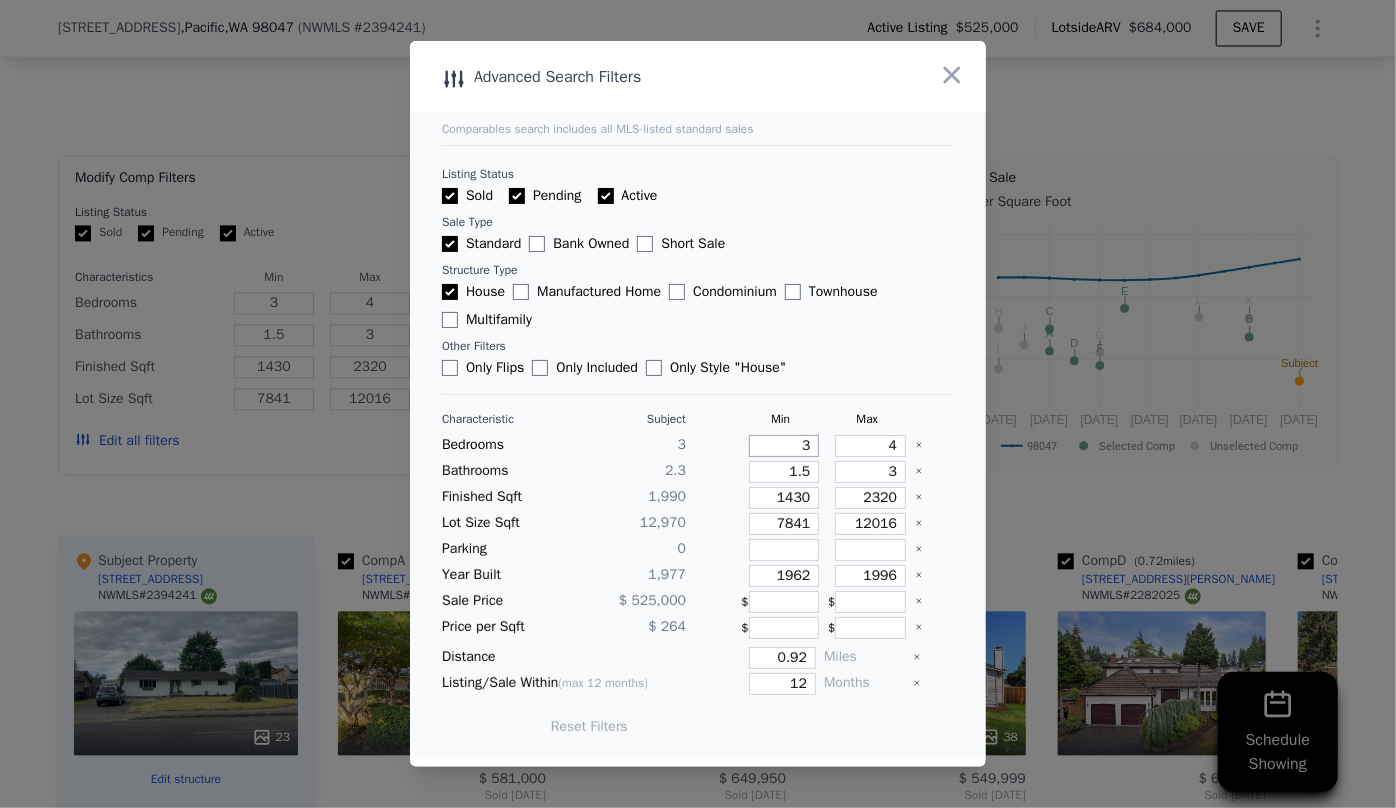 drag, startPoint x: 802, startPoint y: 445, endPoint x: 754, endPoint y: 442, distance: 48.09366 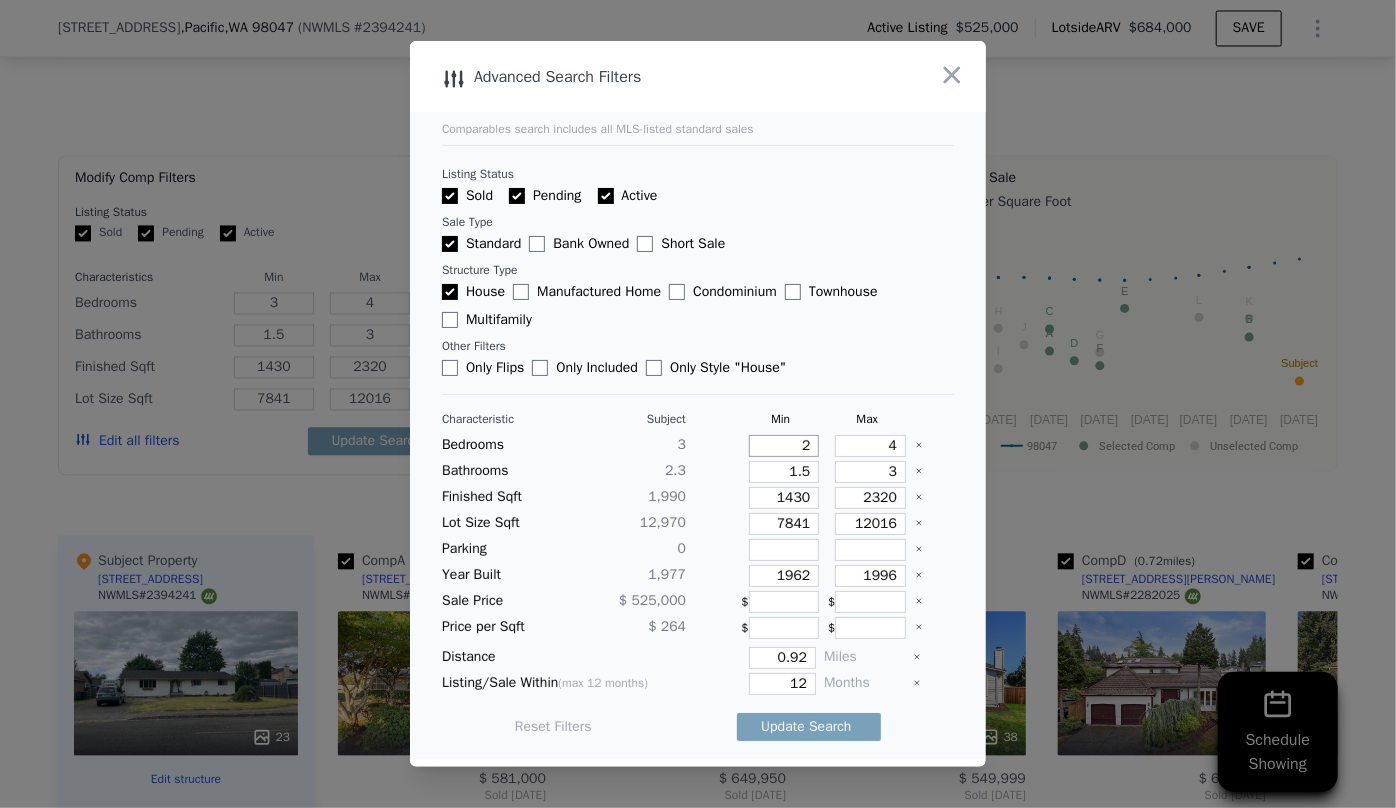 type on "2" 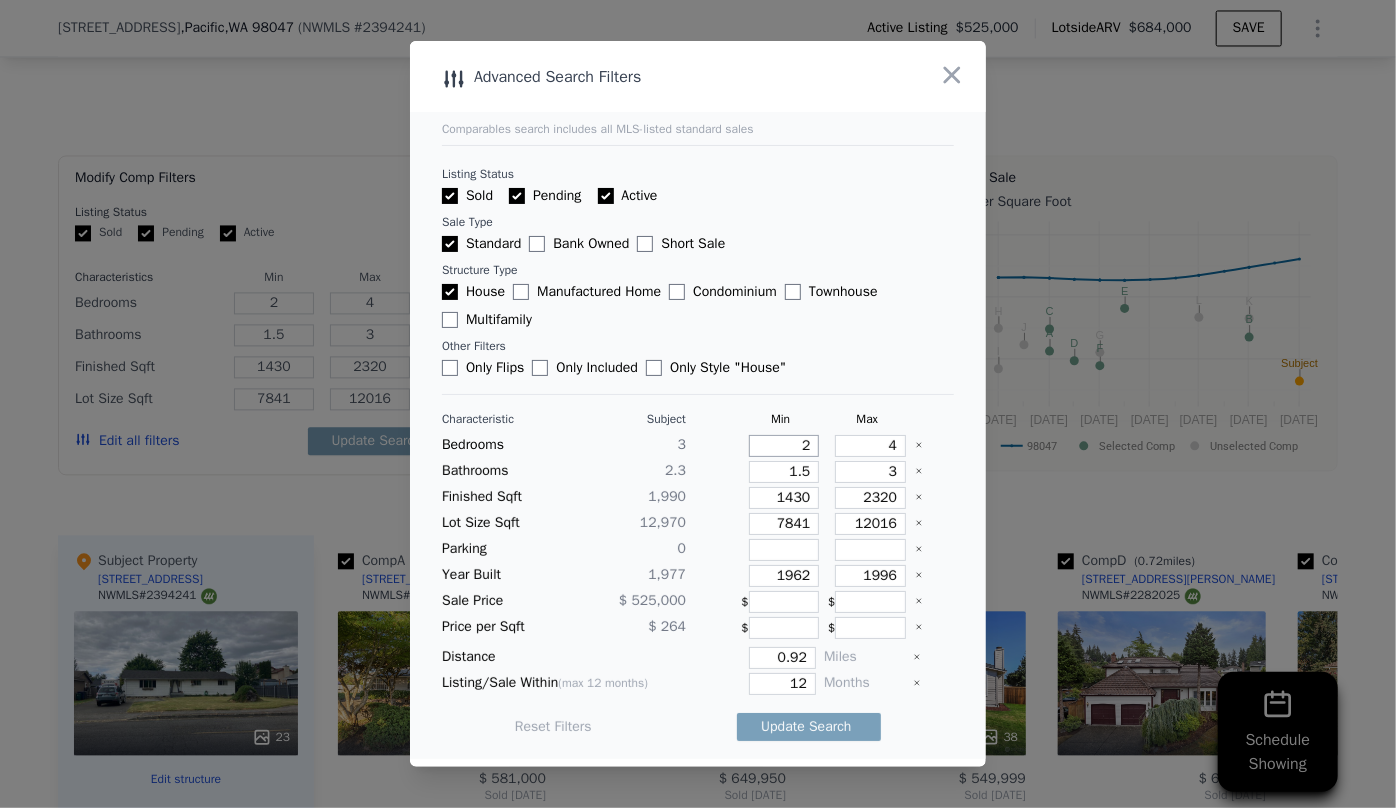 type on "2" 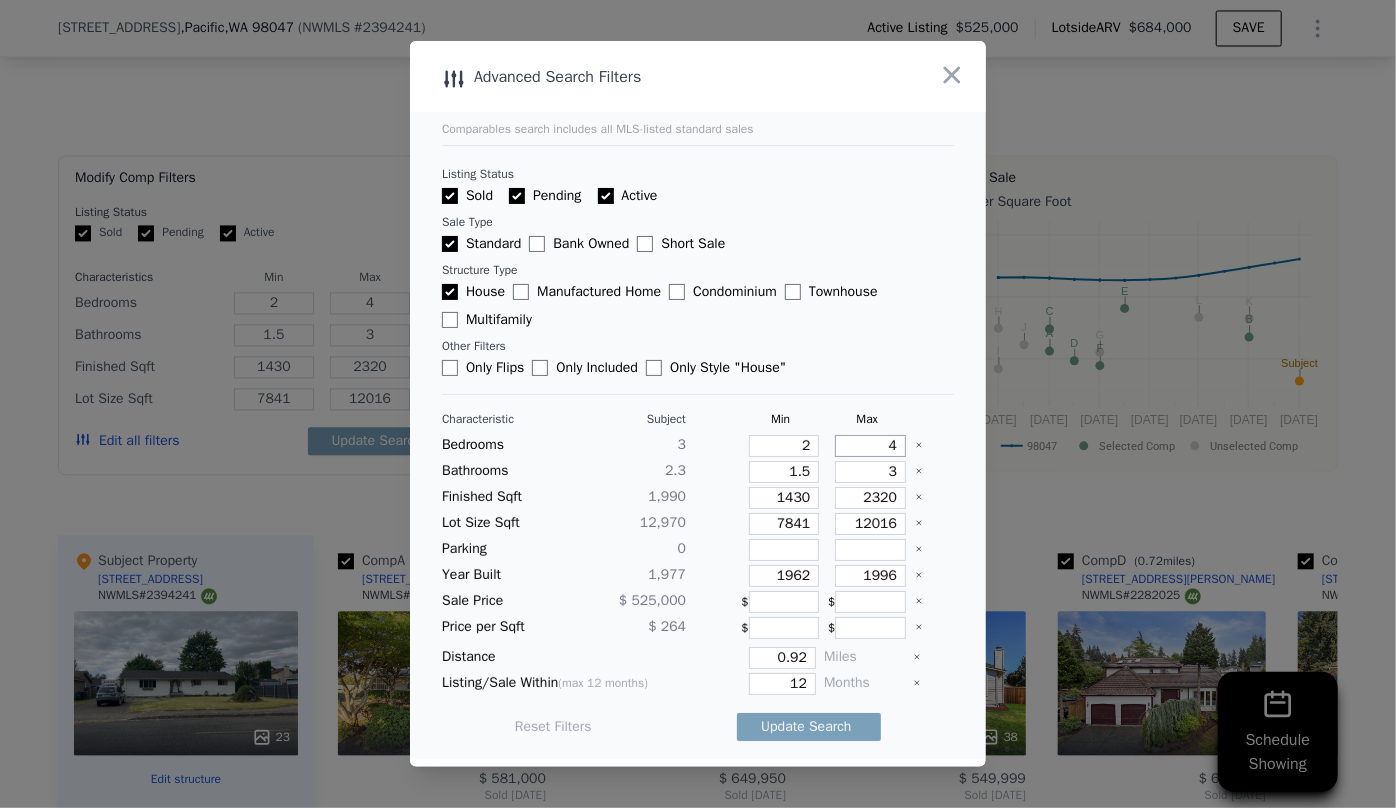 drag, startPoint x: 886, startPoint y: 445, endPoint x: 803, endPoint y: 453, distance: 83.38465 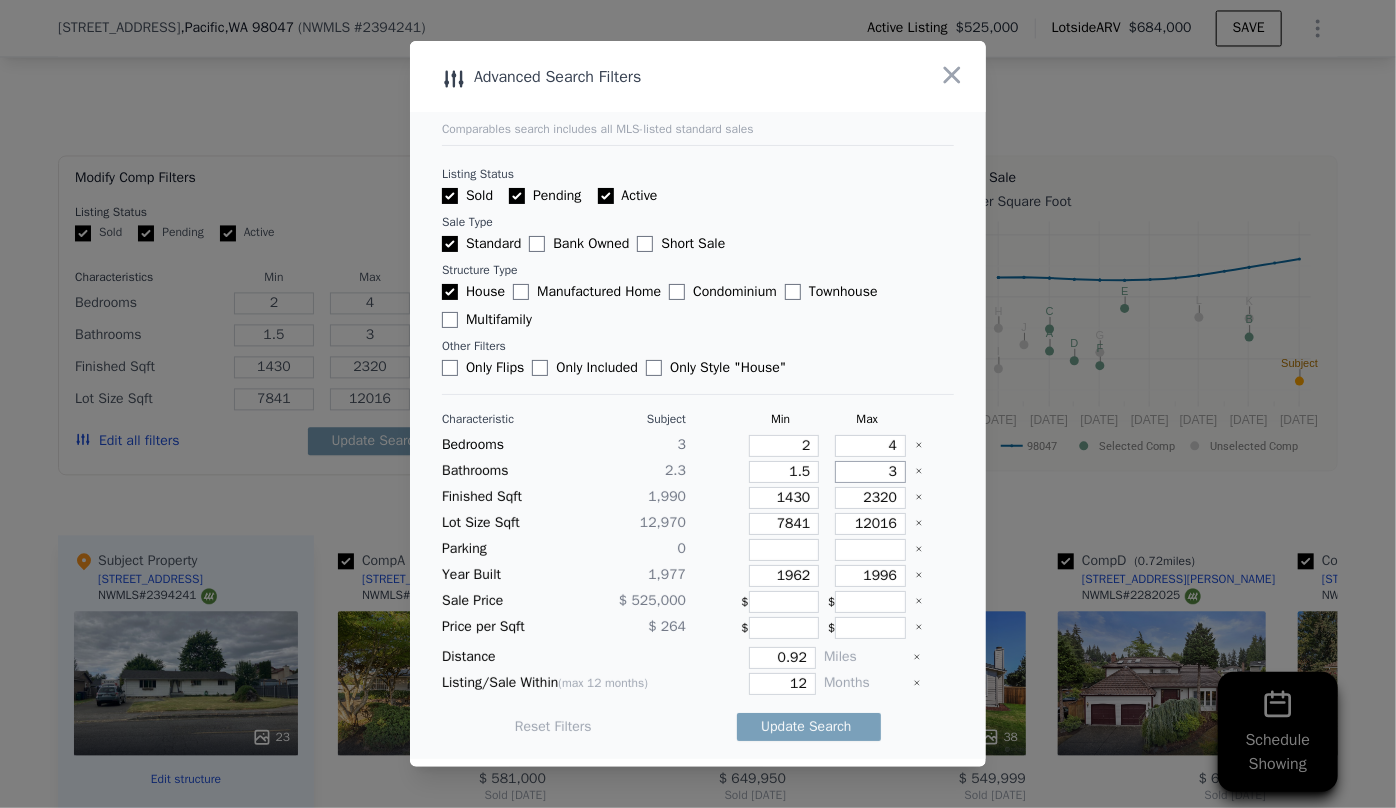 drag, startPoint x: 889, startPoint y: 474, endPoint x: 846, endPoint y: 477, distance: 43.104523 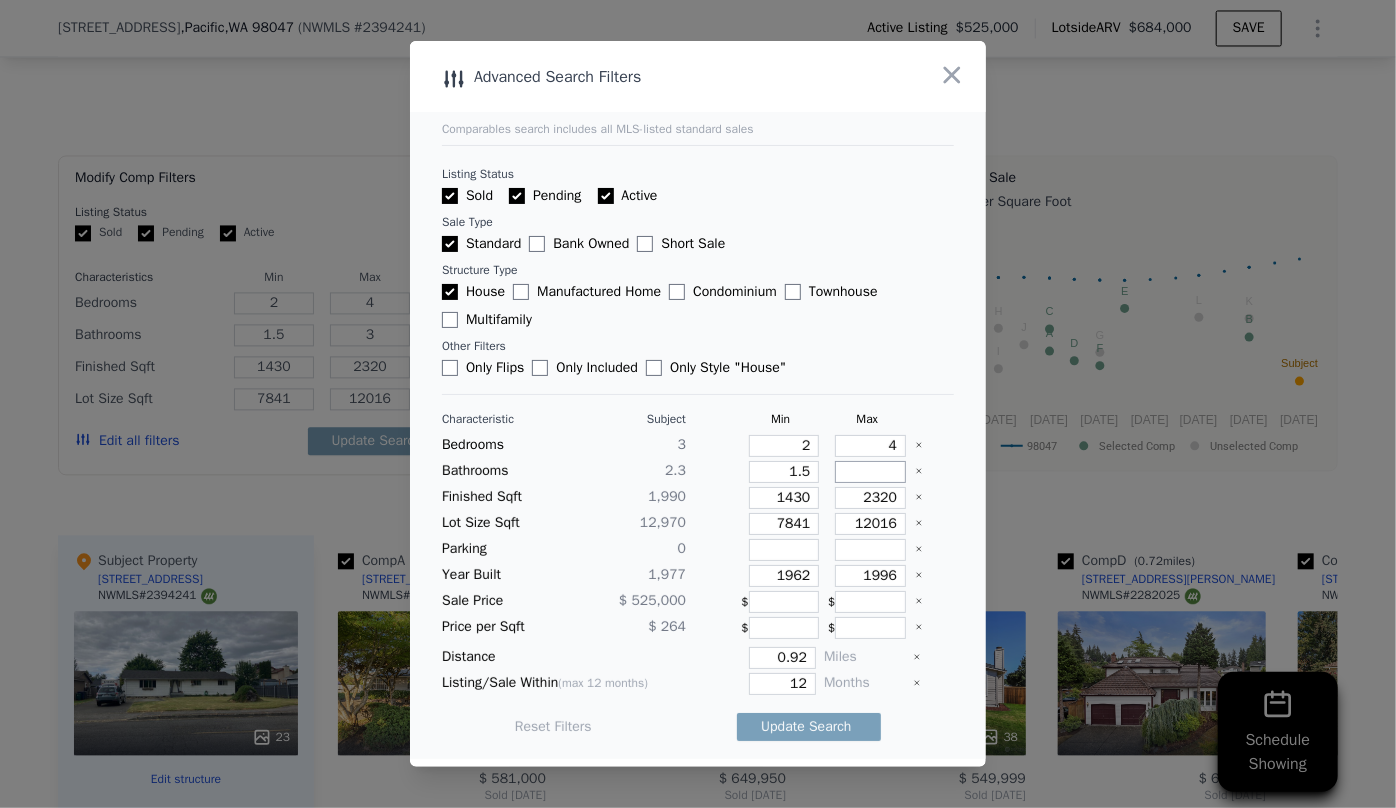 type 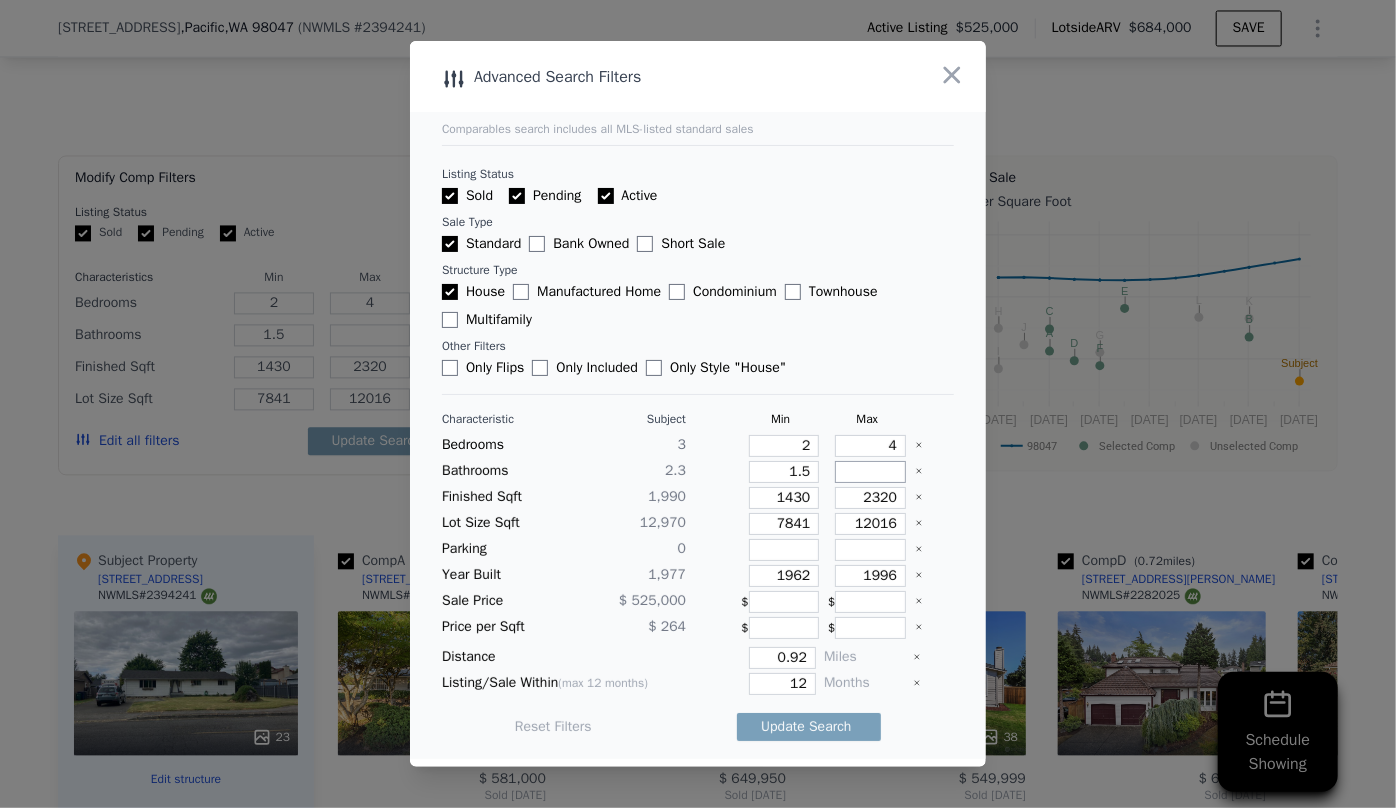 type 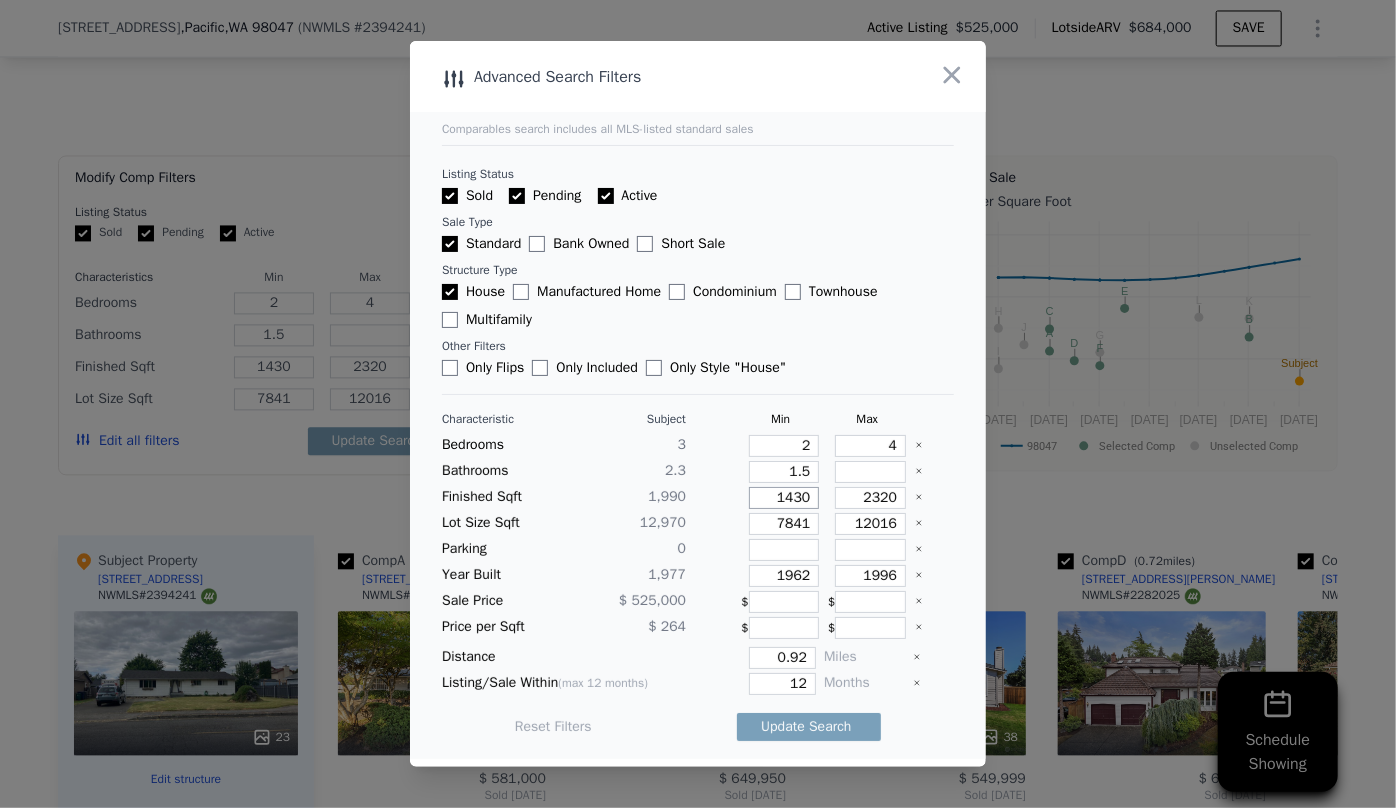 click on "Characteristic Subject Min Max Bedrooms 3    2    4 Bathrooms 2.3    1.5    Finished Sqft 1,990    1430    2320 Lot Size Sqft 12,970    7841    12016 Parking 0       Year Built 1,977    1962    1996 Sale Price $ 525,000 $ $ Price per Sqft $ 264 $ $ Distance 0.92 Miles Listing/Sale Within  (max 12 months) 12 Months Reset Filters Update Search" at bounding box center [698, 583] 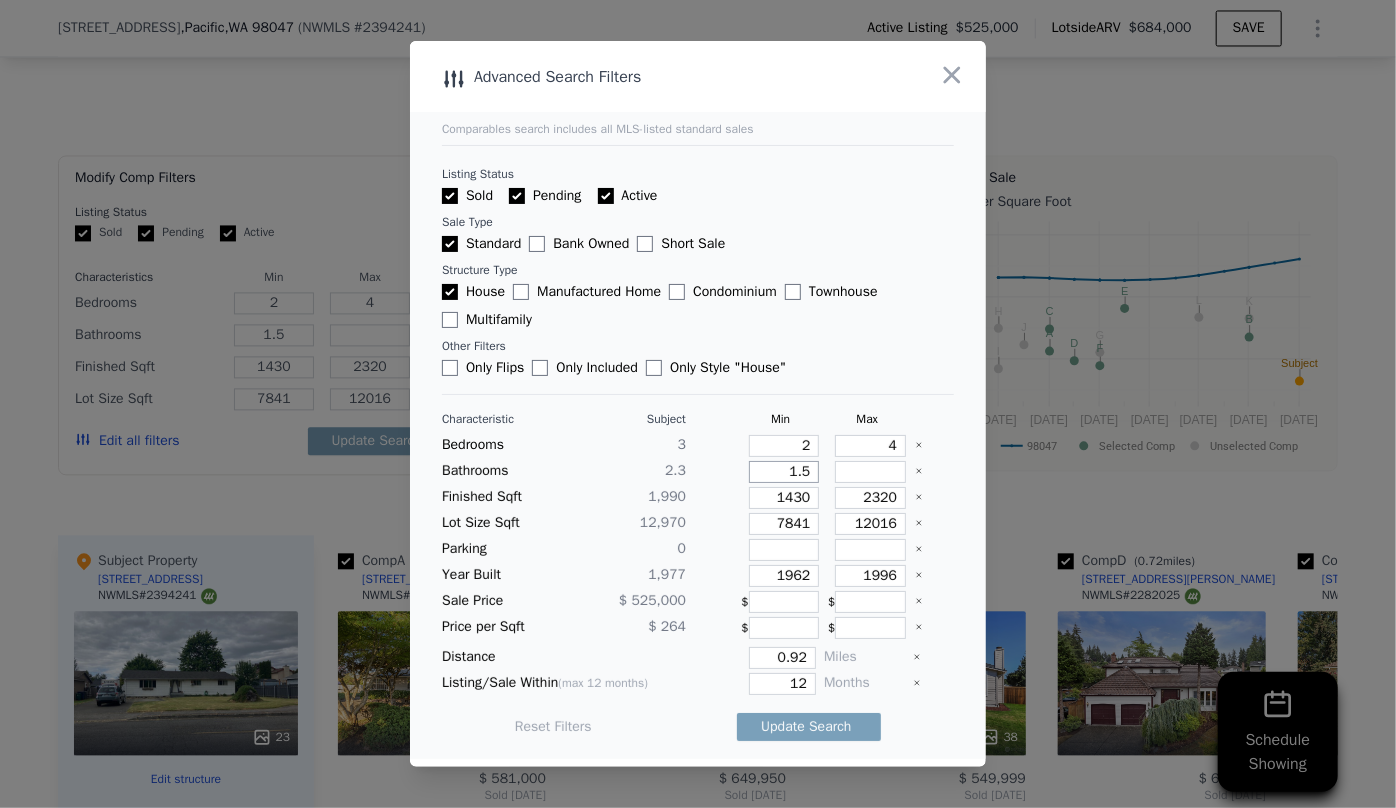 click on "1.5" at bounding box center (784, 472) 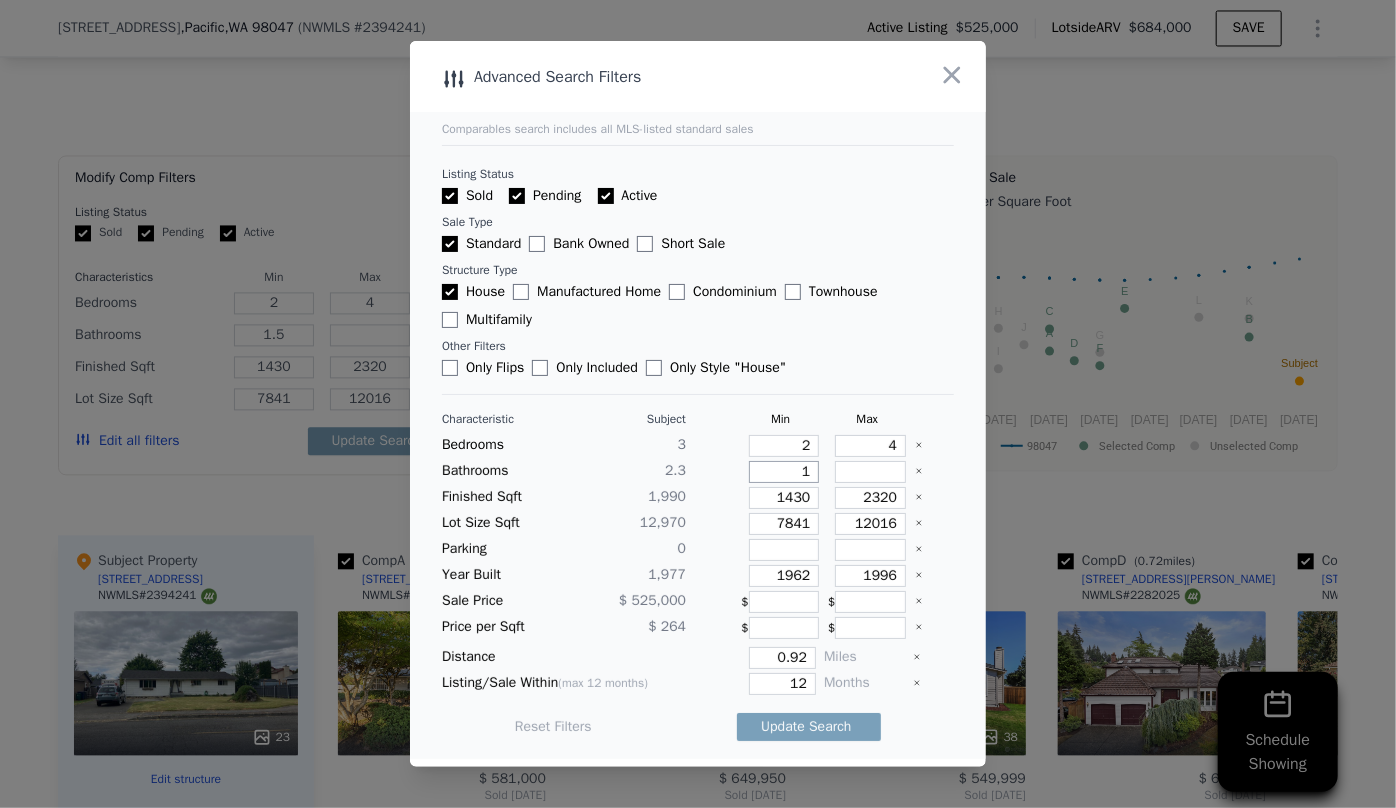 type on "1" 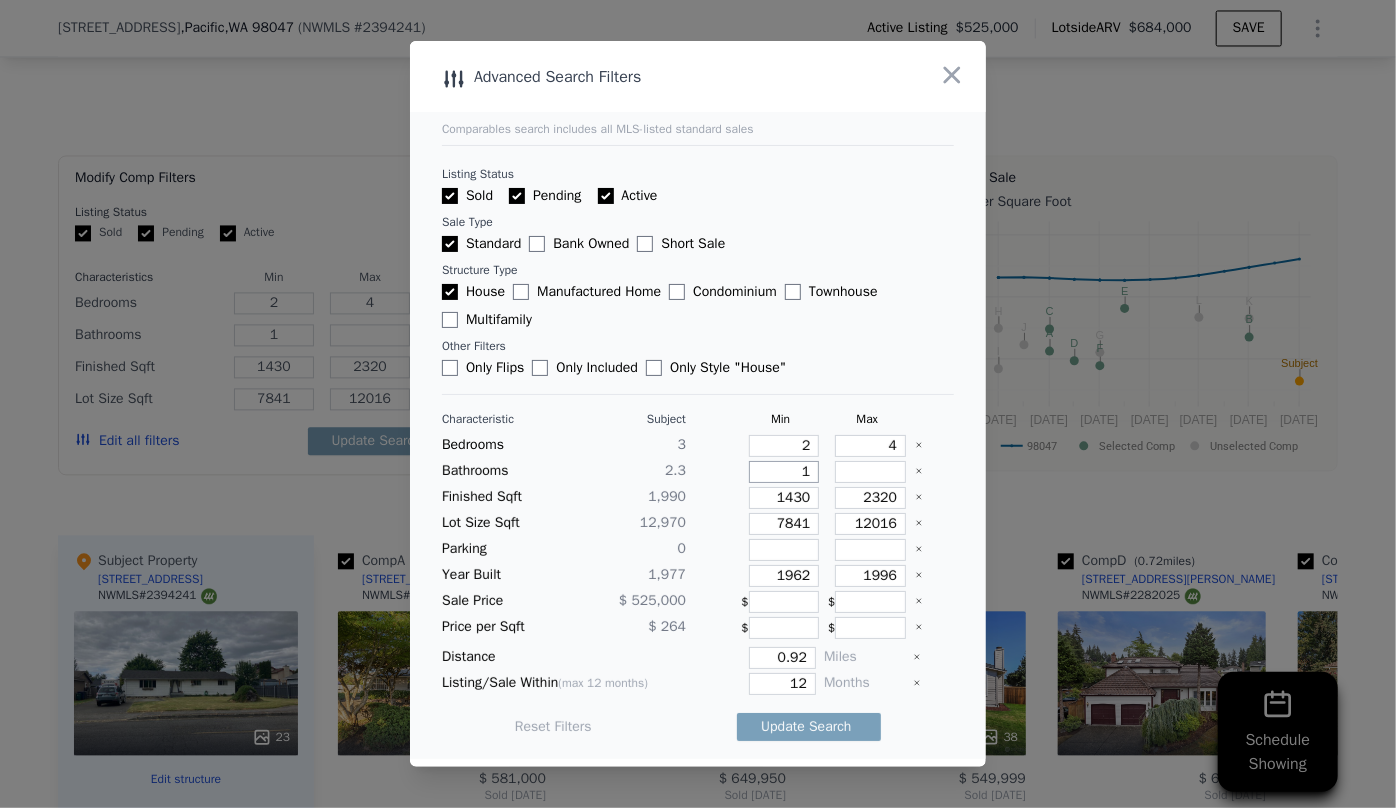 type on "1" 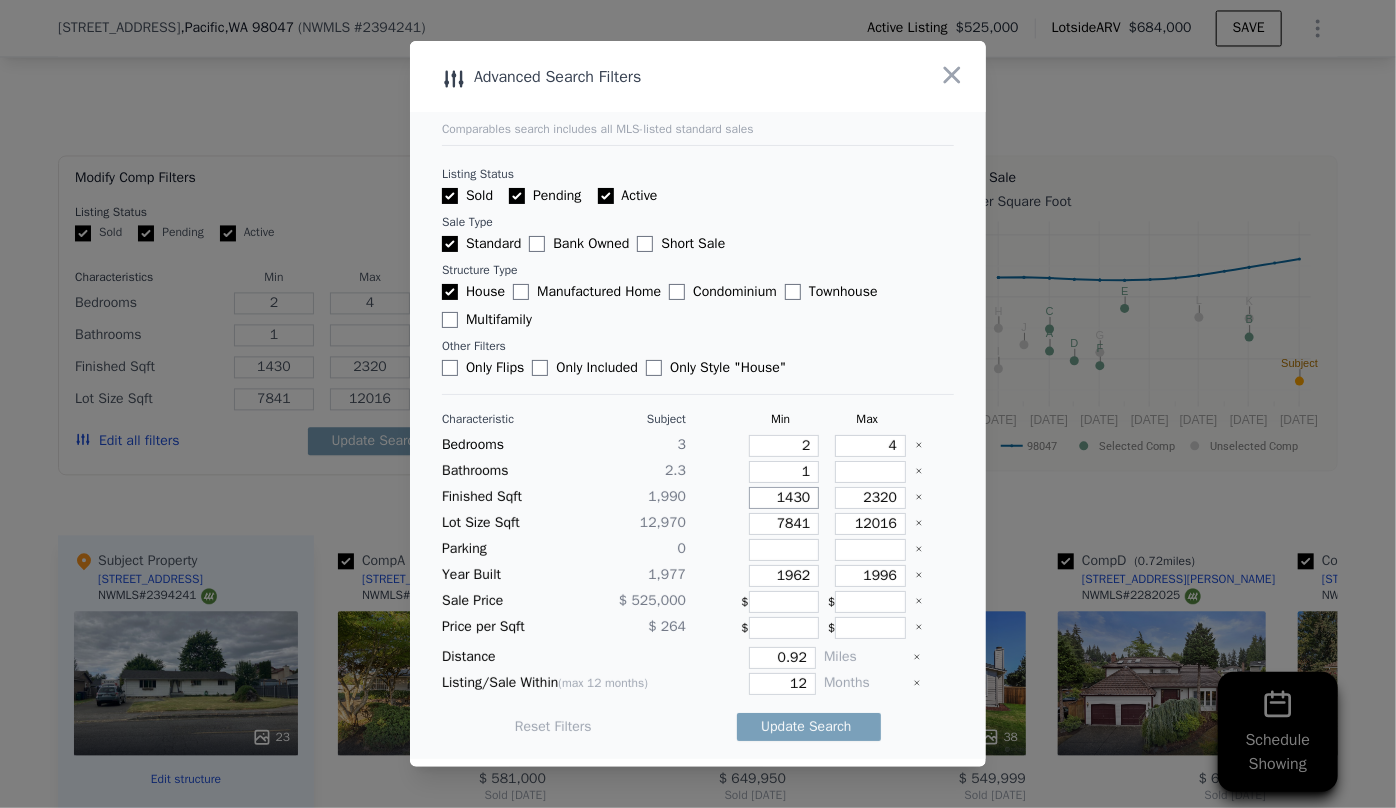 drag, startPoint x: 804, startPoint y: 495, endPoint x: 730, endPoint y: 497, distance: 74.02702 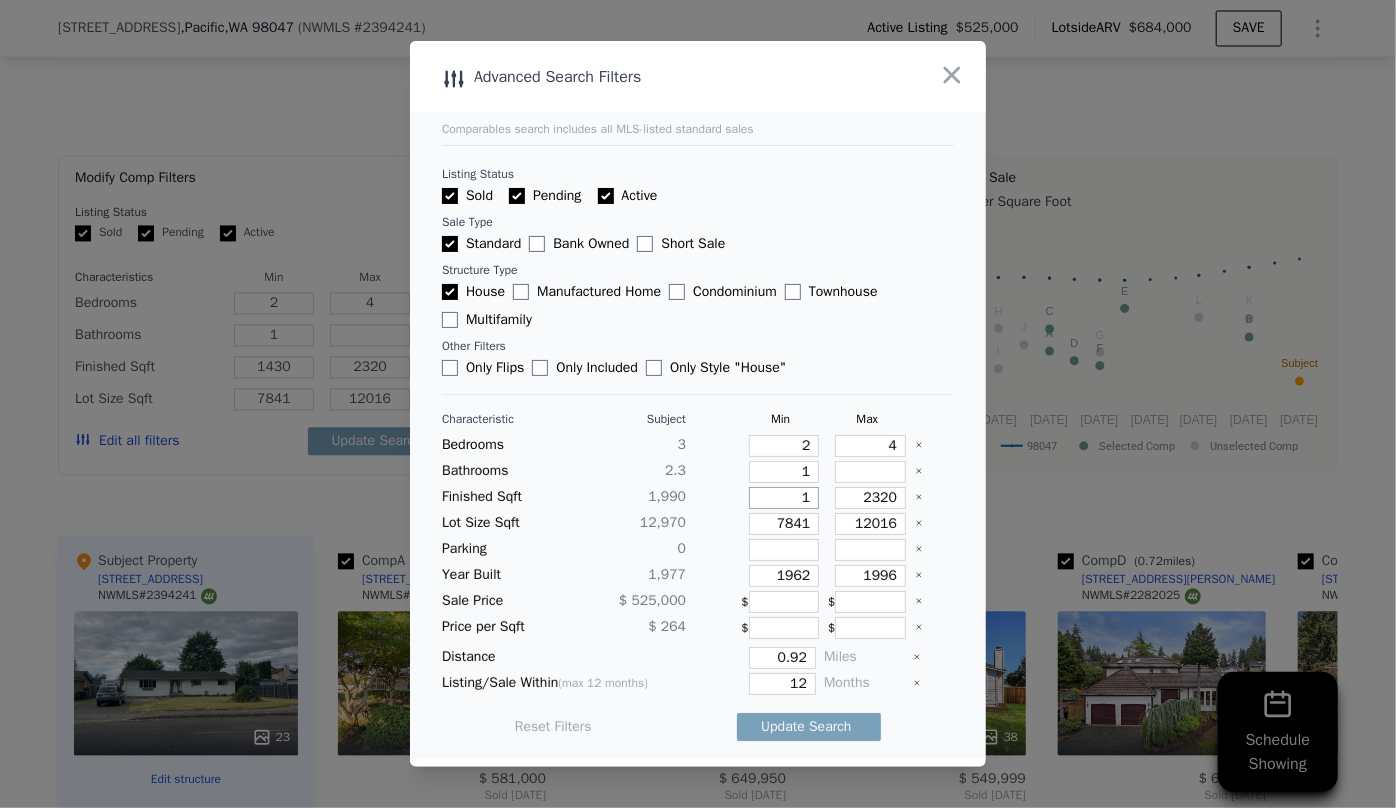 type on "1" 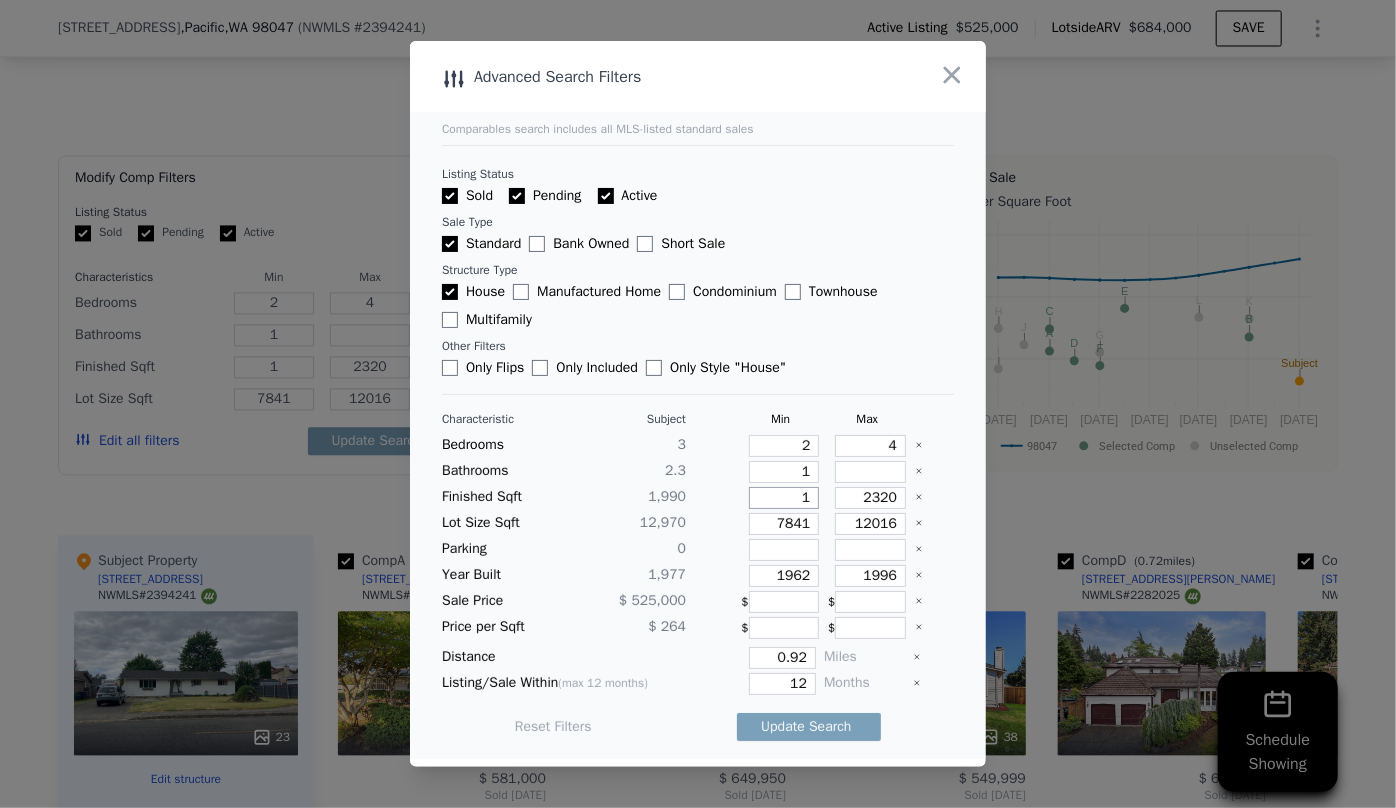 type on "16" 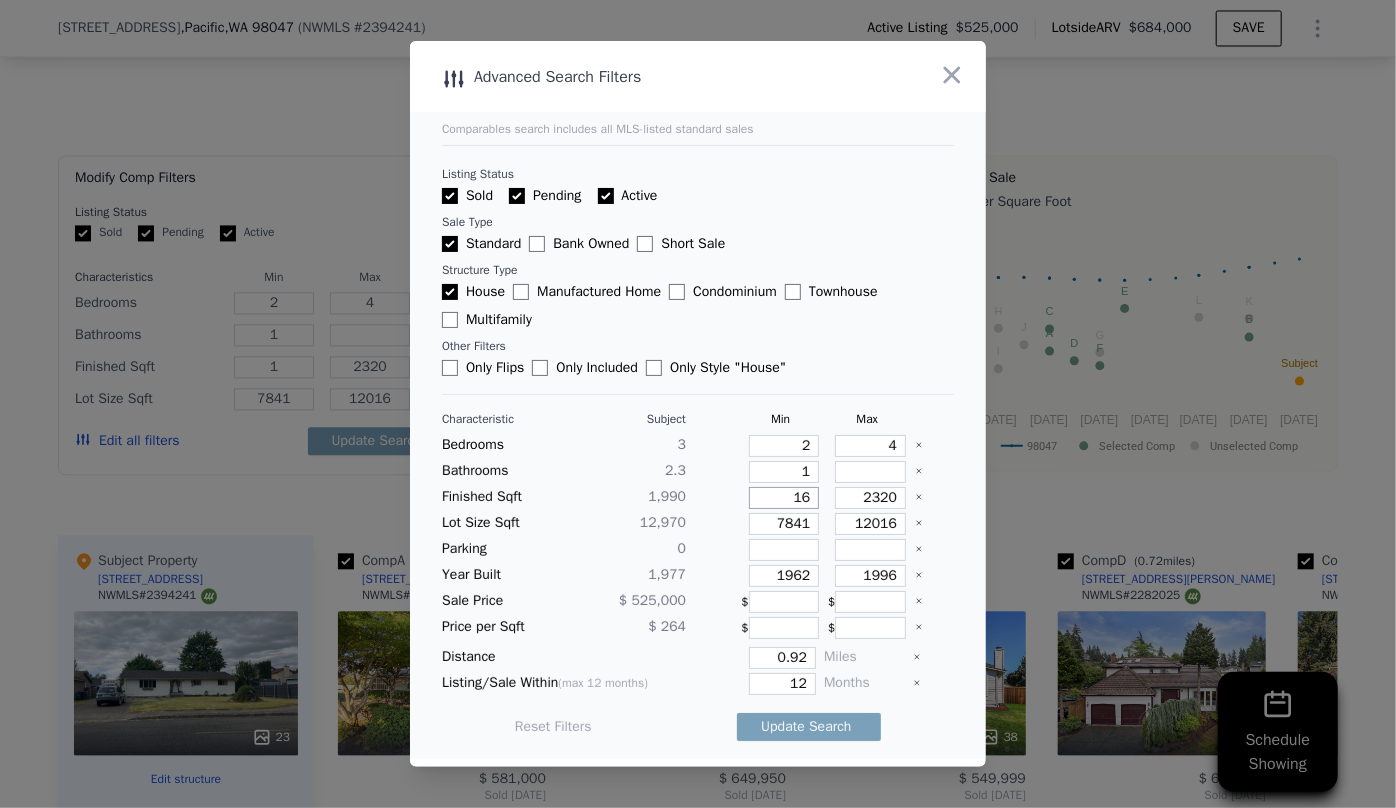 type on "16" 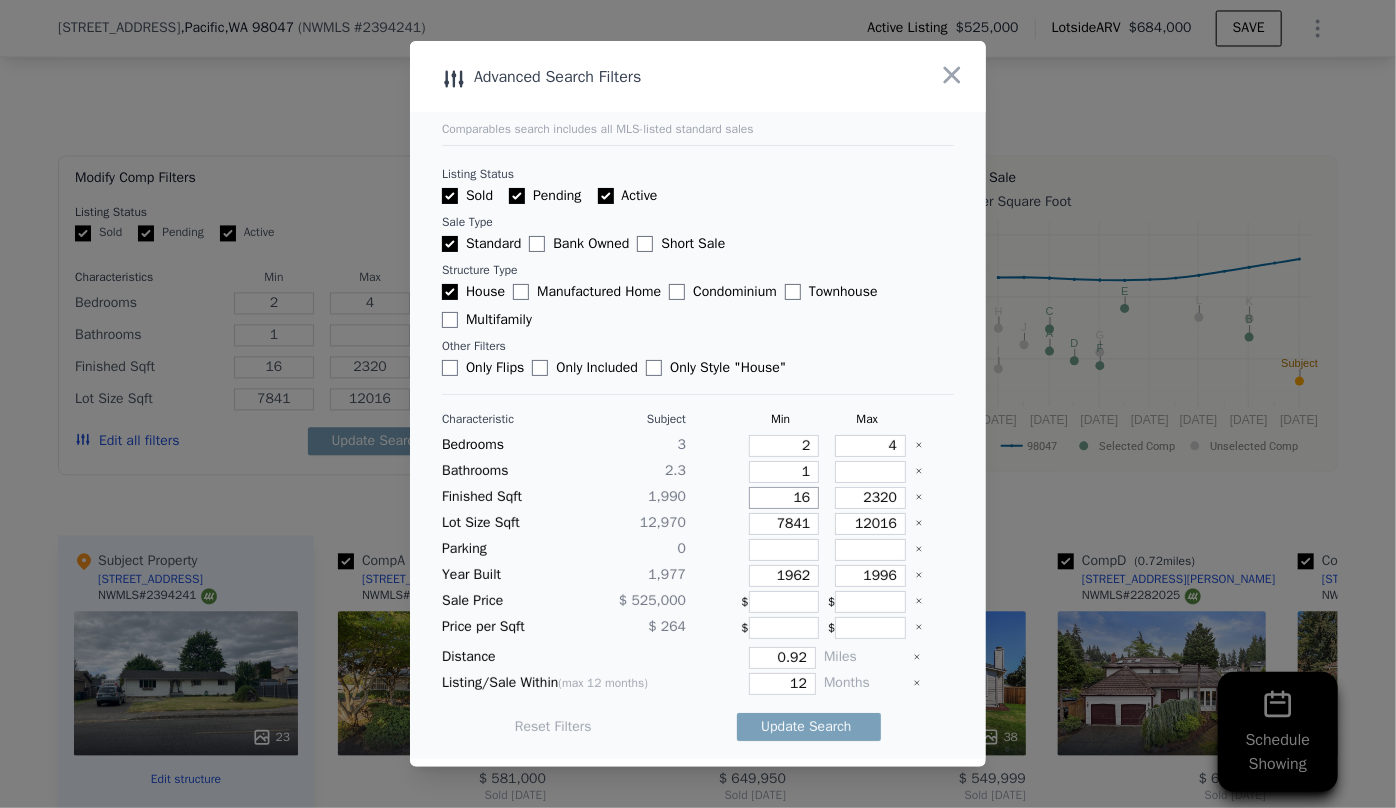 type on "160" 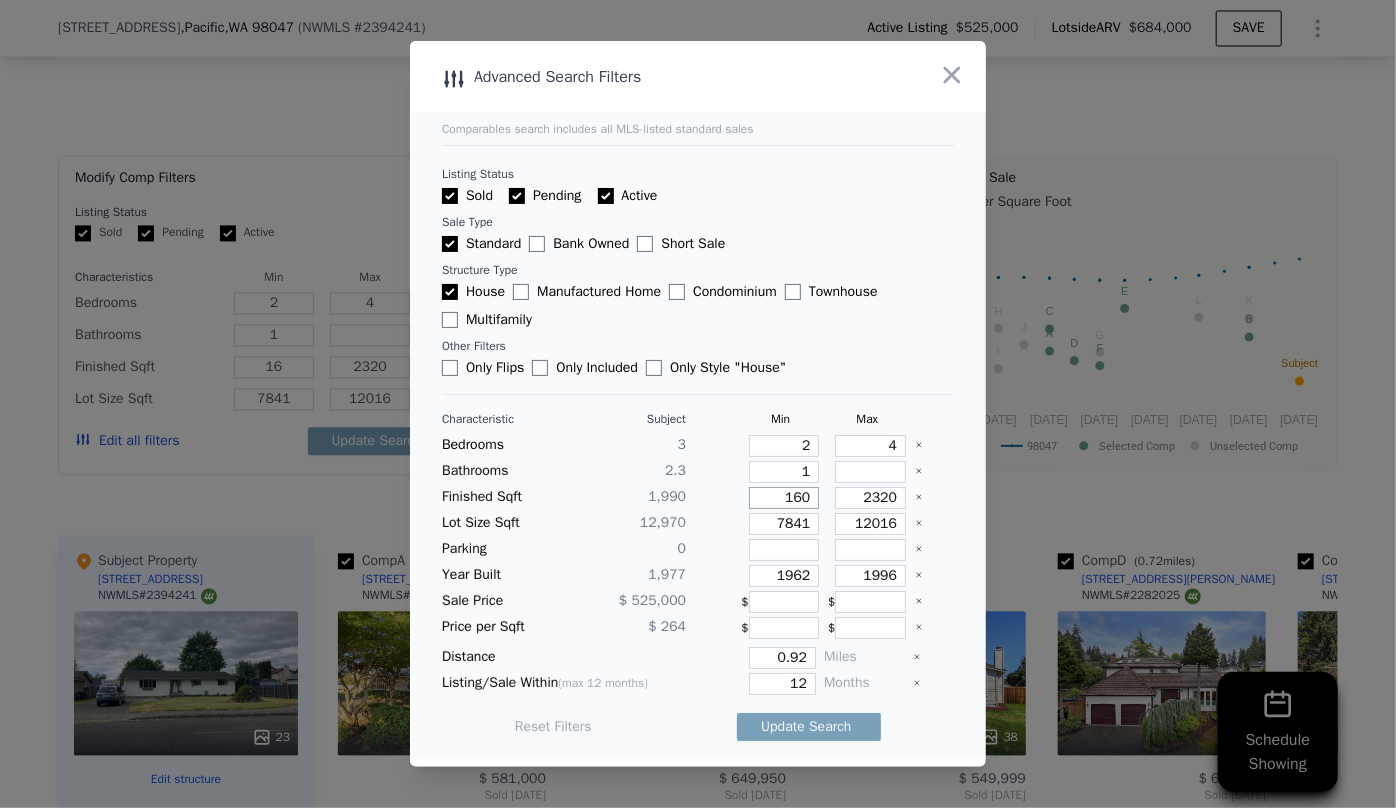 type on "160" 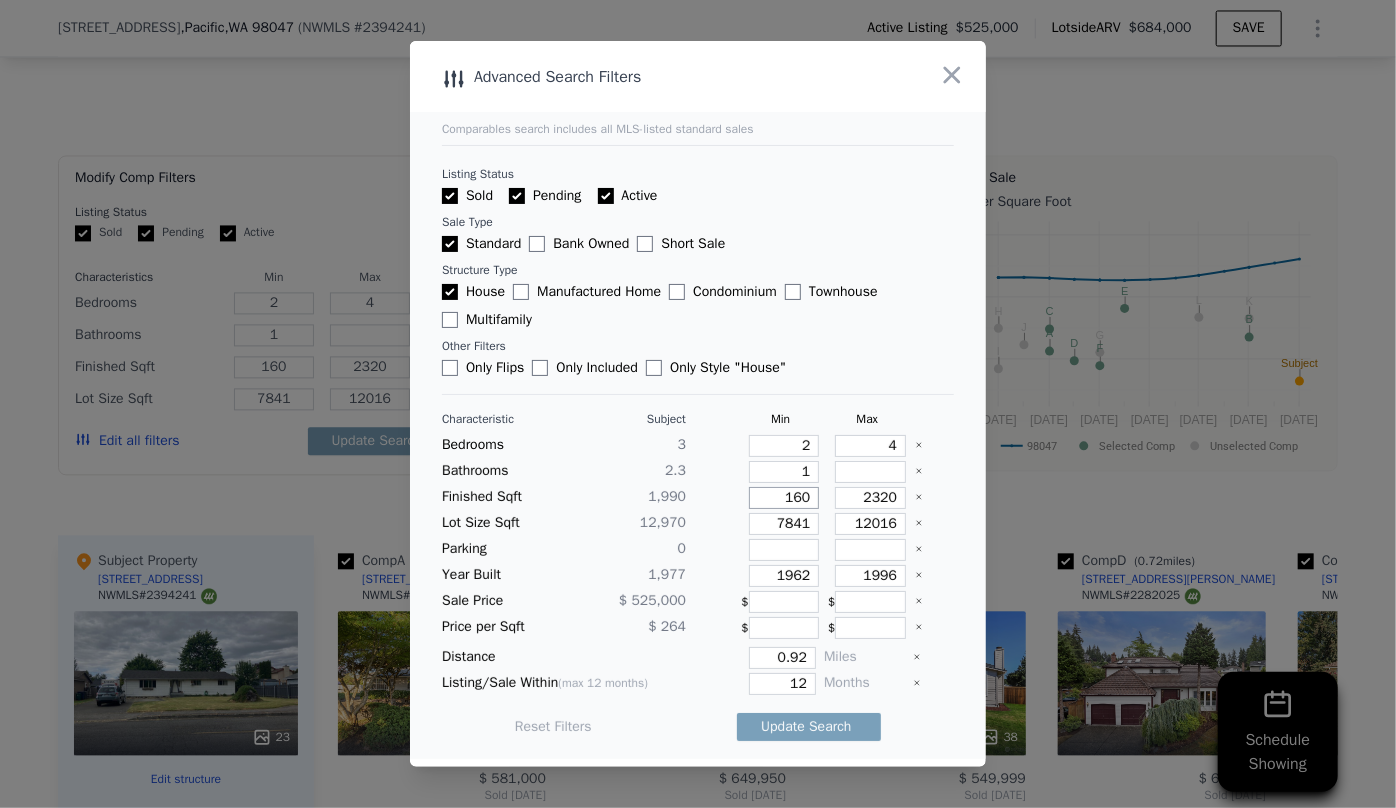type on "1600" 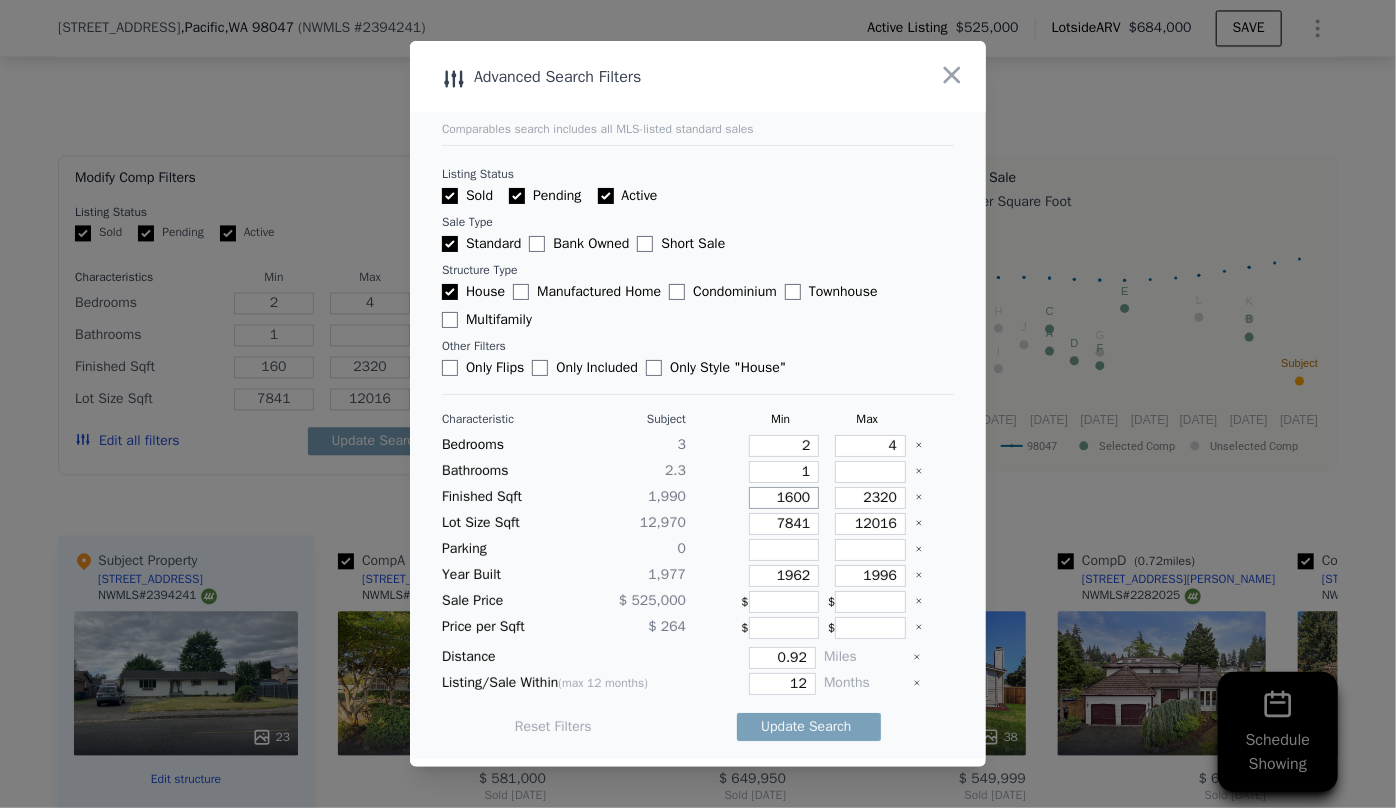 type on "1600" 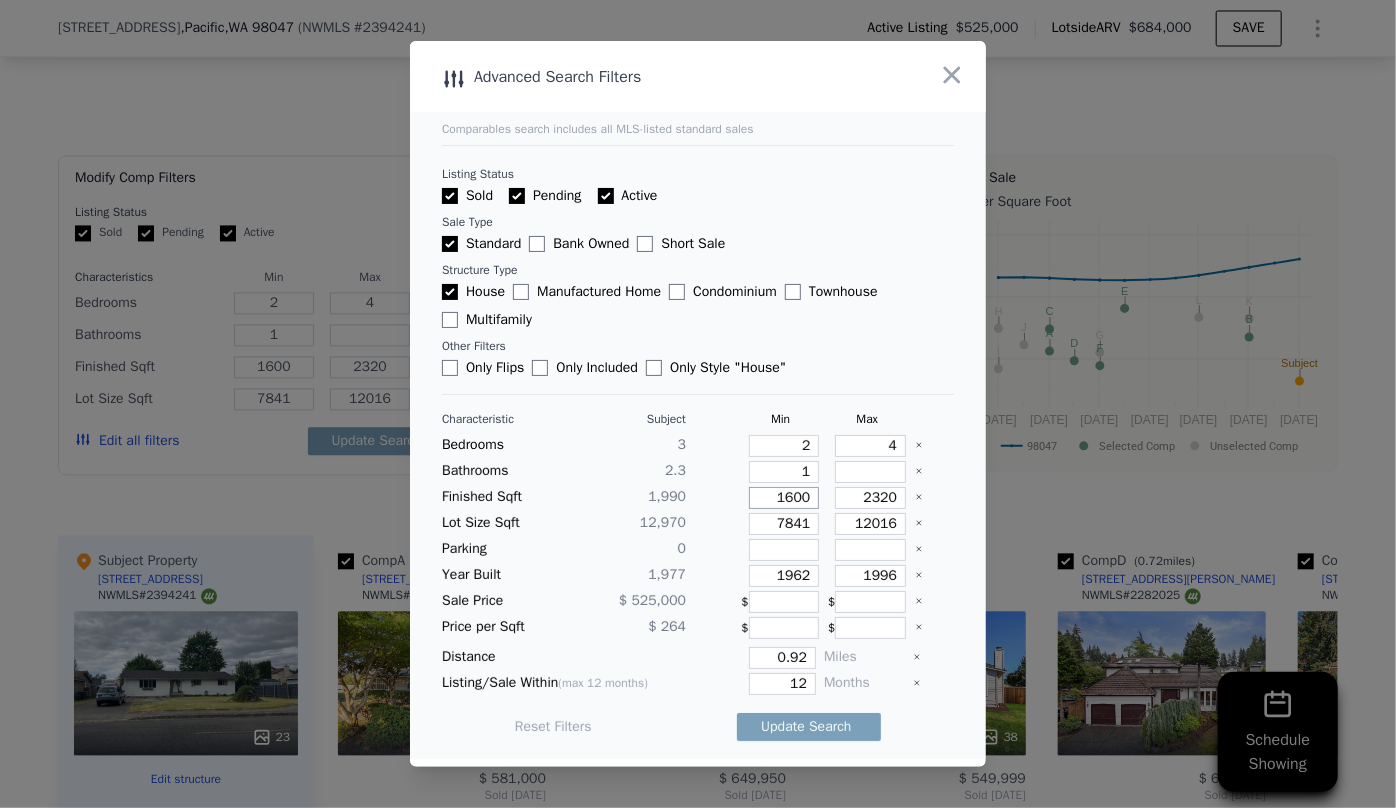 type on "1600" 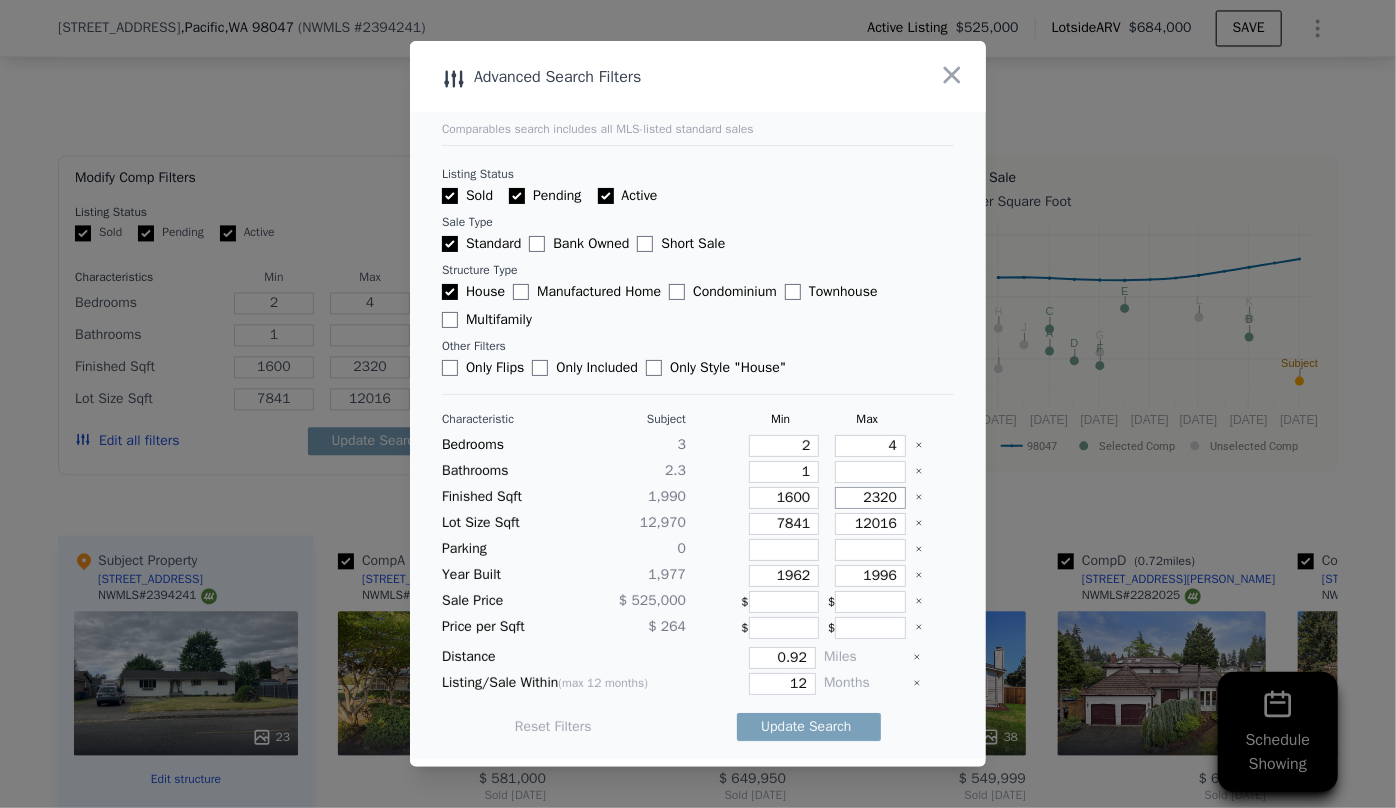 click on "2320" at bounding box center [870, 498] 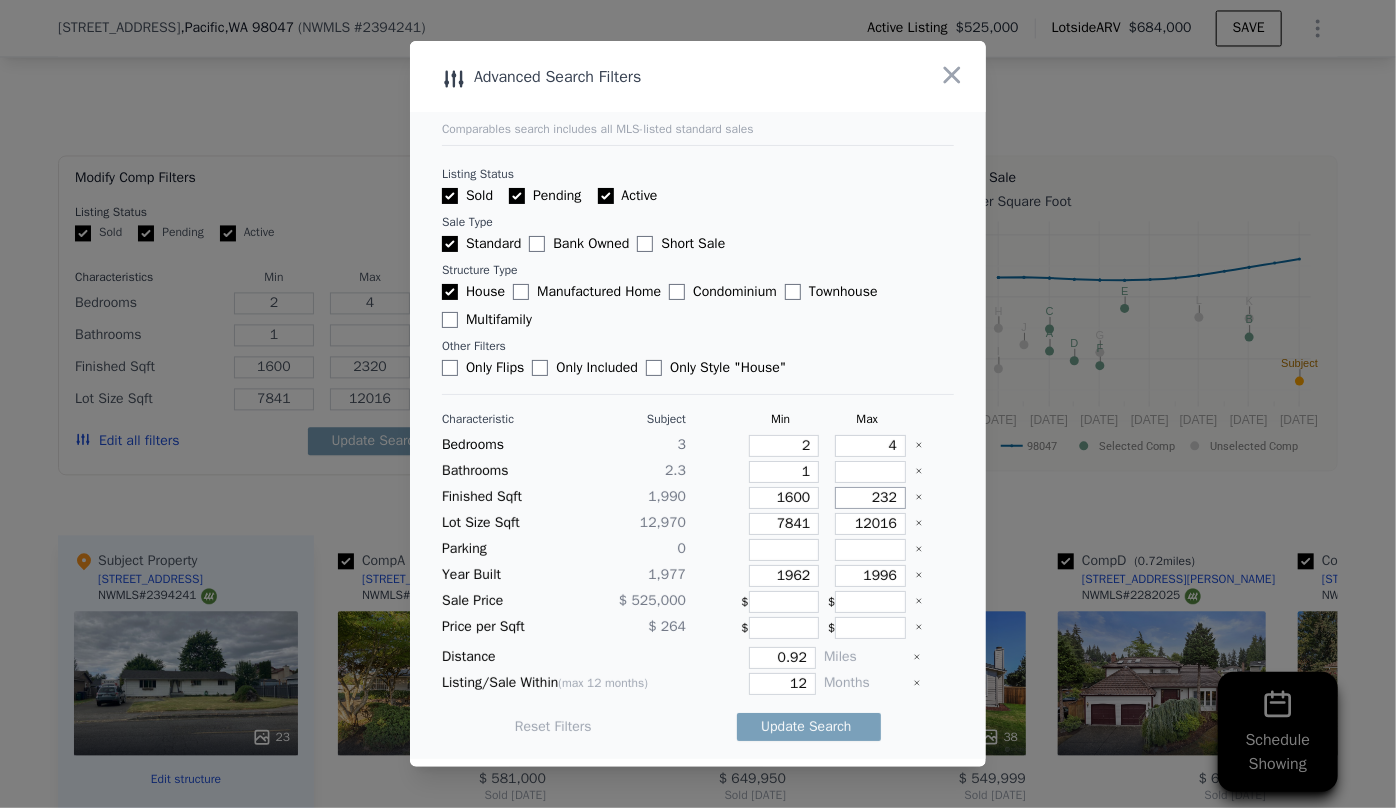 type on "232" 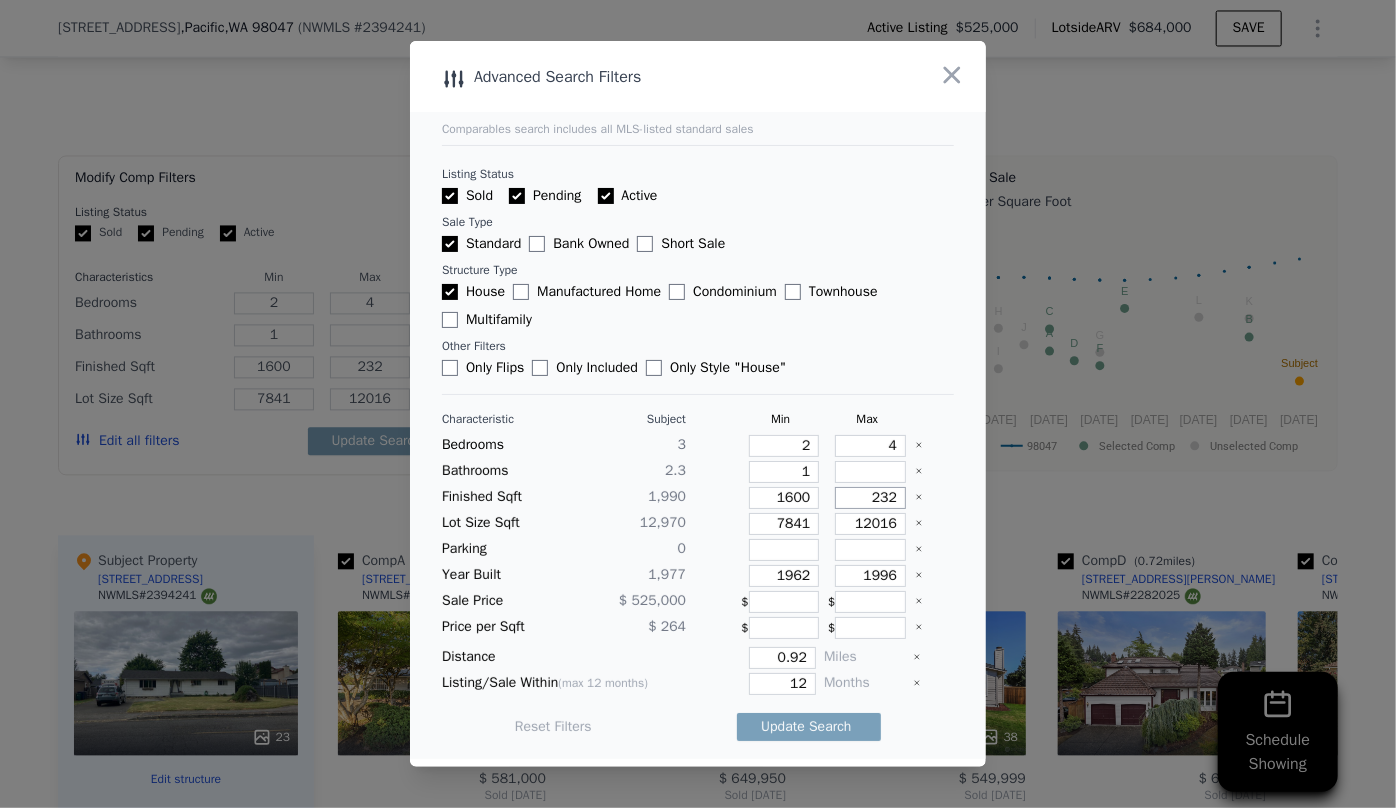 type on "23" 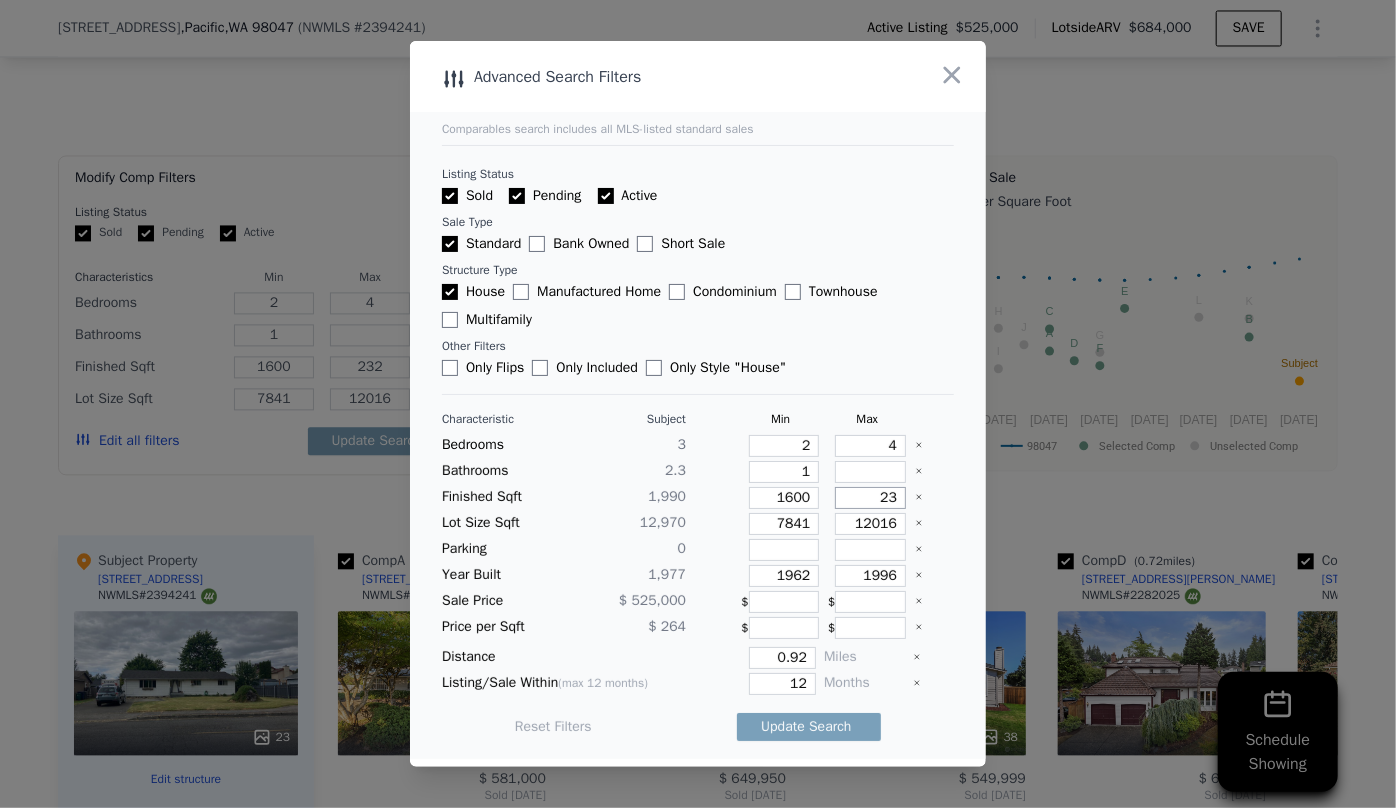 type on "23" 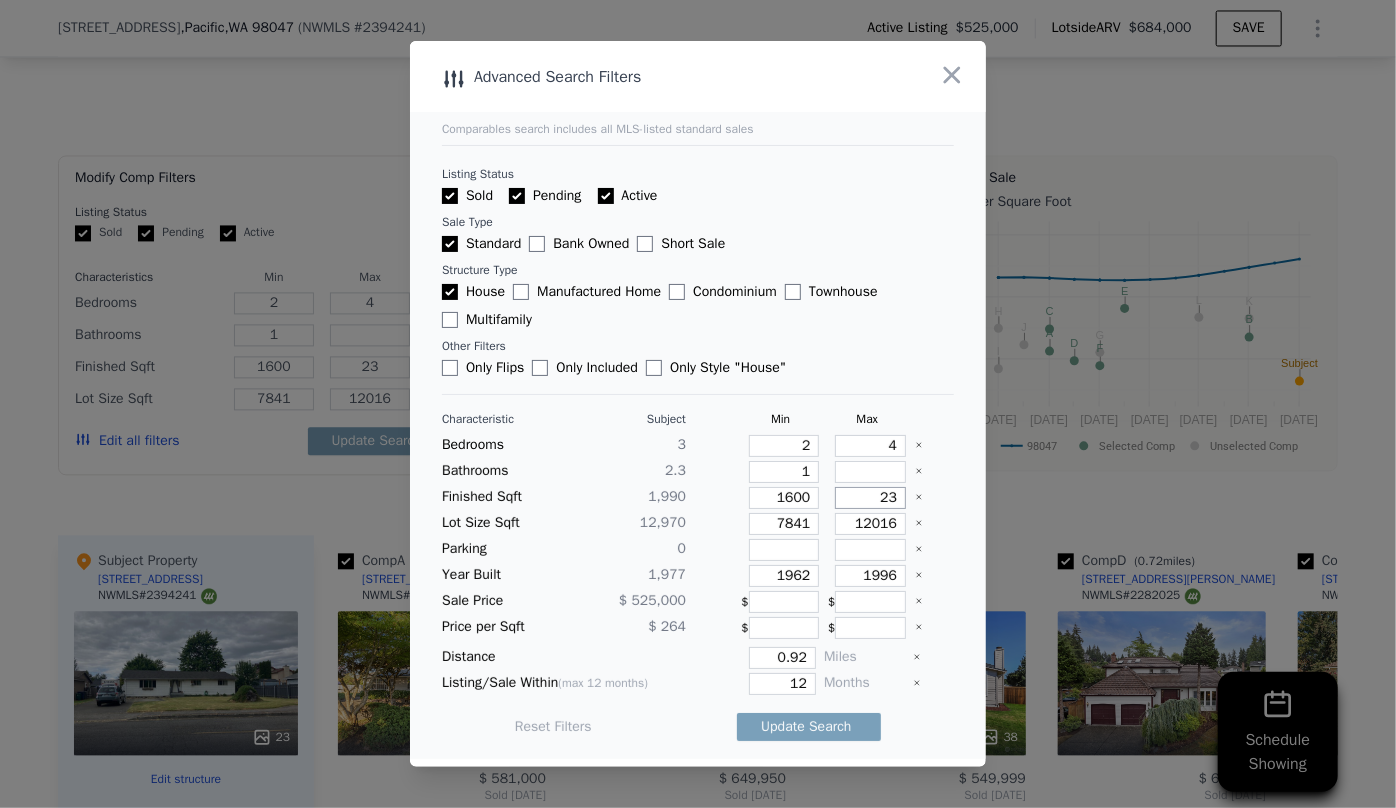 type on "2" 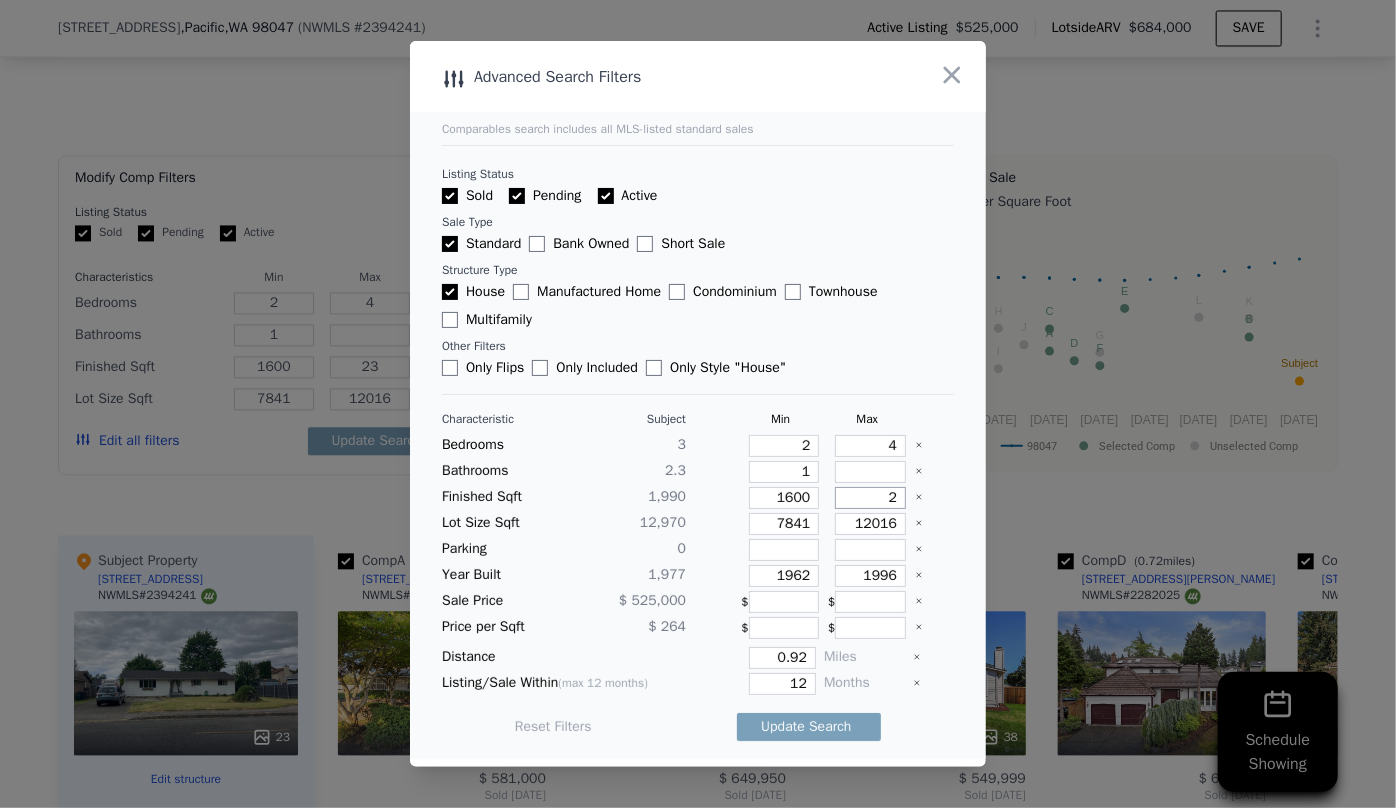 type on "2" 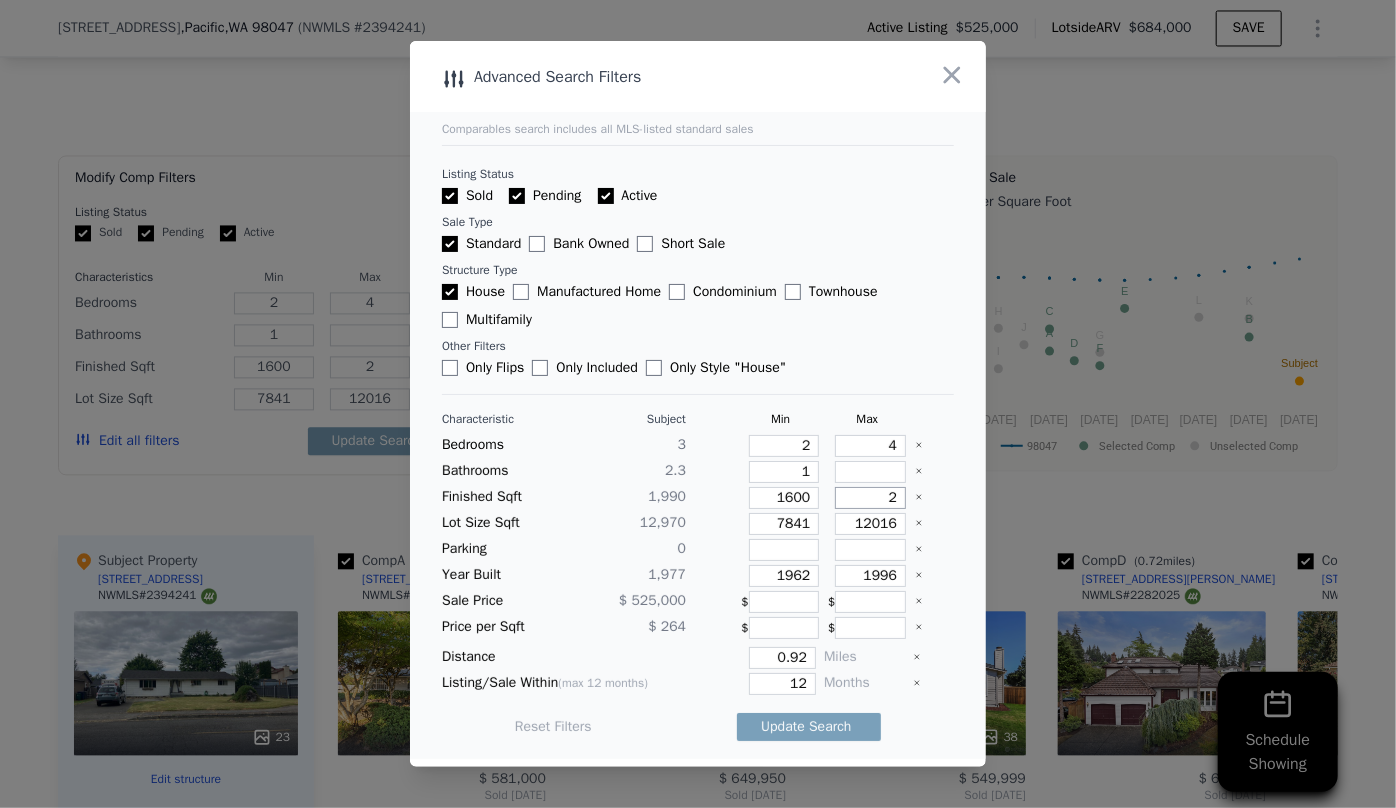 type on "21" 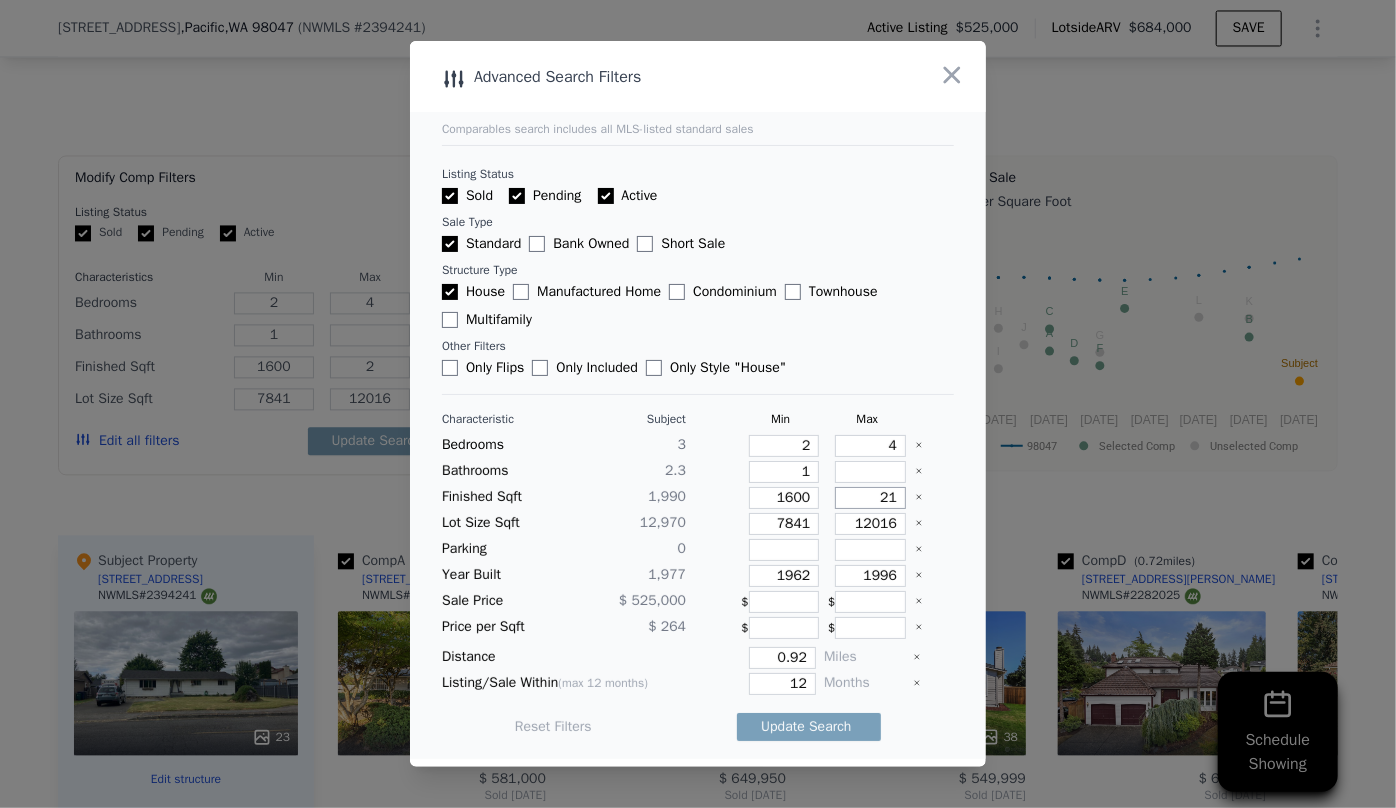 type on "21" 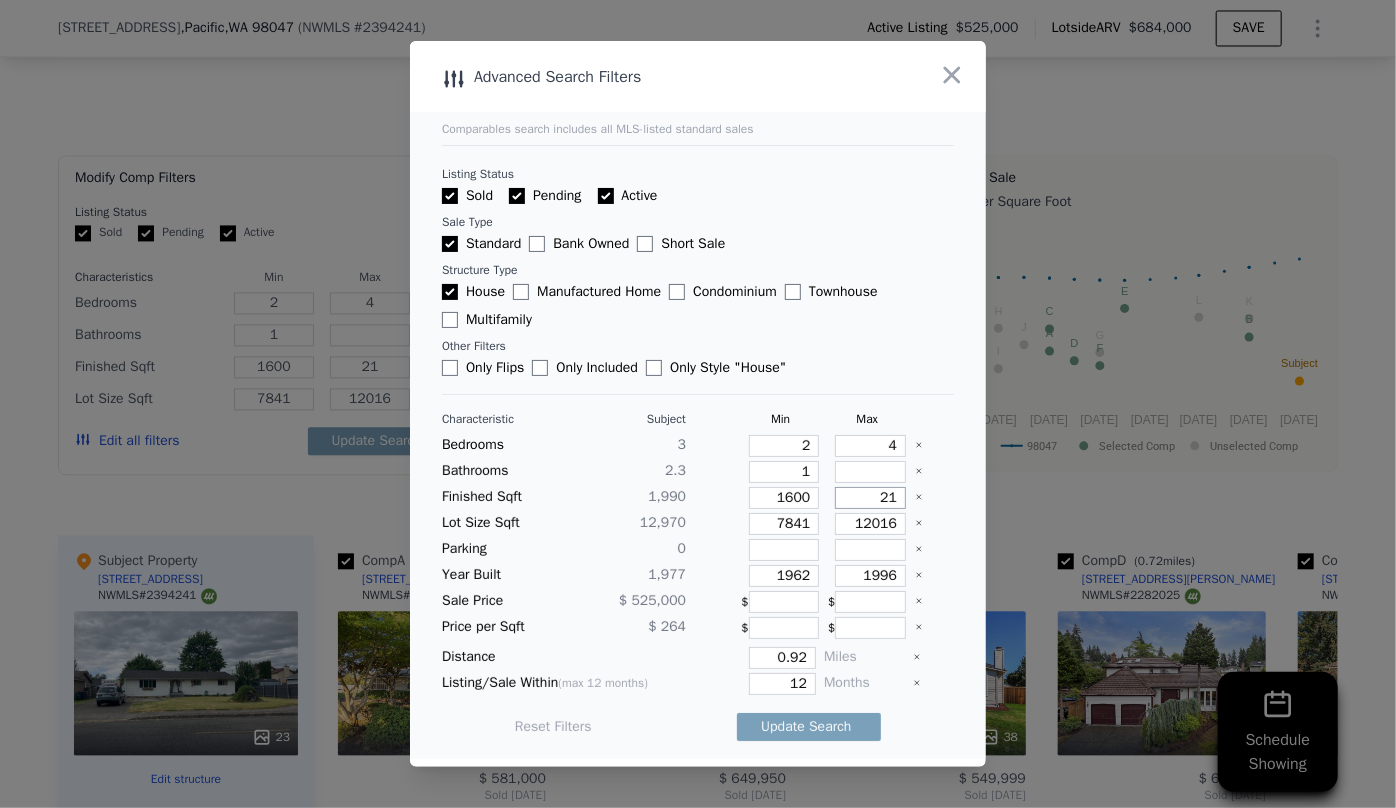 type on "210" 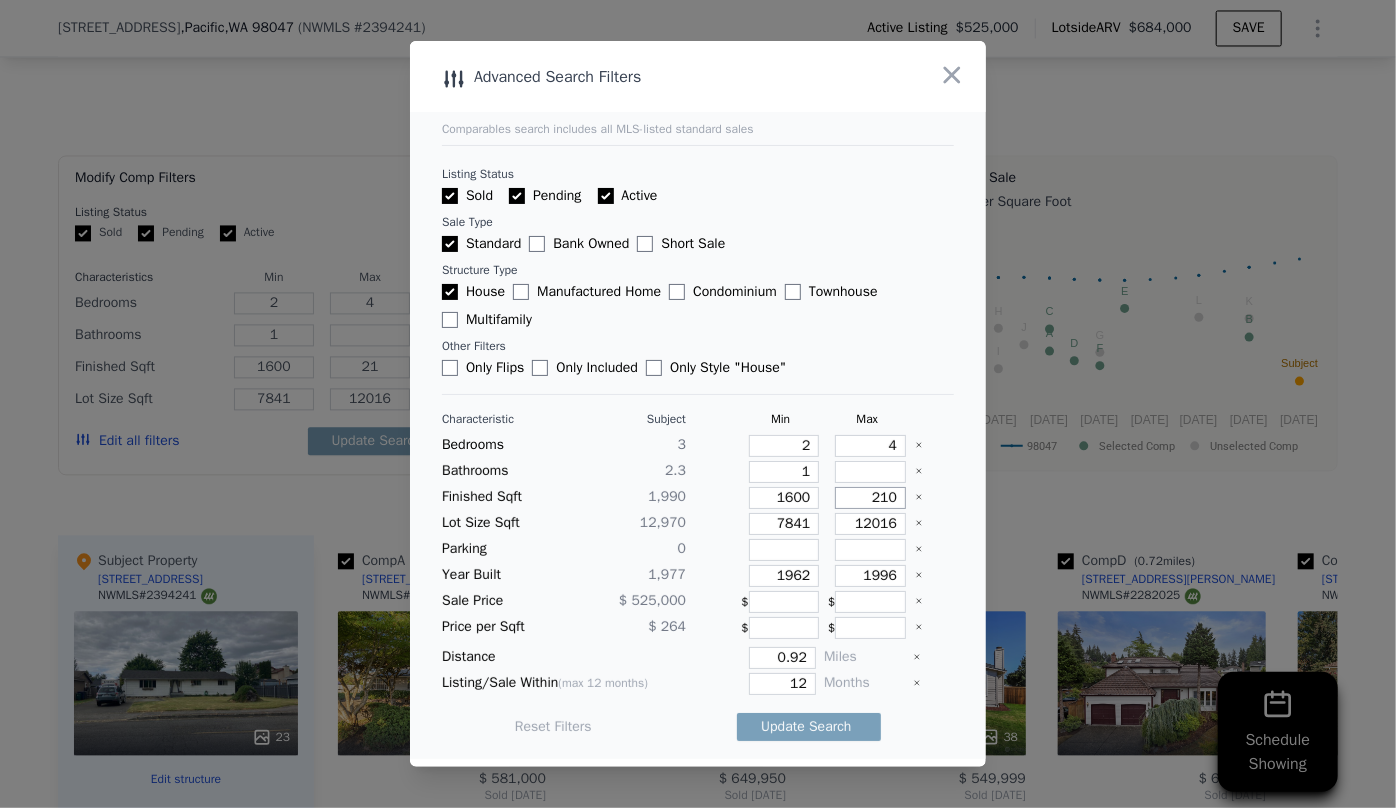 type on "210" 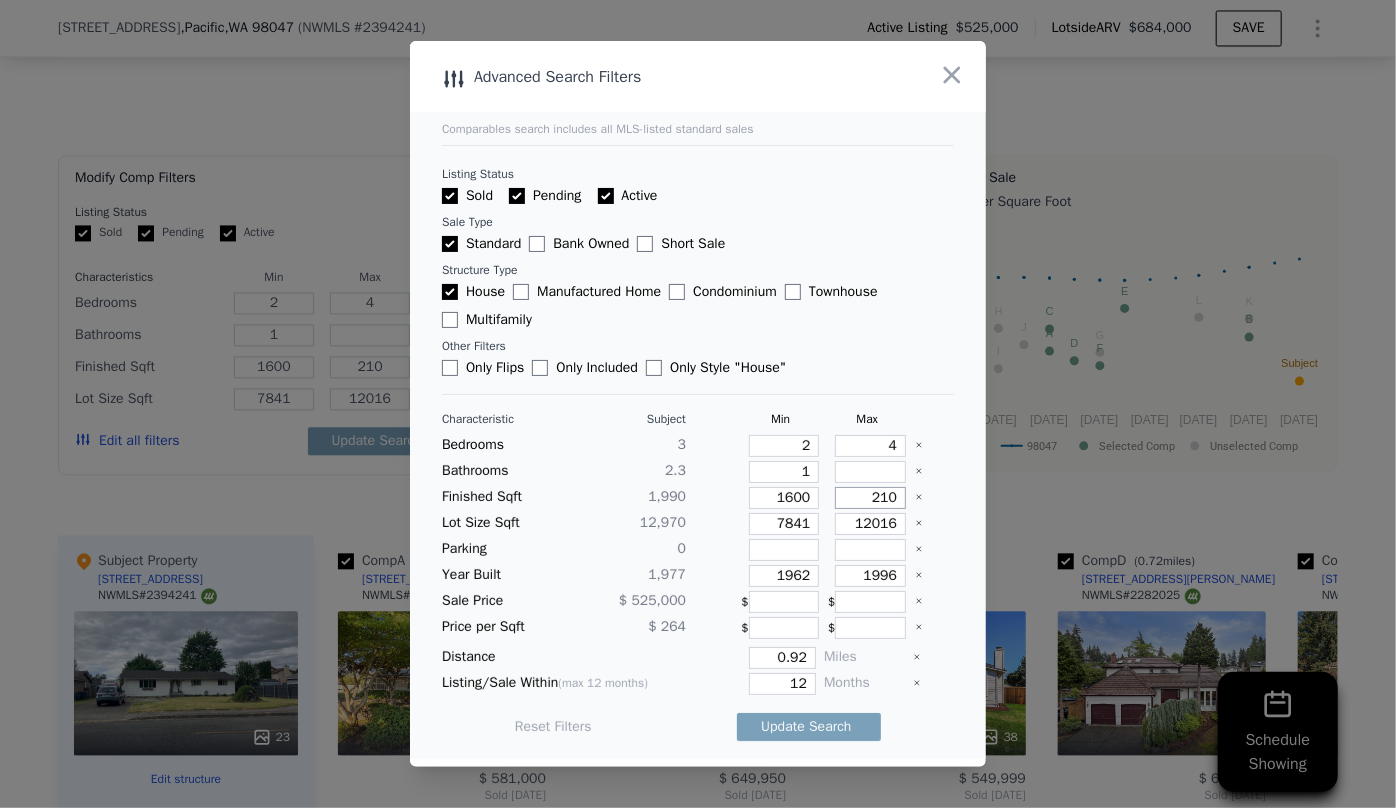 type on "2100" 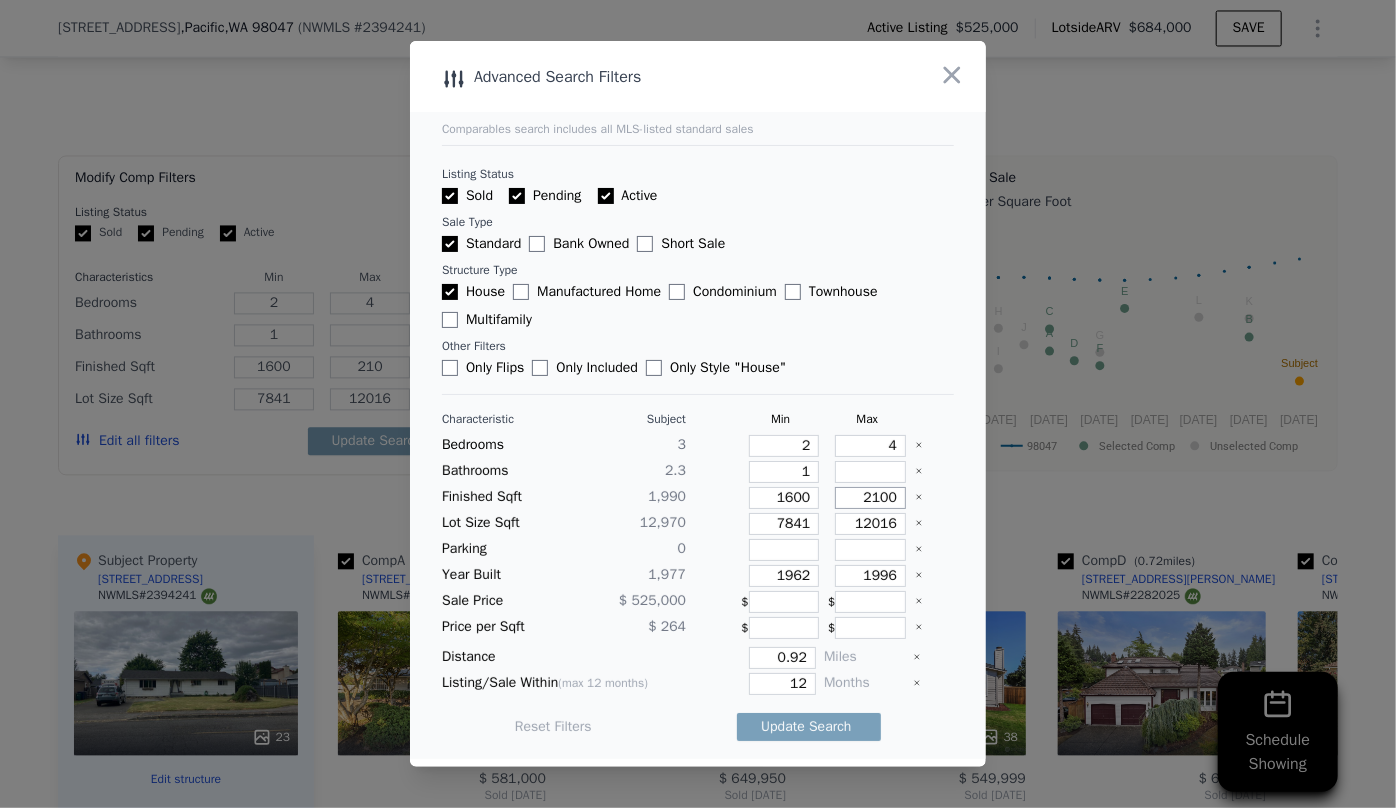 type on "2100" 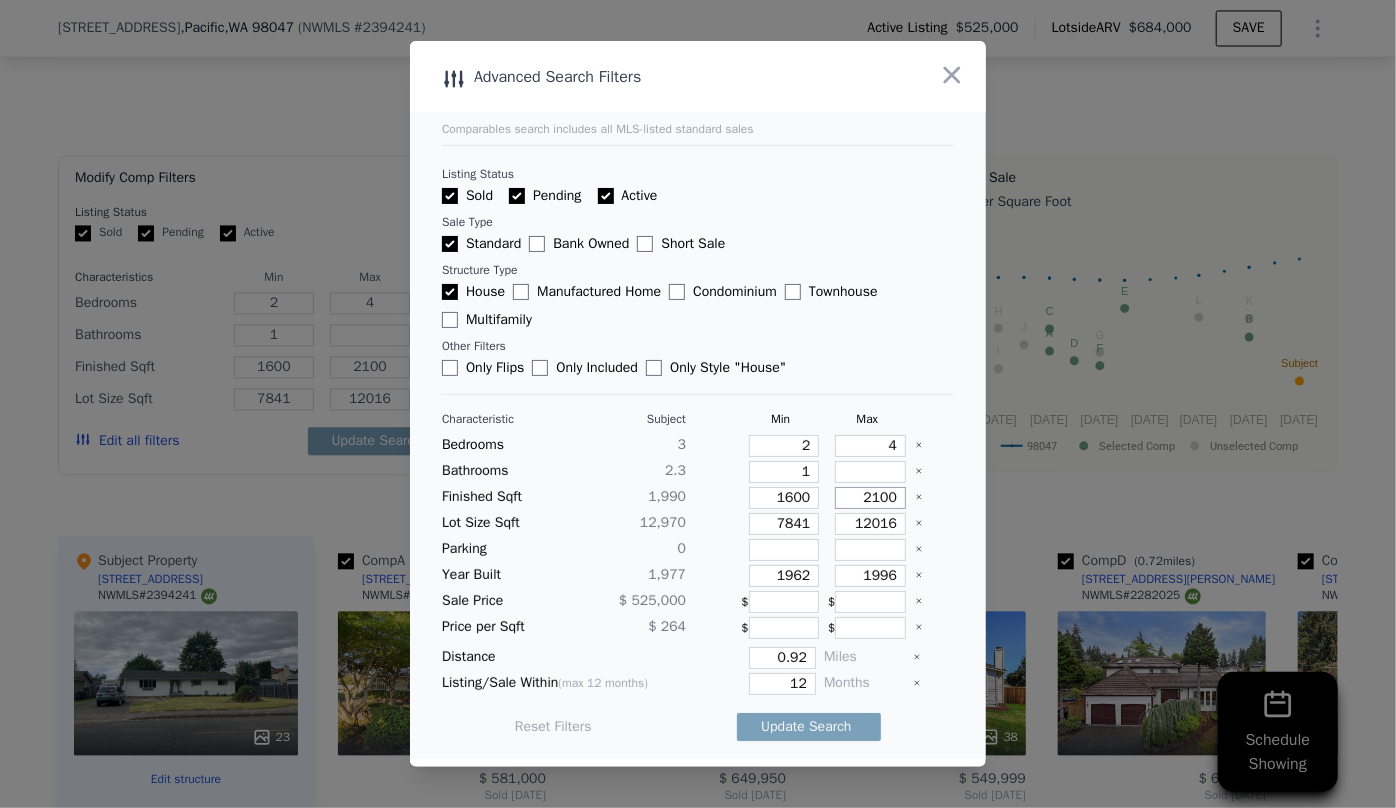 type on "2100" 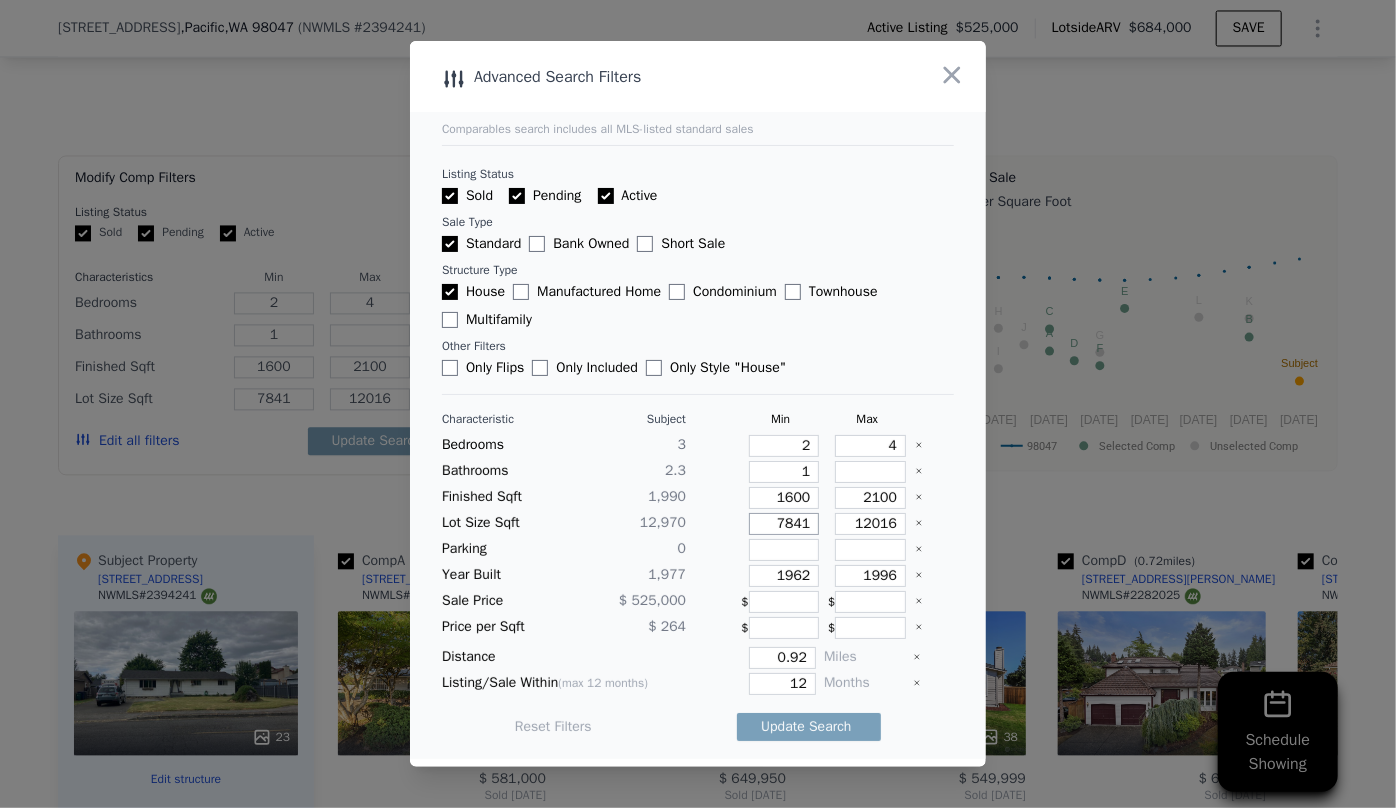 drag, startPoint x: 807, startPoint y: 526, endPoint x: 732, endPoint y: 549, distance: 78.44743 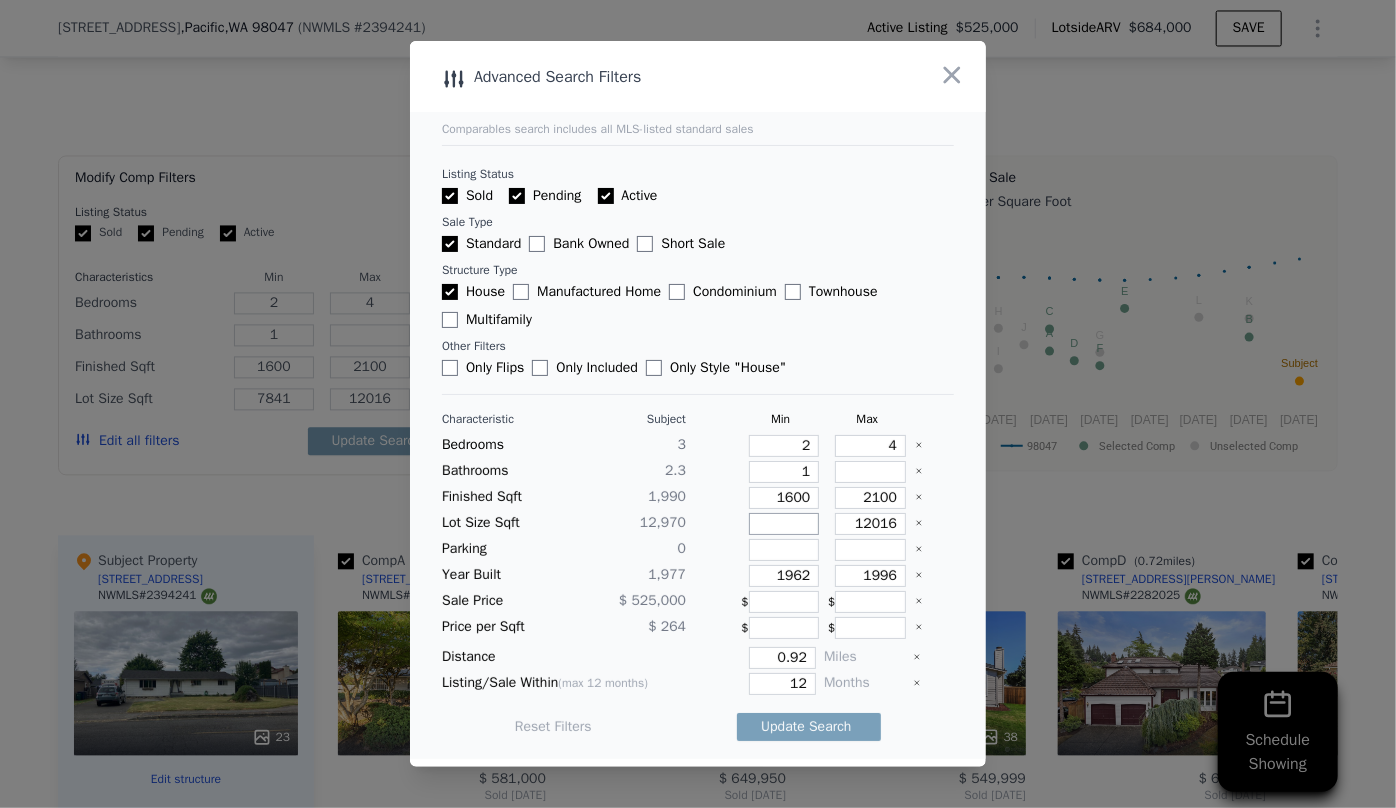 type 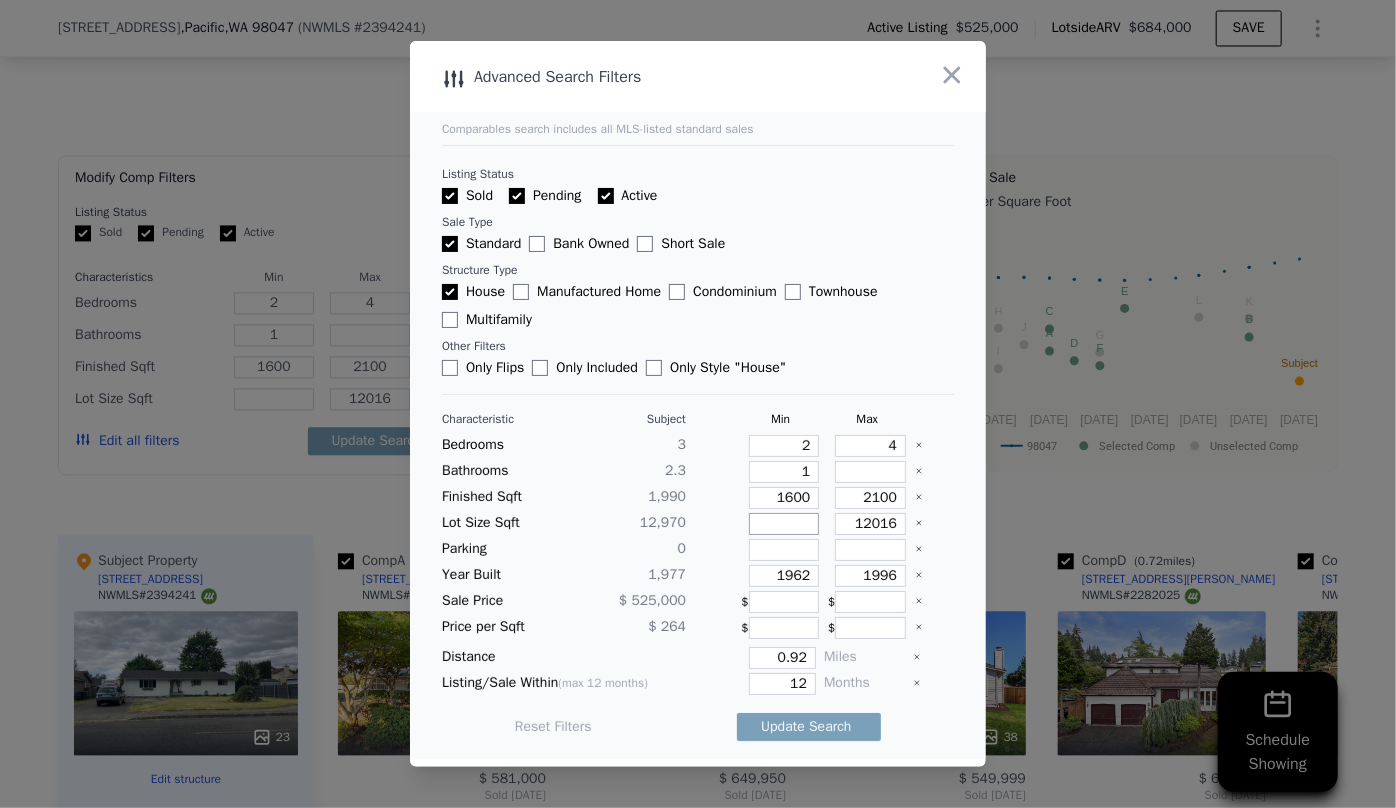 type 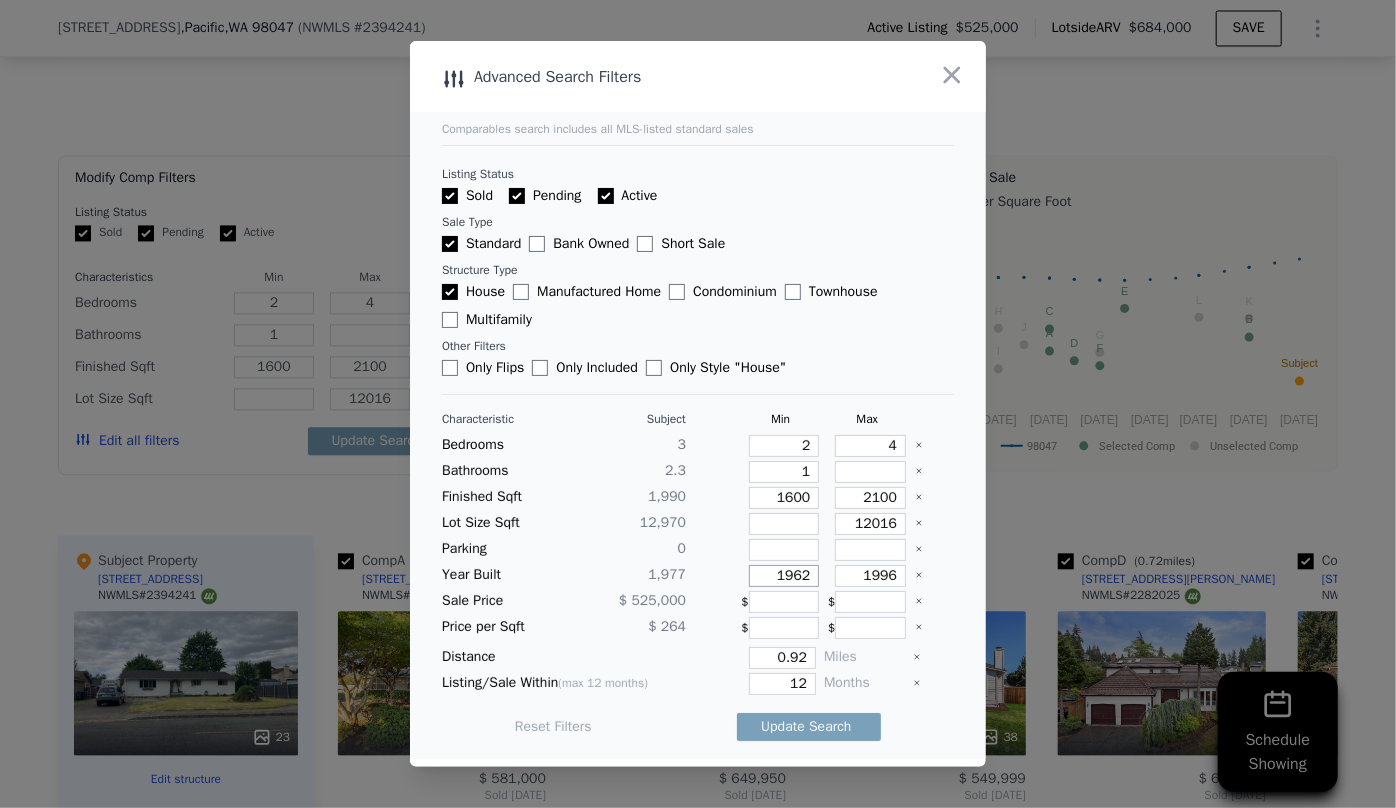 drag, startPoint x: 801, startPoint y: 579, endPoint x: 697, endPoint y: 595, distance: 105.22357 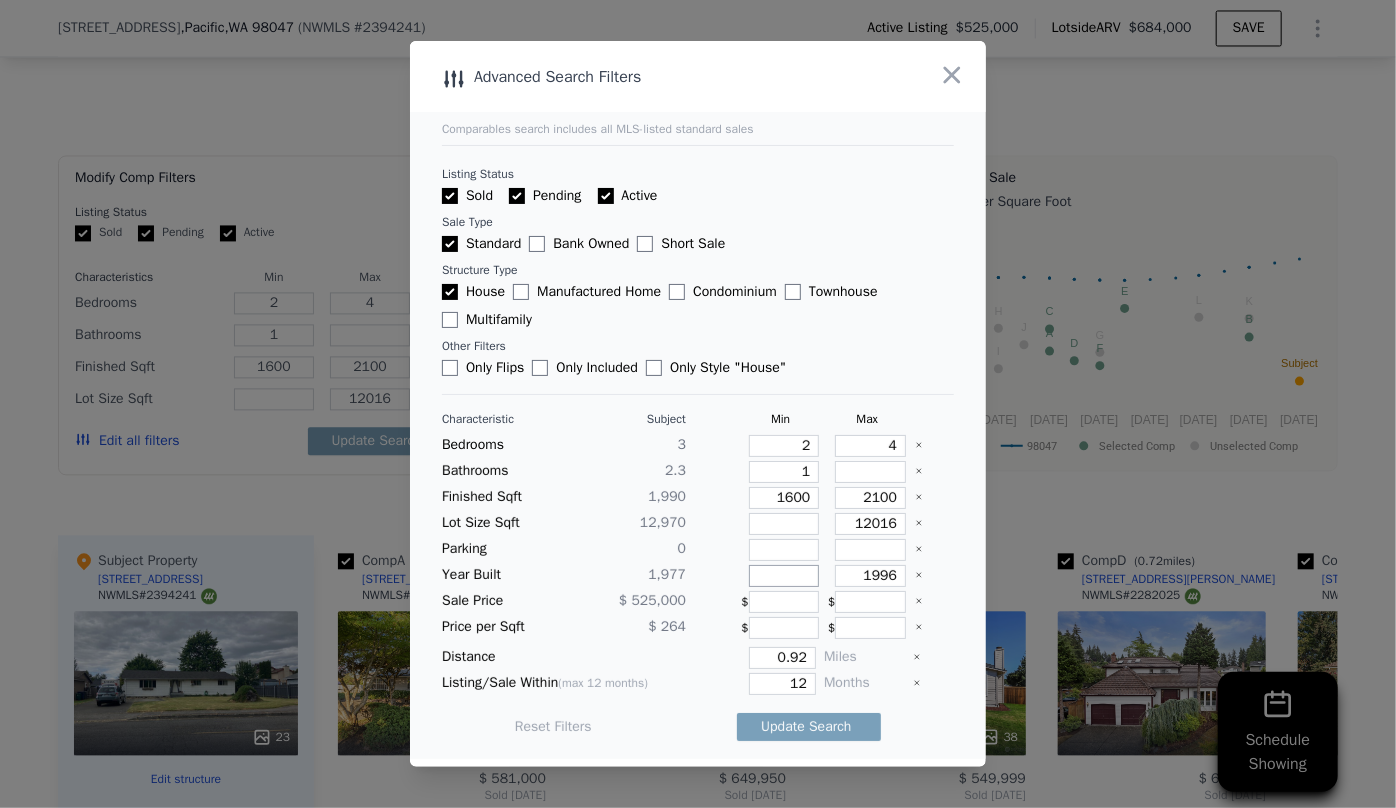 type 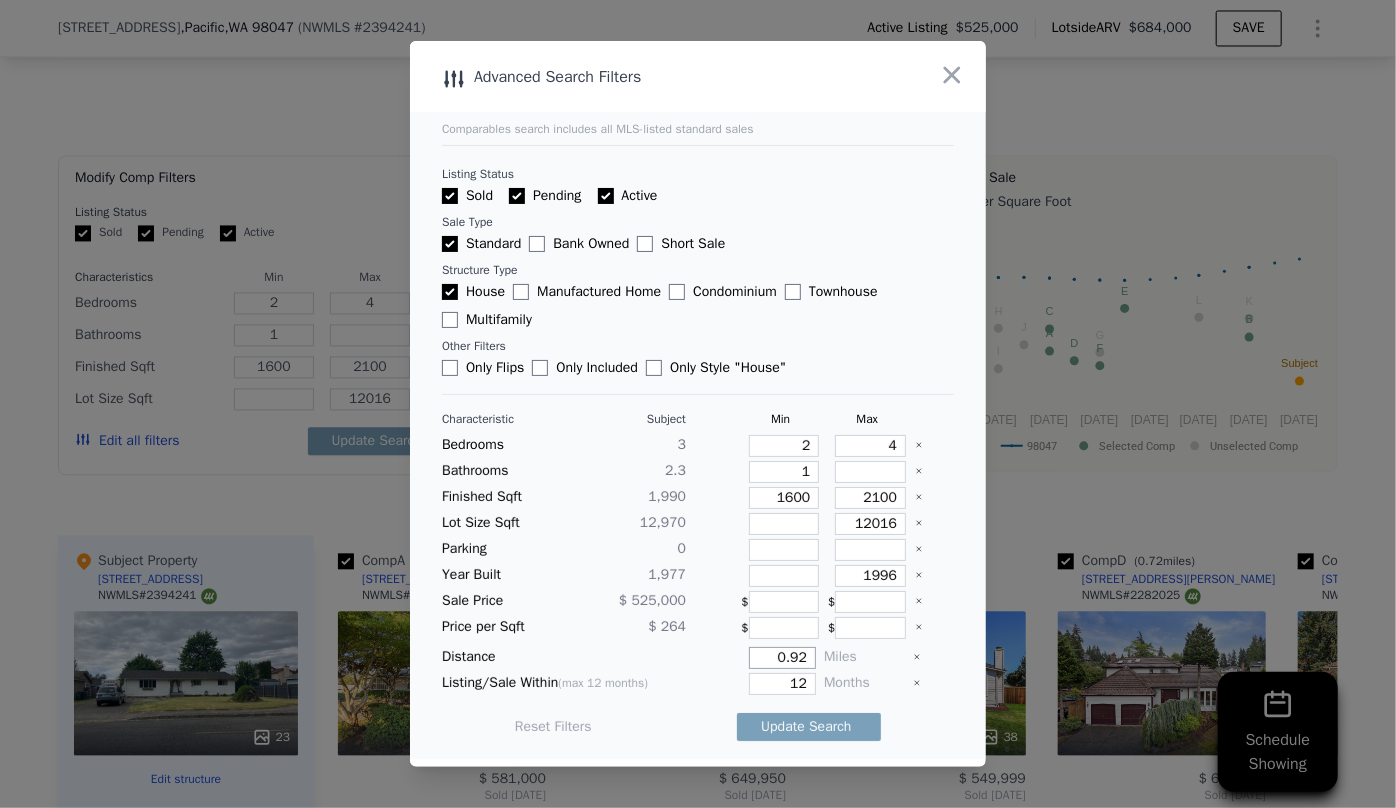 drag, startPoint x: 799, startPoint y: 654, endPoint x: 680, endPoint y: 662, distance: 119.26861 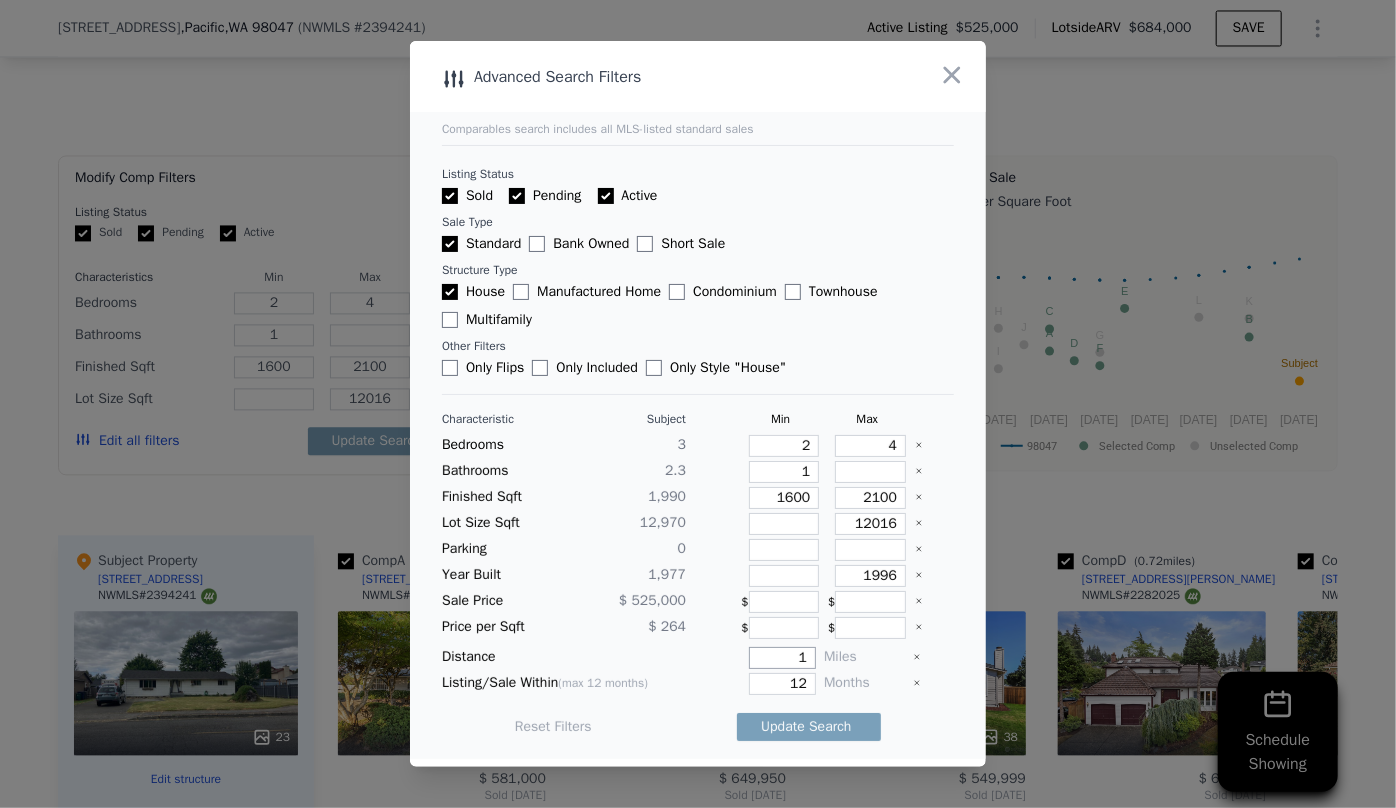 type on "1" 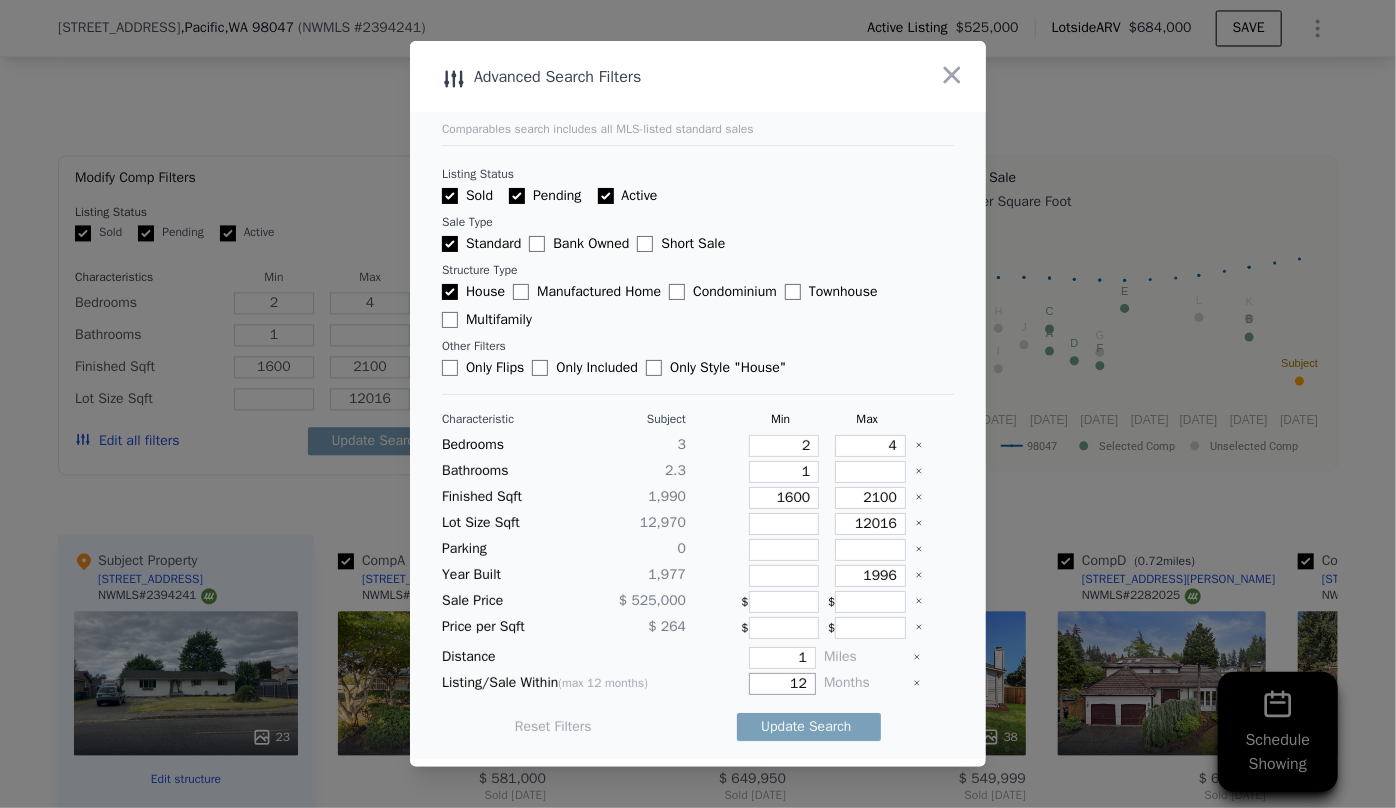 drag, startPoint x: 804, startPoint y: 680, endPoint x: 723, endPoint y: 687, distance: 81.3019 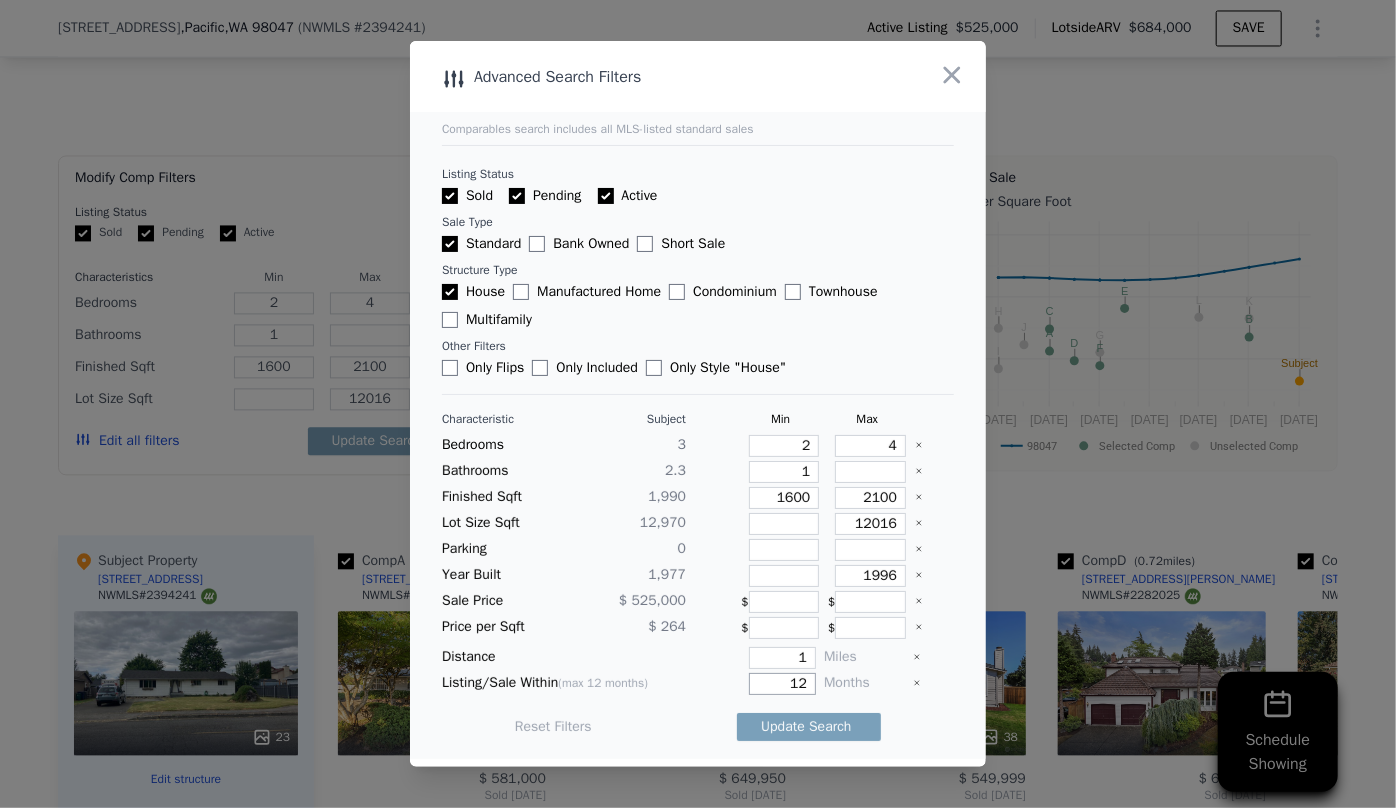 click on "12" at bounding box center [755, 684] 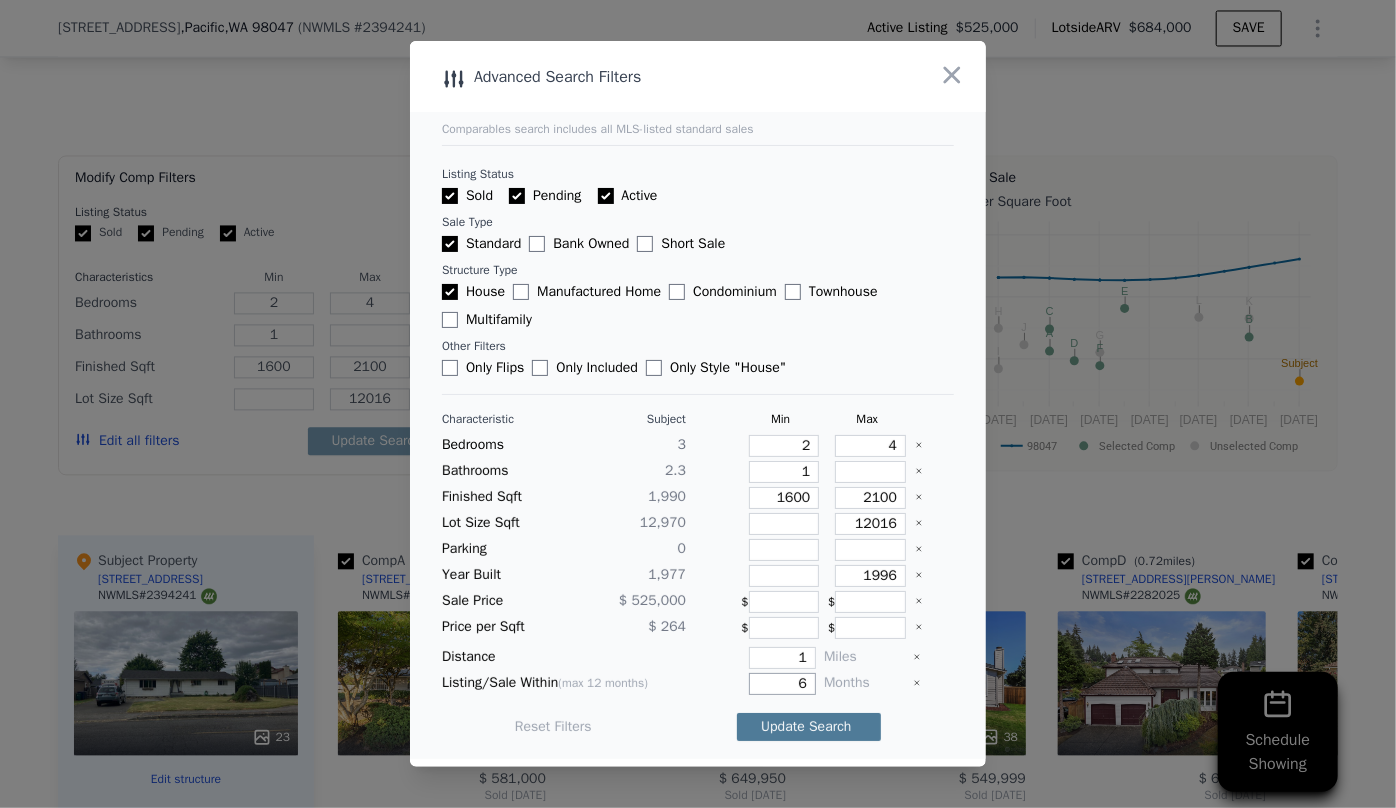 type on "6" 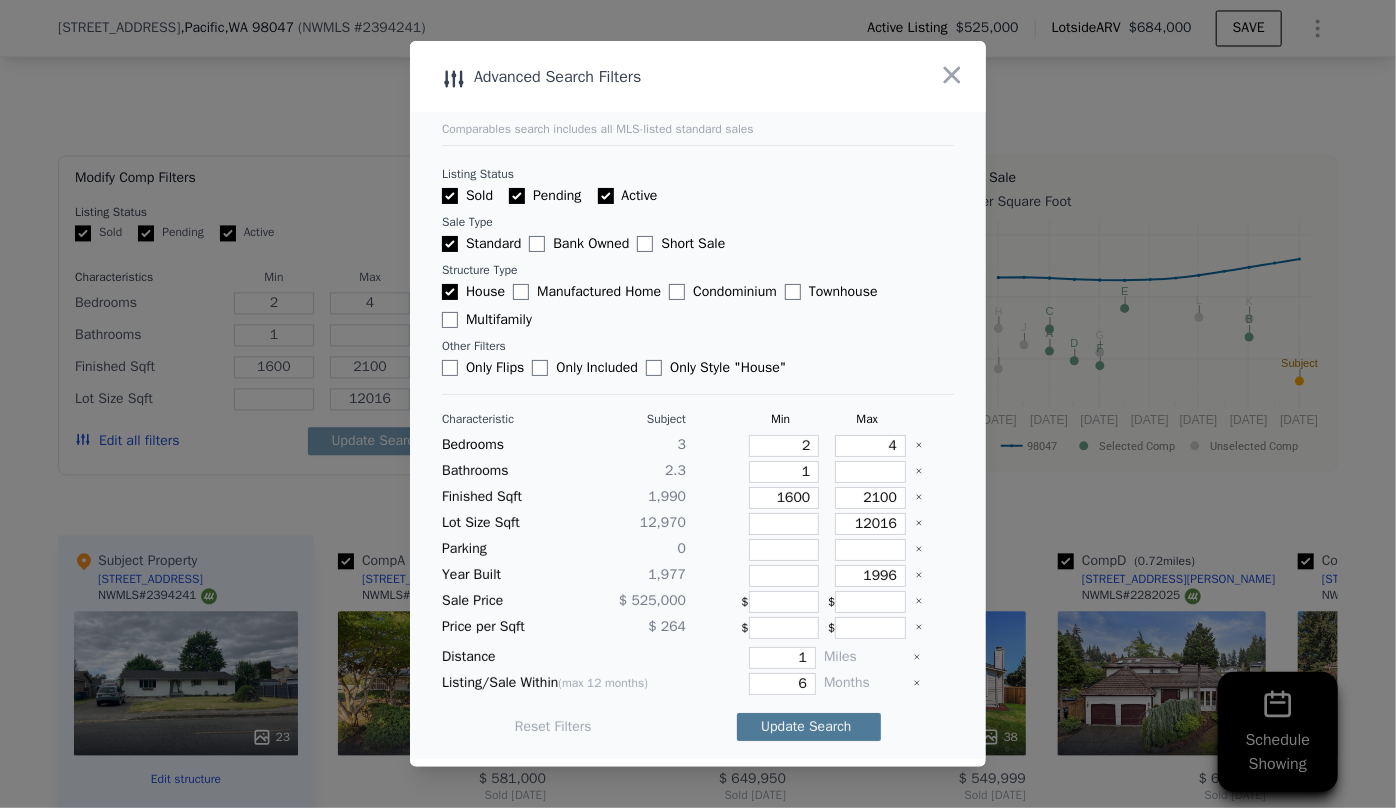 click on "Update Search" at bounding box center (809, 727) 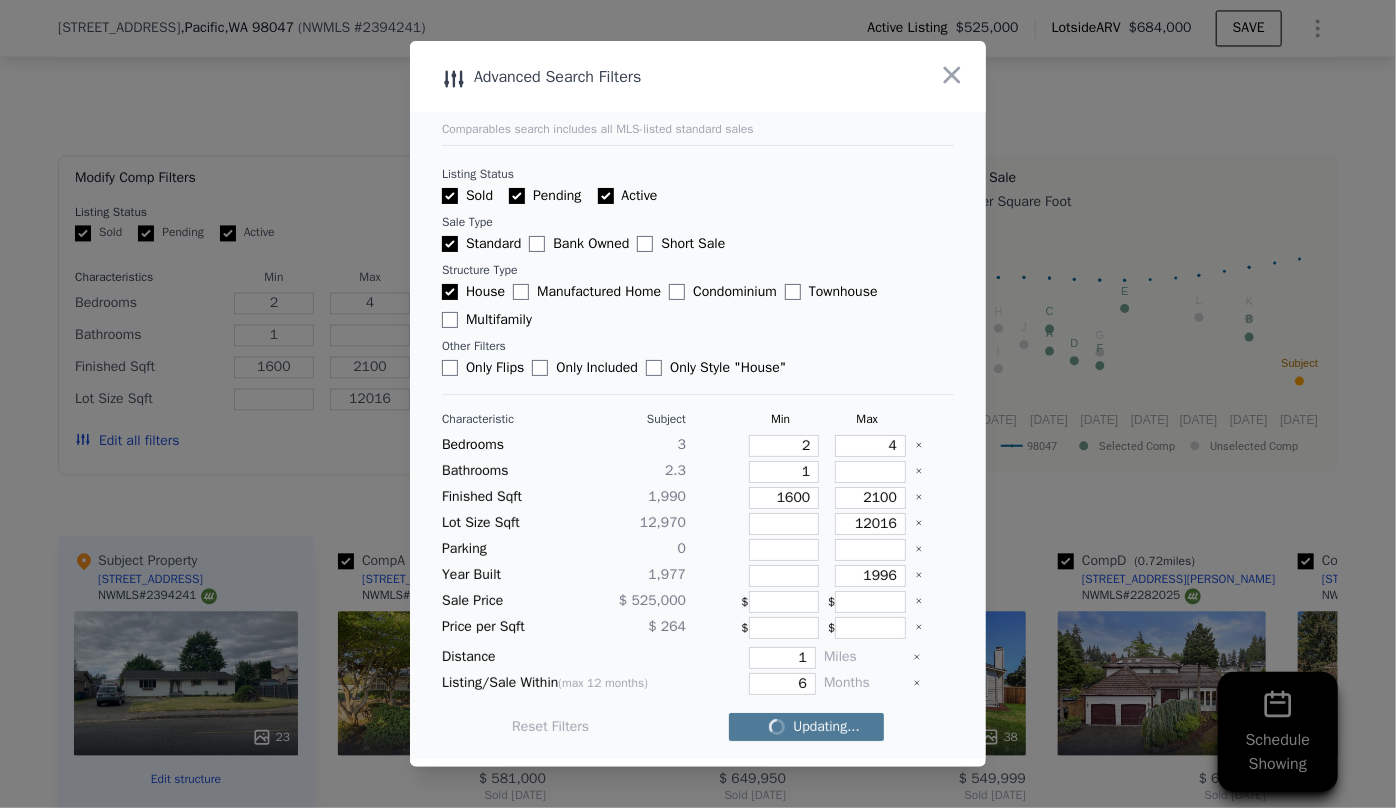 checkbox on "false" 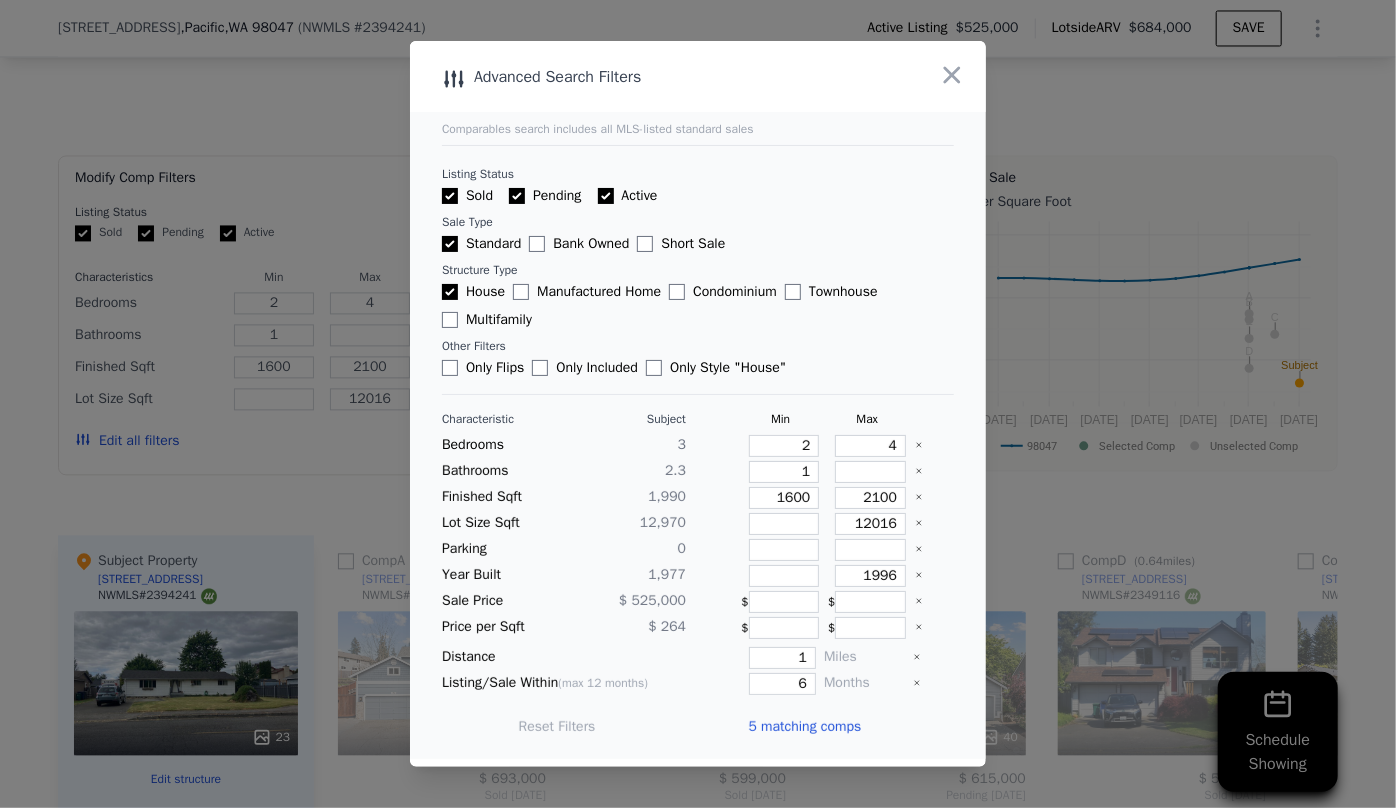 click on "5 matching comps" at bounding box center (804, 727) 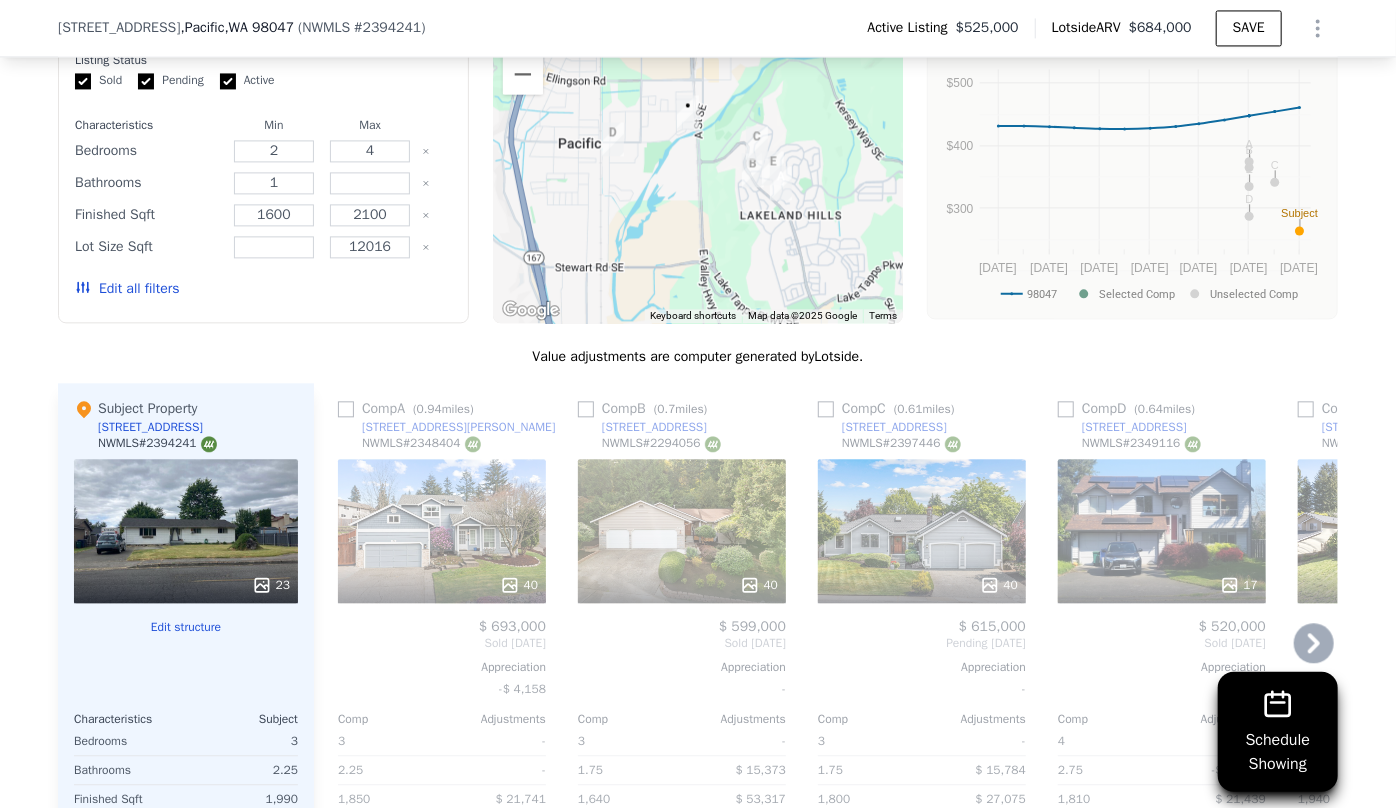 scroll, scrollTop: 2175, scrollLeft: 0, axis: vertical 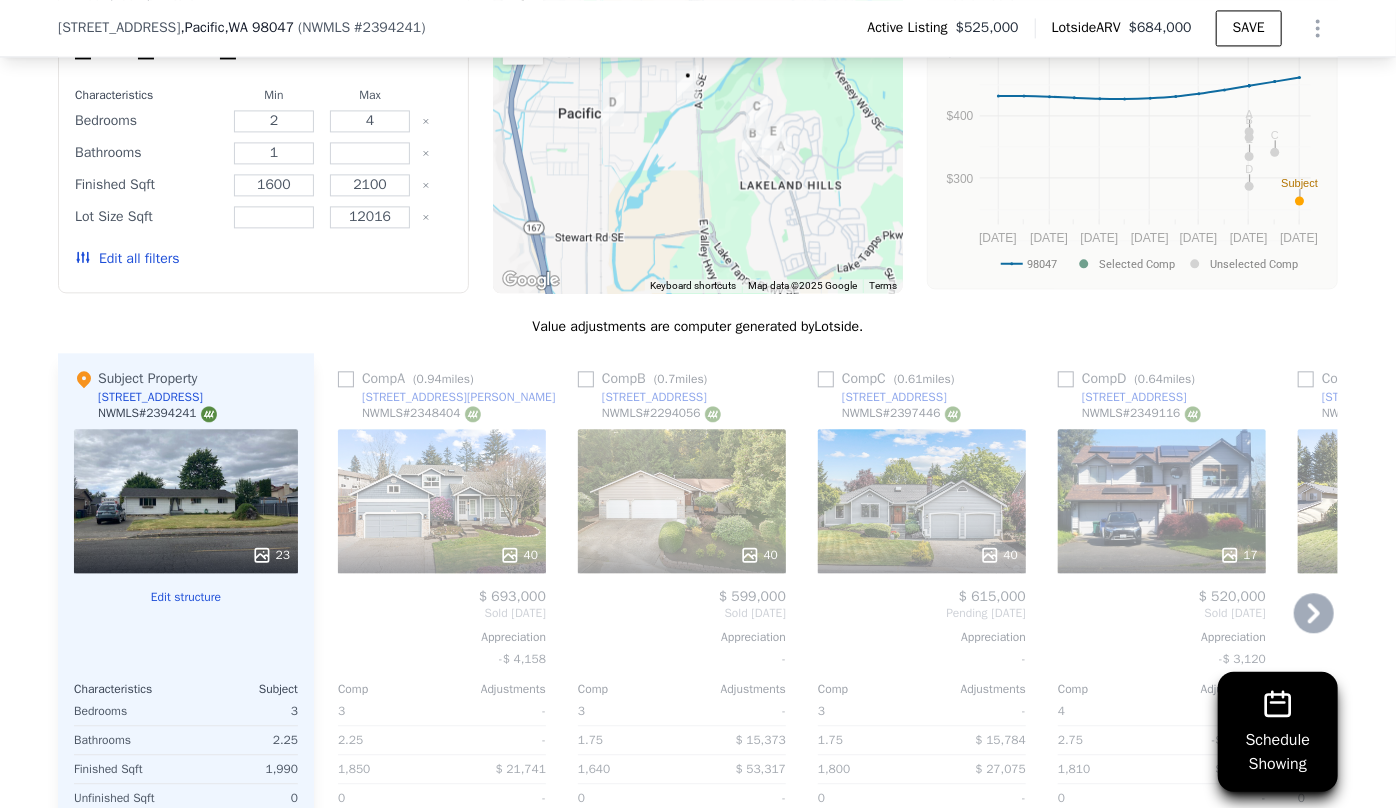 click 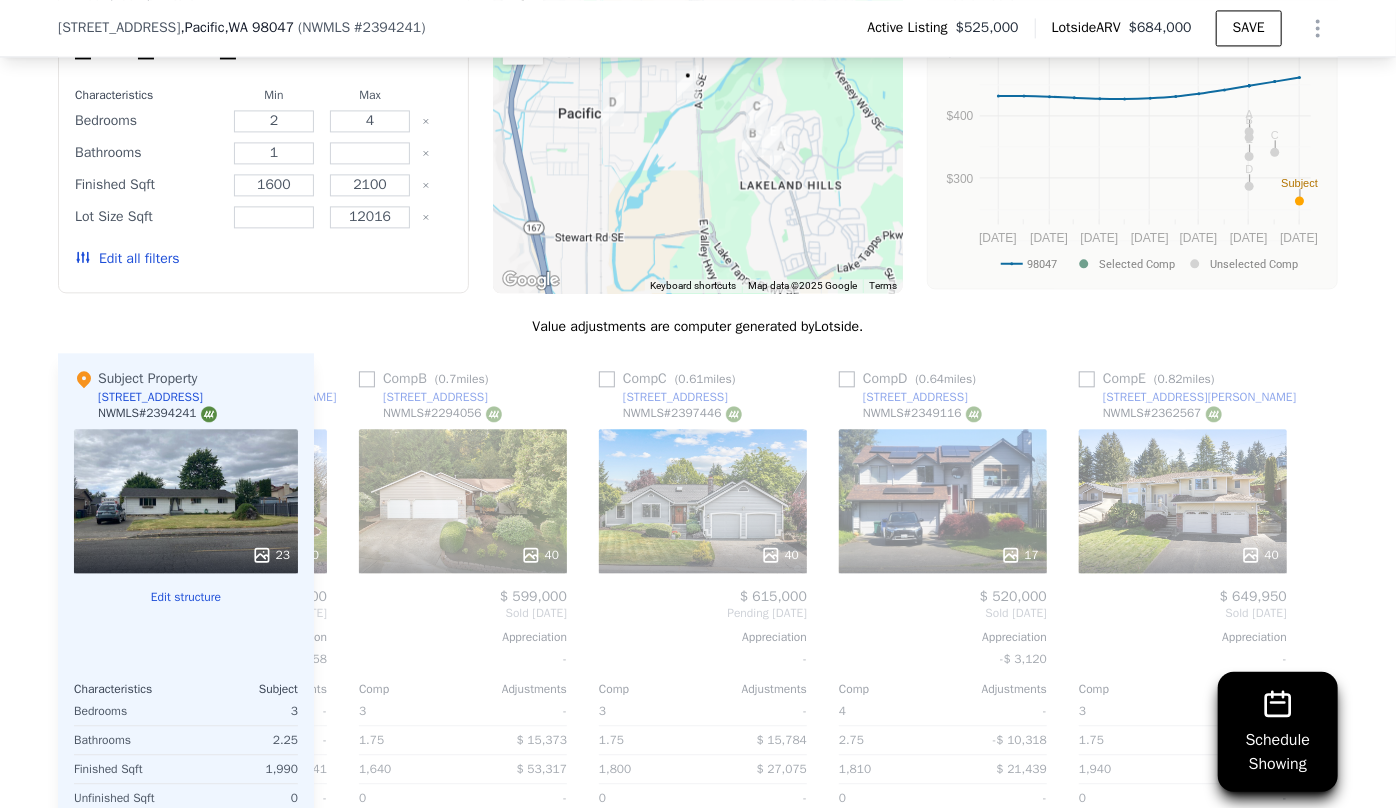 scroll, scrollTop: 0, scrollLeft: 223, axis: horizontal 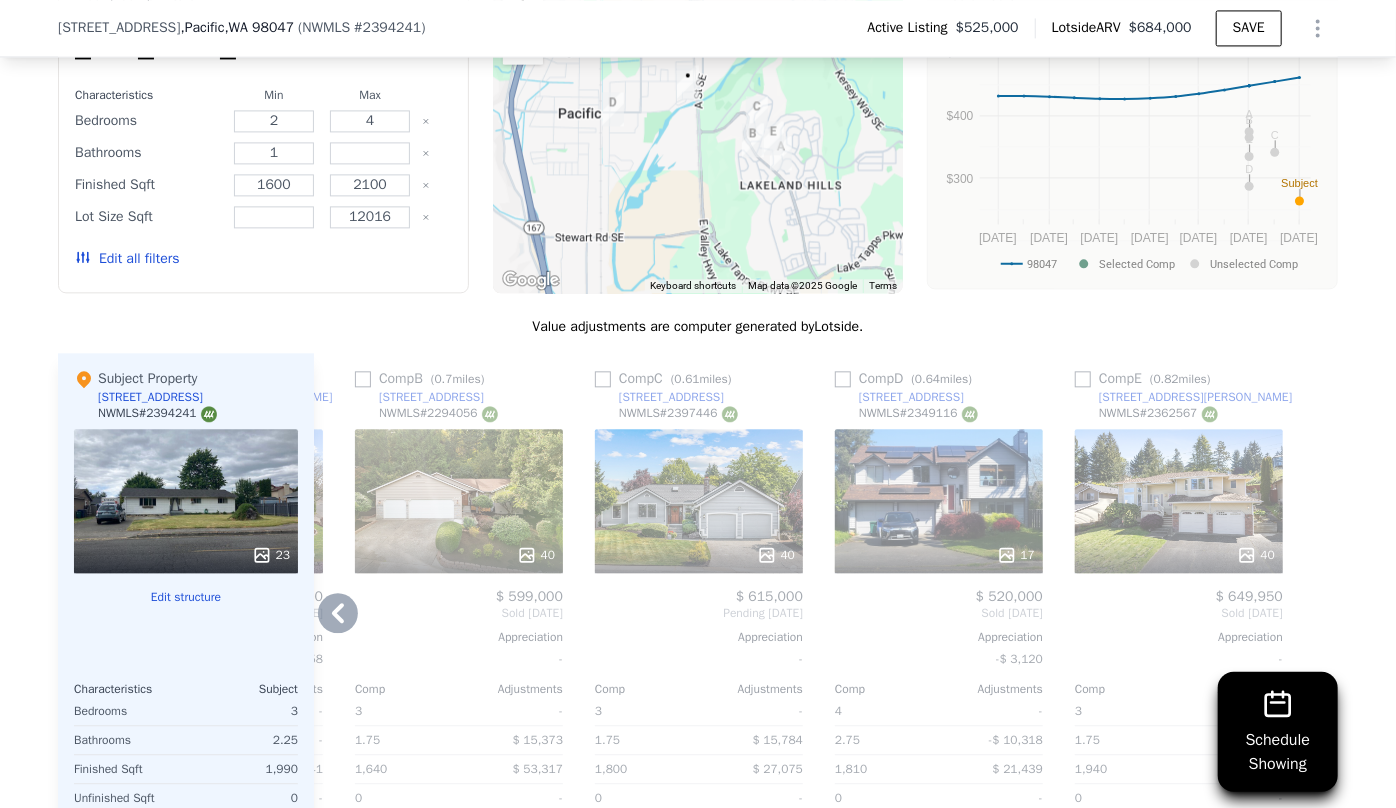click 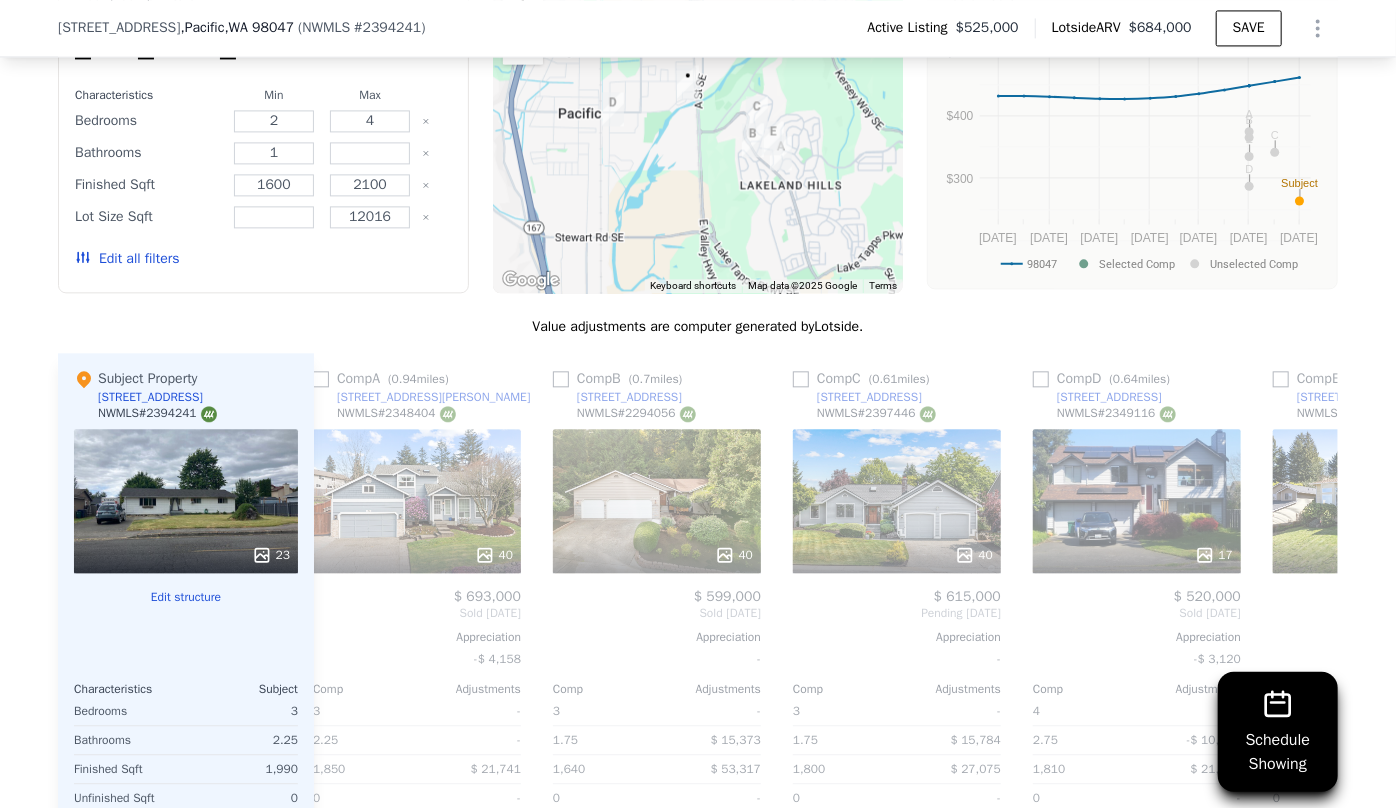 scroll, scrollTop: 0, scrollLeft: 0, axis: both 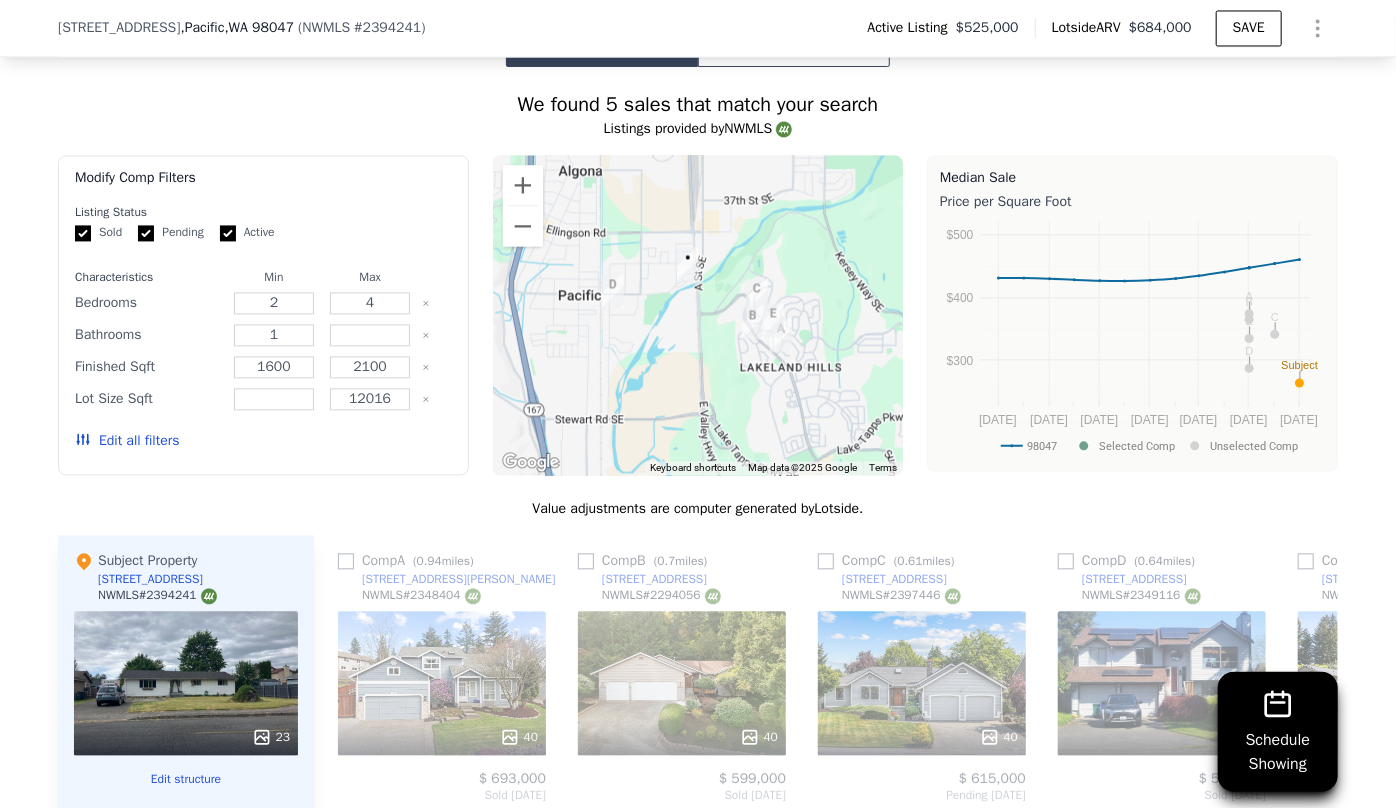 click on "4" at bounding box center [370, 303] 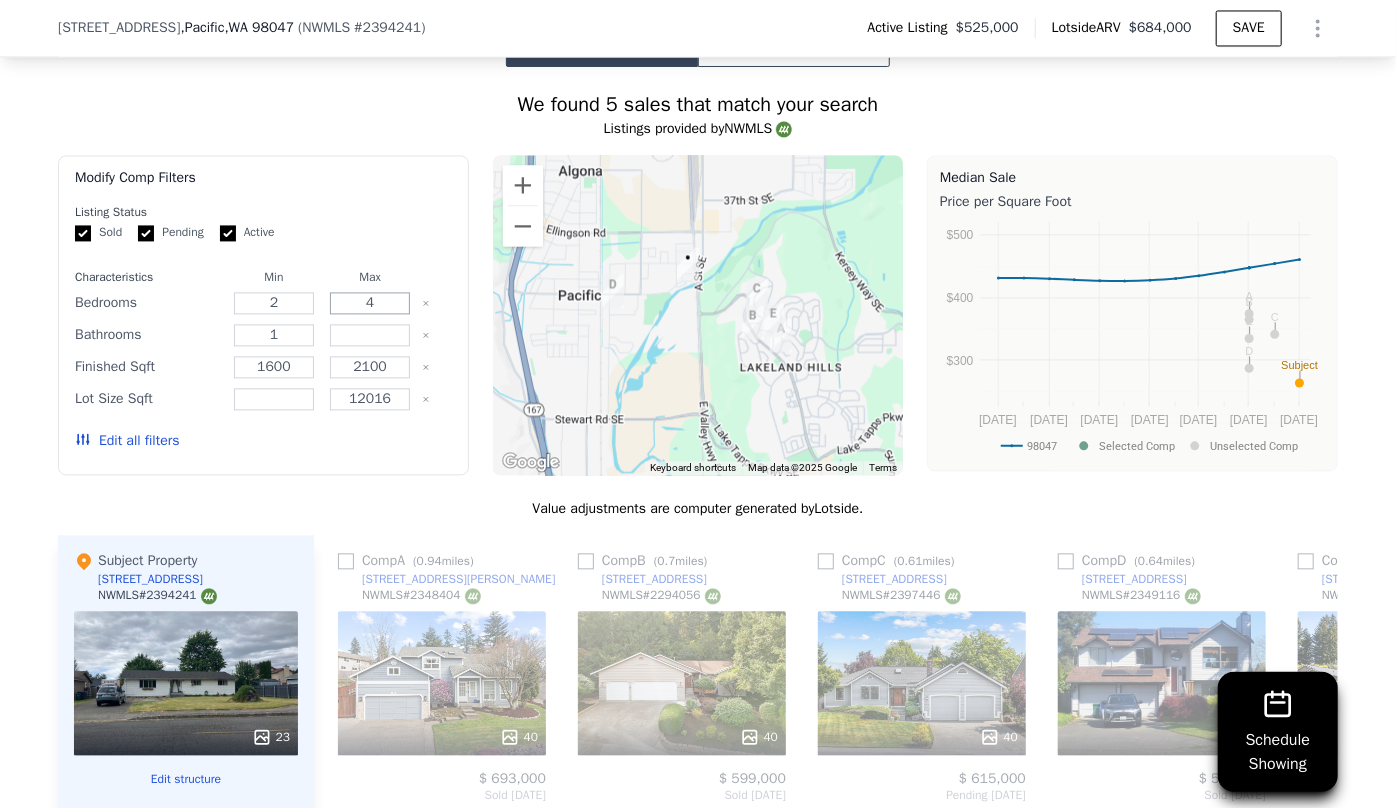 click on "4" at bounding box center (369, 303) 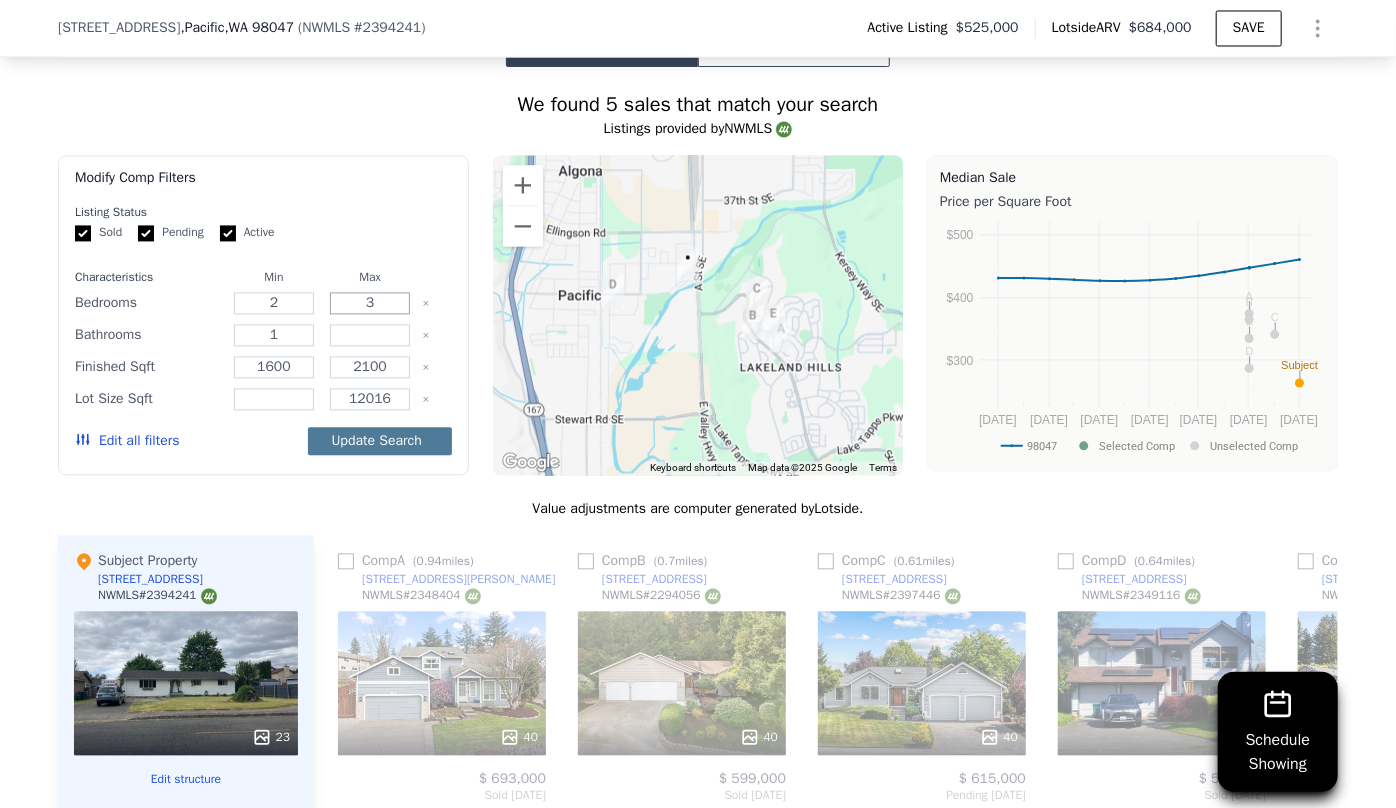 type on "3" 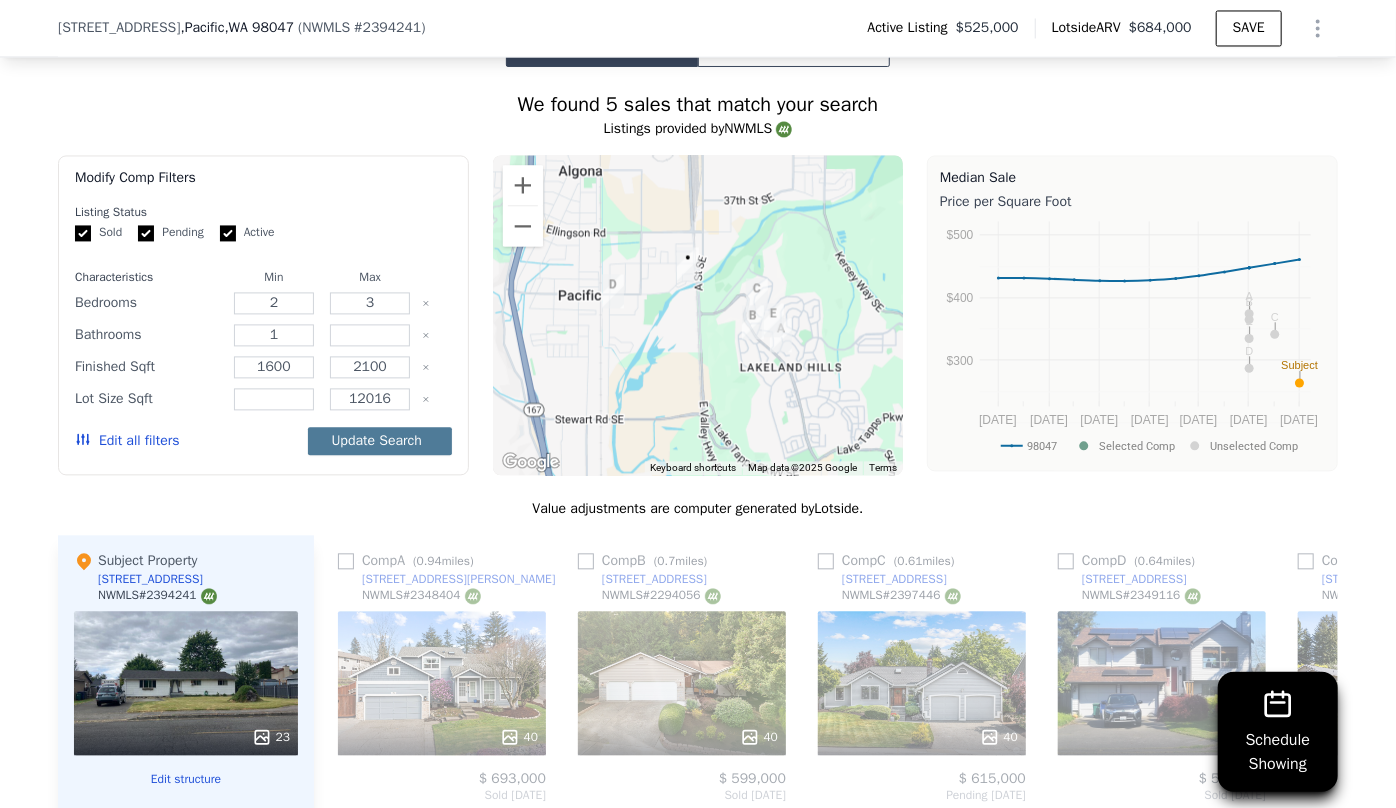 click on "Update Search" at bounding box center [380, 441] 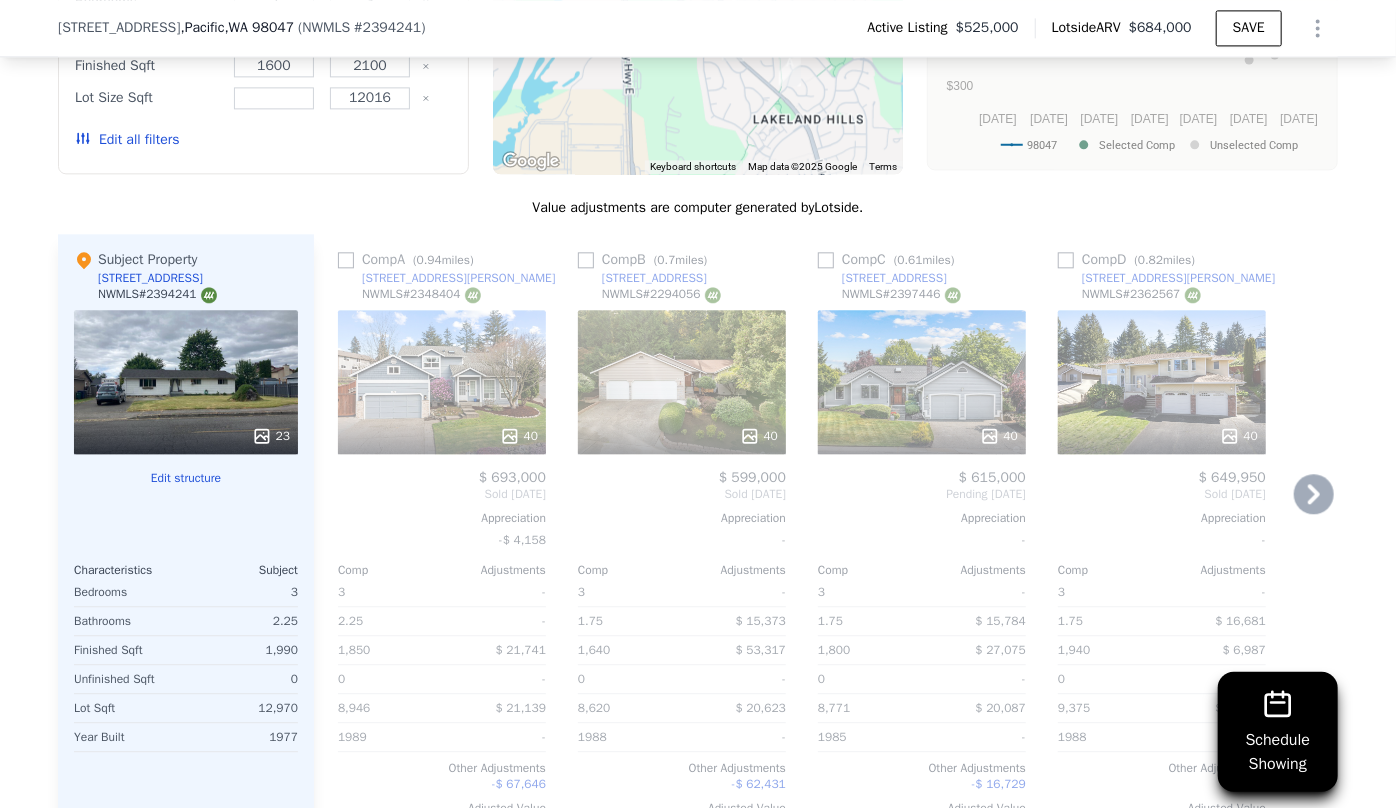scroll, scrollTop: 2357, scrollLeft: 0, axis: vertical 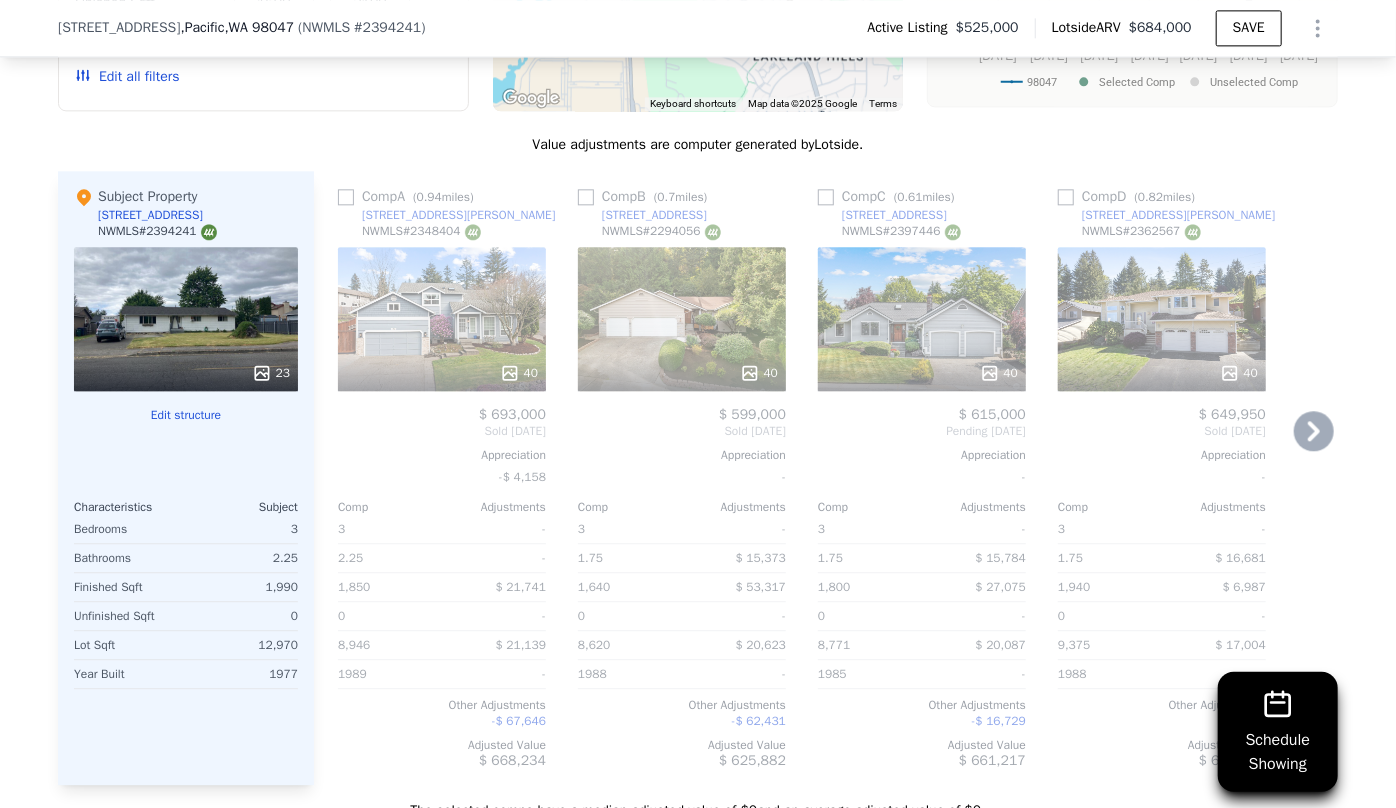 click on "40" at bounding box center [682, 319] 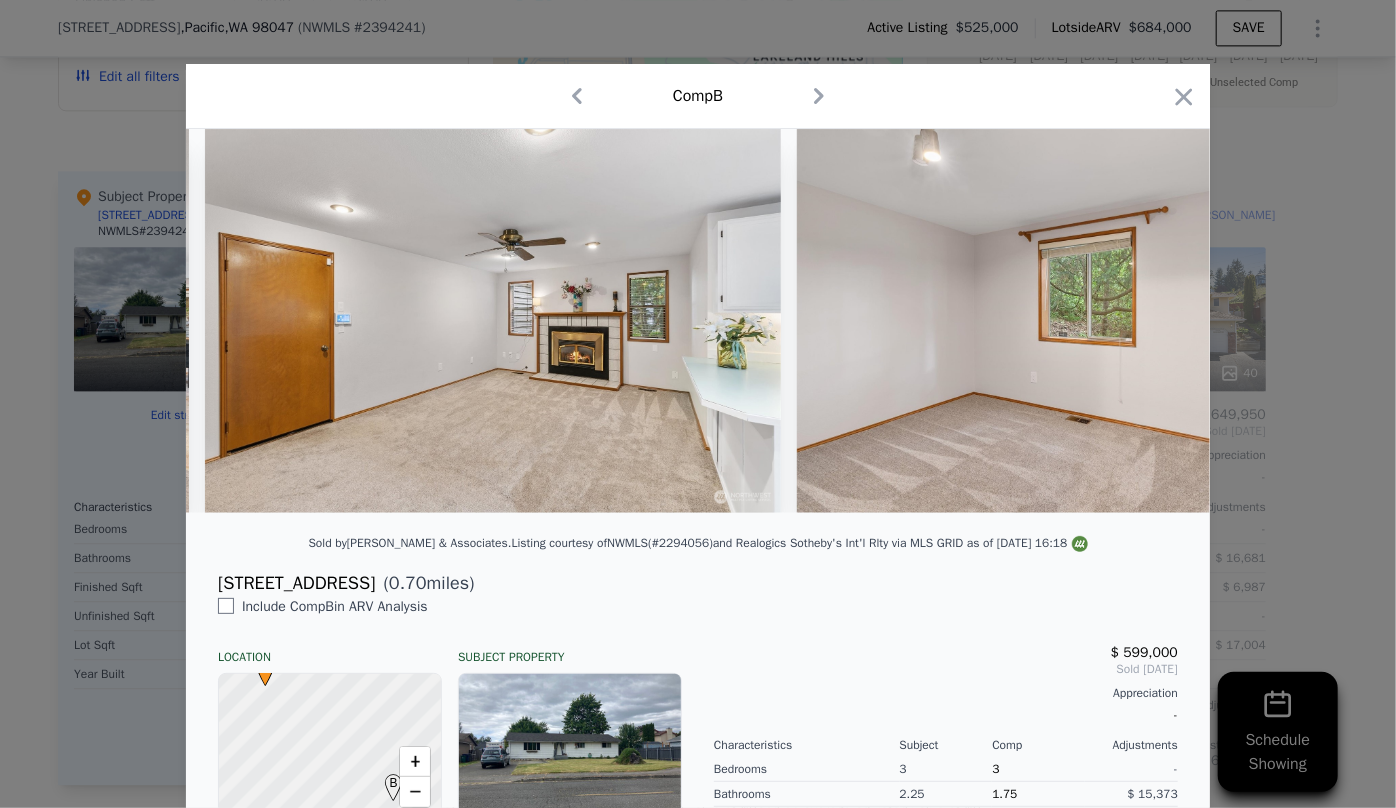 scroll, scrollTop: 0, scrollLeft: 11722, axis: horizontal 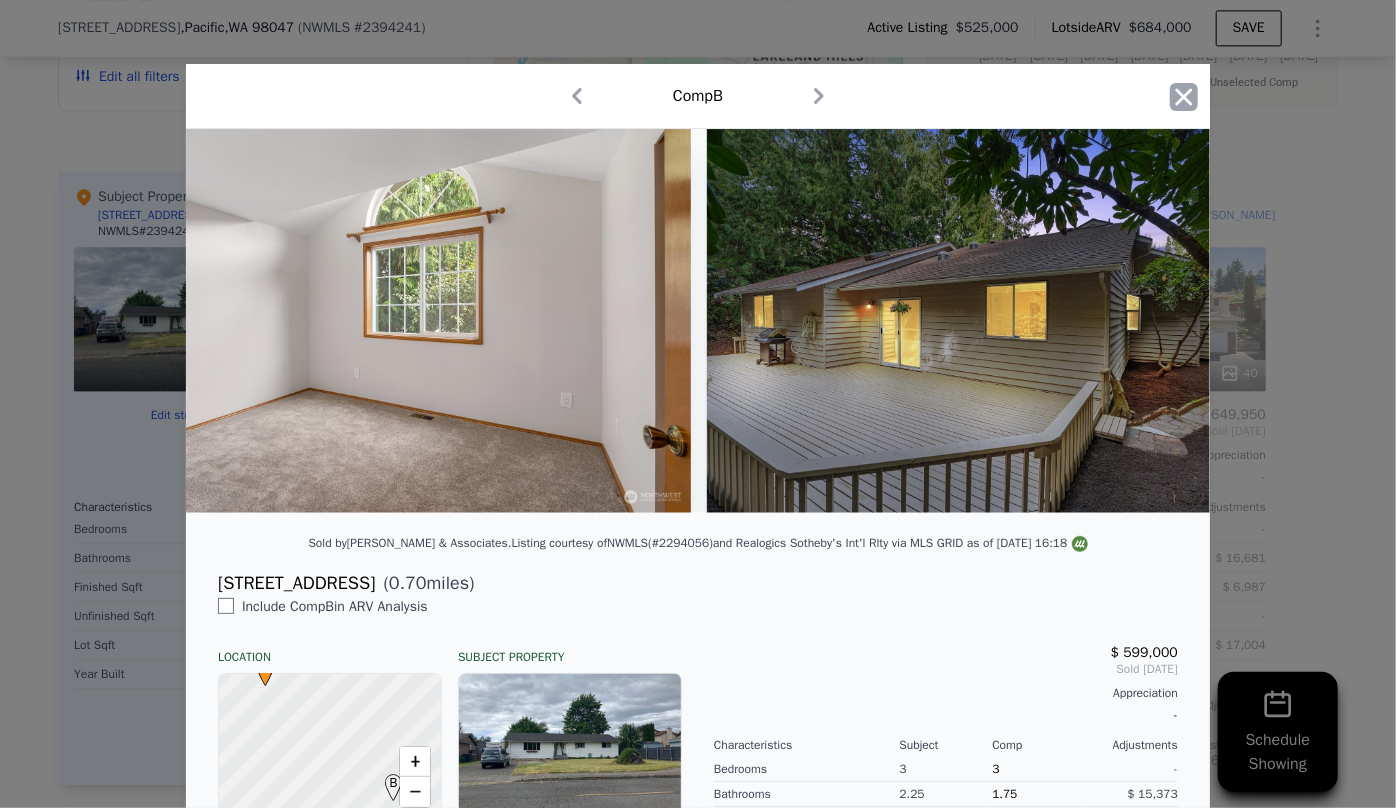 click 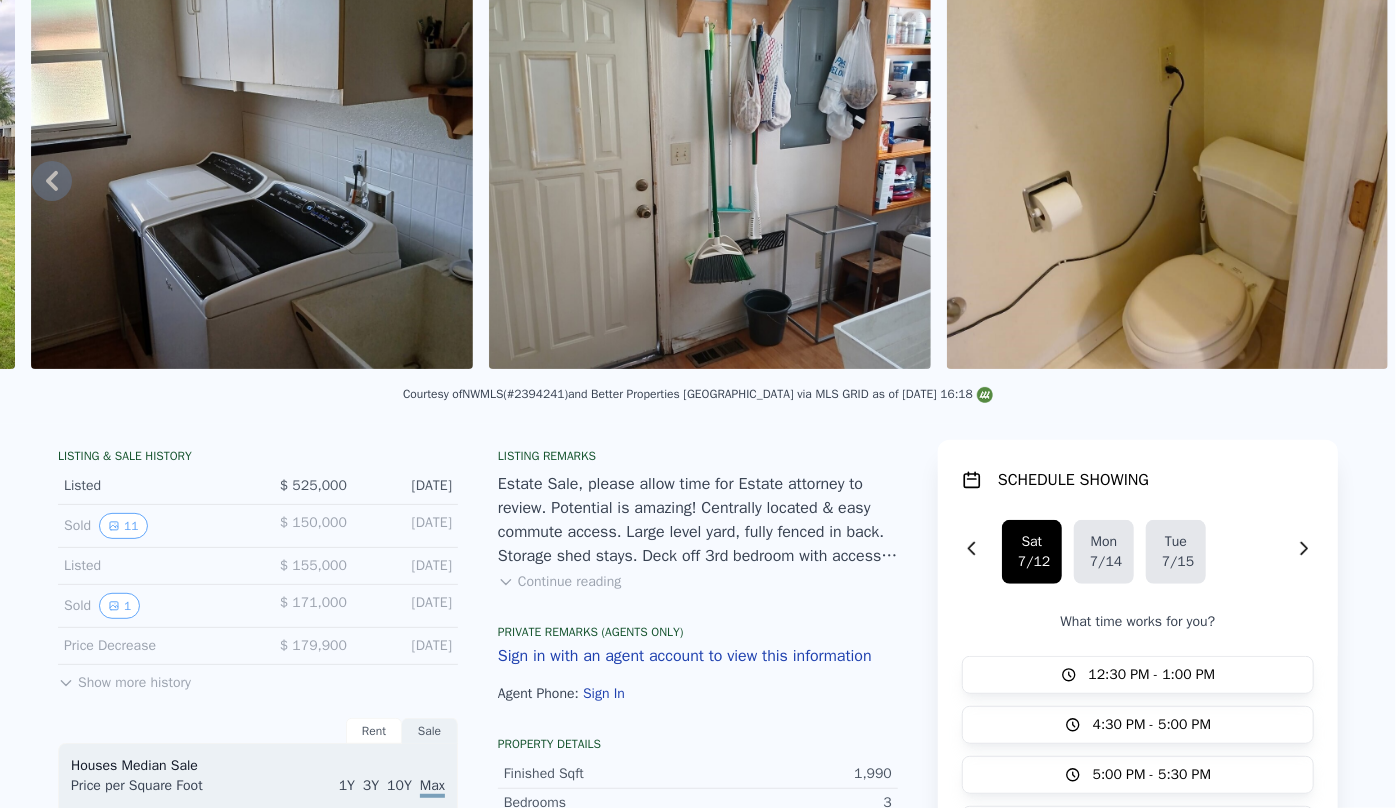 scroll, scrollTop: 7, scrollLeft: 0, axis: vertical 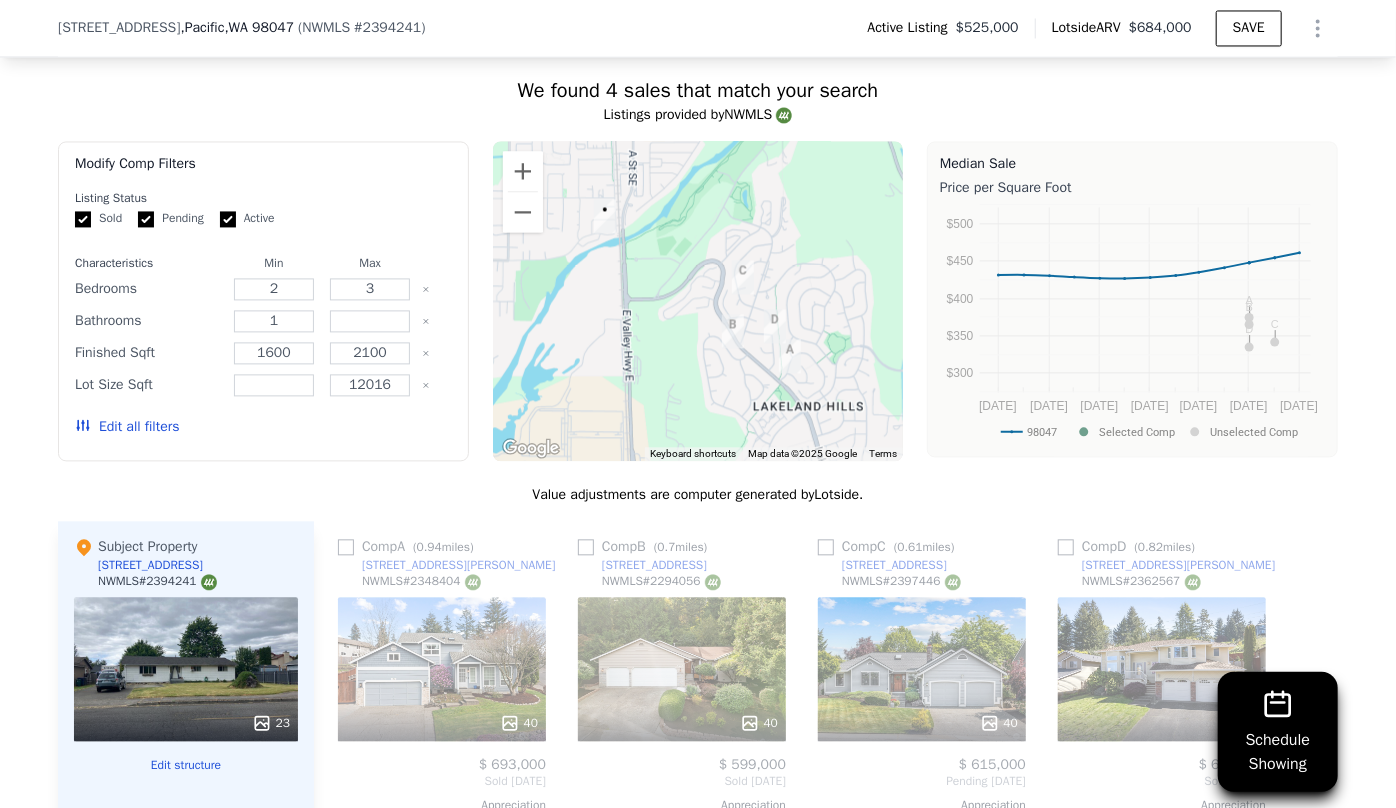 click on "Edit all filters" at bounding box center [127, 427] 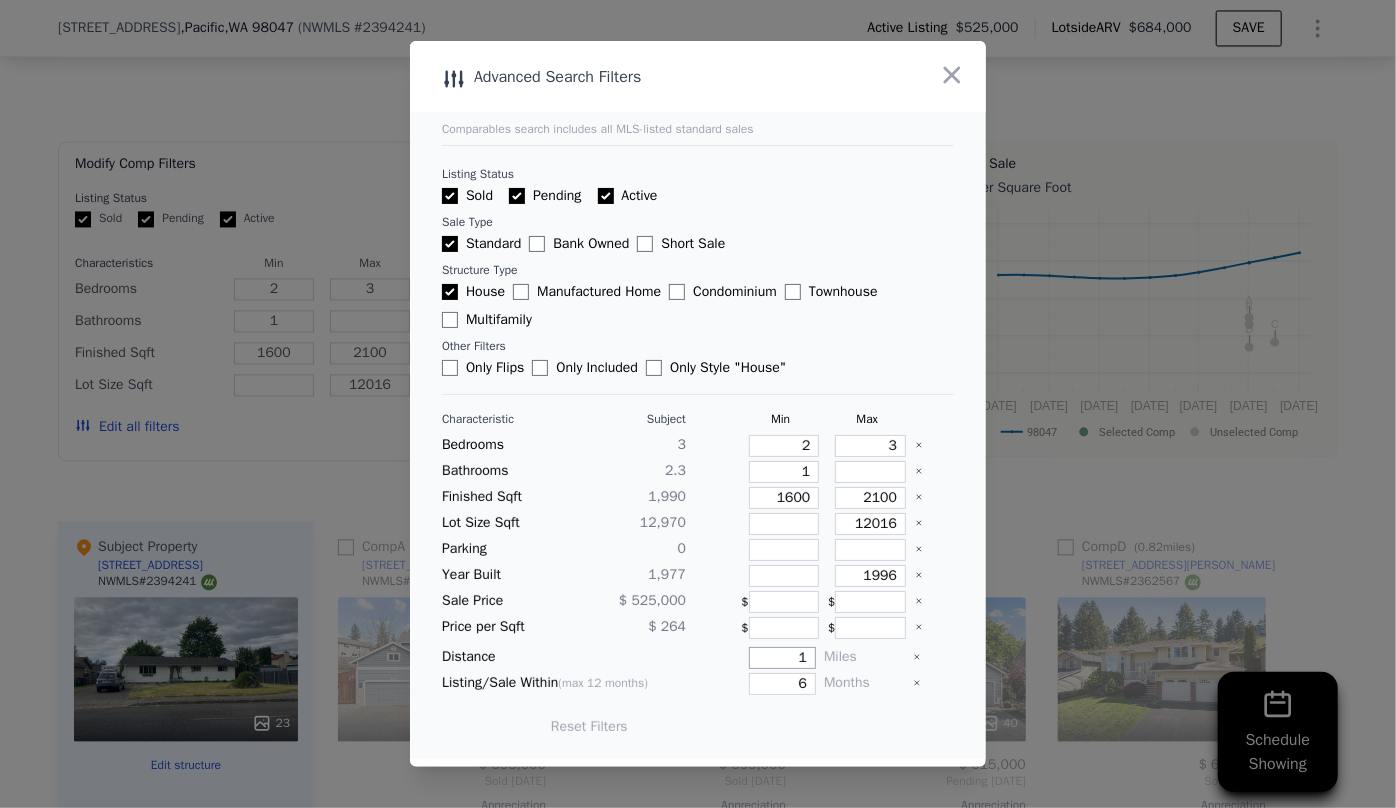 click on "1" at bounding box center (782, 658) 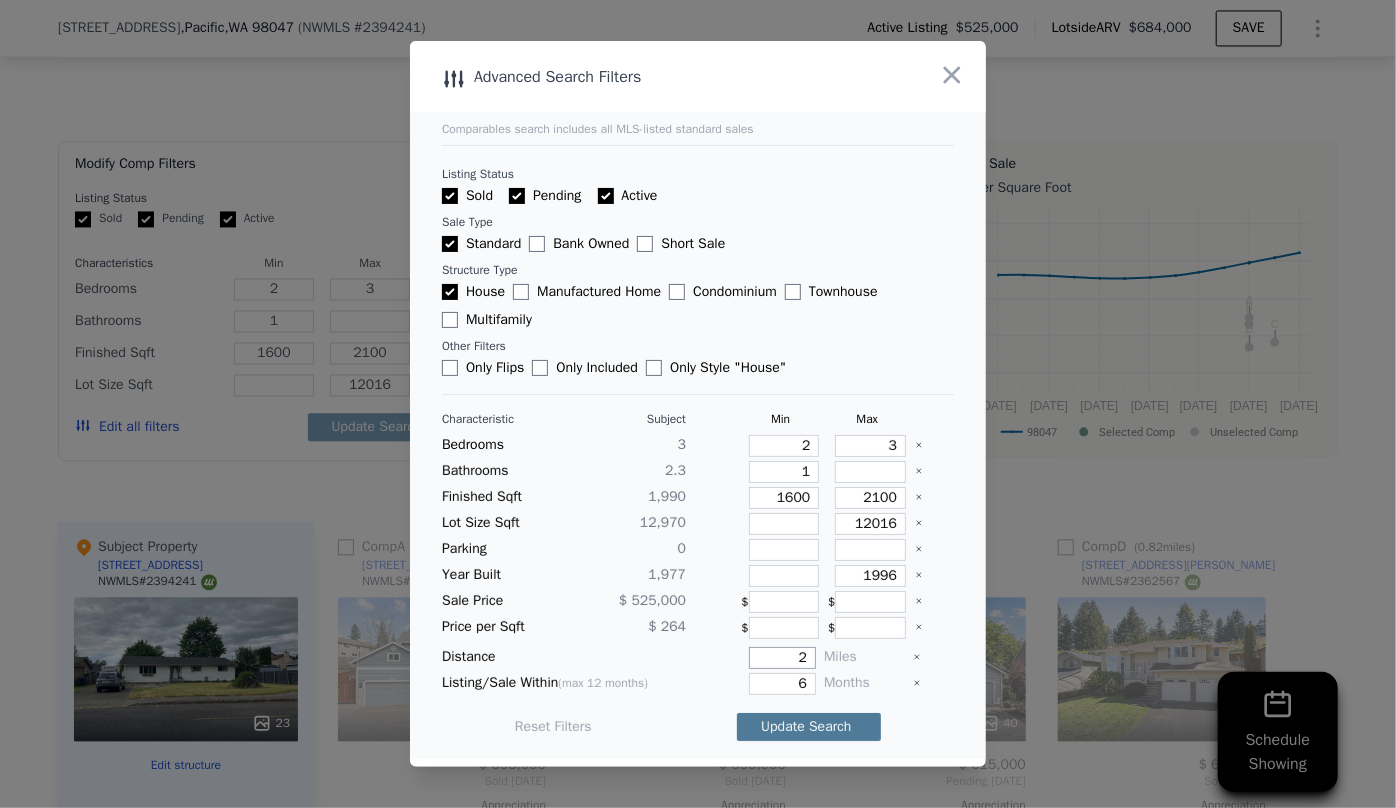 type on "2" 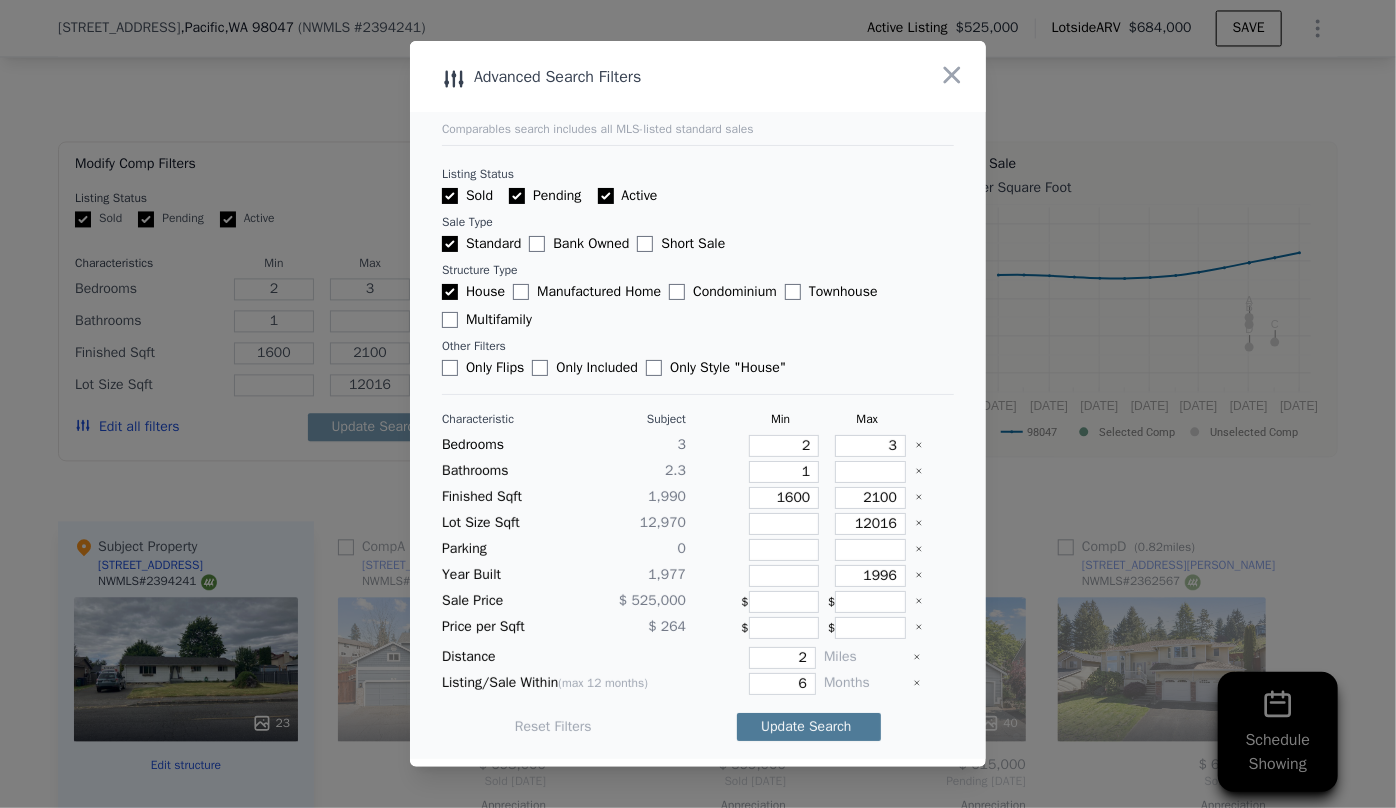 click on "Update Search" at bounding box center [809, 727] 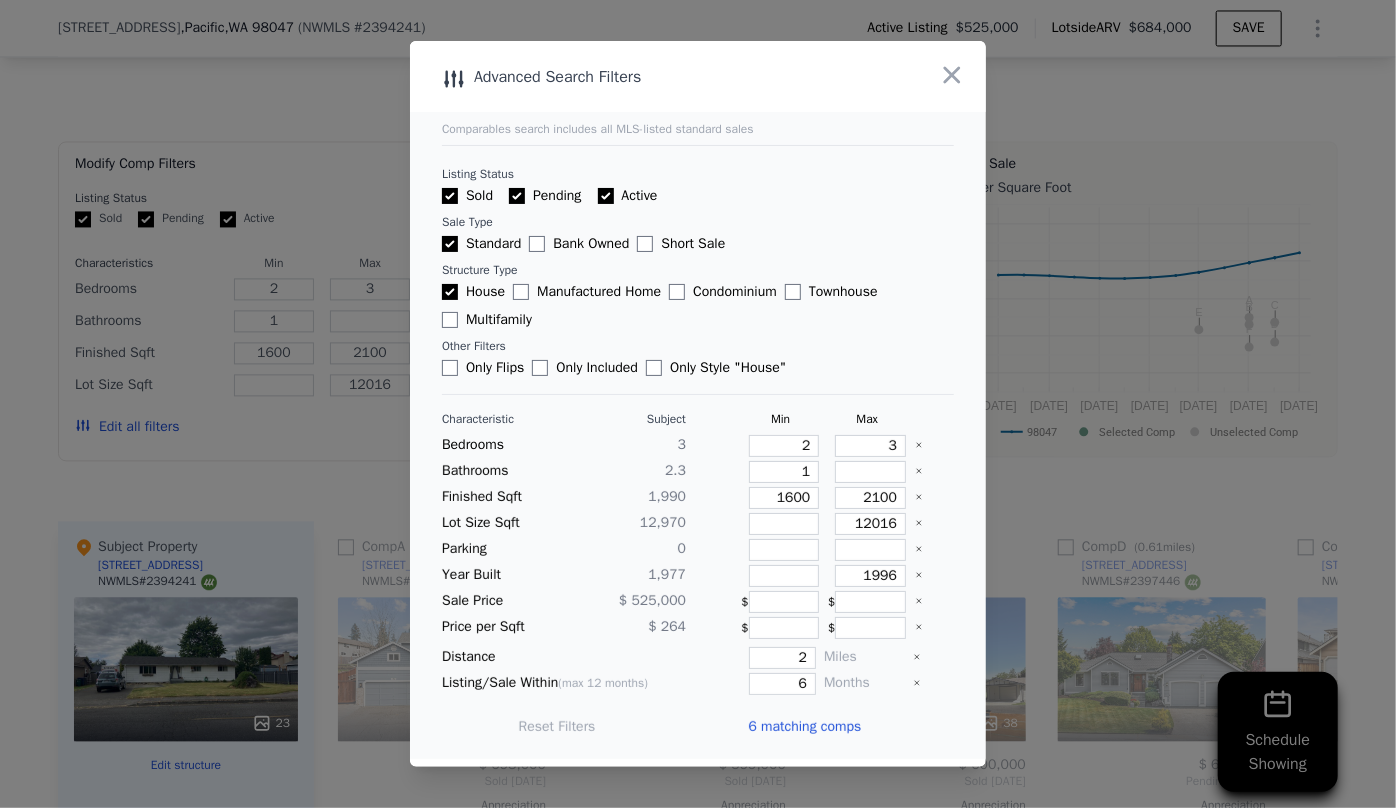 click on "6 matching comps" at bounding box center [804, 727] 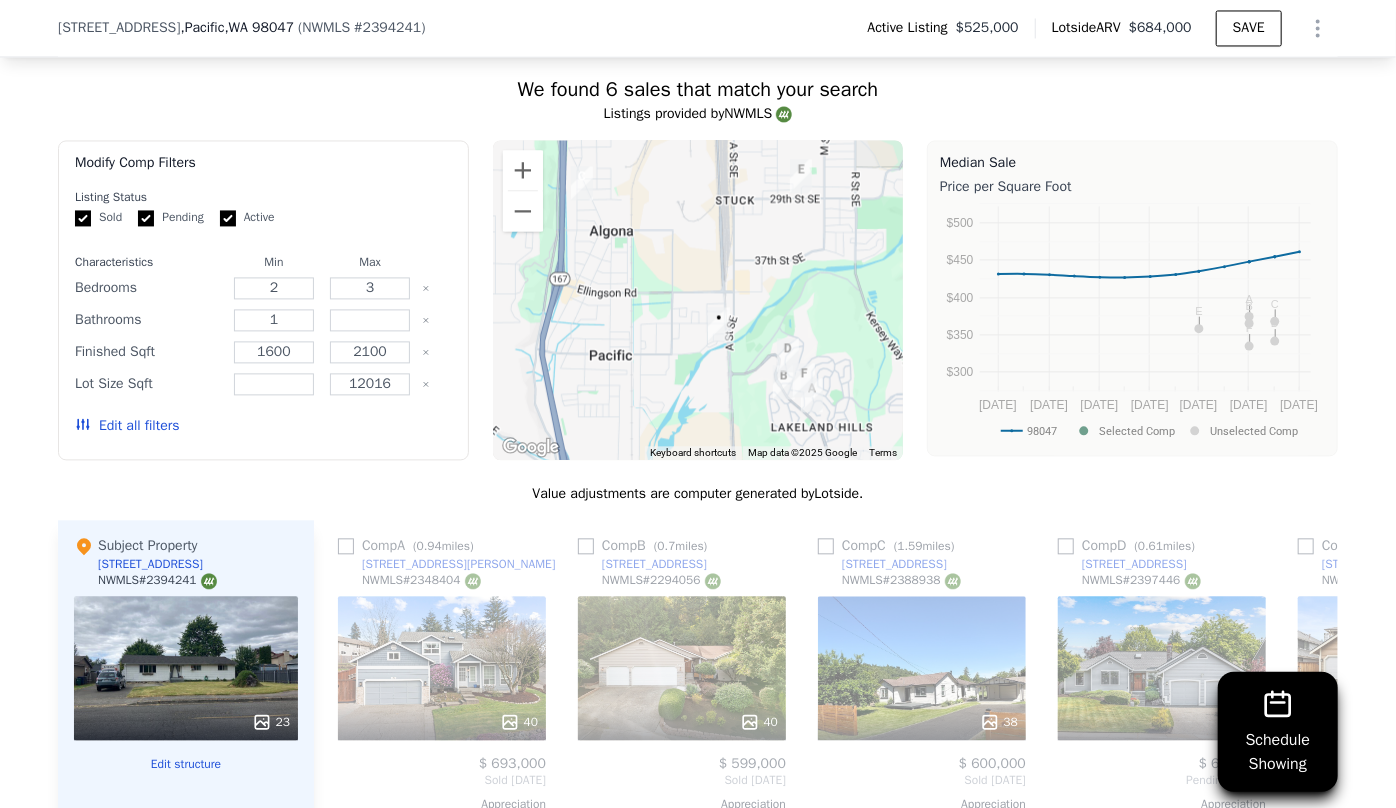scroll, scrollTop: 2000, scrollLeft: 0, axis: vertical 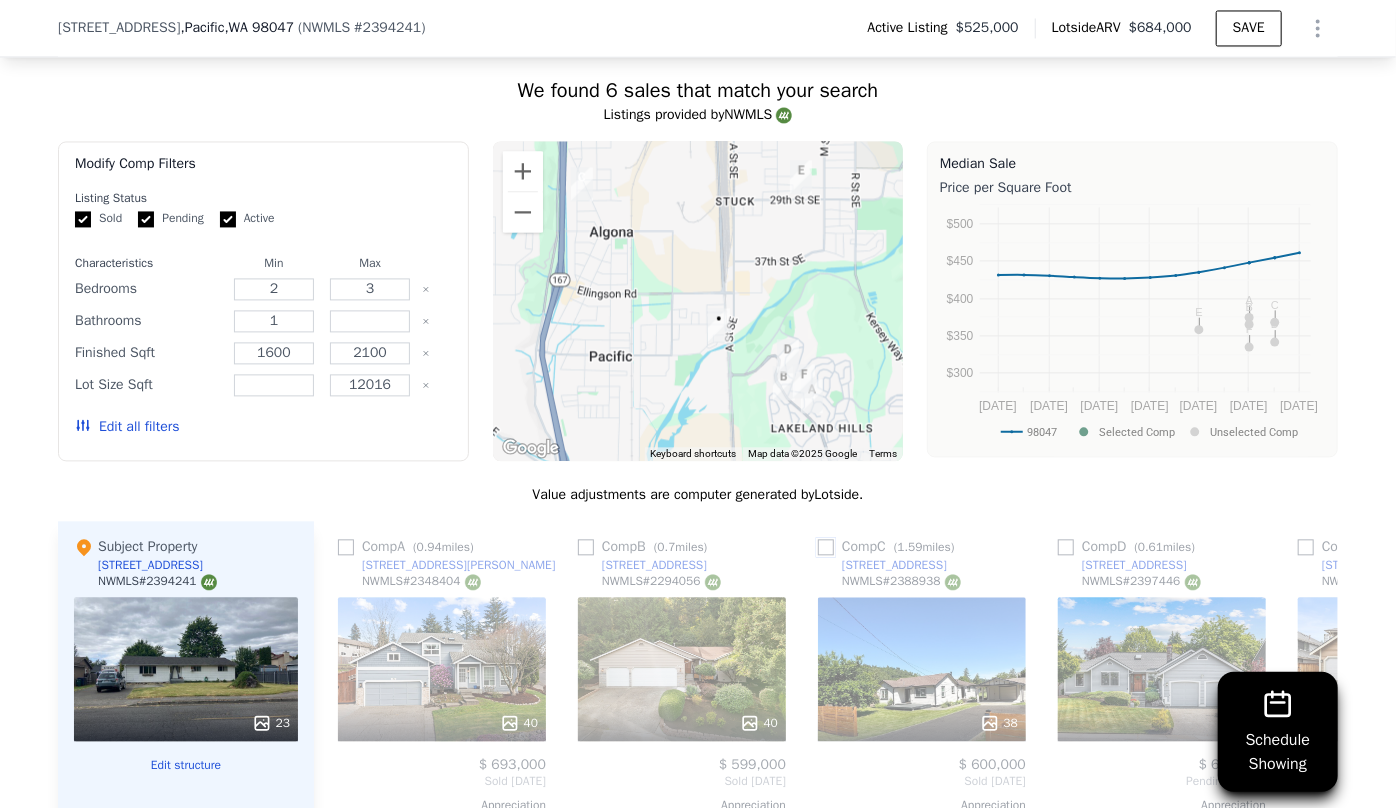 click at bounding box center [826, 547] 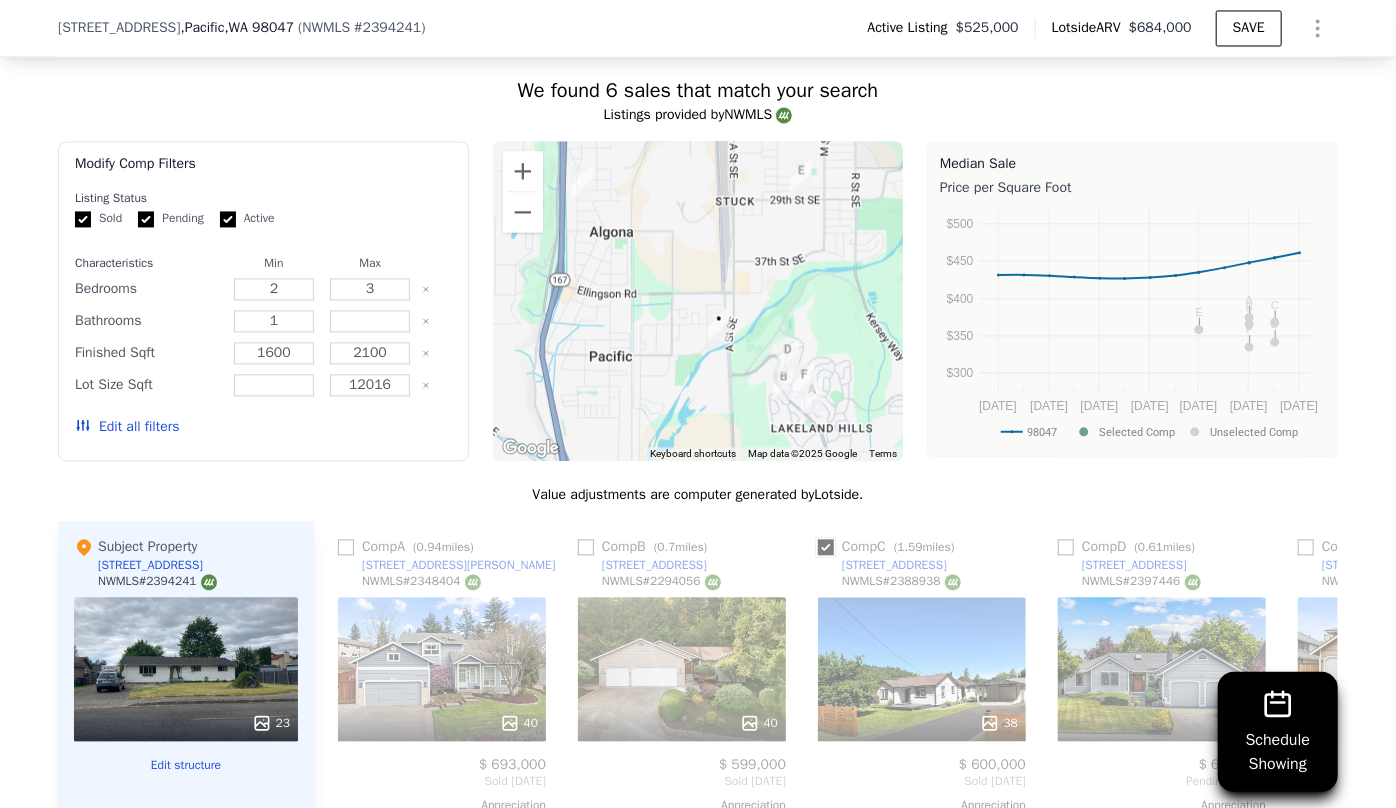 checkbox on "true" 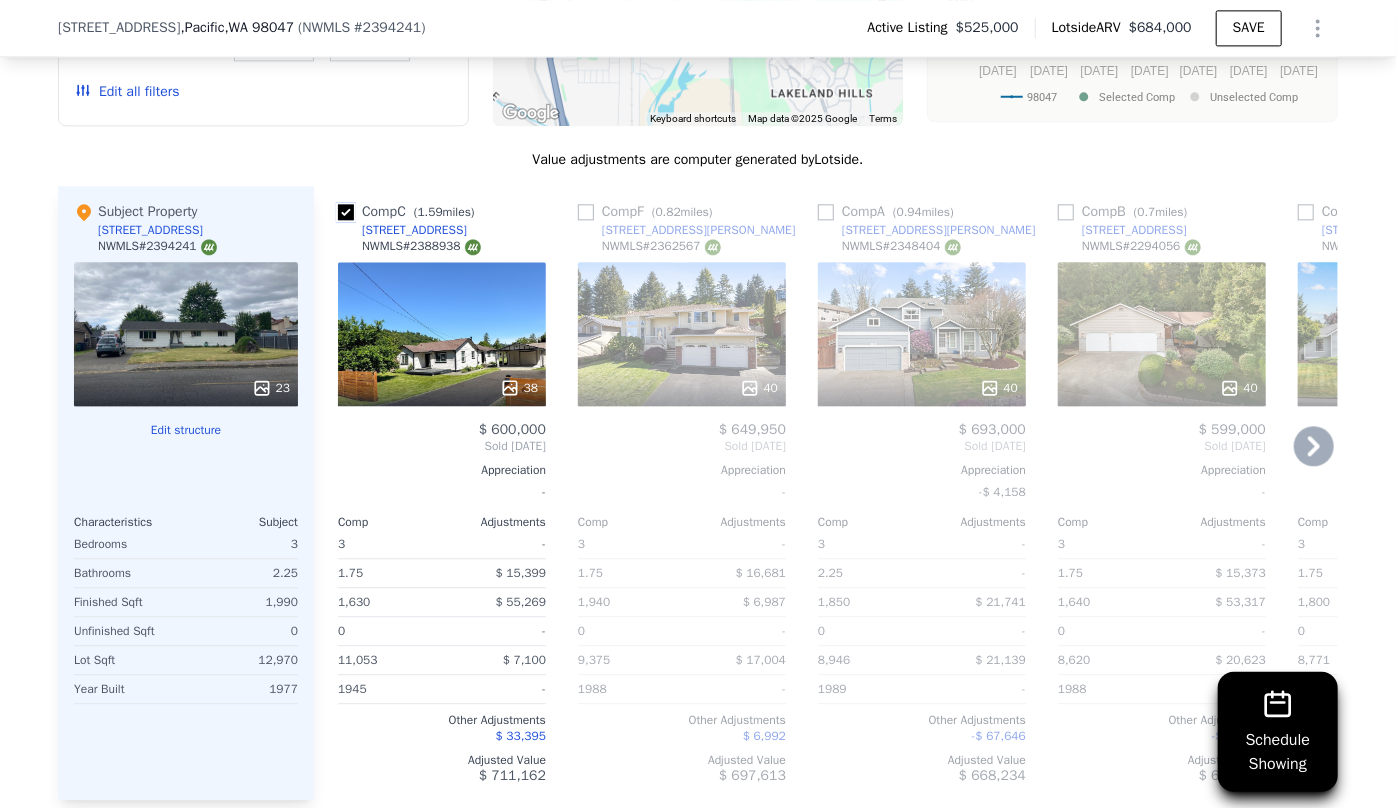scroll, scrollTop: 2363, scrollLeft: 0, axis: vertical 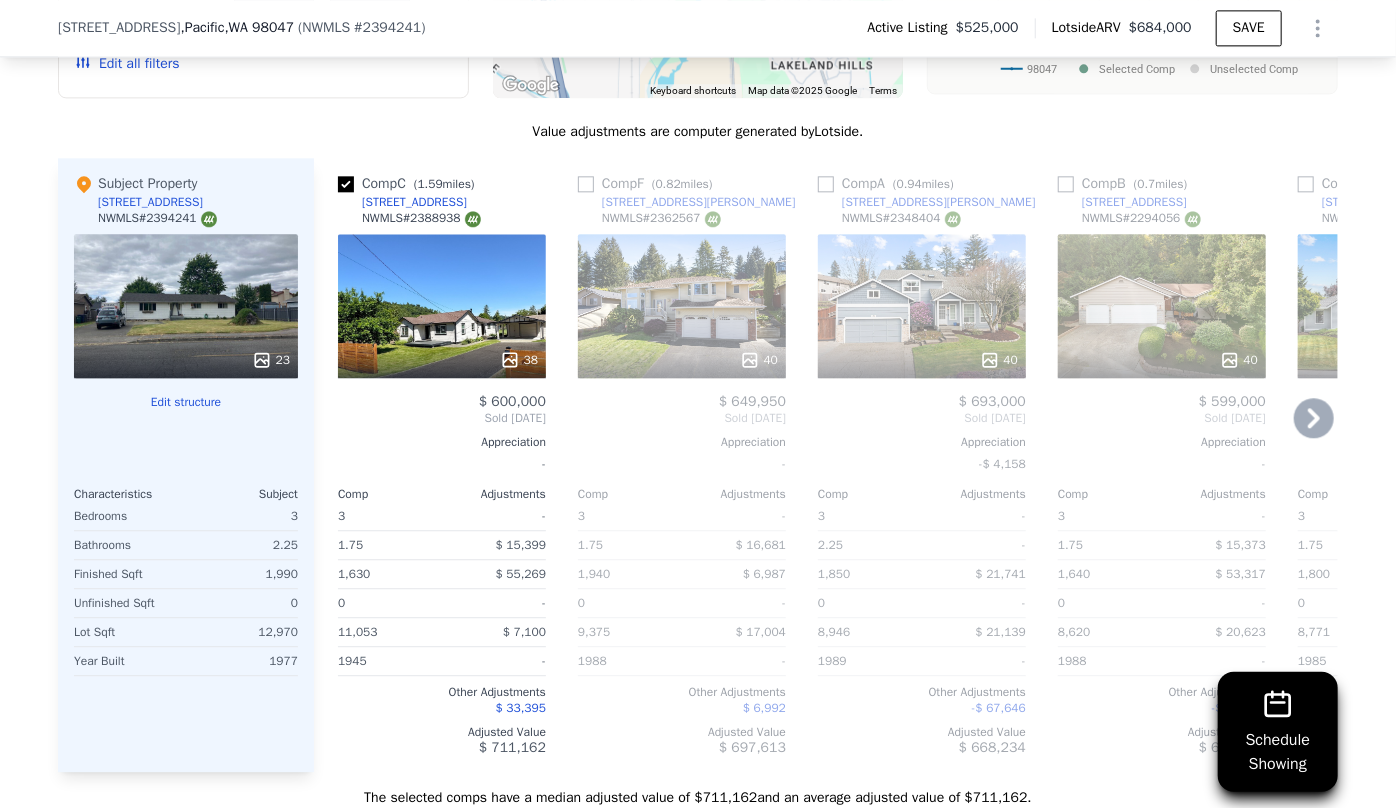 click 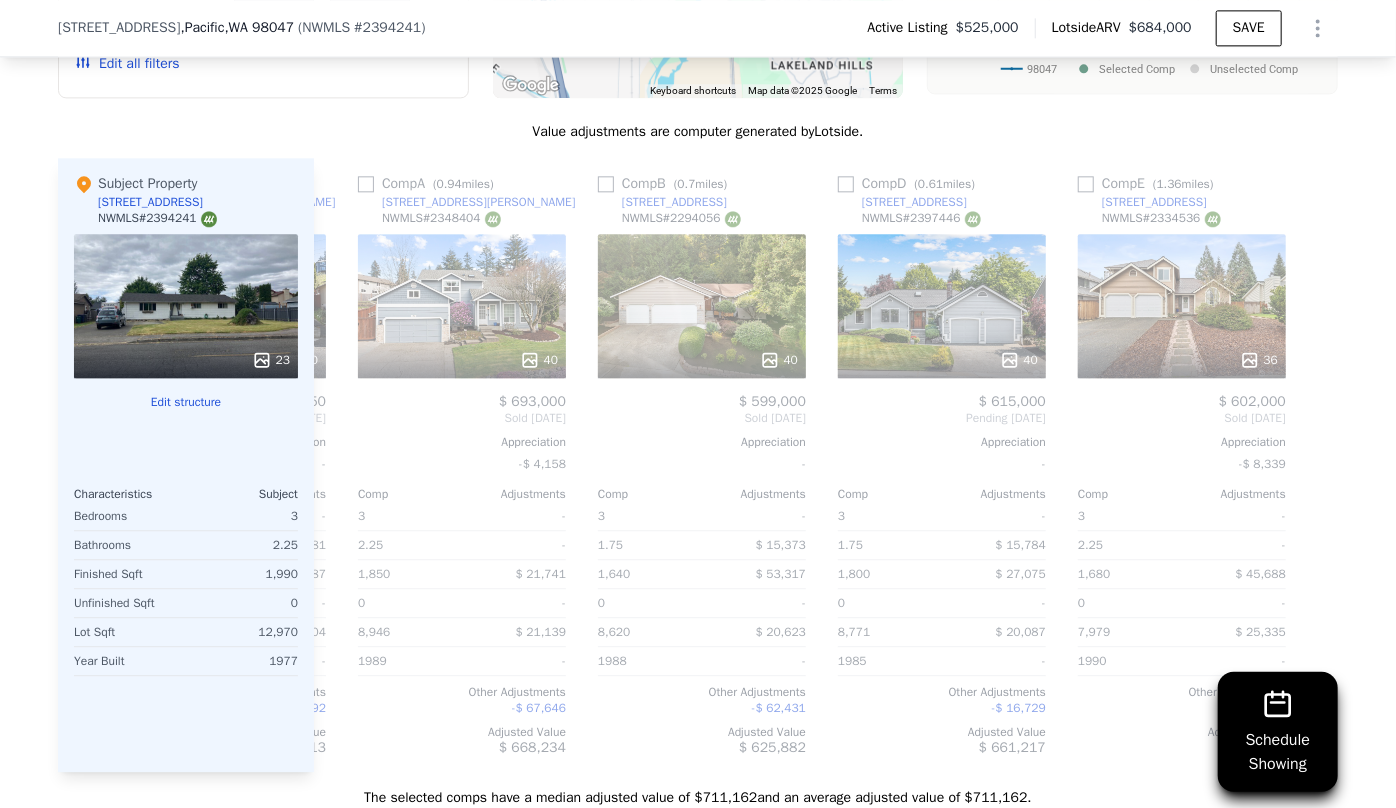 scroll, scrollTop: 0, scrollLeft: 463, axis: horizontal 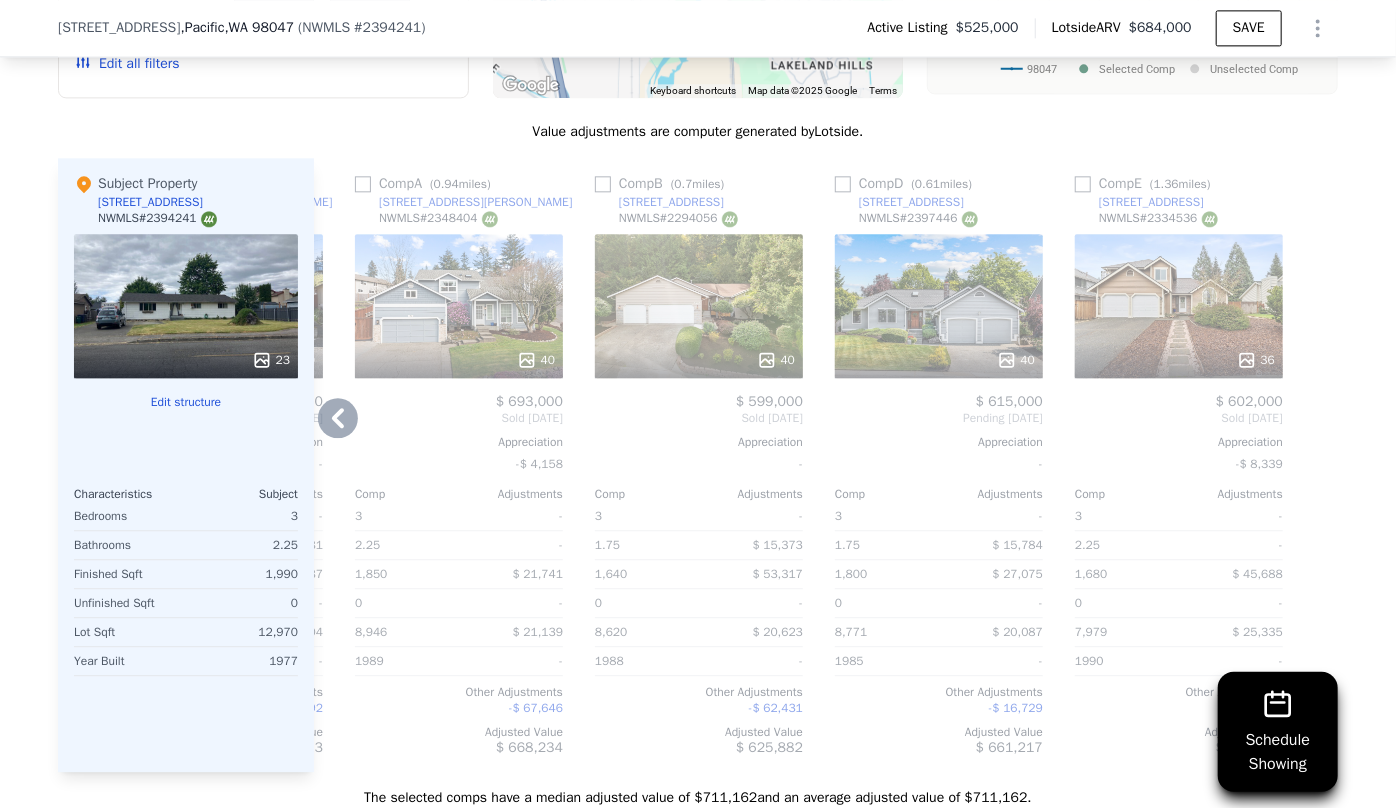 click 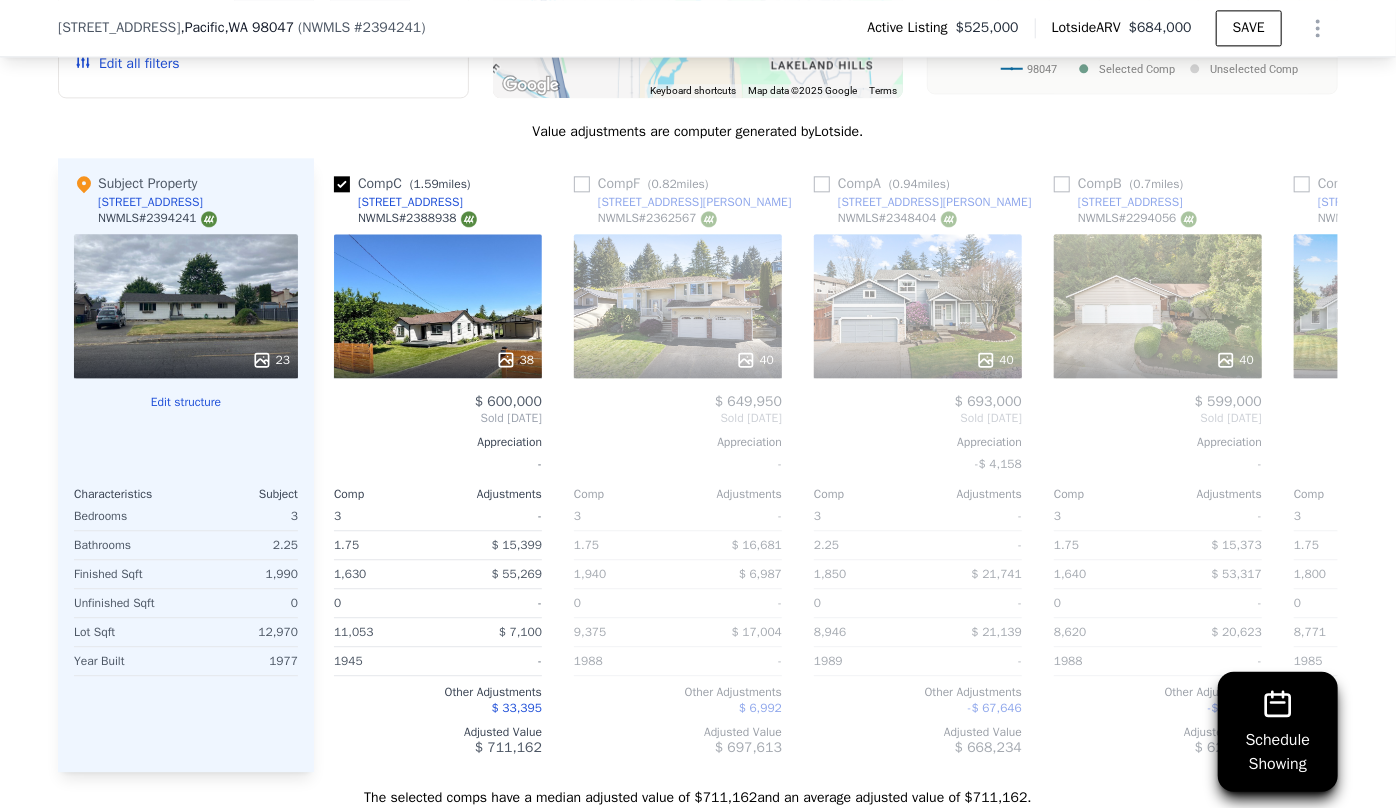 scroll, scrollTop: 0, scrollLeft: 0, axis: both 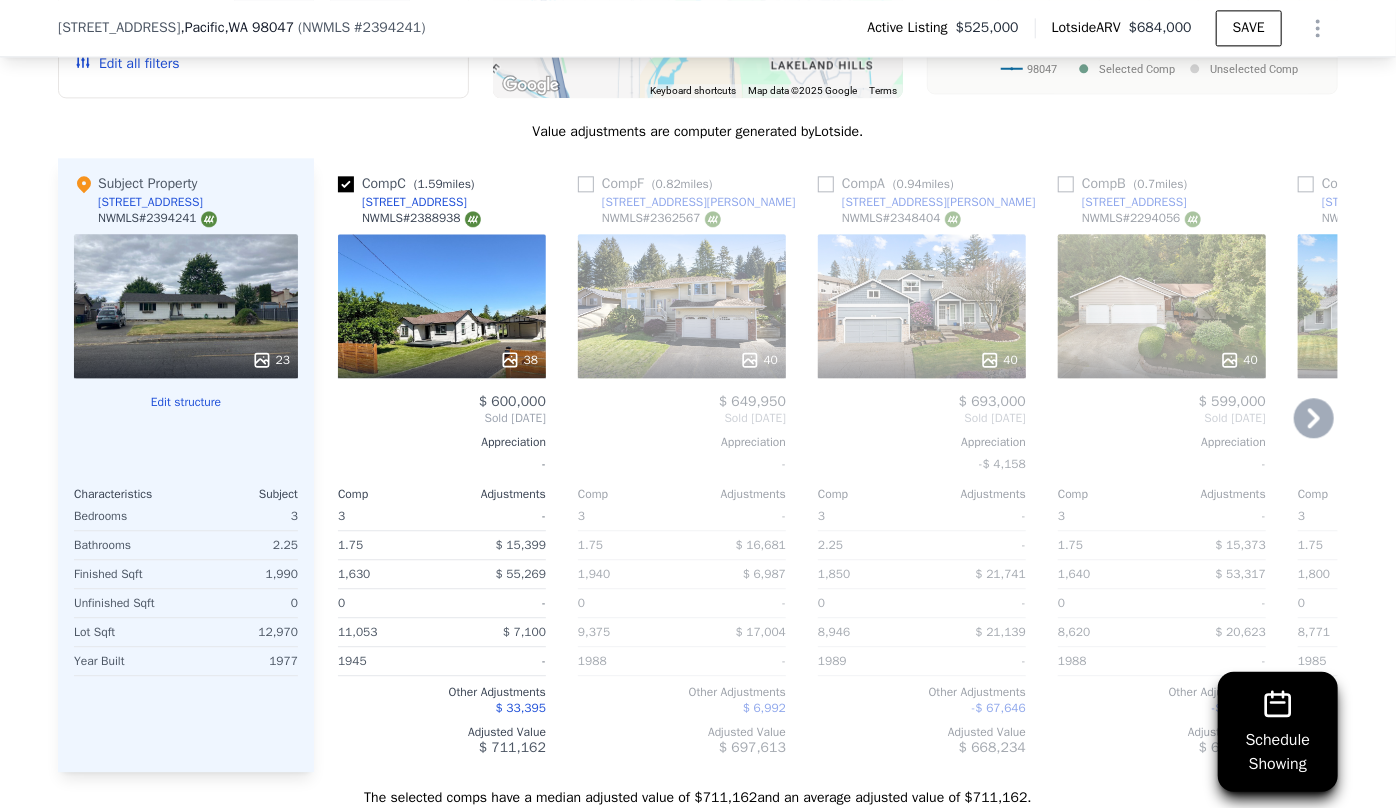 click on "38" at bounding box center [442, 306] 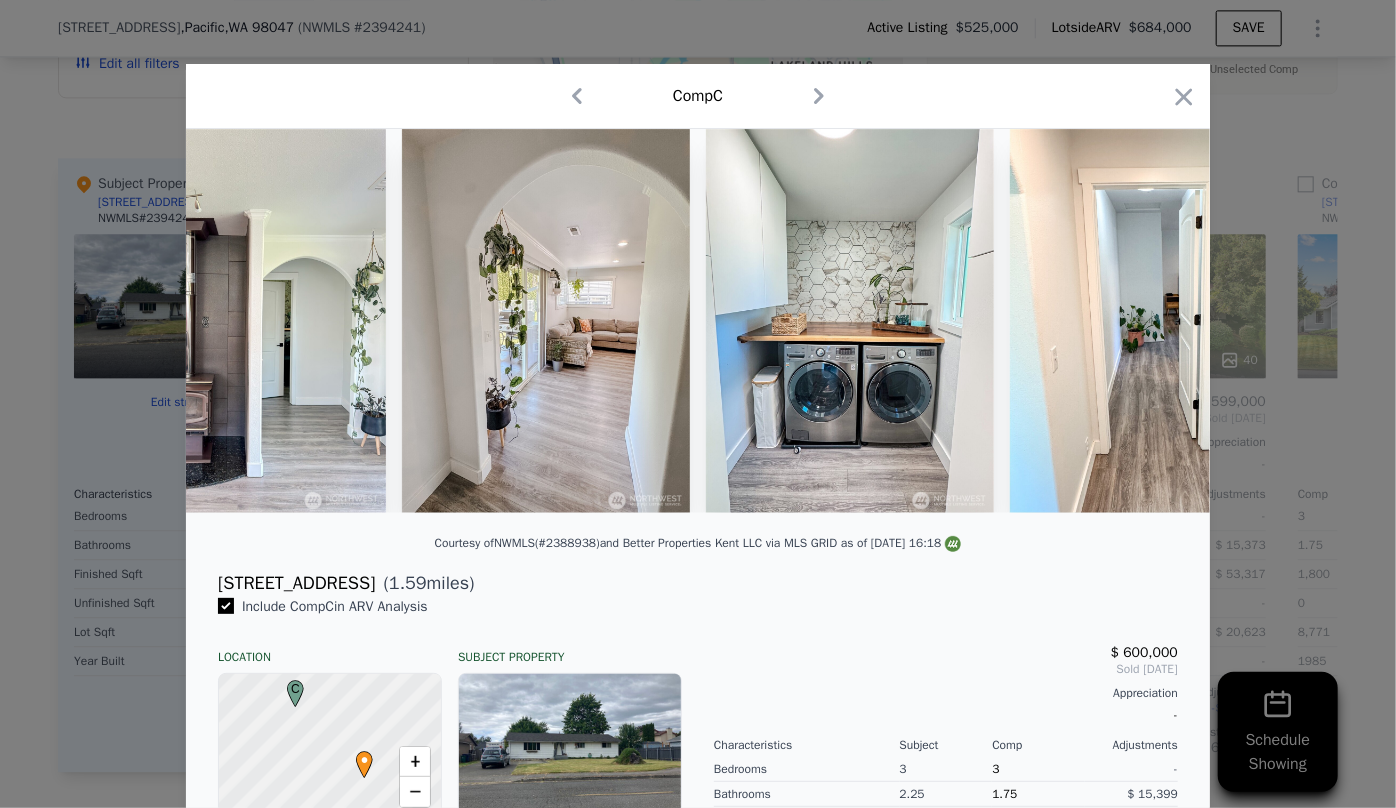 scroll, scrollTop: 0, scrollLeft: 5033, axis: horizontal 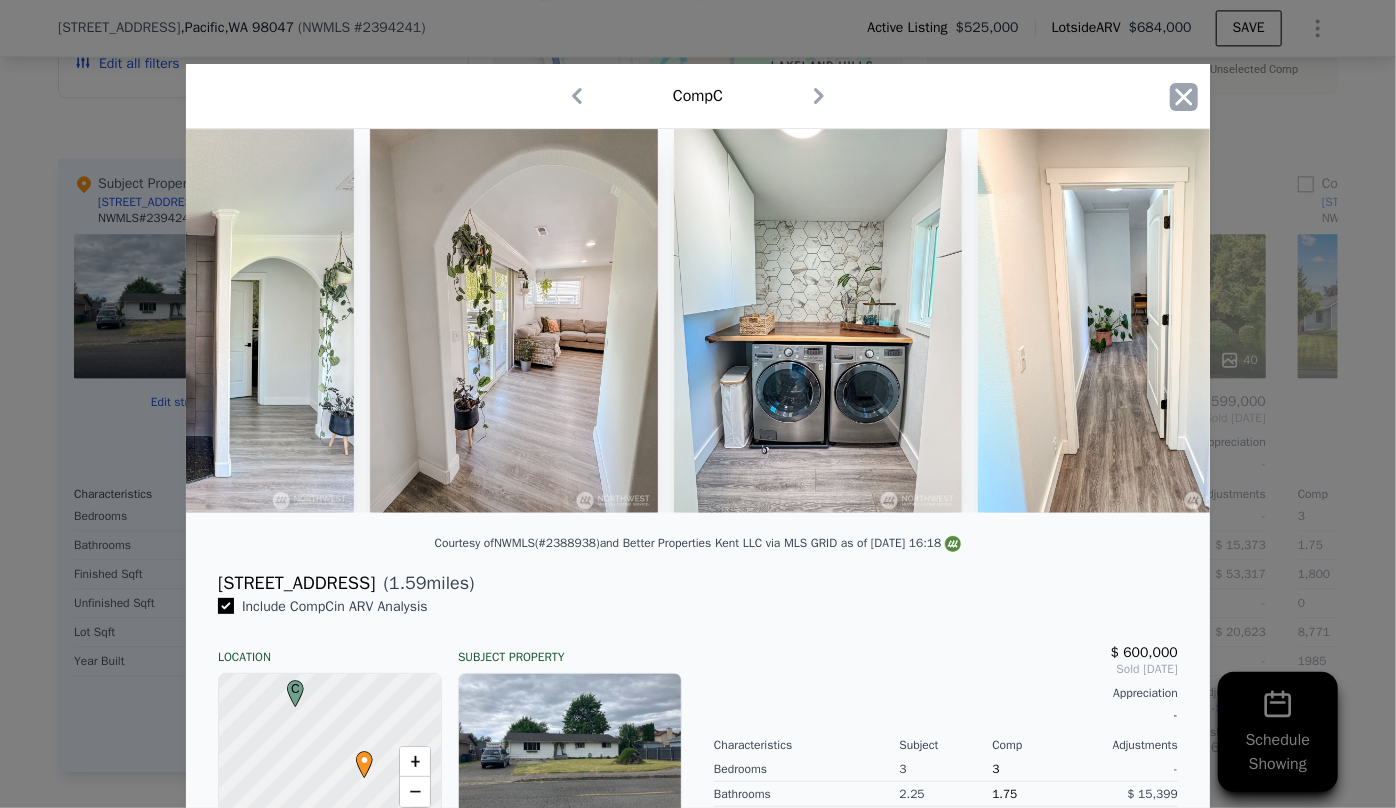 click 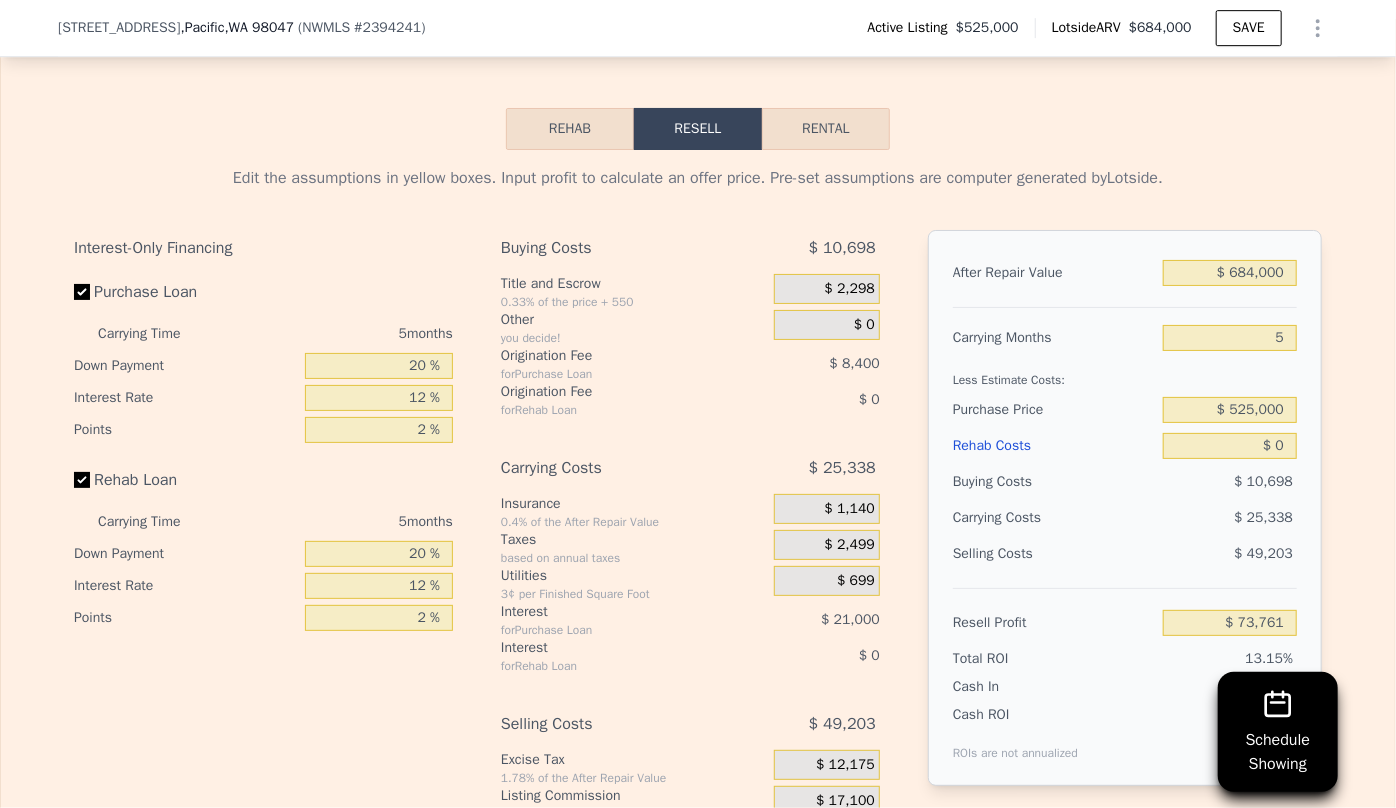 scroll, scrollTop: 3272, scrollLeft: 0, axis: vertical 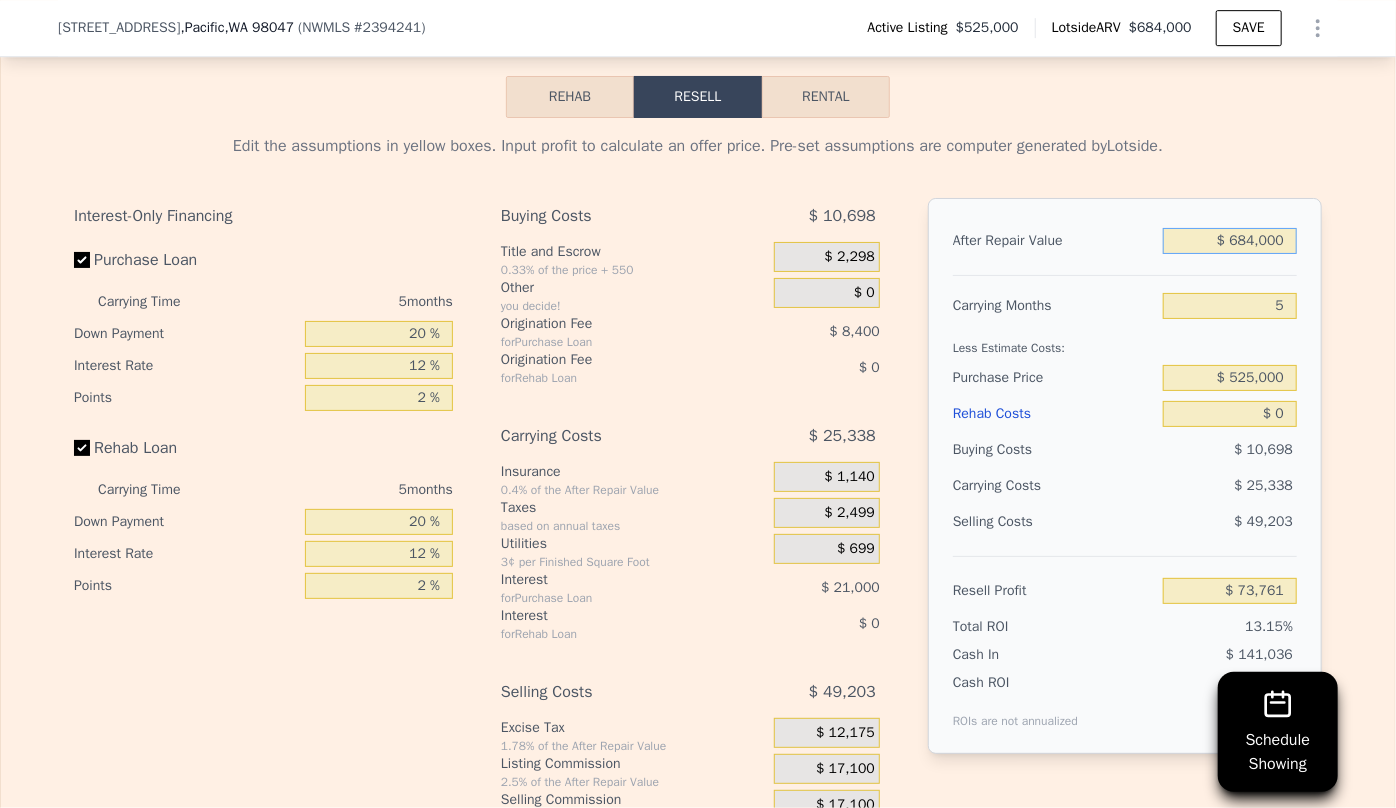 click on "$ 684,000" at bounding box center [1230, 241] 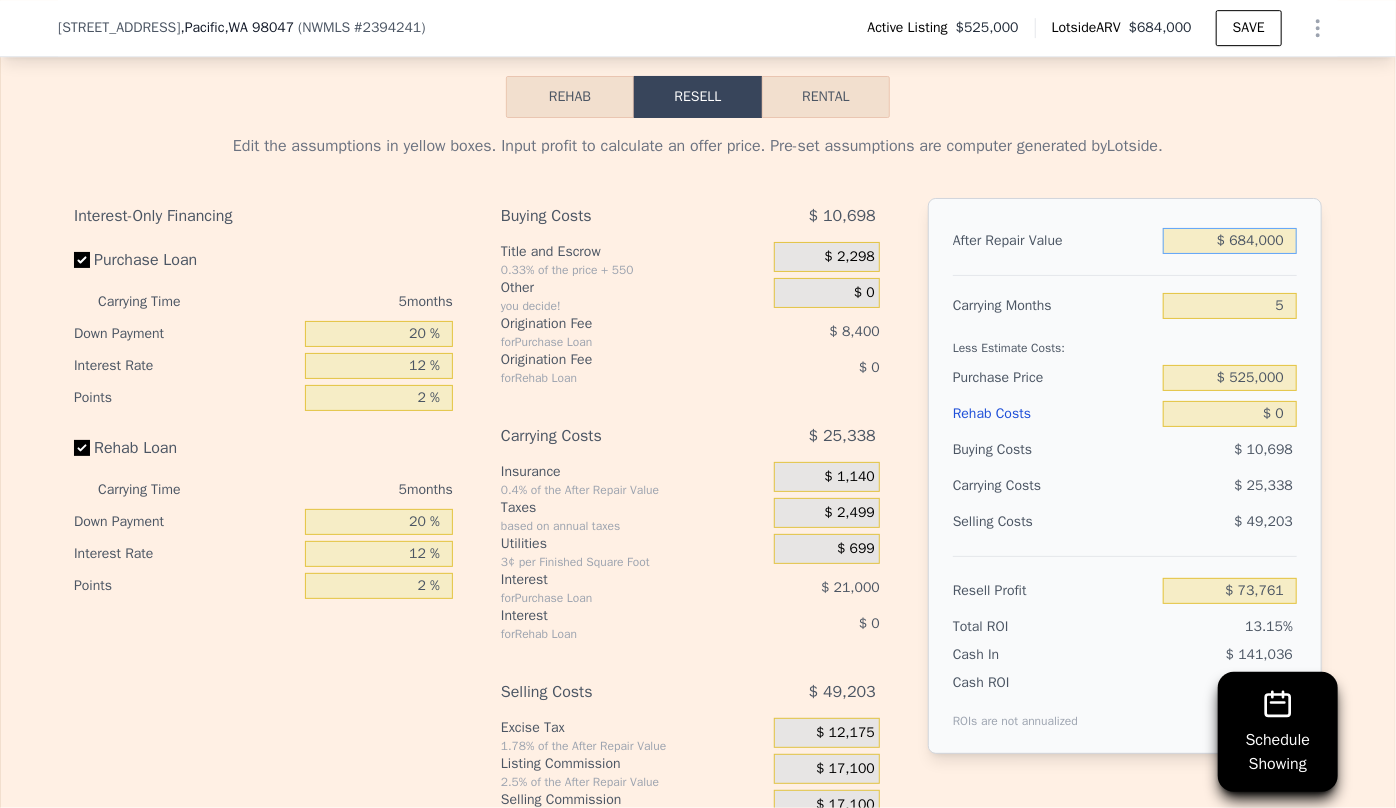 type on "$ 64,000" 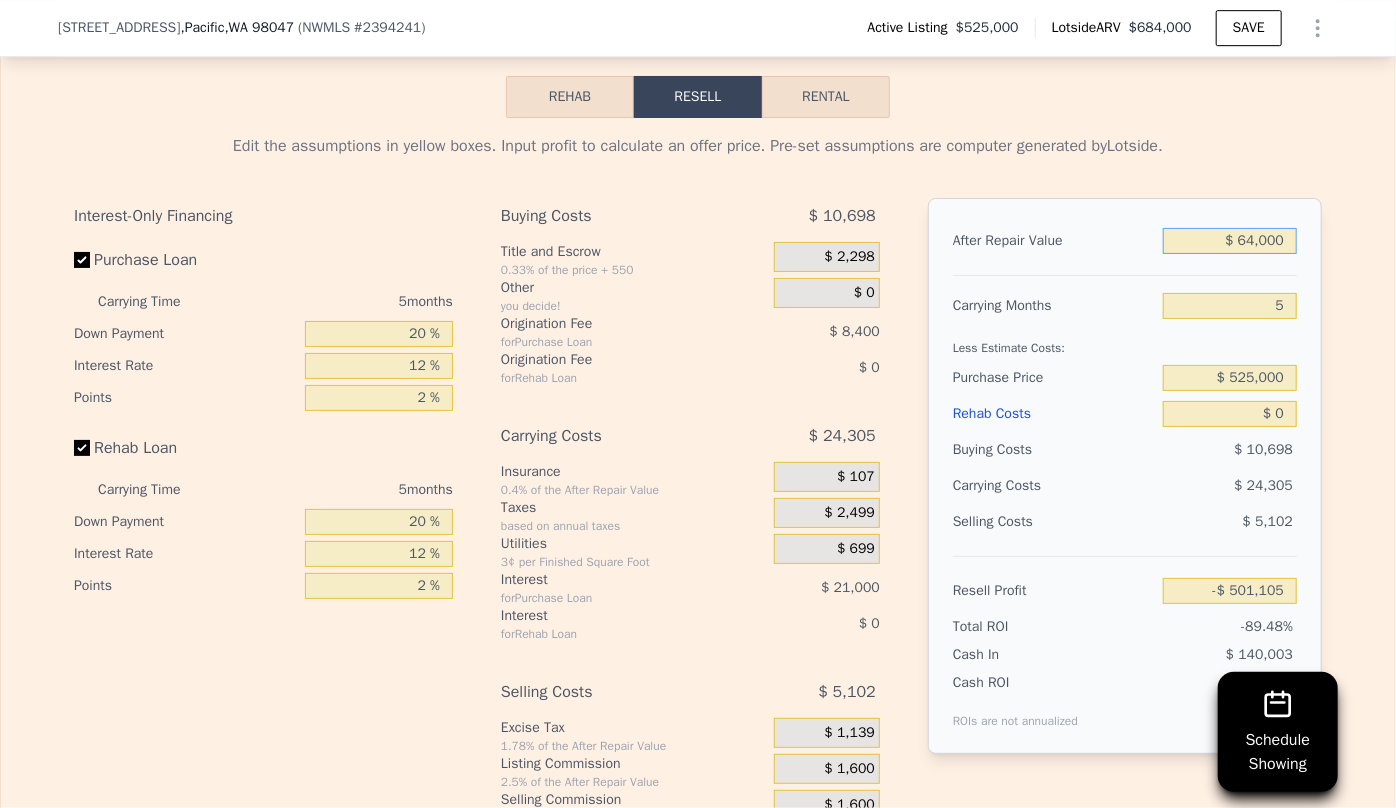 type on "-$ 501,105" 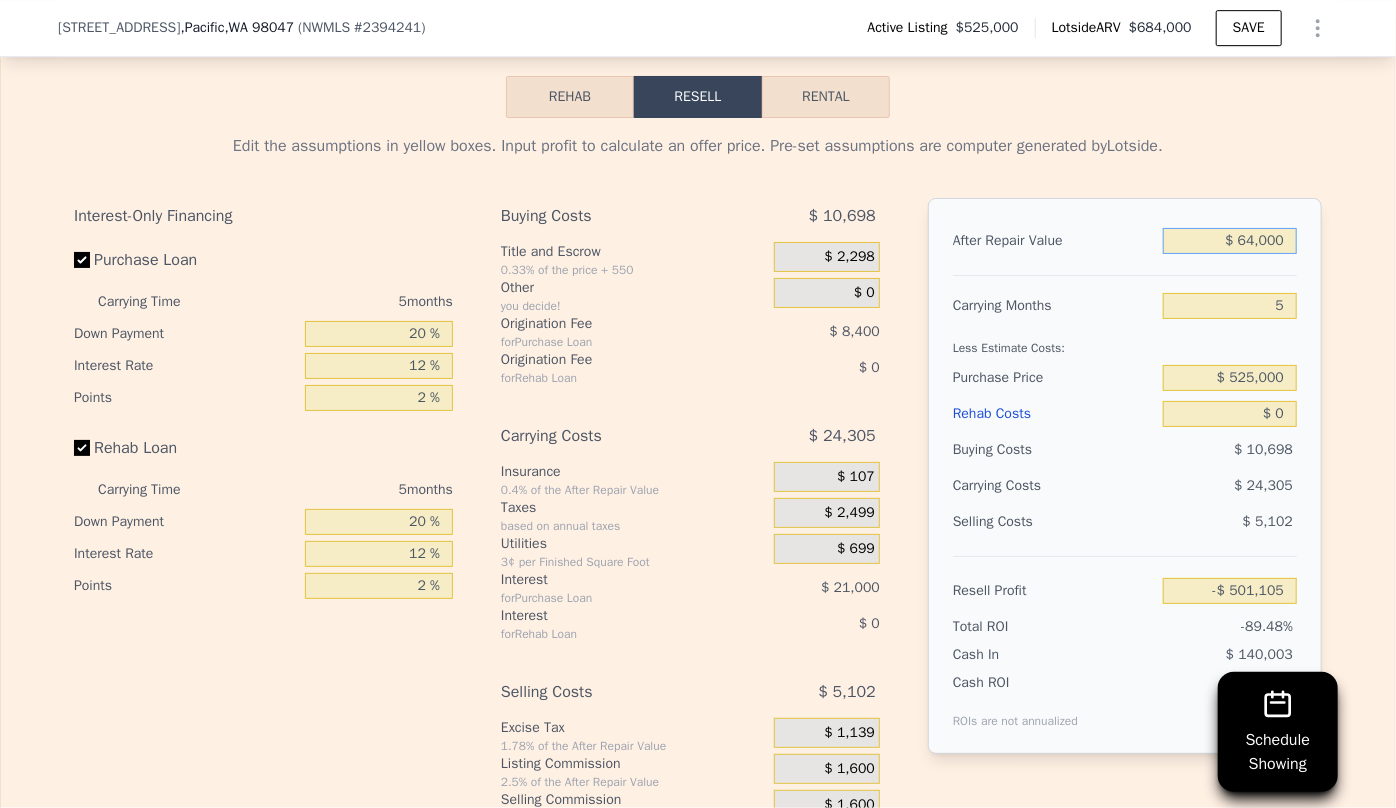 type on "$ 604,000" 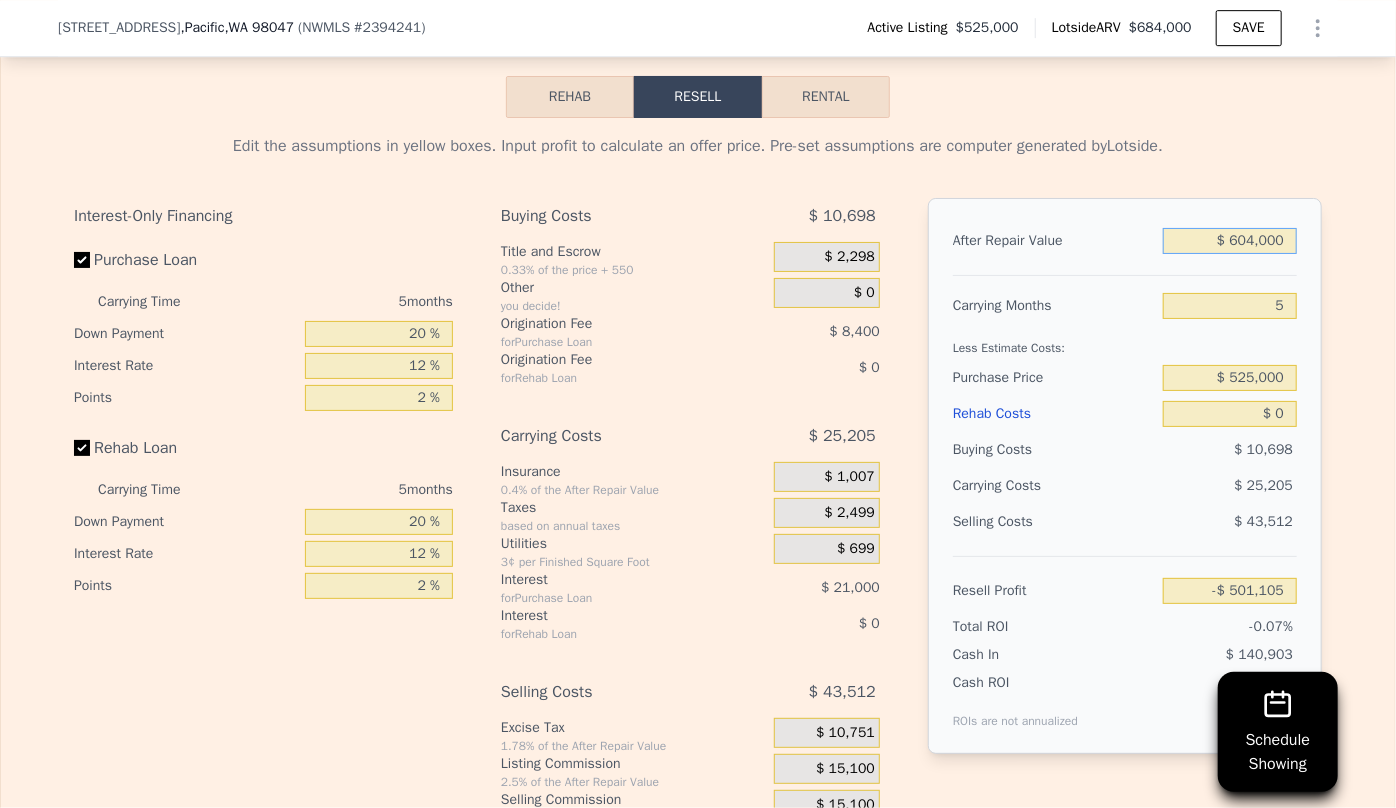 type on "-$ 415" 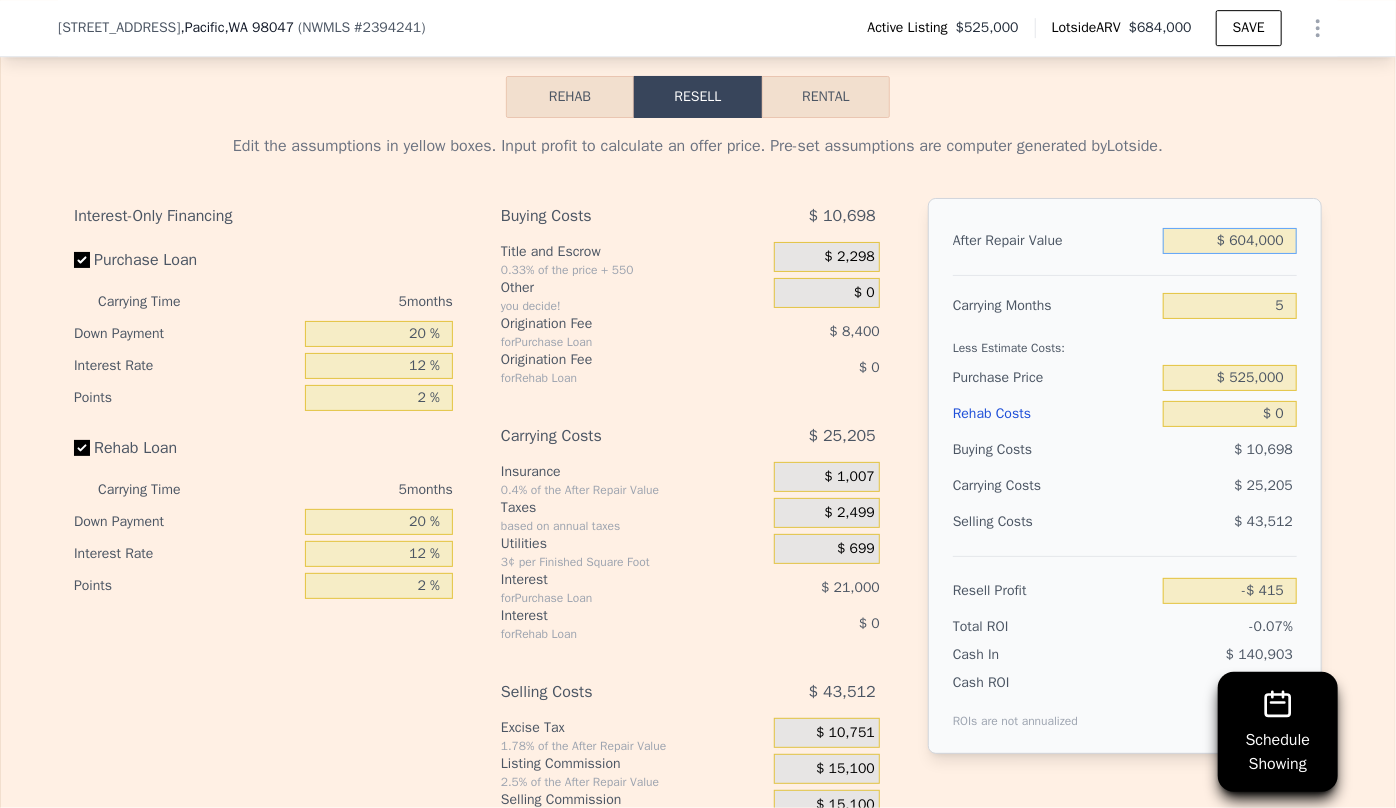 type on "$ 6,004,000" 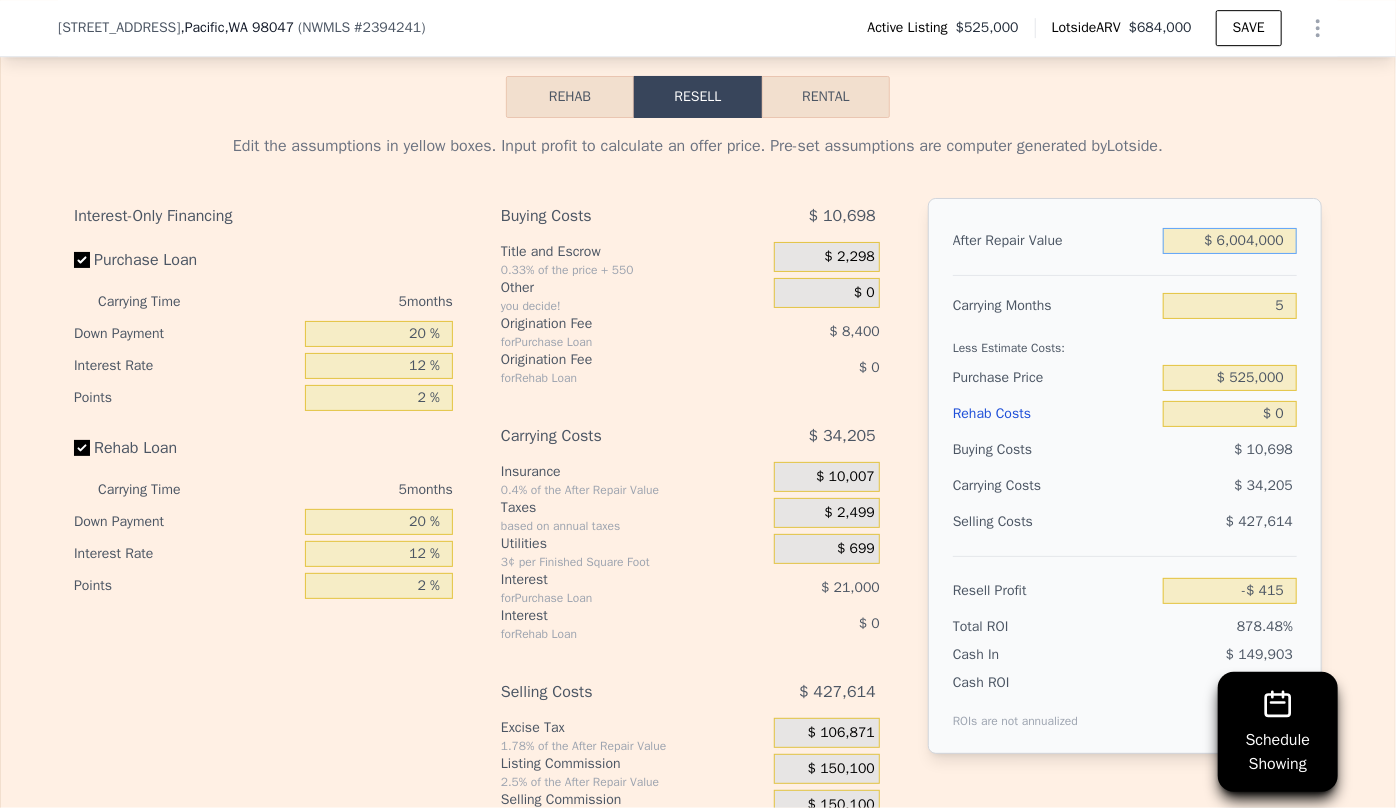 type on "$ 5,006,483" 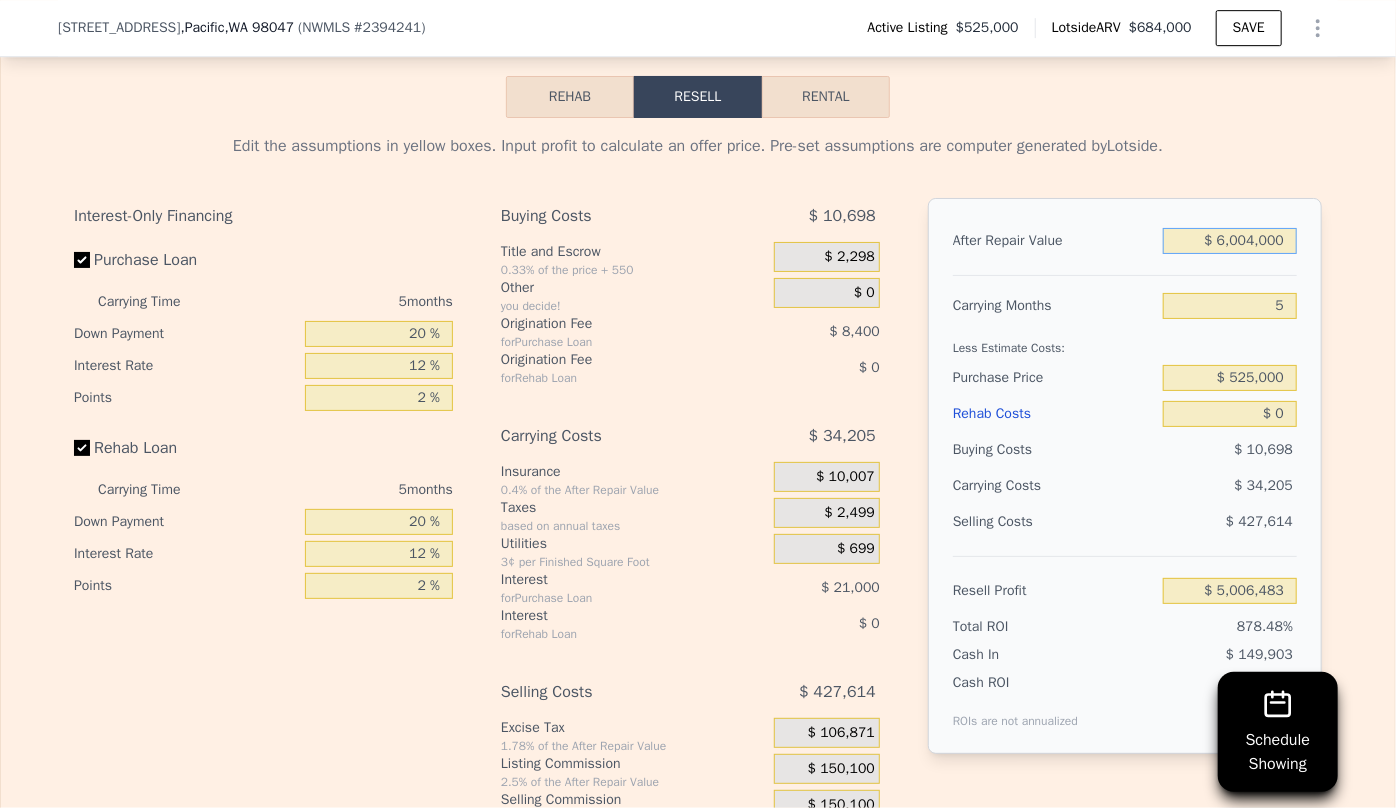 type on "$ 604,000" 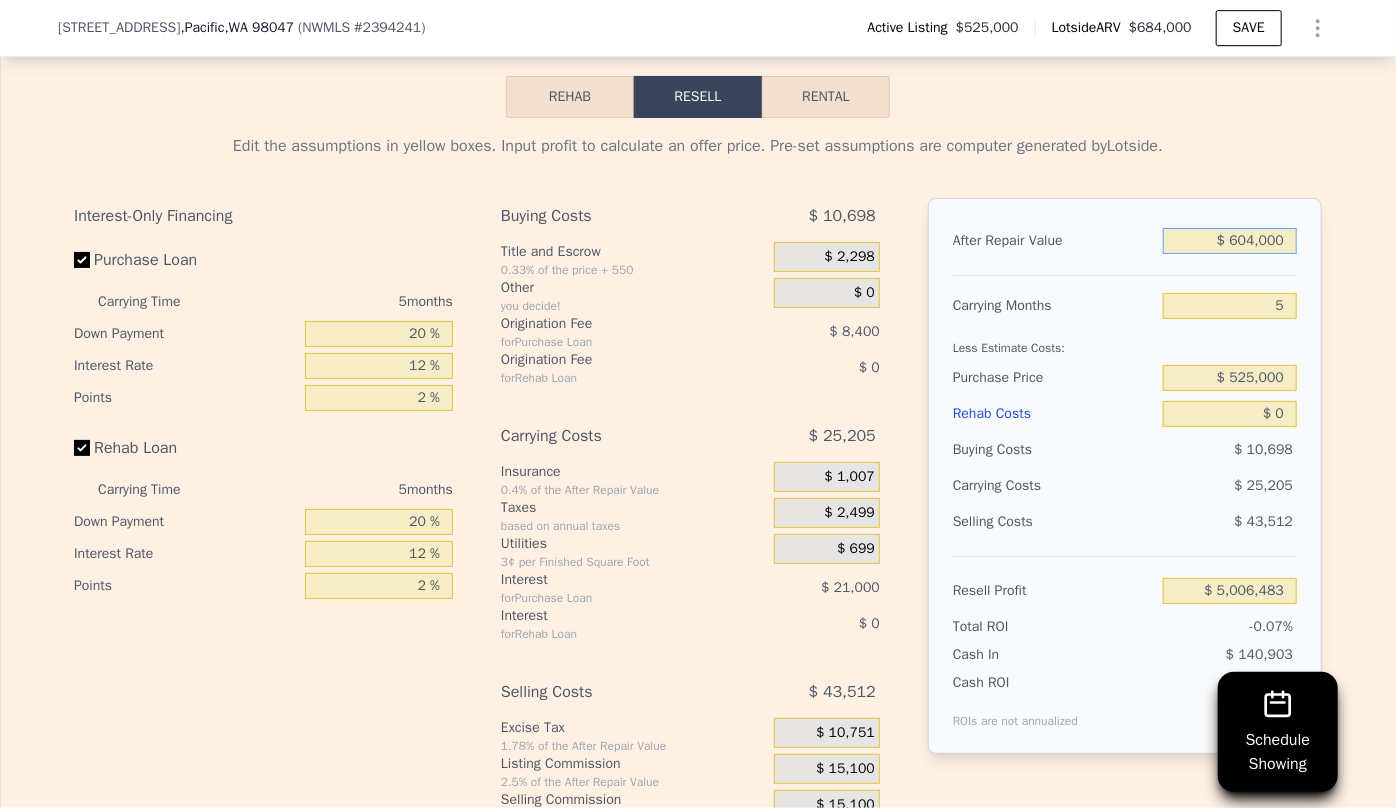 type on "-$ 415" 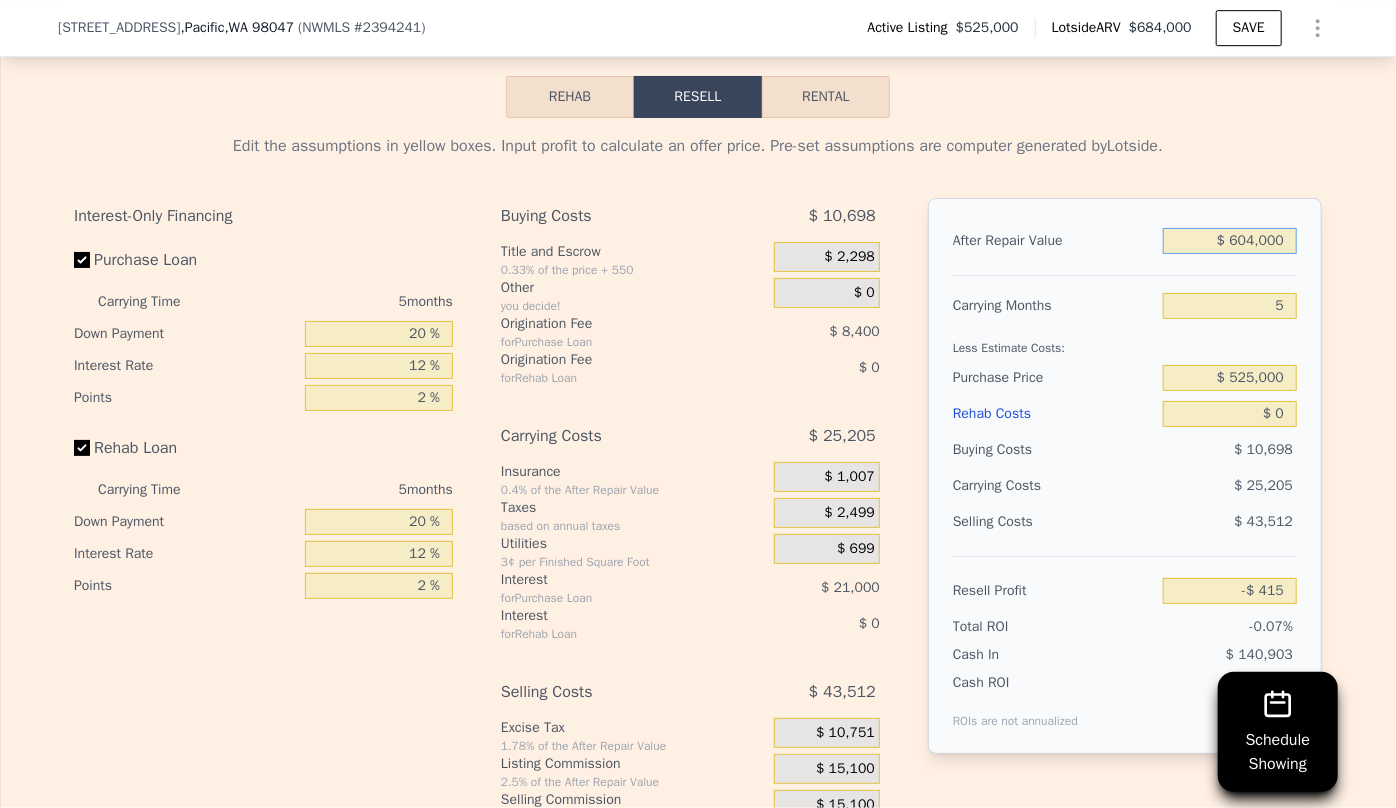 type on "$ 604,000" 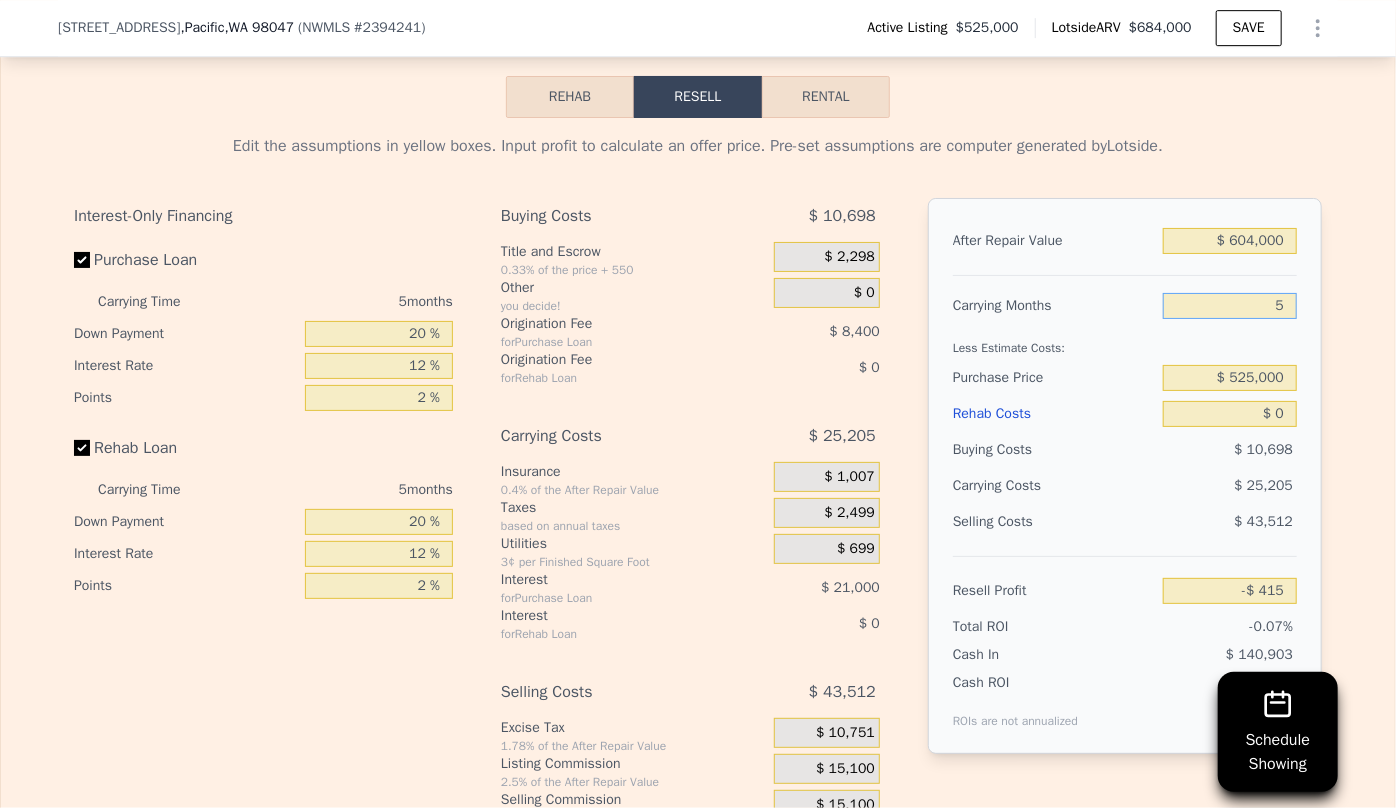 click on "5" at bounding box center (1230, 306) 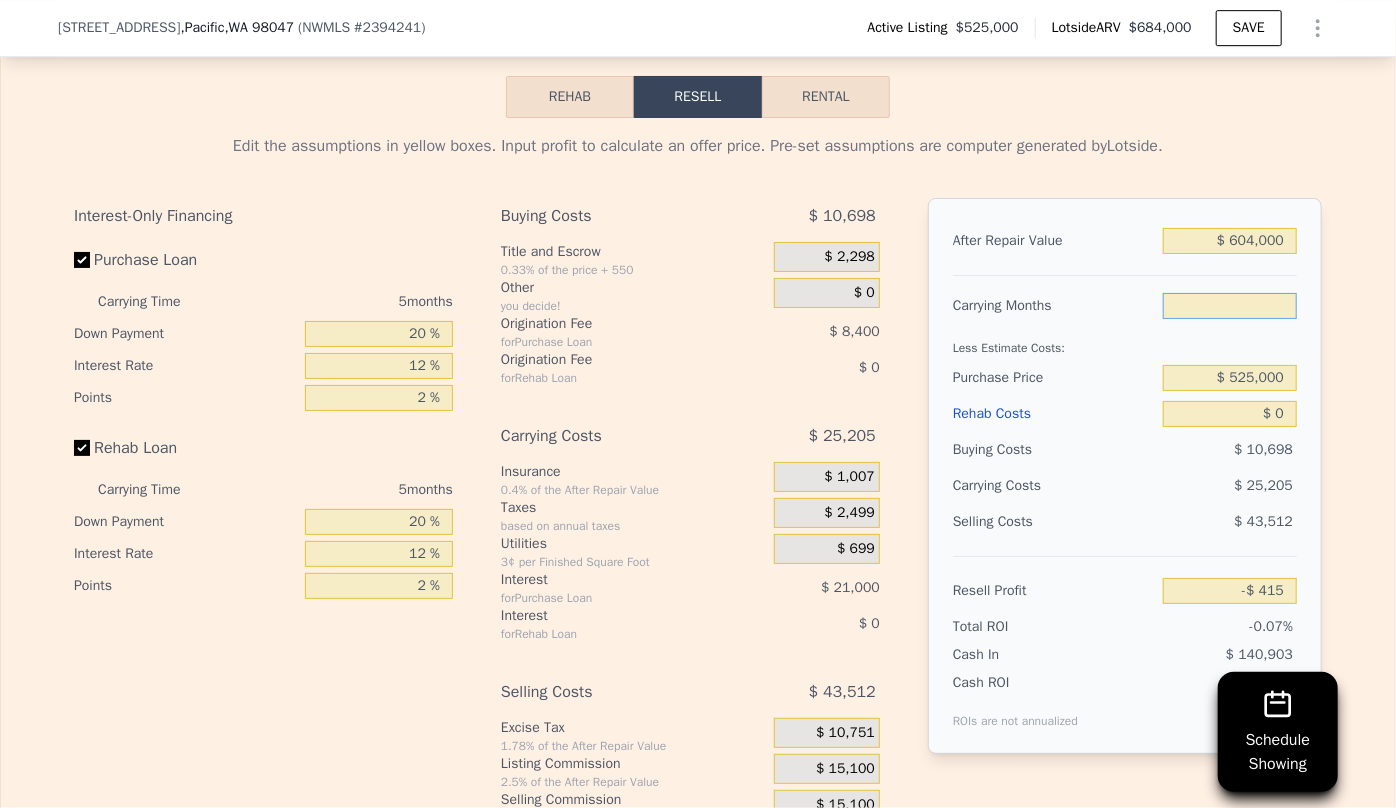type on "6" 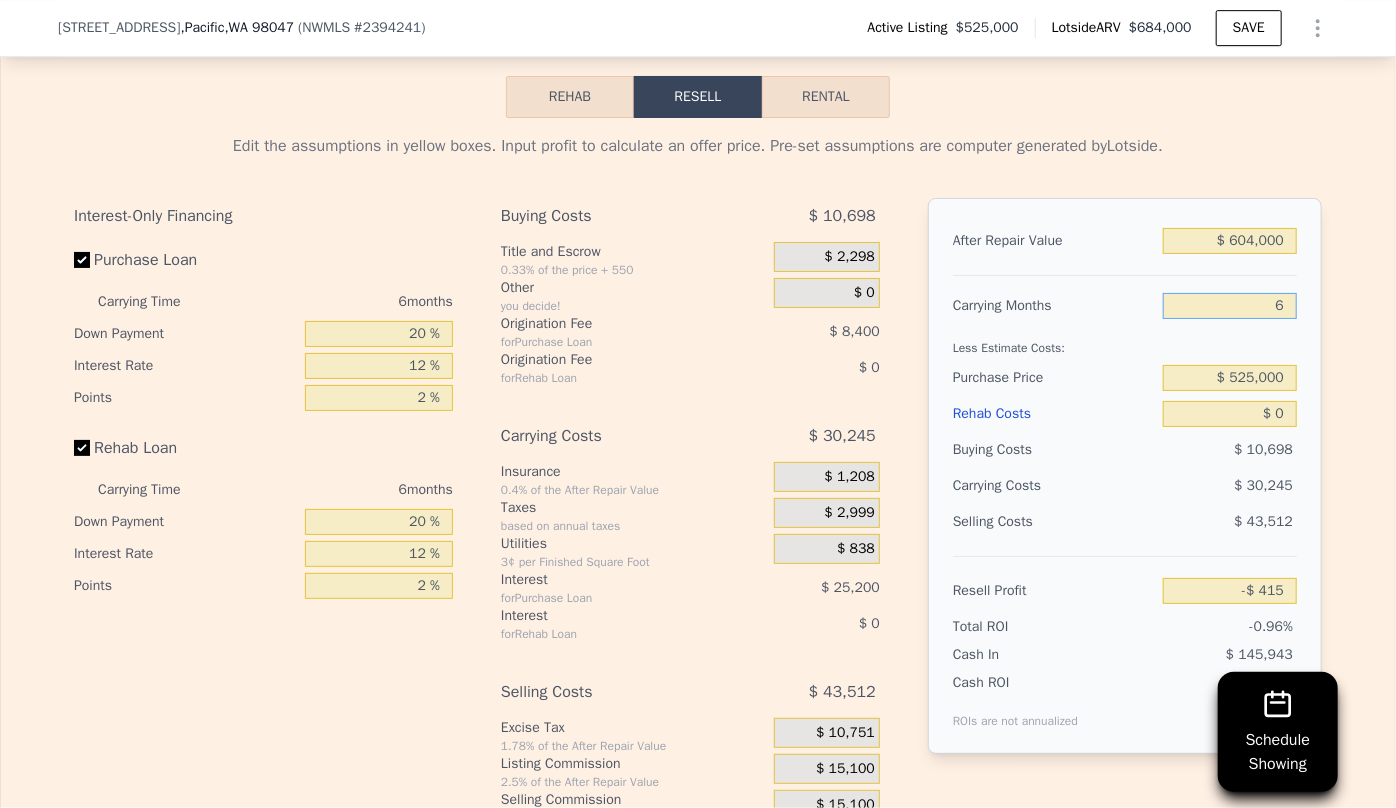 type on "-$ 5,455" 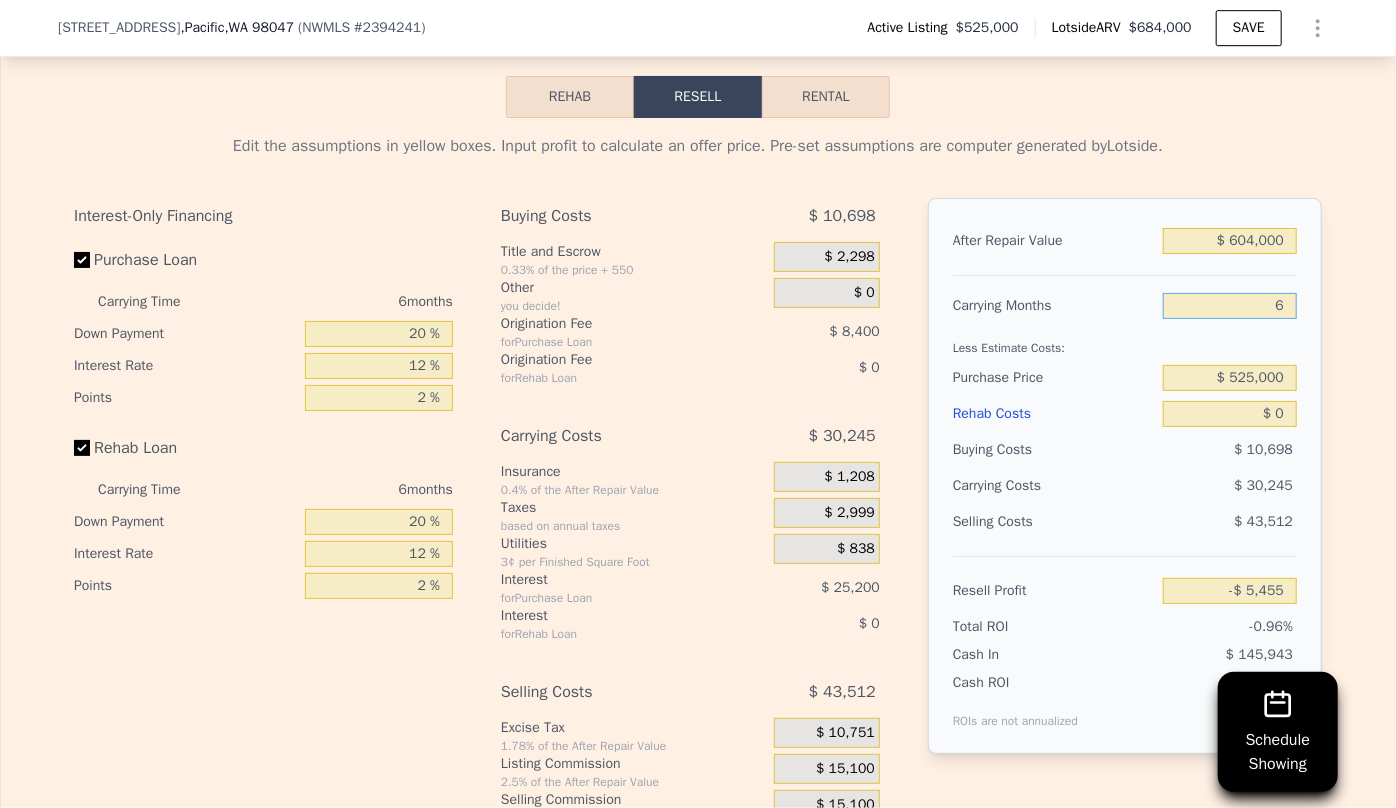type on "6" 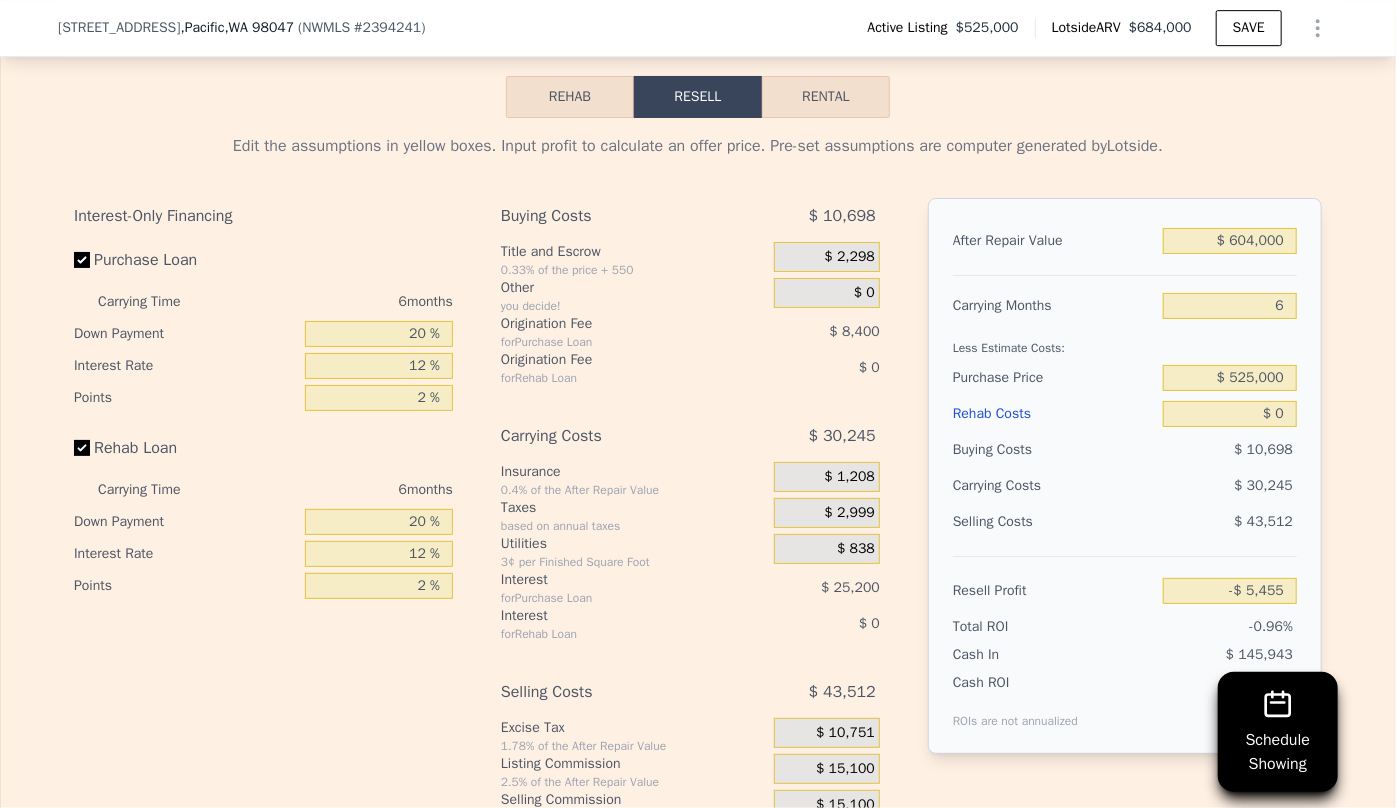 click on "$ 0" at bounding box center [1230, 414] 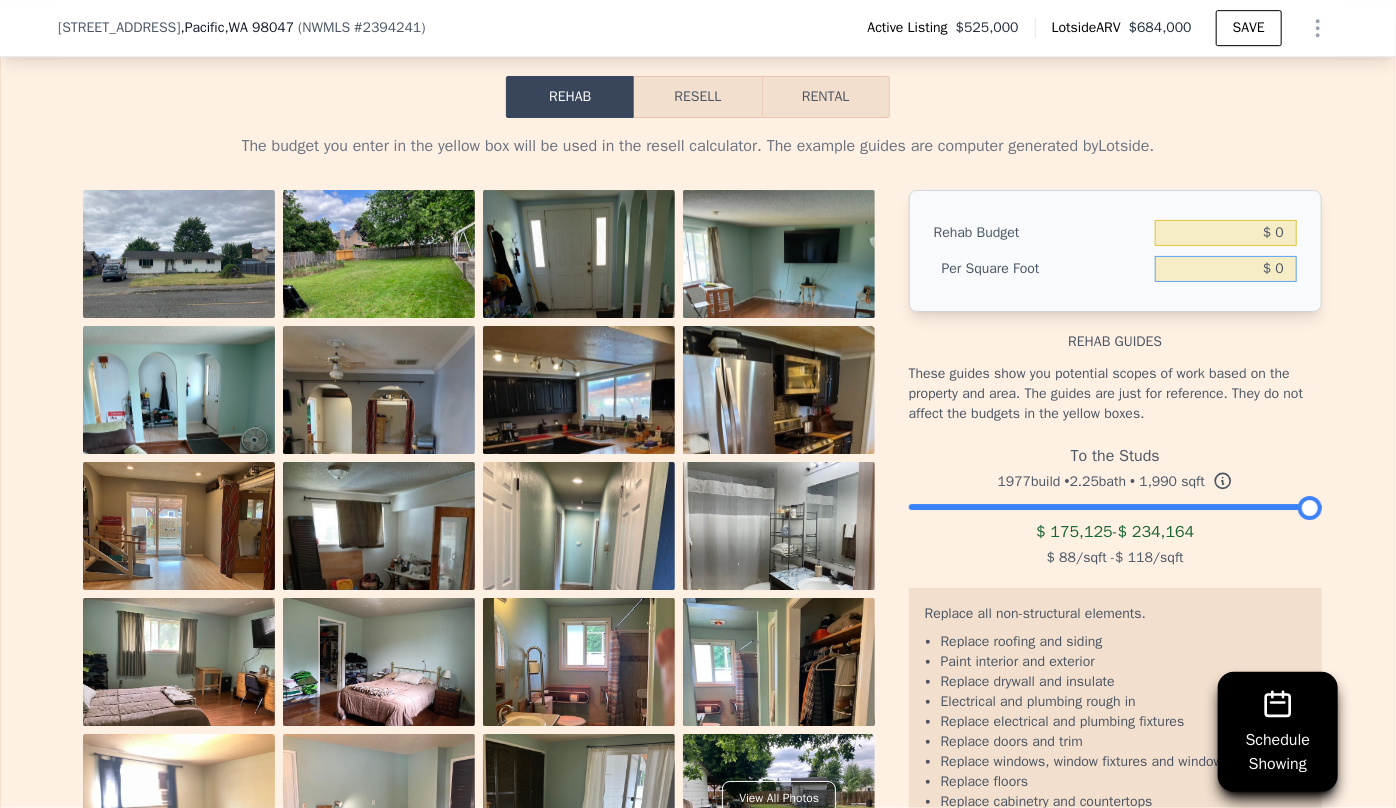 click on "$ 0" at bounding box center (1226, 269) 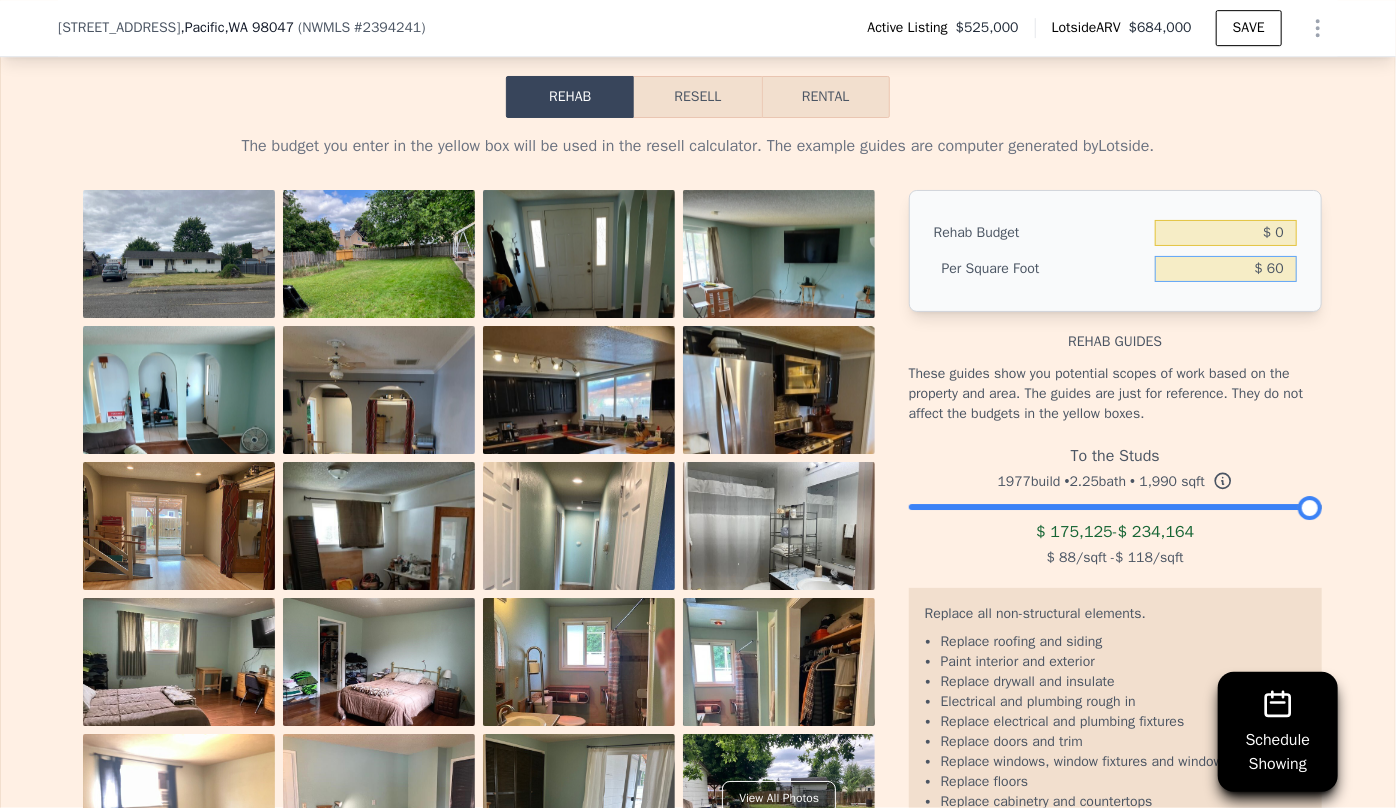 type on "$ 60" 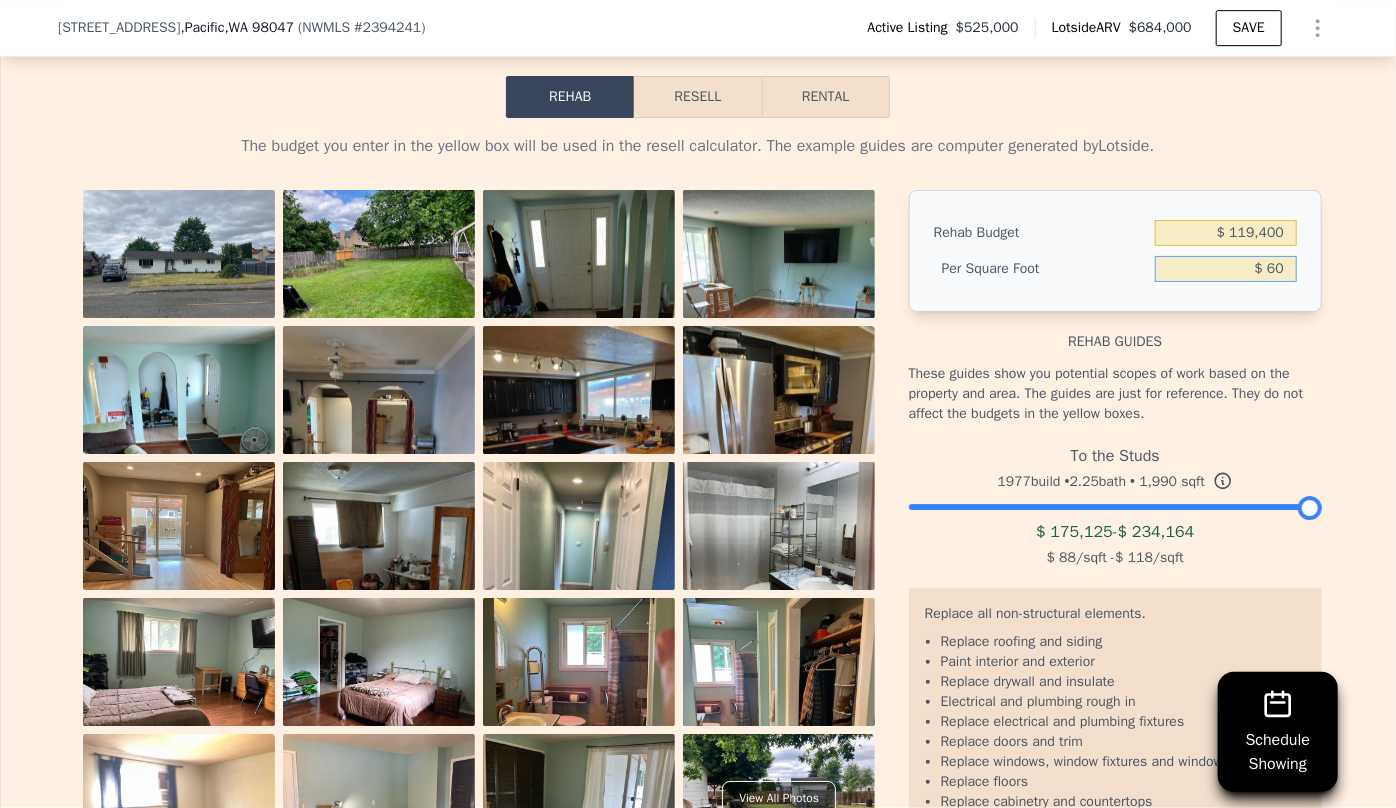 type on "$ 6" 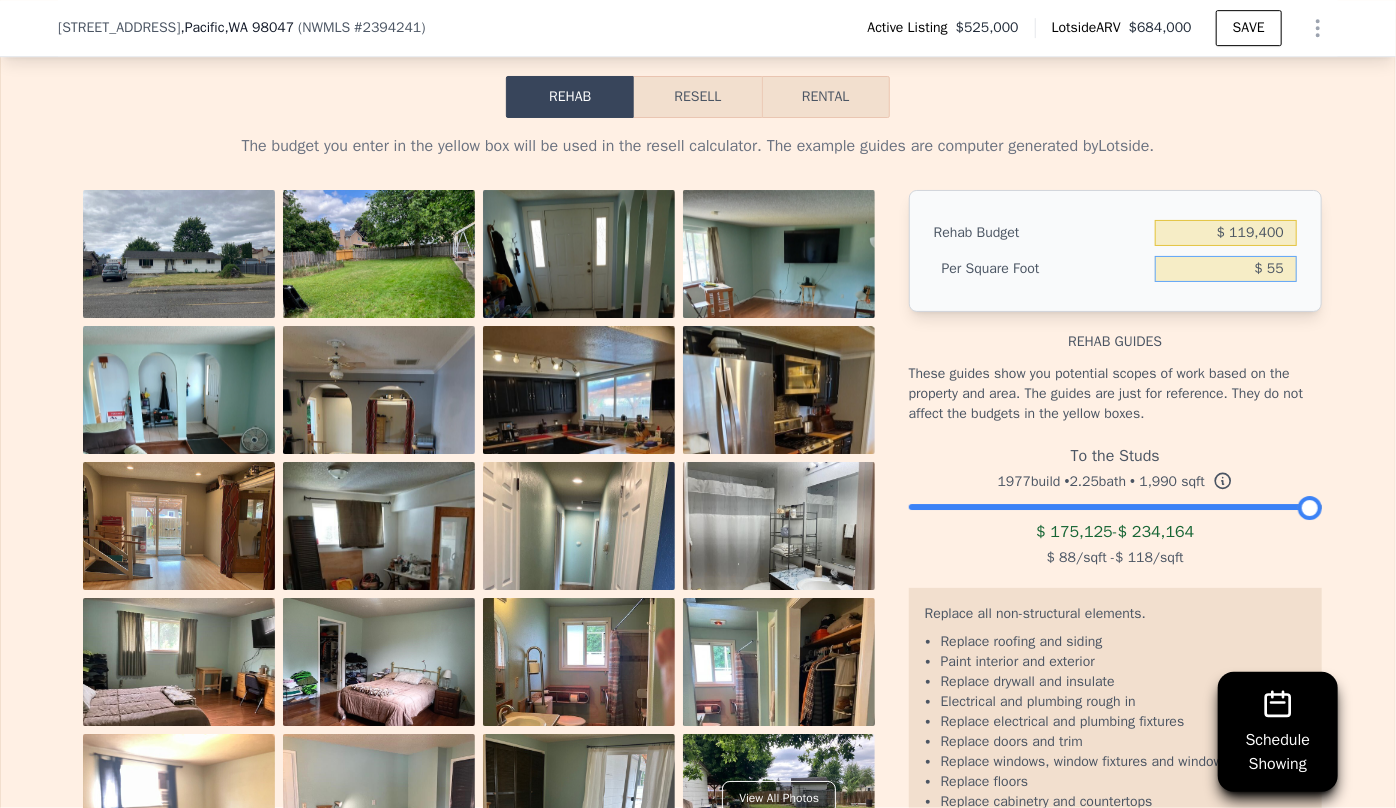 type on "$ 55" 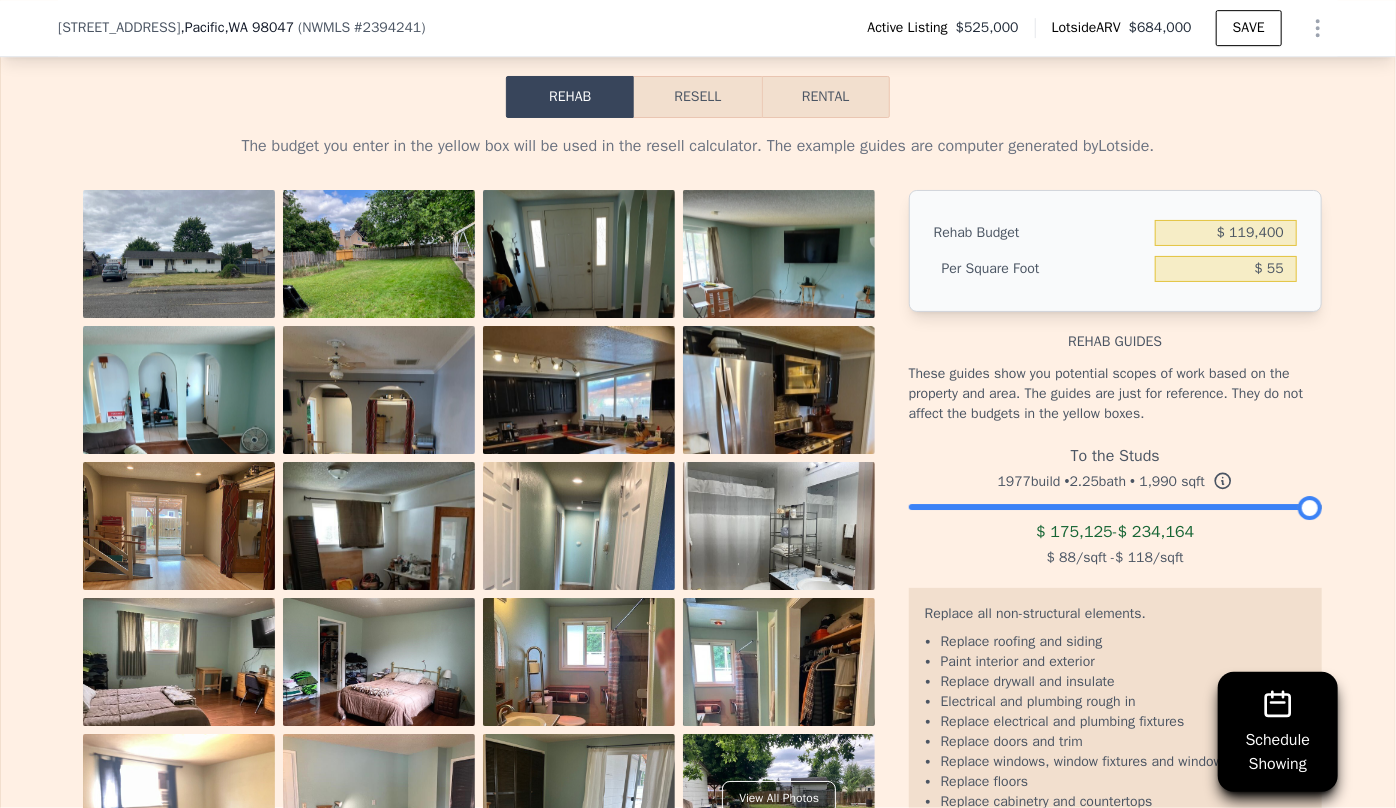 click on "These guides show you potential scopes of work based on the property and area. The guides are just for reference. They do not affect the budgets in the yellow boxes." at bounding box center (1115, 394) 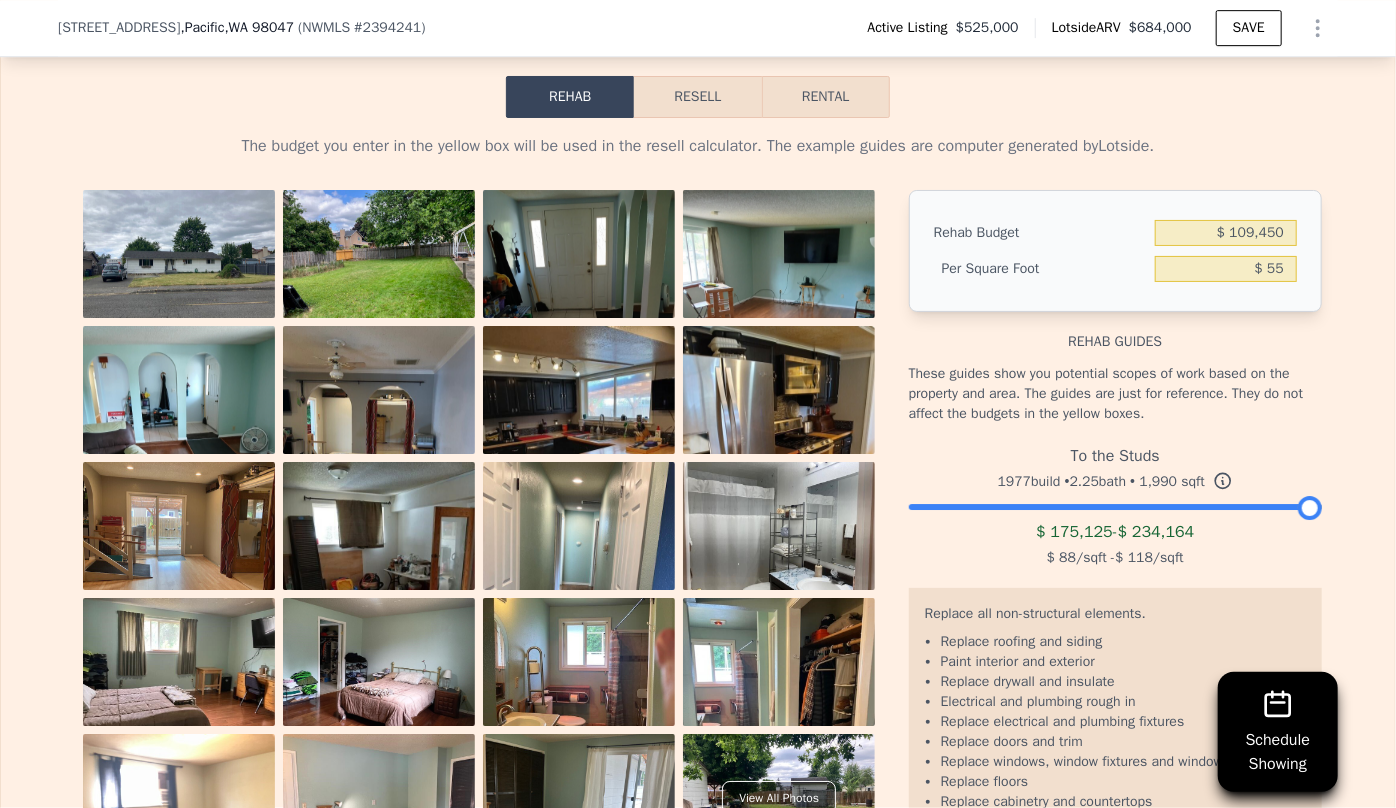 click on "Resell" at bounding box center (697, 97) 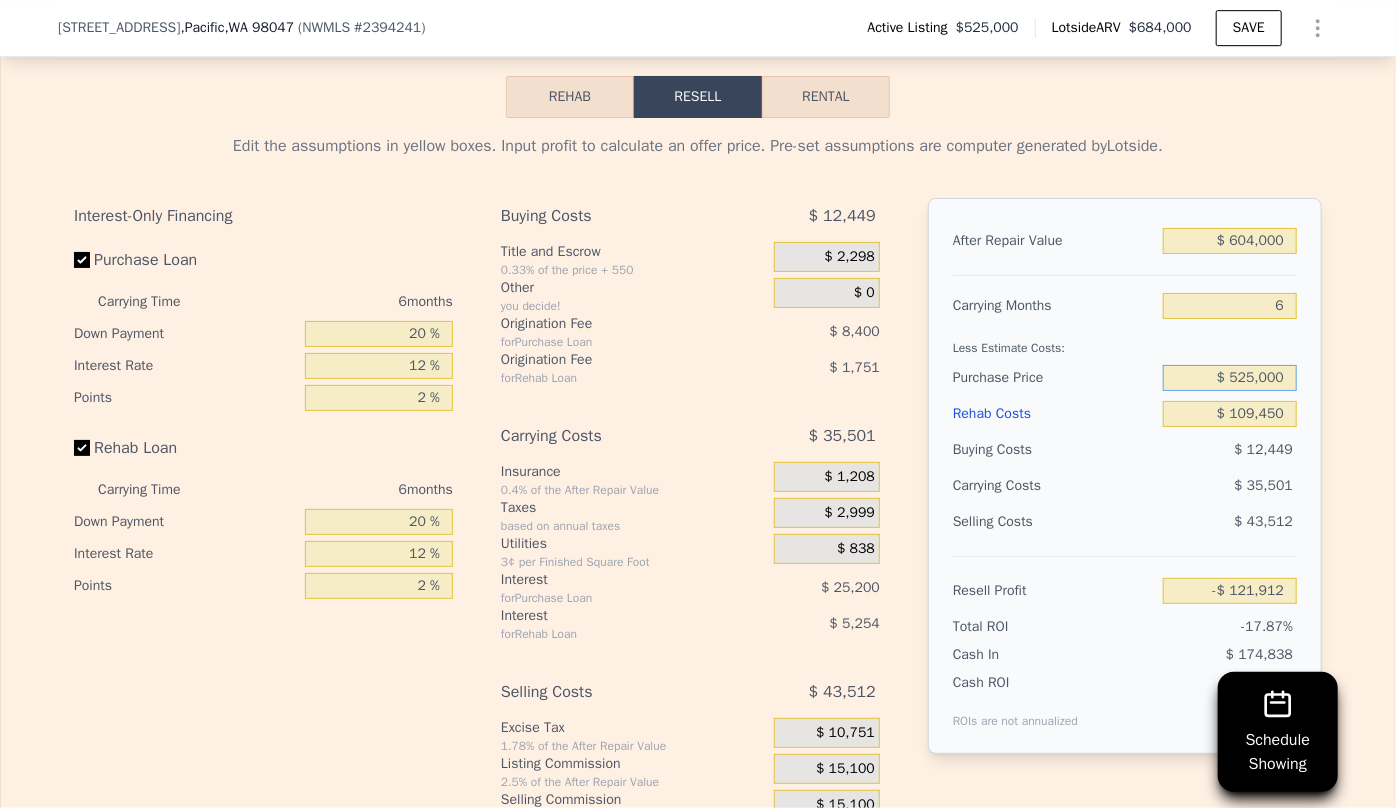 click on "$ 525,000" at bounding box center [1230, 378] 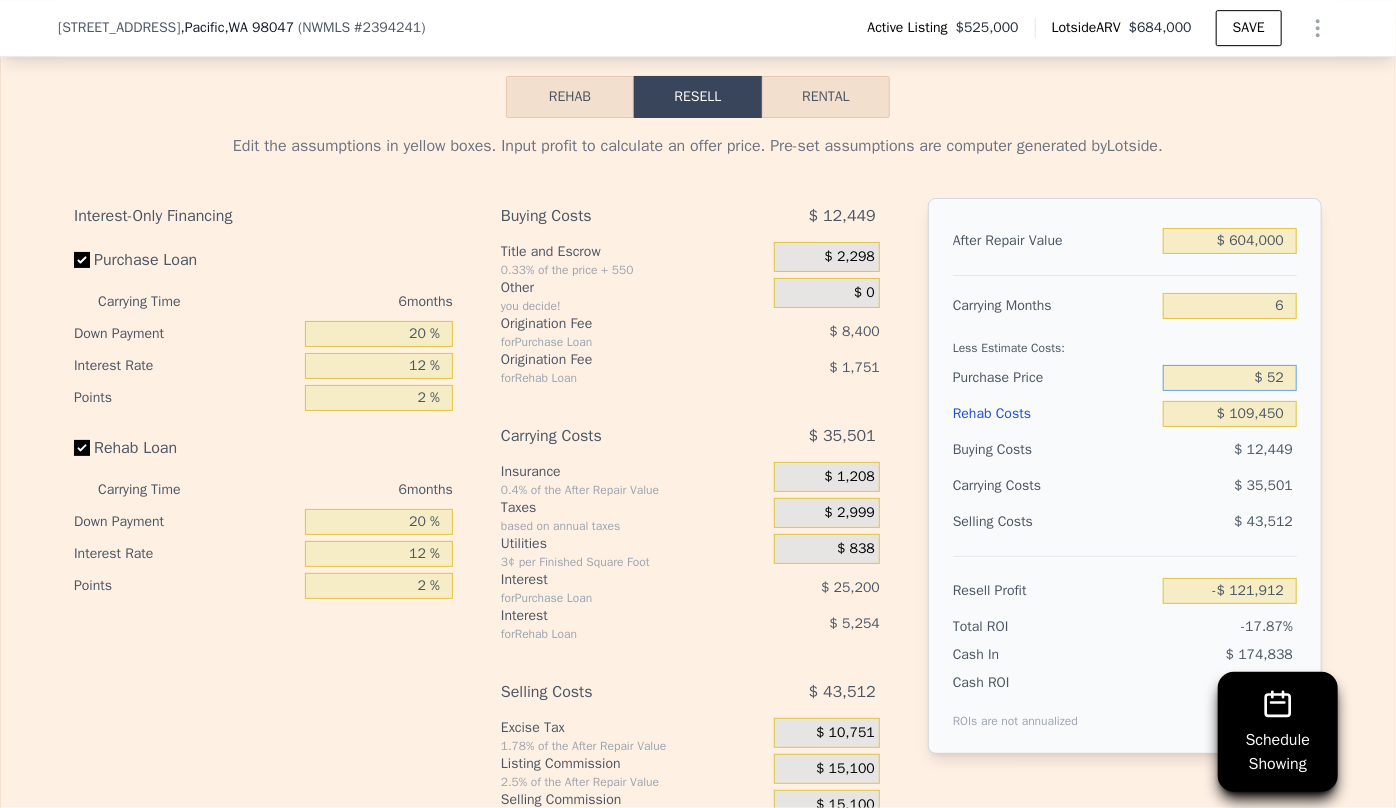 type on "$ 5" 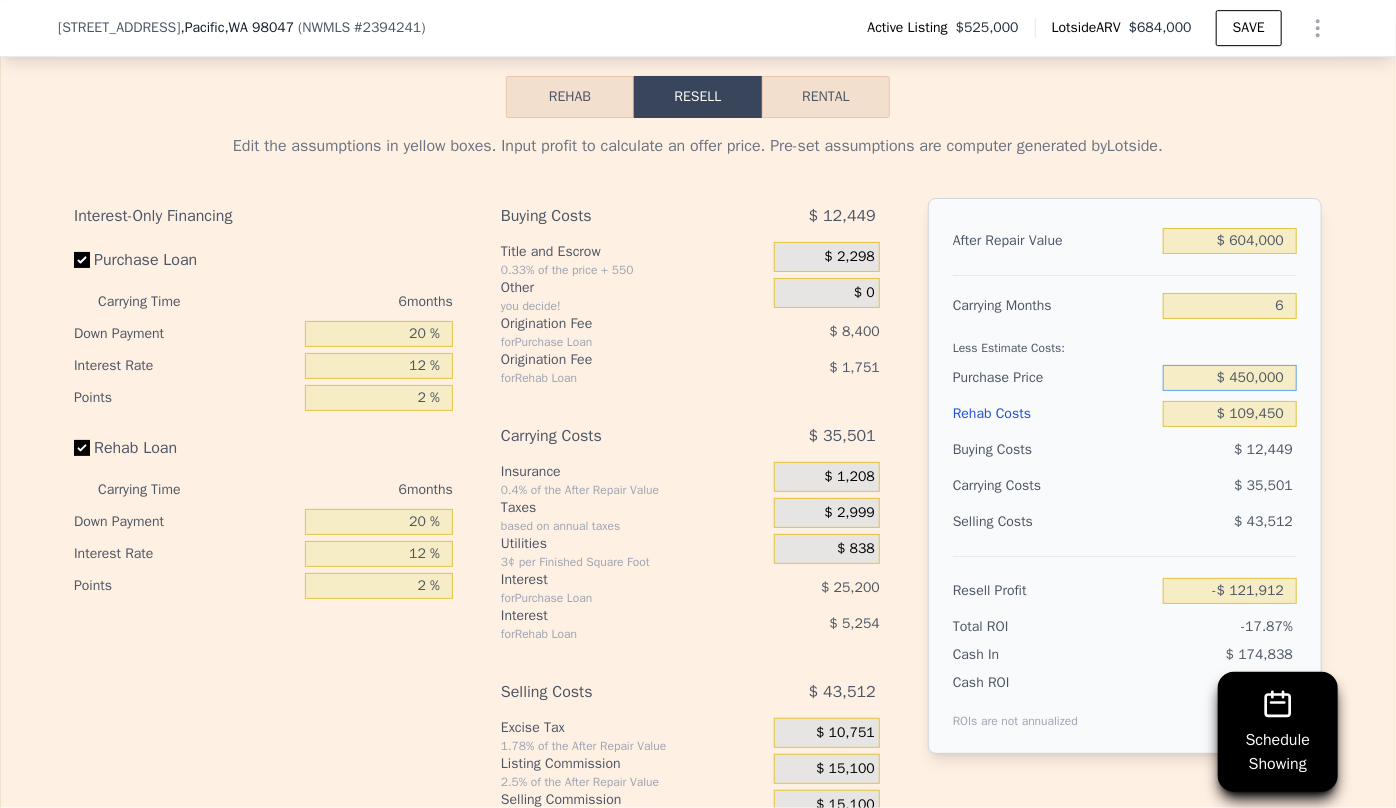 type on "$ 450,000" 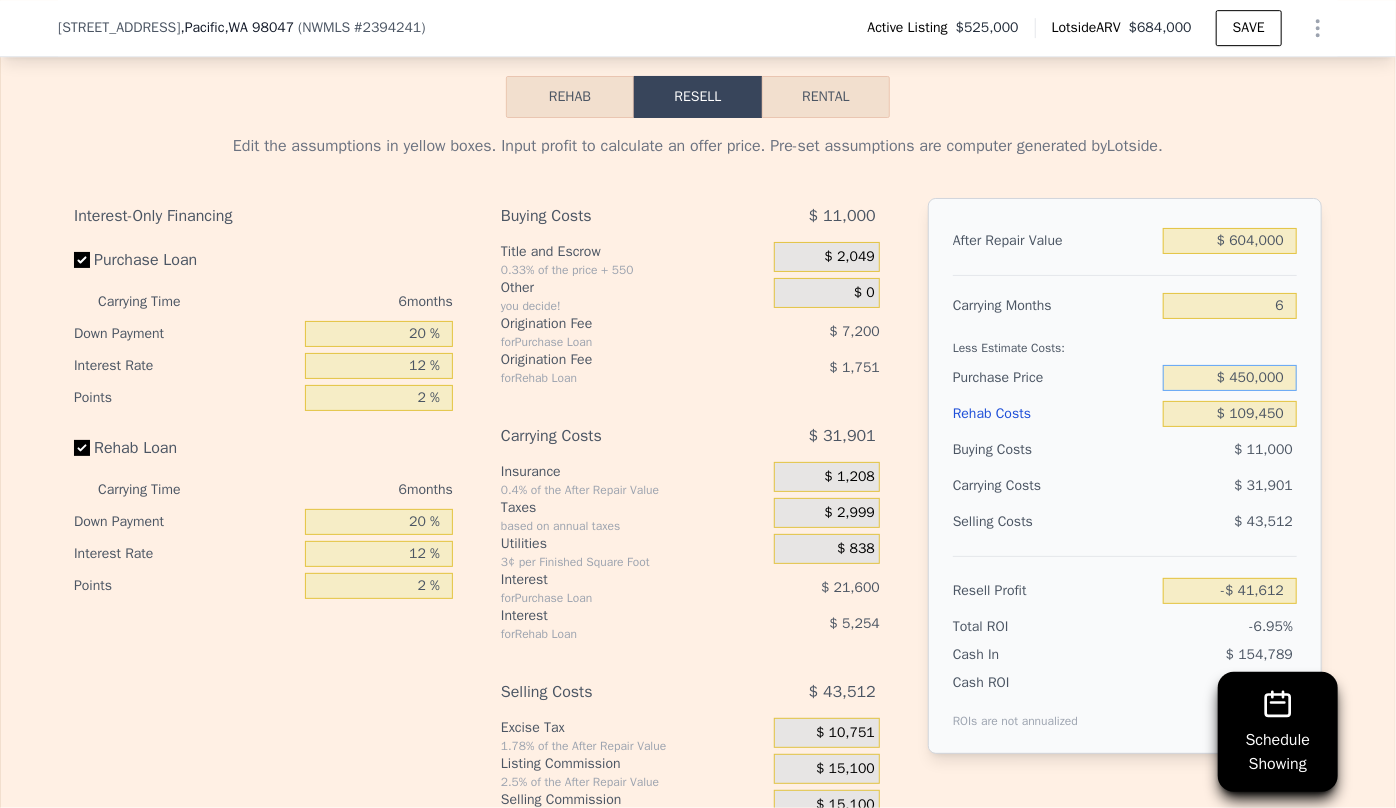 type on "-$ 41,863" 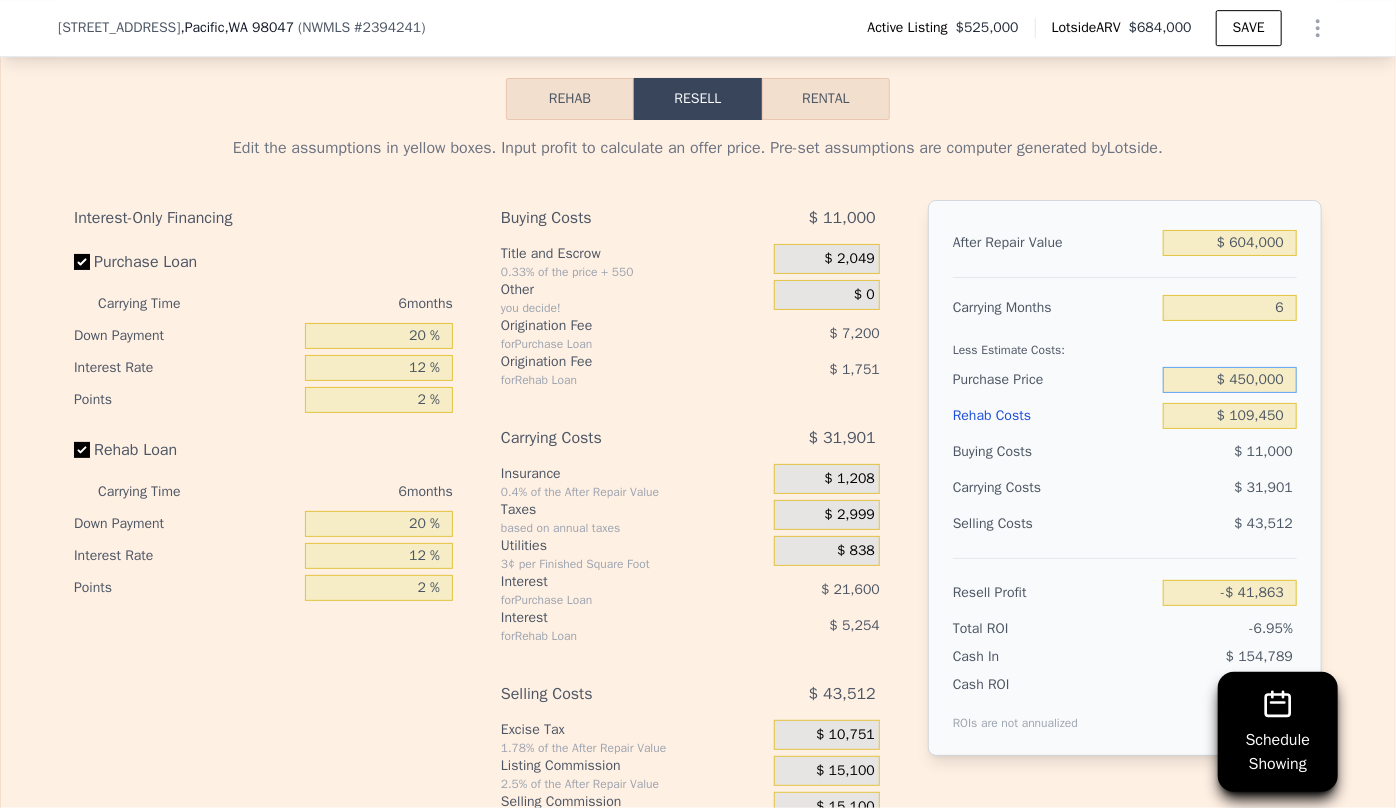 scroll, scrollTop: 3272, scrollLeft: 0, axis: vertical 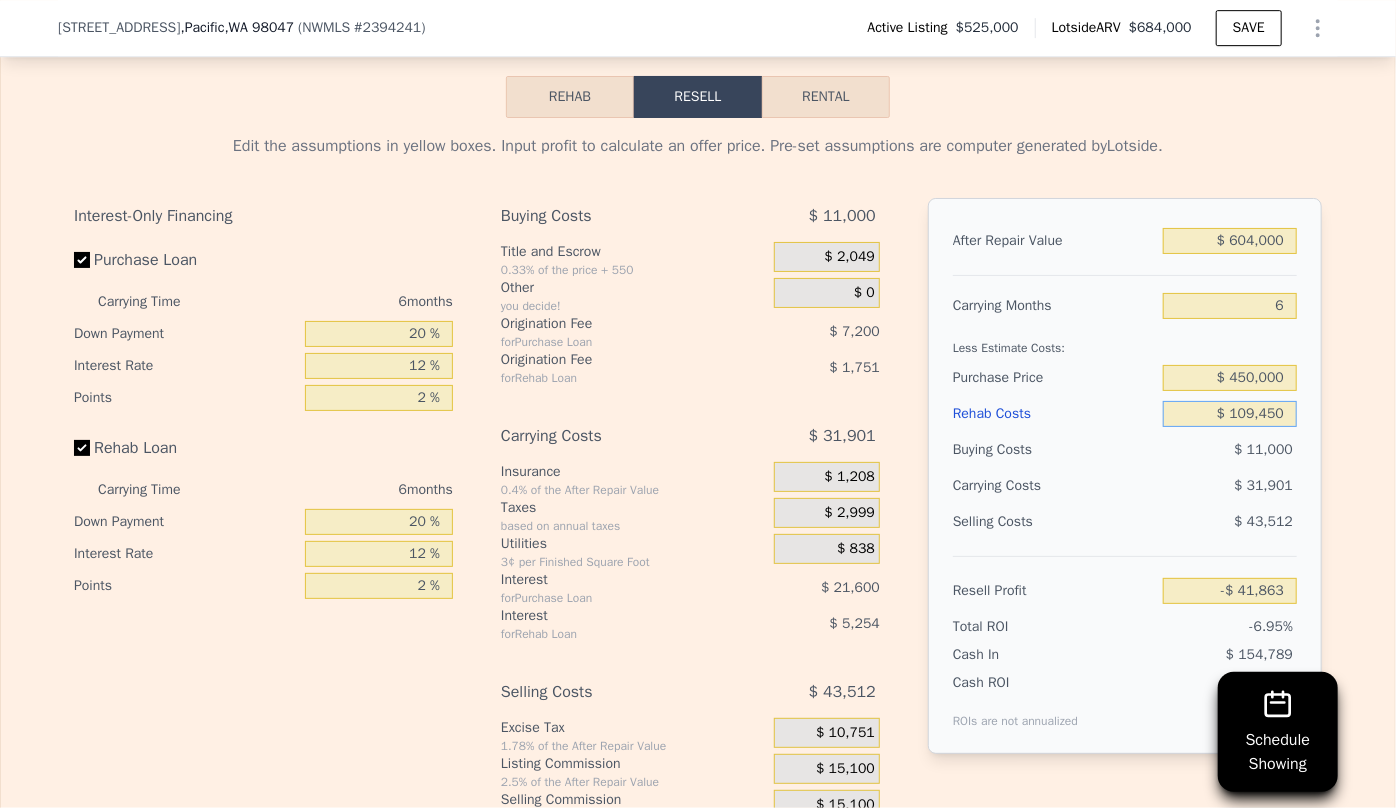 click on "$ 109,450" at bounding box center [1230, 414] 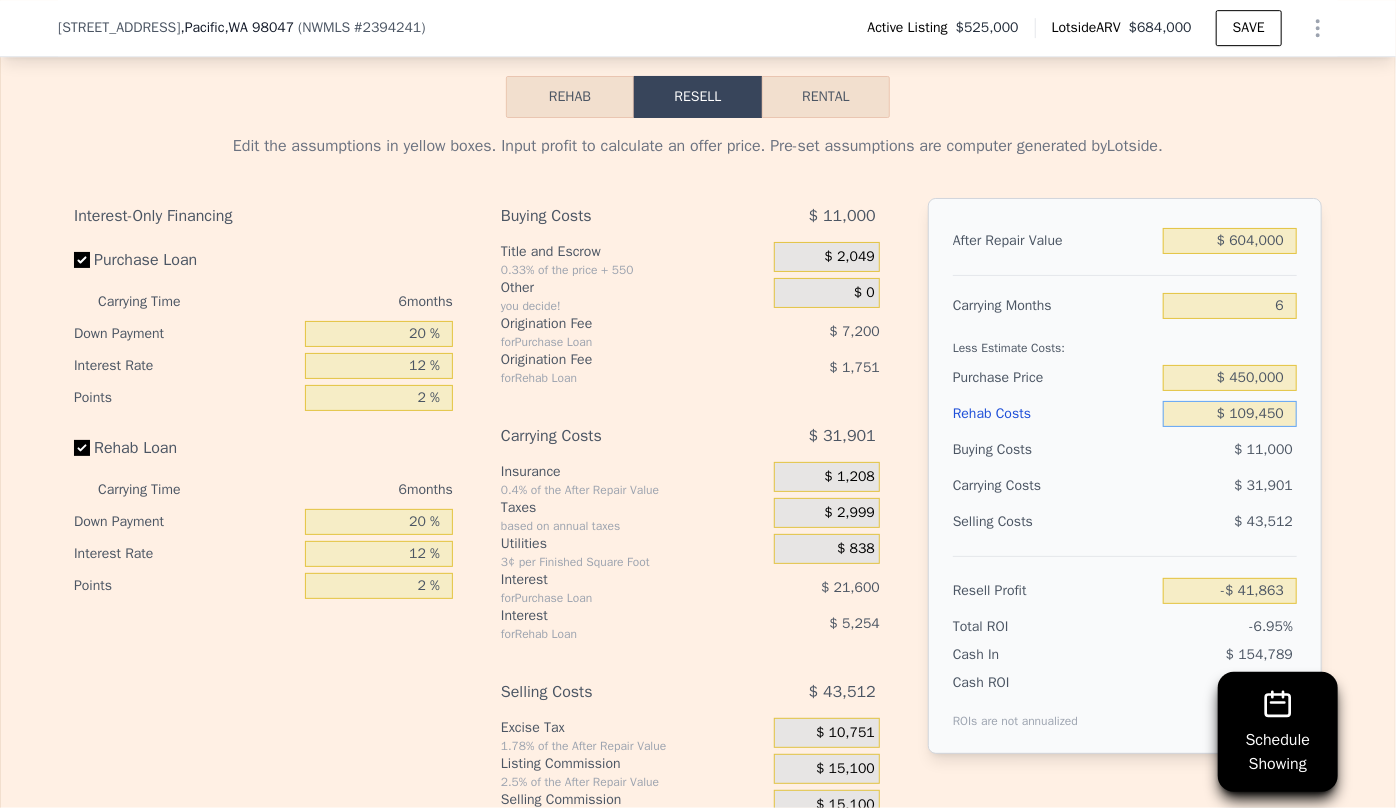 type on "$ 9" 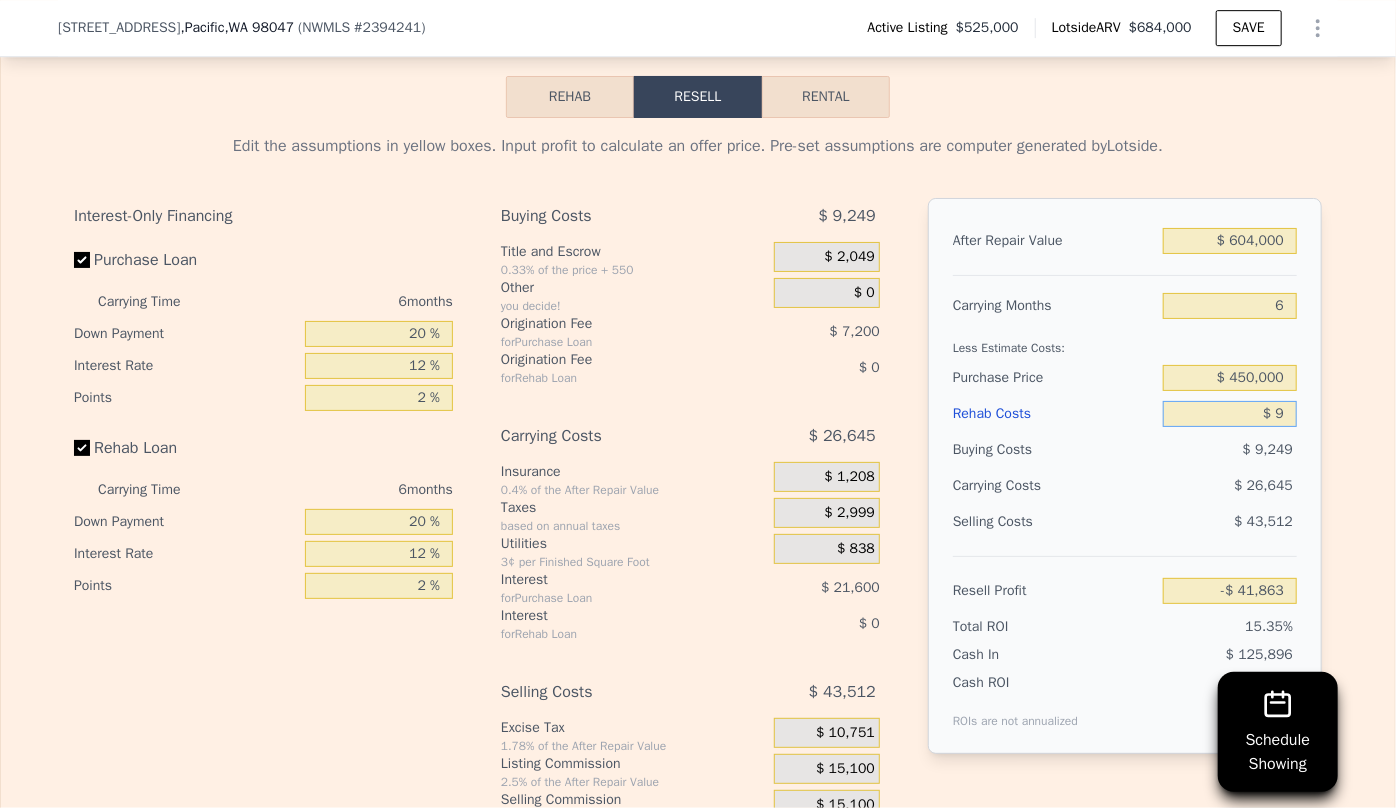 type on "$ 74,585" 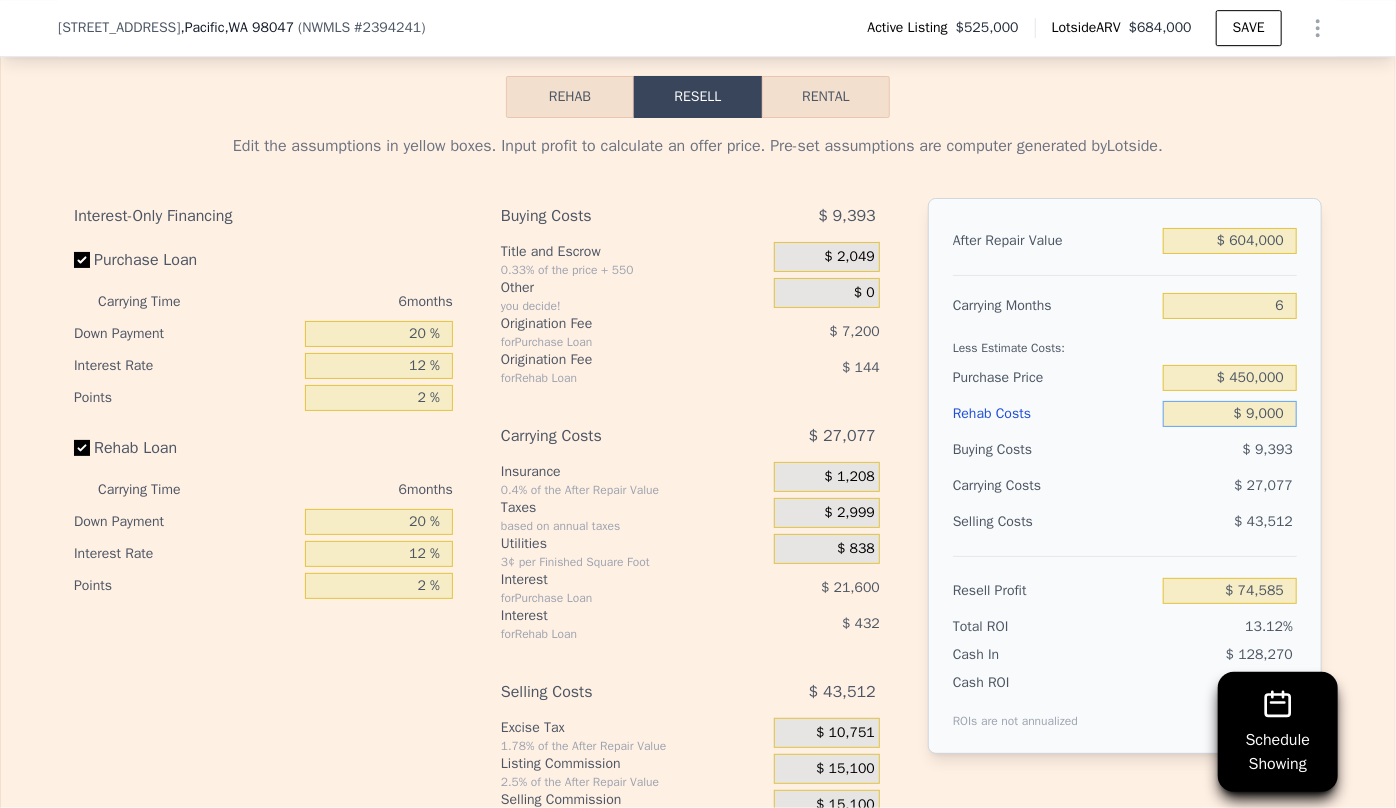 type on "$ 90,000" 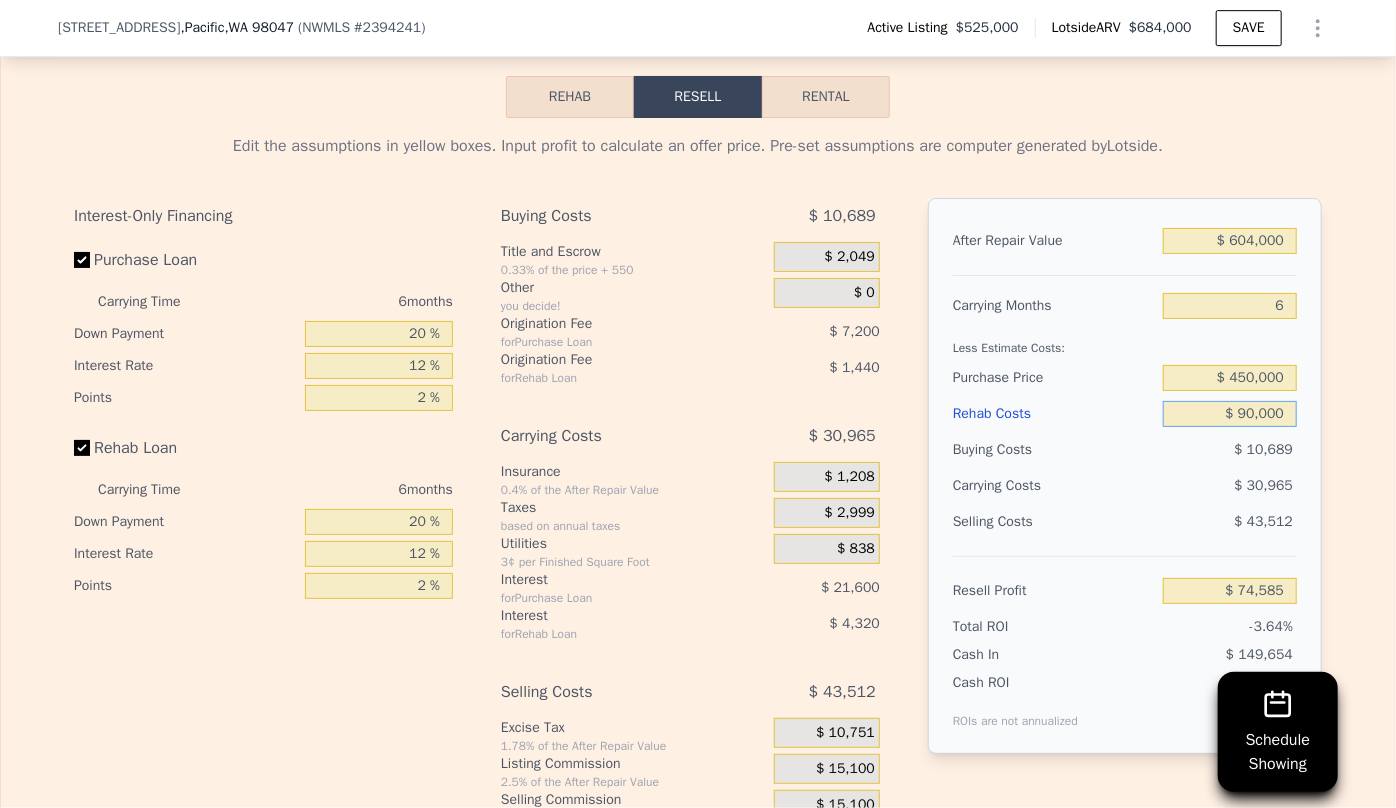 type on "-$ 21,166" 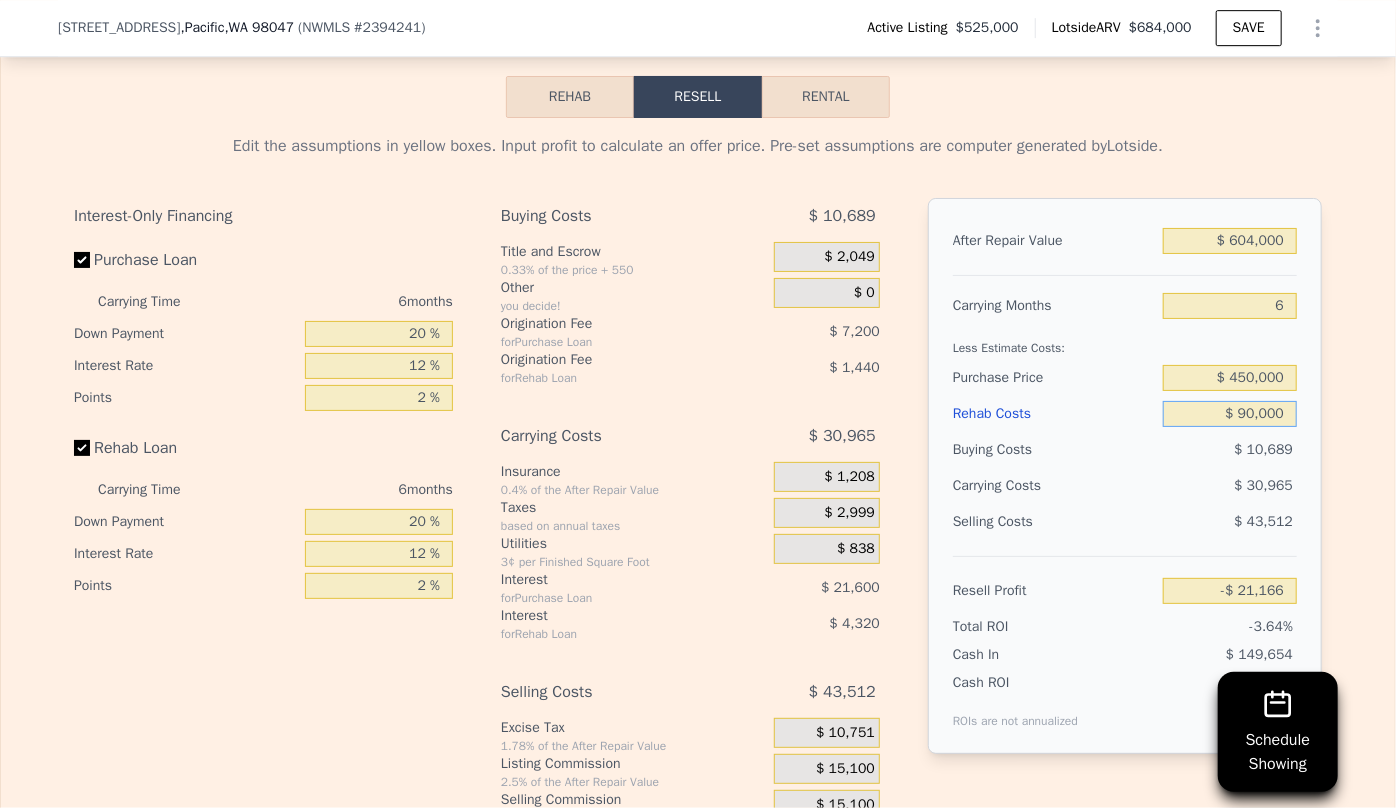 type on "$ 90,000" 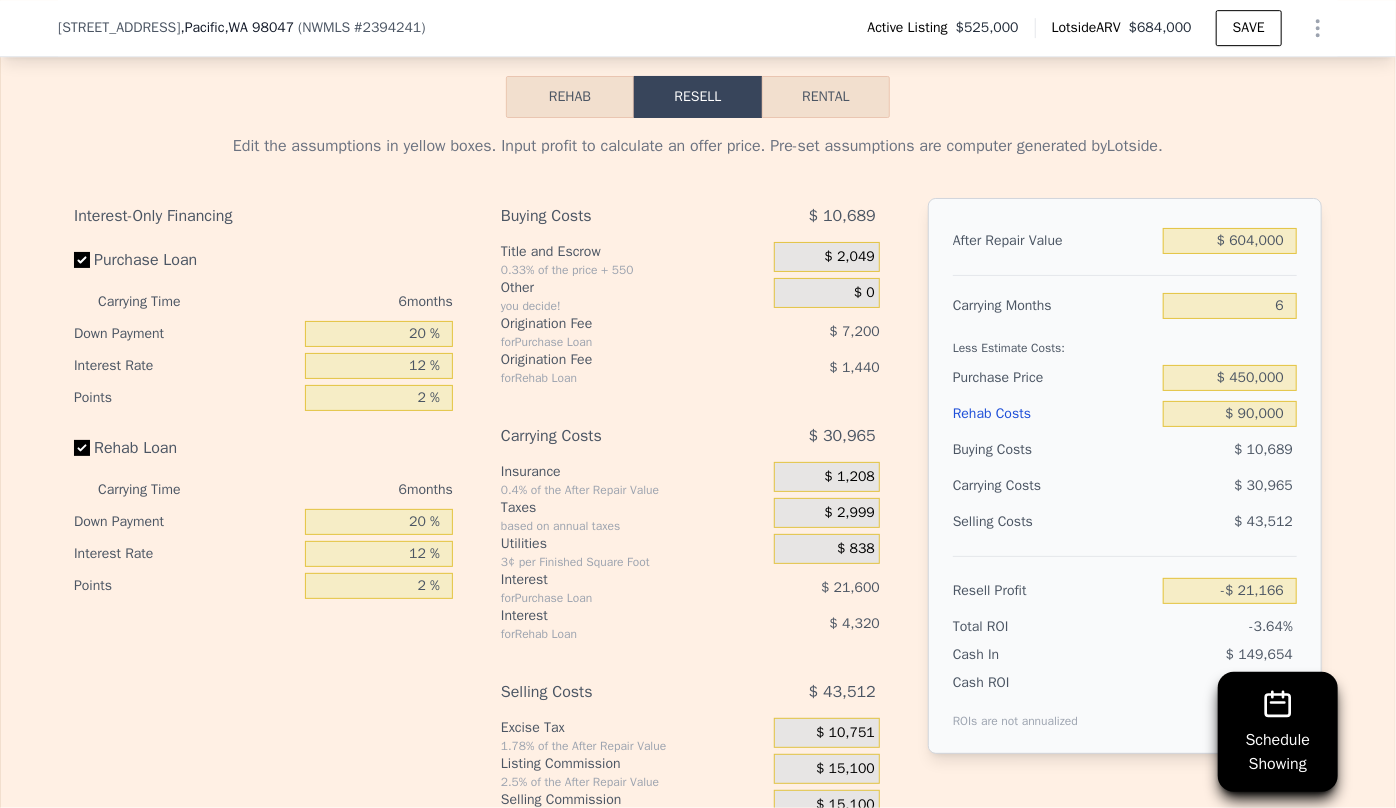 click on "Selling Costs $ 43,512" at bounding box center (1125, 530) 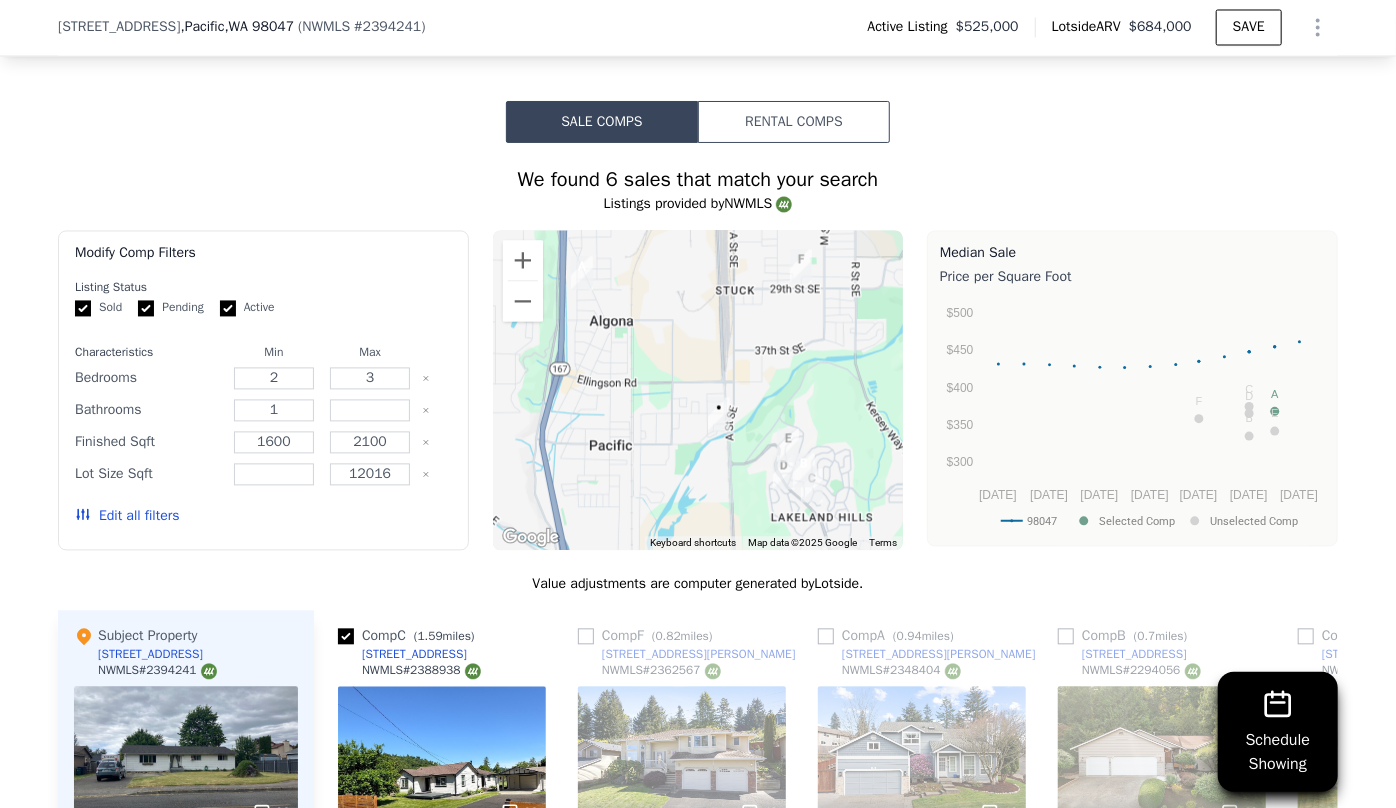 scroll, scrollTop: 1909, scrollLeft: 0, axis: vertical 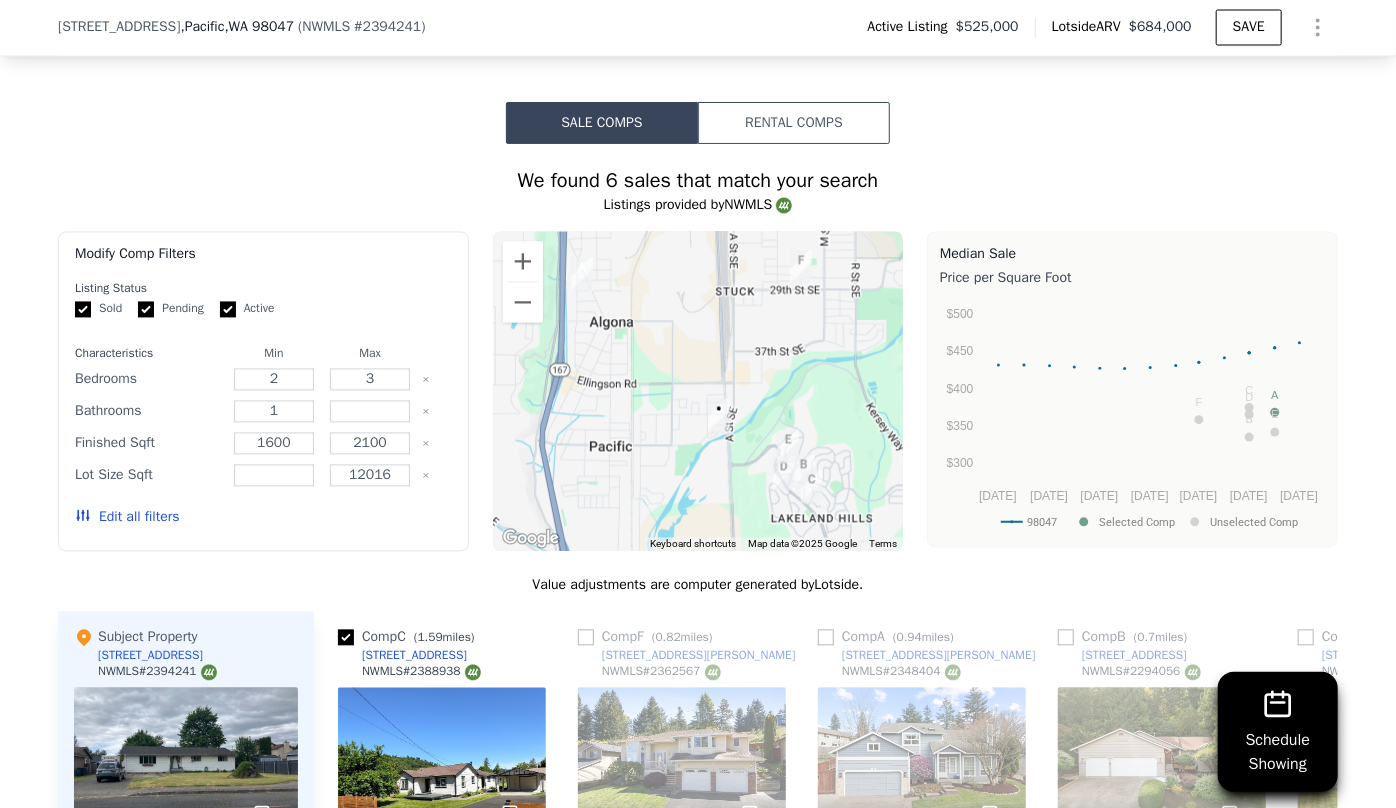 click 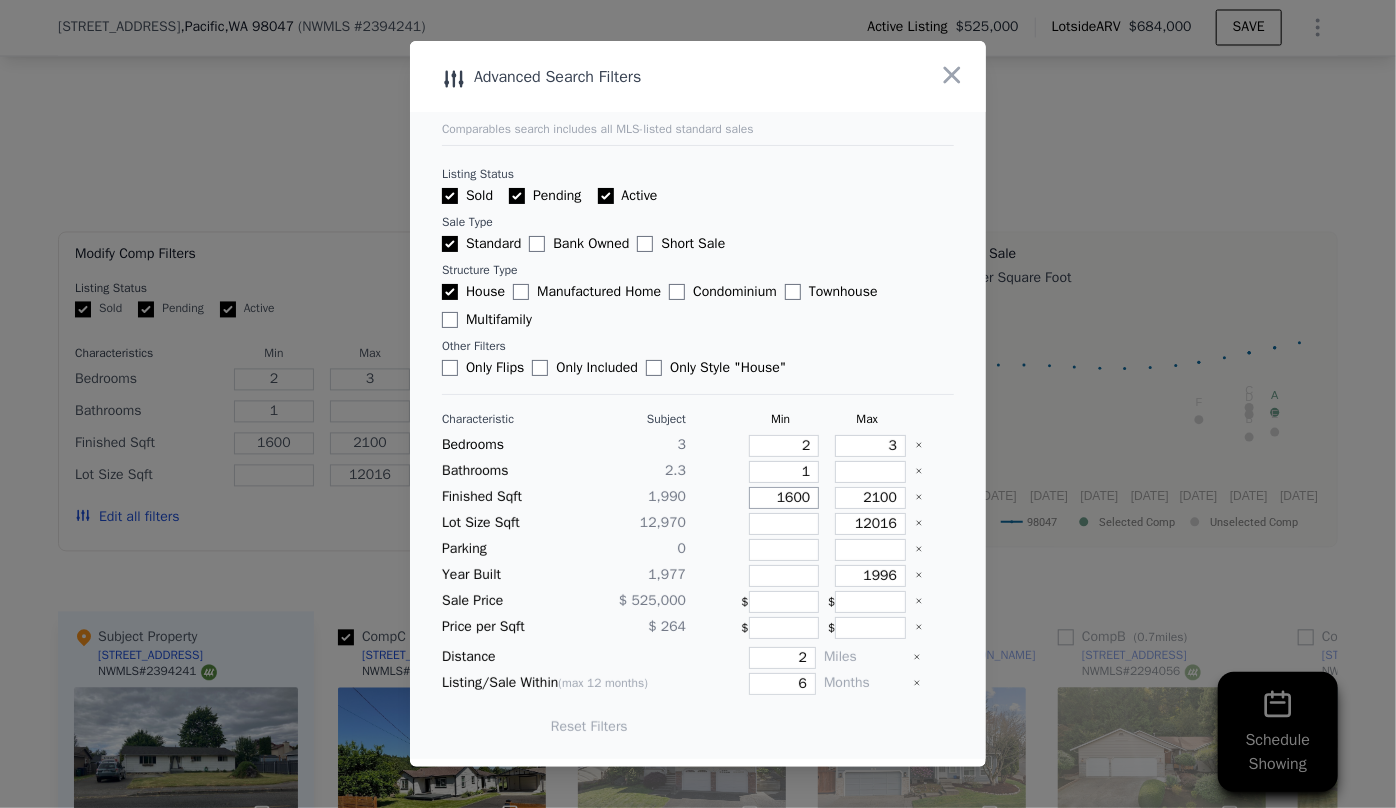 click on "1600" at bounding box center [784, 498] 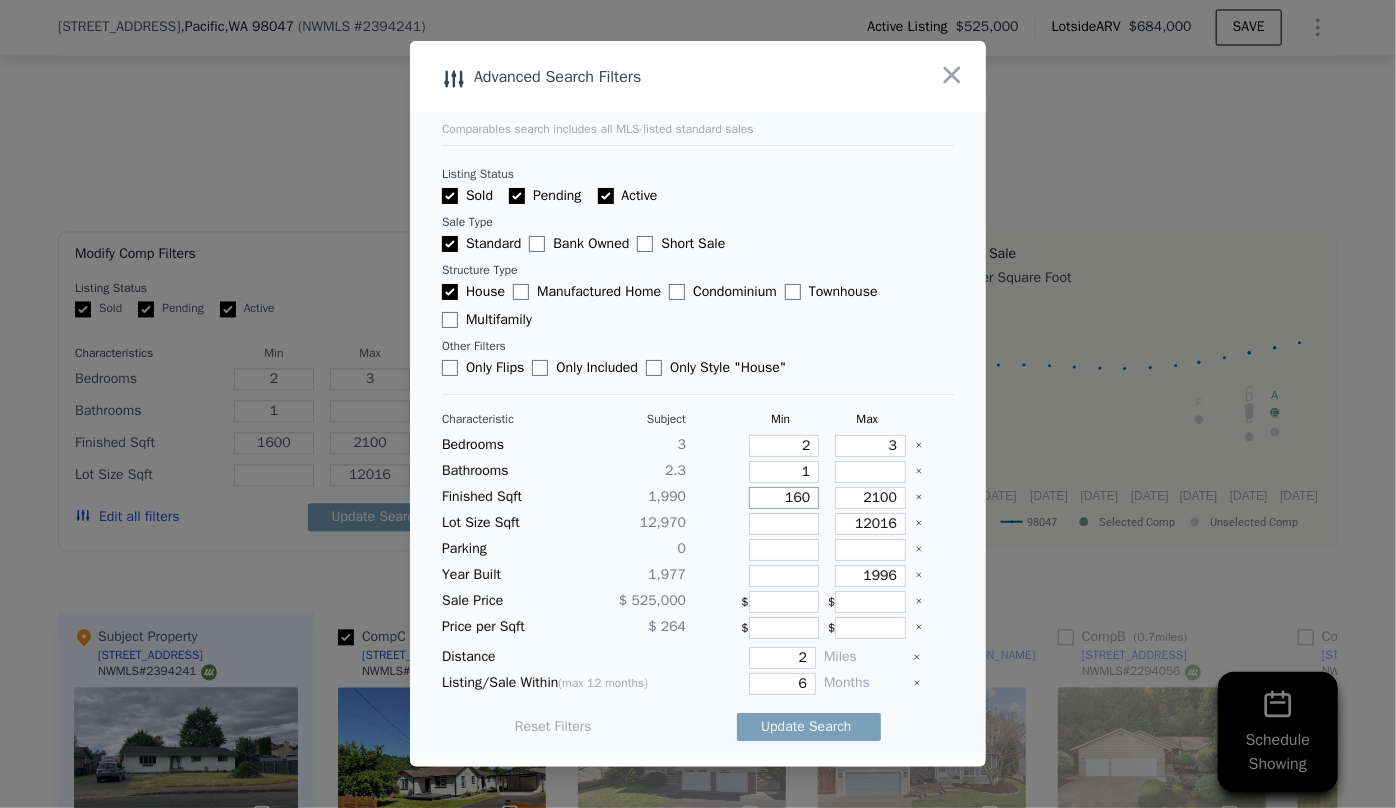 type on "160" 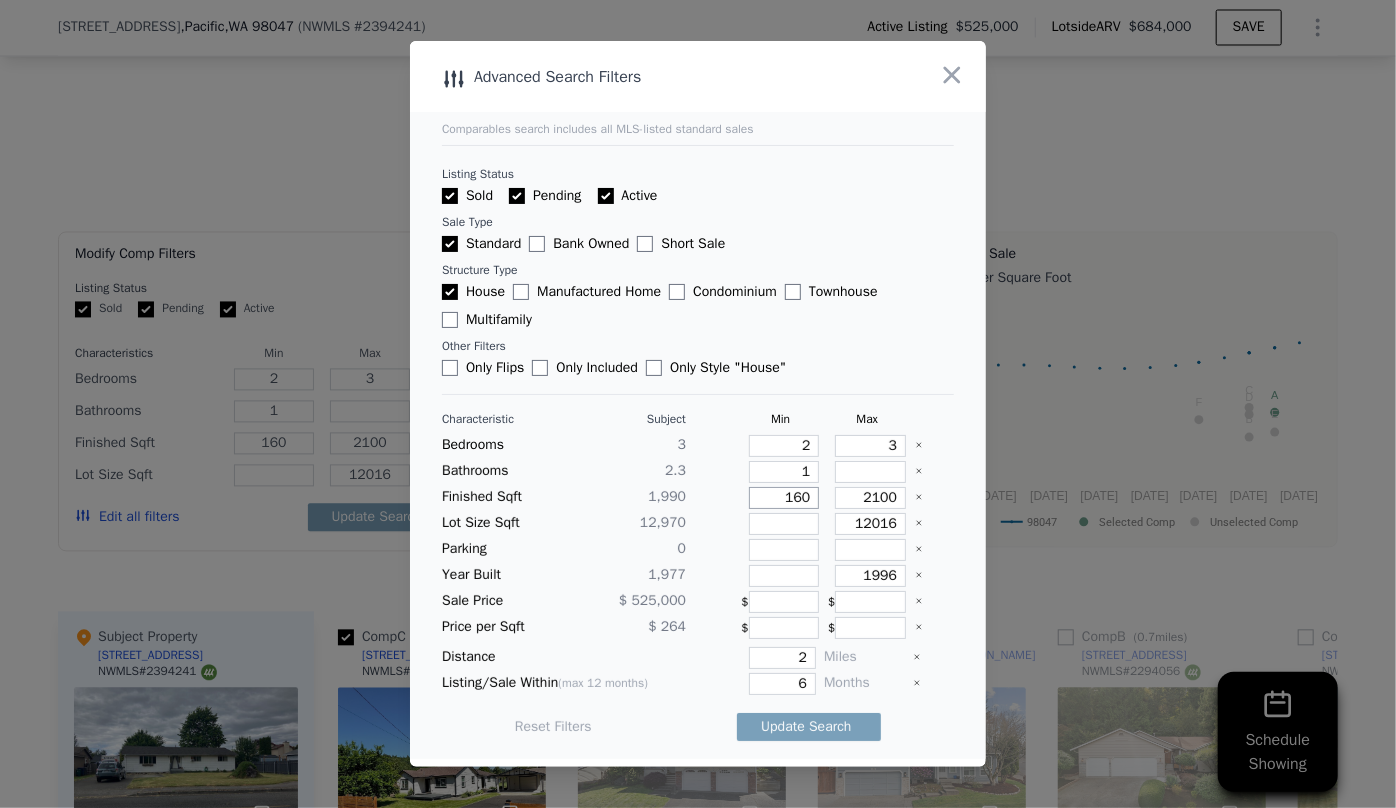 type on "10" 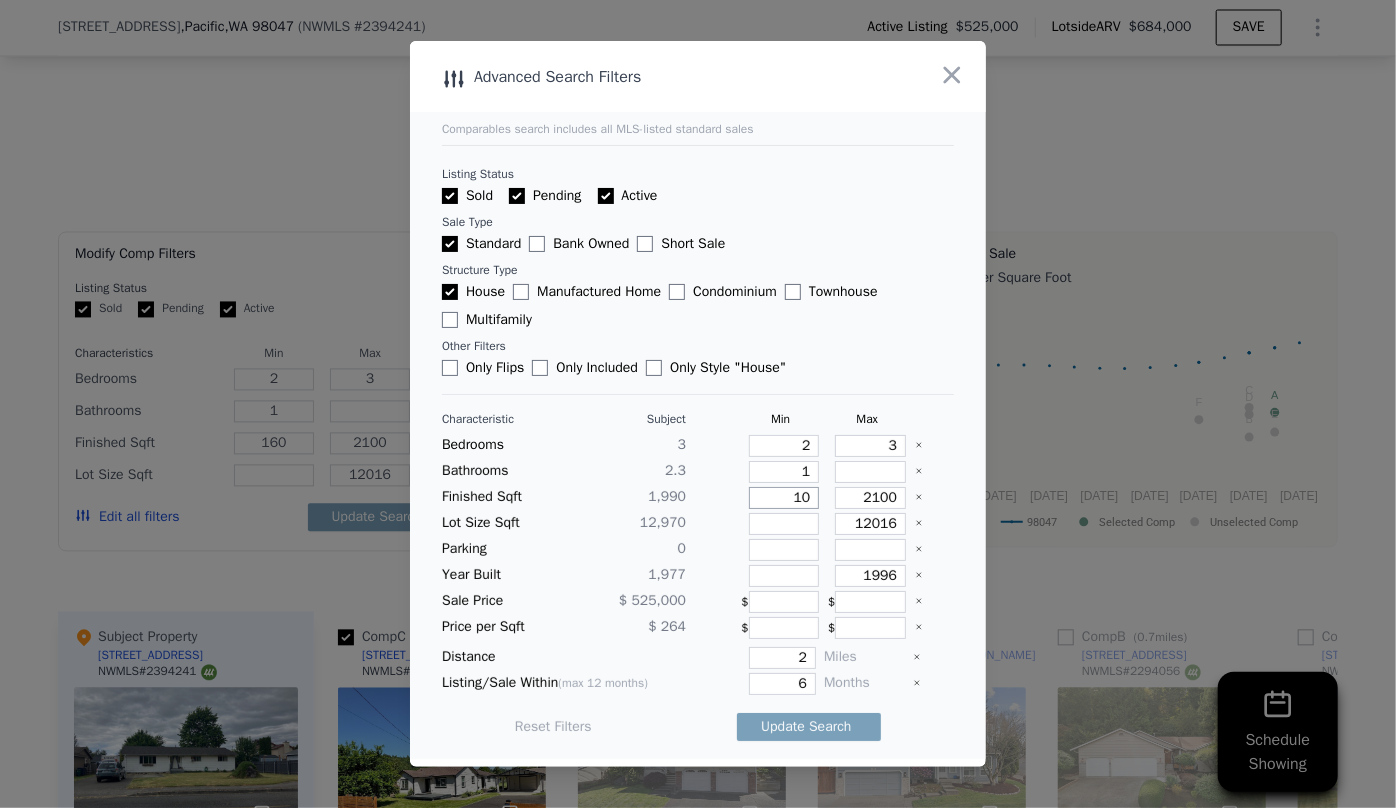 type on "10" 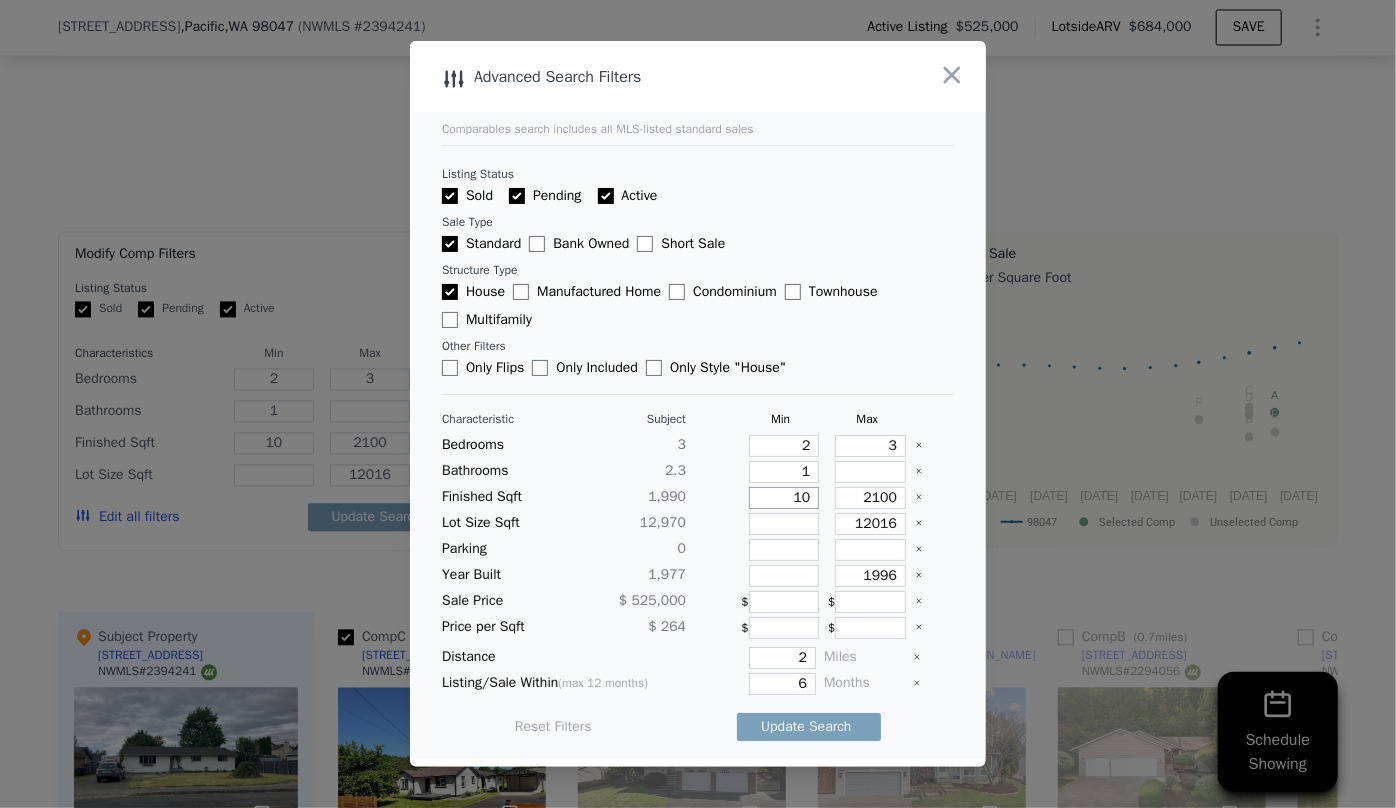 type on "130" 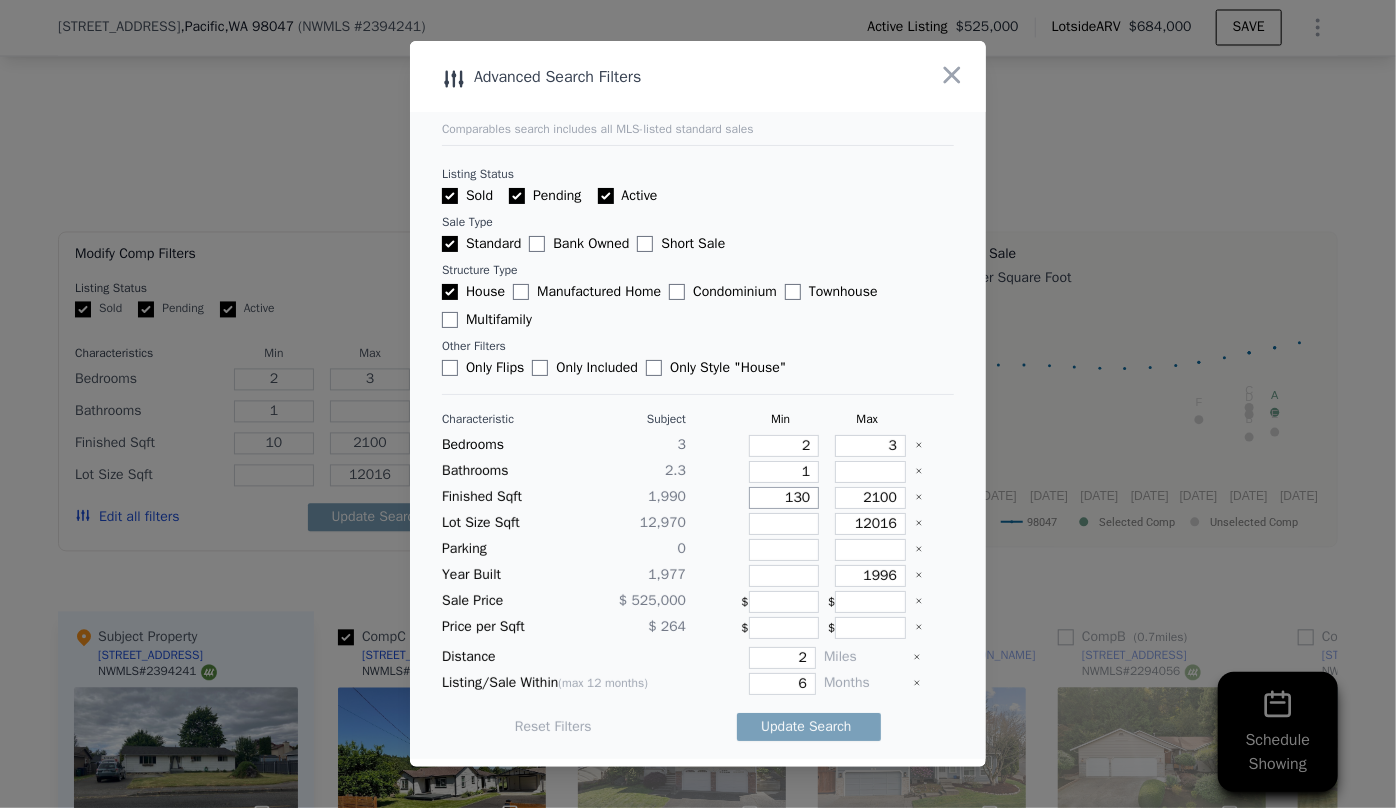 type on "130" 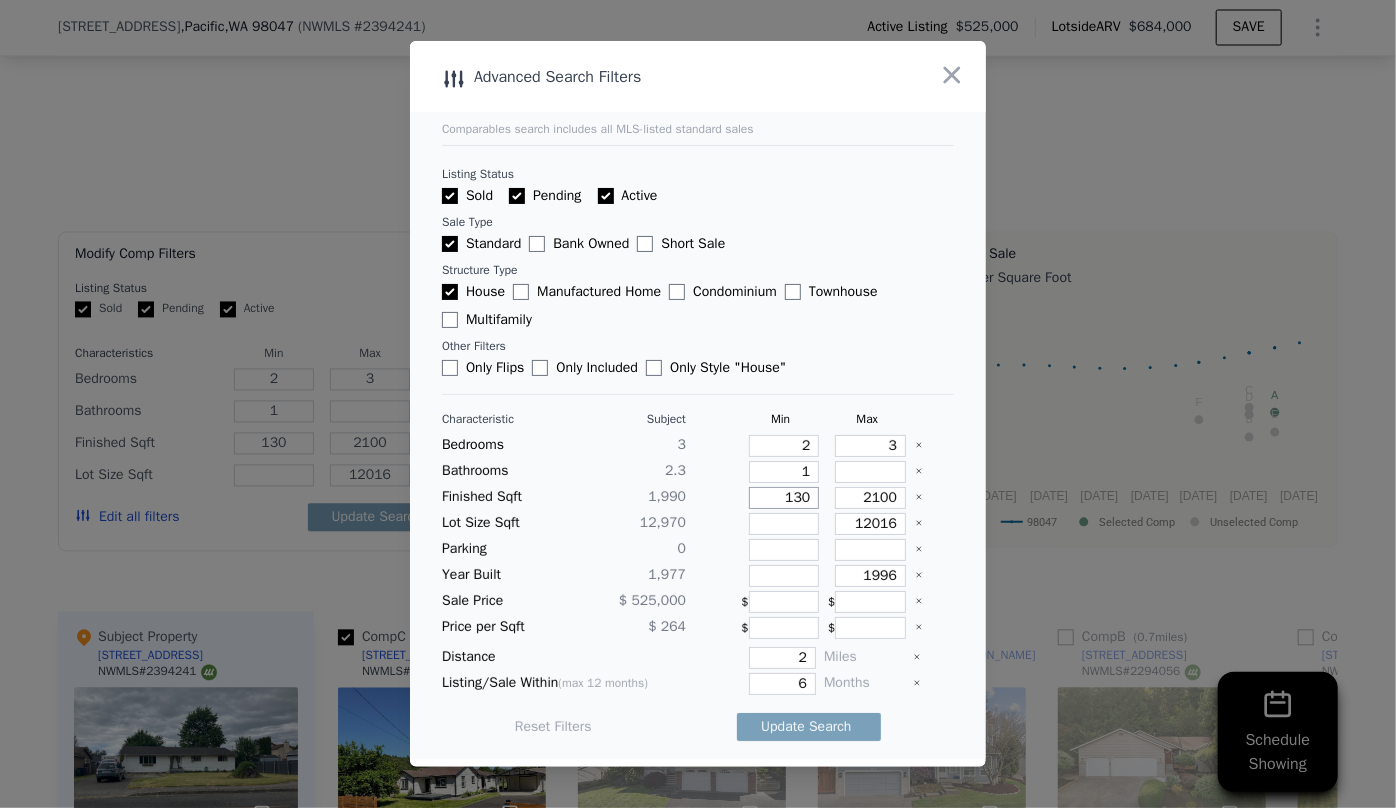 type on "1300" 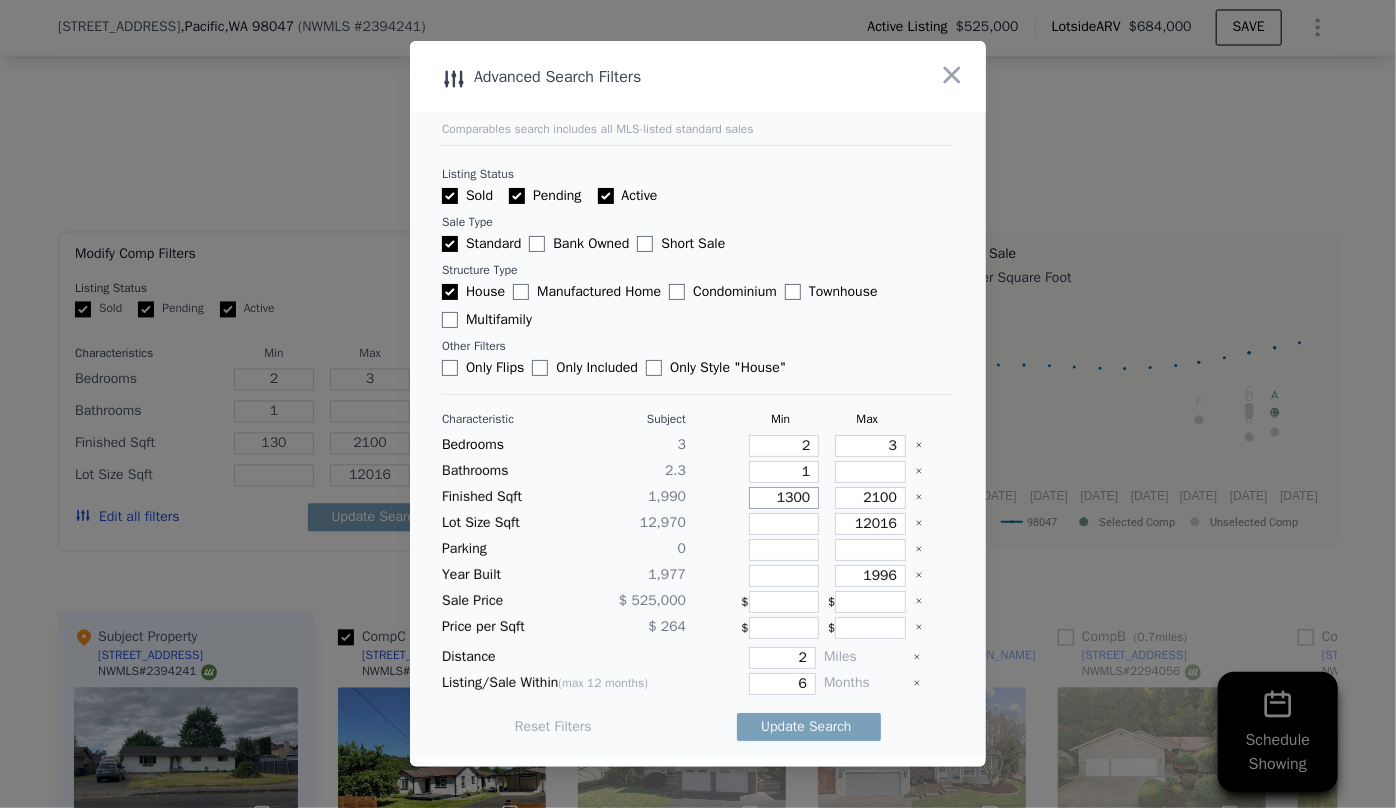 type on "1300" 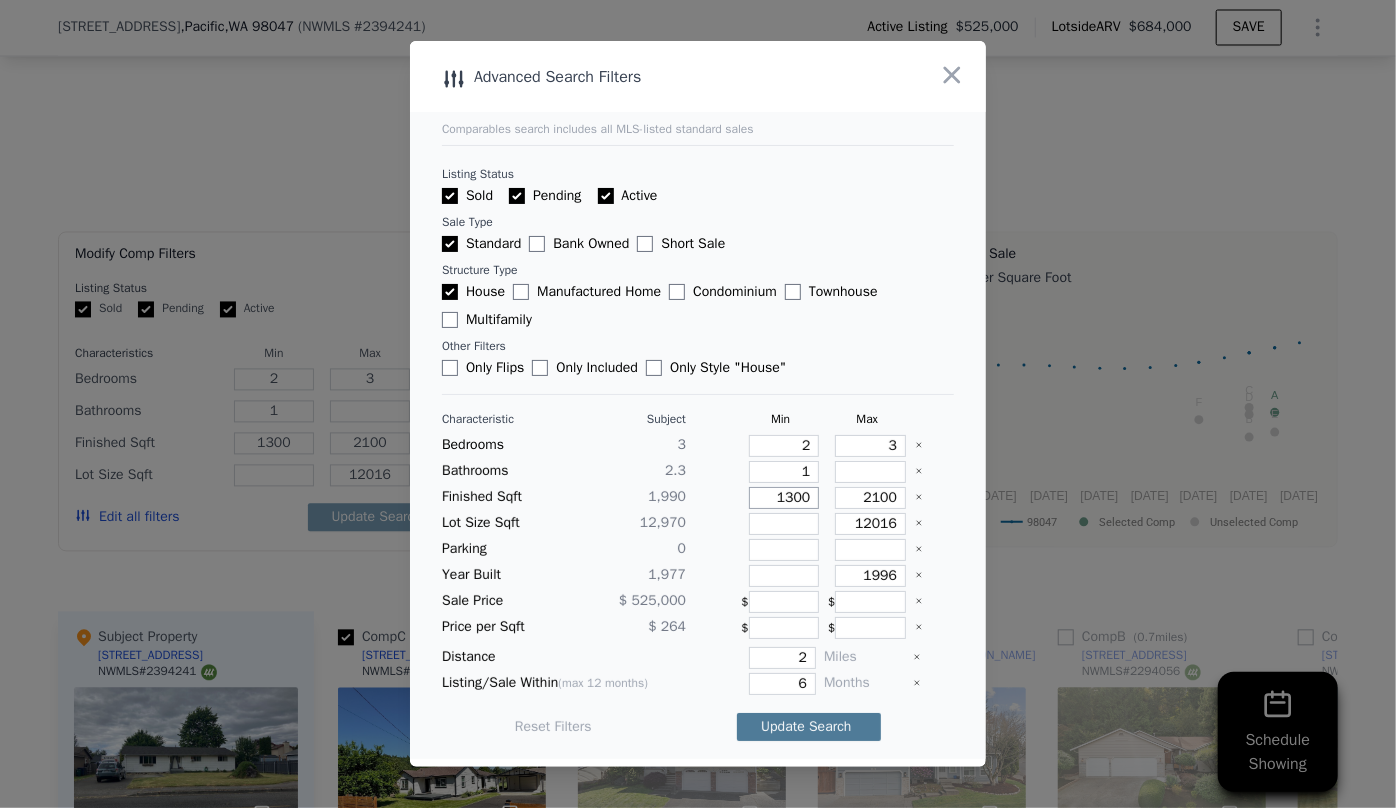 type on "1300" 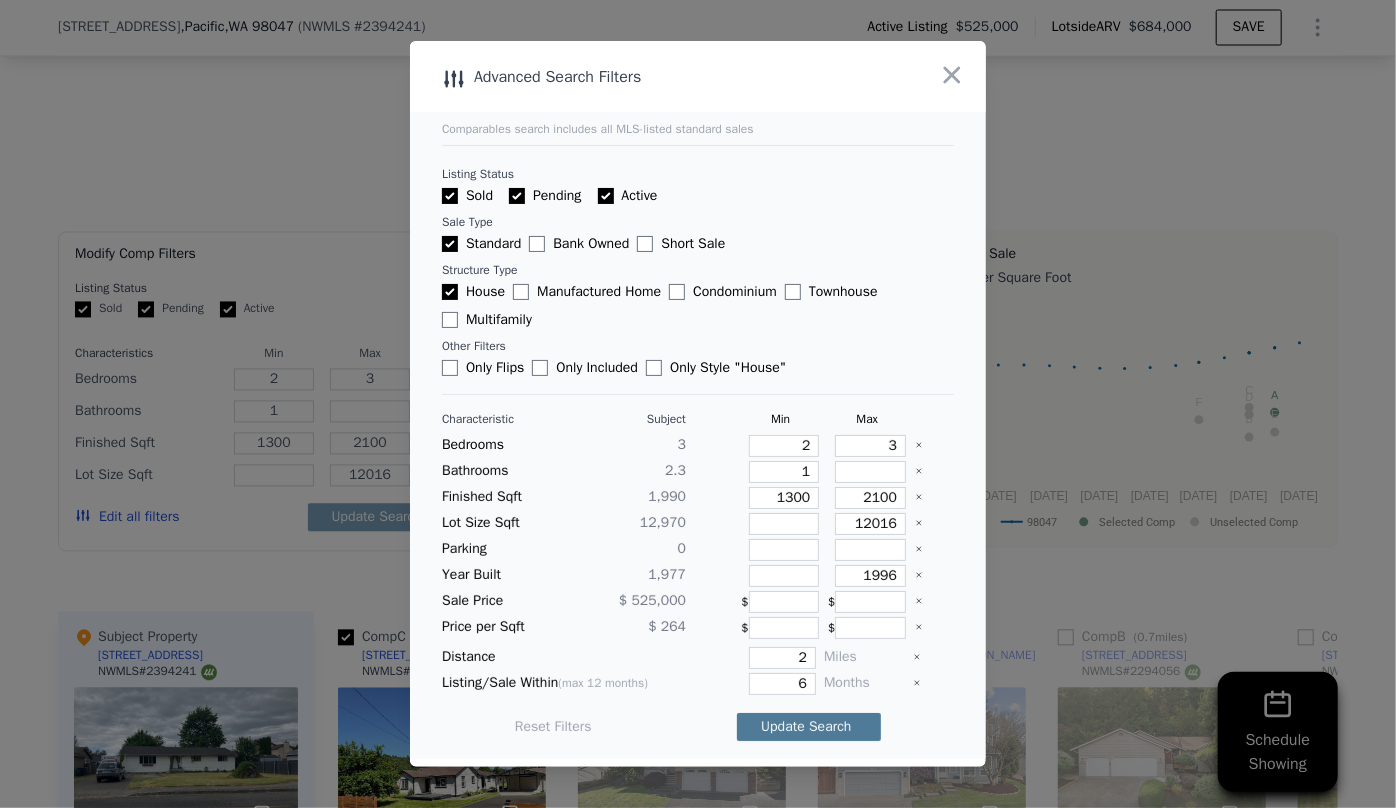 click on "Update Search" at bounding box center (809, 727) 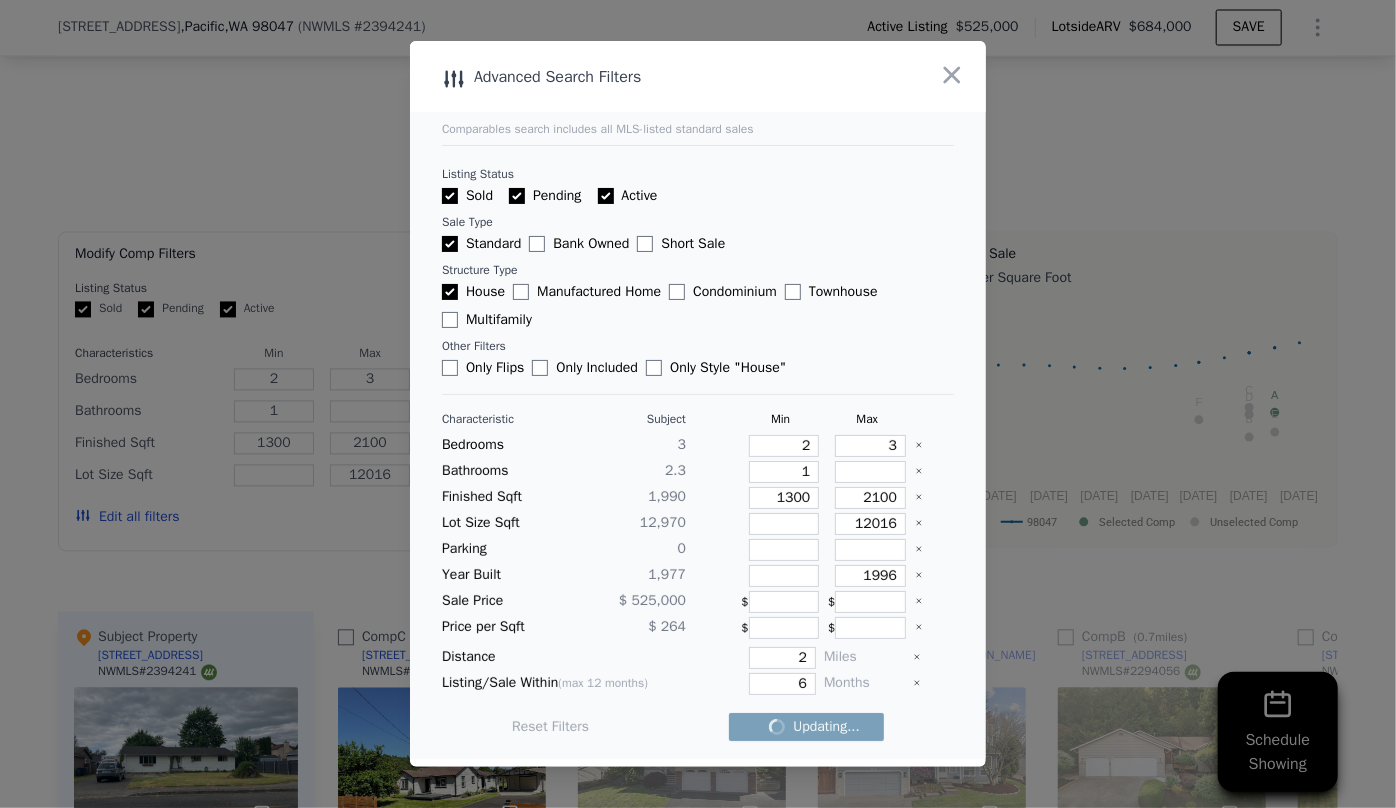 checkbox on "false" 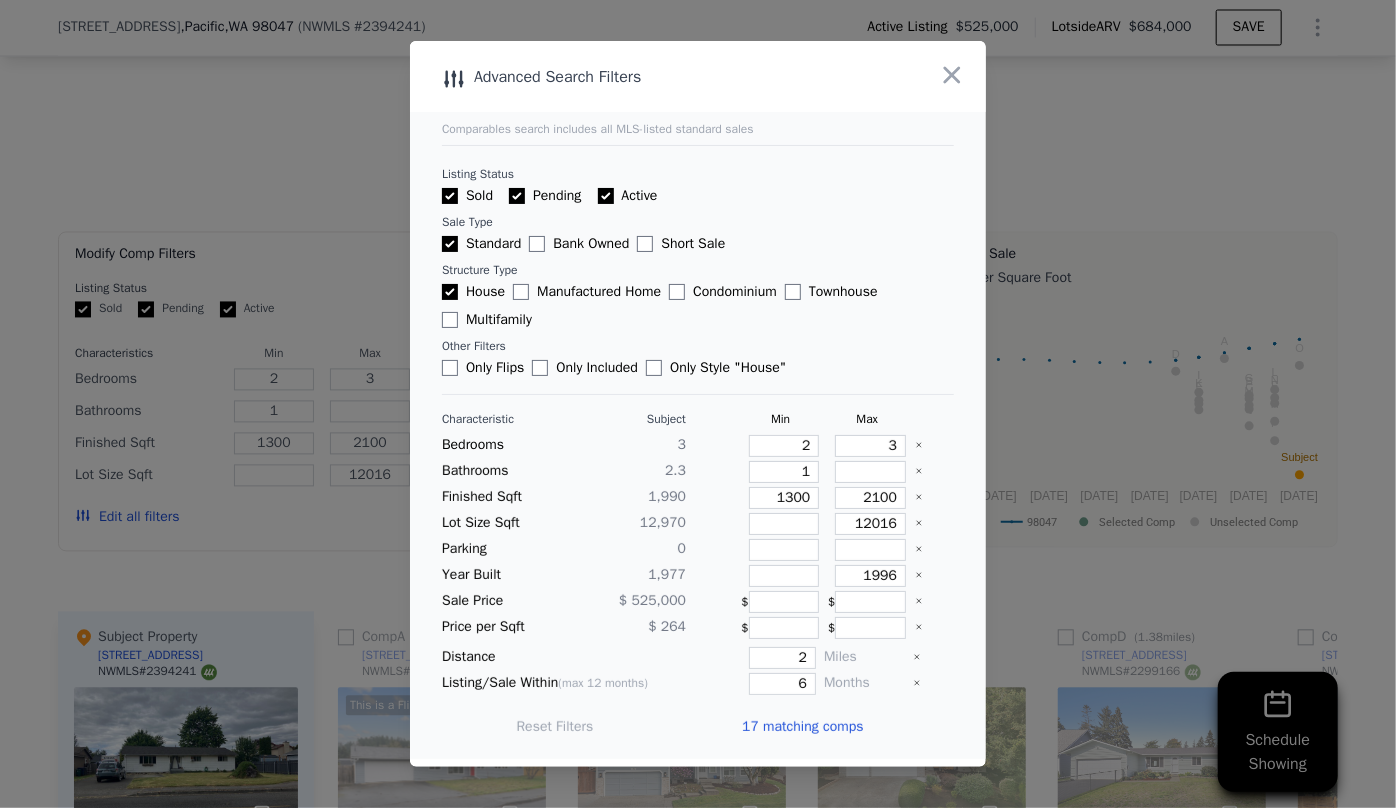 click on "17 matching comps" at bounding box center (802, 727) 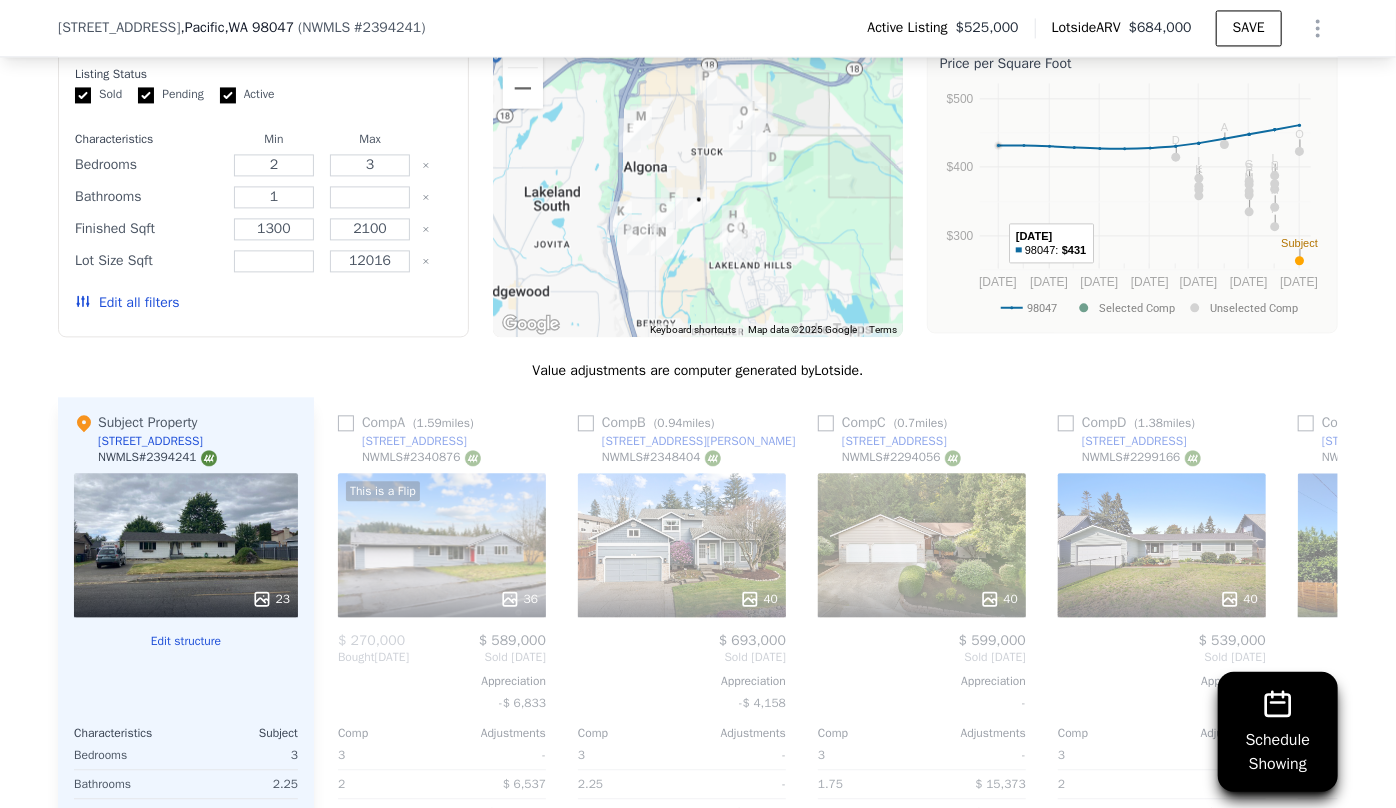 scroll, scrollTop: 2181, scrollLeft: 0, axis: vertical 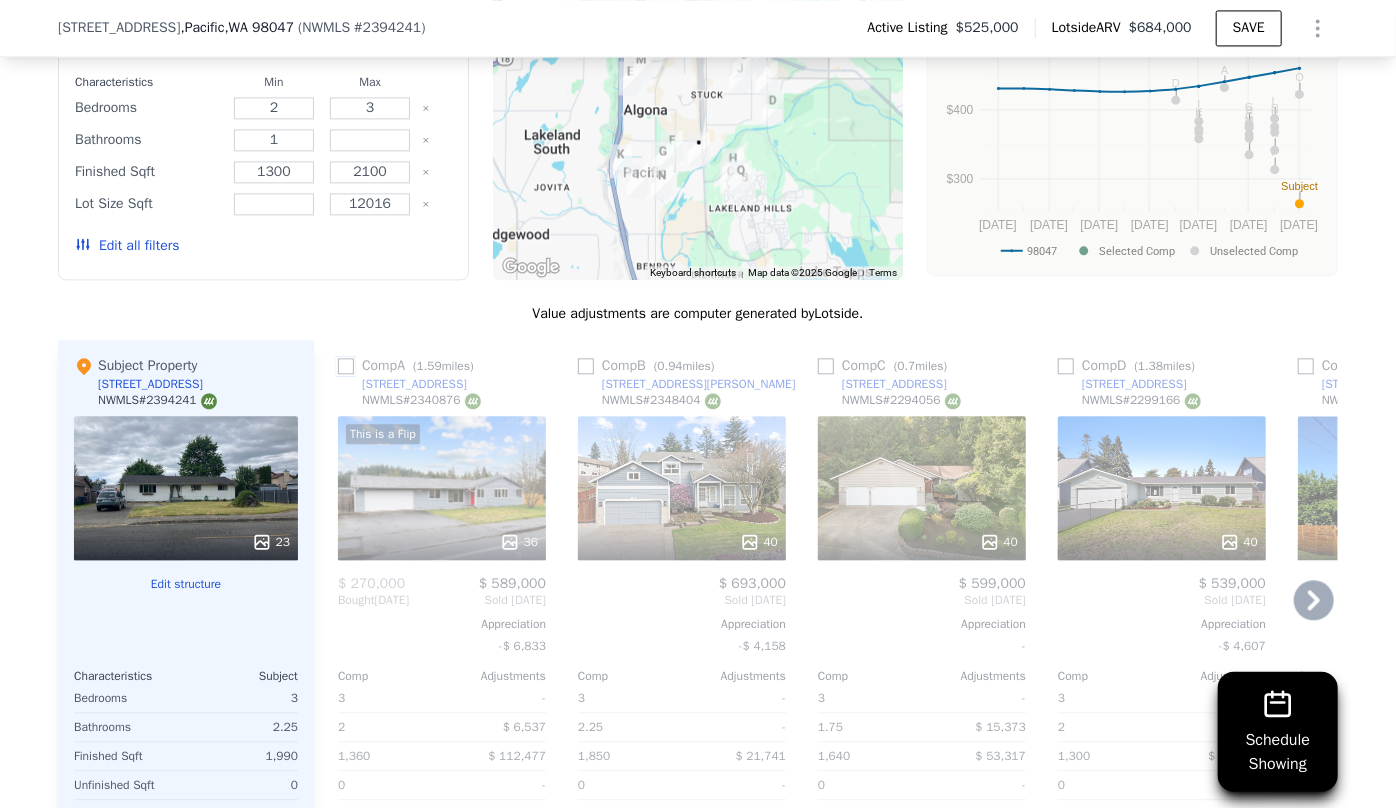 click at bounding box center [346, 366] 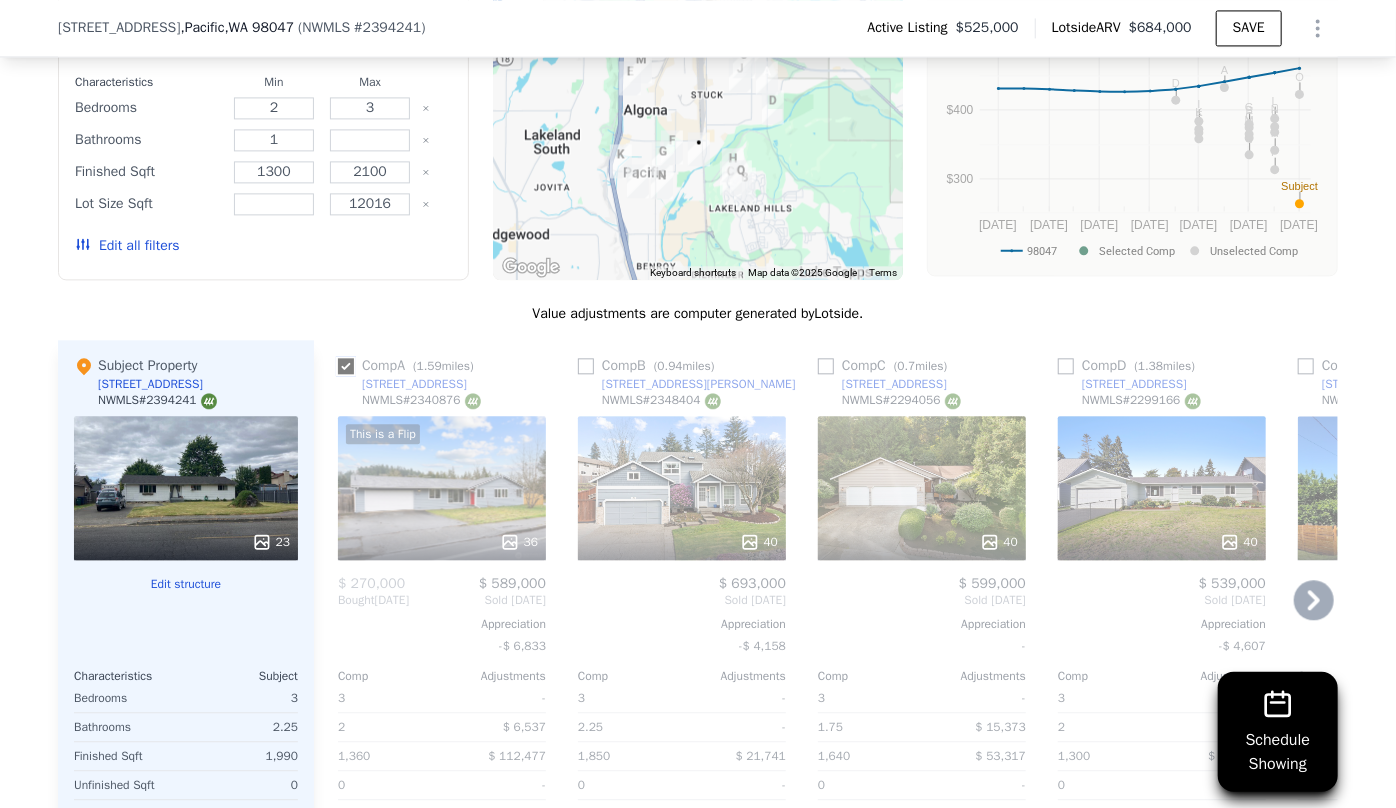 checkbox on "true" 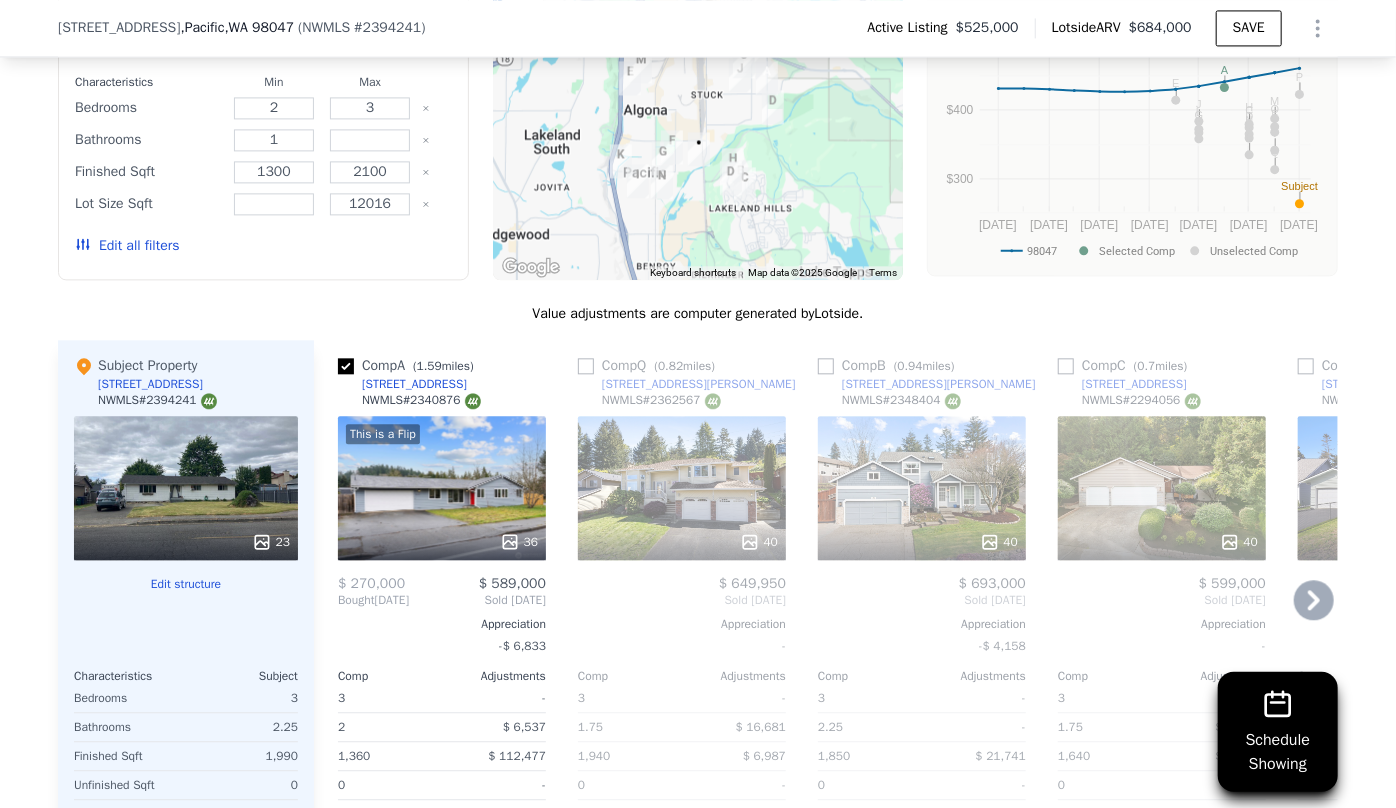 click 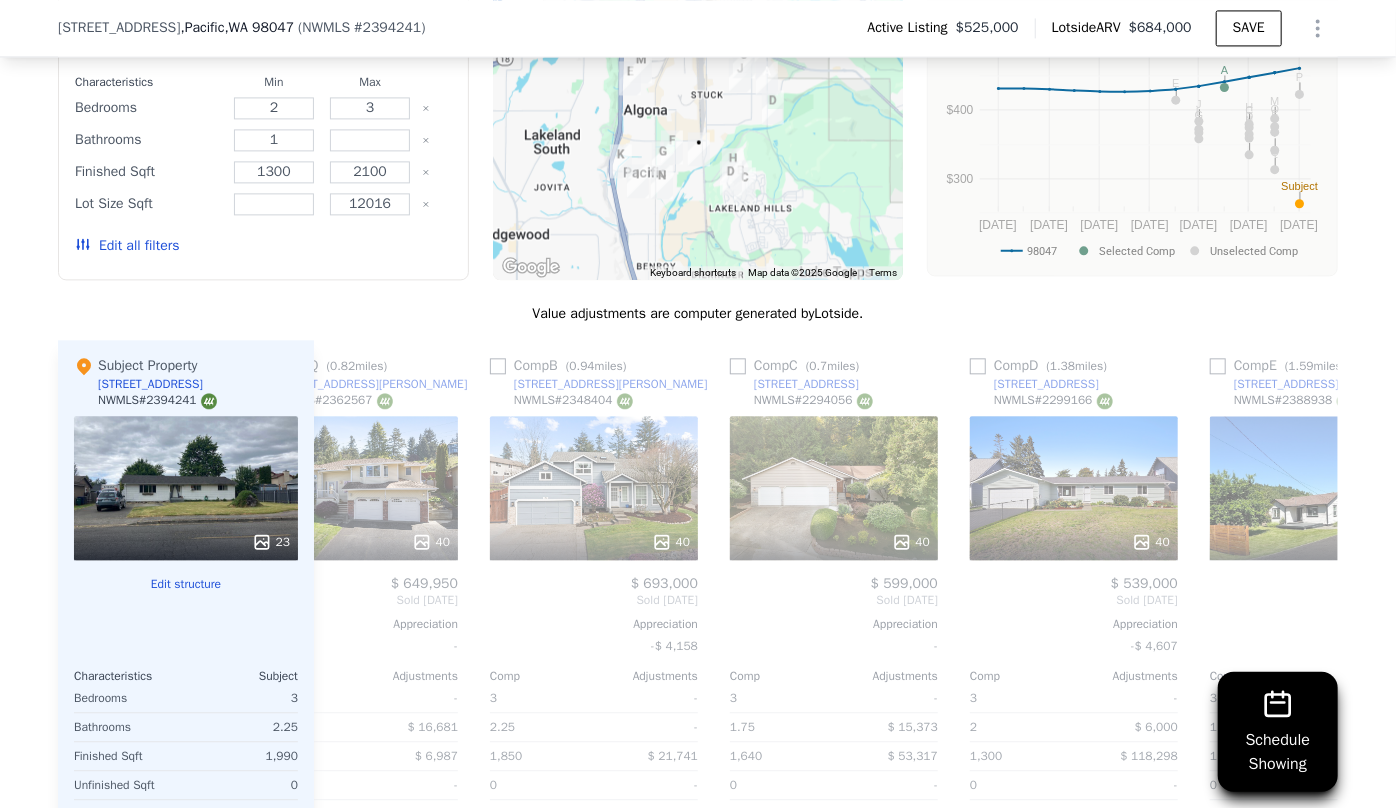 scroll, scrollTop: 0, scrollLeft: 480, axis: horizontal 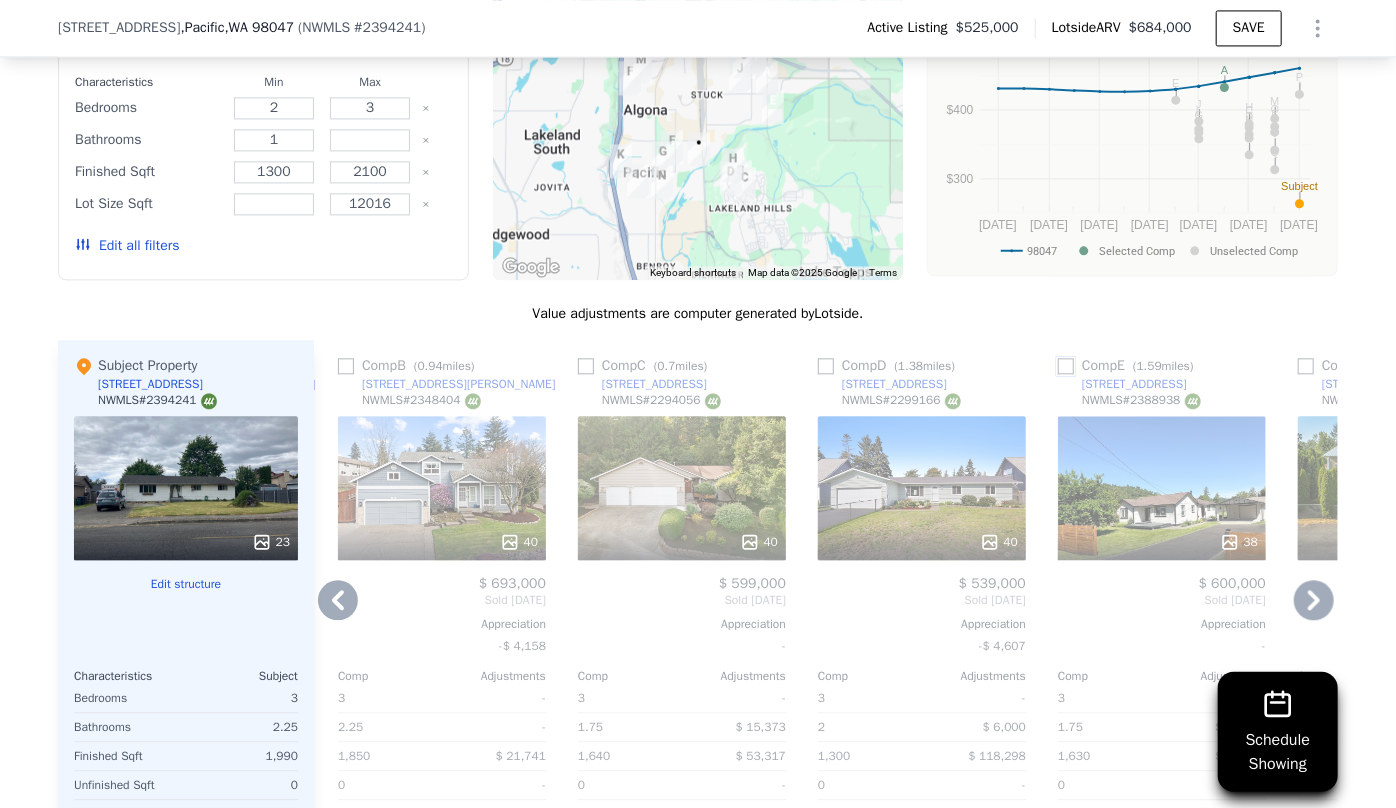click at bounding box center (1066, 366) 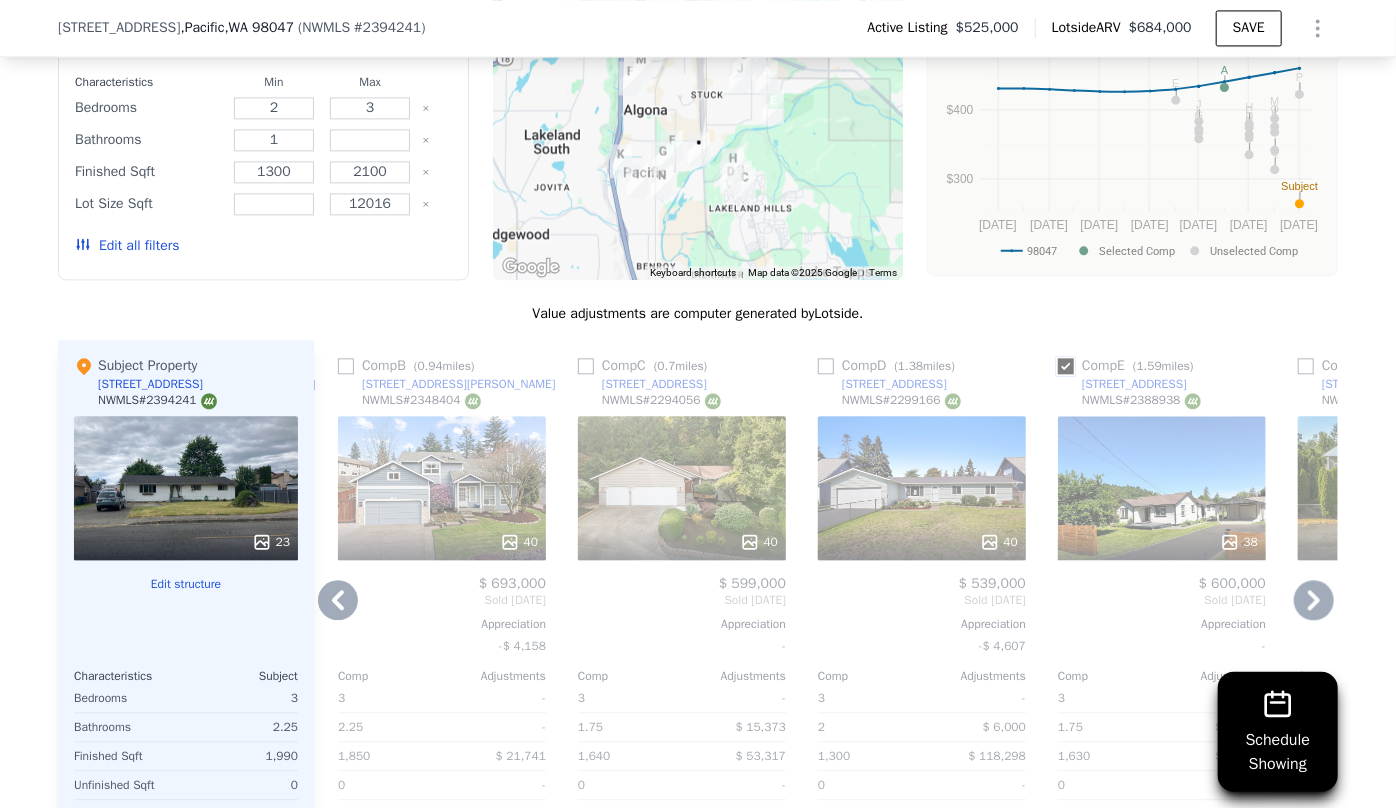 checkbox on "true" 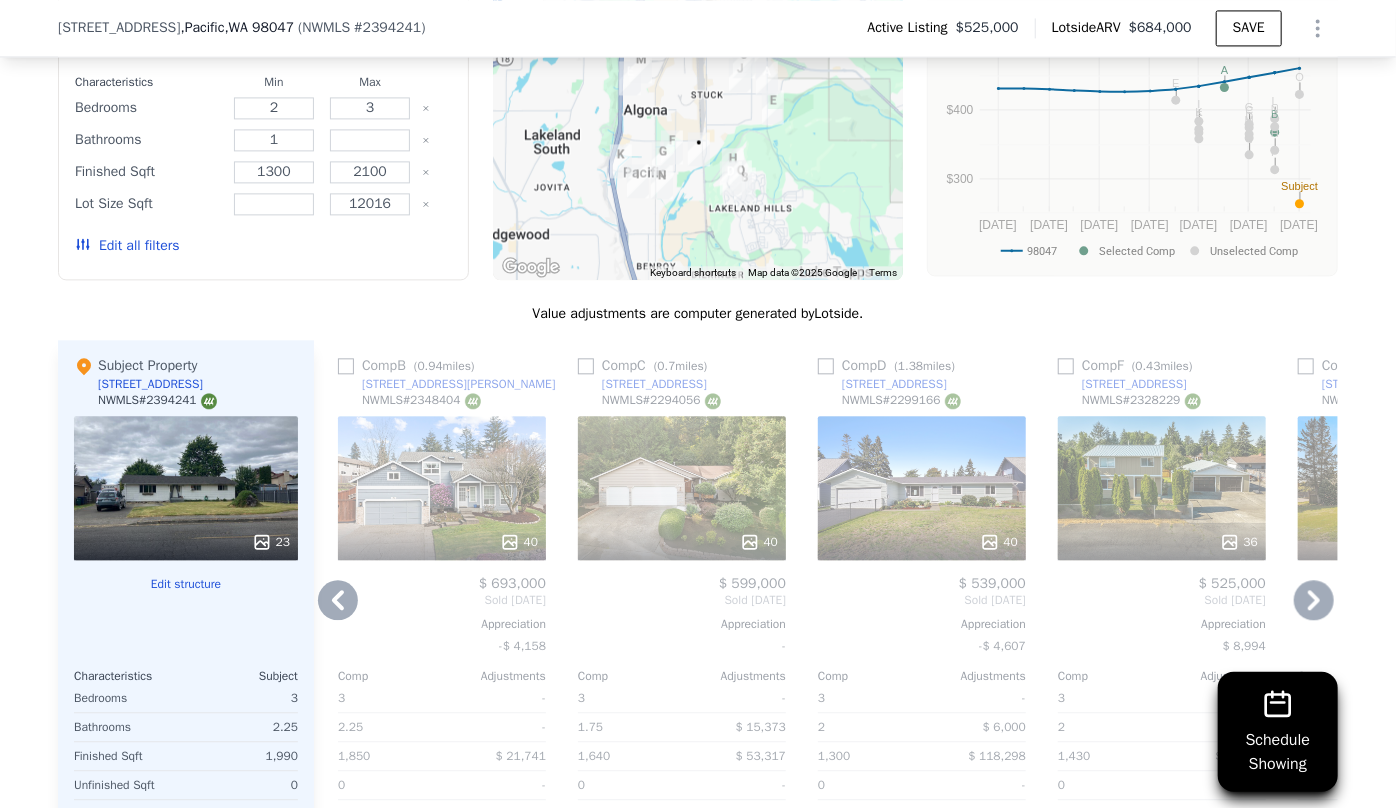 click on "40" at bounding box center [922, 488] 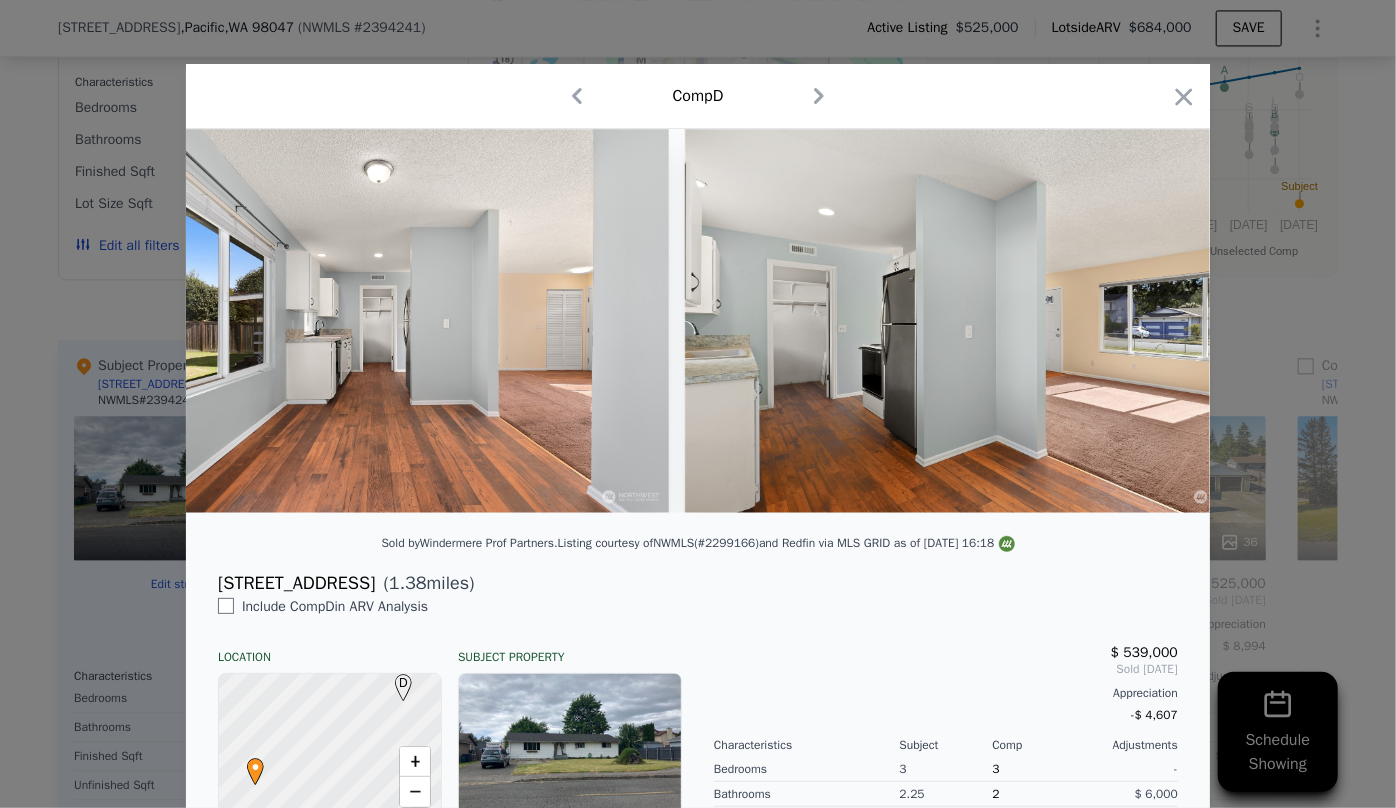 scroll, scrollTop: 0, scrollLeft: 12515, axis: horizontal 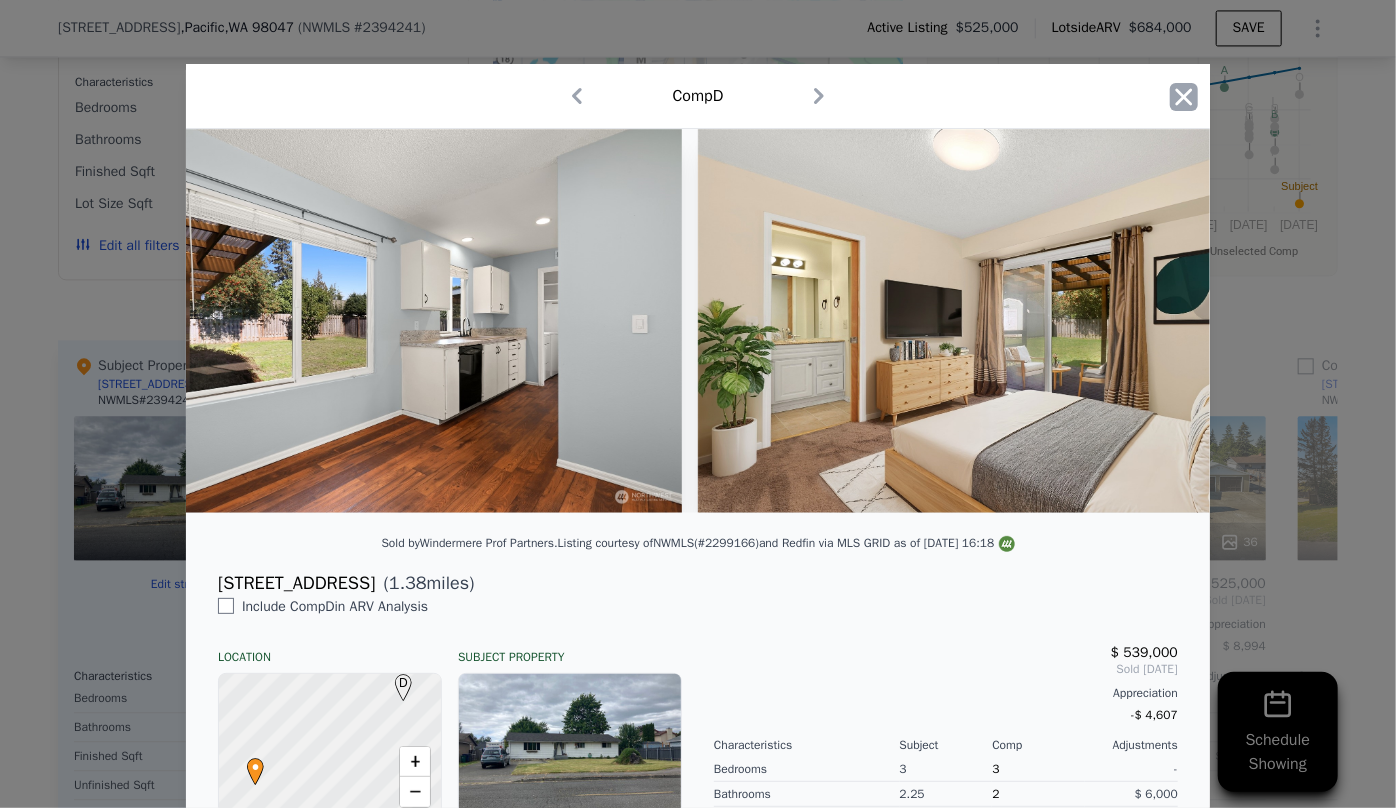 click 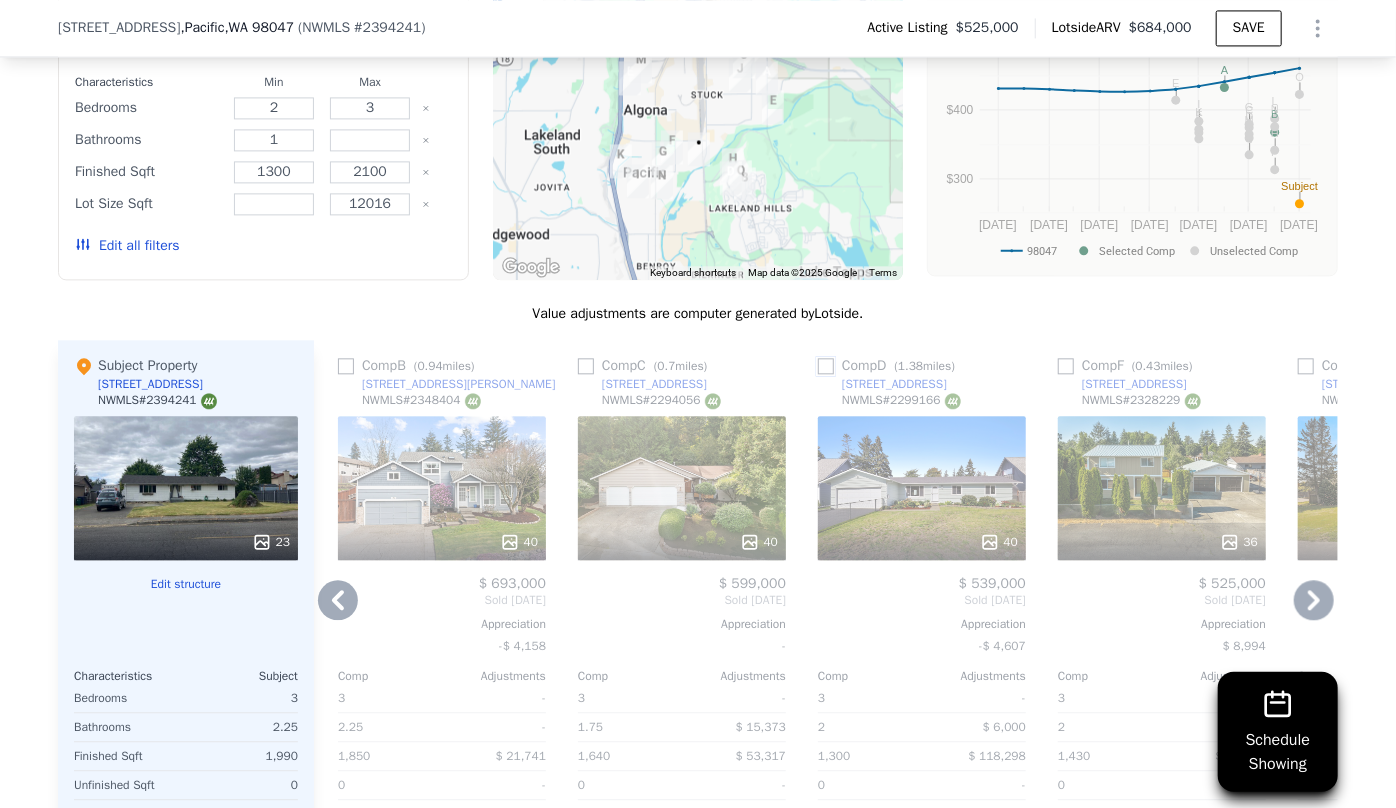 click at bounding box center (826, 366) 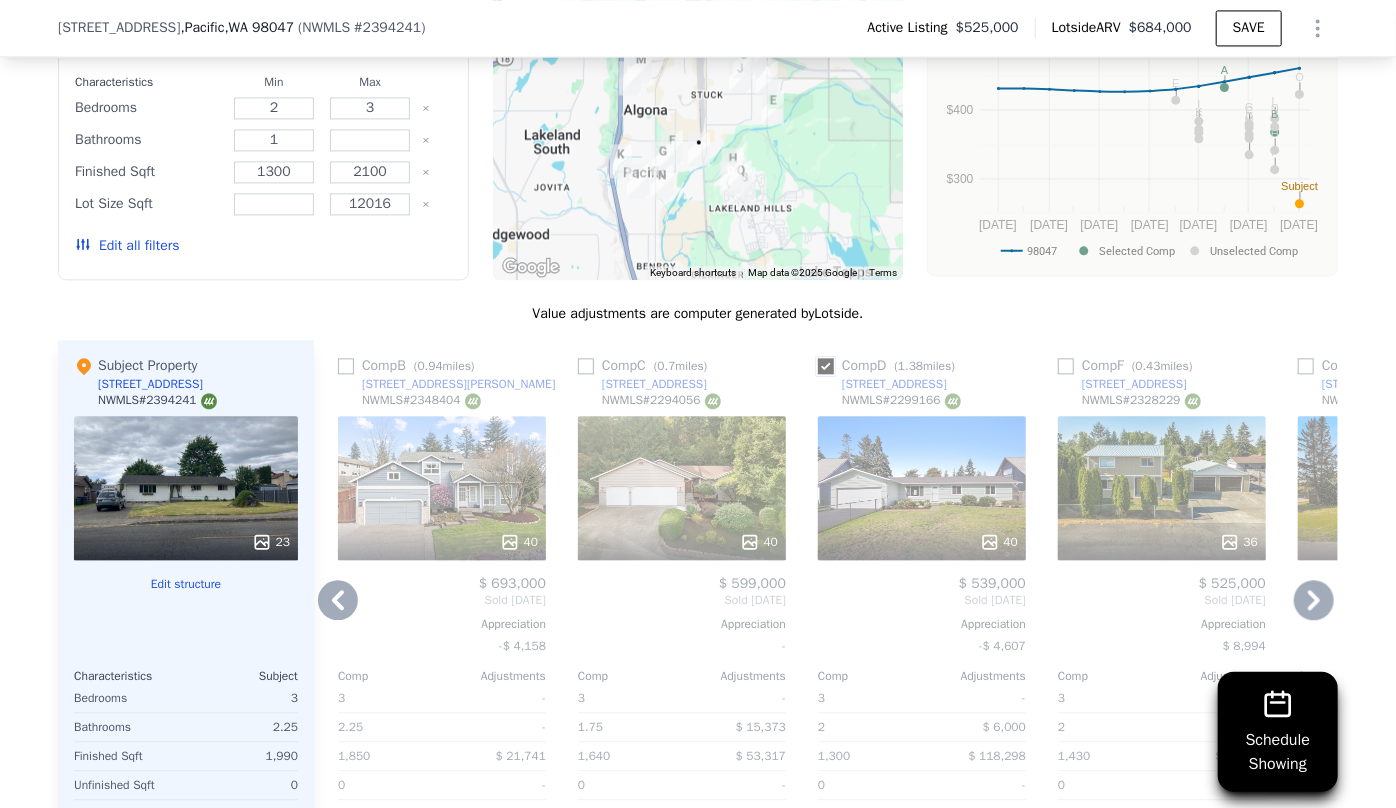 checkbox on "true" 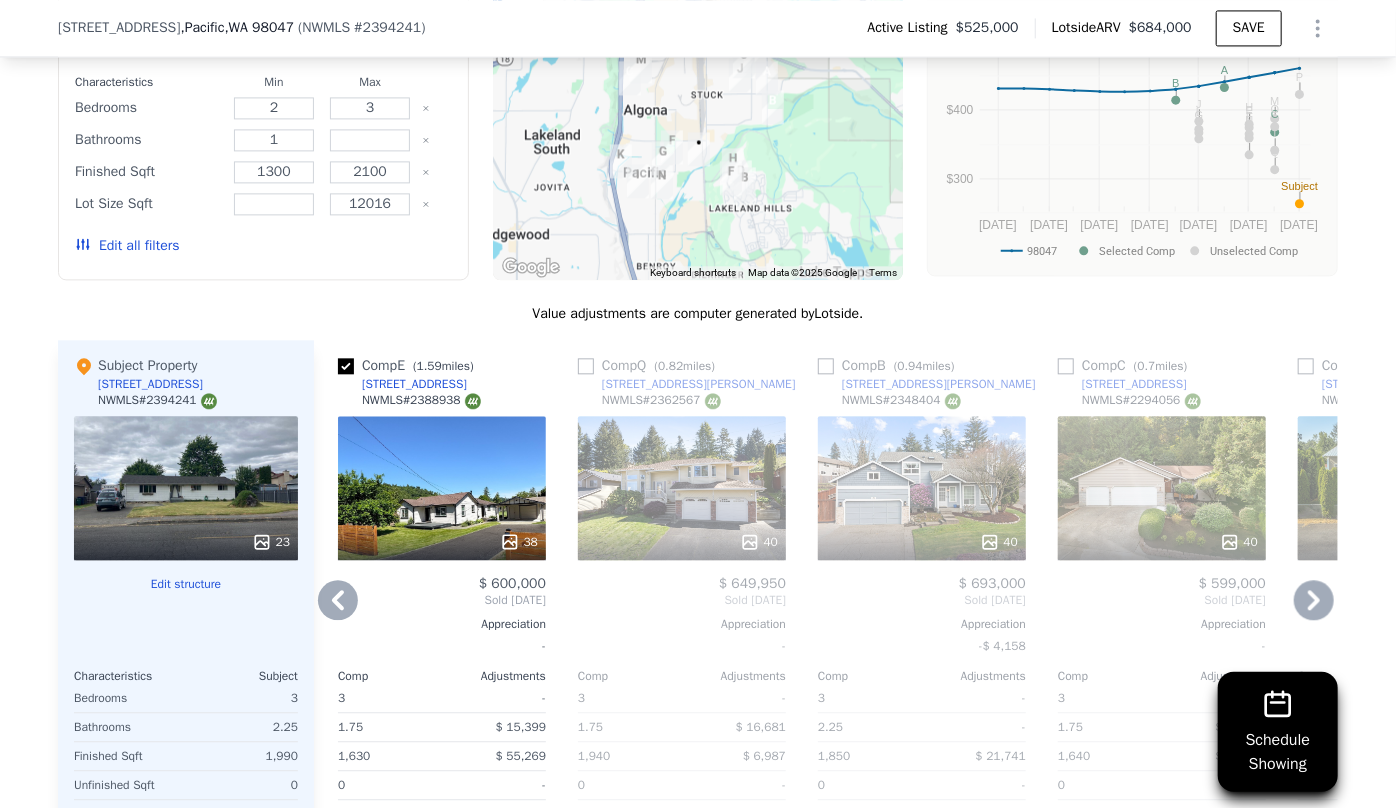 click 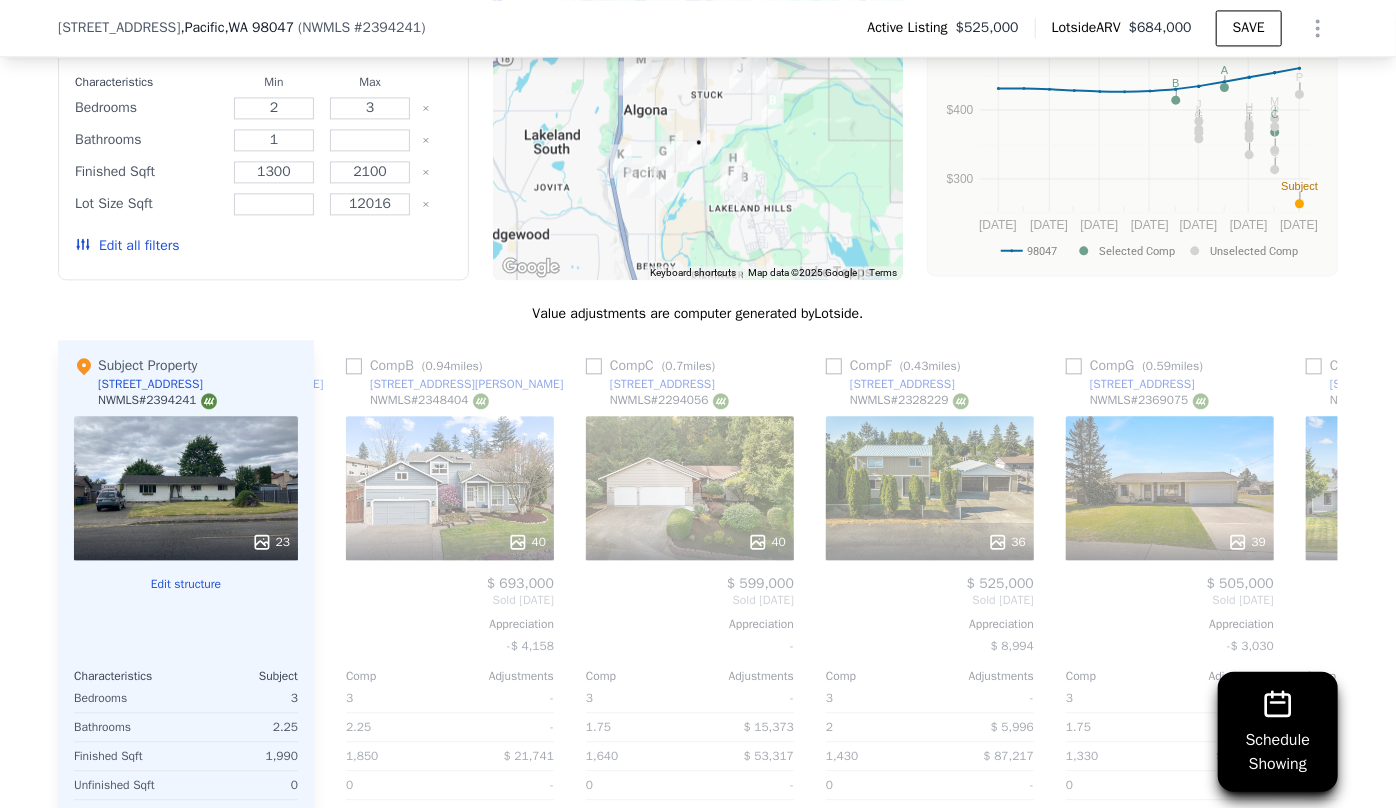scroll, scrollTop: 0, scrollLeft: 960, axis: horizontal 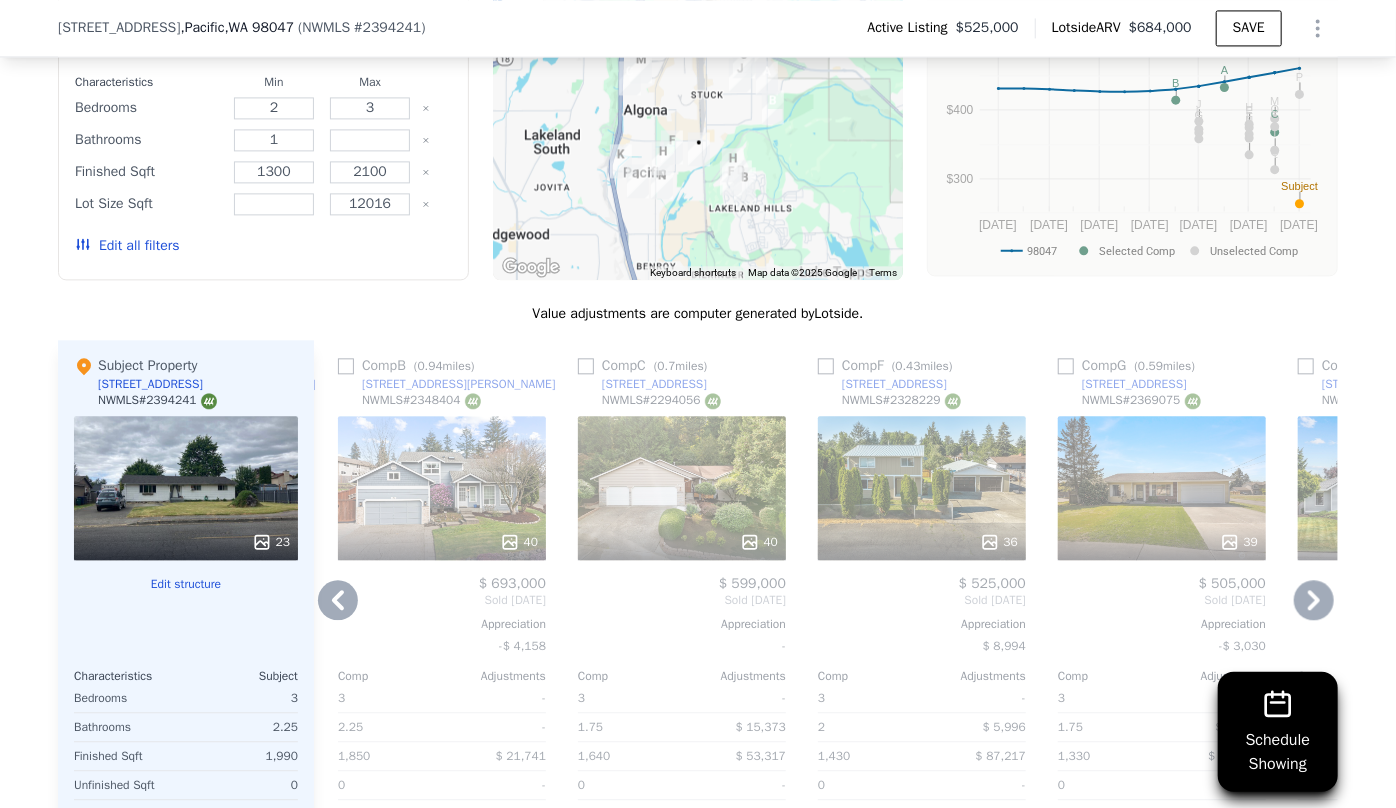 click 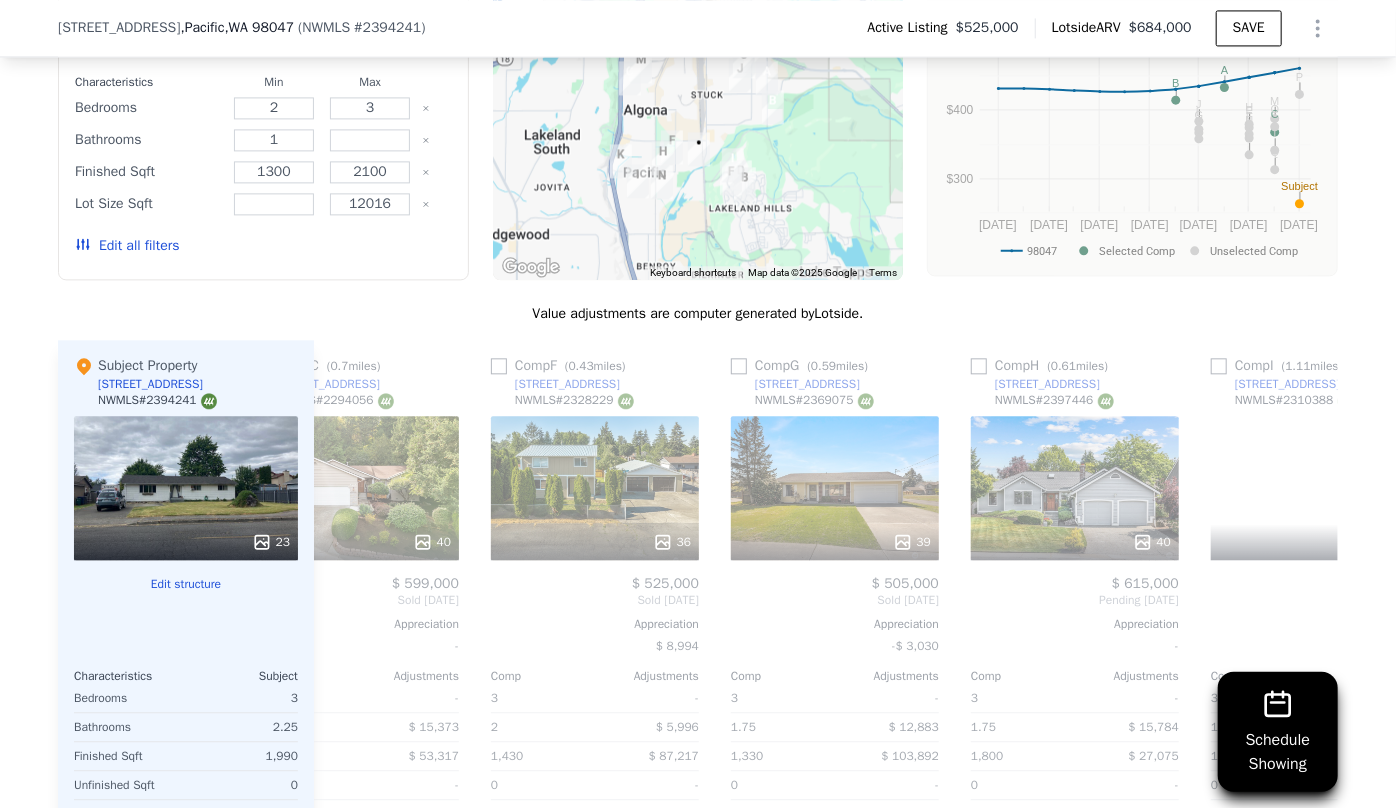 scroll, scrollTop: 0, scrollLeft: 1440, axis: horizontal 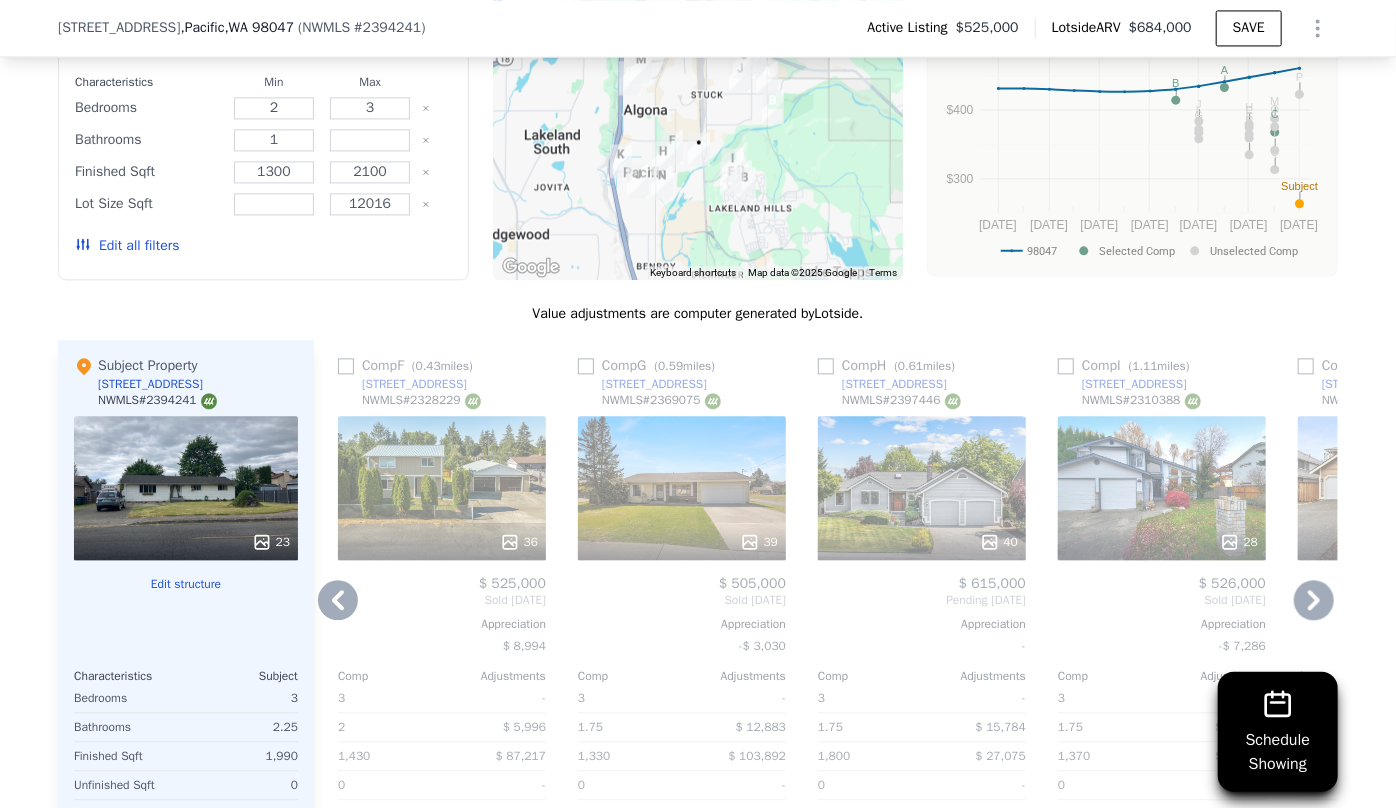 click 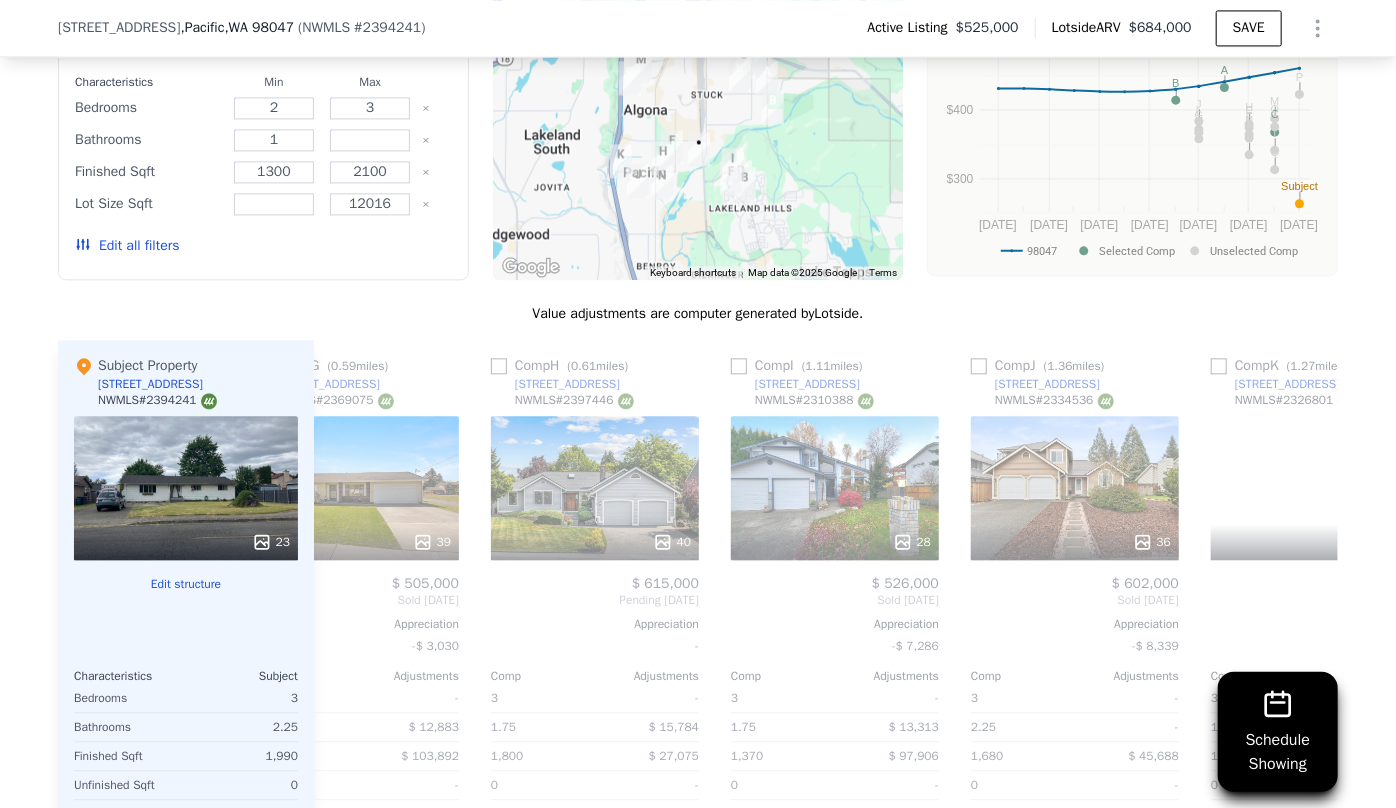 scroll, scrollTop: 0, scrollLeft: 1920, axis: horizontal 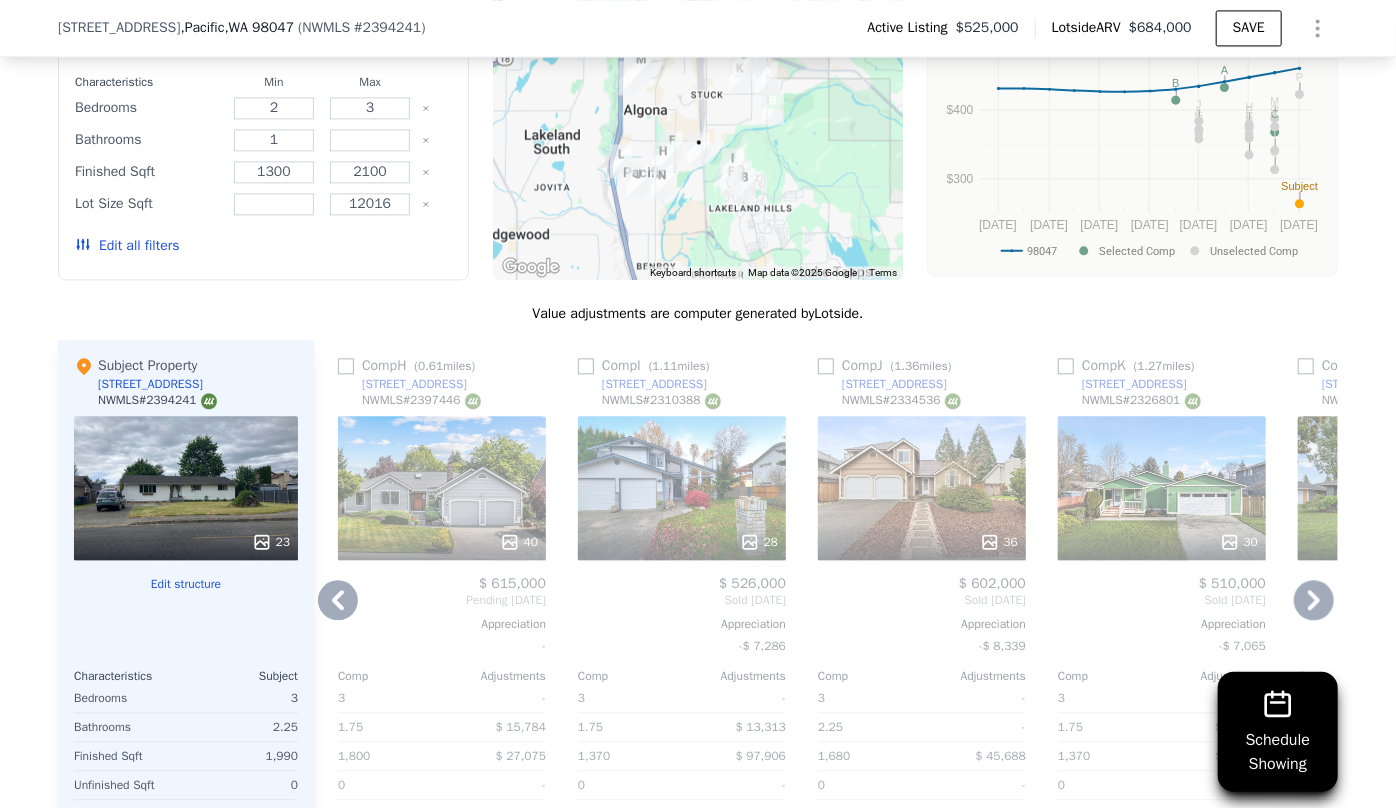 click 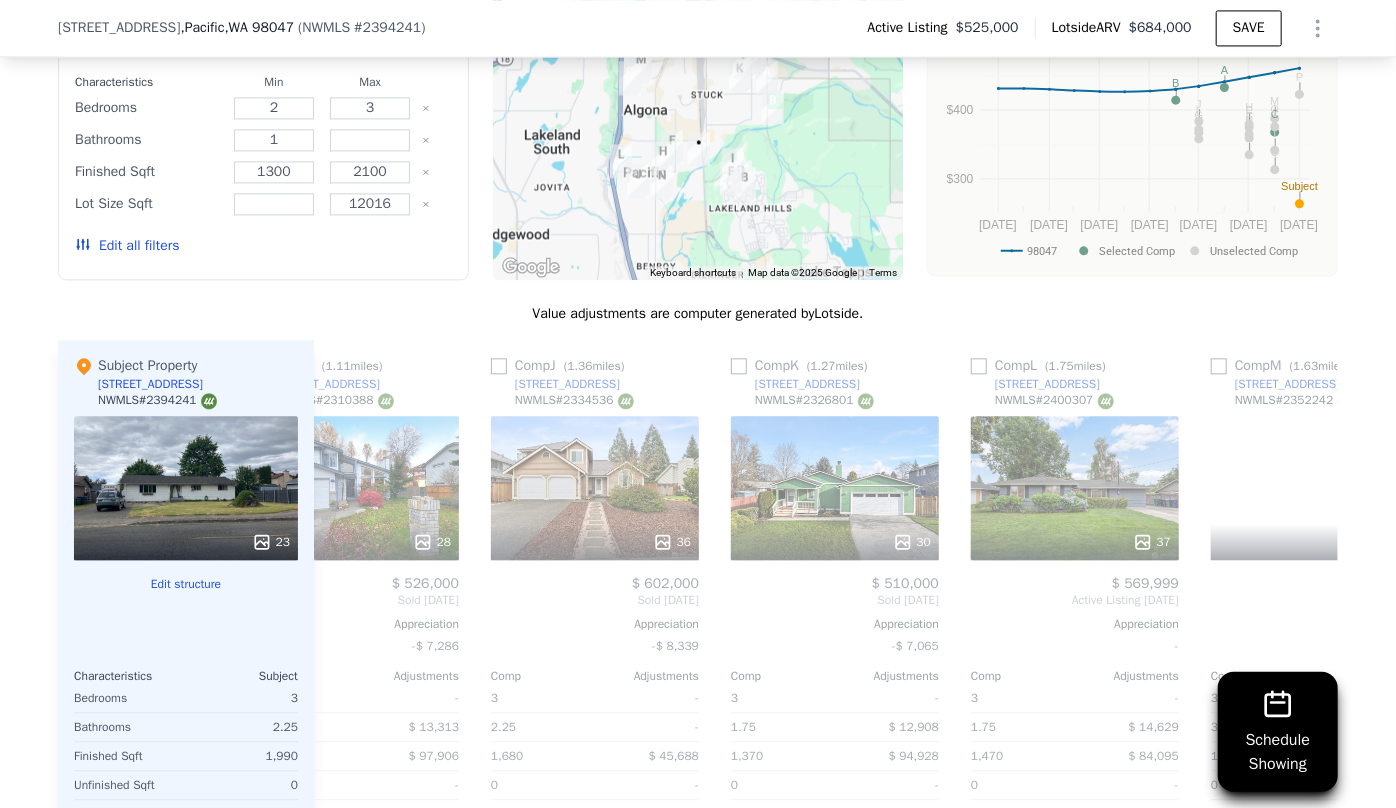 scroll, scrollTop: 0, scrollLeft: 2400, axis: horizontal 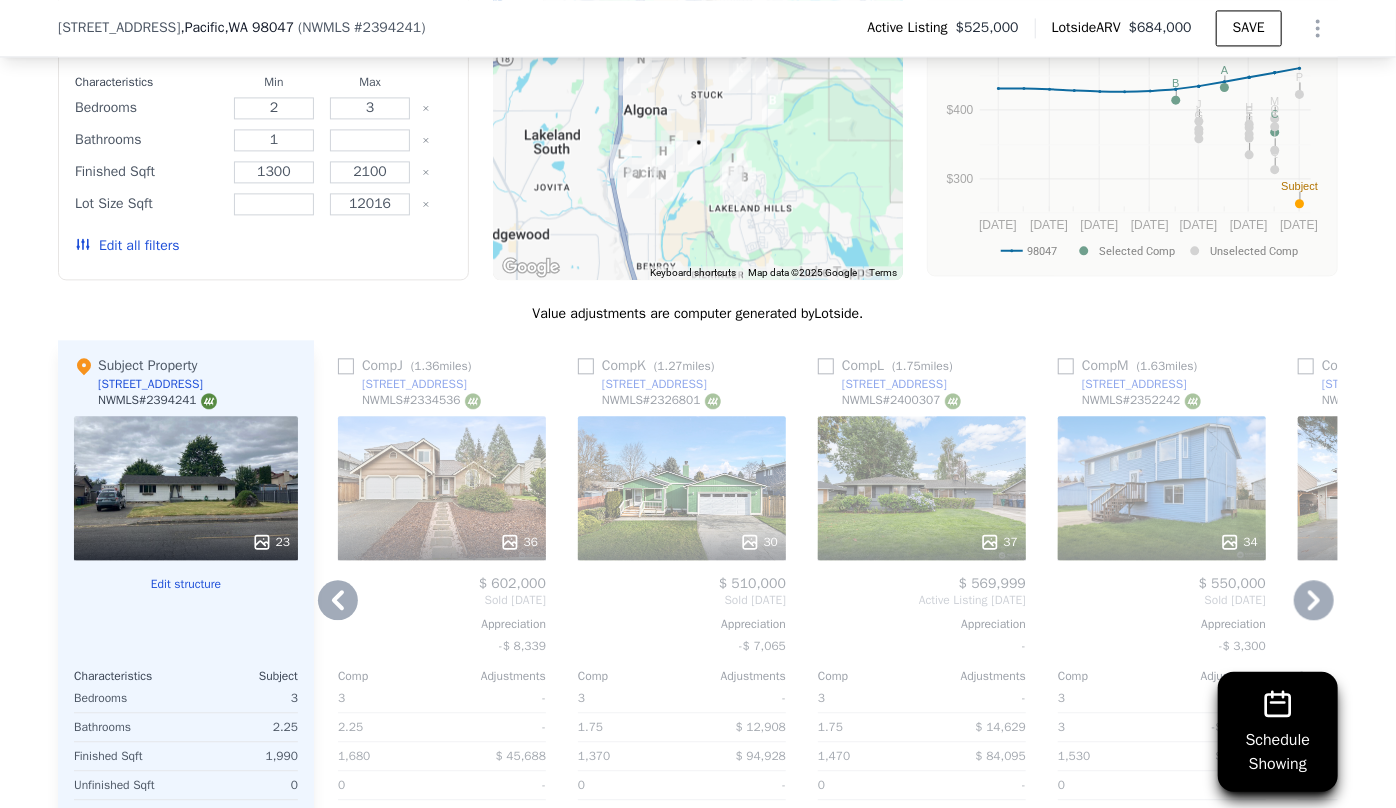 click on "30" at bounding box center (682, 488) 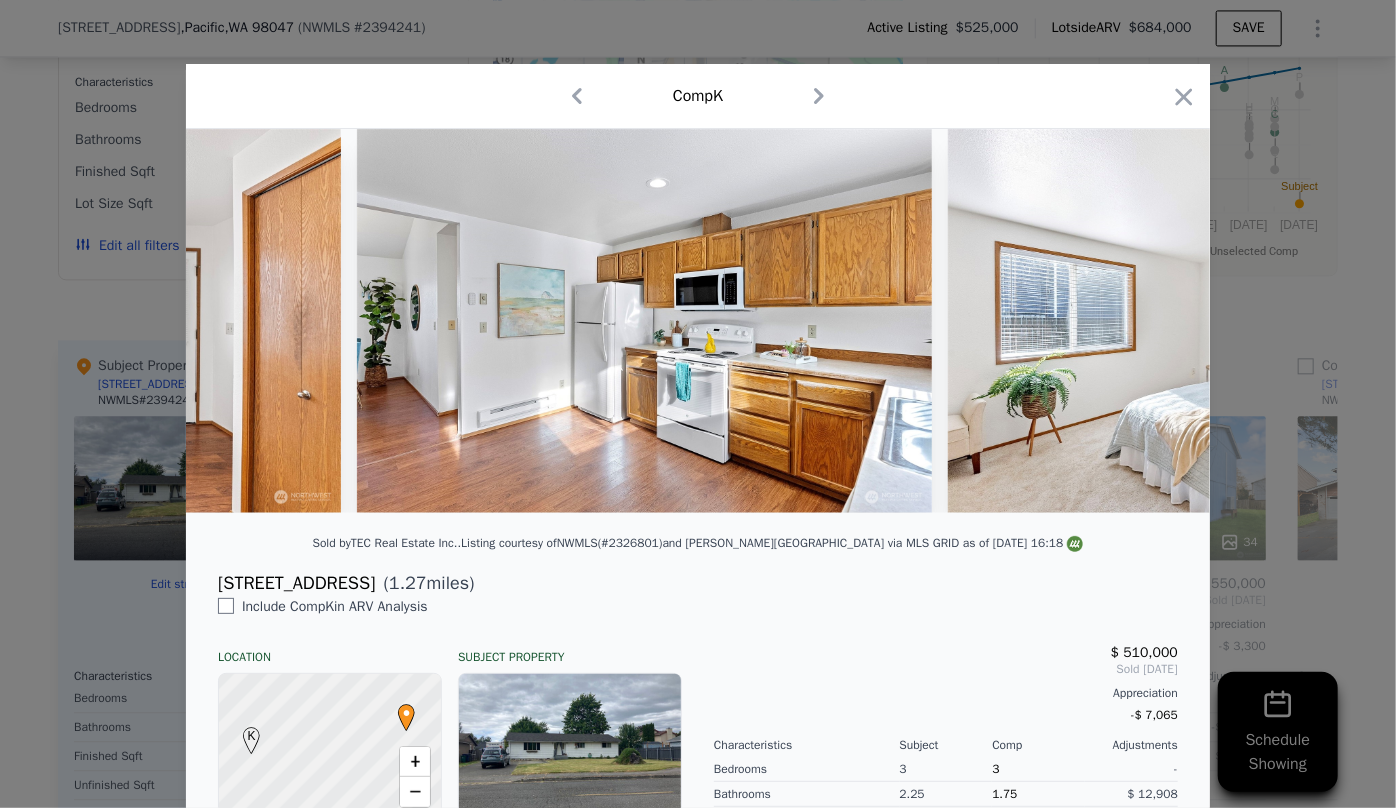 scroll, scrollTop: 0, scrollLeft: 5708, axis: horizontal 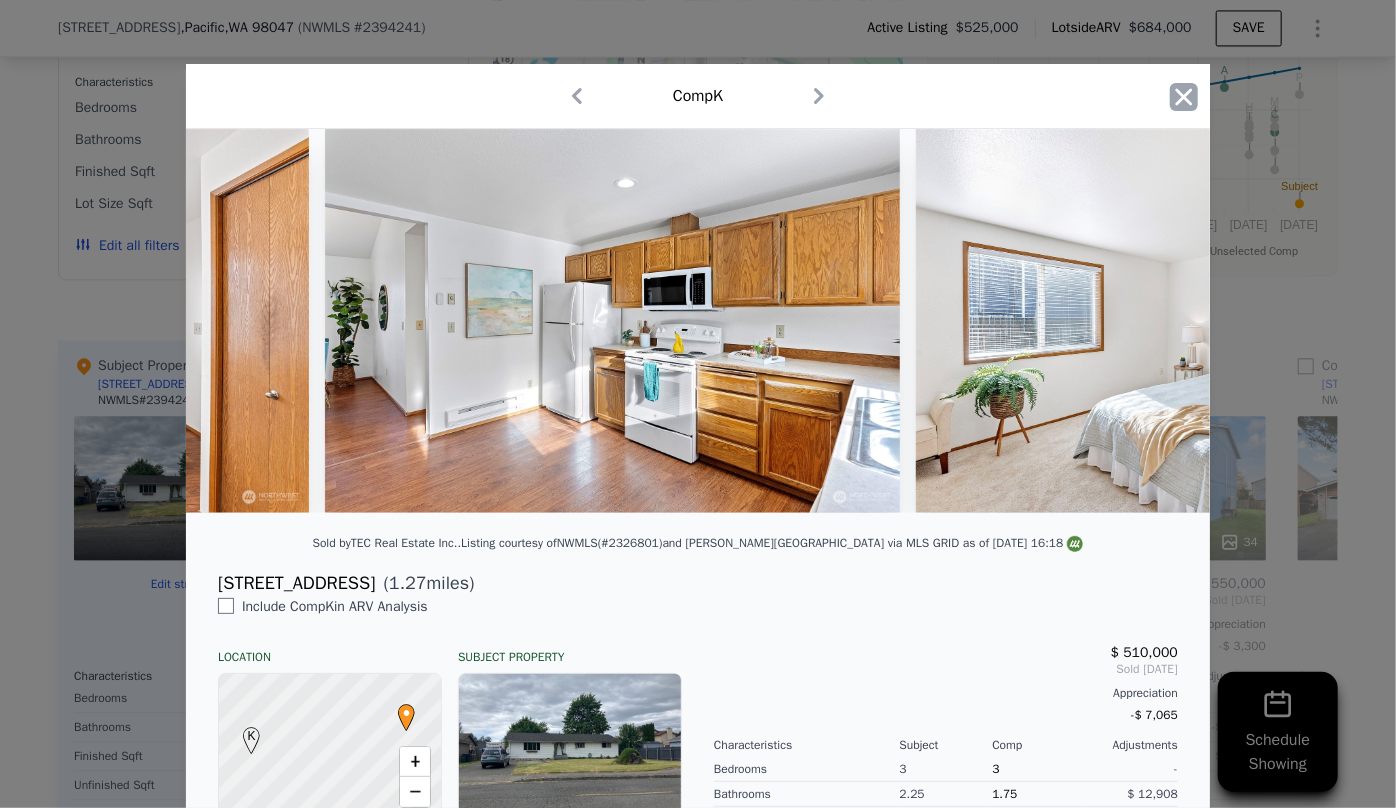 click 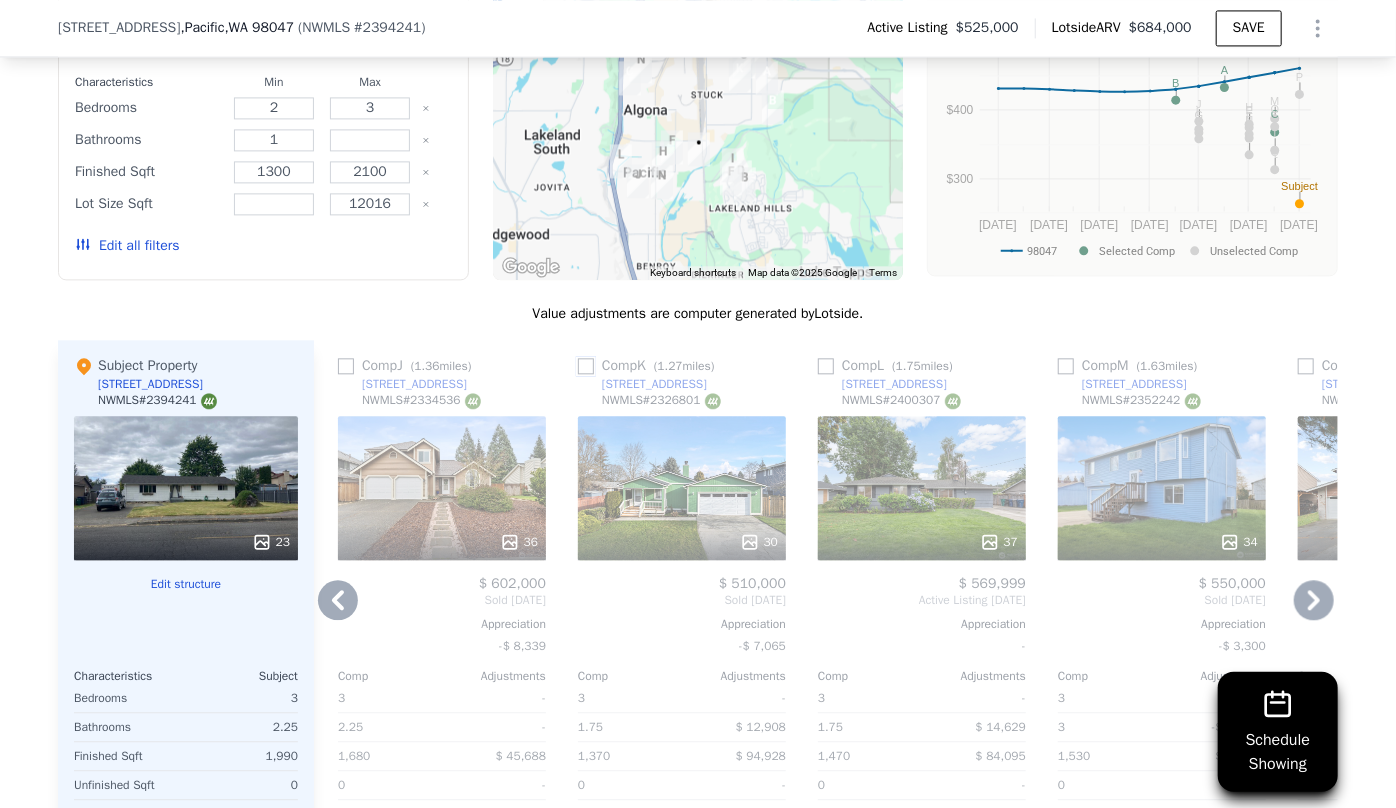 click at bounding box center [586, 366] 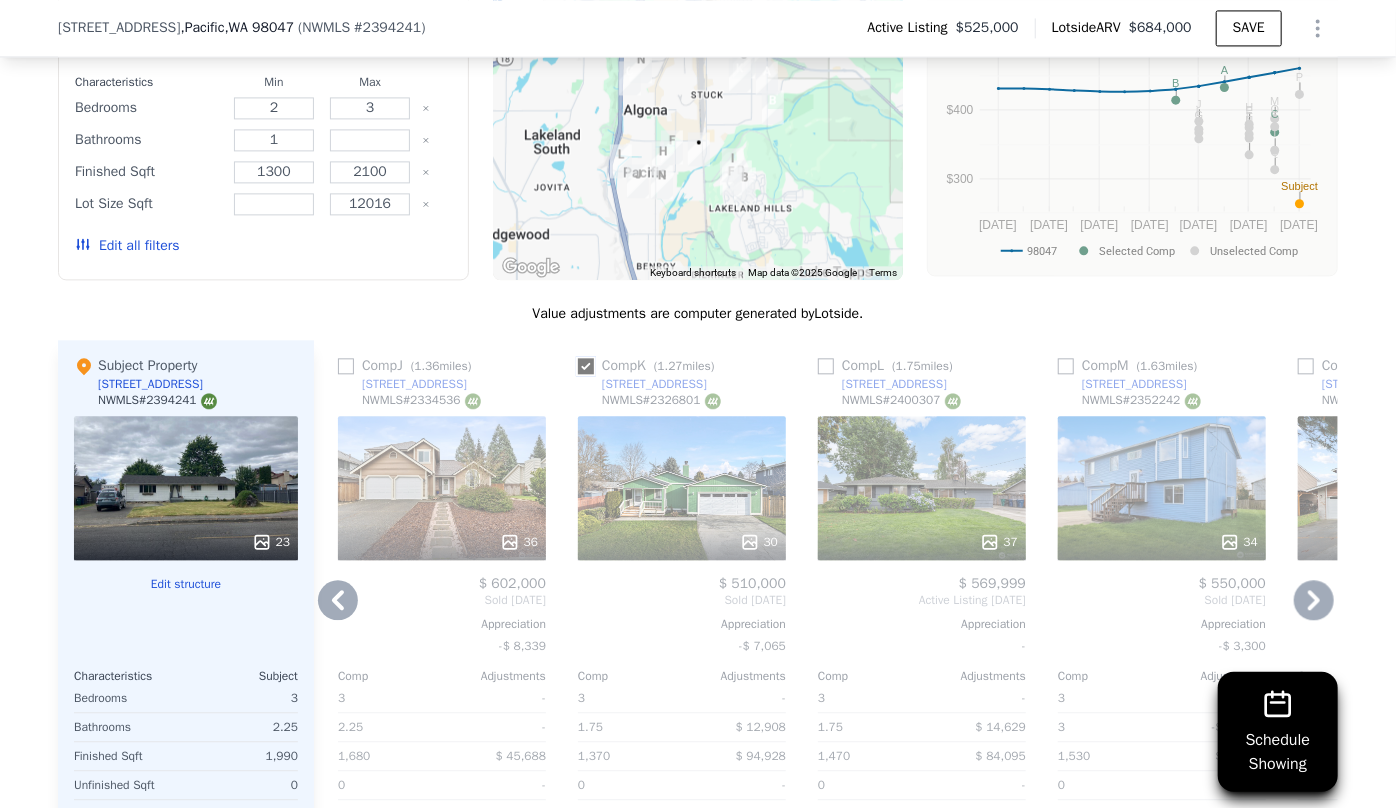 checkbox on "true" 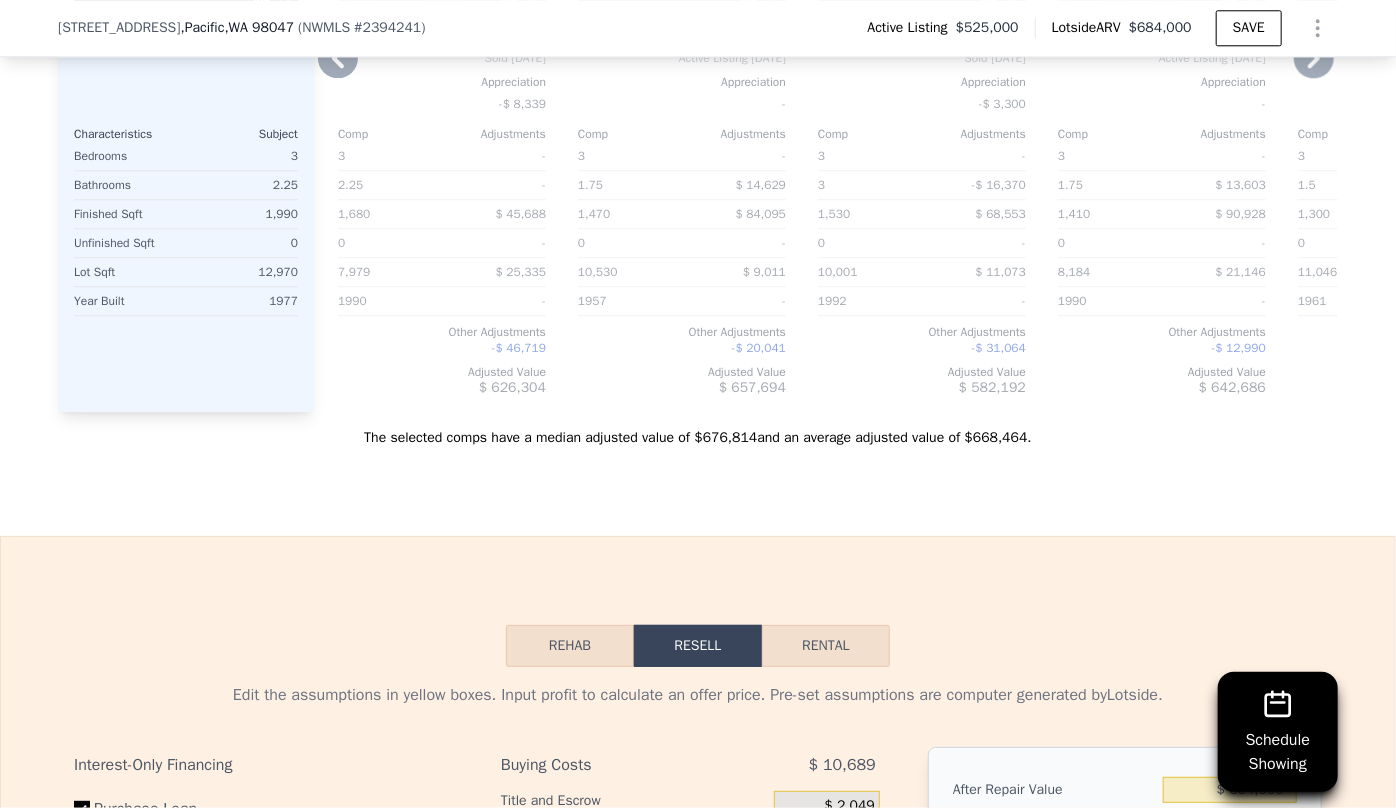 scroll, scrollTop: 2727, scrollLeft: 0, axis: vertical 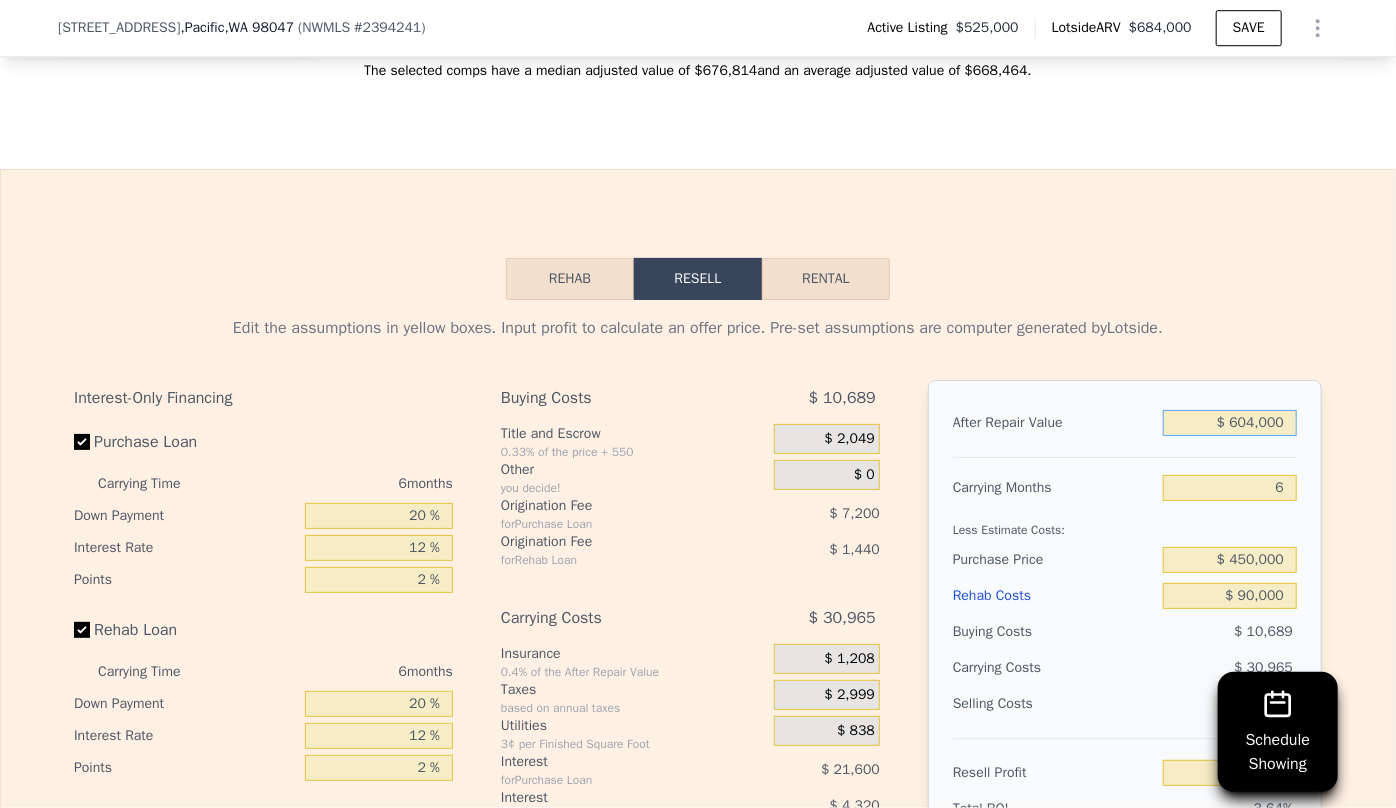 click on "$ 604,000" at bounding box center (1230, 423) 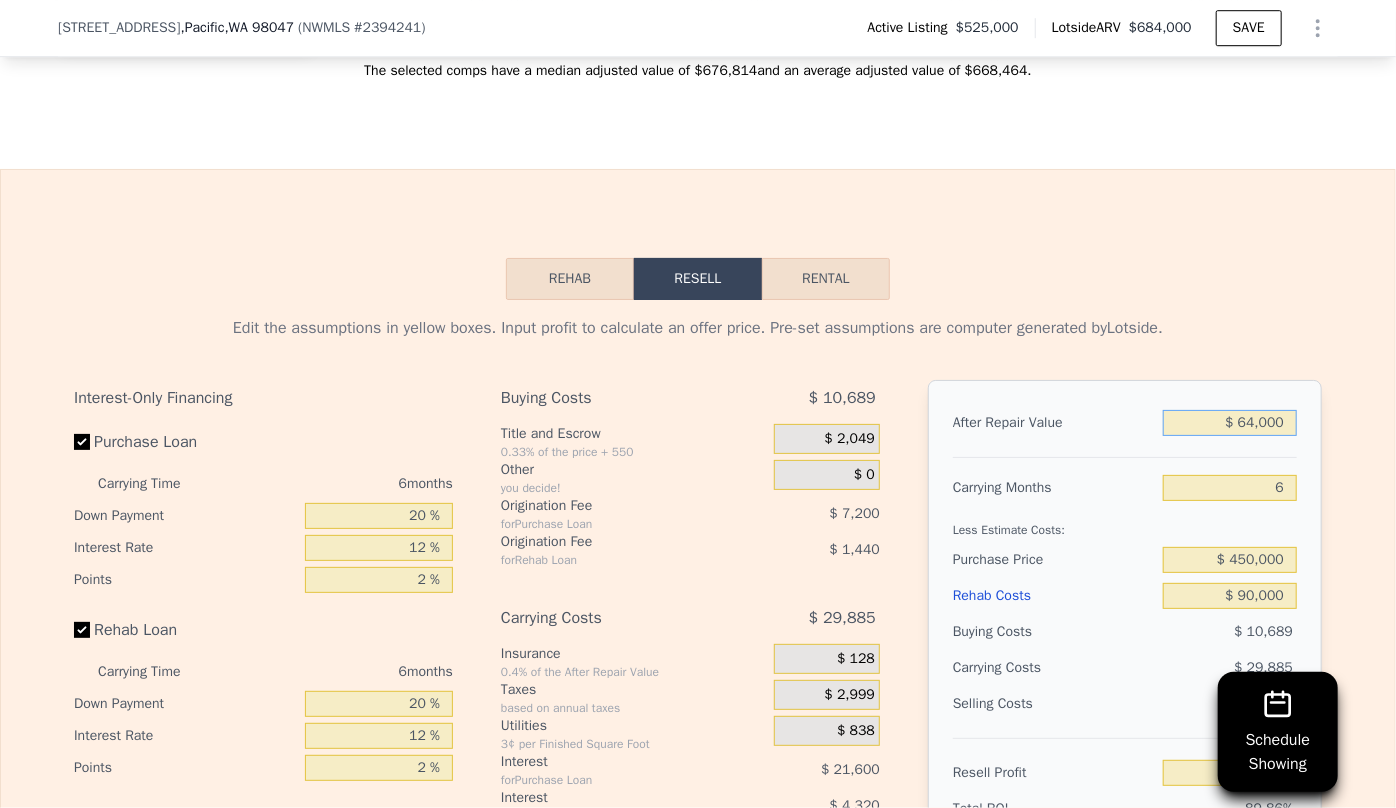 type on "-$ 521,676" 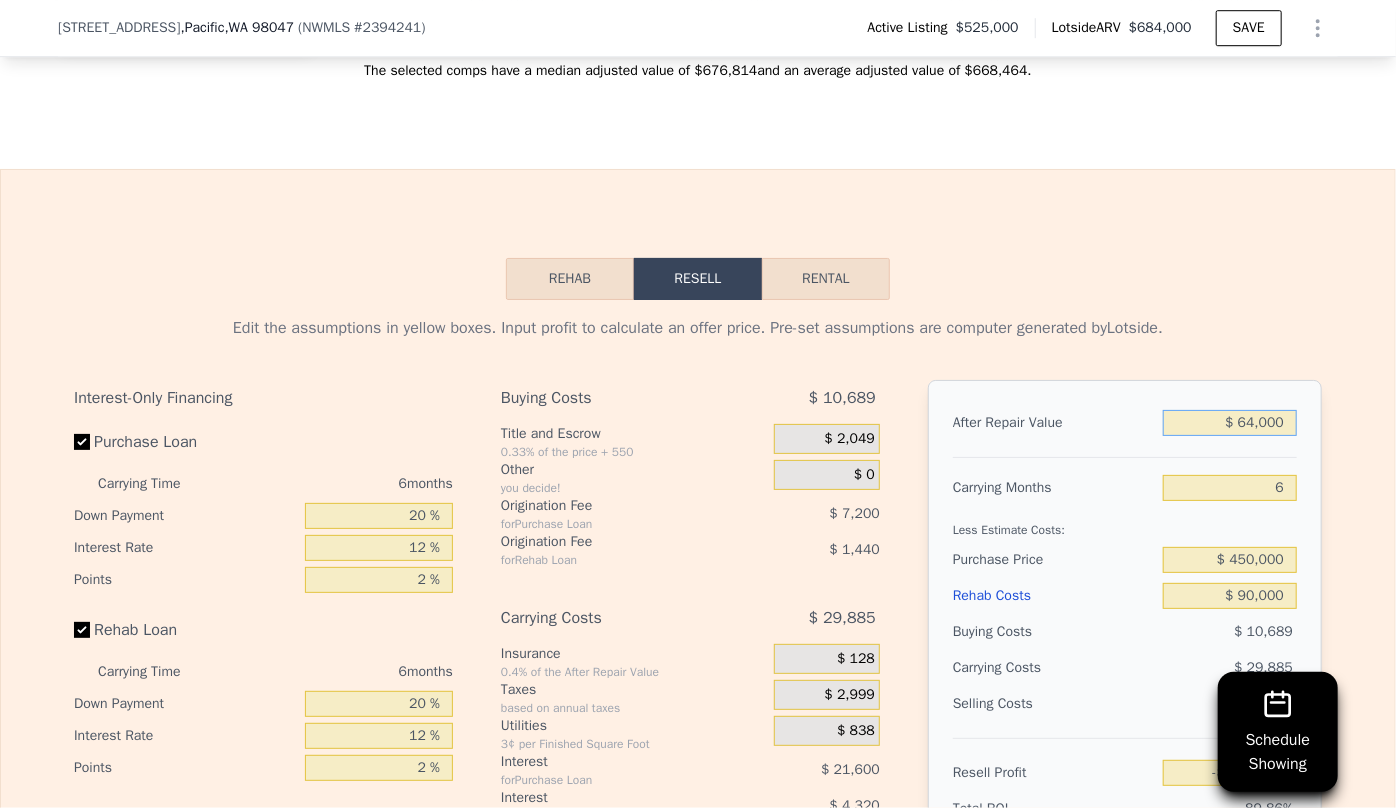 type on "$ 624,000" 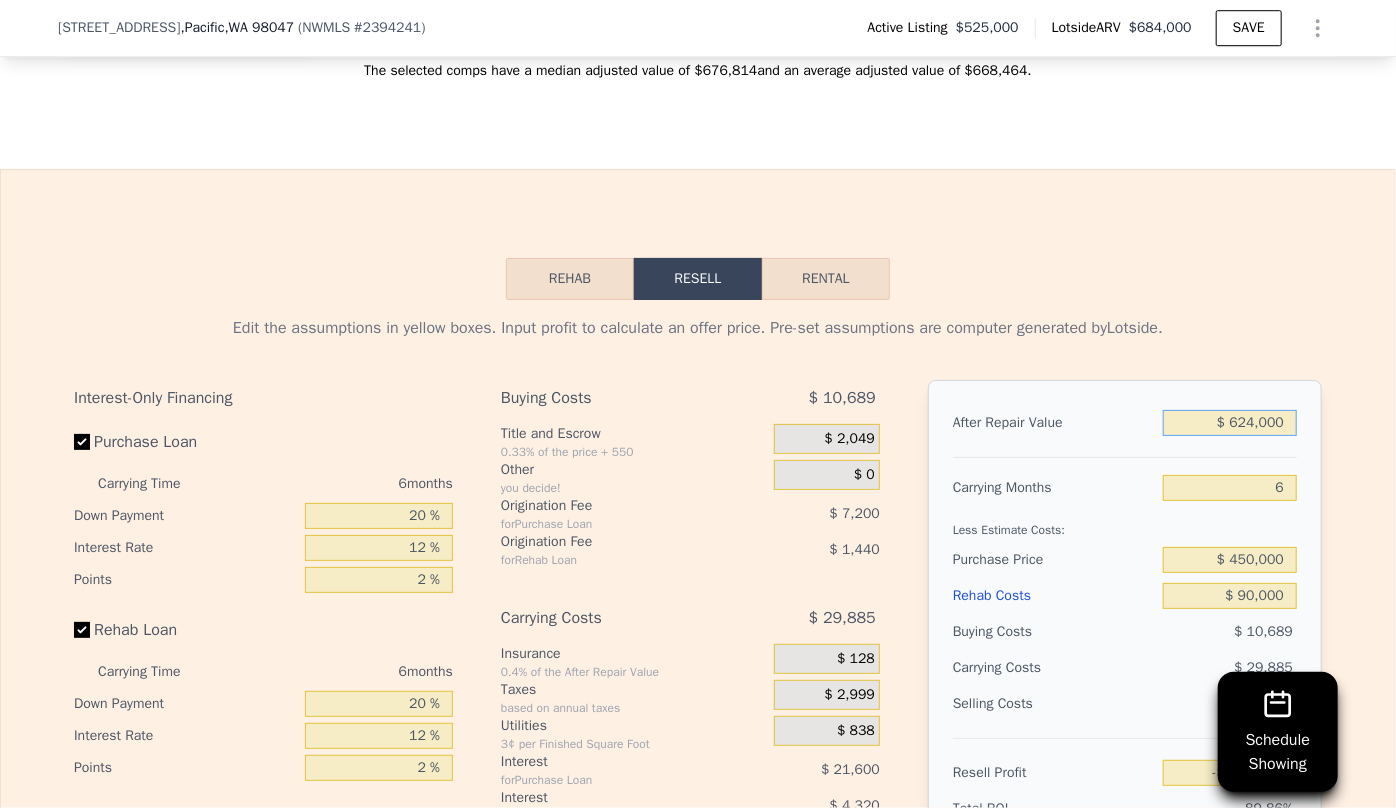 type on "-$ 2,629" 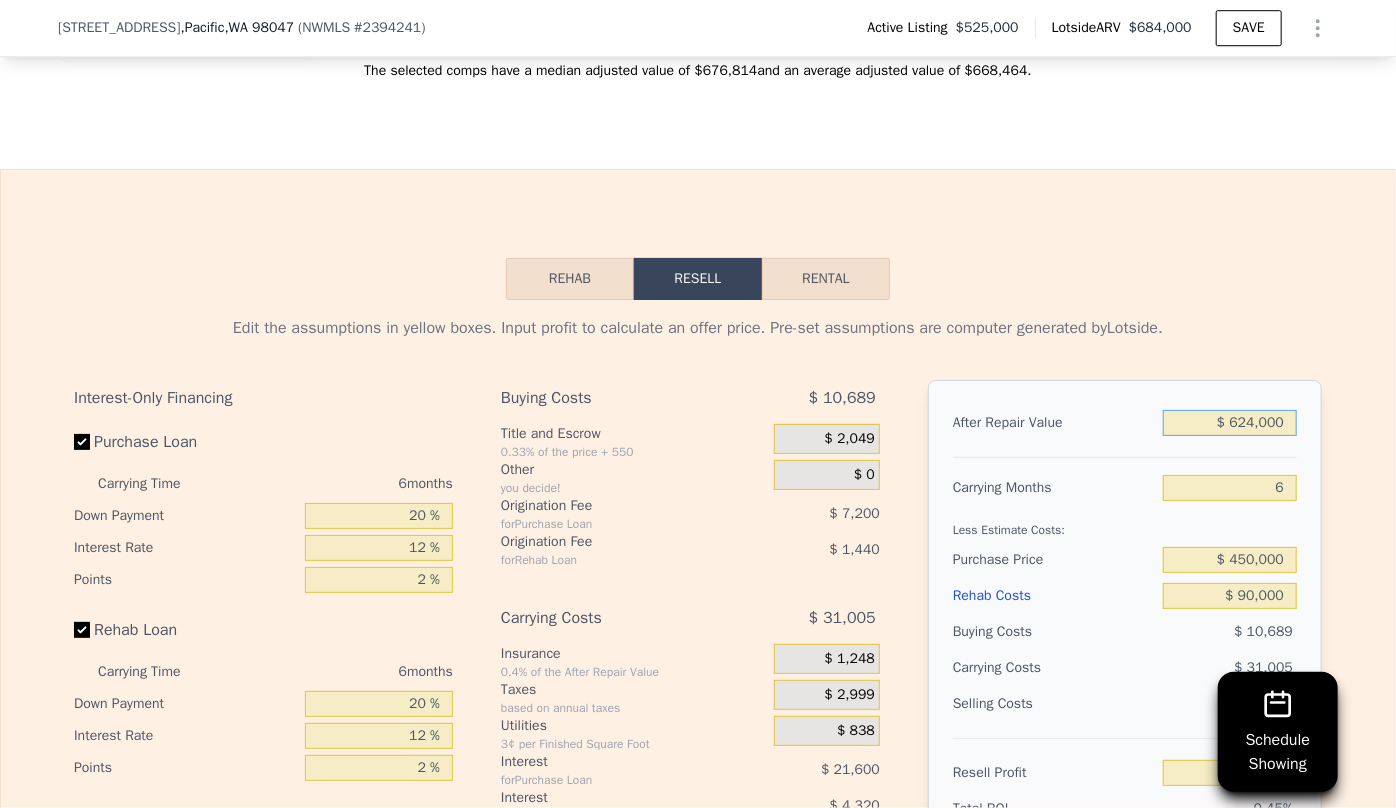 type on "$ 624,000" 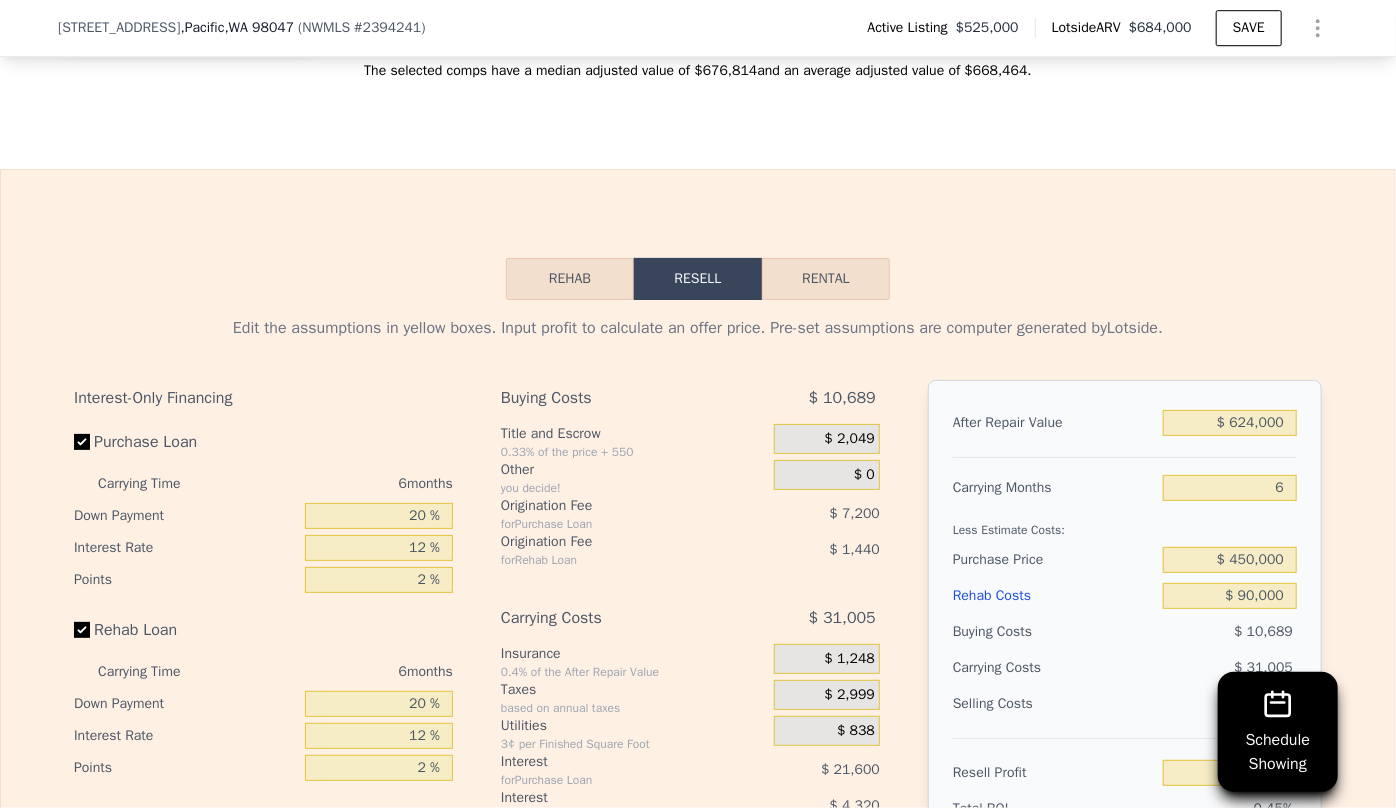 click on "Less Estimate Costs:" at bounding box center [1125, 524] 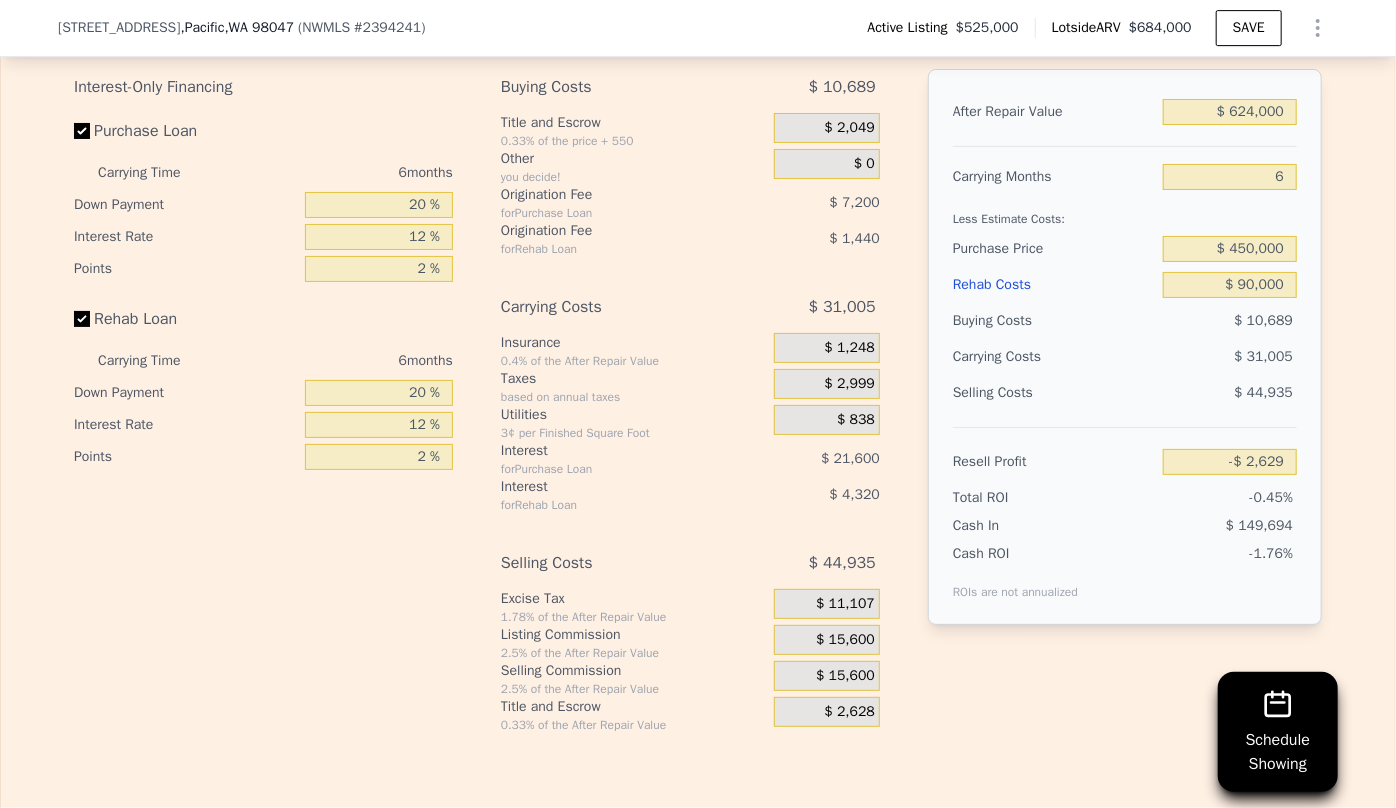 scroll, scrollTop: 3545, scrollLeft: 0, axis: vertical 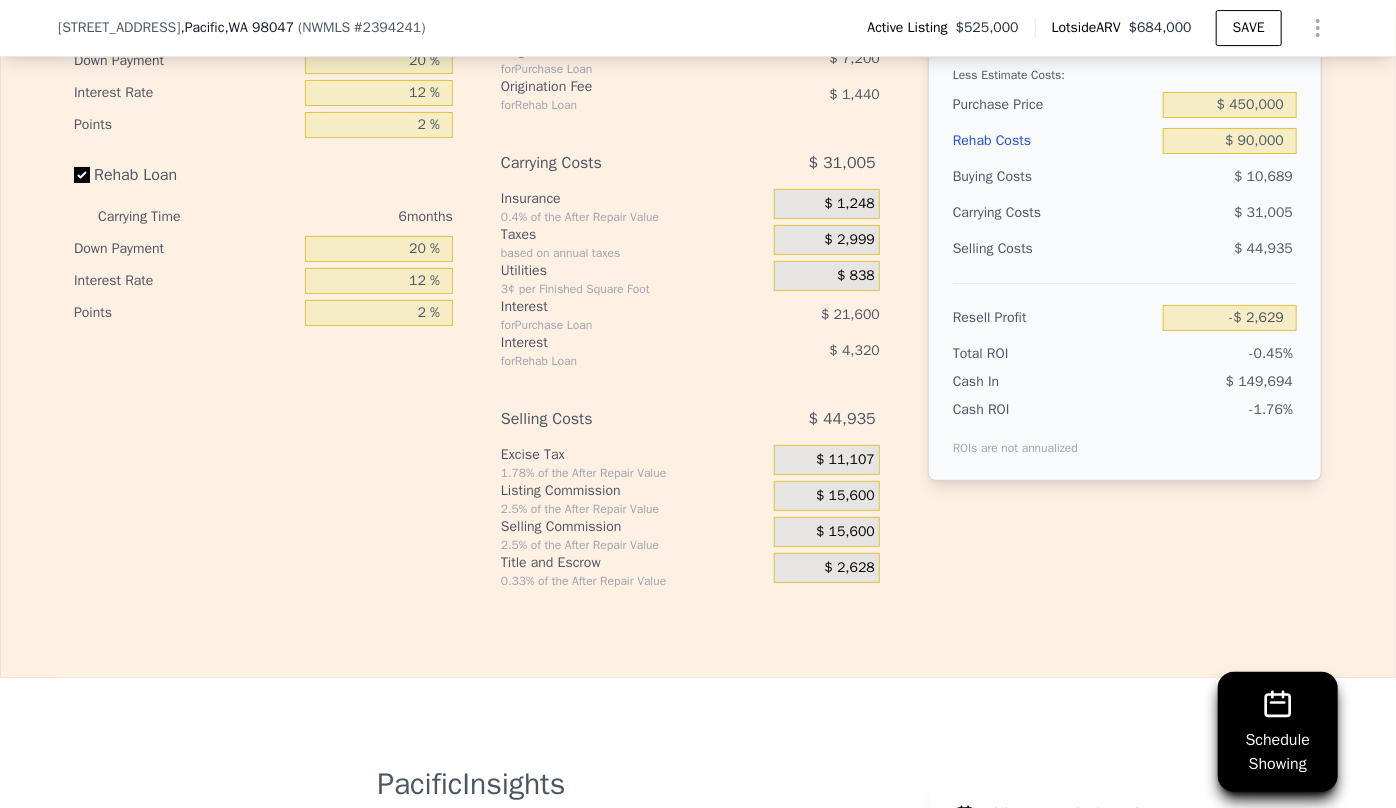 click on "Buying Costs $ 10,689 Title and Escrow 0.33% of the price + 550 $ 2,049 Other you decide! $ 0 Origination Fee for  Purchase Loan $ 7,200 Origination Fee for  Rehab Loan $ 1,440 Carrying Costs $ 31,005 Insurance 0.4% of the After Repair Value $ 1,248 Taxes based on annual taxes $ 2,999 Utilities 3¢ per Finished Square Foot $ 838 Interest for  Purchase Loan $ 21,600 Interest for  Rehab Loan $ 4,320 Selling Costs $ 44,935 Excise Tax 1.78% of the After Repair Value $ 11,107 Listing Commission 2.5% of the After Repair Value $ 15,600 Selling Commission 2.5% of the After Repair Value $ 15,600 Title and Escrow 0.33% of the After Repair Value $ 2,628" at bounding box center [698, 257] 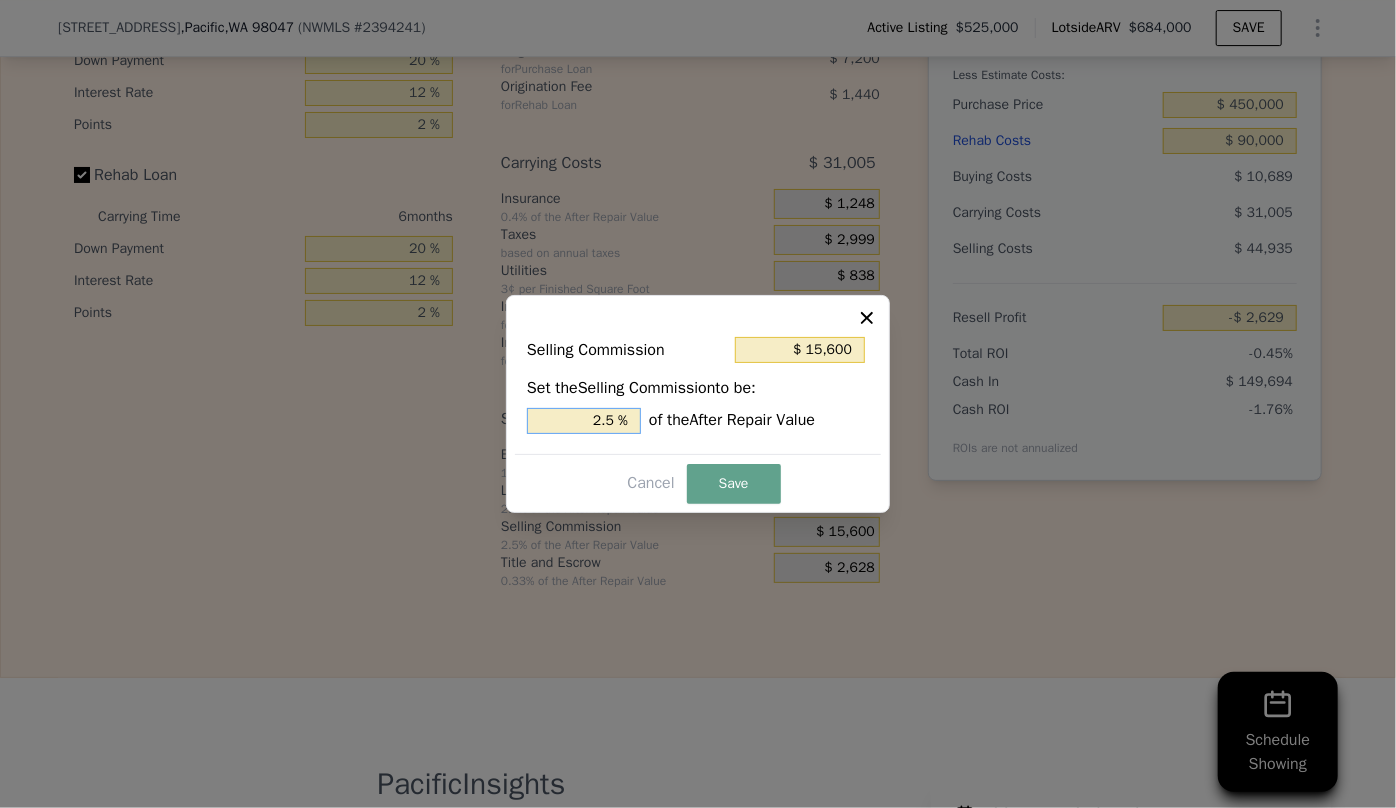 click on "2.5 %" at bounding box center [584, 421] 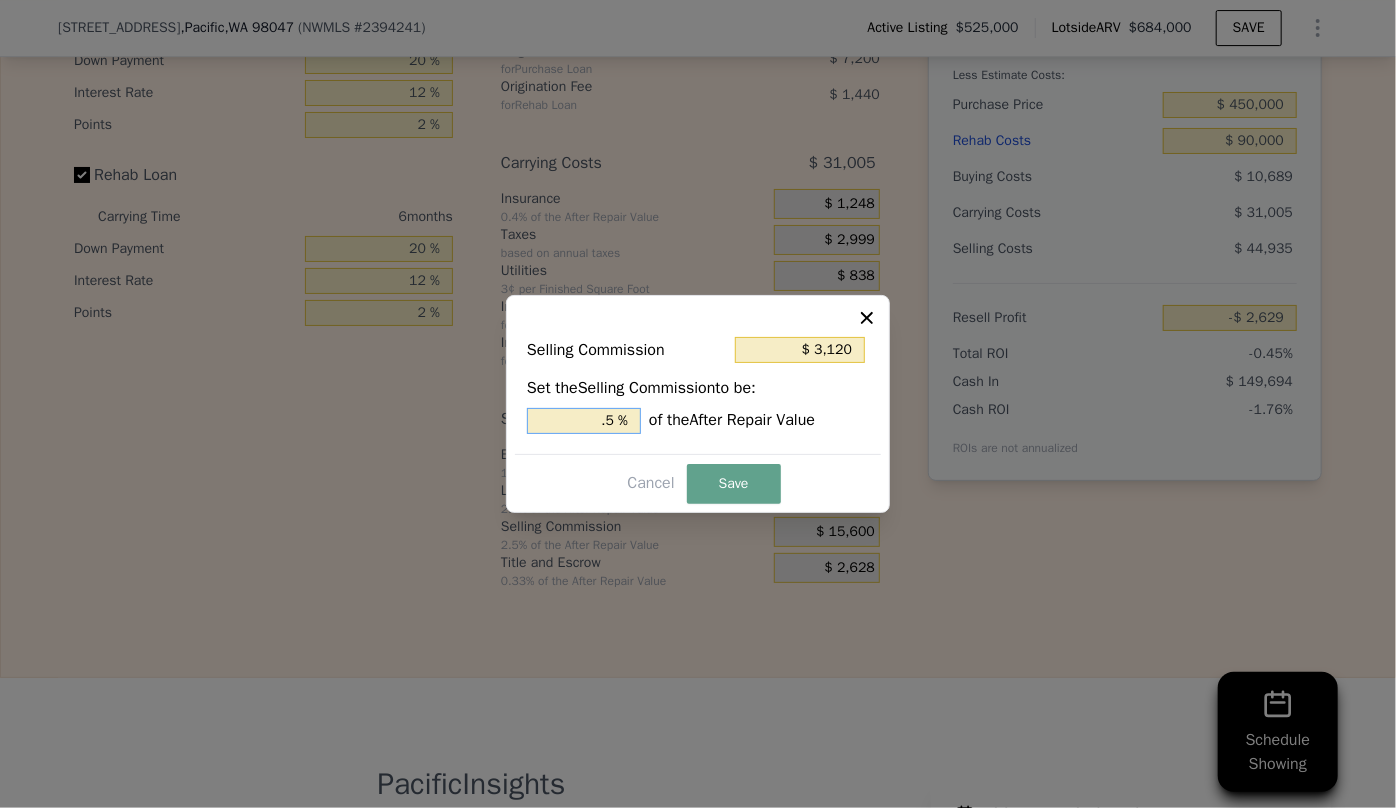 type on "$ 9,360" 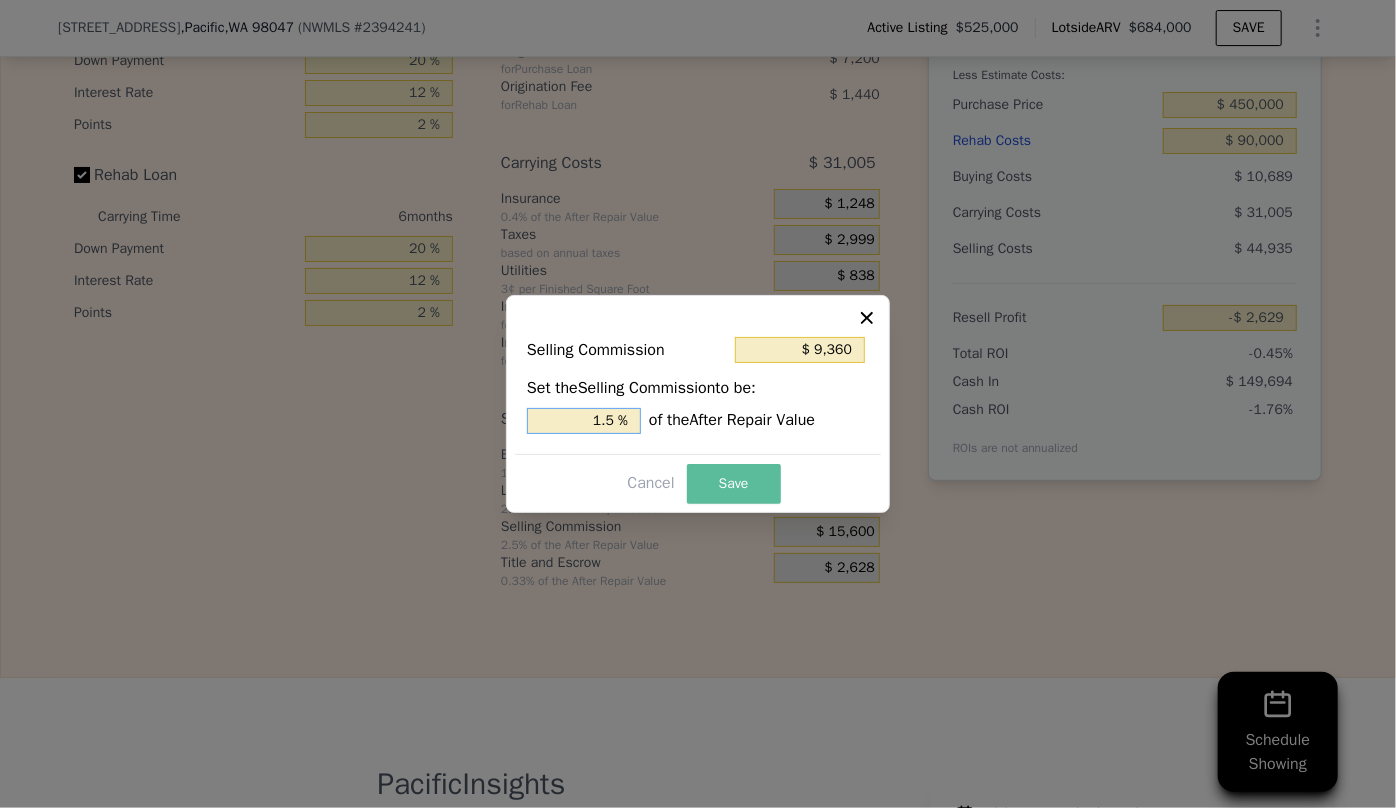 type on "1.5 %" 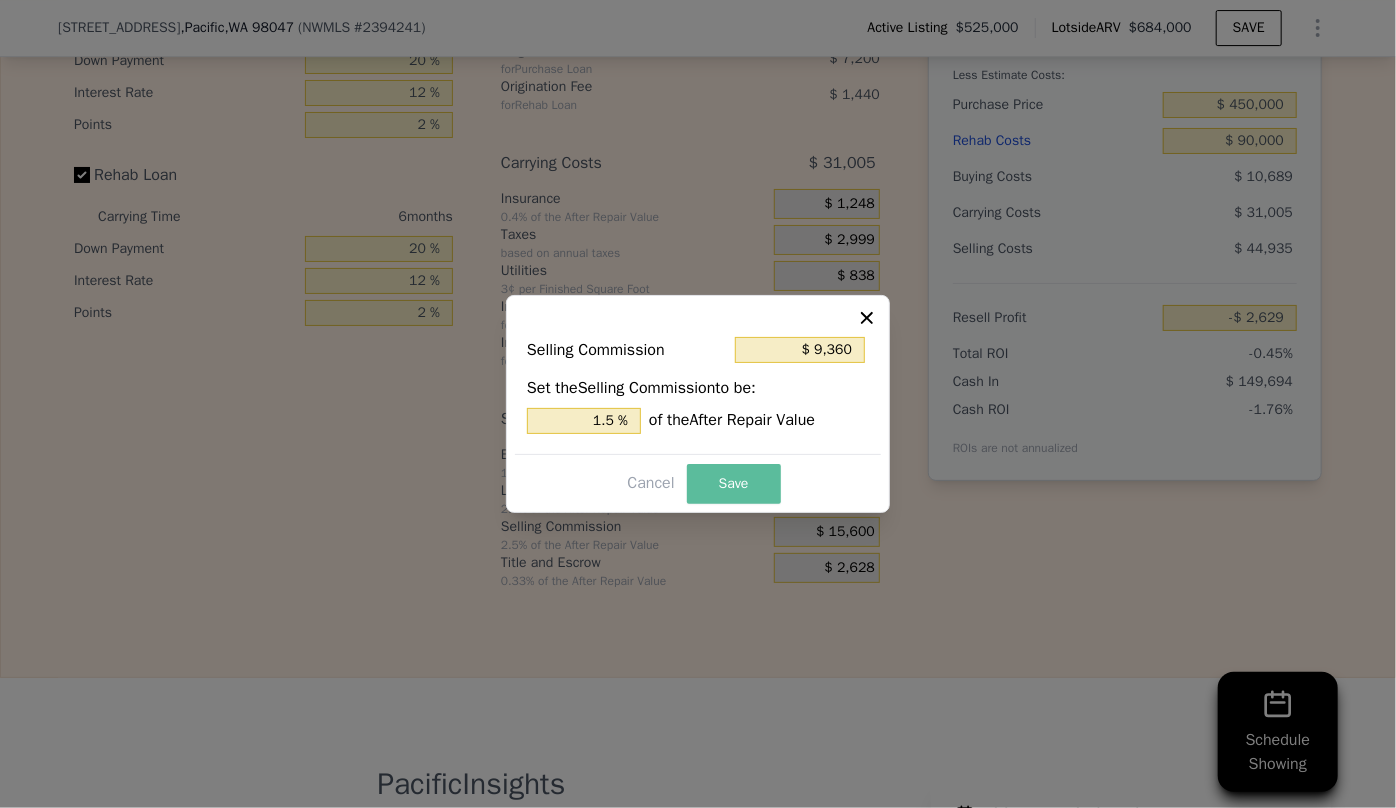 click on "Save" at bounding box center (734, 484) 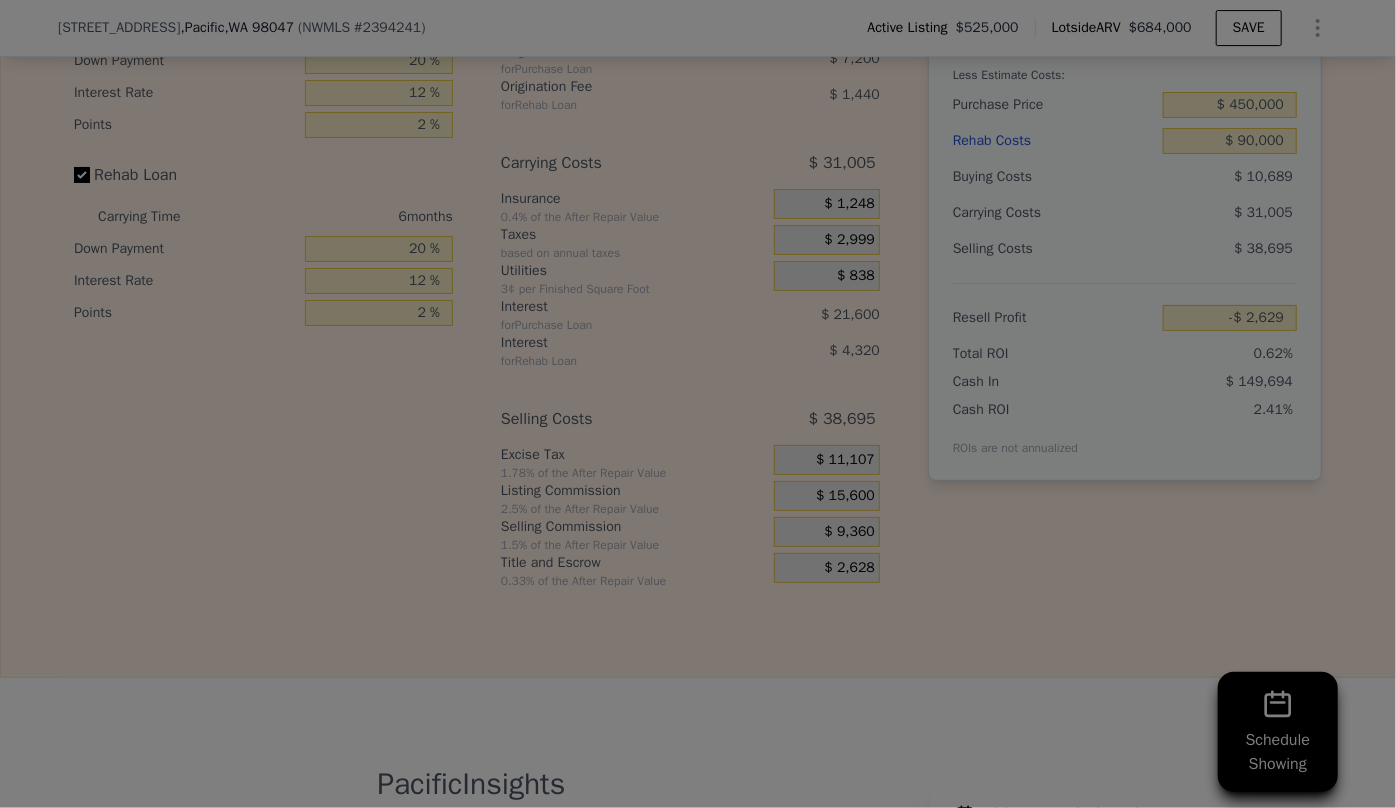type on "$ 3,611" 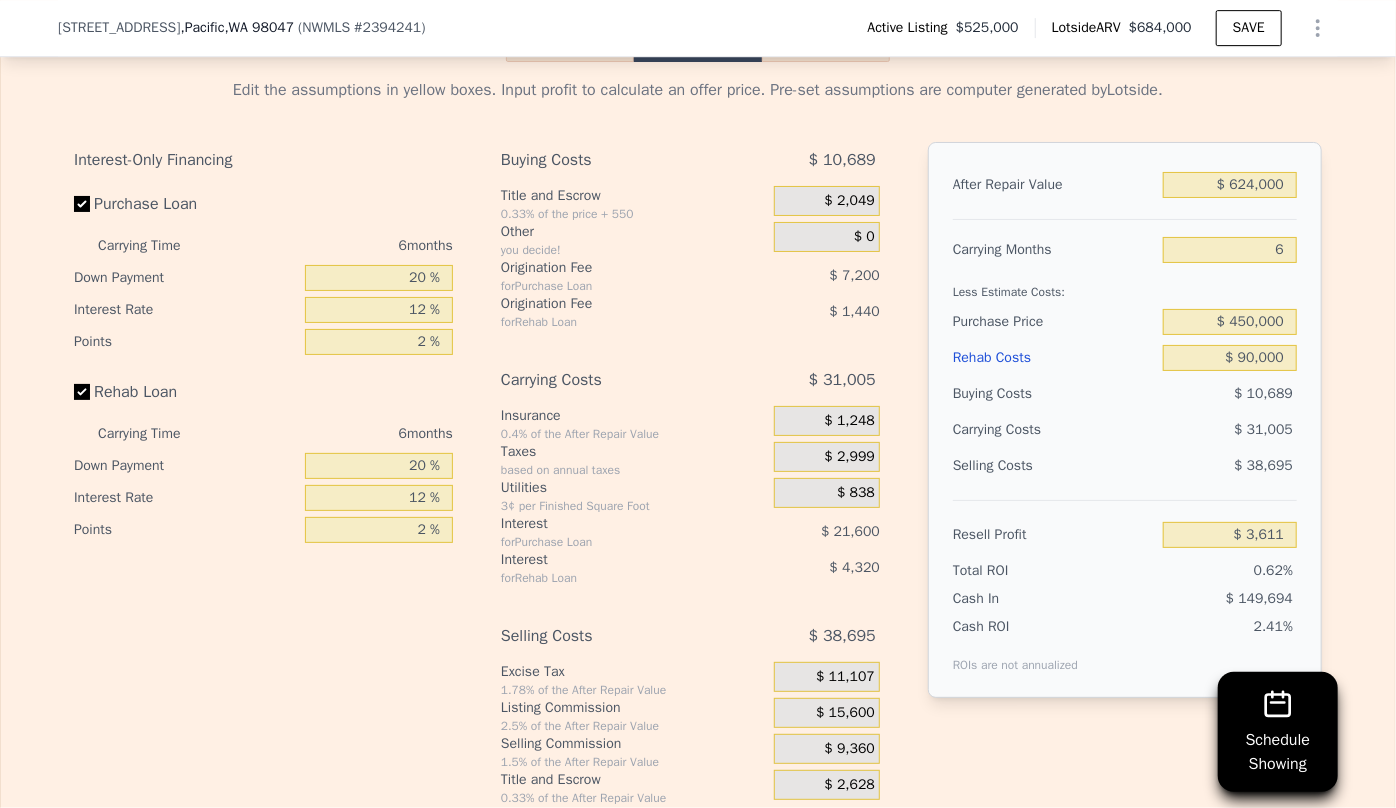 scroll, scrollTop: 3272, scrollLeft: 0, axis: vertical 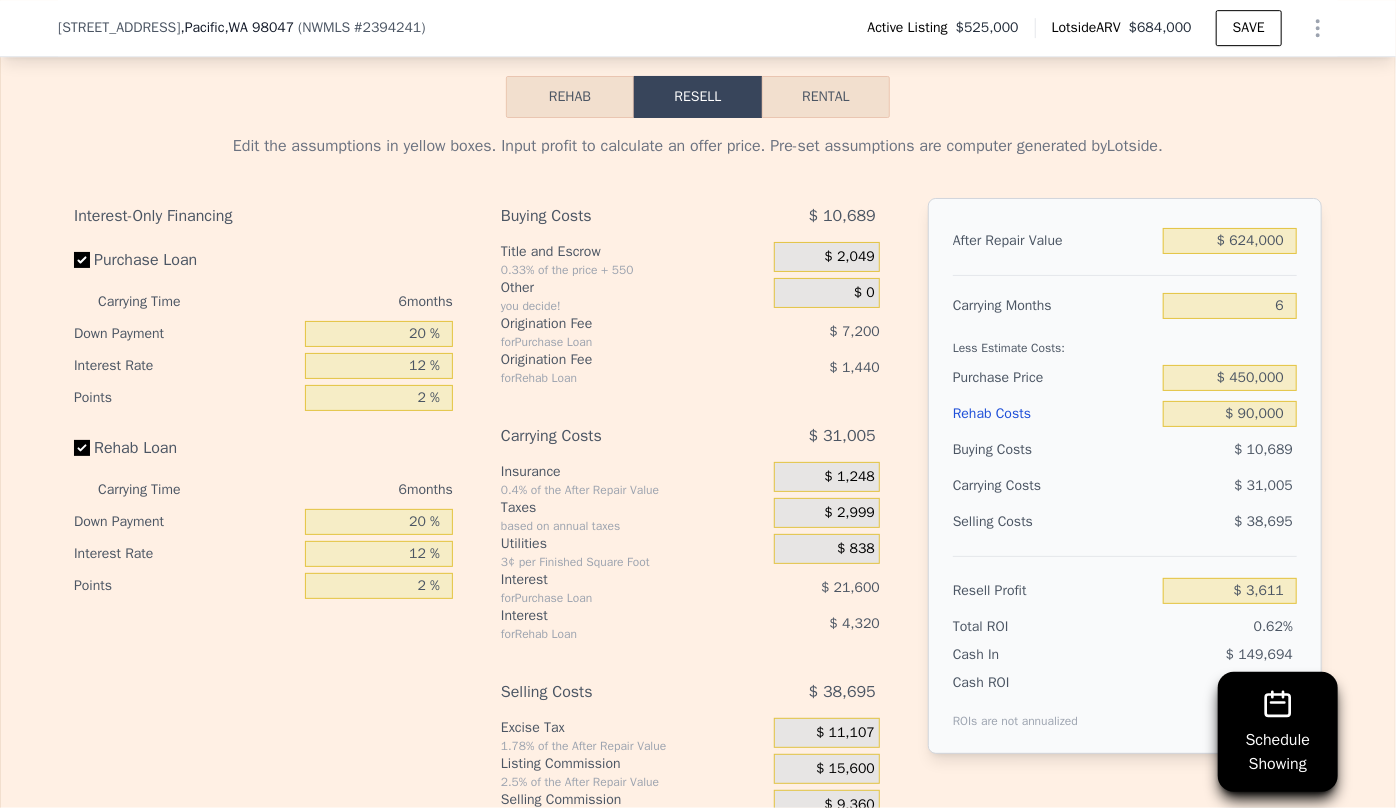 click on "Rehab Costs" at bounding box center [1054, 414] 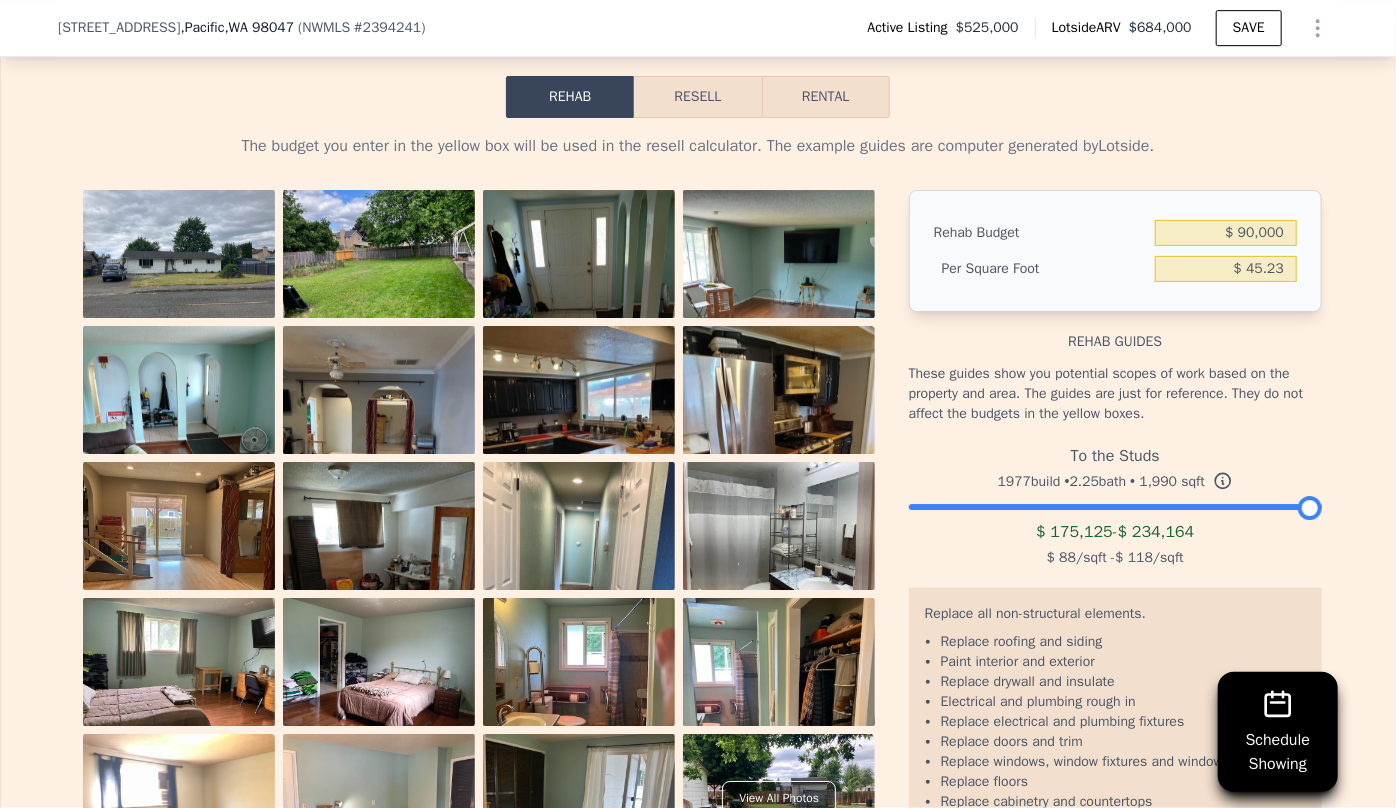 click at bounding box center [379, 590] 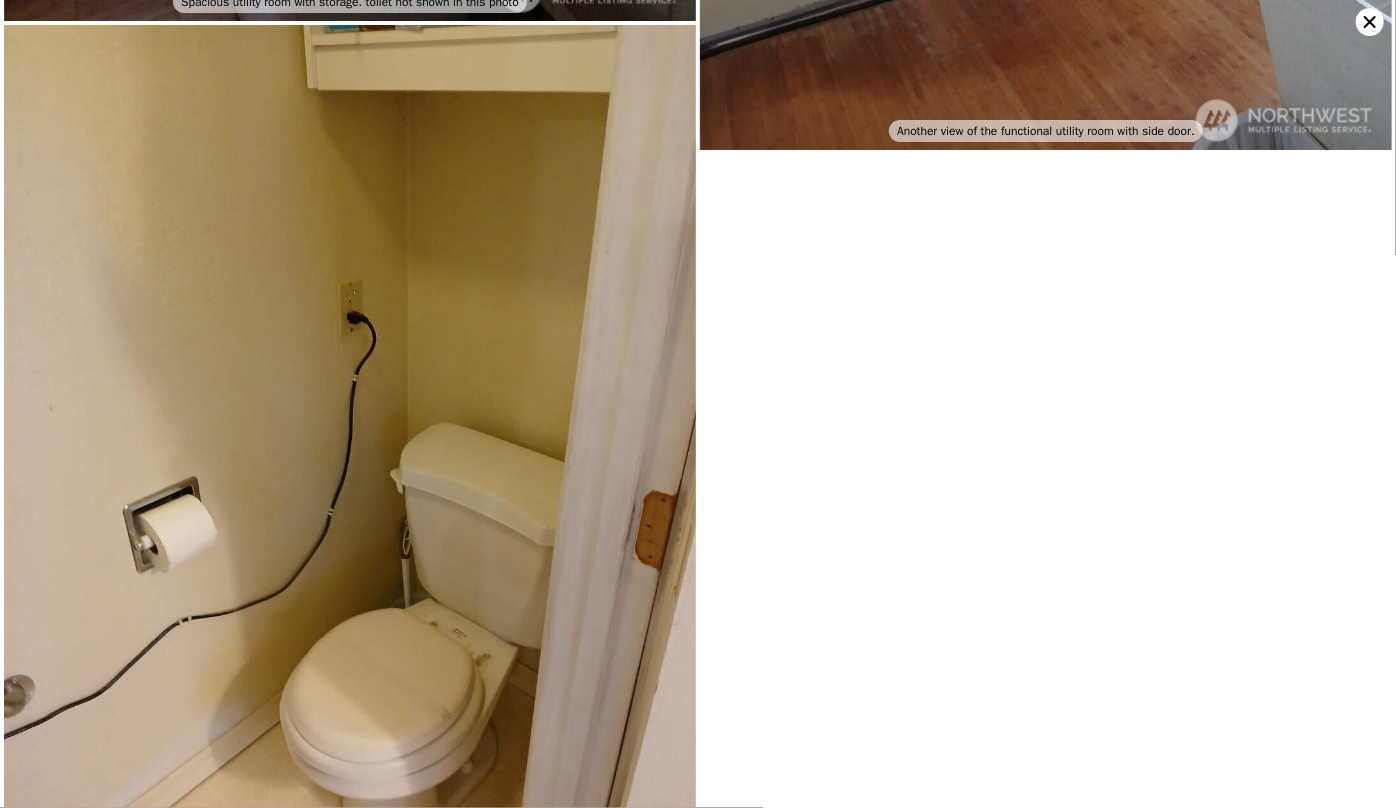 scroll, scrollTop: 6945, scrollLeft: 0, axis: vertical 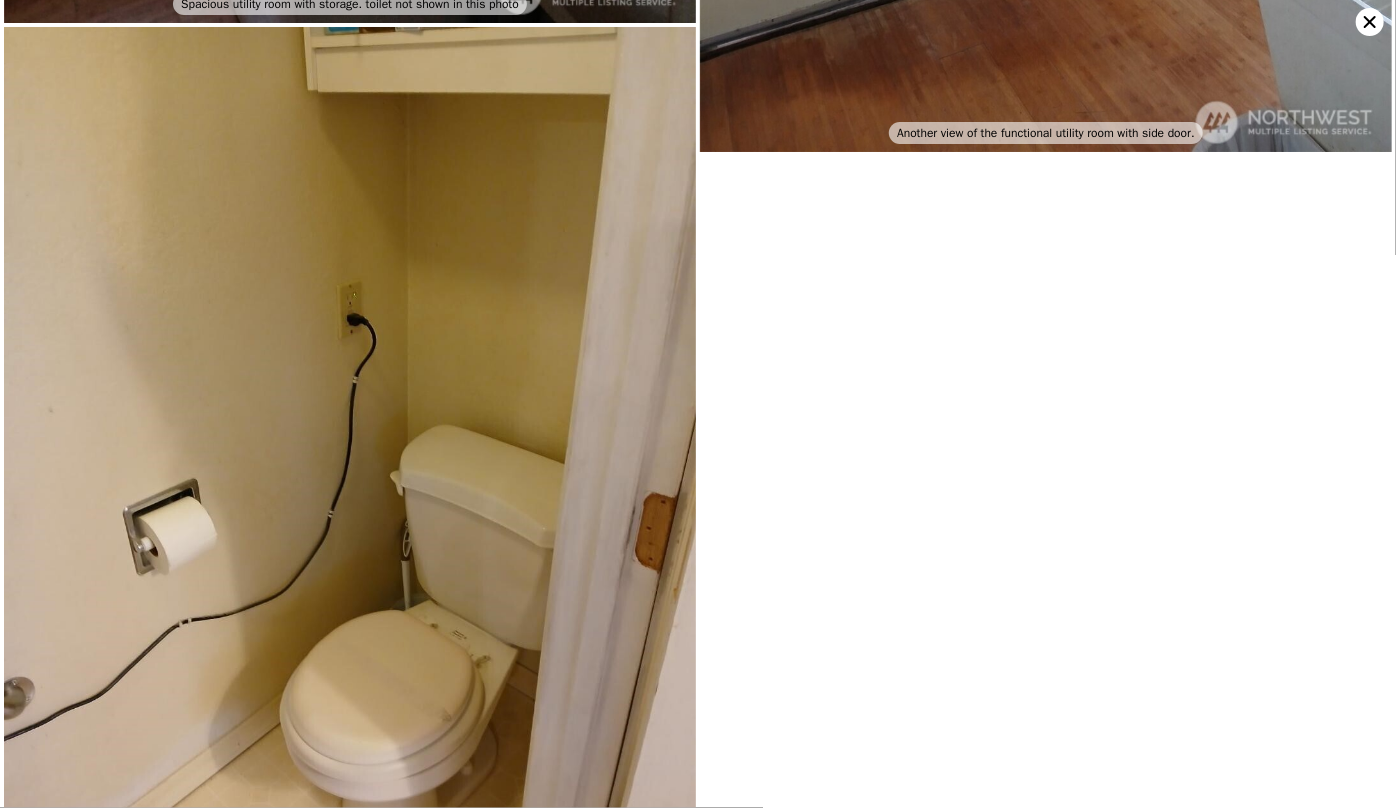 click 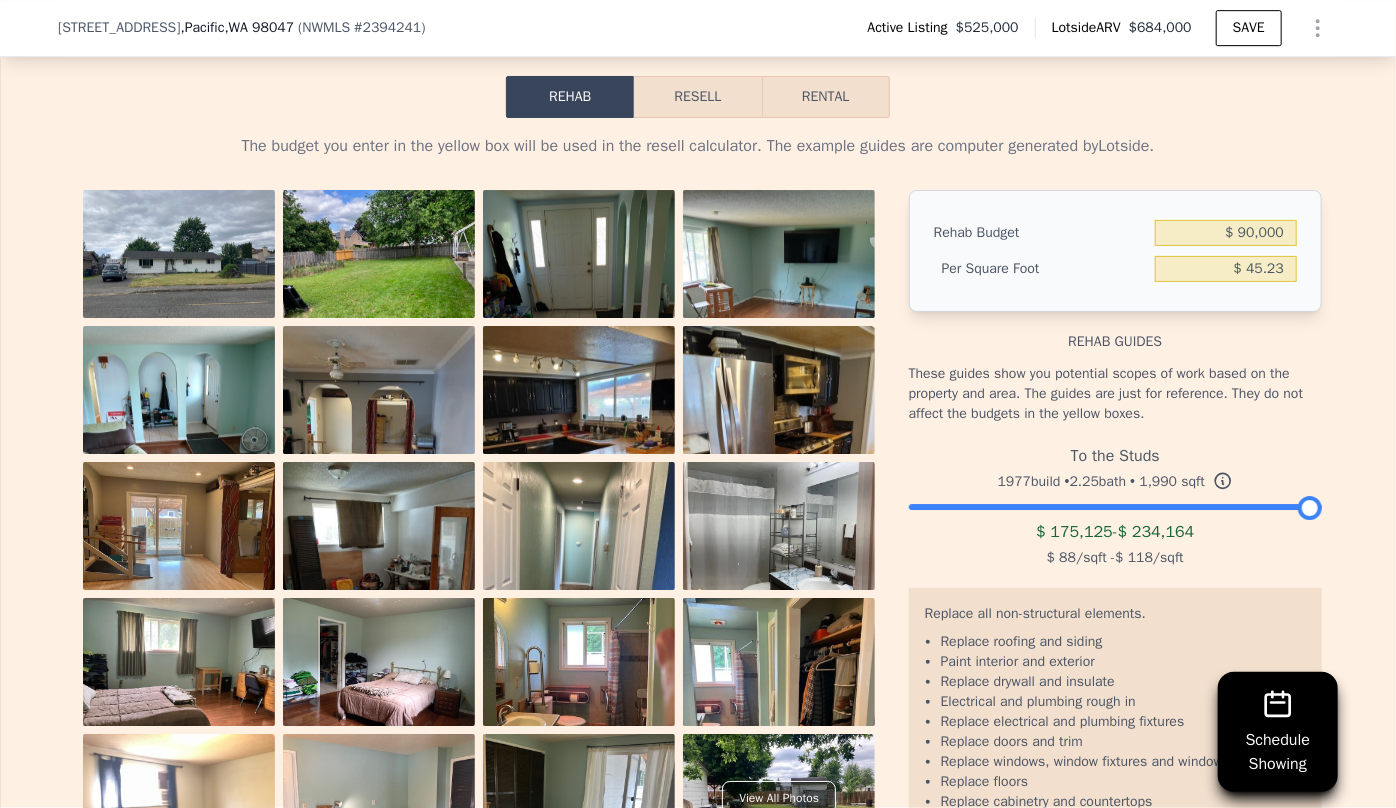 click on "Resell" at bounding box center (697, 97) 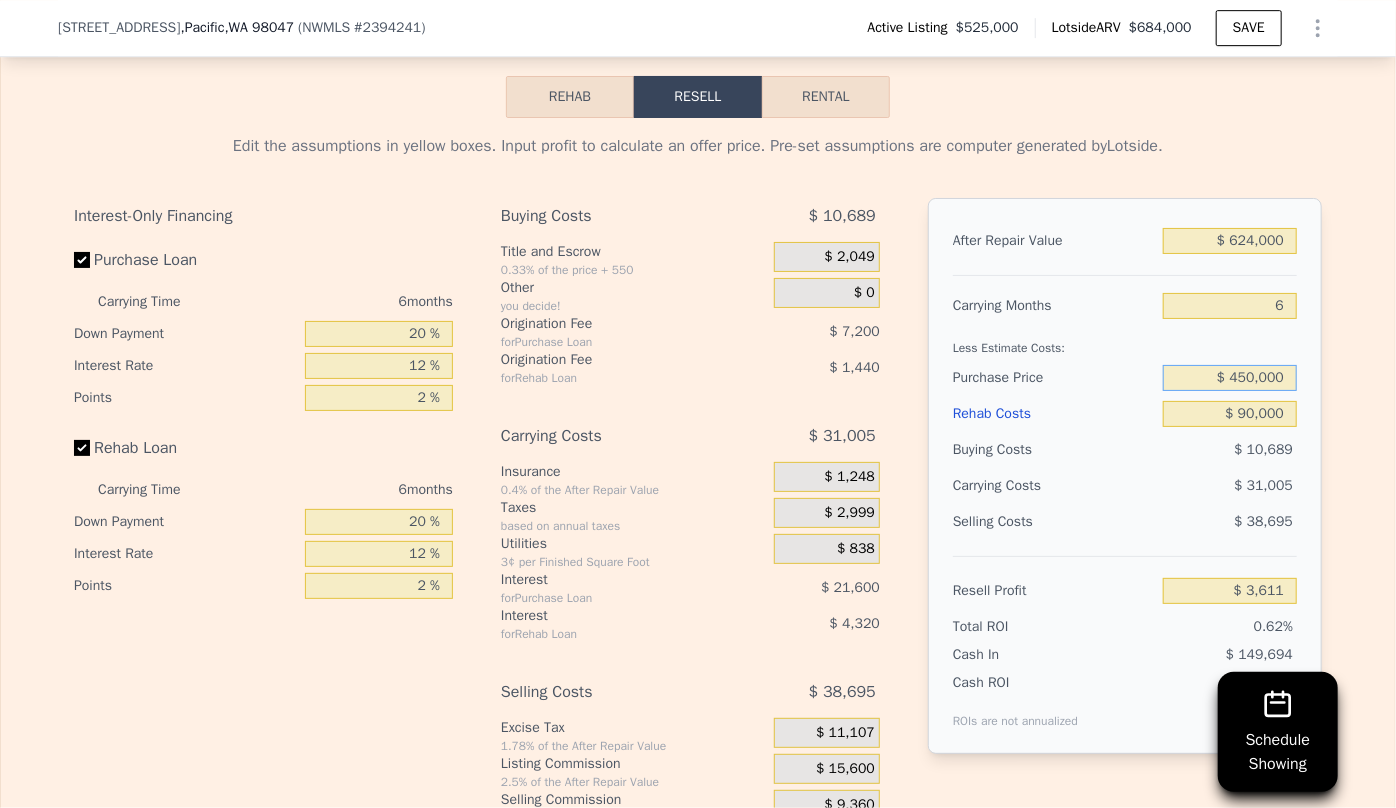 click on "$ 450,000" at bounding box center (1230, 378) 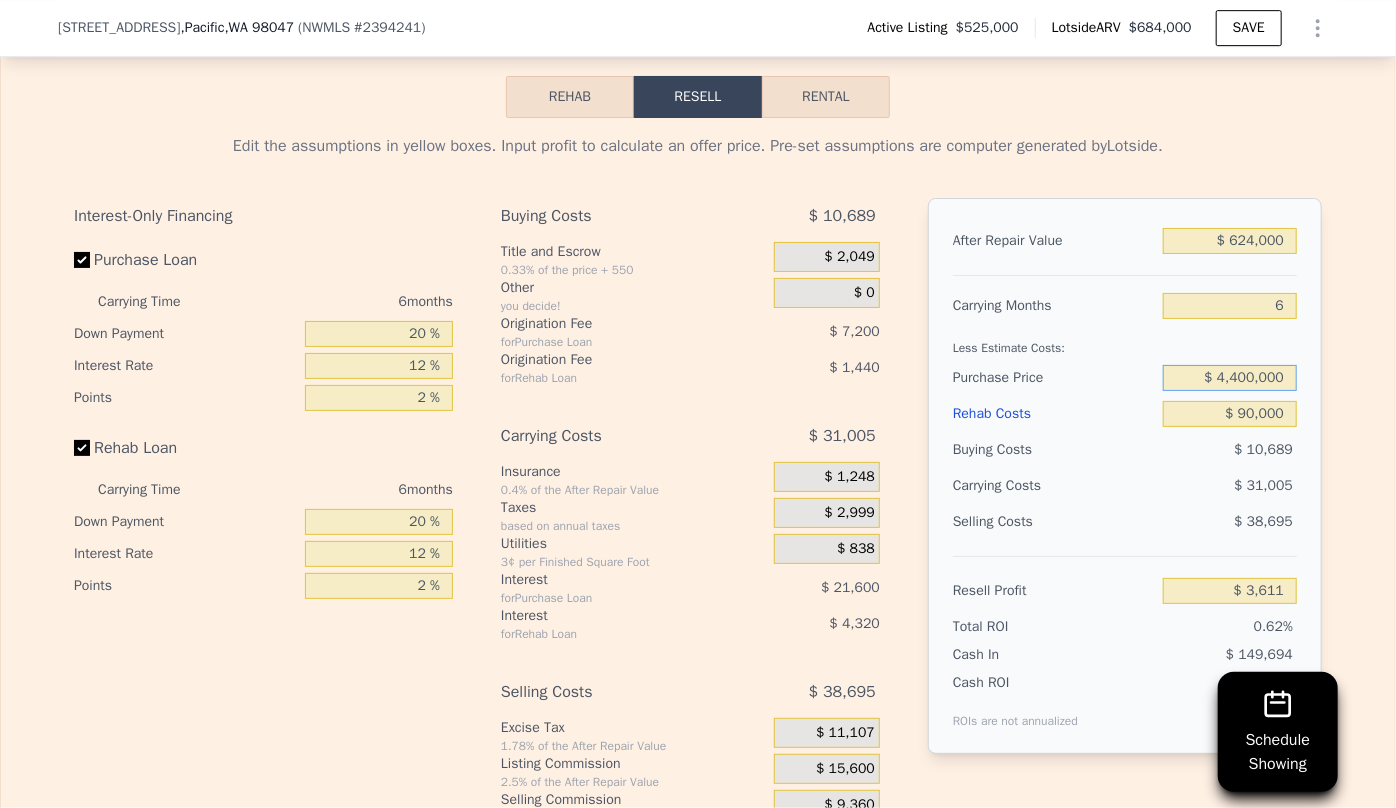 type on "$ 4,400,000" 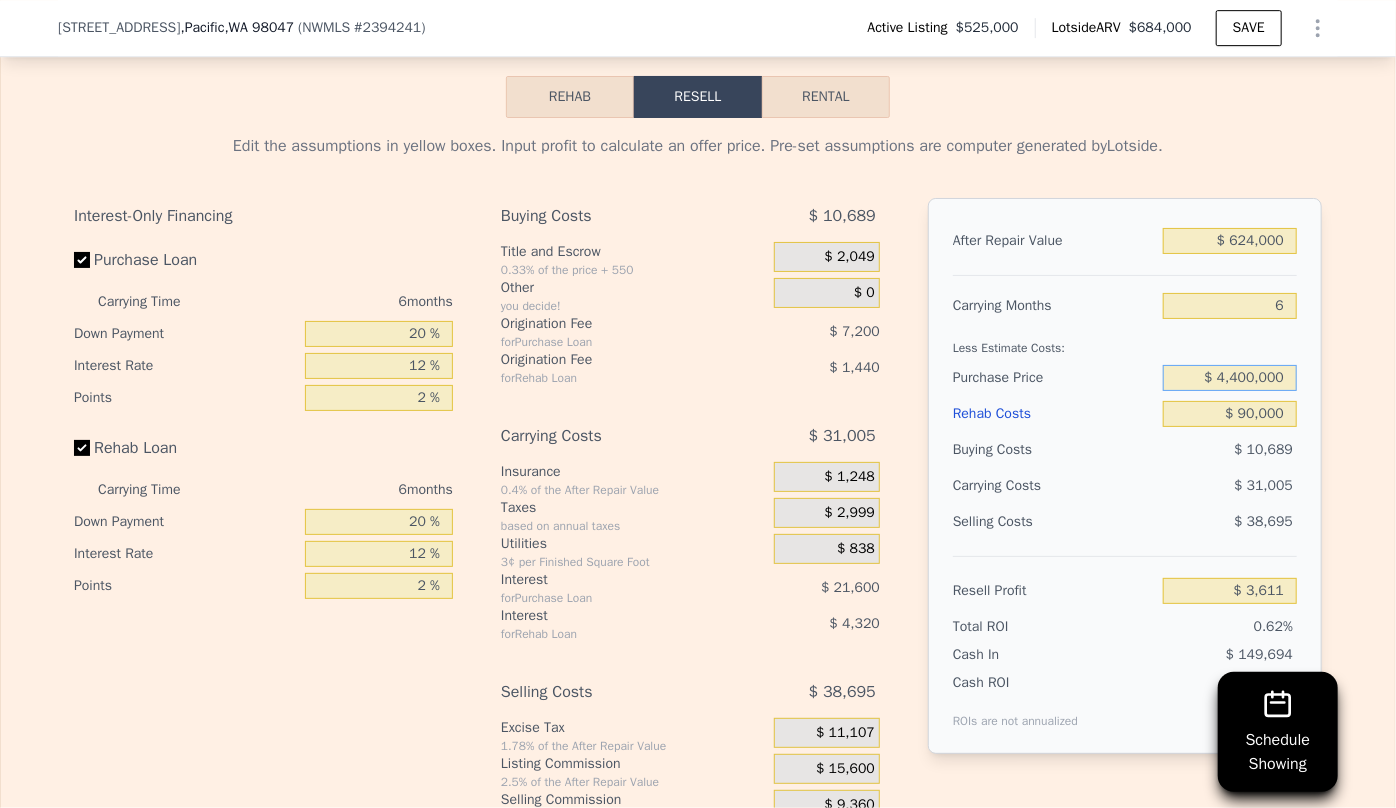 type on "-$ 4,212,342" 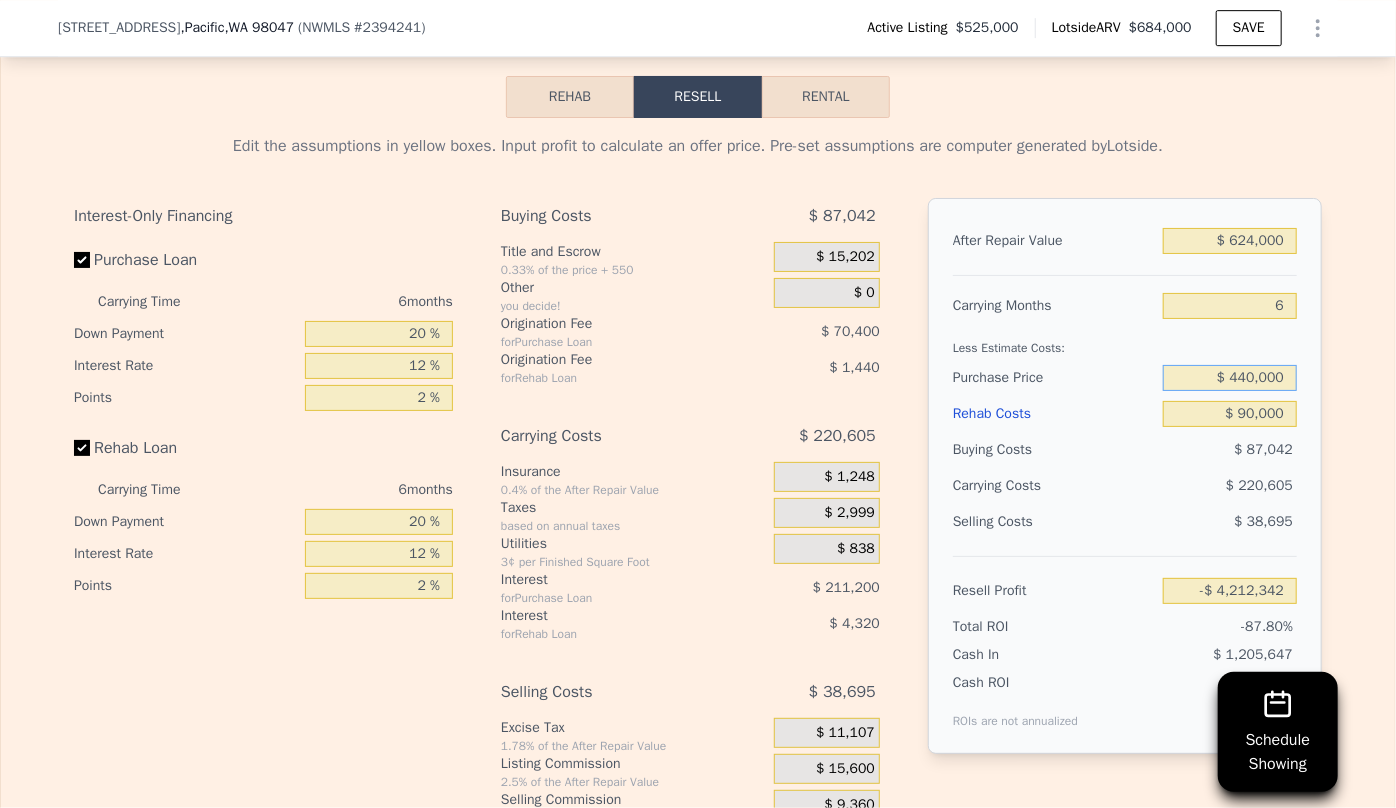 type on "$ 440,000" 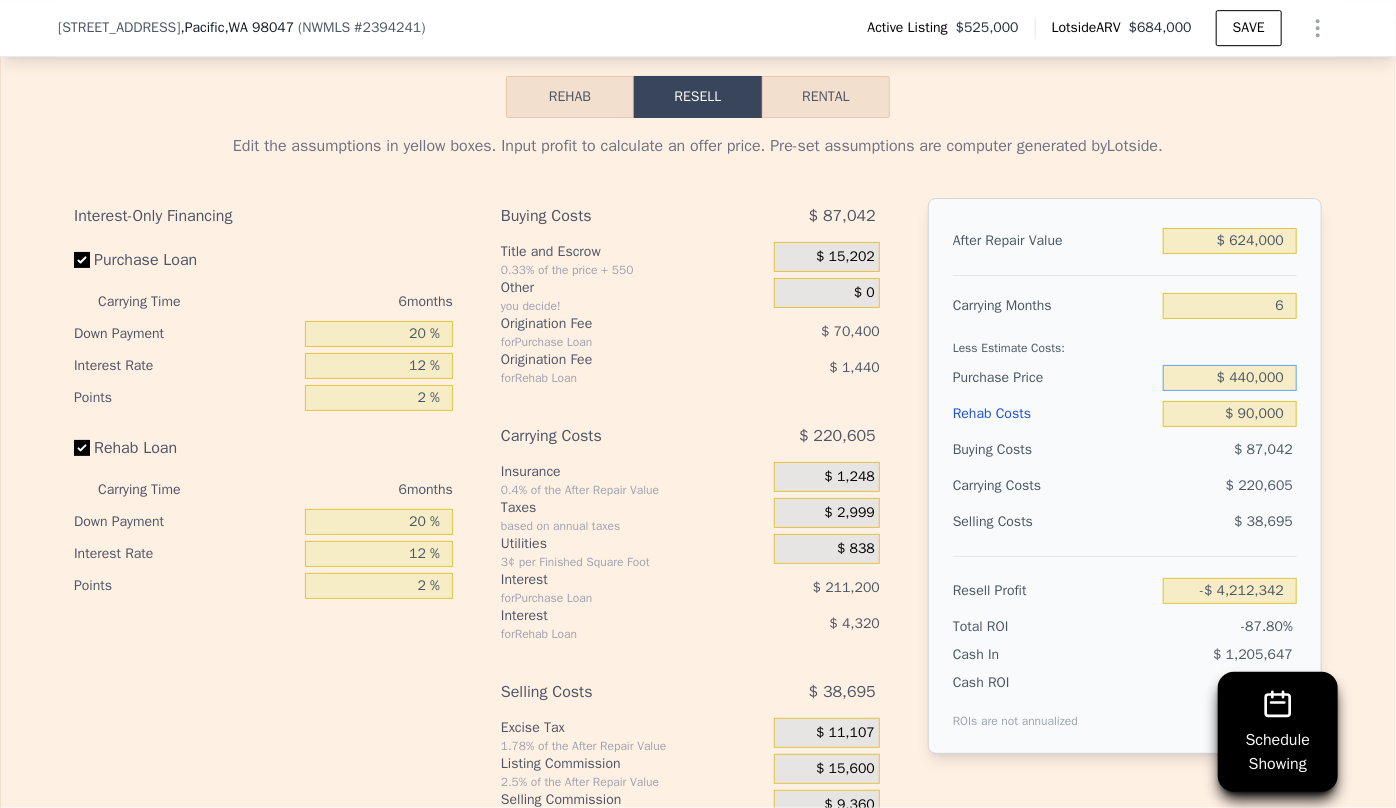 type on "$ 14,285" 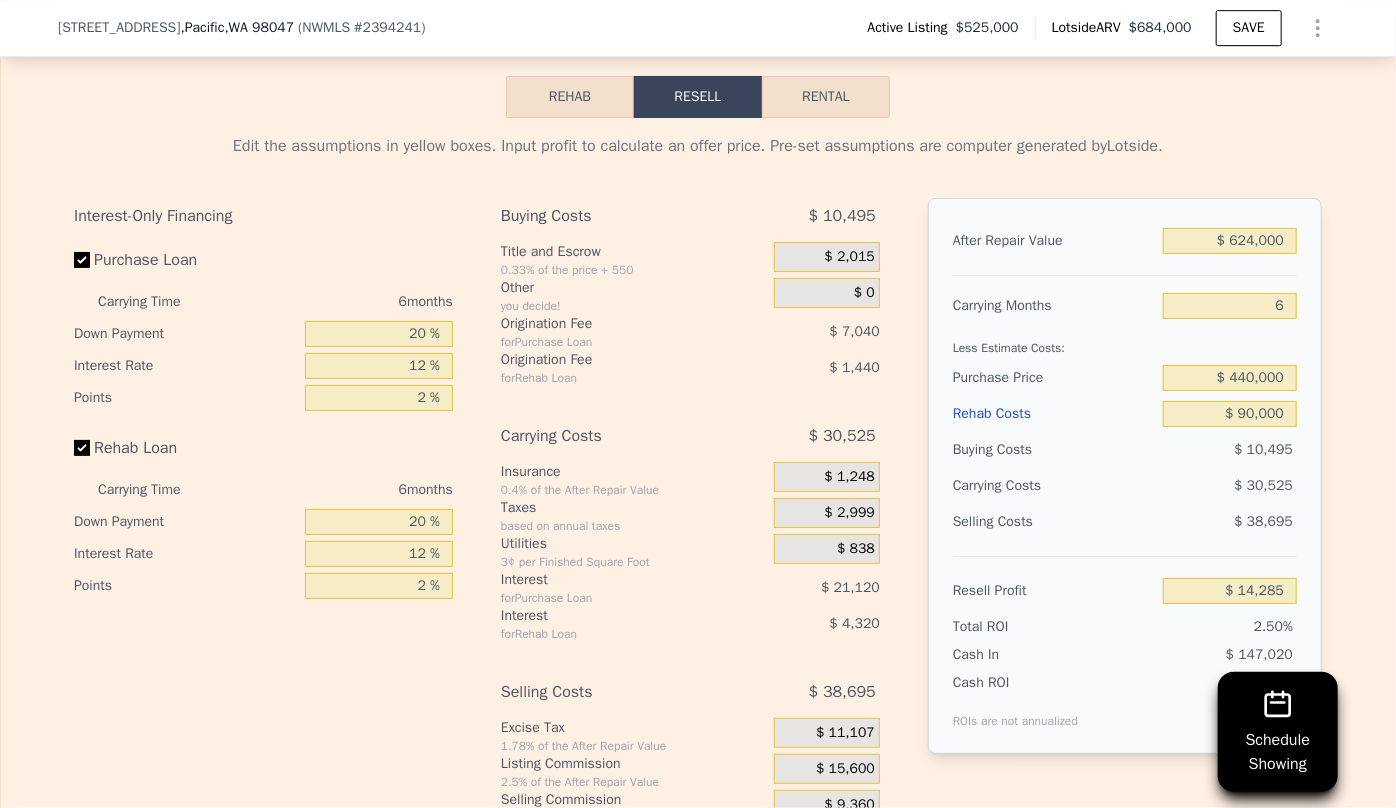 click on "Edit the assumptions in yellow boxes. Input profit to calculate an offer price. Pre-set assumptions are computer generated by  Lotside . Interest-Only Financing Purchase Loan Carrying Time 6  months Down Payment 20 % Interest Rate 12 % Points 2 % Rehab Loan Carrying Time 6  months Down Payment 20 % Interest Rate 12 % Points 2 % Buying Costs $ 10,495 Title and Escrow 0.33% of the price + 550 $ 2,015 Other you decide! $ 0 Origination Fee for  Purchase Loan $ 7,040 Origination Fee for  Rehab Loan $ 1,440 Carrying Costs $ 30,525 Insurance 0.4% of the After Repair Value $ 1,248 Taxes based on annual taxes $ 2,999 Utilities 3¢ per Finished Square Foot $ 838 Interest for  Purchase Loan $ 21,120 Interest for  Rehab Loan $ 4,320 Selling Costs $ 38,695 Excise Tax 1.78% of the After Repair Value $ 11,107 Listing Commission 2.5% of the After Repair Value $ 15,600 Selling Commission 1.5% of the After Repair Value $ 9,360 Title and Escrow 0.33% of the After Repair Value $ 2,628 After Repair Value $ 624,000 Carrying Months" at bounding box center [698, 490] 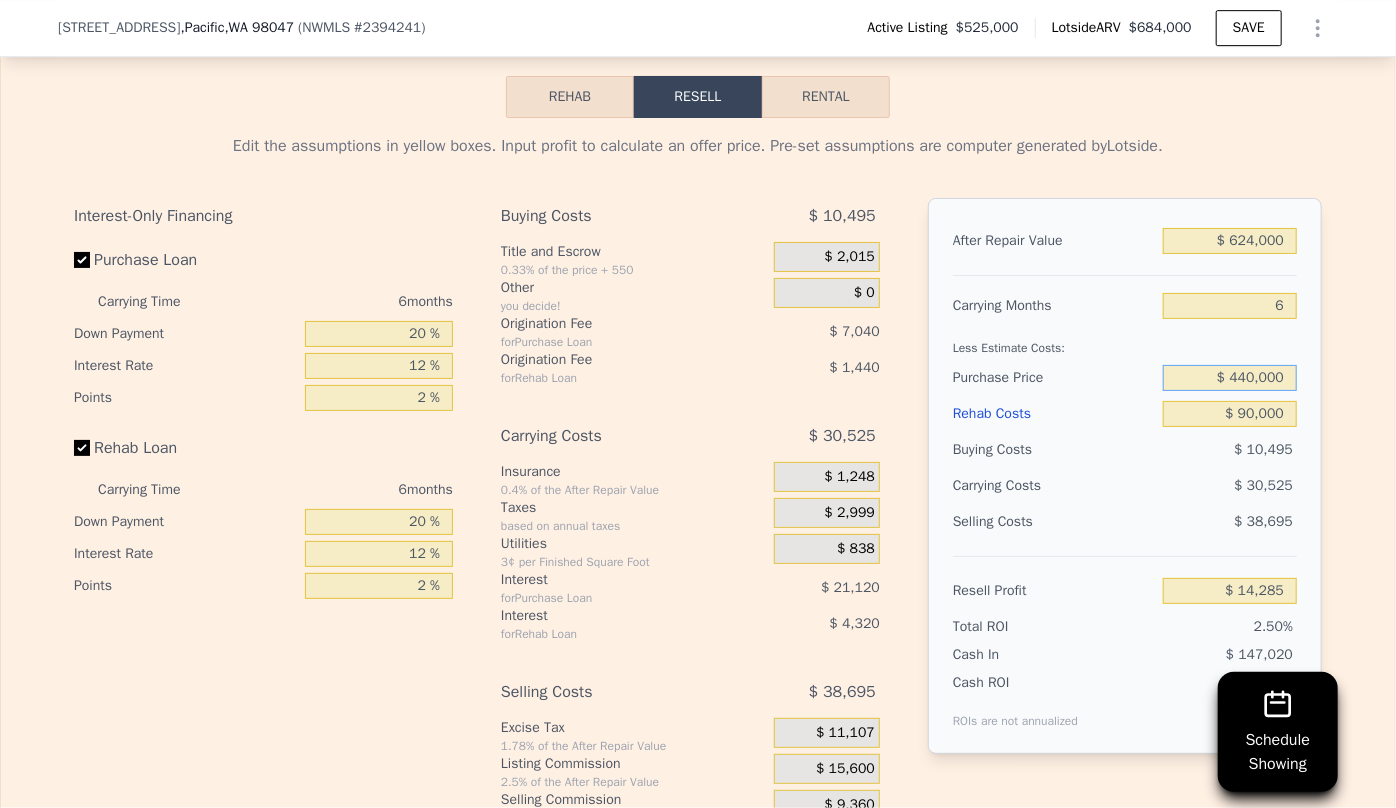 click on "$ 440,000" at bounding box center (1230, 378) 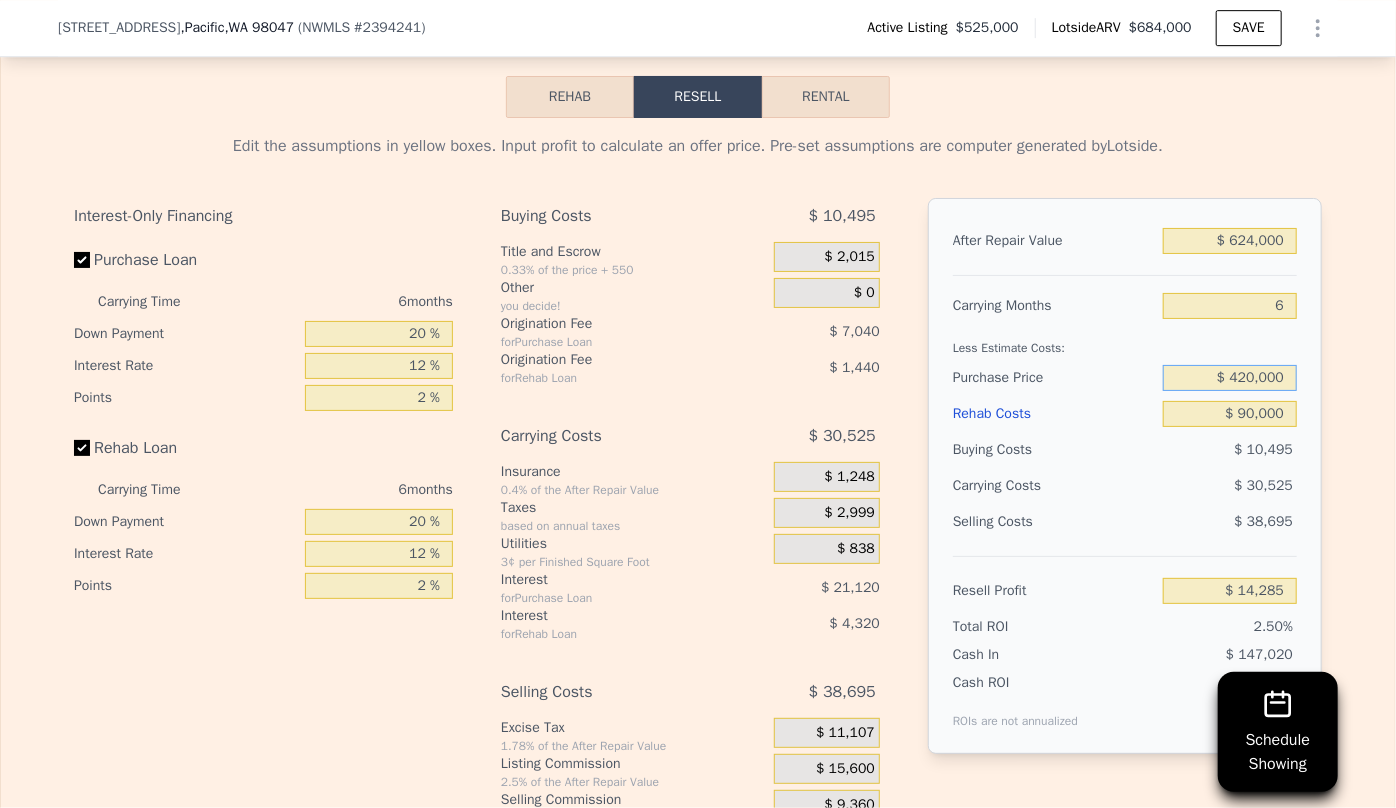type on "$ 420,000" 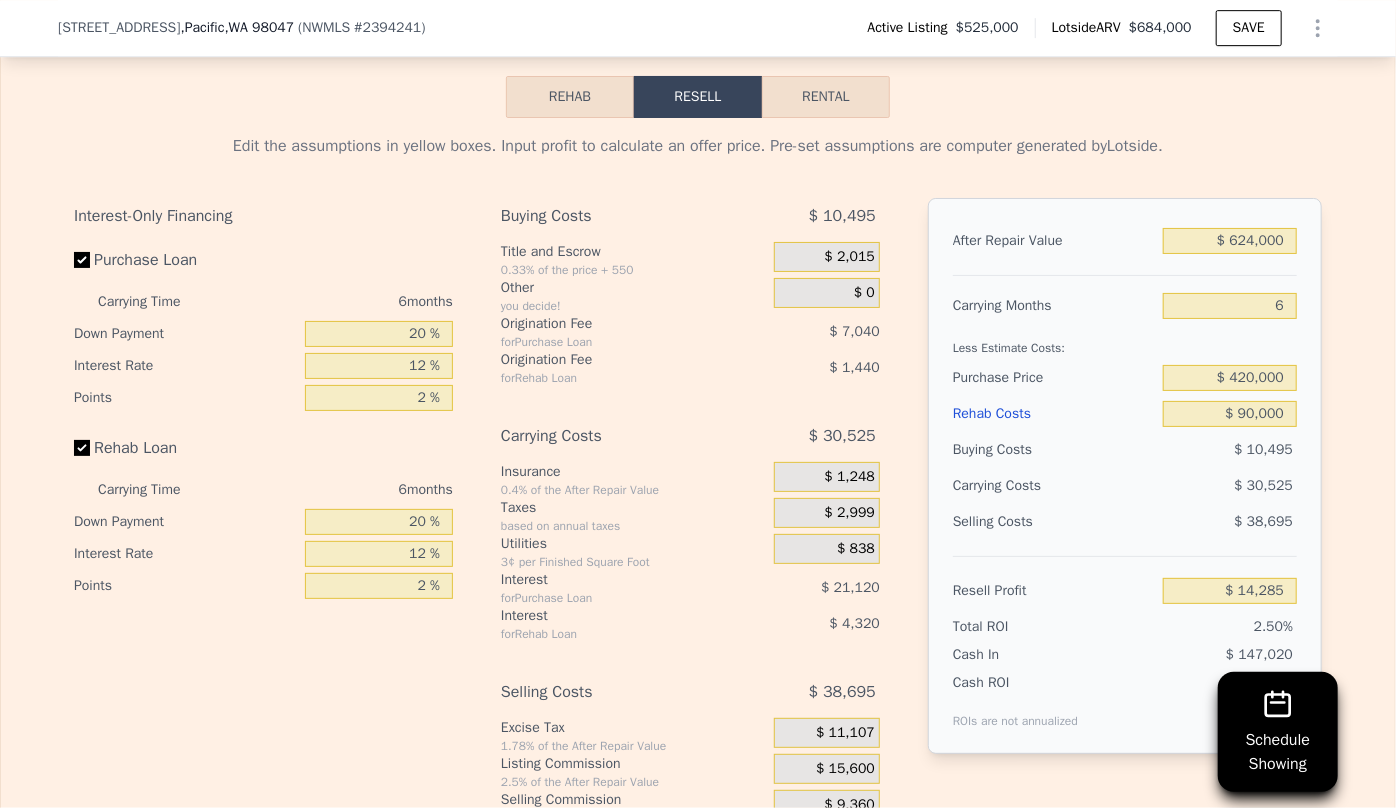 click on "$ 38,695" at bounding box center [1230, 522] 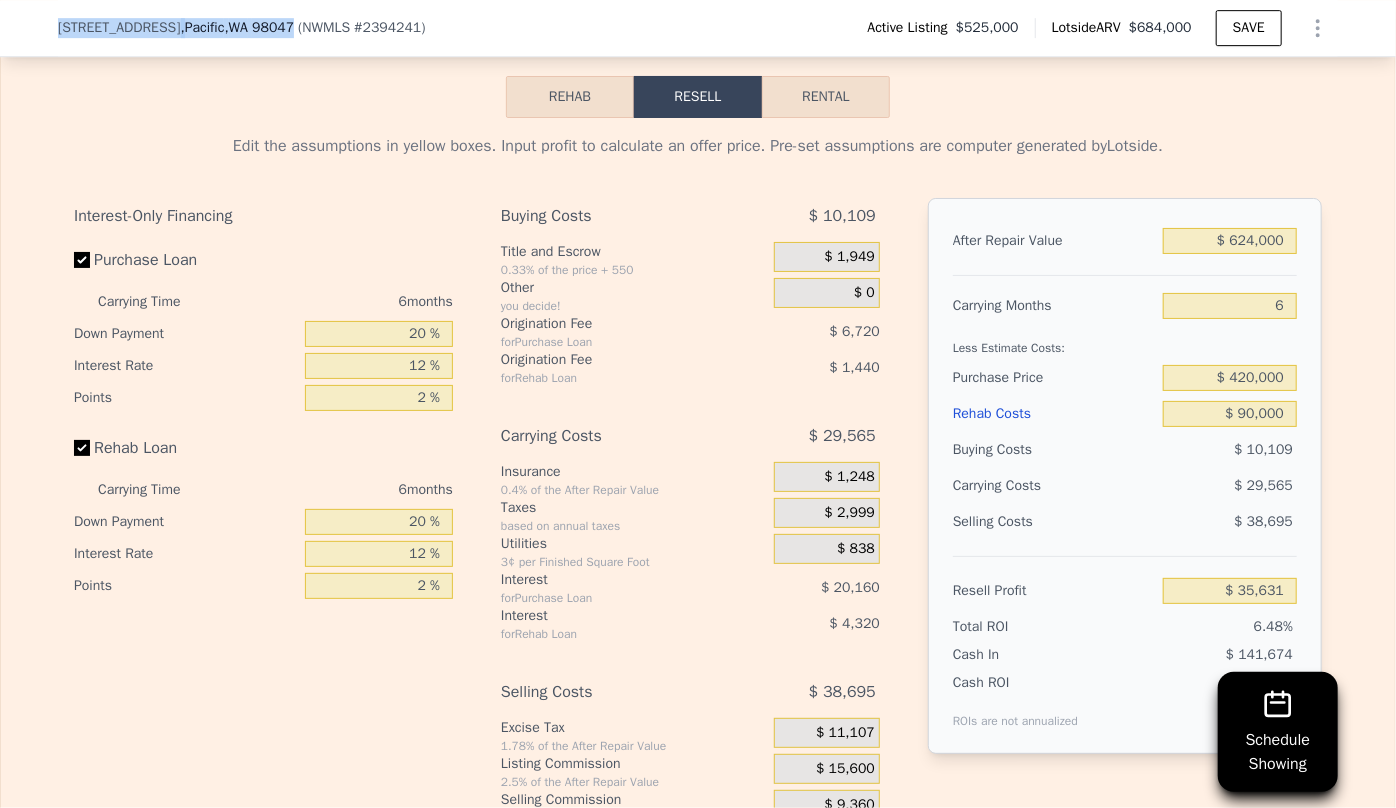 drag, startPoint x: 39, startPoint y: 26, endPoint x: 261, endPoint y: 29, distance: 222.02026 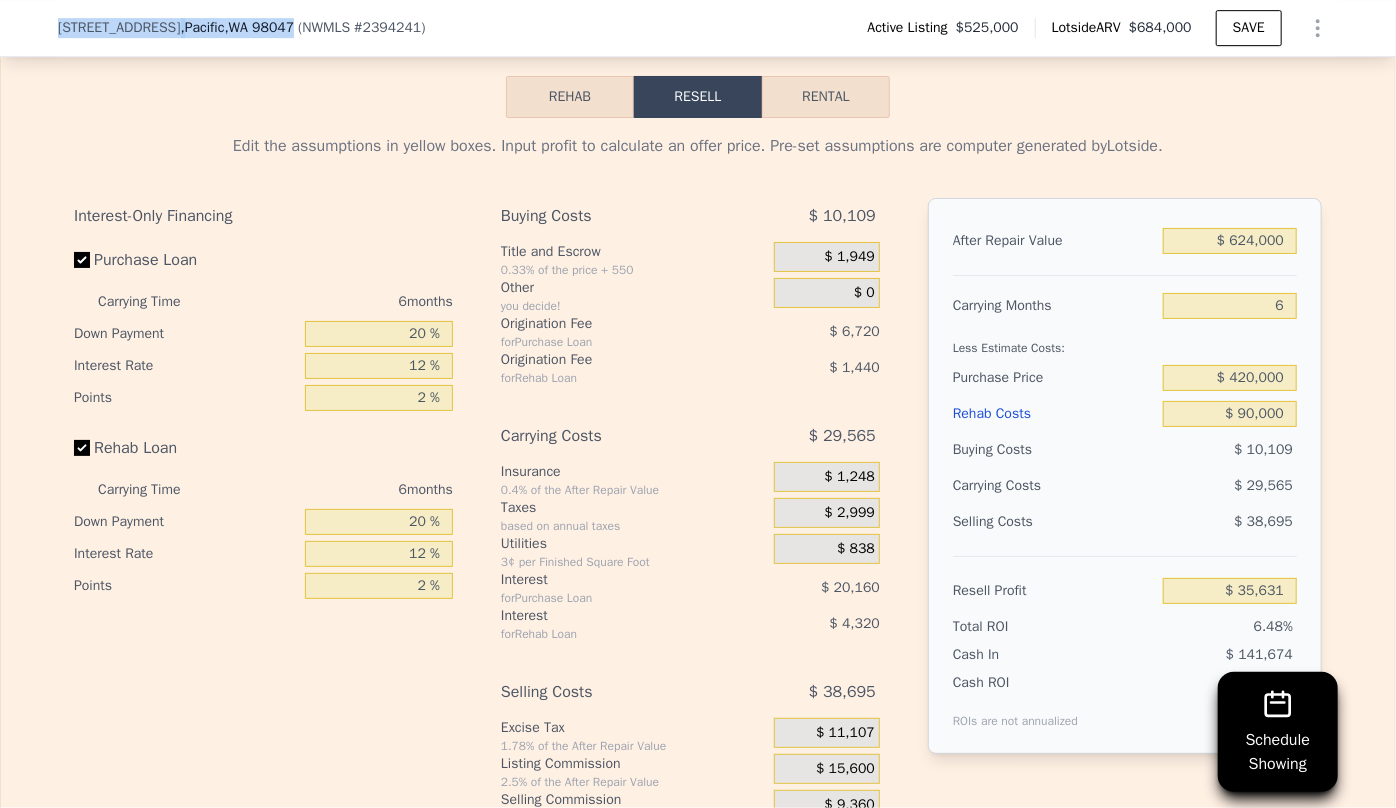 click on "737 3rd Ave SE ,  Pacific ,  WA   98047 ( NWMLS # 2394241 ) Active Listing $525,000 Lotside  ARV $684,000 SAVE" at bounding box center (698, 28) 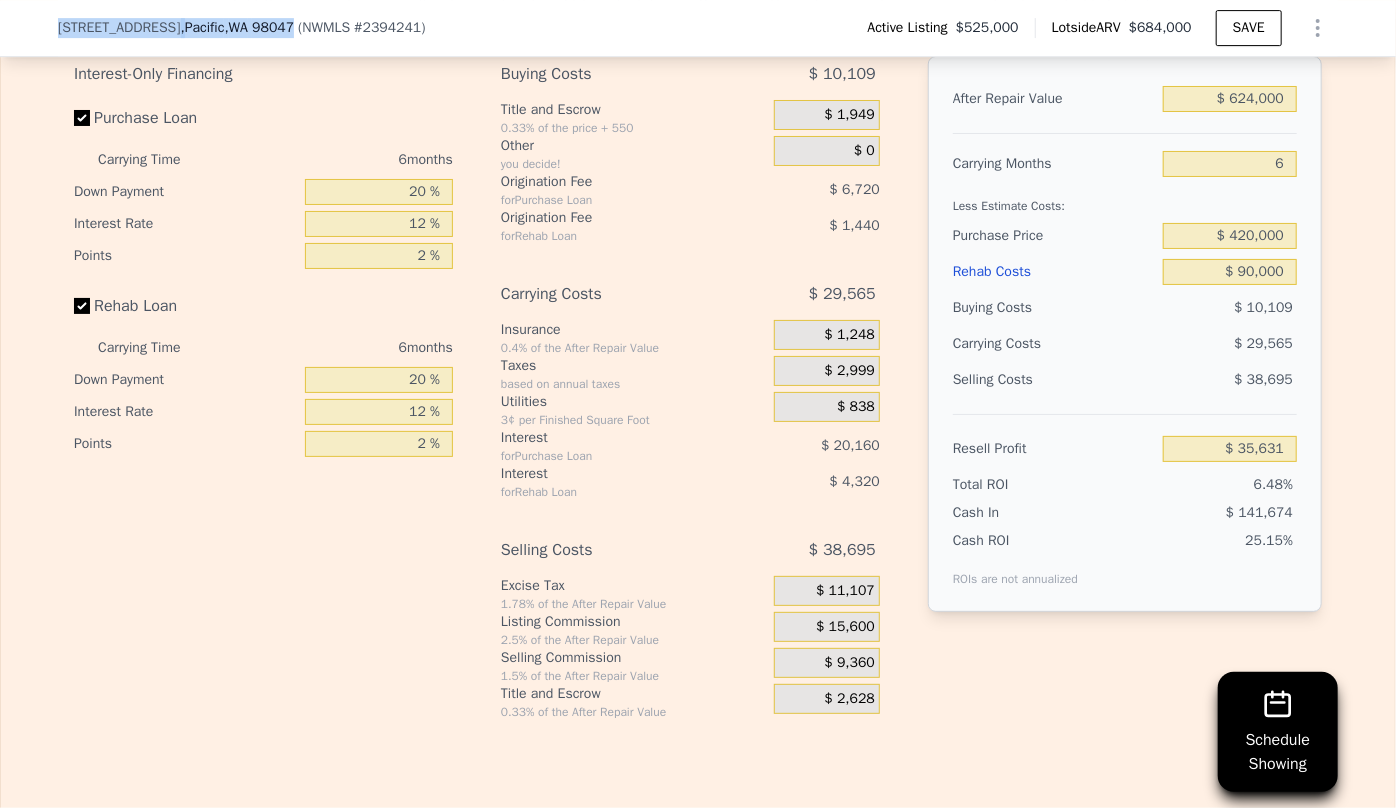 scroll, scrollTop: 3454, scrollLeft: 0, axis: vertical 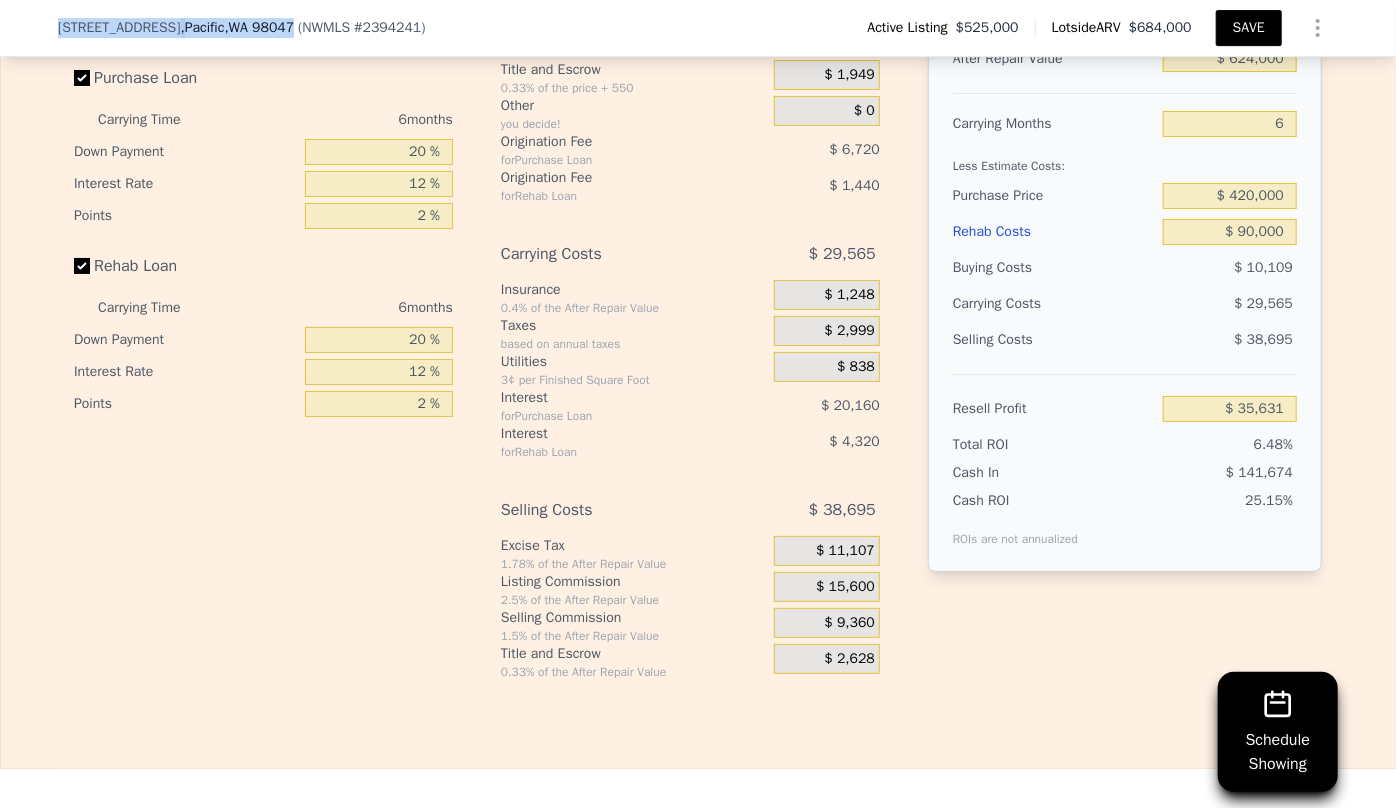 click on "SAVE" at bounding box center (1249, 28) 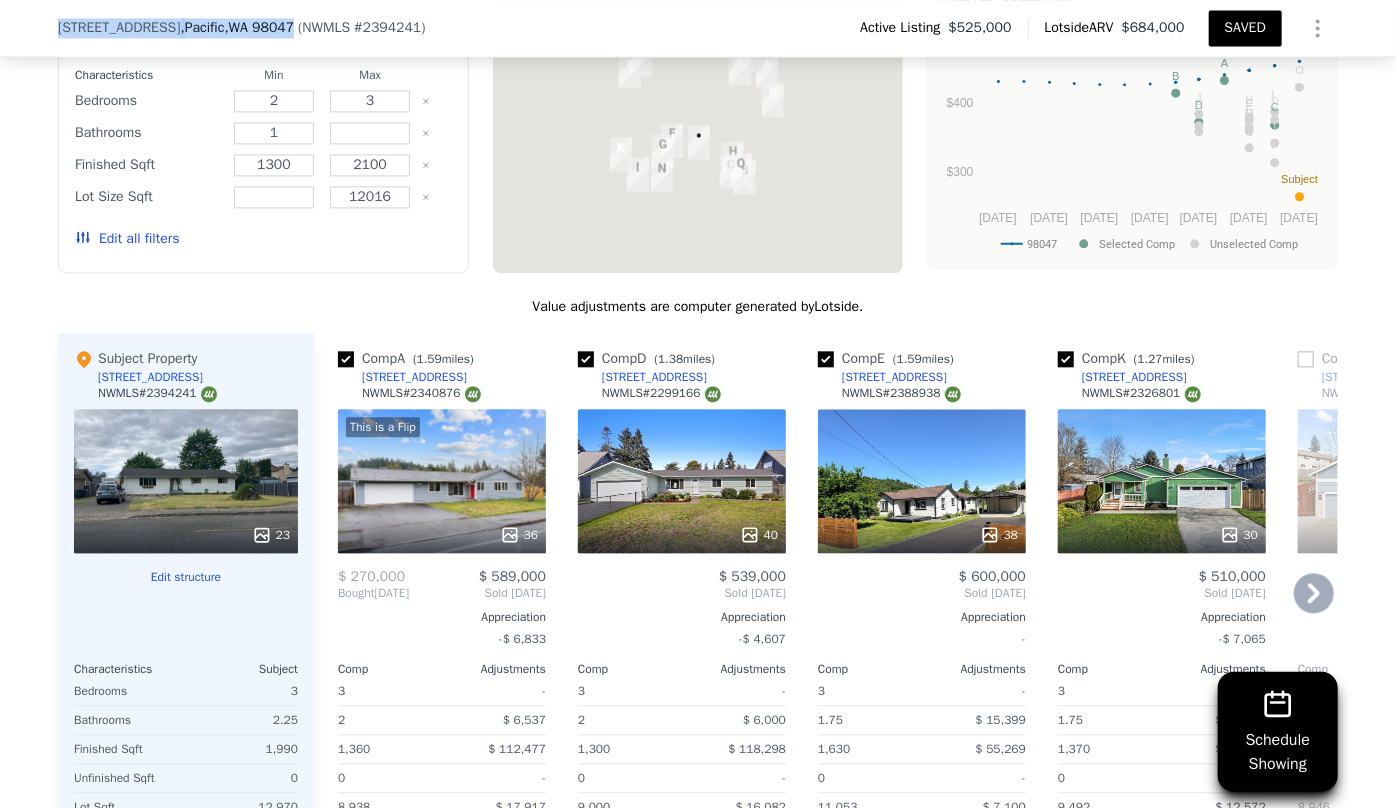 scroll, scrollTop: 2181, scrollLeft: 0, axis: vertical 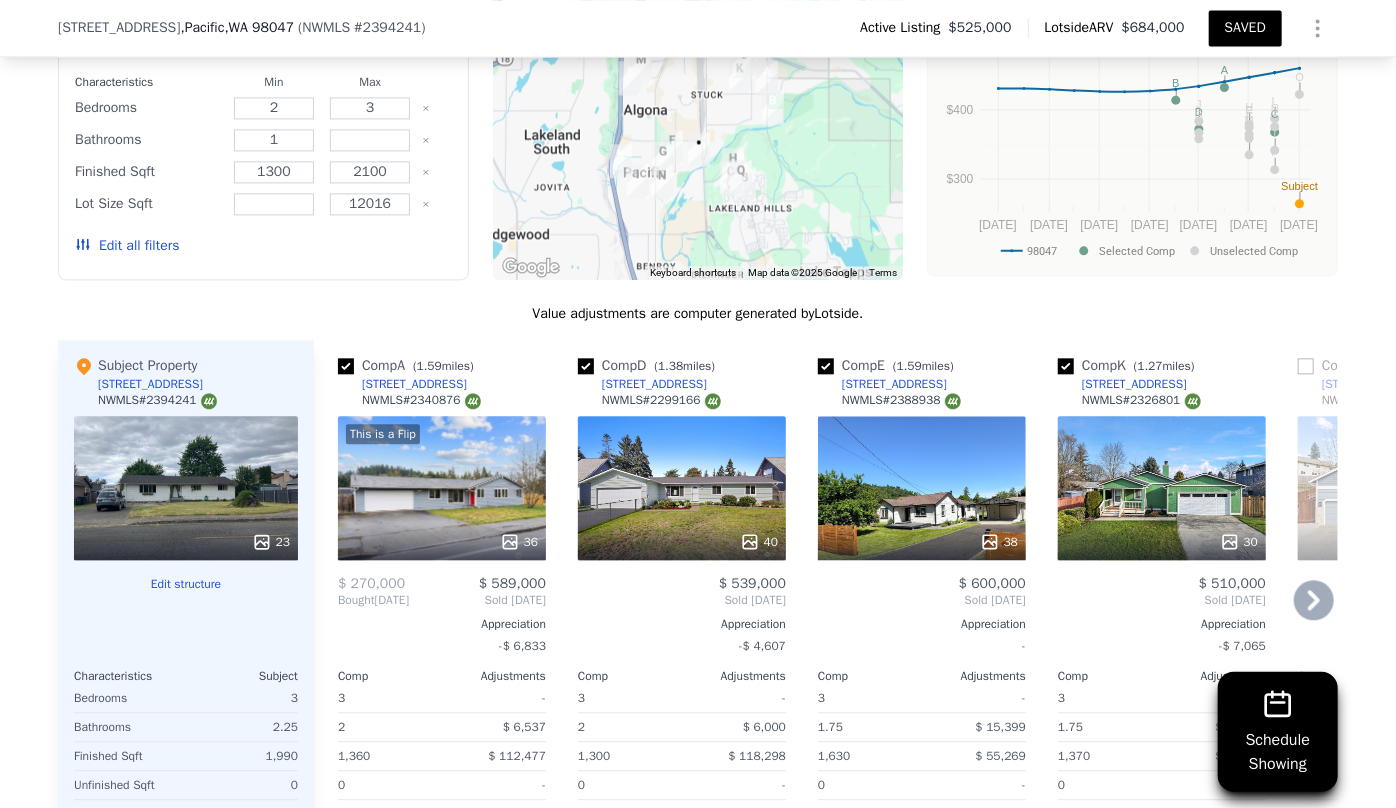 click 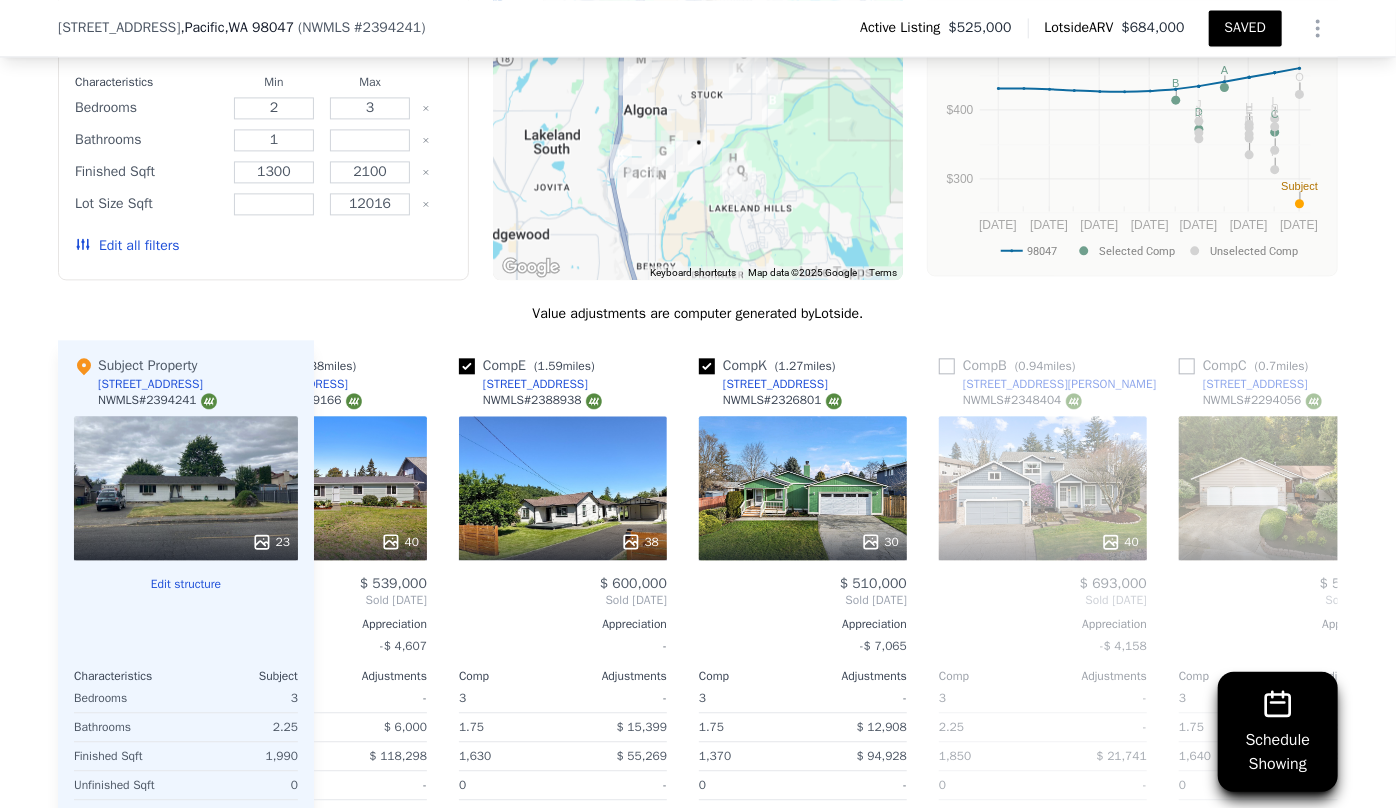 scroll, scrollTop: 0, scrollLeft: 480, axis: horizontal 